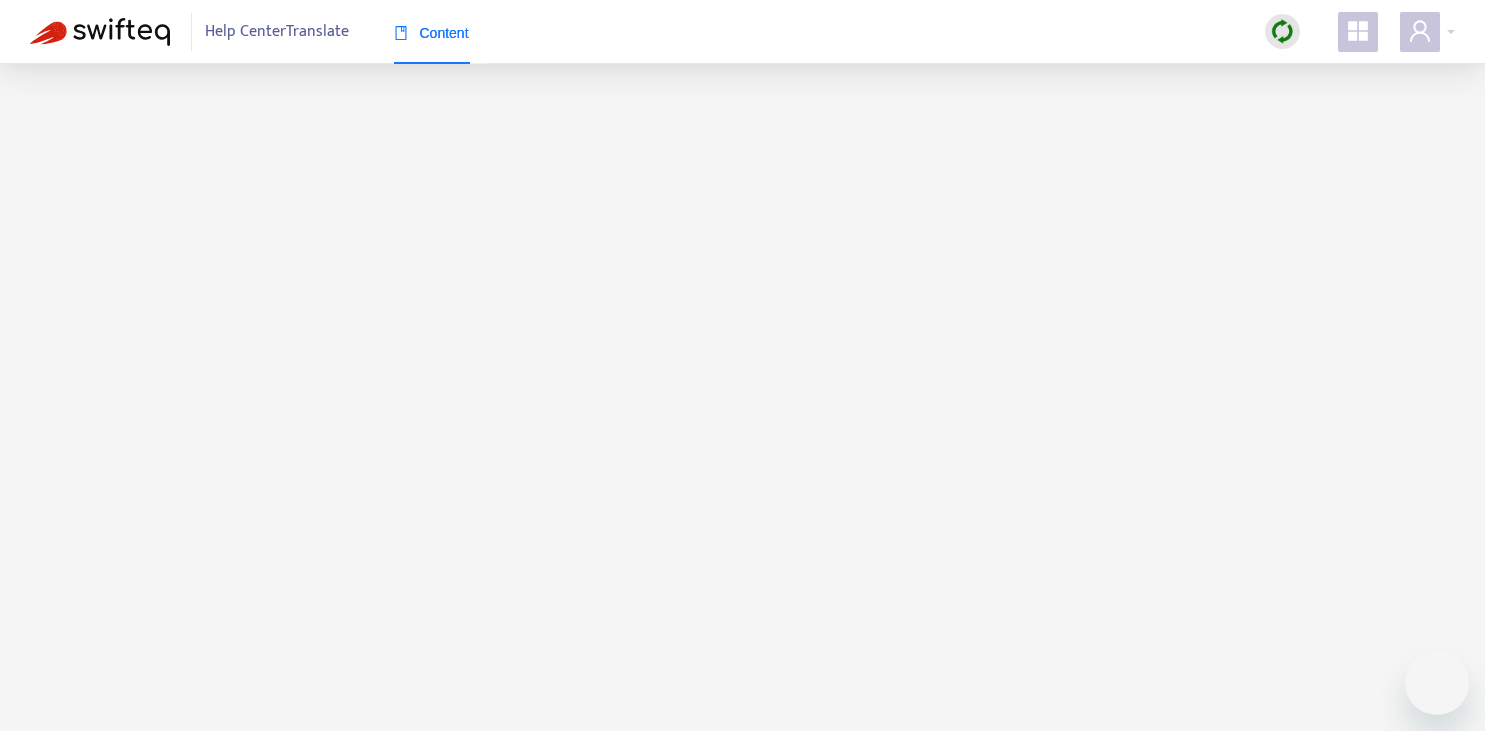 scroll, scrollTop: 0, scrollLeft: 0, axis: both 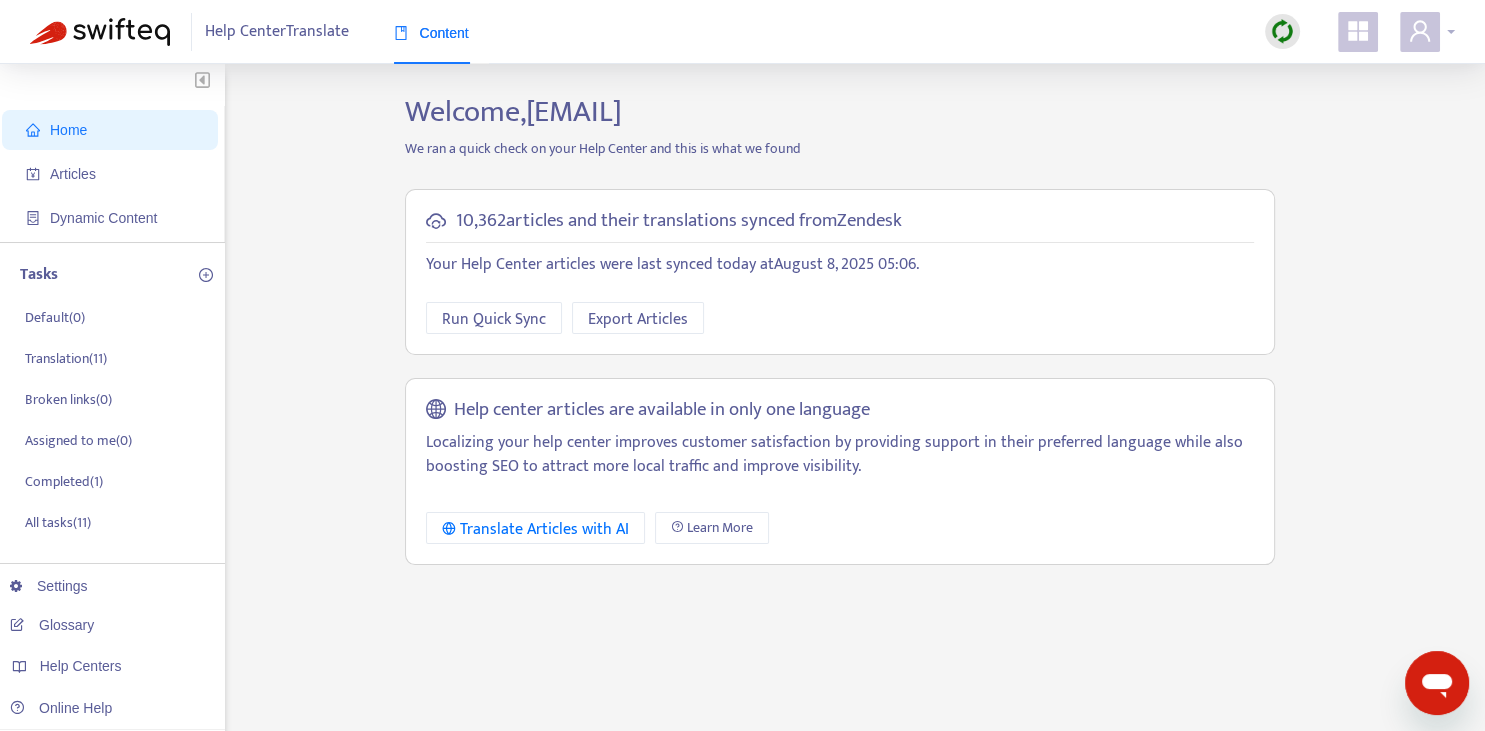 click at bounding box center [1420, 32] 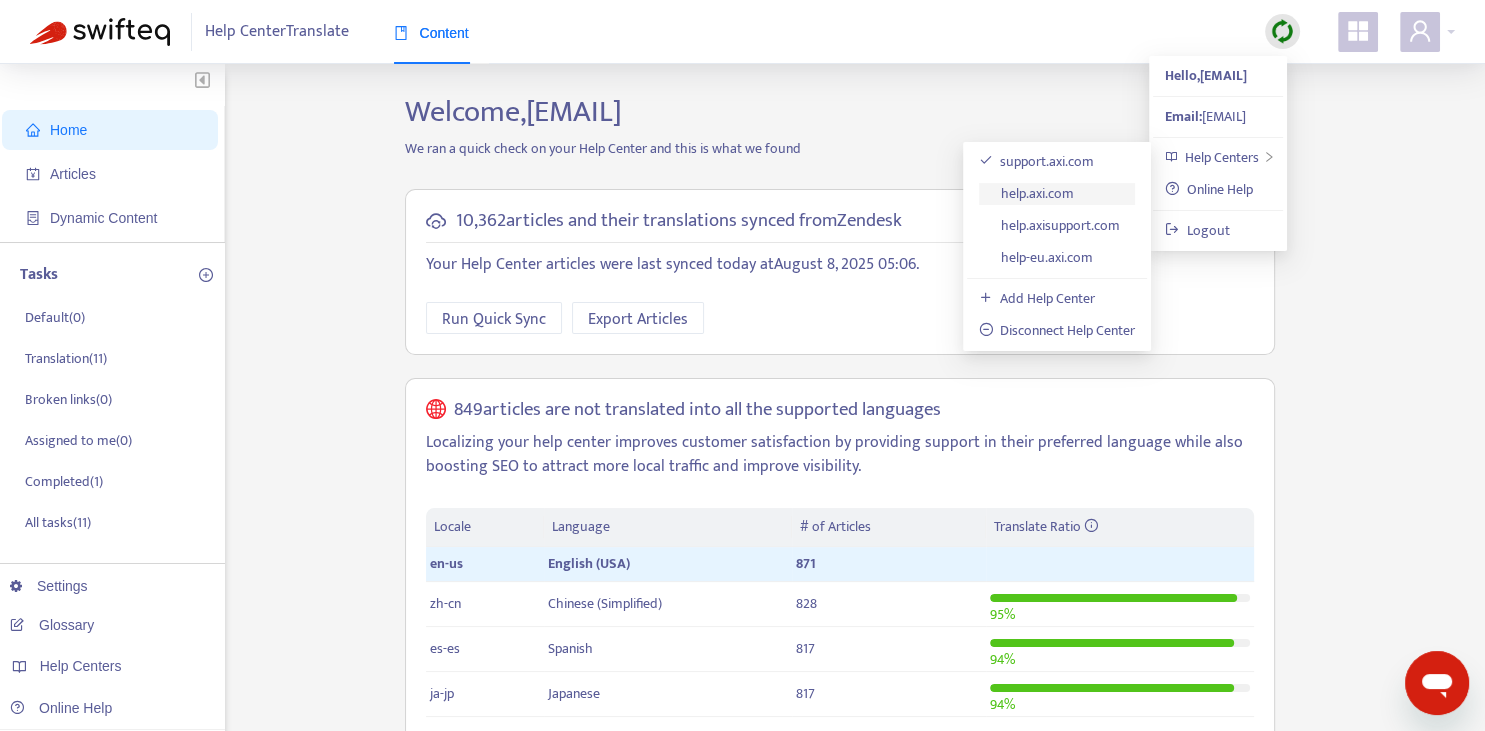 click on "help.axi.com" at bounding box center [1027, 193] 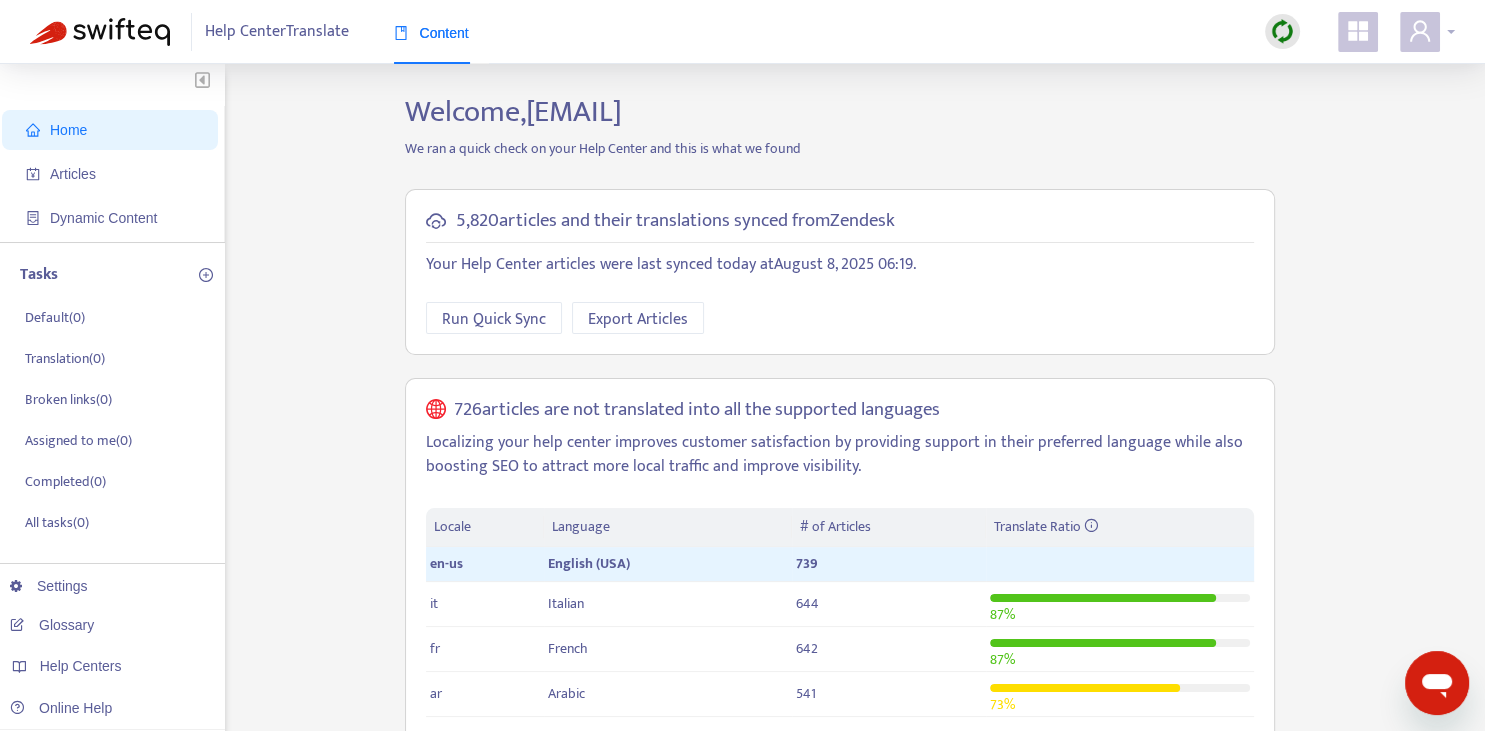 click 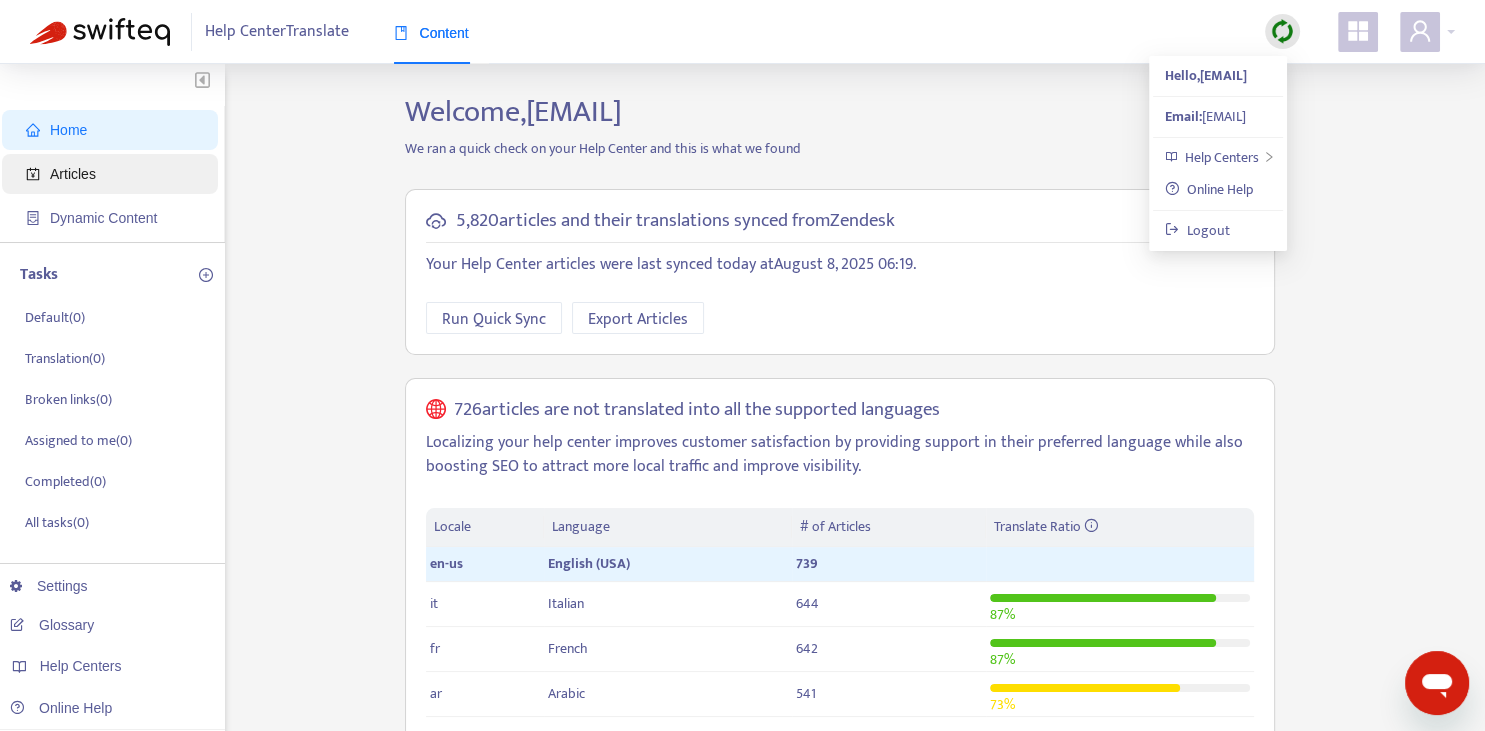 click on "Articles" at bounding box center [73, 174] 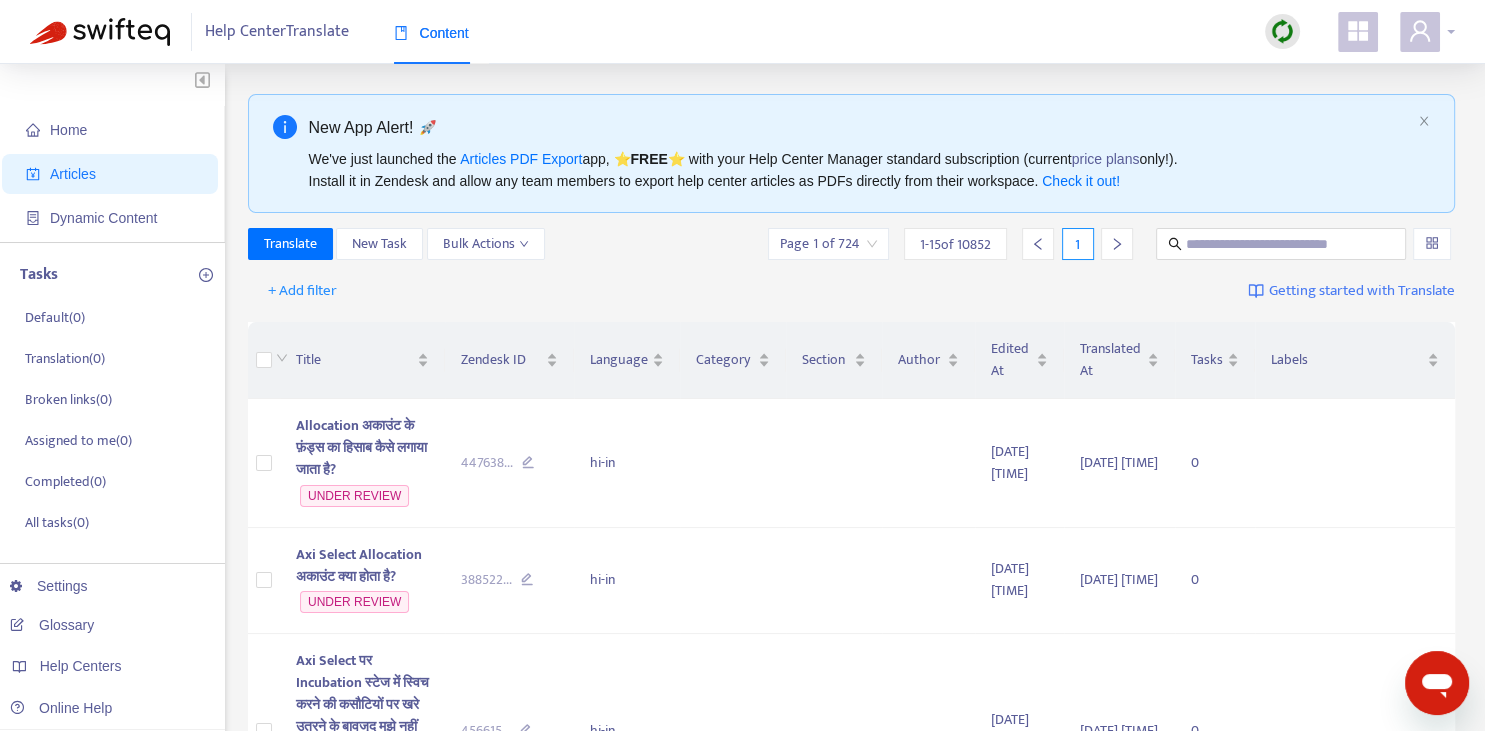 click at bounding box center [1420, 32] 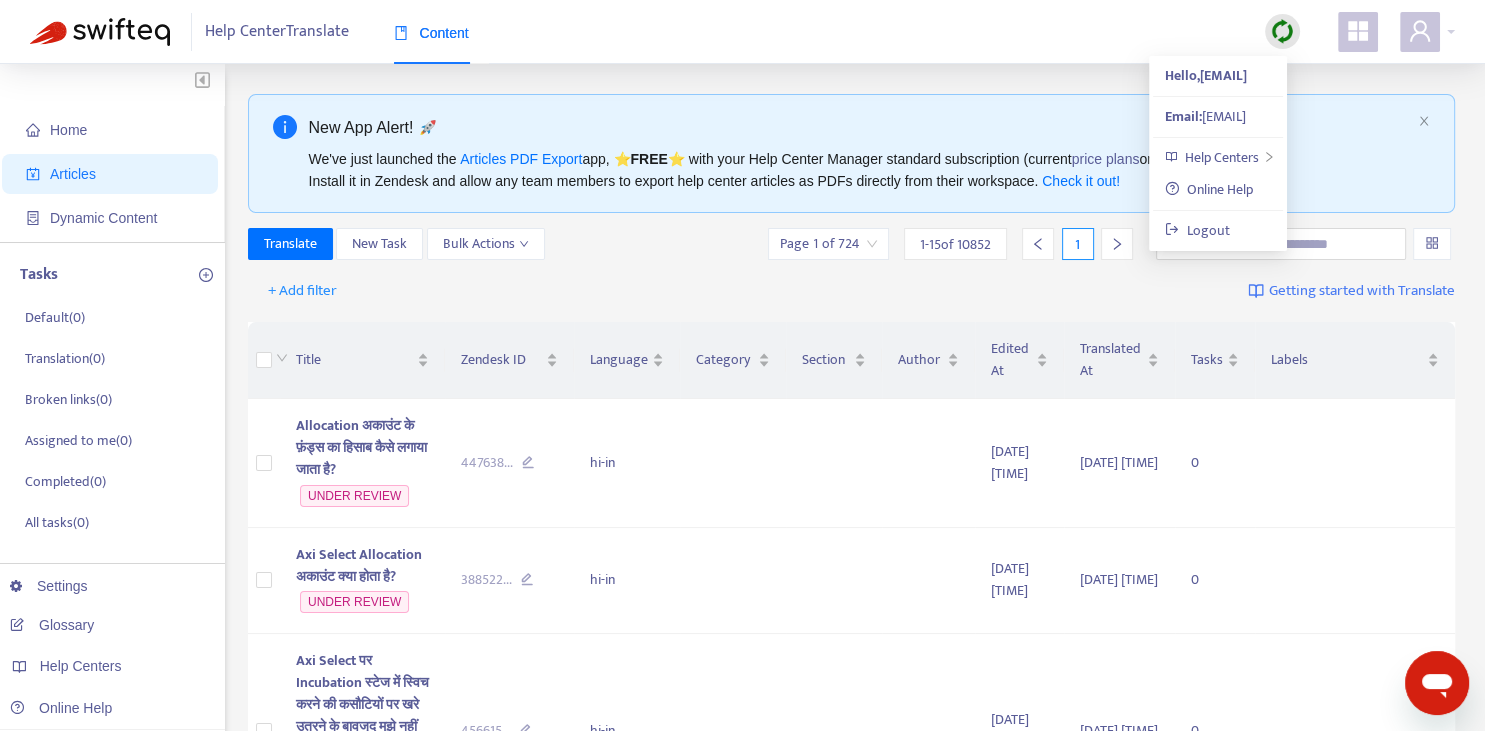 click on "+ Add filter Getting started with Translate" at bounding box center [852, 291] 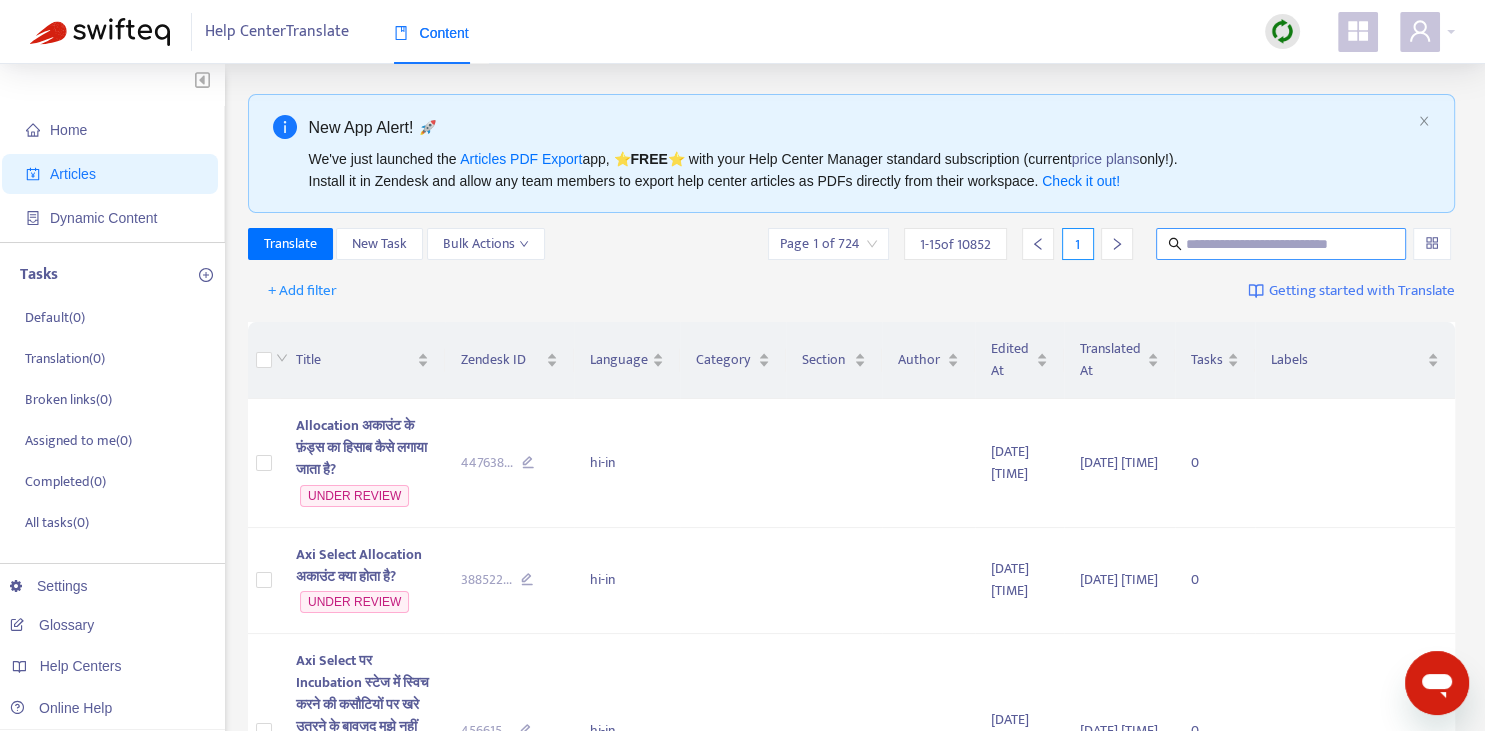 click at bounding box center [1282, 244] 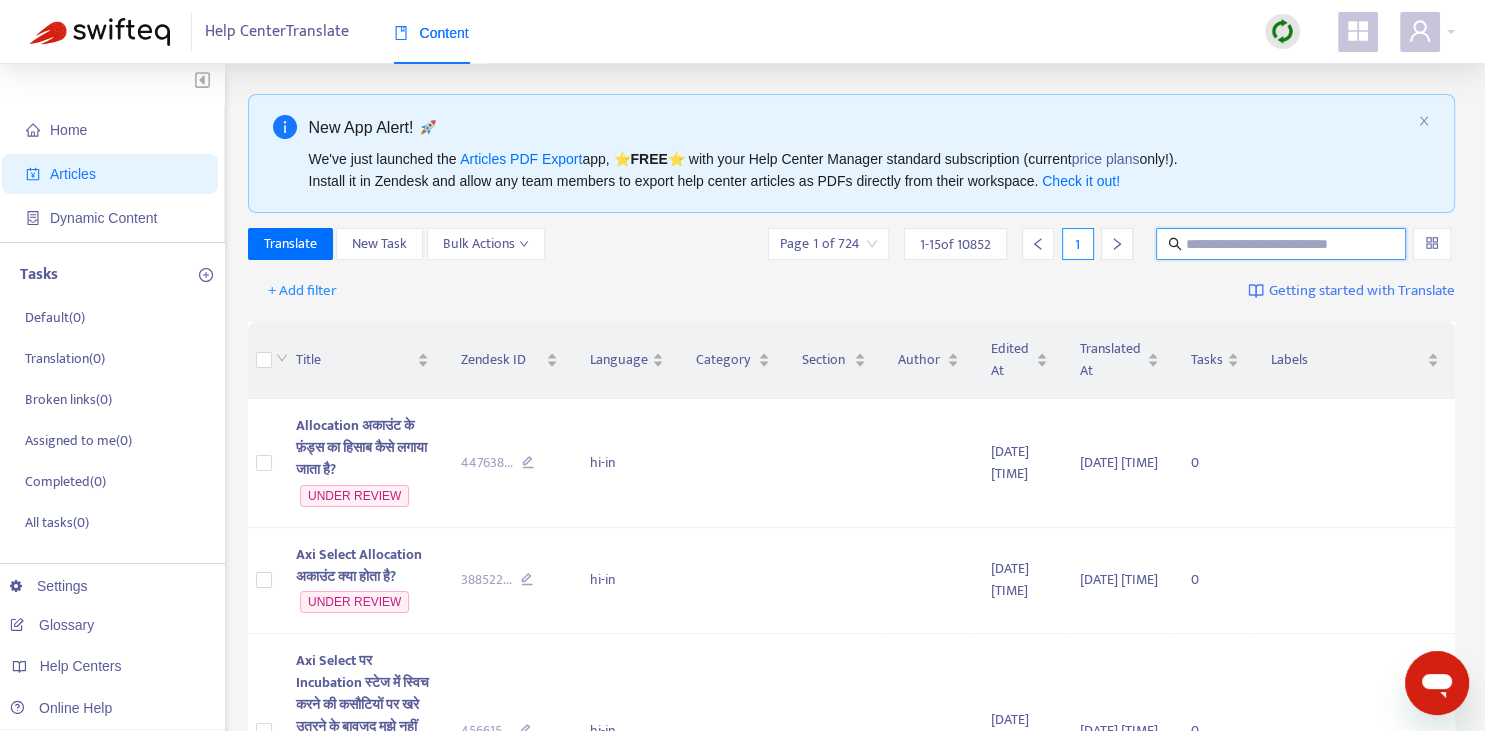paste on "**********" 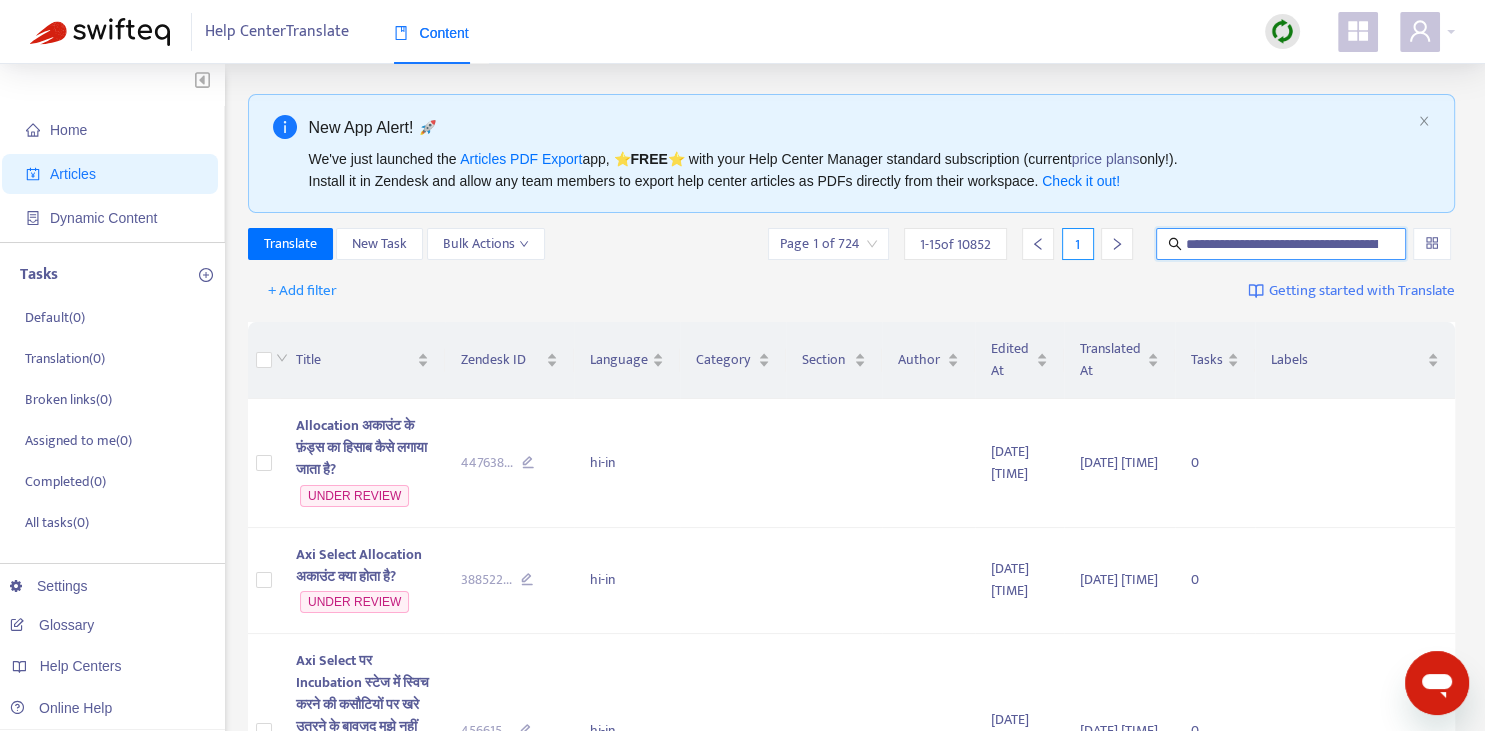 scroll, scrollTop: 0, scrollLeft: 496, axis: horizontal 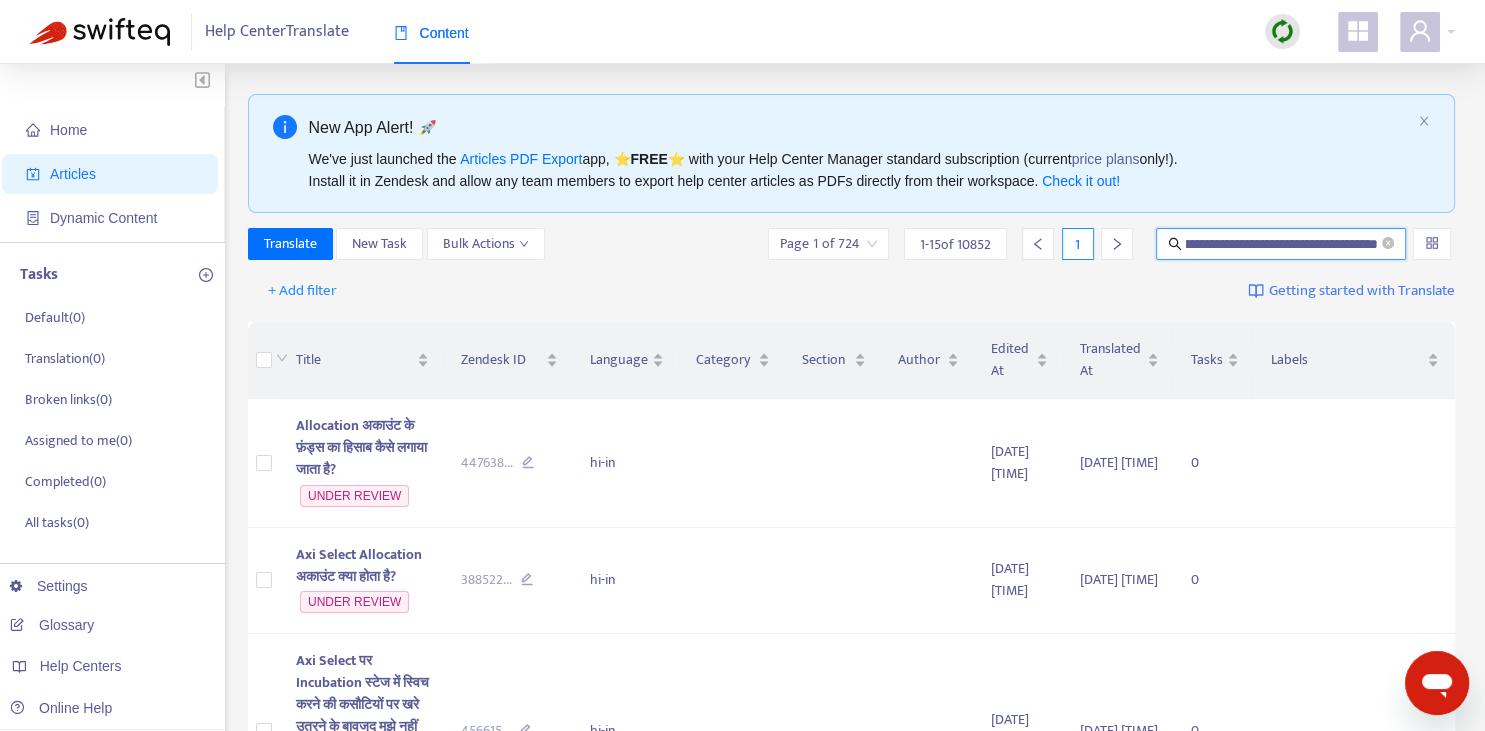 type on "**********" 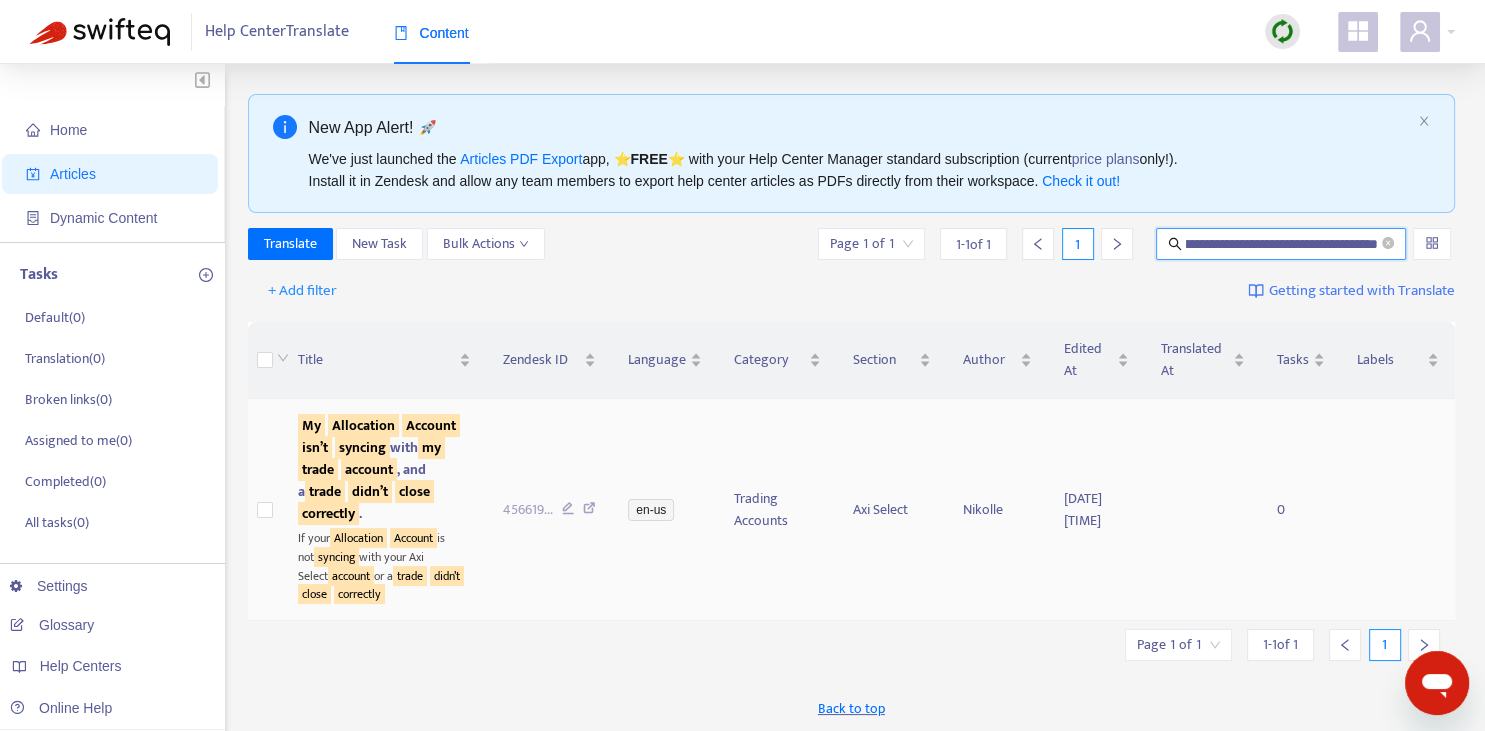 click on "Account" at bounding box center (431, 425) 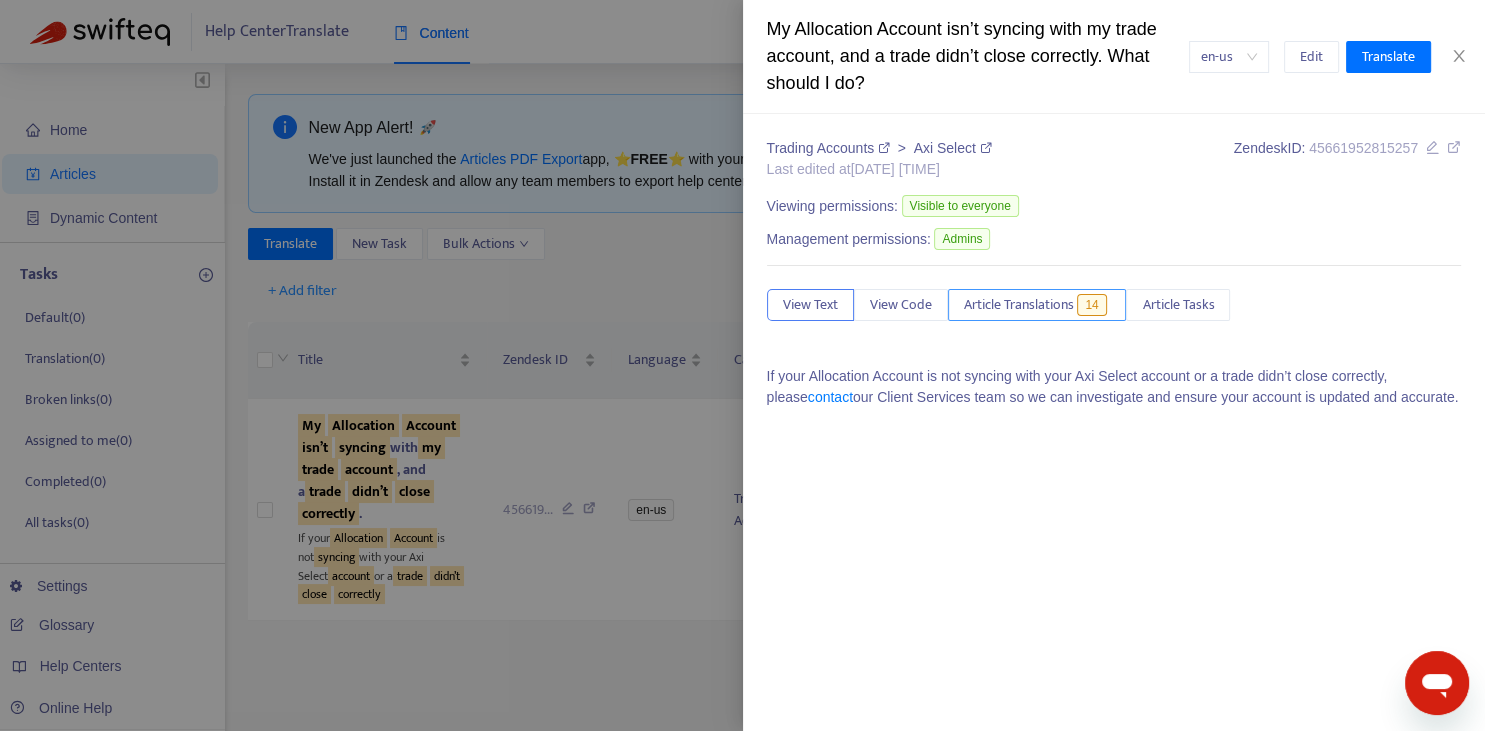 click on "Article Translations 14" at bounding box center (1037, 305) 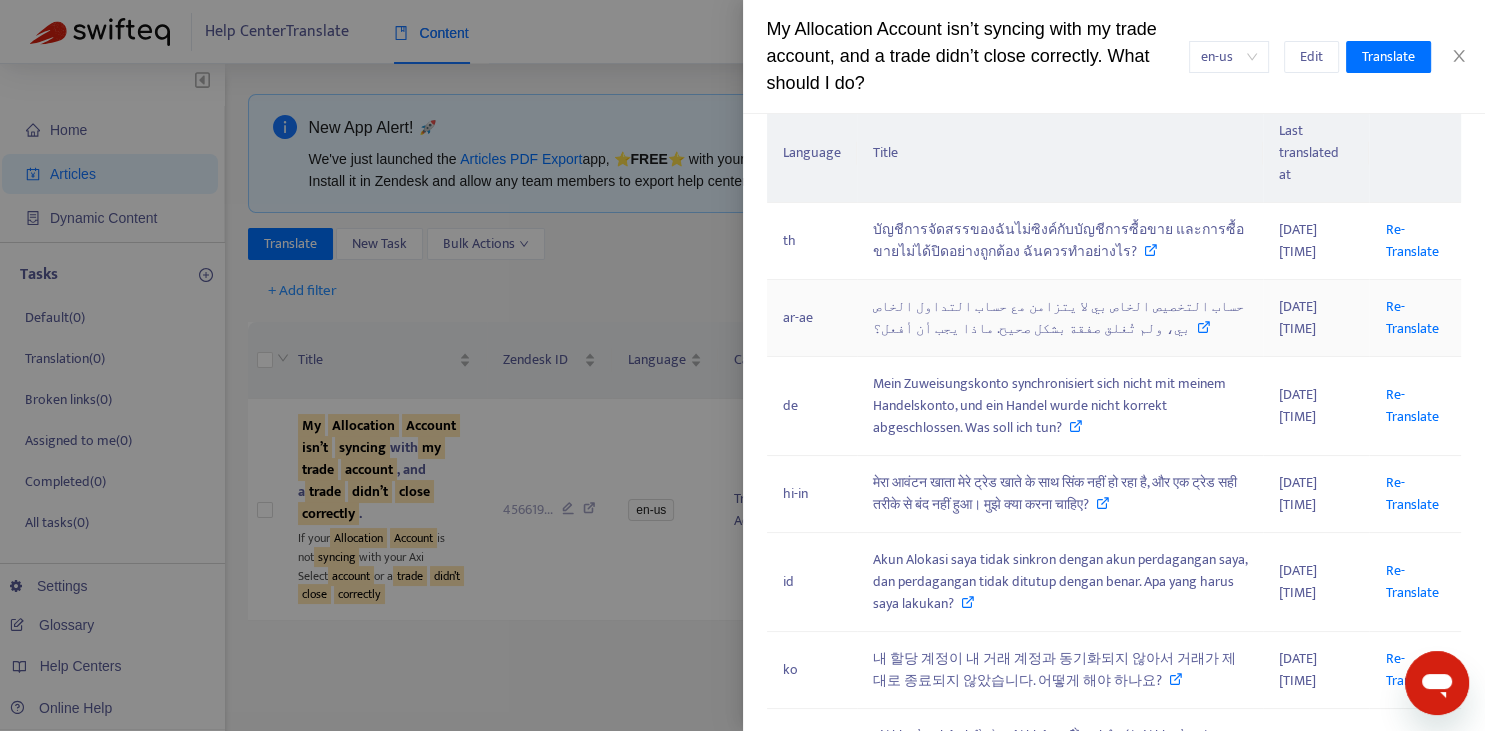 scroll, scrollTop: 294, scrollLeft: 0, axis: vertical 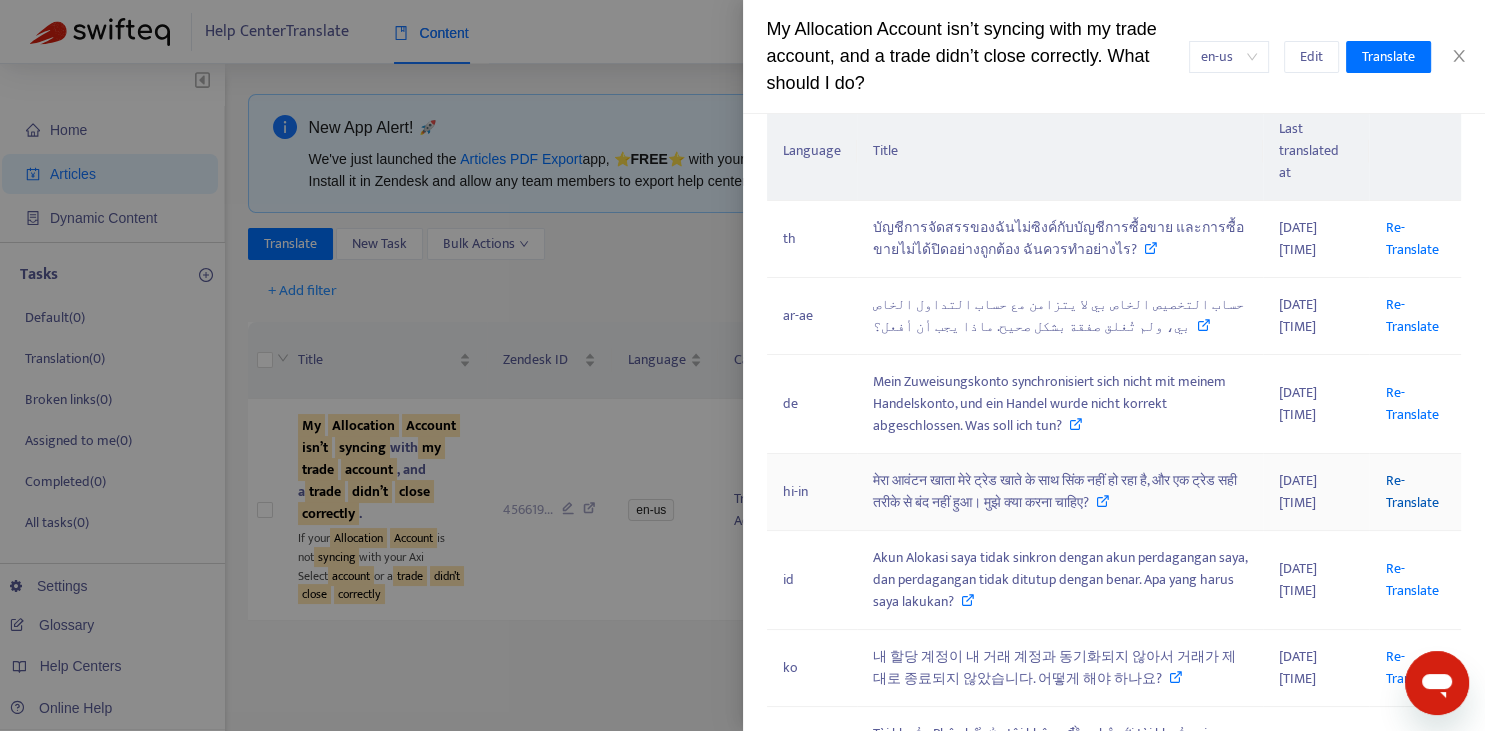 click on "Re-Translate" at bounding box center (1411, 491) 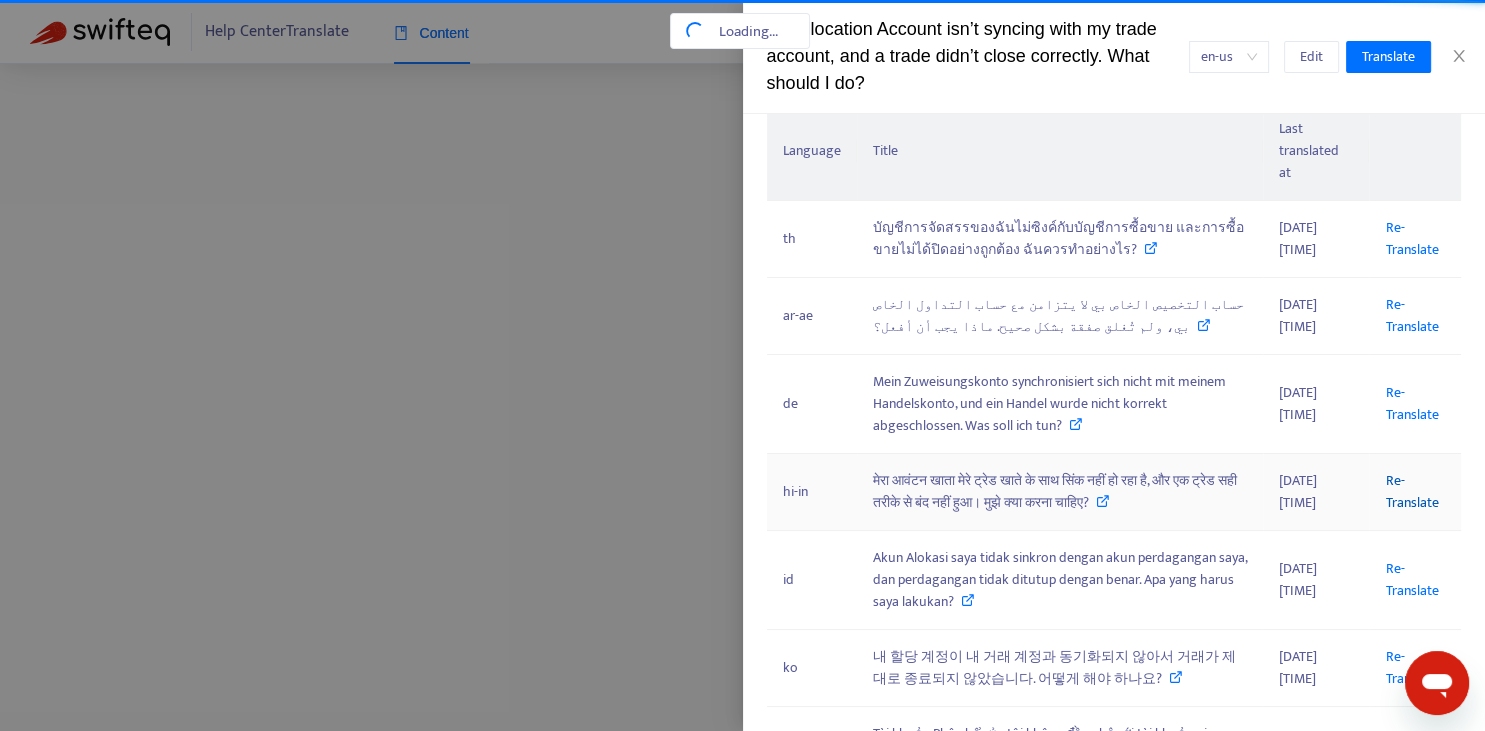 scroll, scrollTop: 0, scrollLeft: 496, axis: horizontal 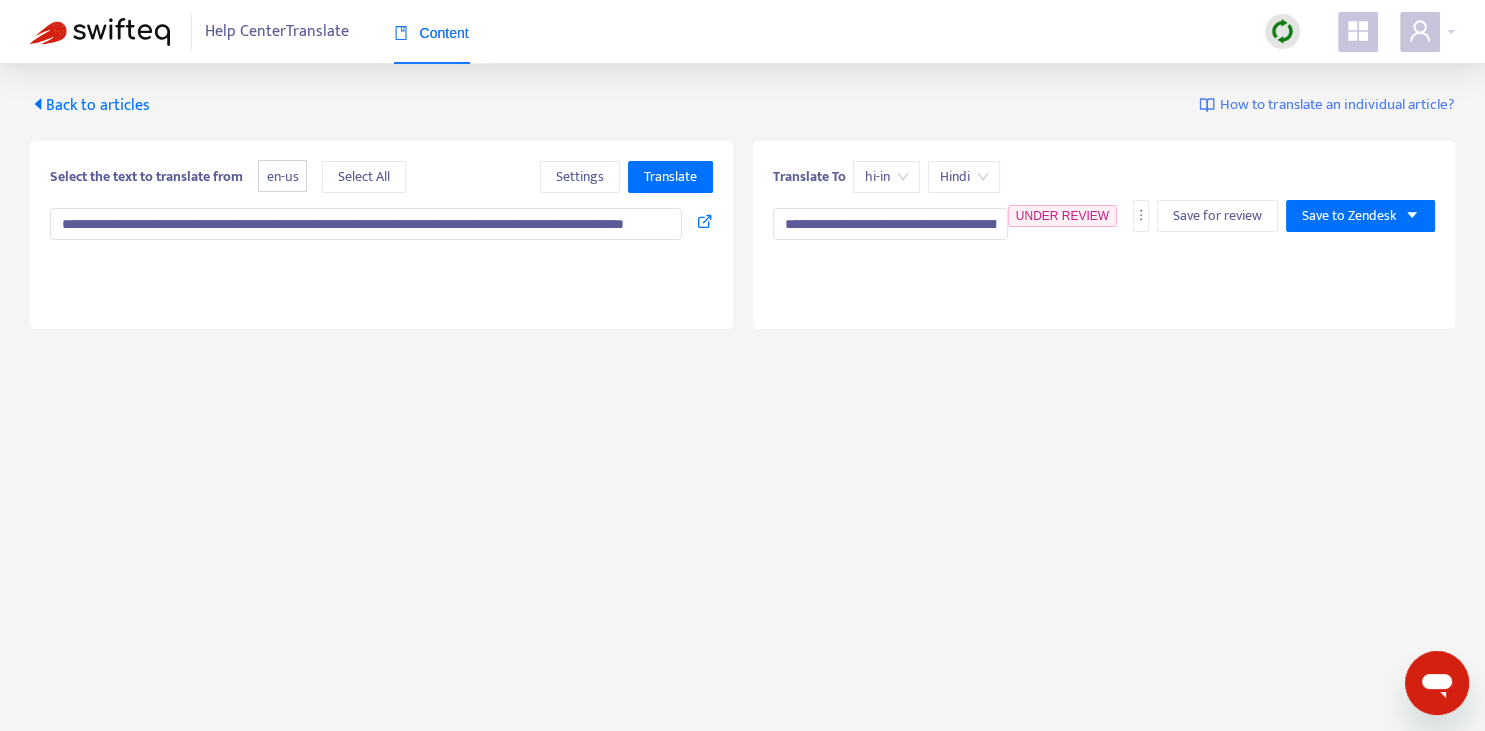 type on "**********" 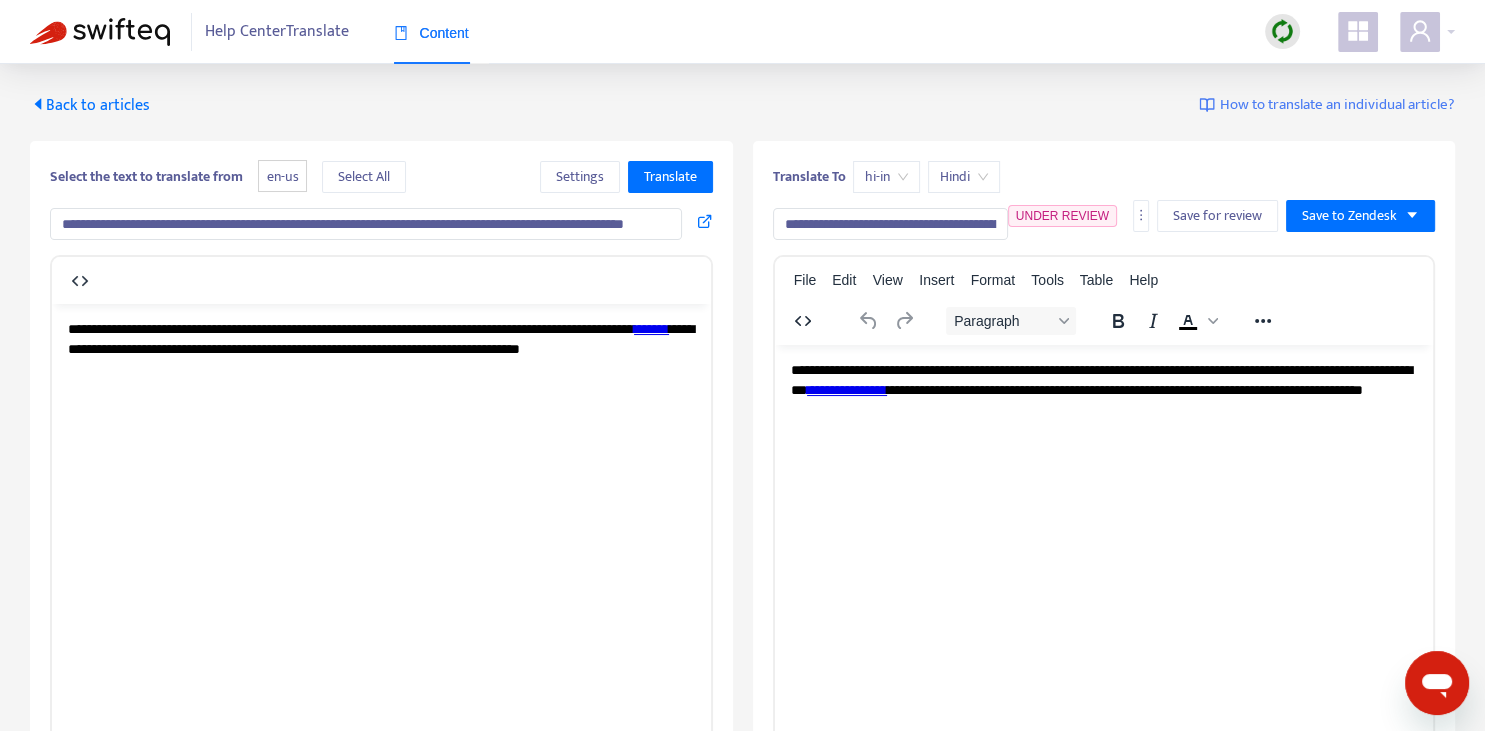 scroll, scrollTop: 343, scrollLeft: 0, axis: vertical 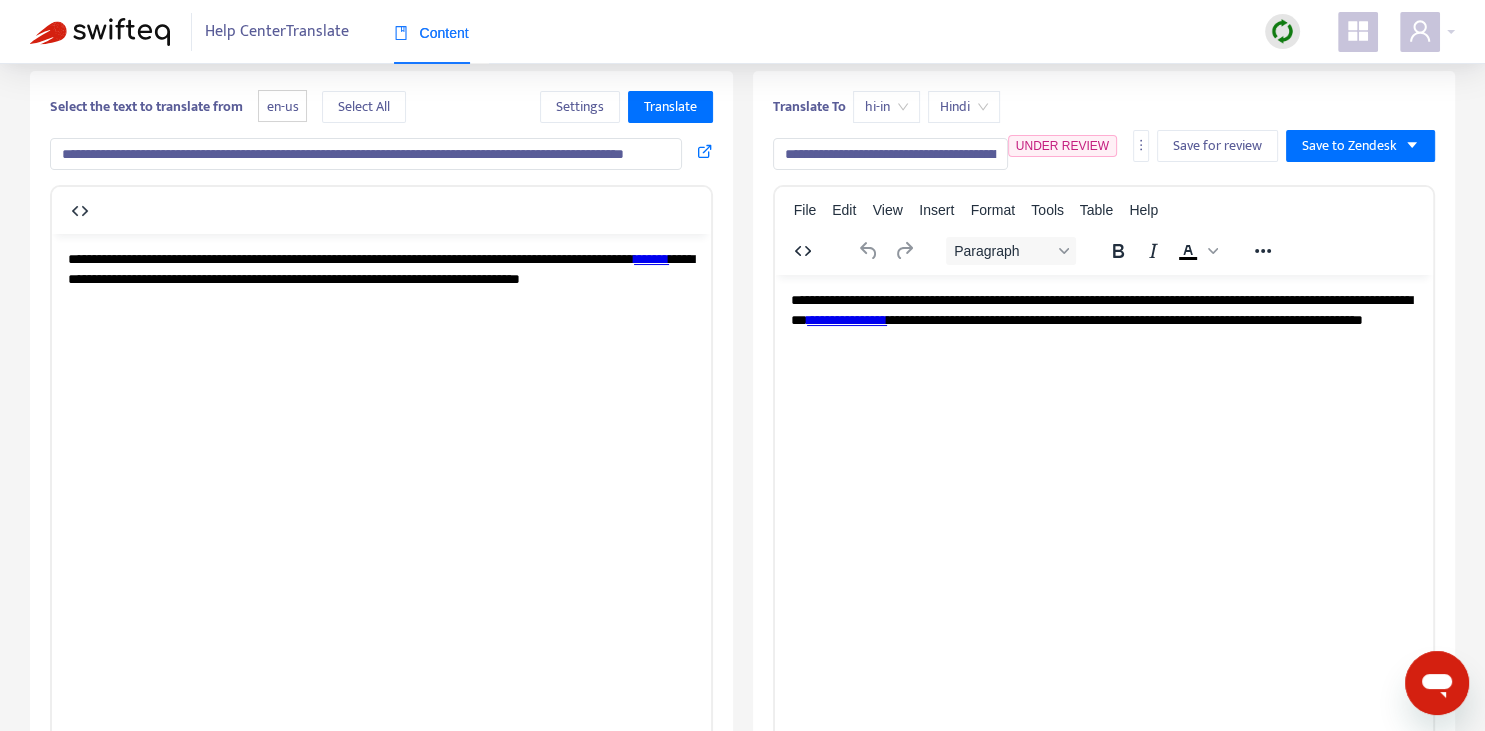 click on "**********" at bounding box center (366, 154) 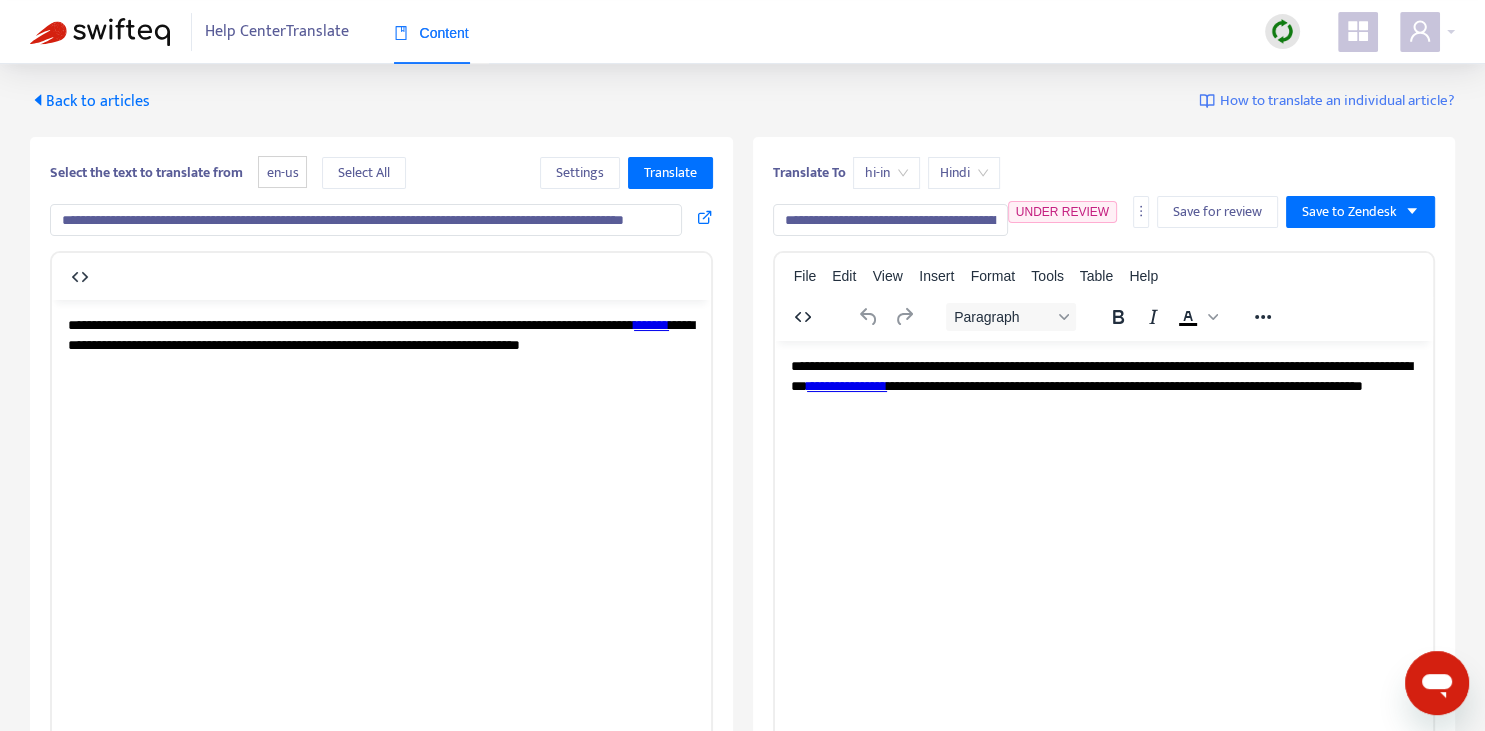 scroll, scrollTop: 0, scrollLeft: 0, axis: both 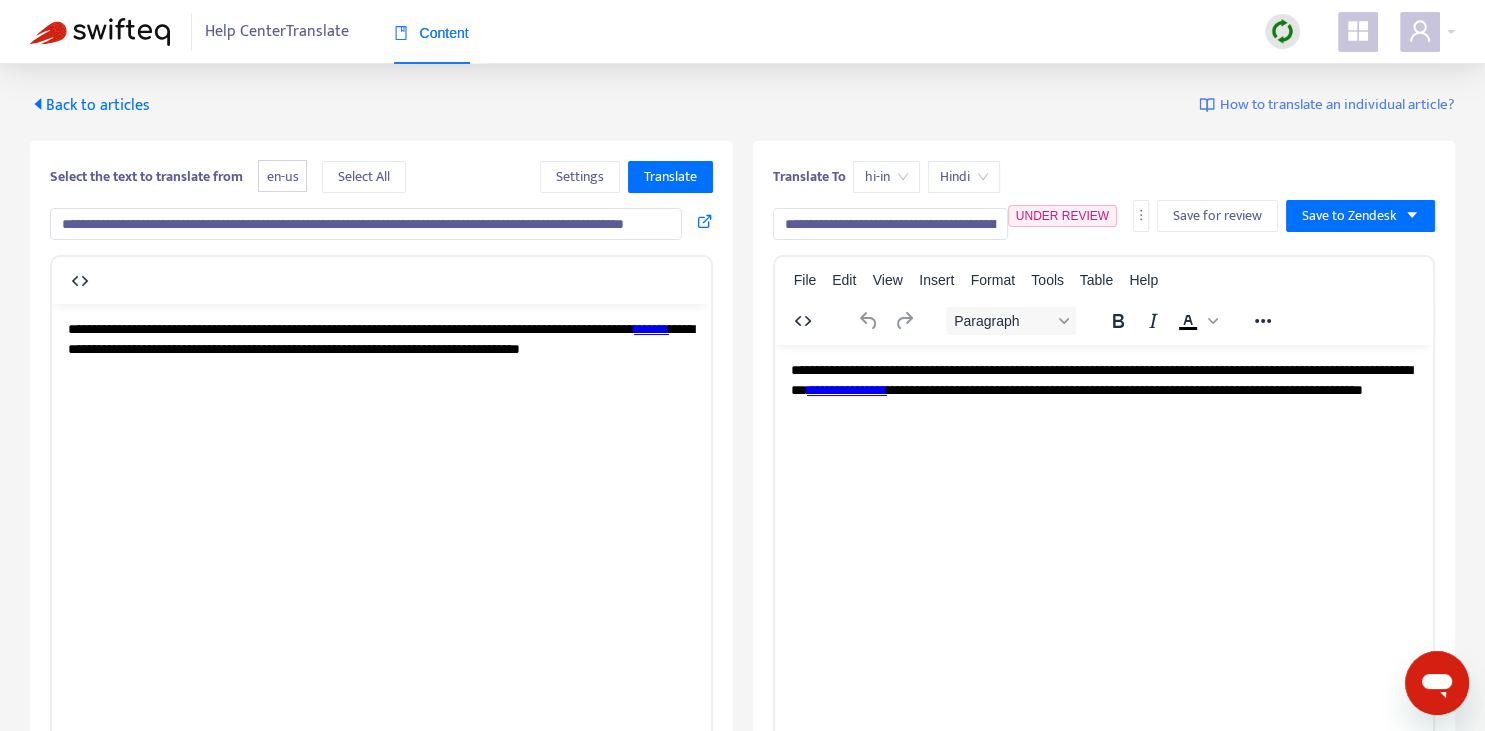click on "**********" at bounding box center [890, 224] 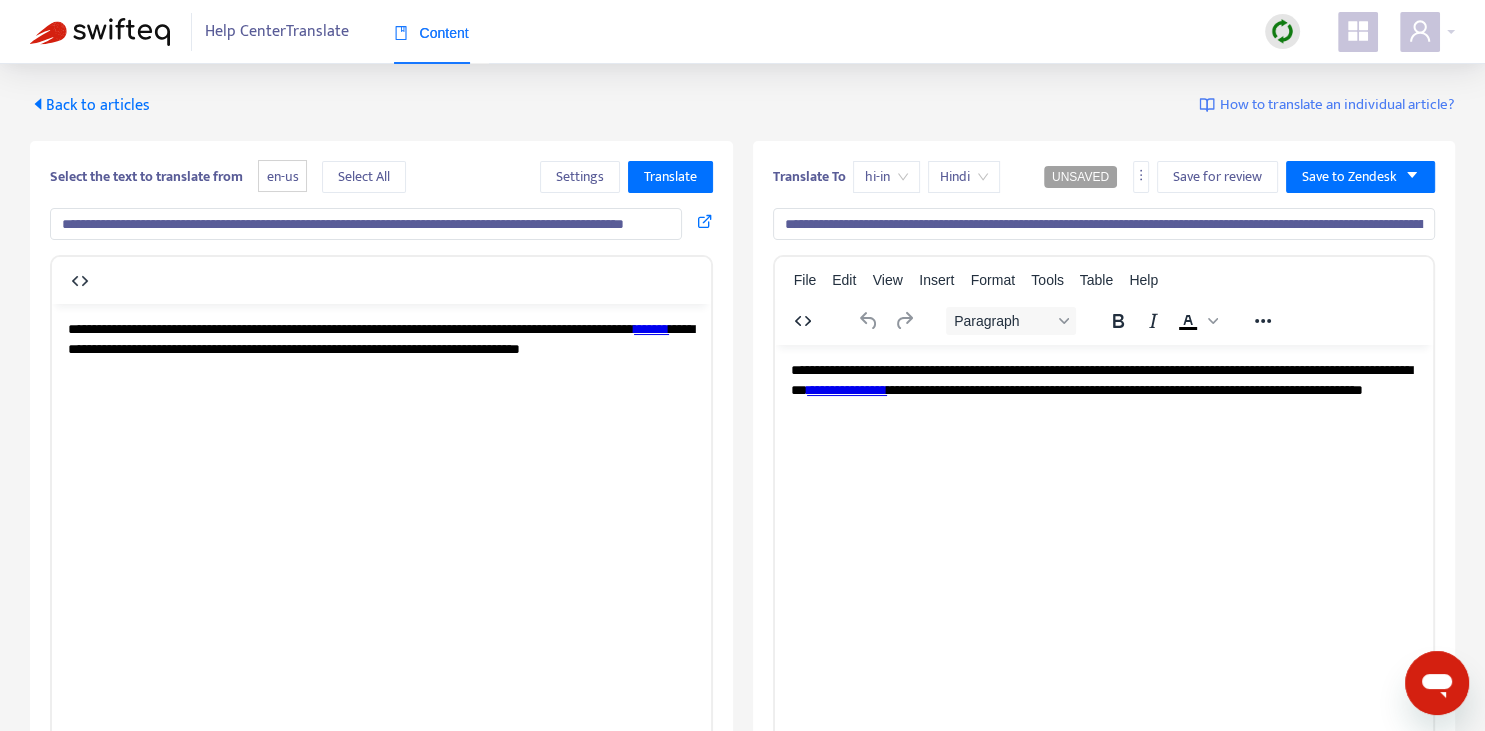 scroll, scrollTop: 0, scrollLeft: 112, axis: horizontal 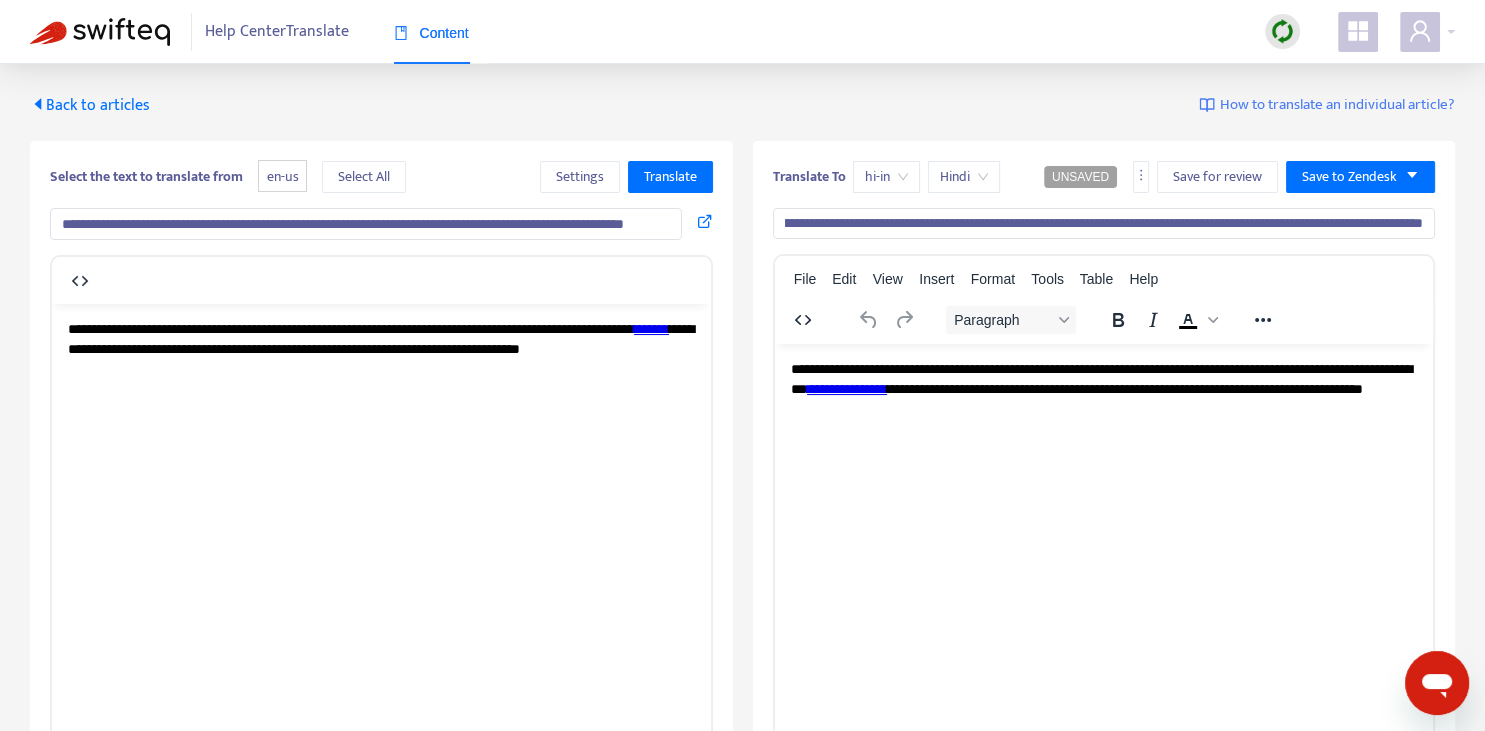 type on "**********" 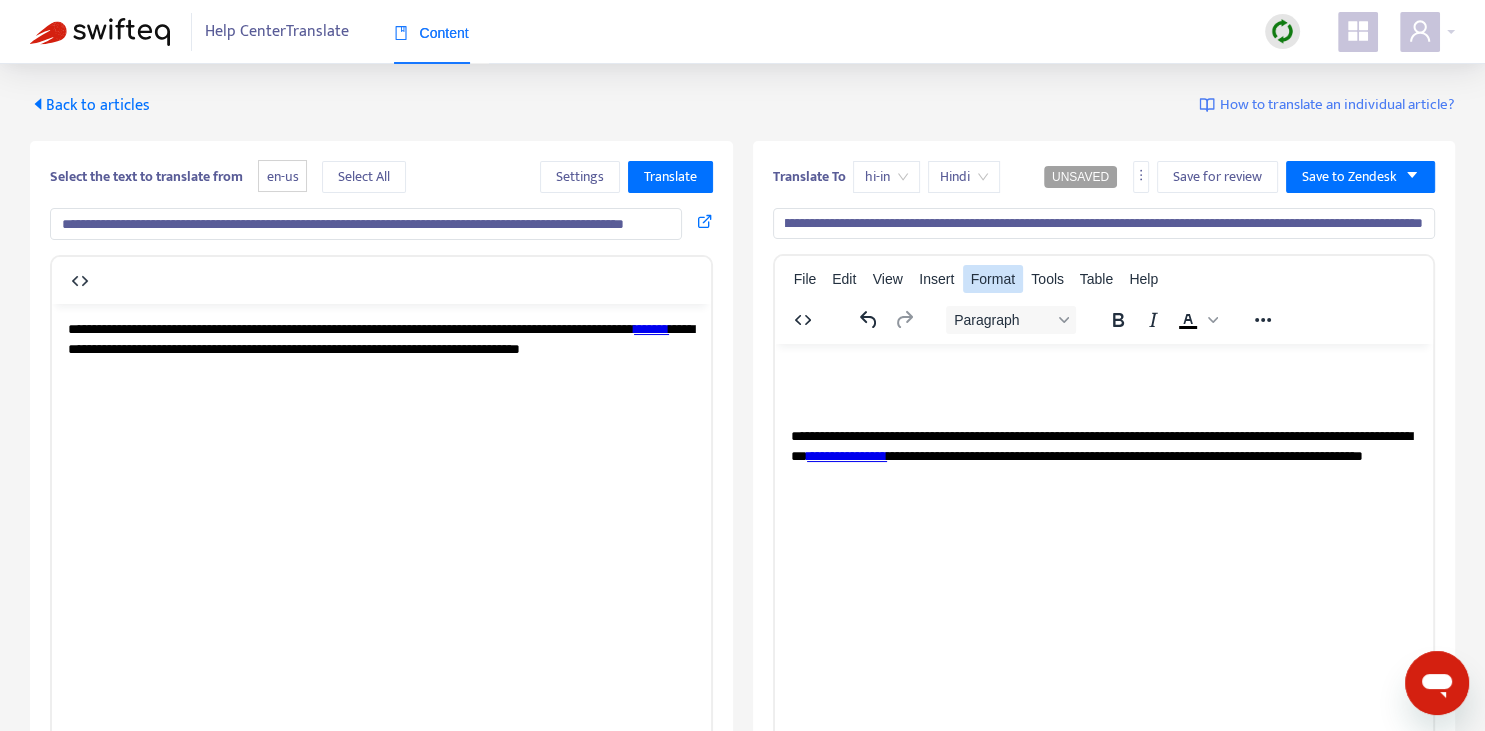 type 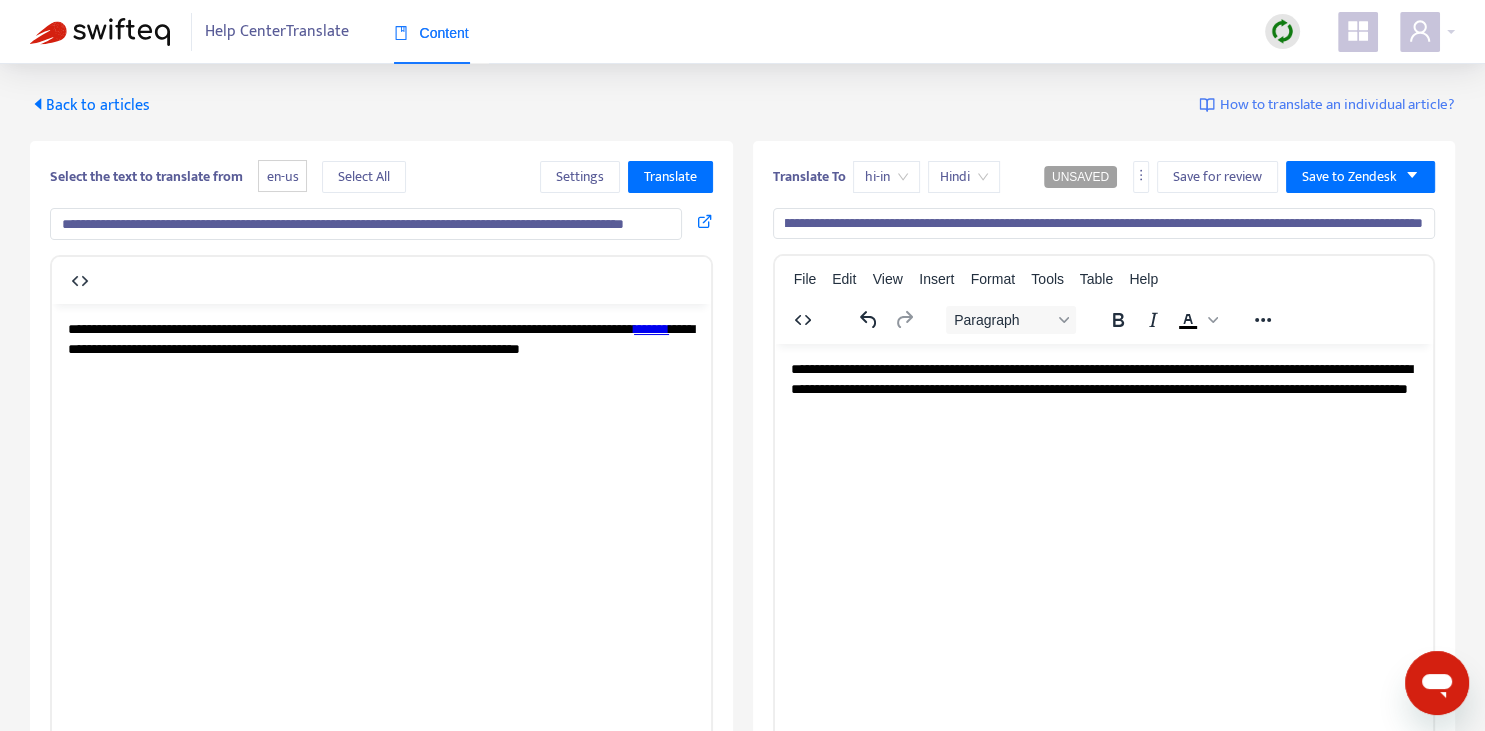 click on "**********" at bounding box center [1104, 608] 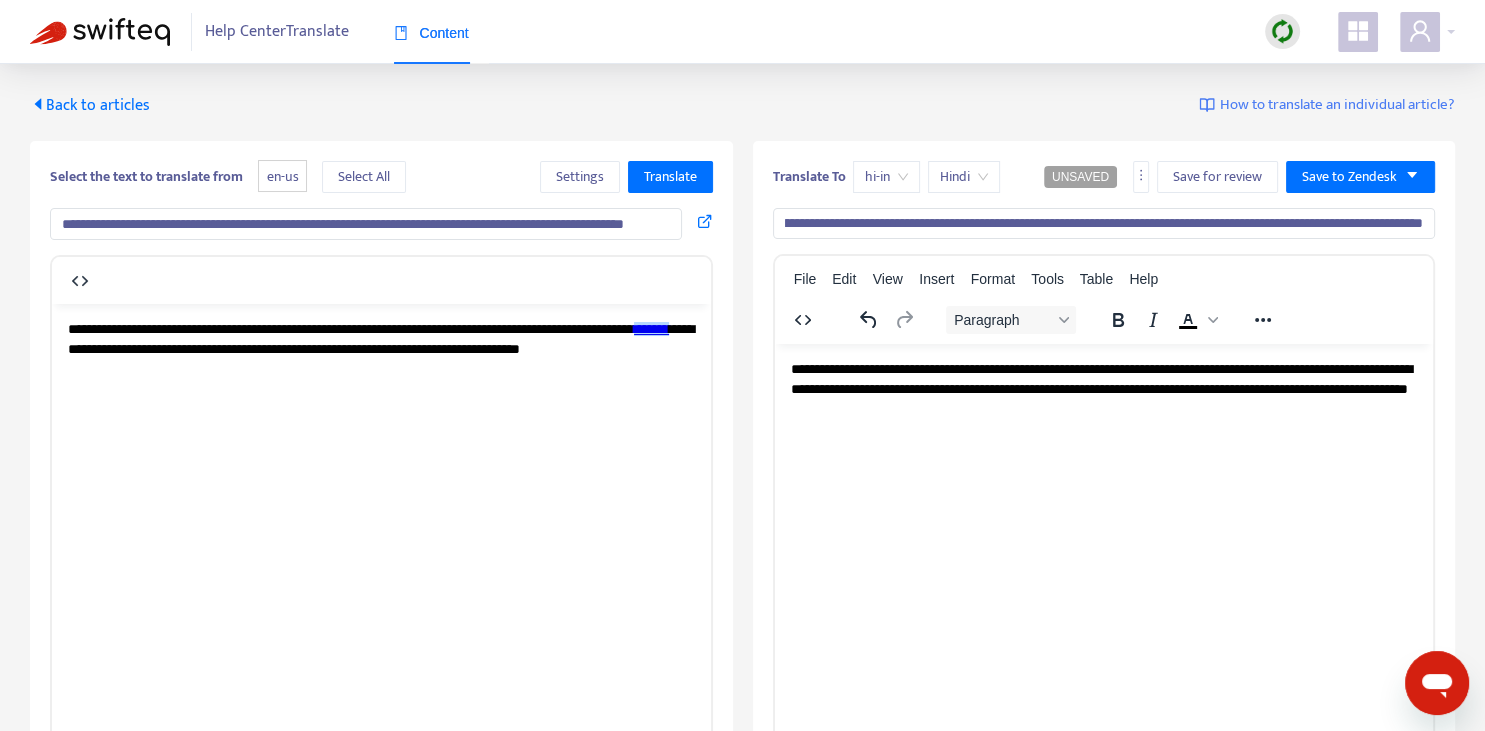 click on "*******" at bounding box center (651, 328) 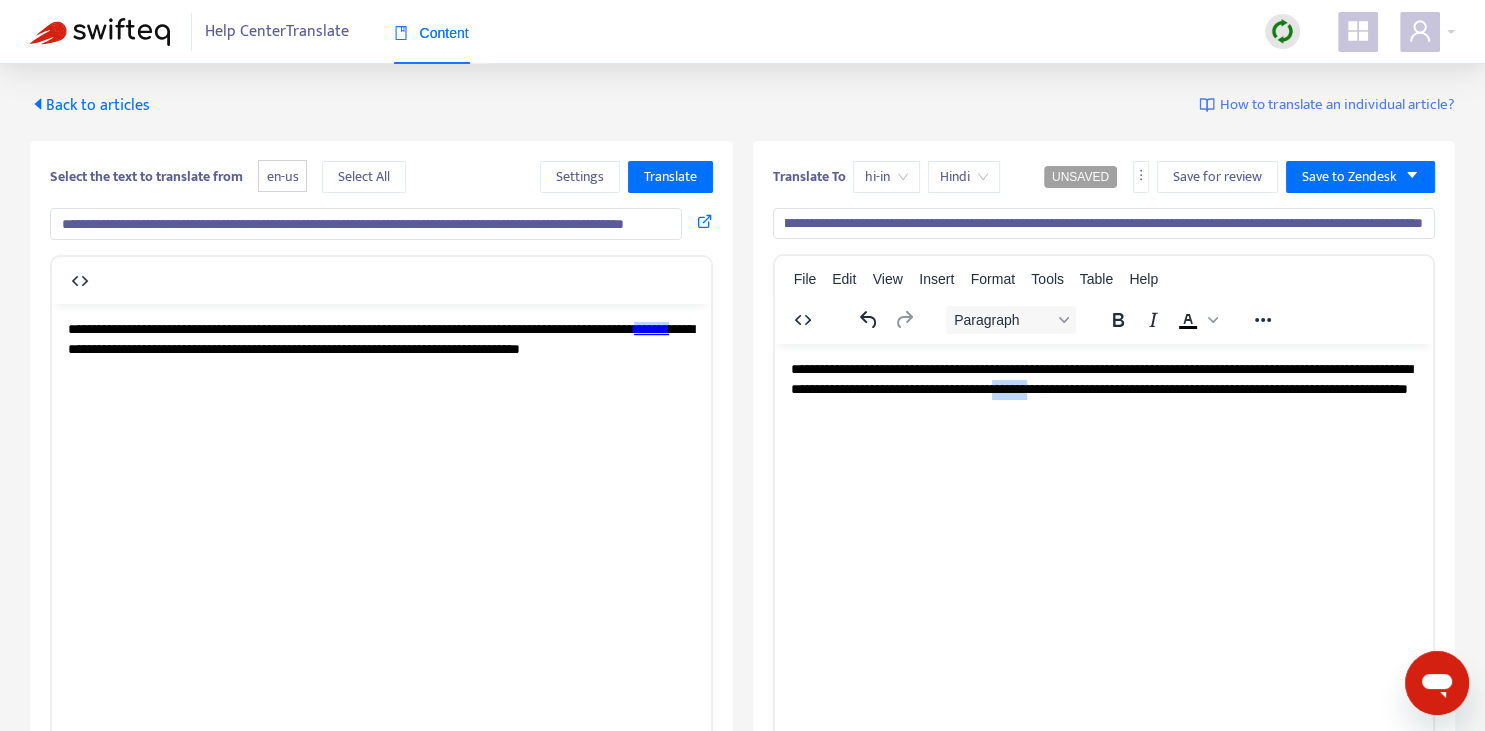 click on "**********" at bounding box center (1103, 389) 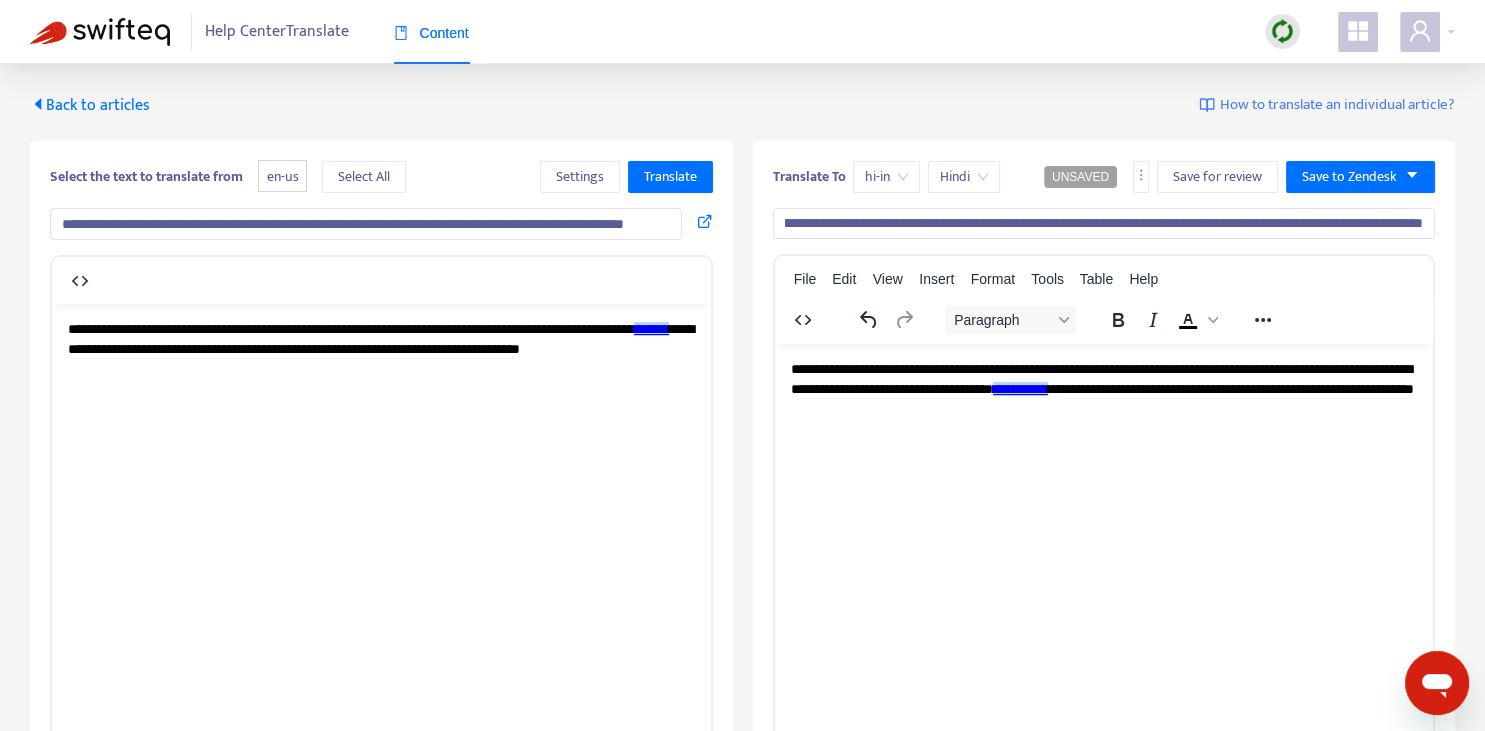 click on "**********" at bounding box center [1104, 224] 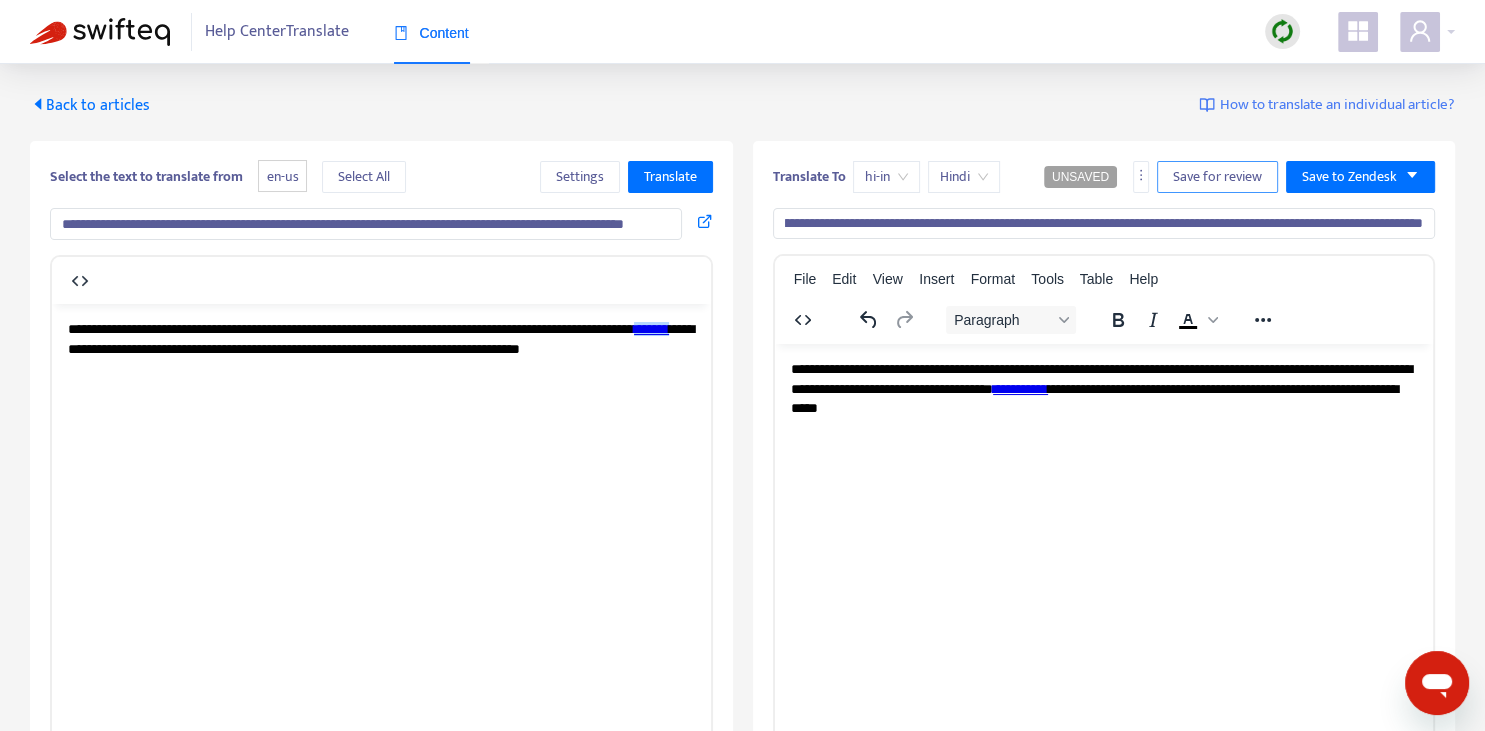 click on "Save for review" at bounding box center [1217, 177] 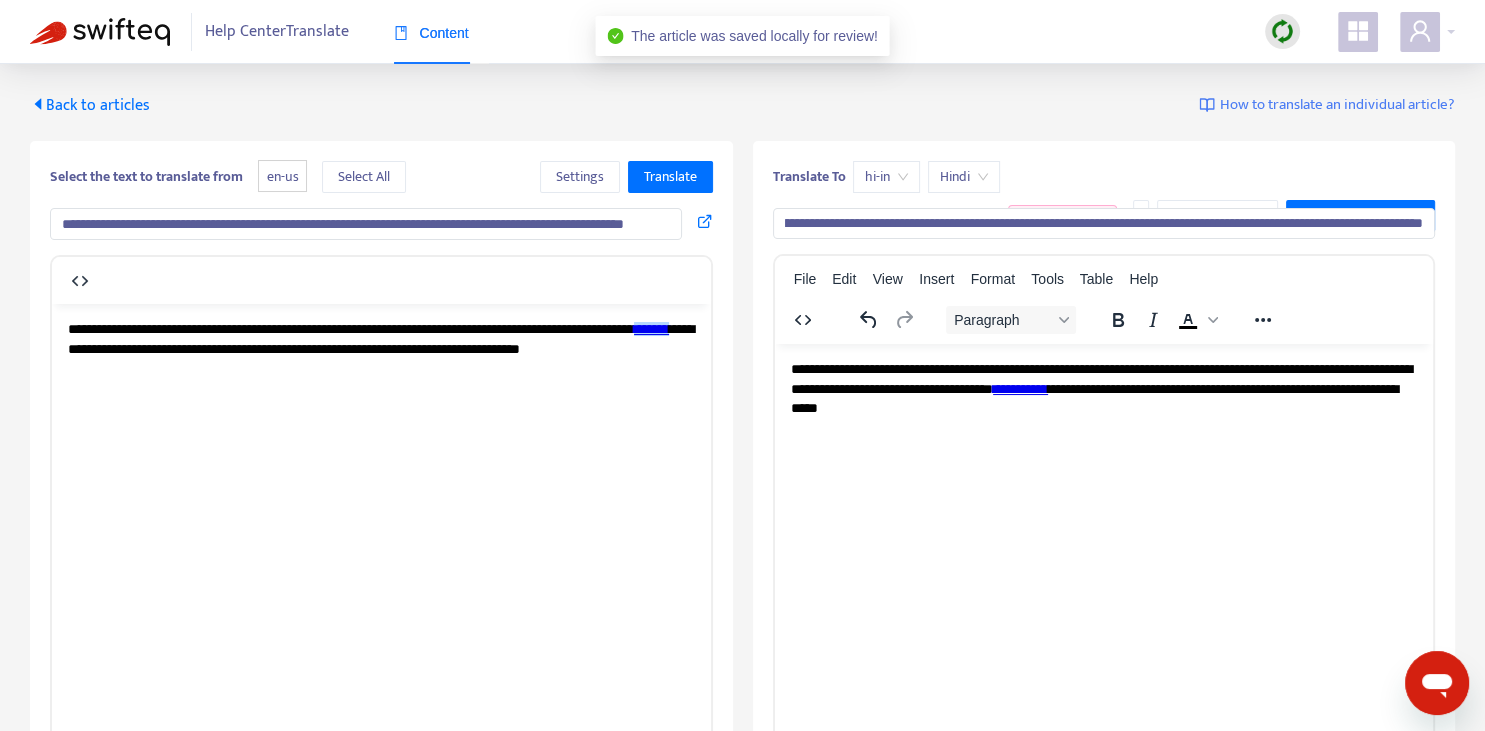click on "Back to articles" at bounding box center [90, 105] 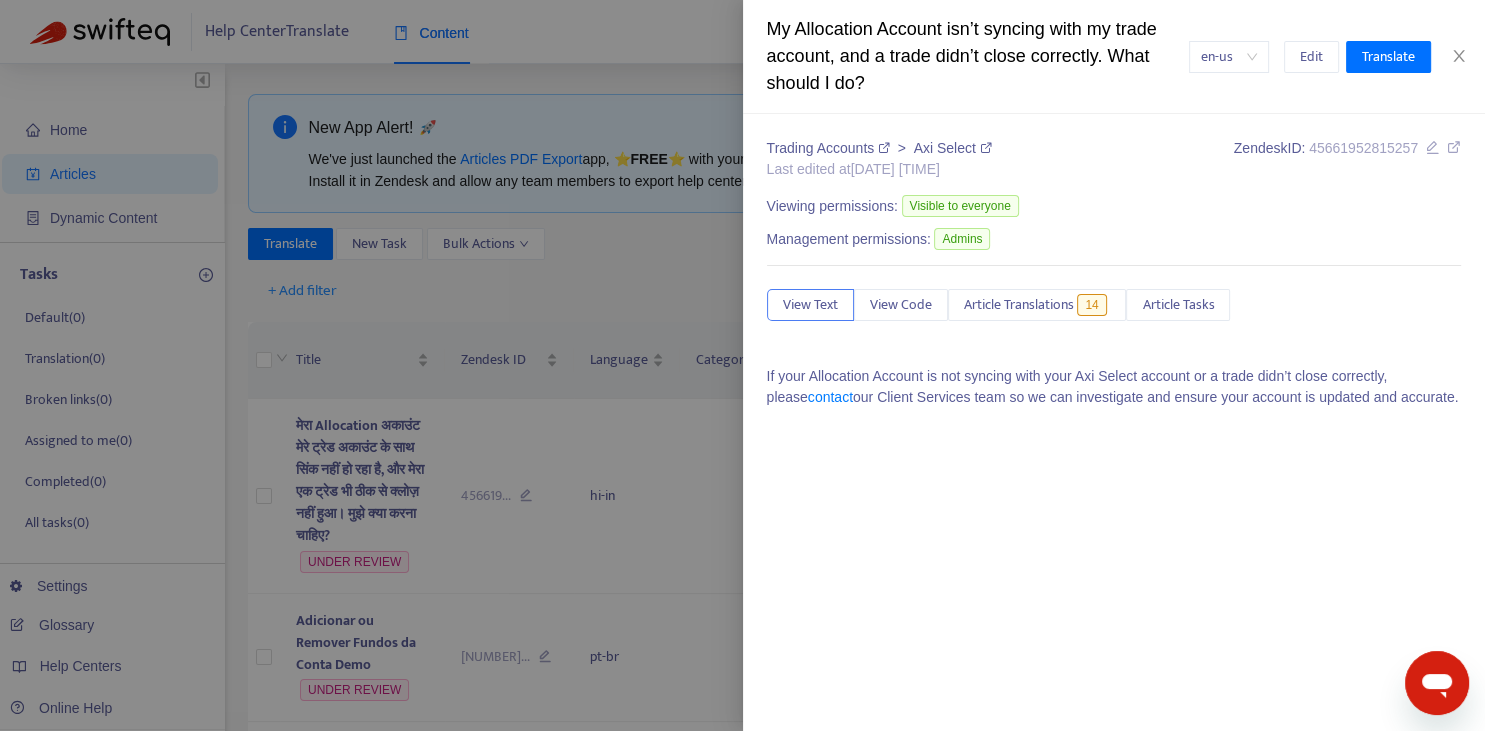 click at bounding box center (742, 365) 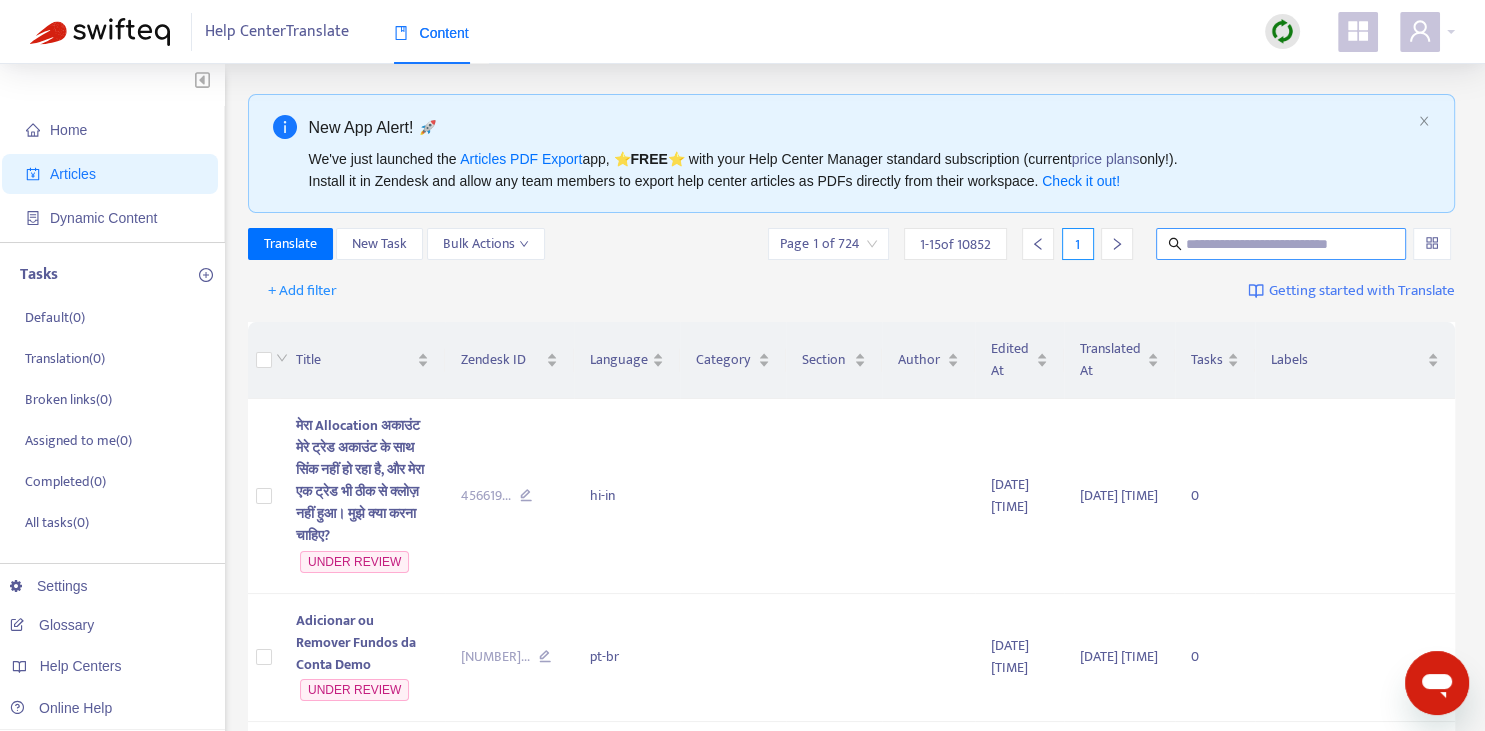 click at bounding box center (1281, 244) 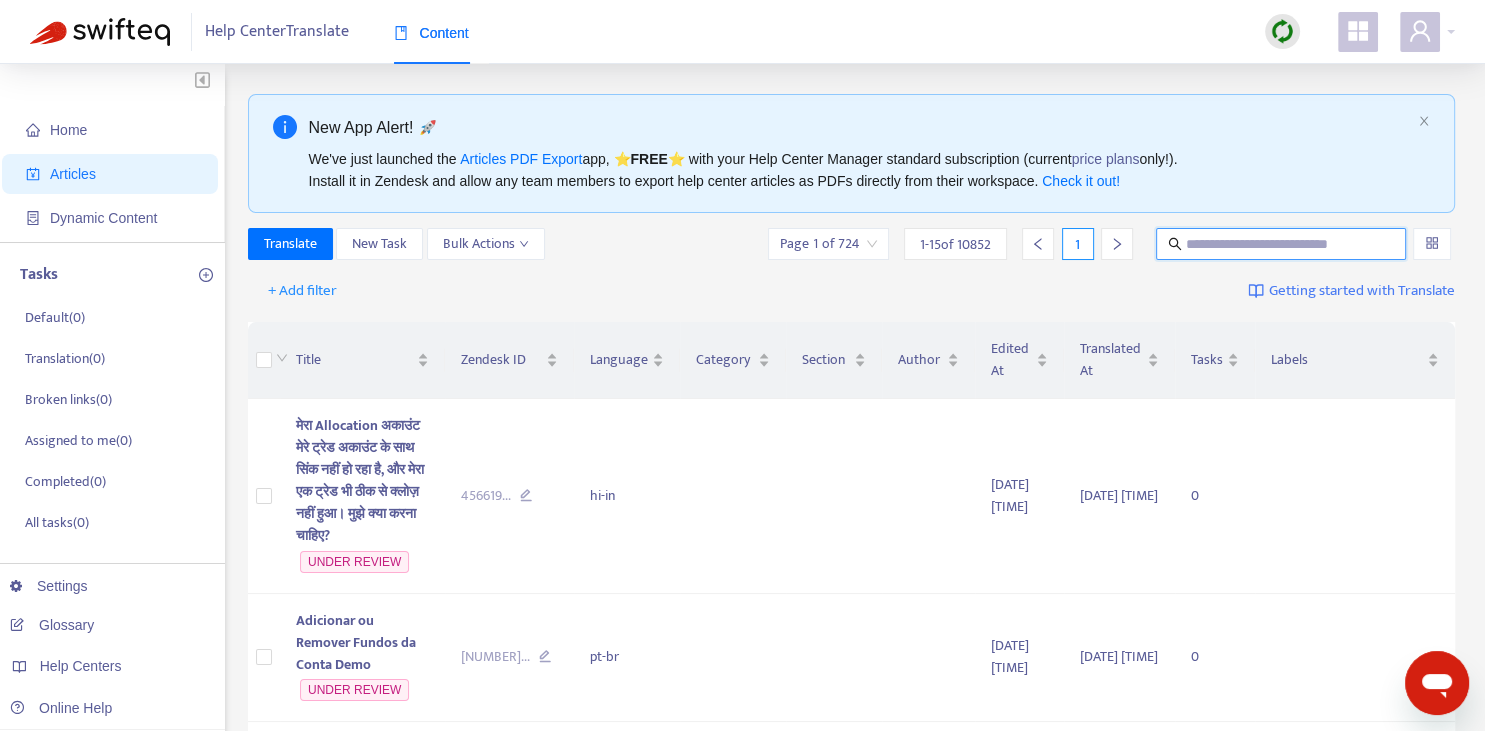 paste on "**********" 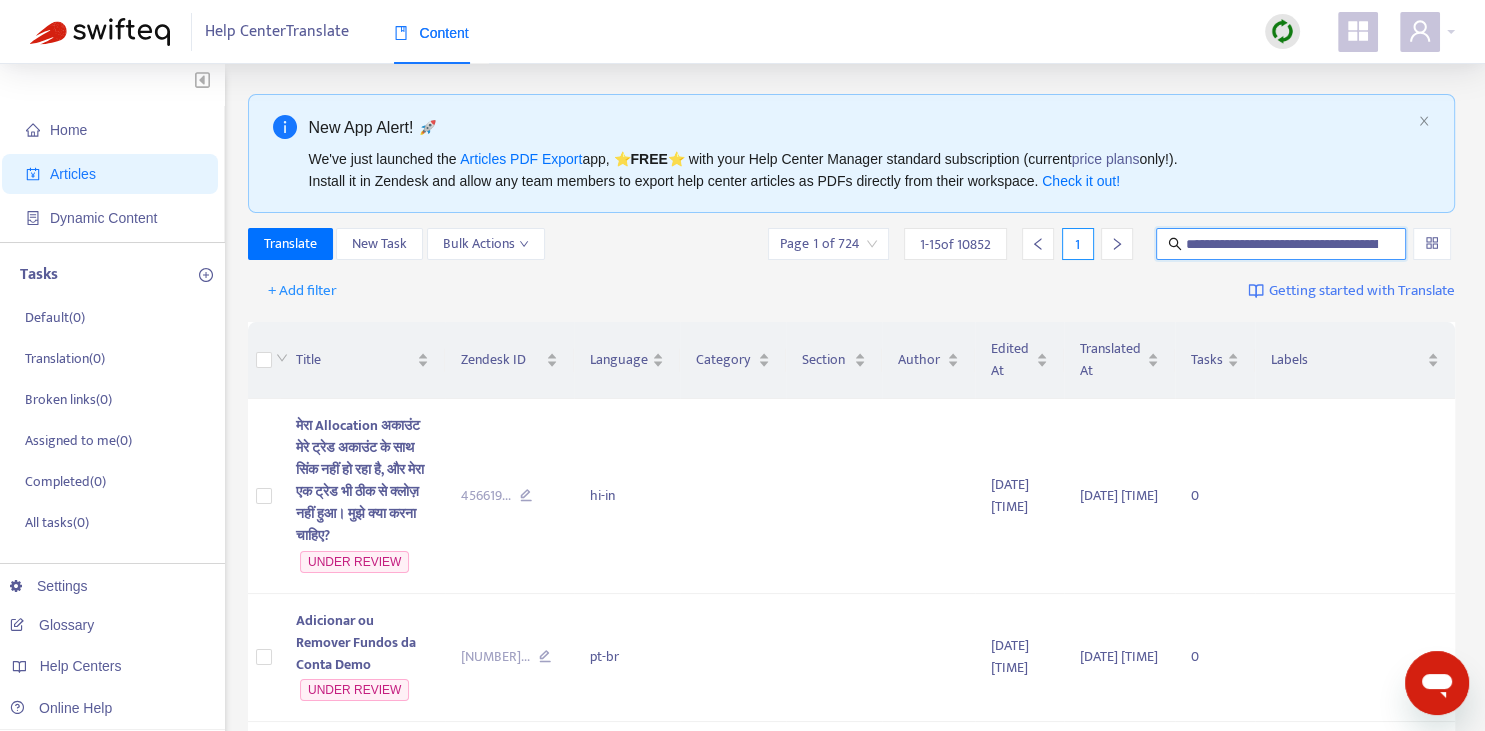 scroll, scrollTop: 0, scrollLeft: 472, axis: horizontal 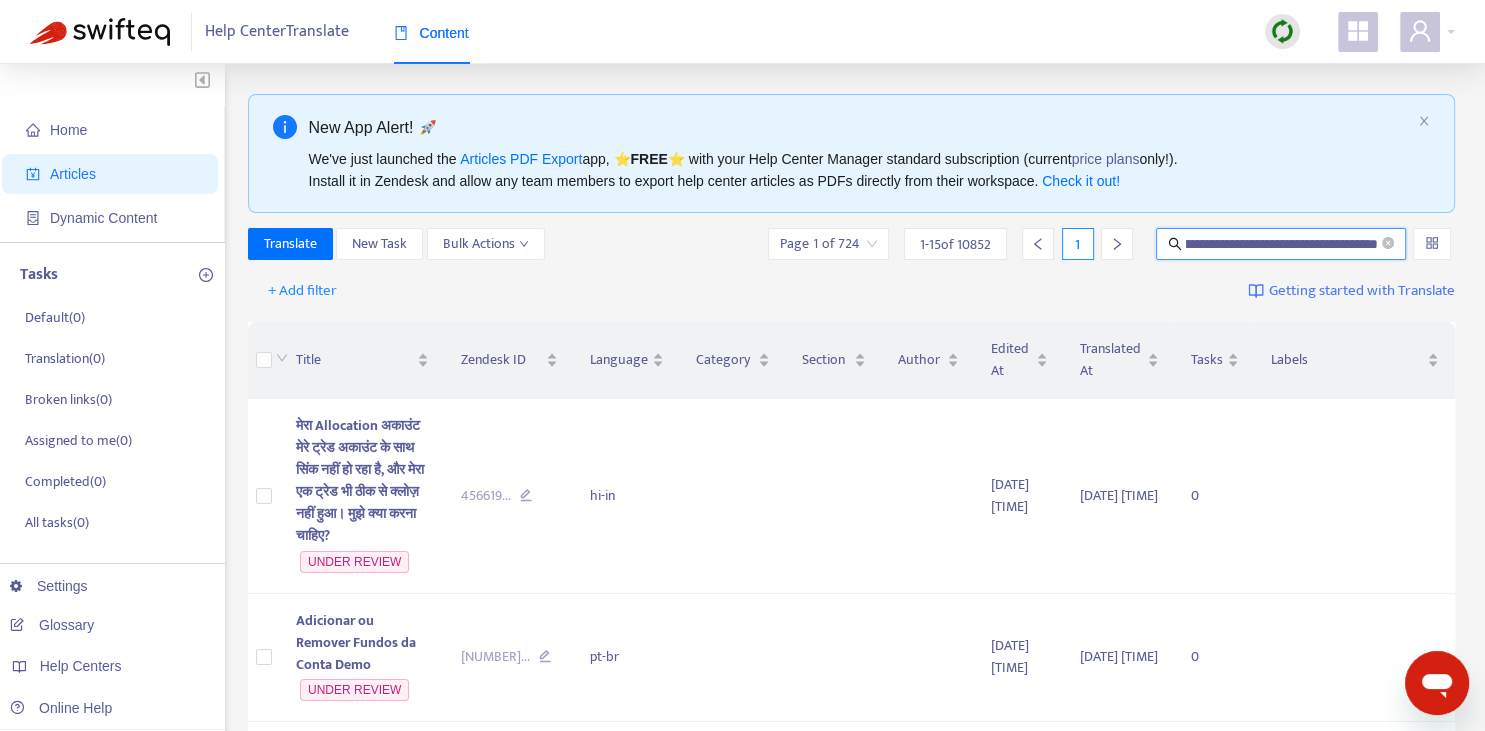 type on "**********" 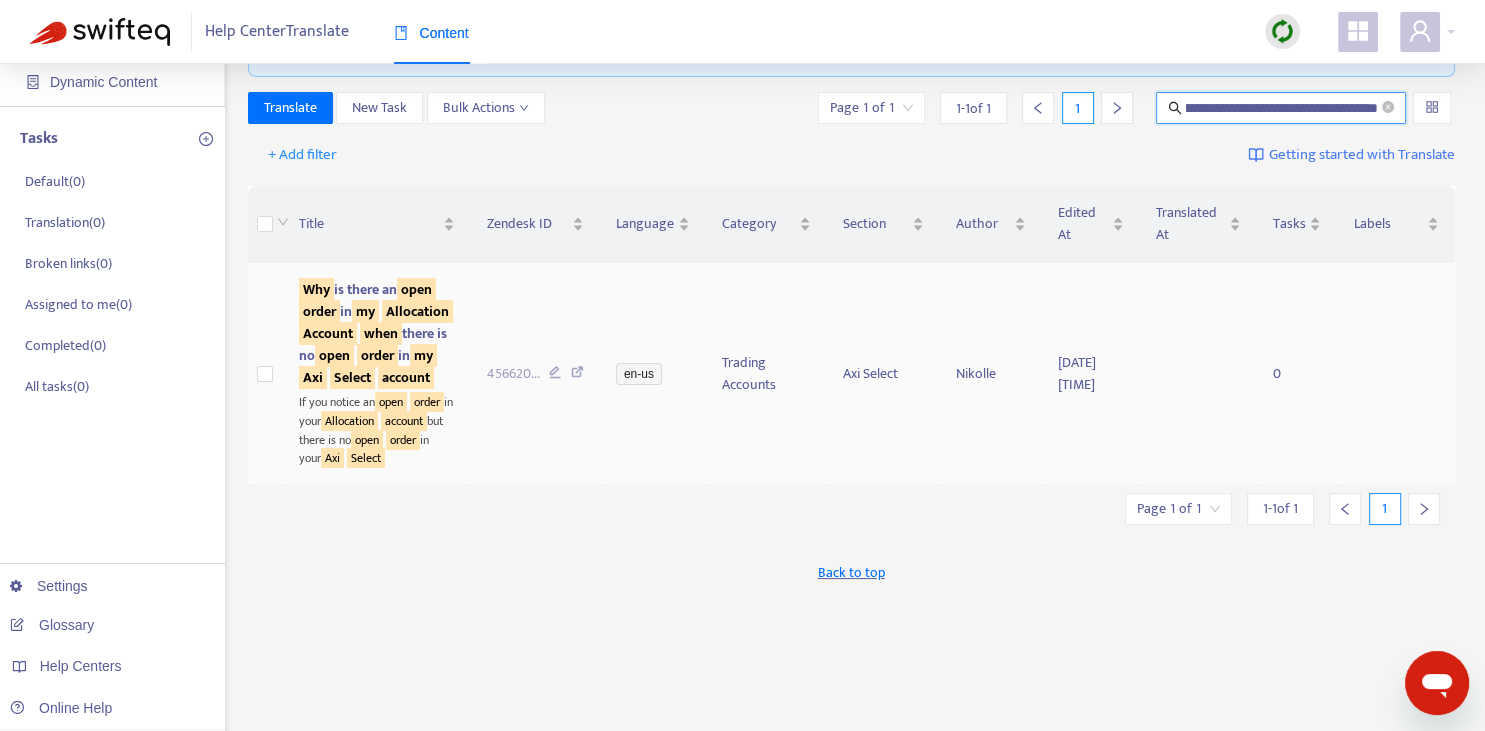 scroll, scrollTop: 140, scrollLeft: 0, axis: vertical 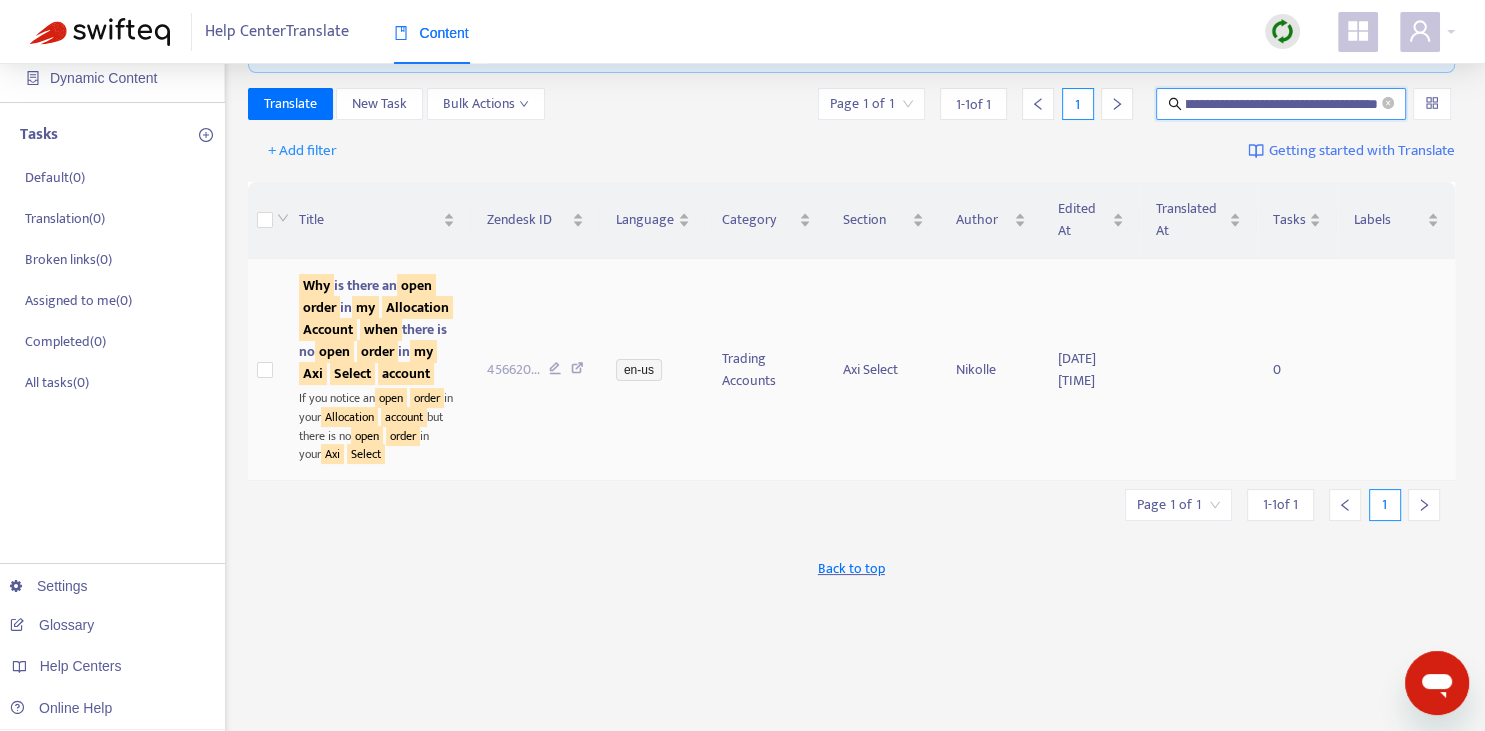 click on "Why  is there an  open   order  in  my   Allocation   Account   when  there is no  open   order  in  my   Axi   Select   account" at bounding box center [376, 329] 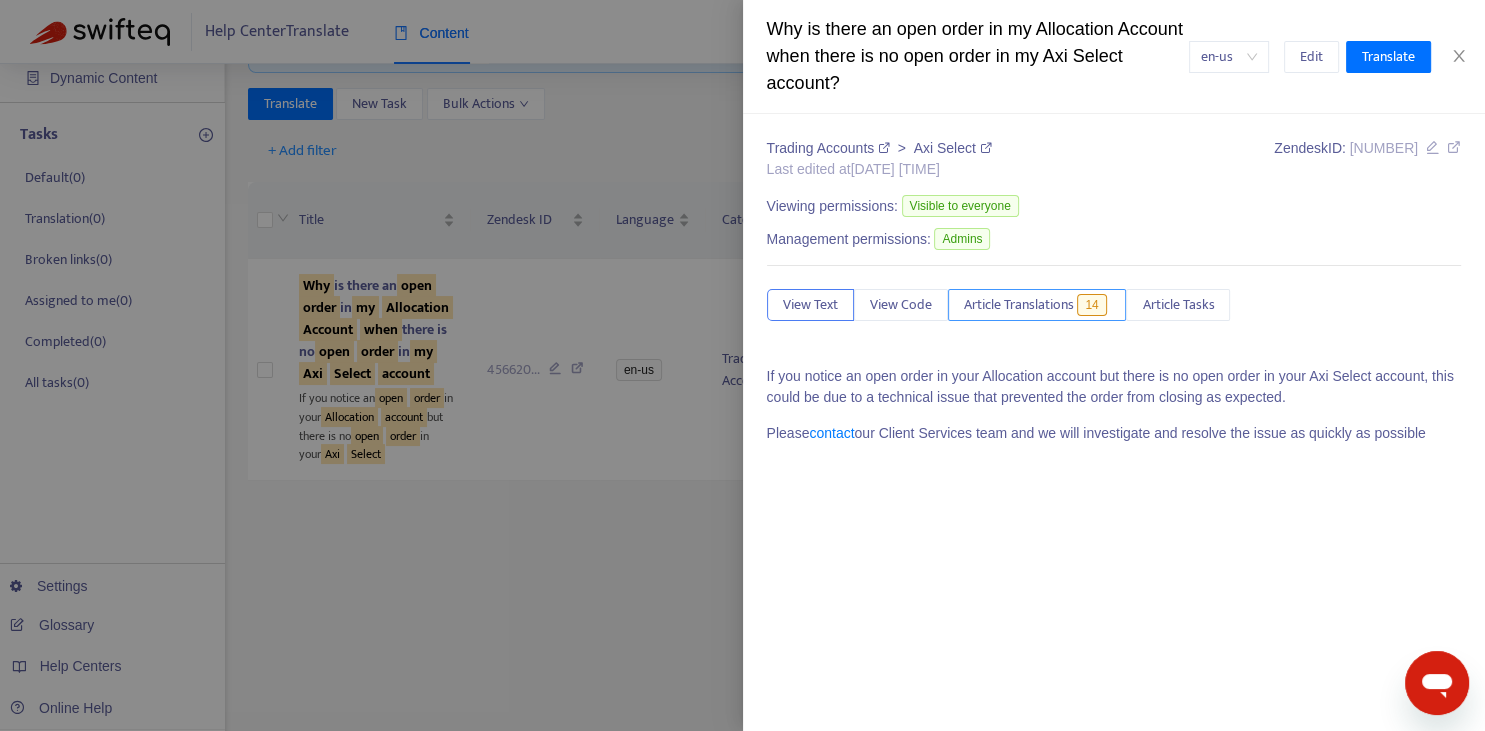 click on "Article Translations" at bounding box center (1019, 305) 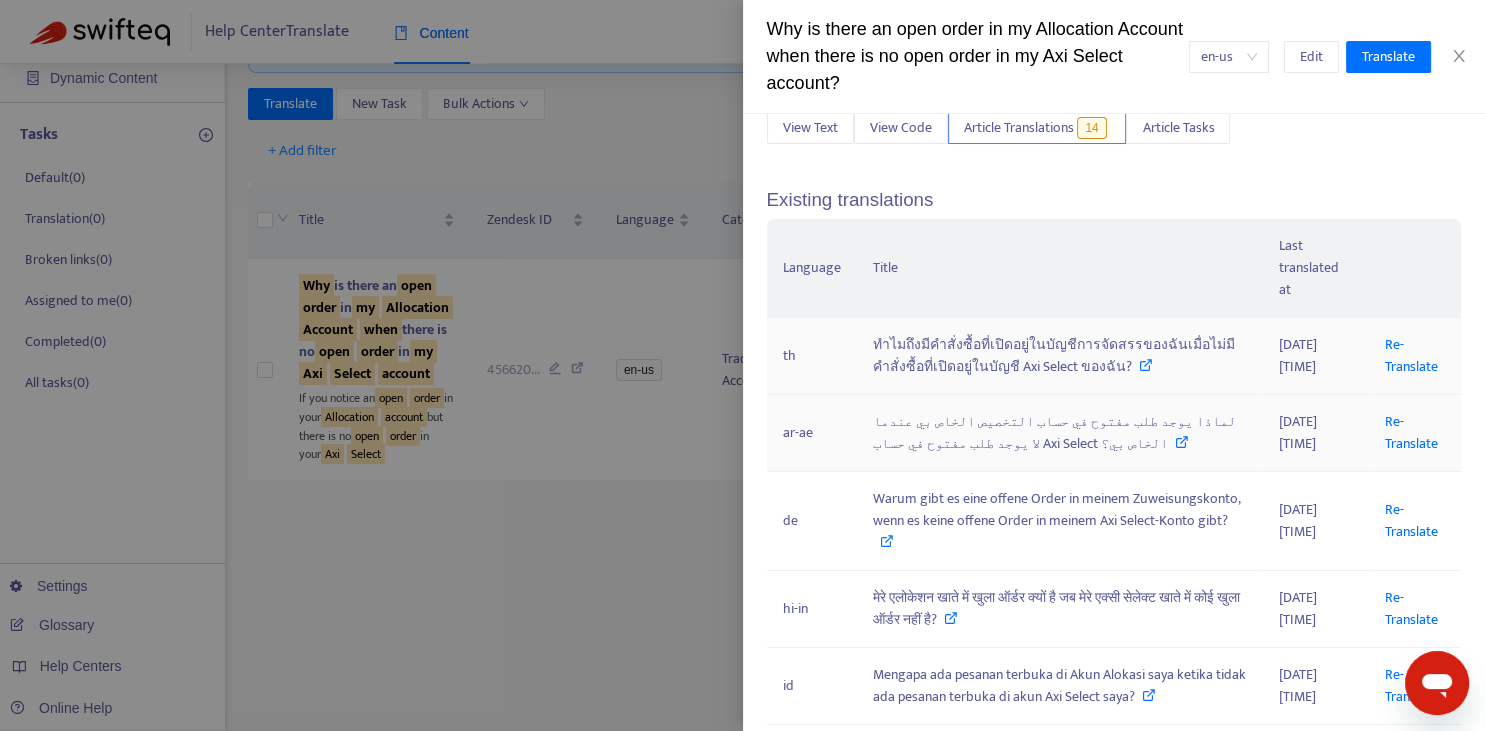 scroll, scrollTop: 220, scrollLeft: 0, axis: vertical 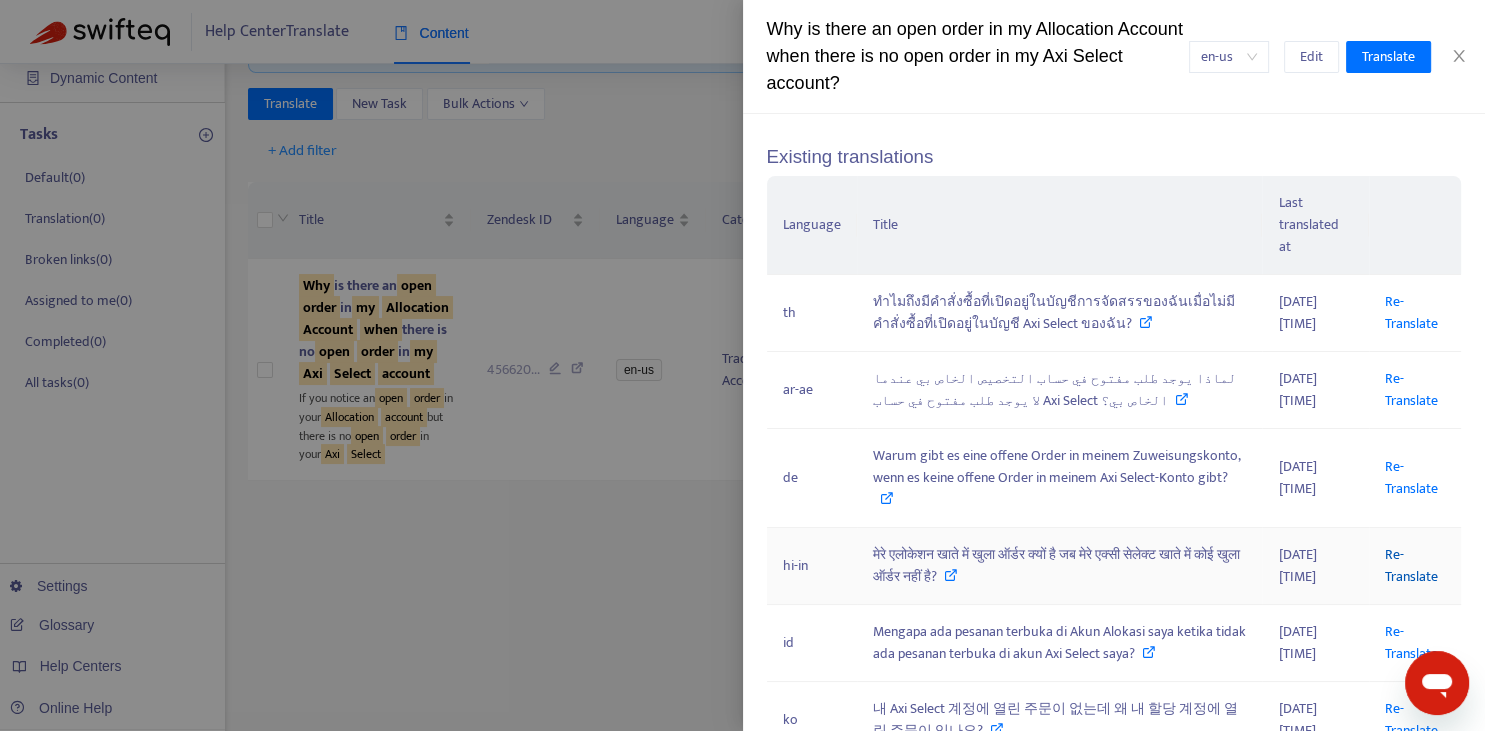 click on "Re-Translate" at bounding box center (1411, 565) 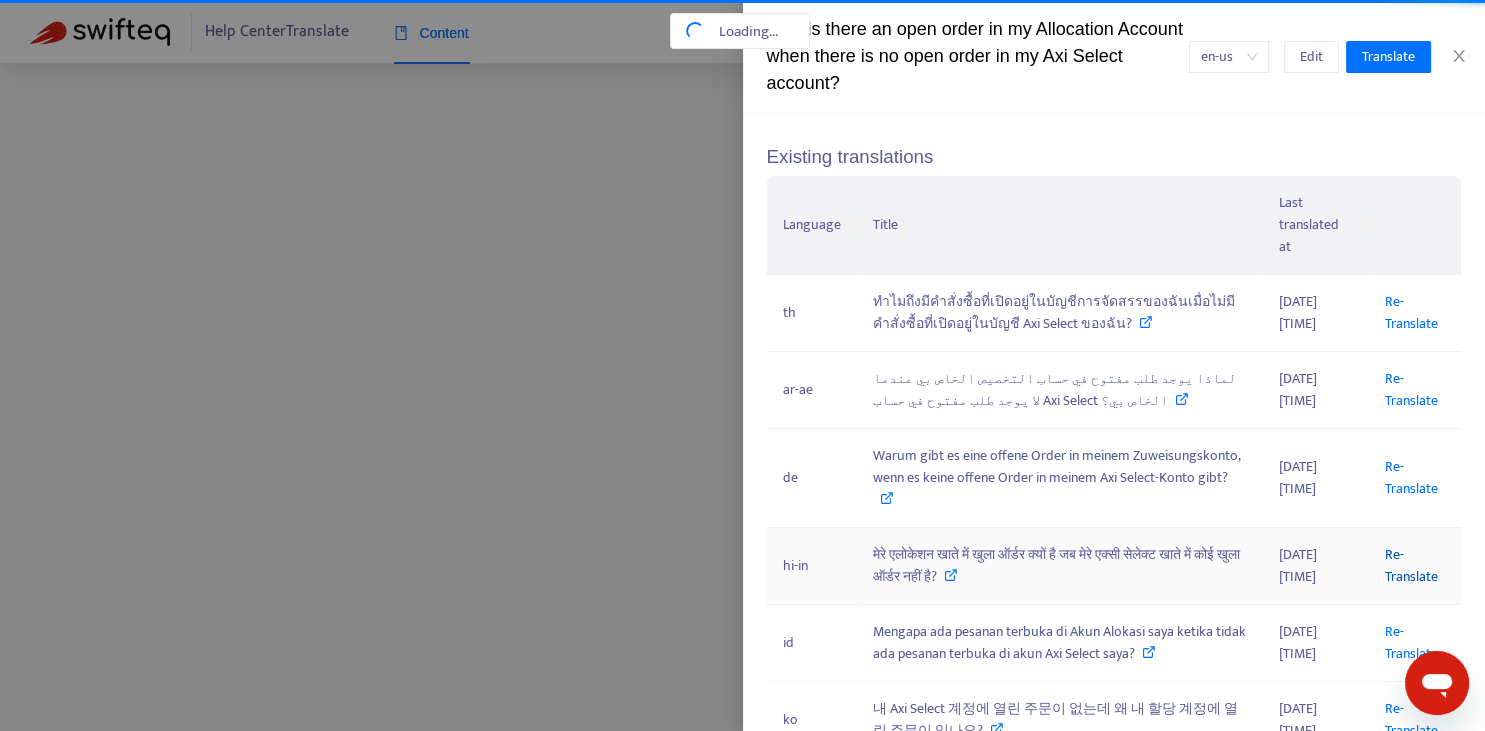 scroll, scrollTop: 0, scrollLeft: 472, axis: horizontal 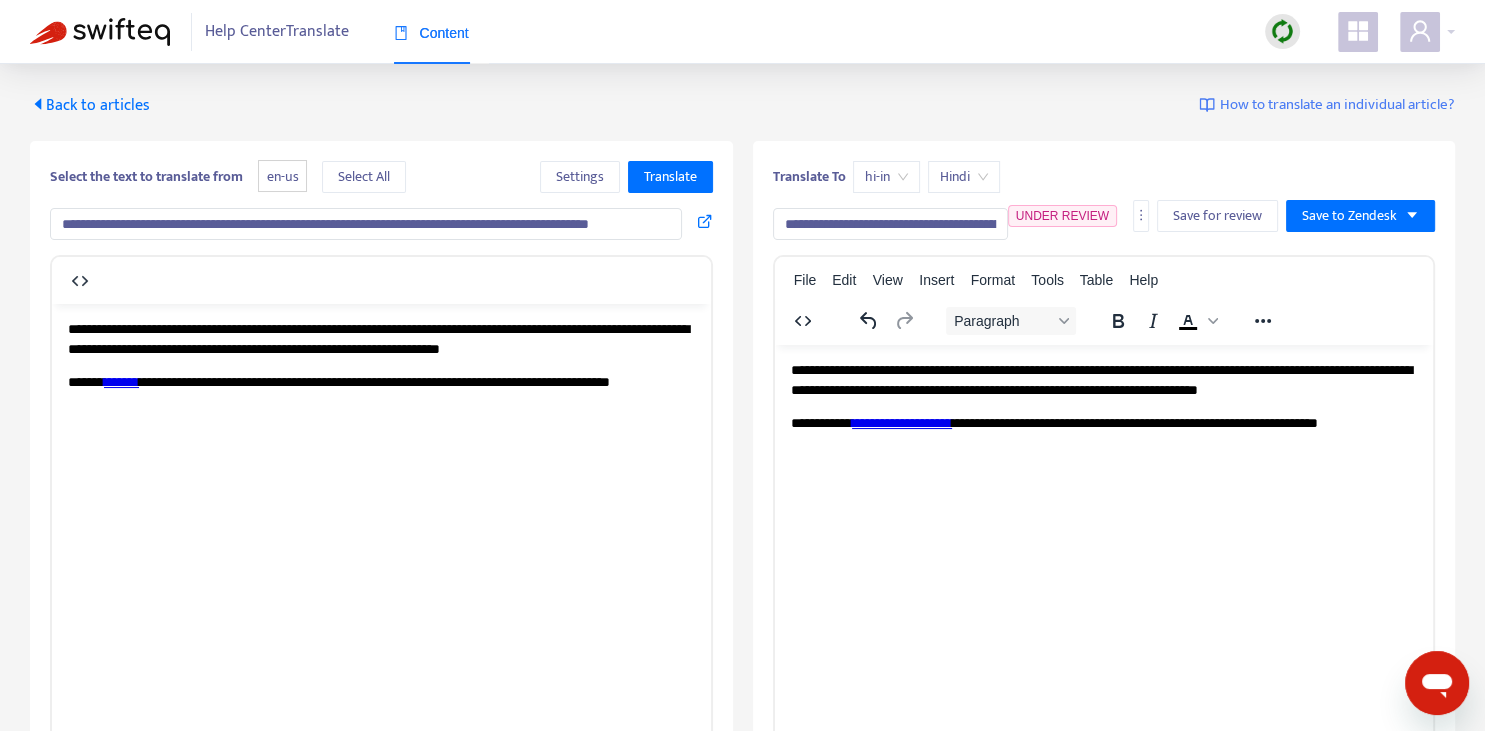 click on "**********" at bounding box center (366, 224) 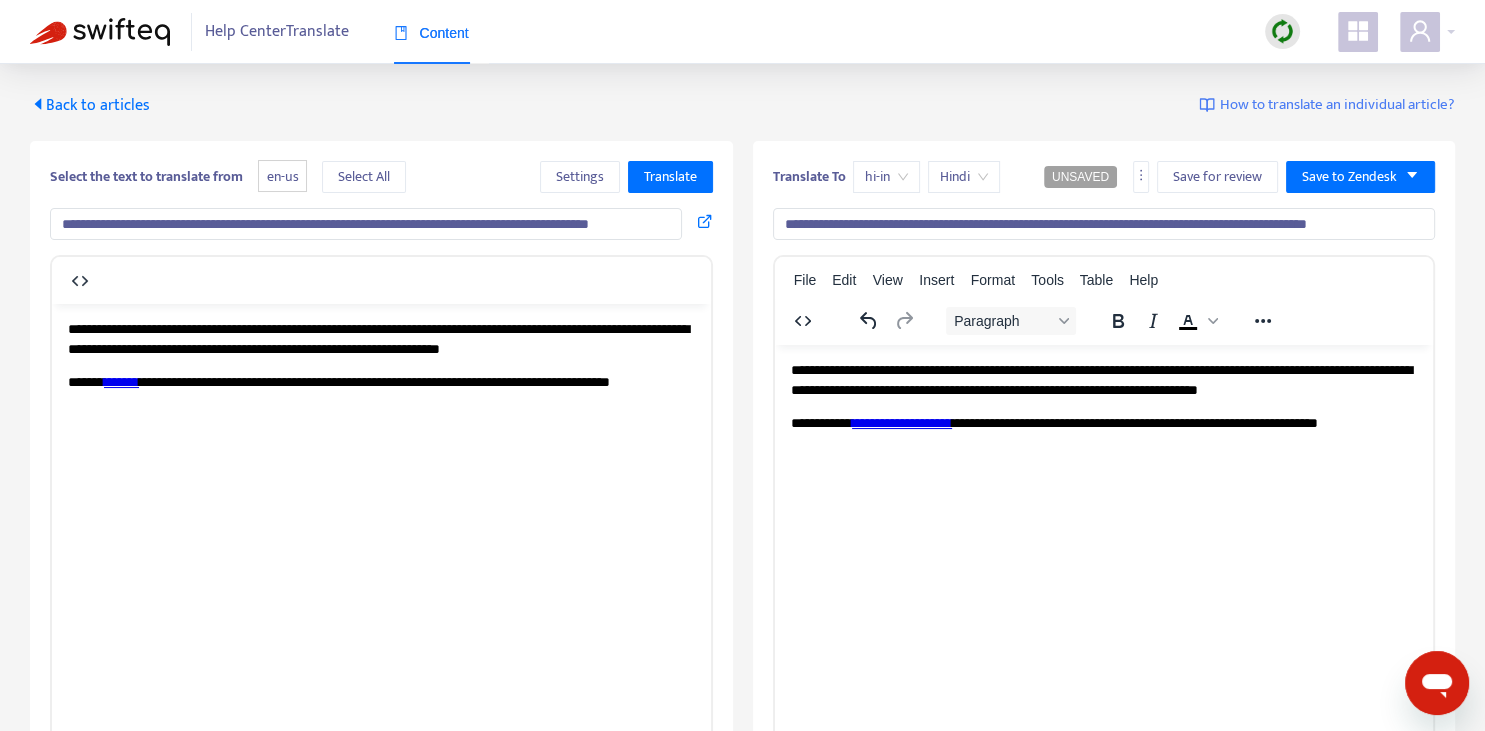 type on "**********" 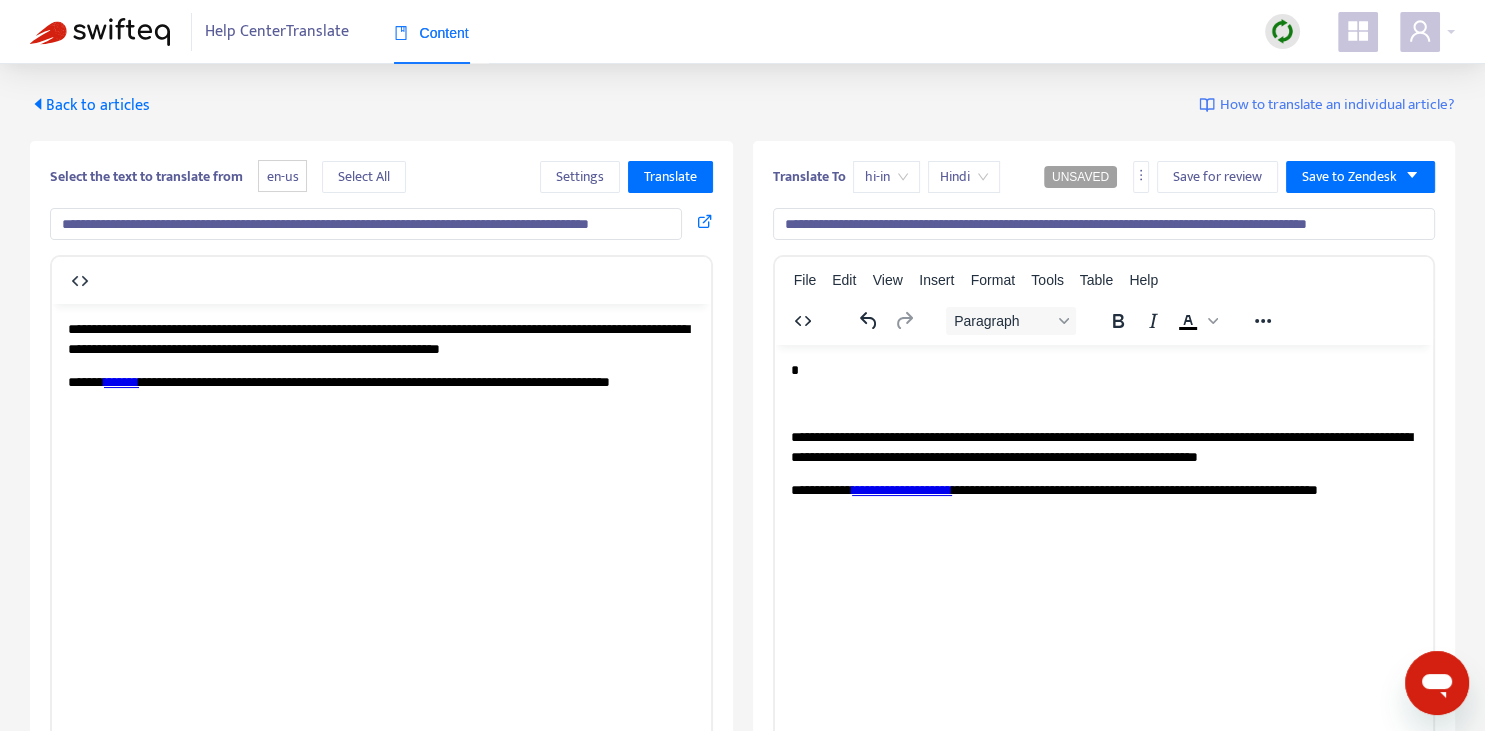 type 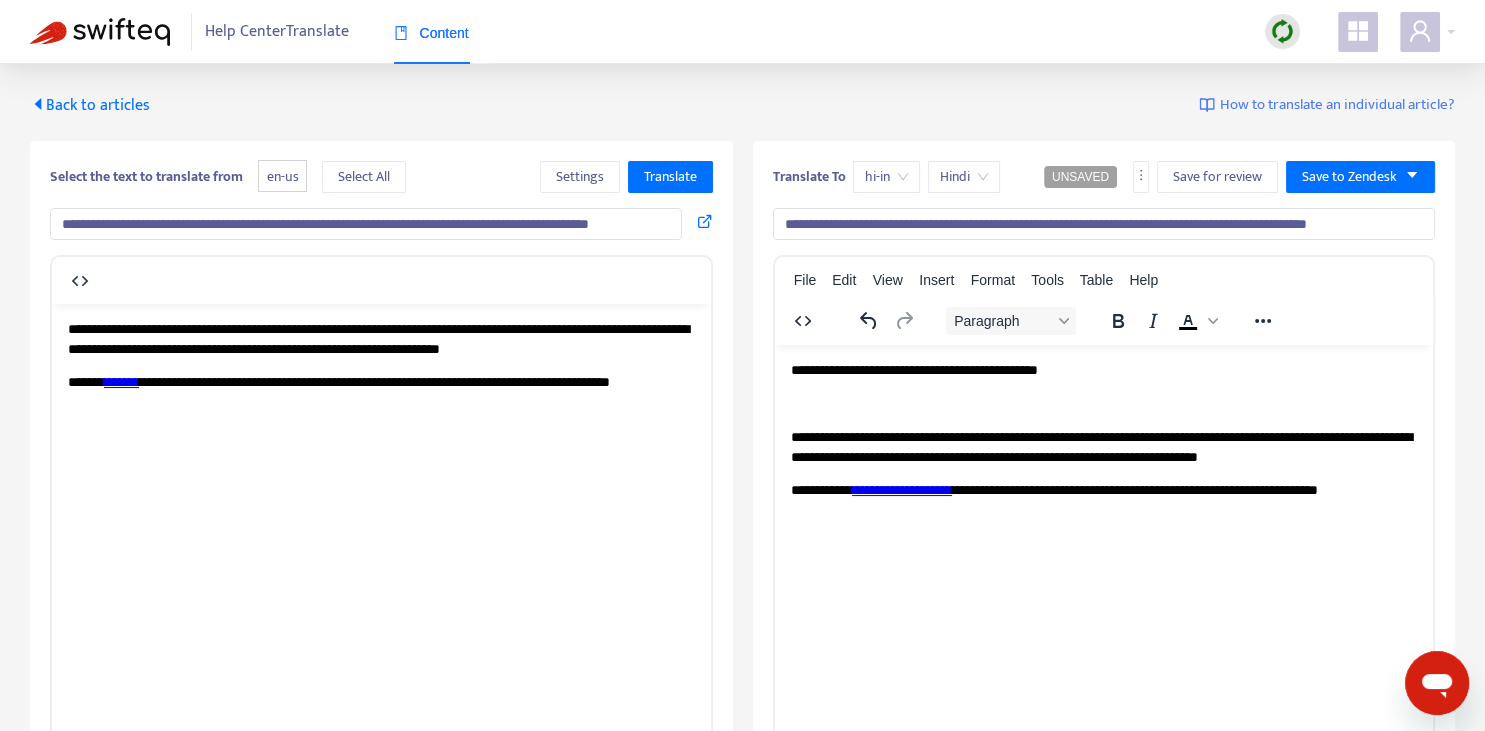 click on "**********" at bounding box center (1103, 370) 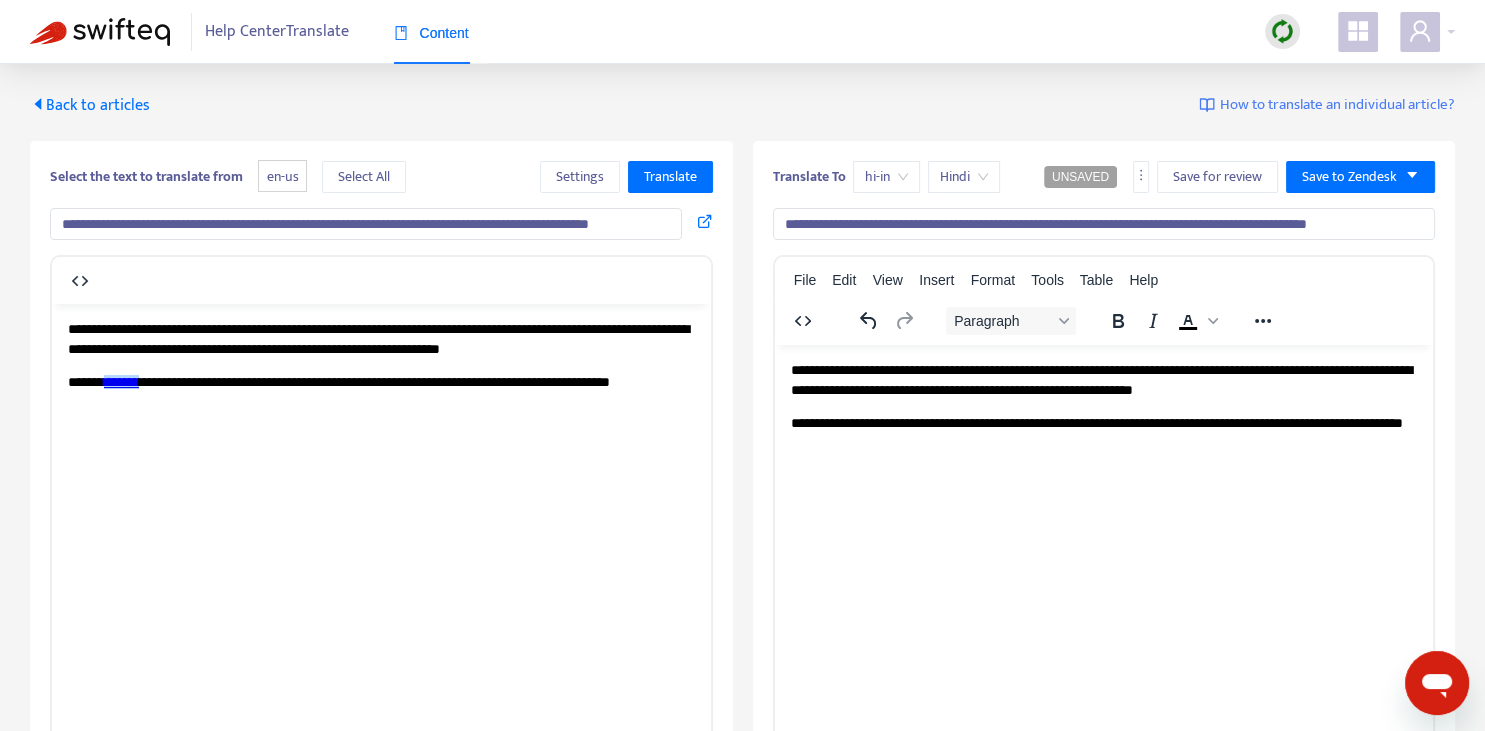 click on "**********" at bounding box center [1103, 432] 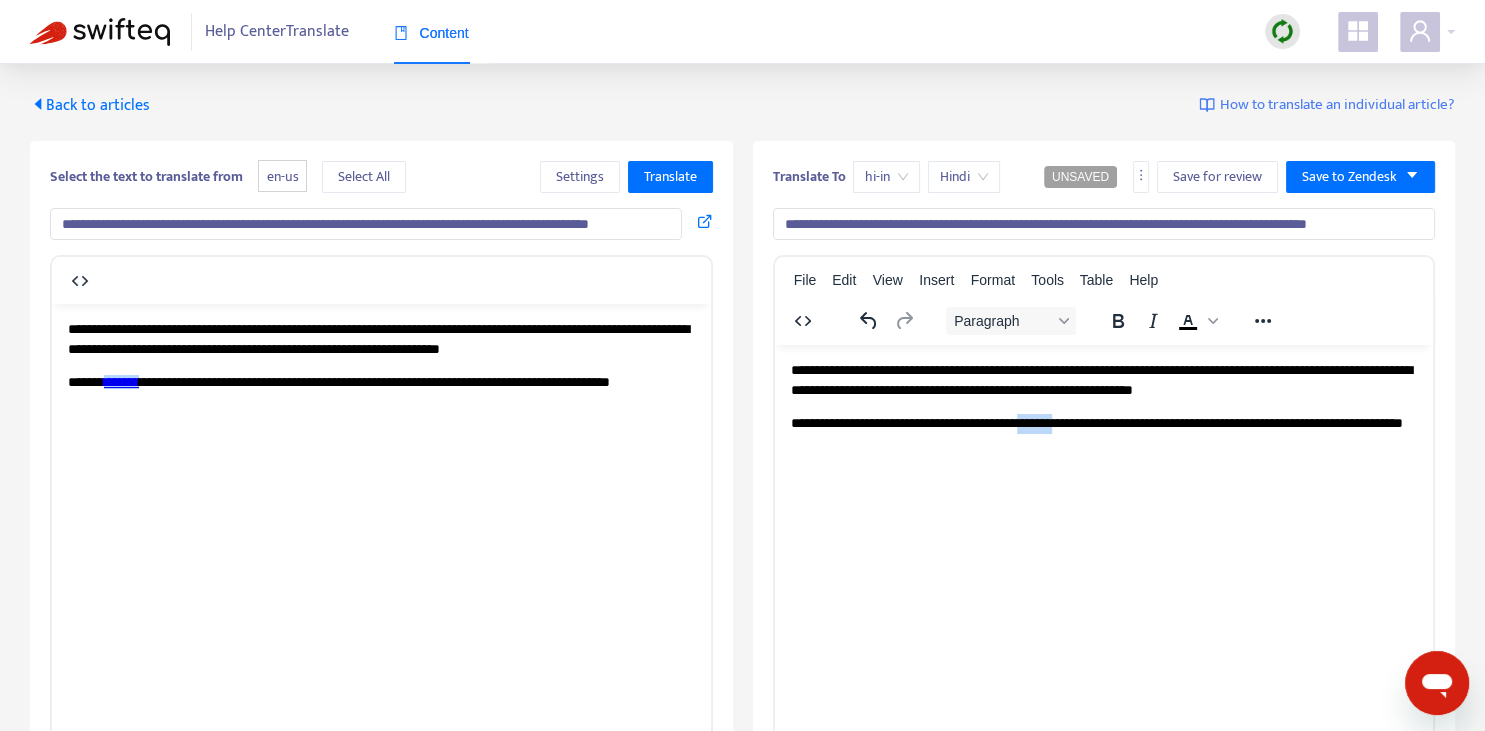 click on "**********" at bounding box center [1103, 432] 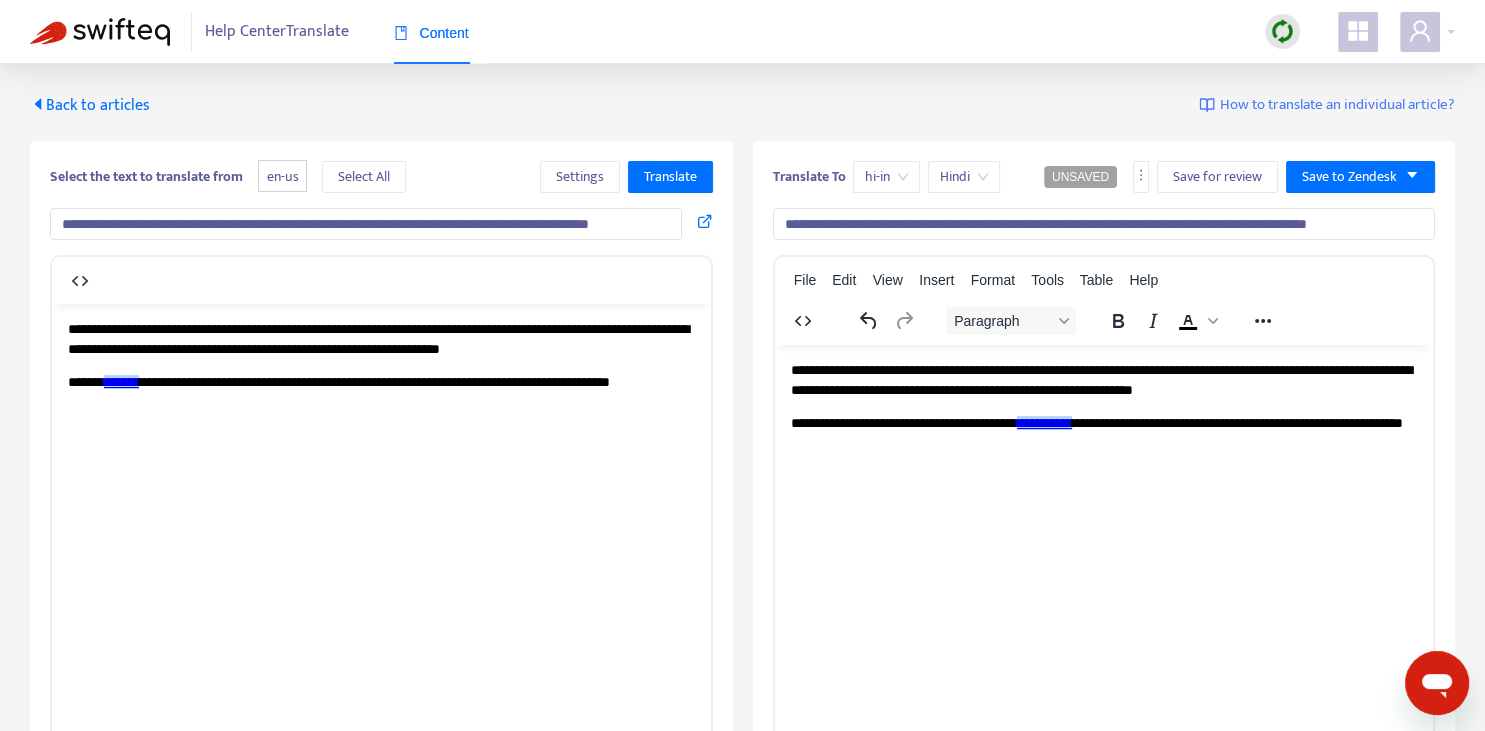 click on "**********" at bounding box center [1103, 406] 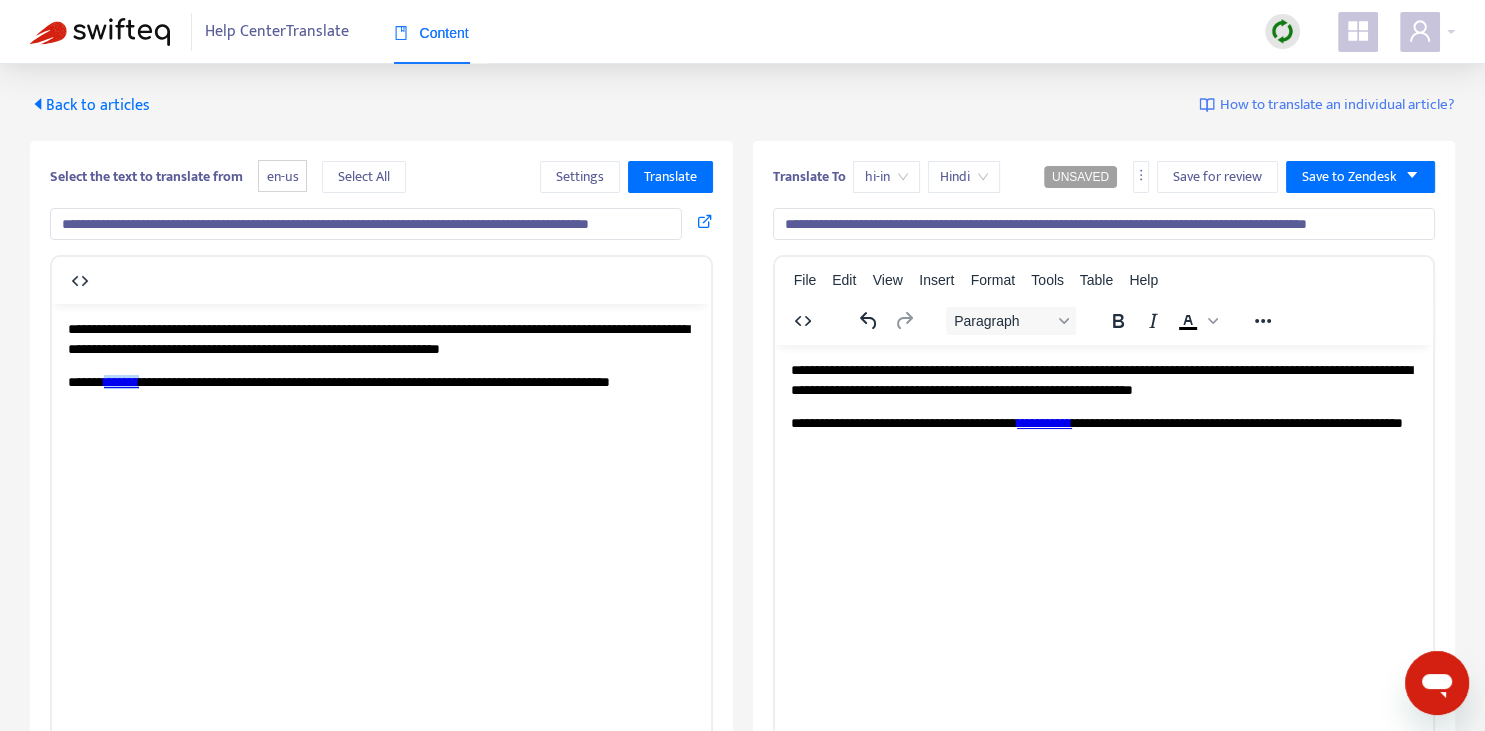 click on "**********" at bounding box center [1104, 224] 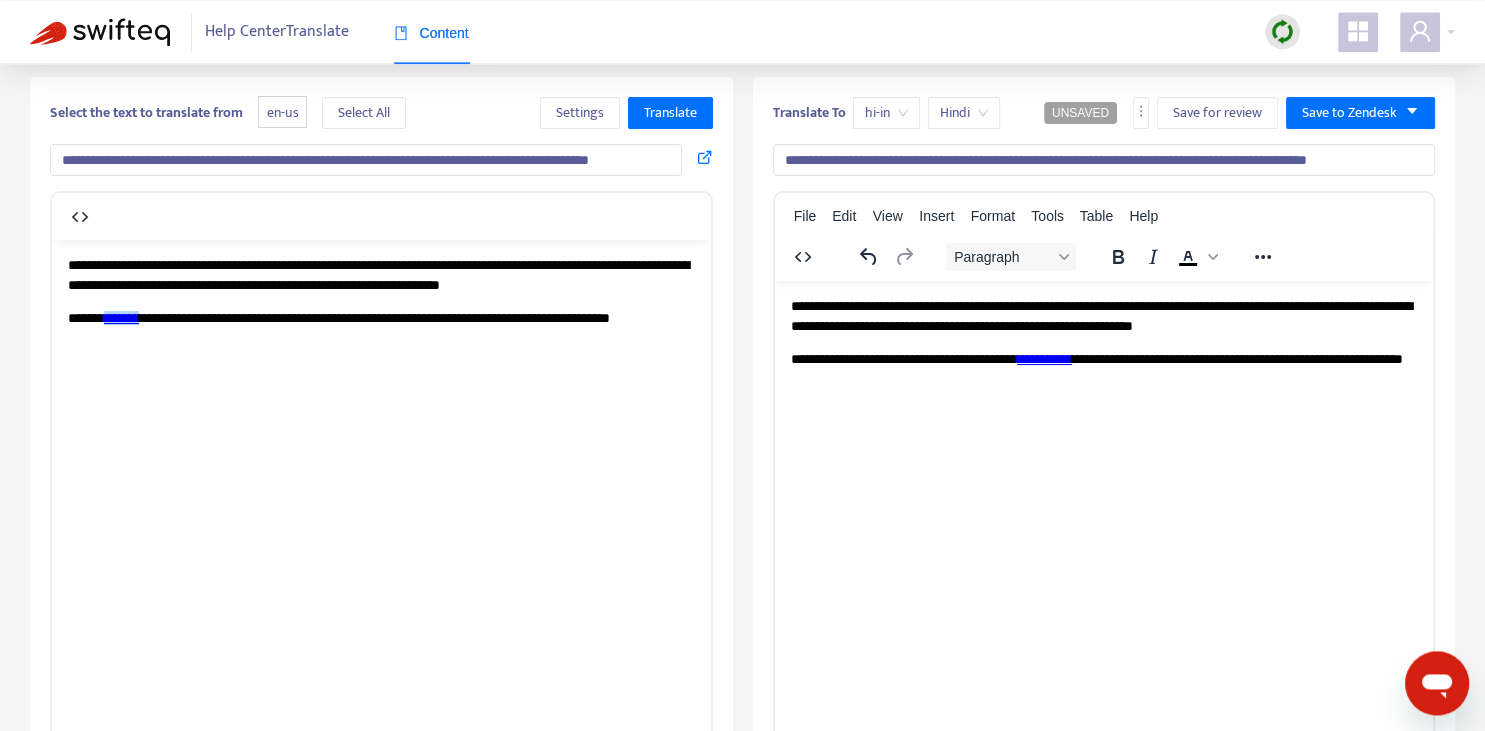 scroll, scrollTop: 70, scrollLeft: 0, axis: vertical 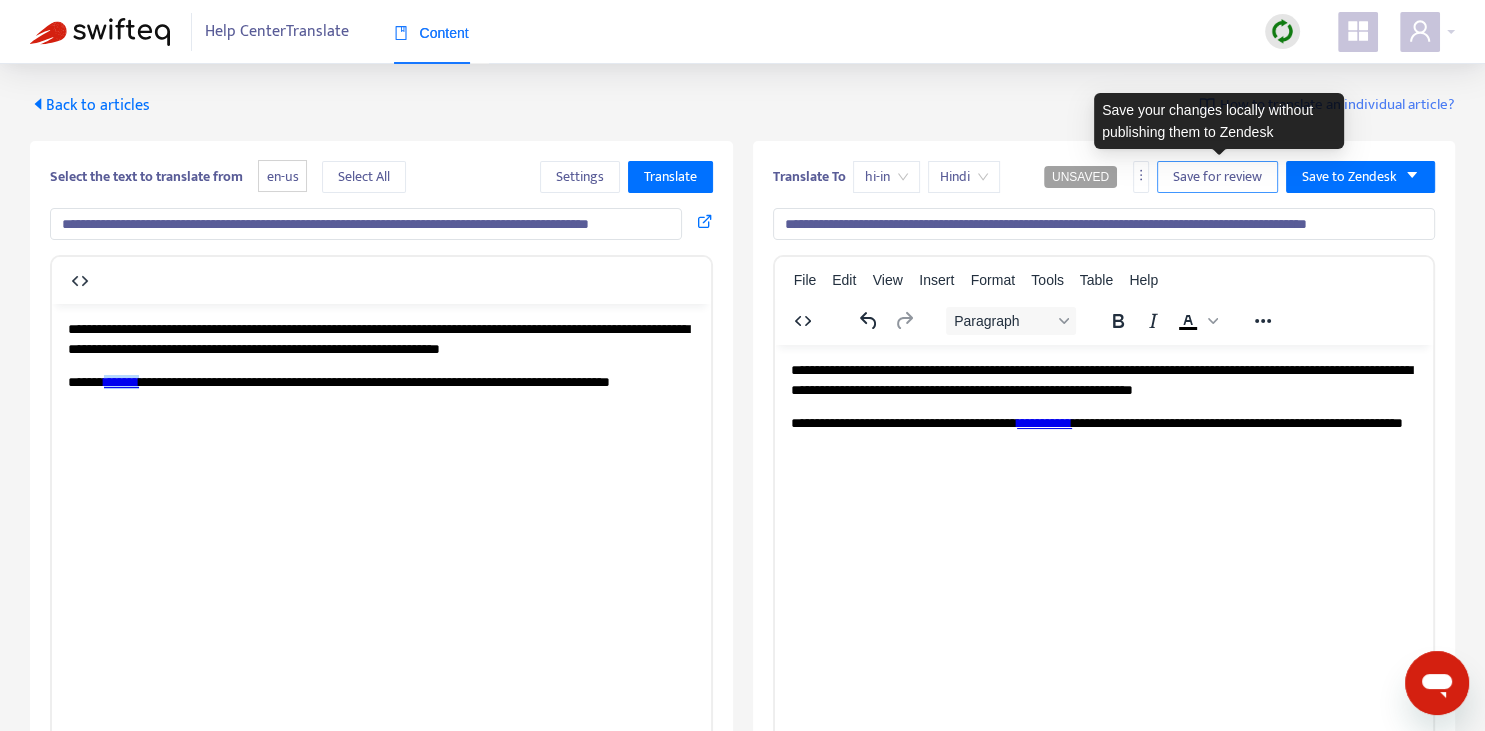 click on "Save for review" at bounding box center (1217, 177) 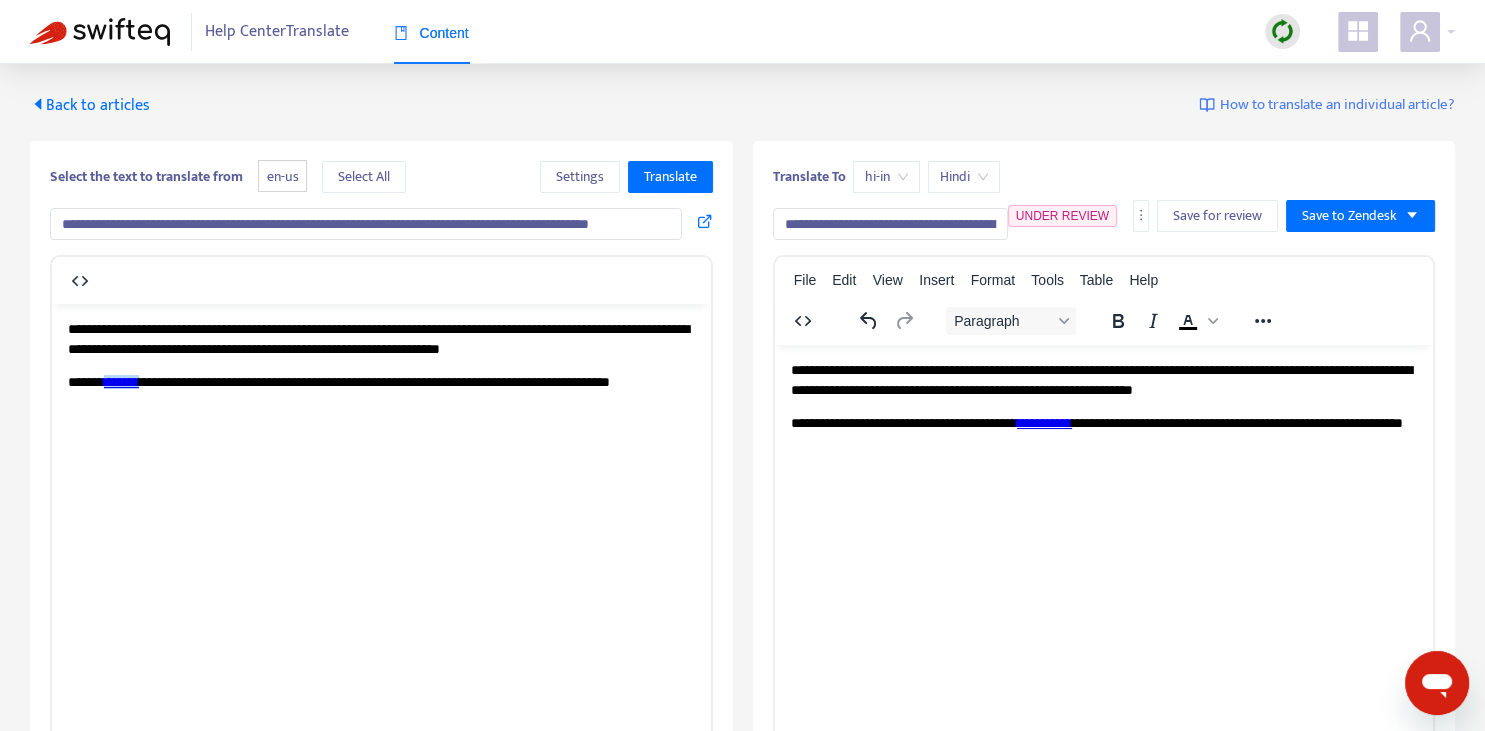 click on "Back to articles" at bounding box center [90, 105] 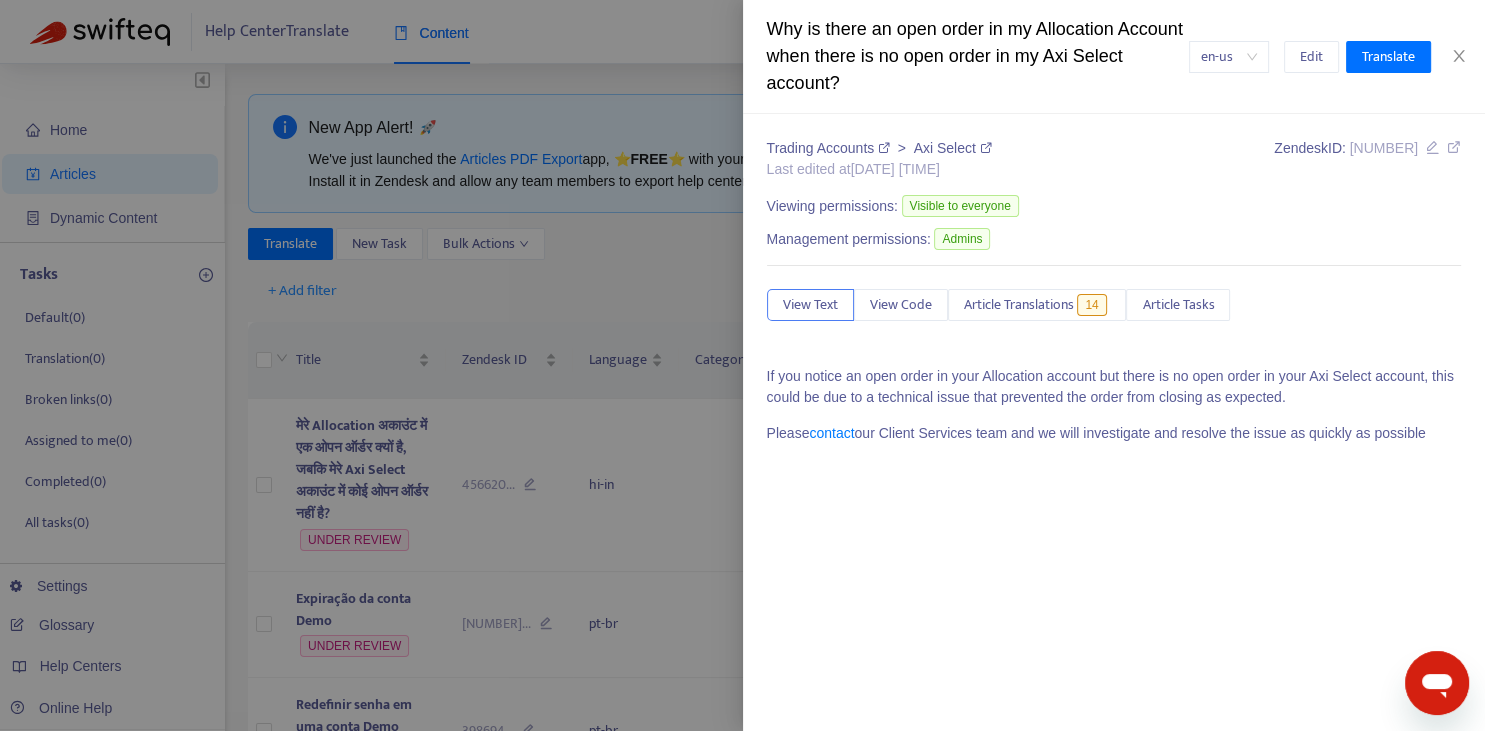 click at bounding box center (742, 365) 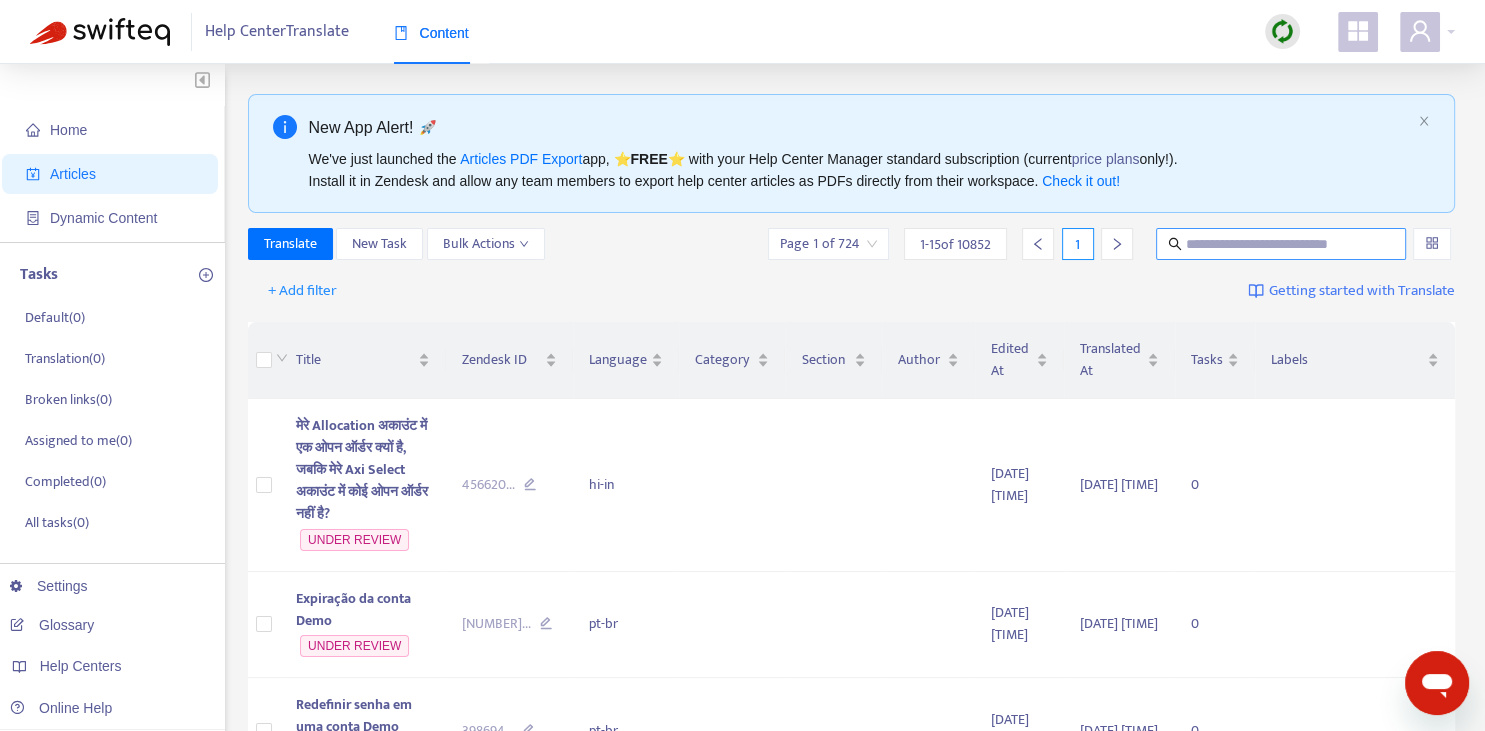 click at bounding box center (1281, 244) 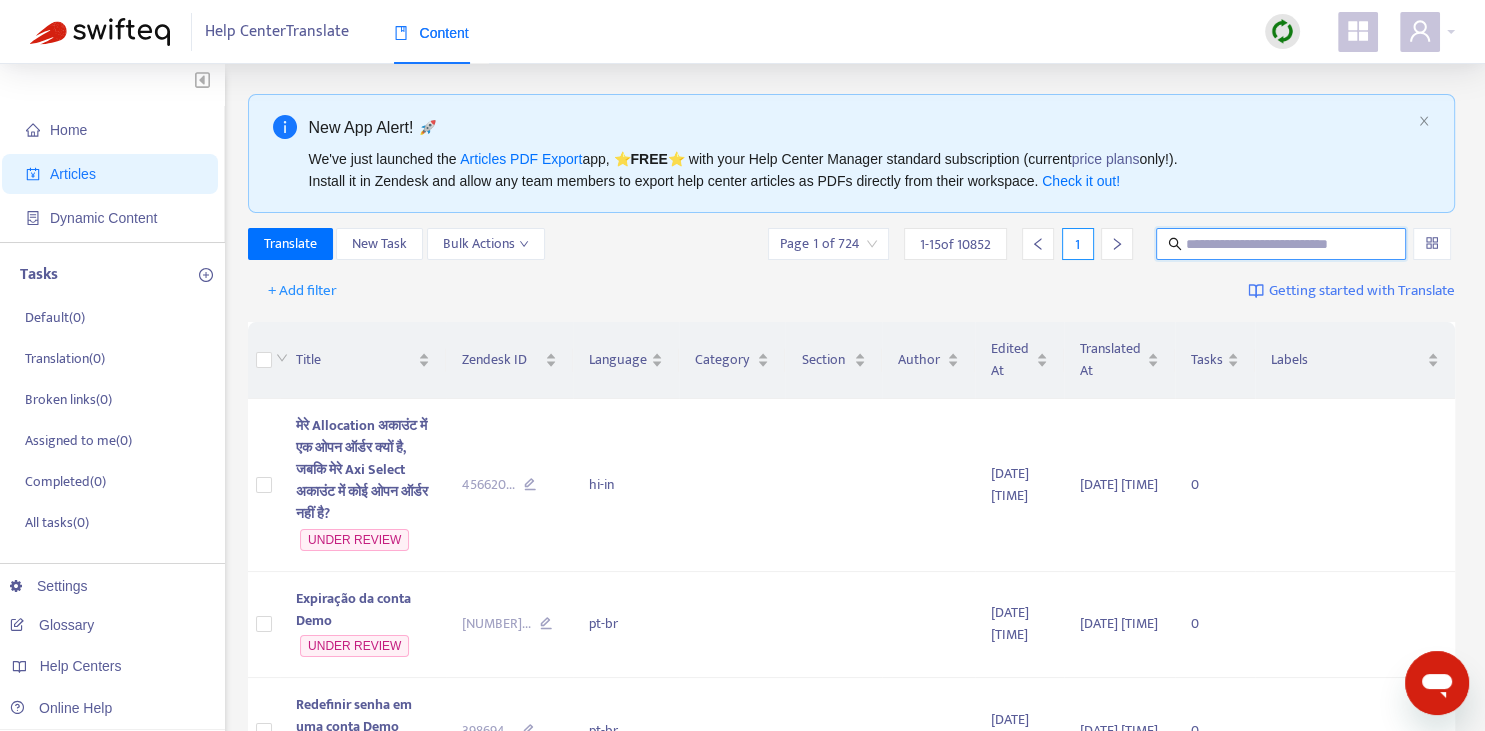click at bounding box center [1282, 244] 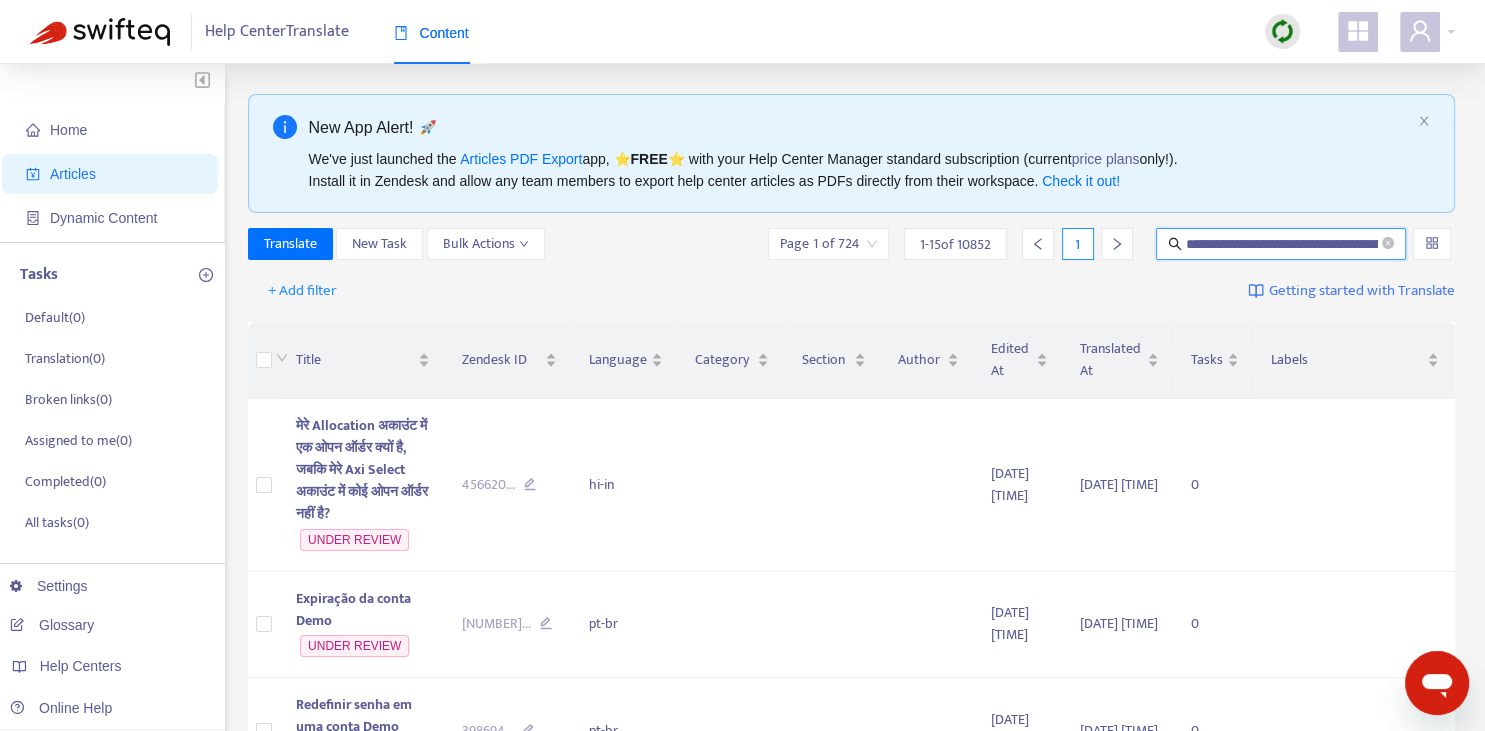 scroll, scrollTop: 0, scrollLeft: 145, axis: horizontal 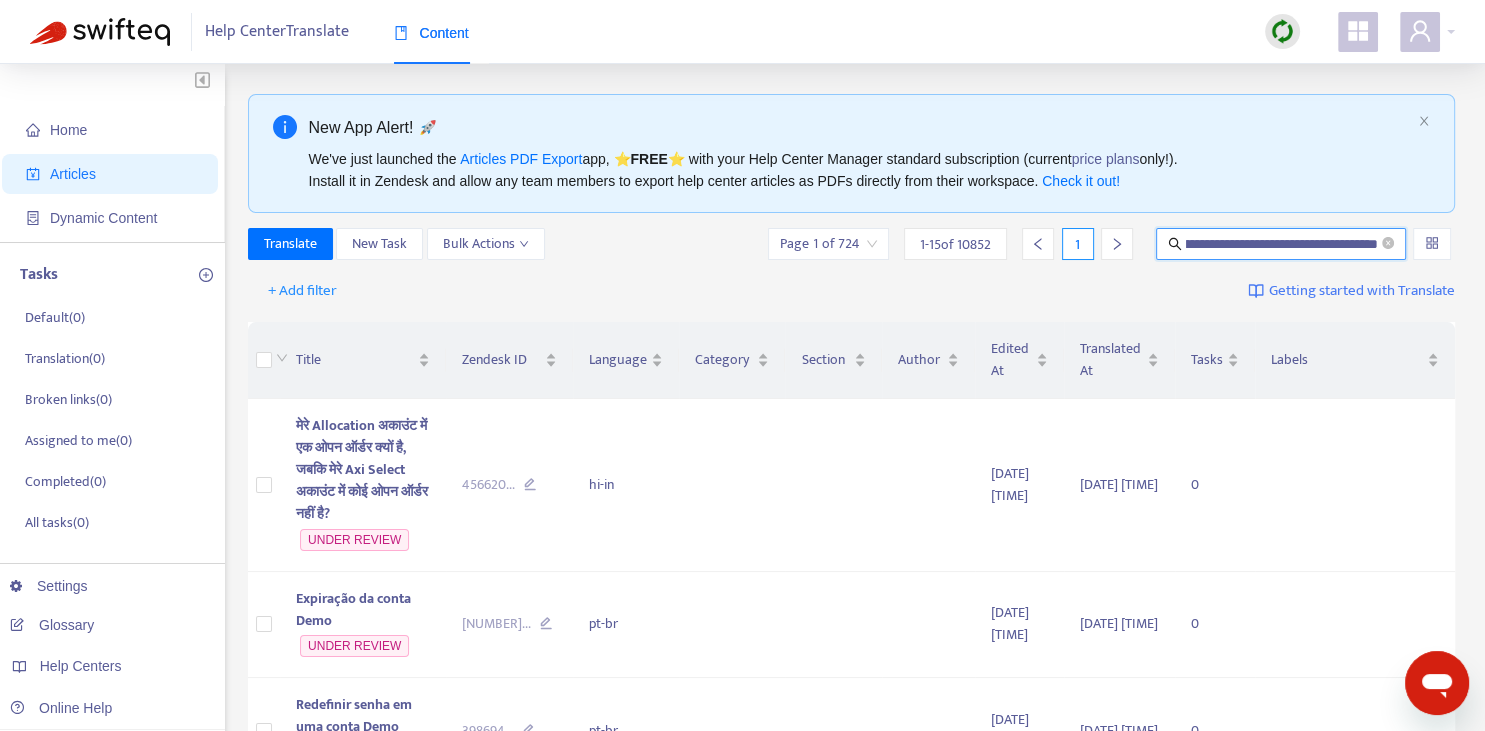 type on "**********" 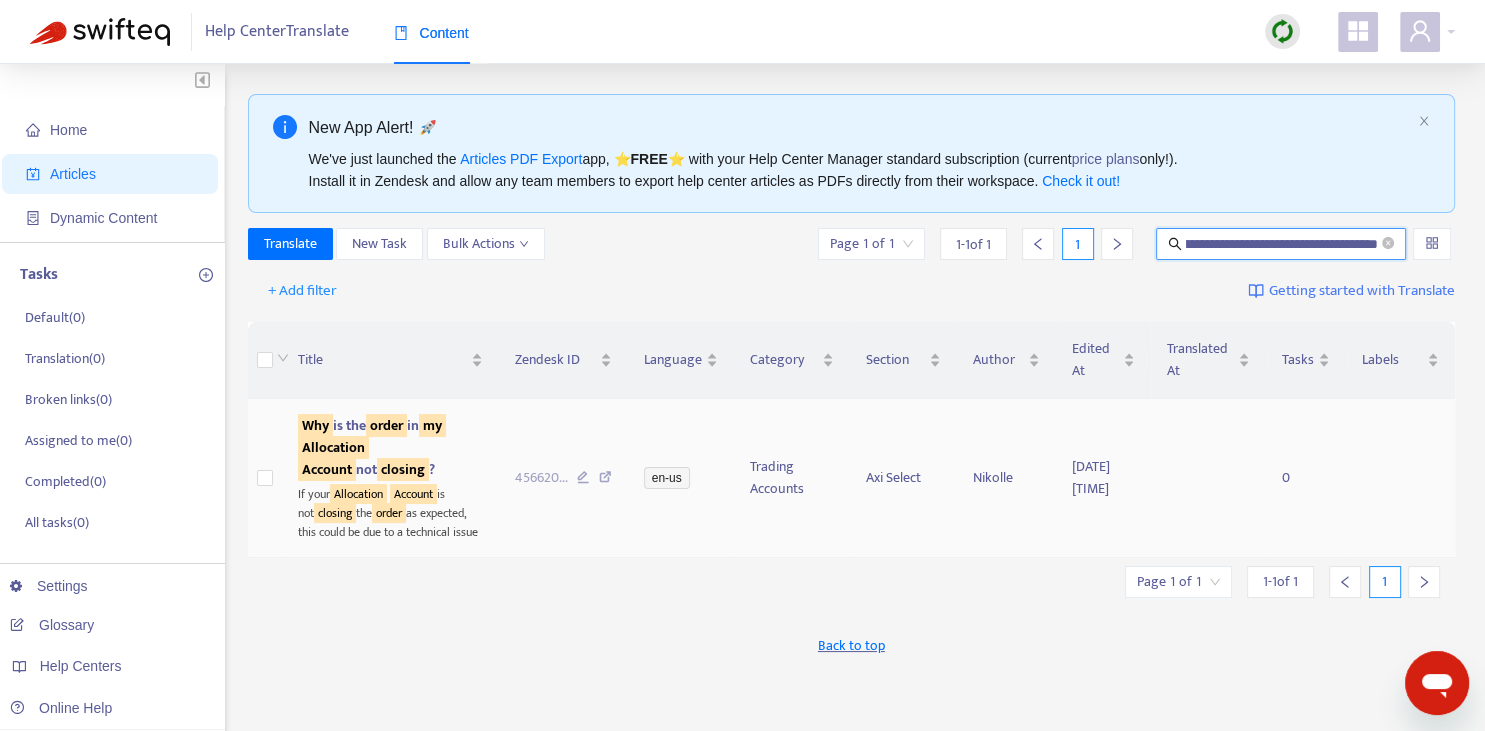 click on "Allocation" at bounding box center [333, 447] 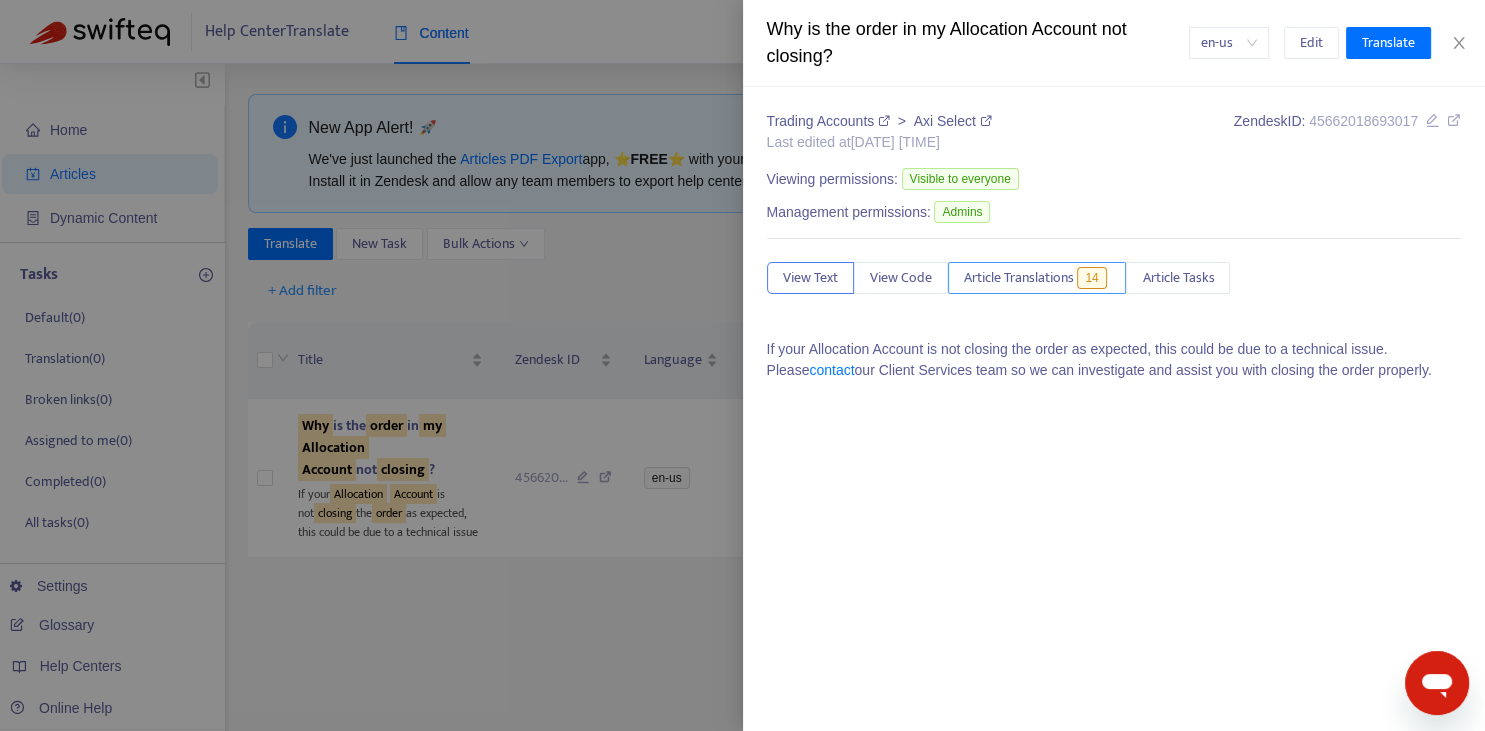 click on "Article Translations" at bounding box center (1019, 278) 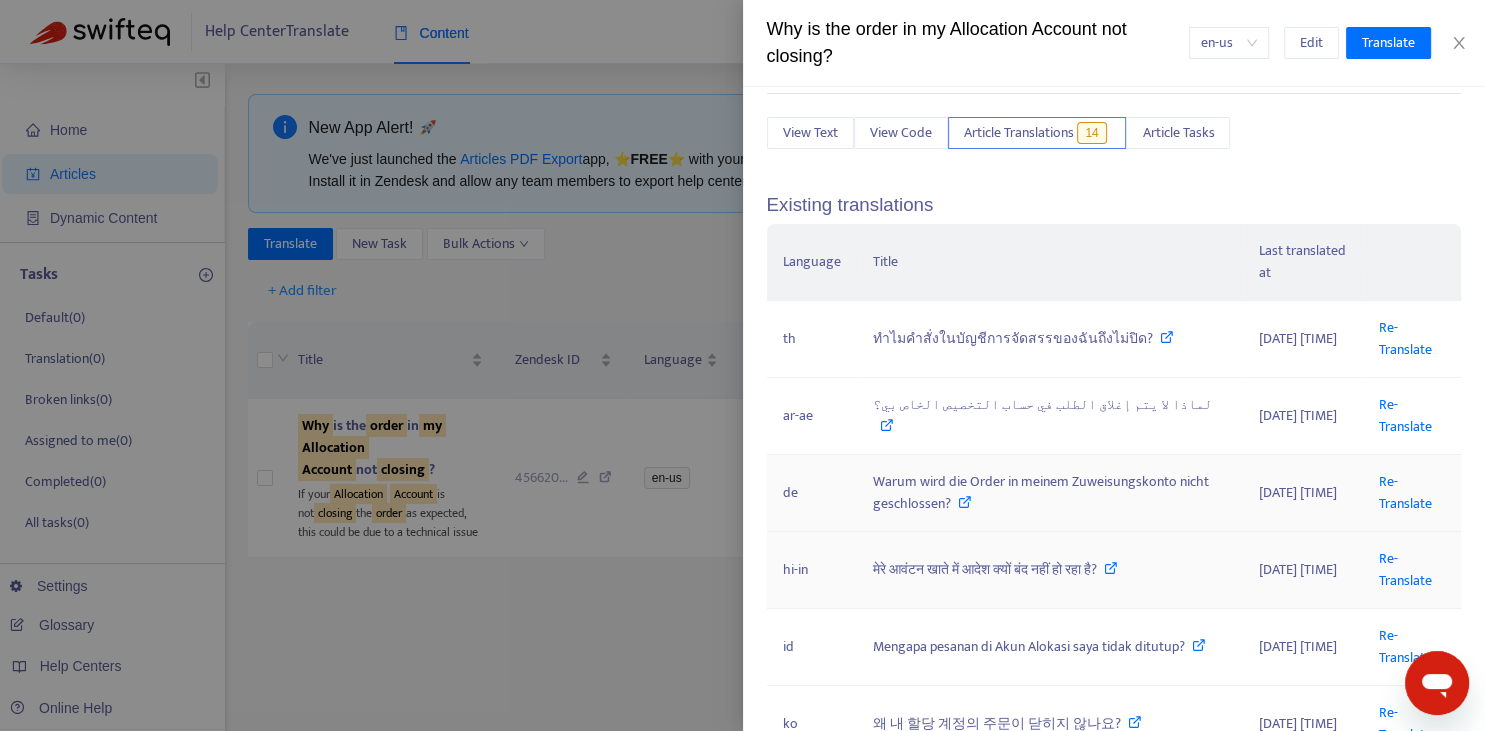 scroll, scrollTop: 147, scrollLeft: 0, axis: vertical 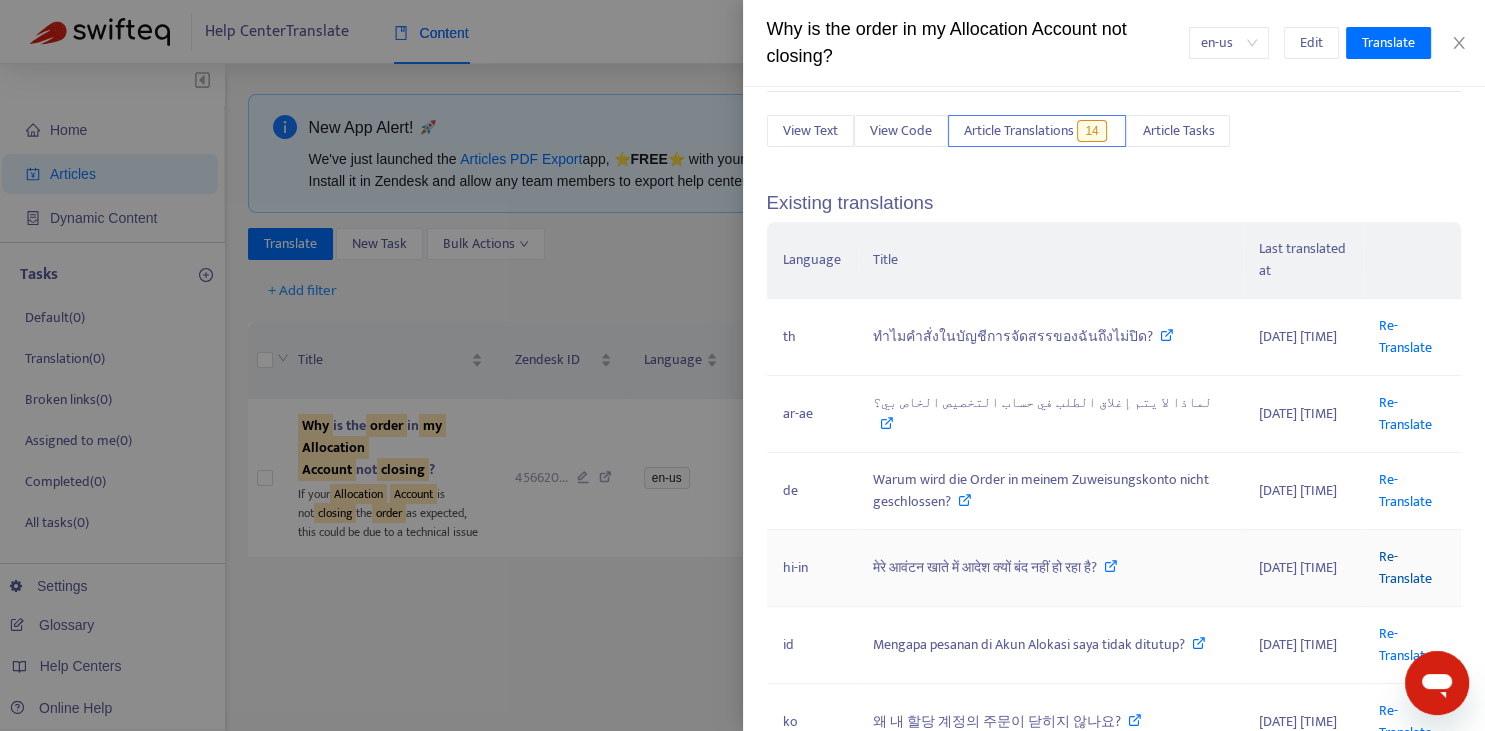 click on "Re-Translate" at bounding box center (1405, 567) 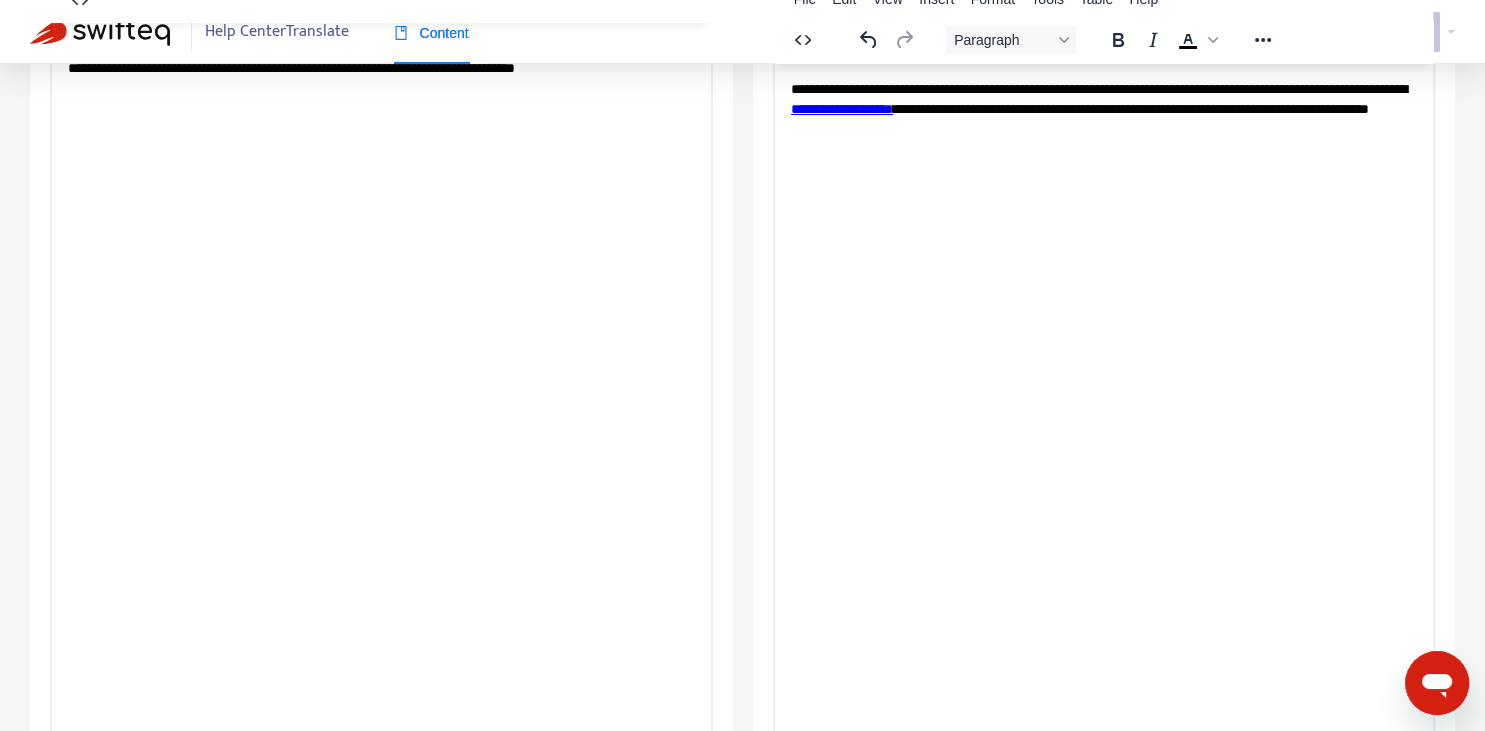 scroll, scrollTop: 272, scrollLeft: 0, axis: vertical 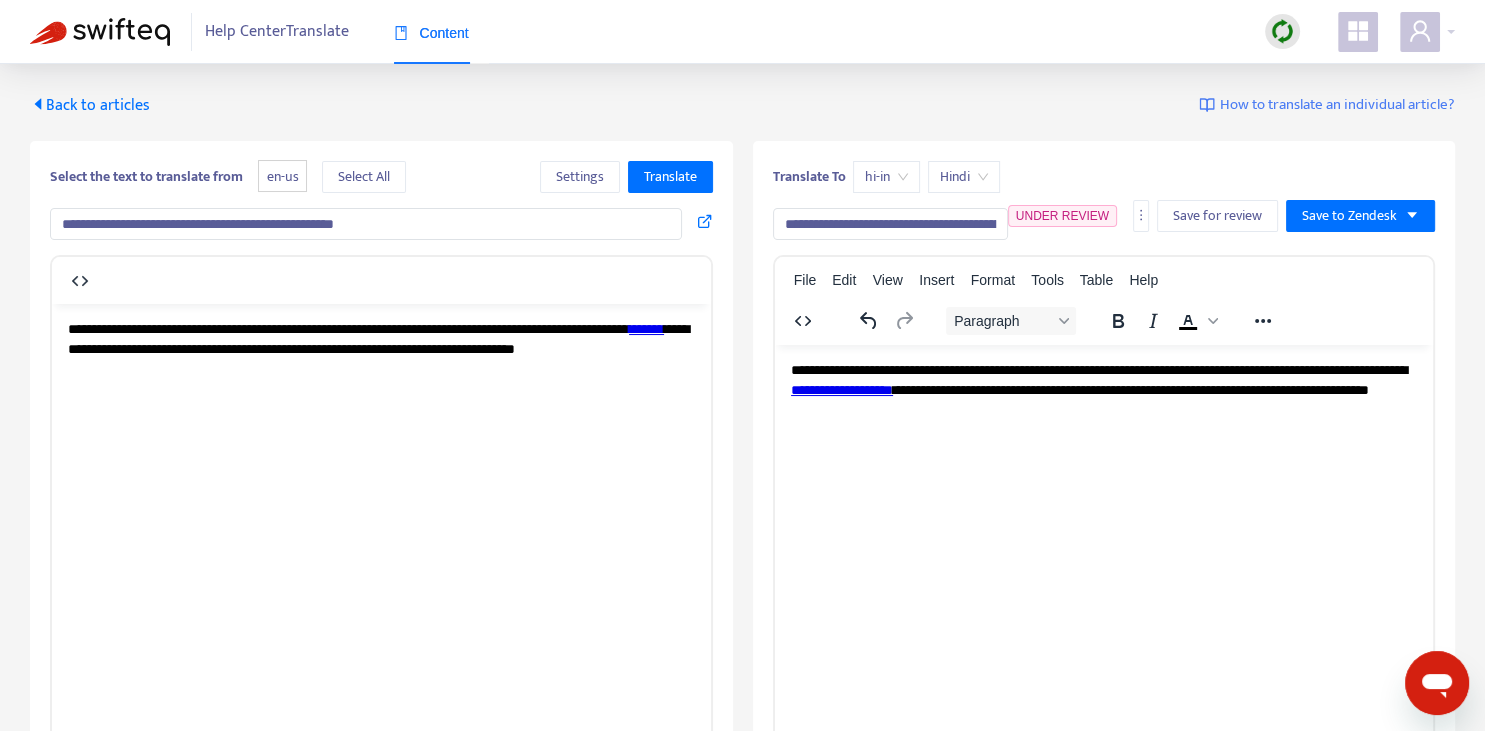 click on "**********" at bounding box center (890, 224) 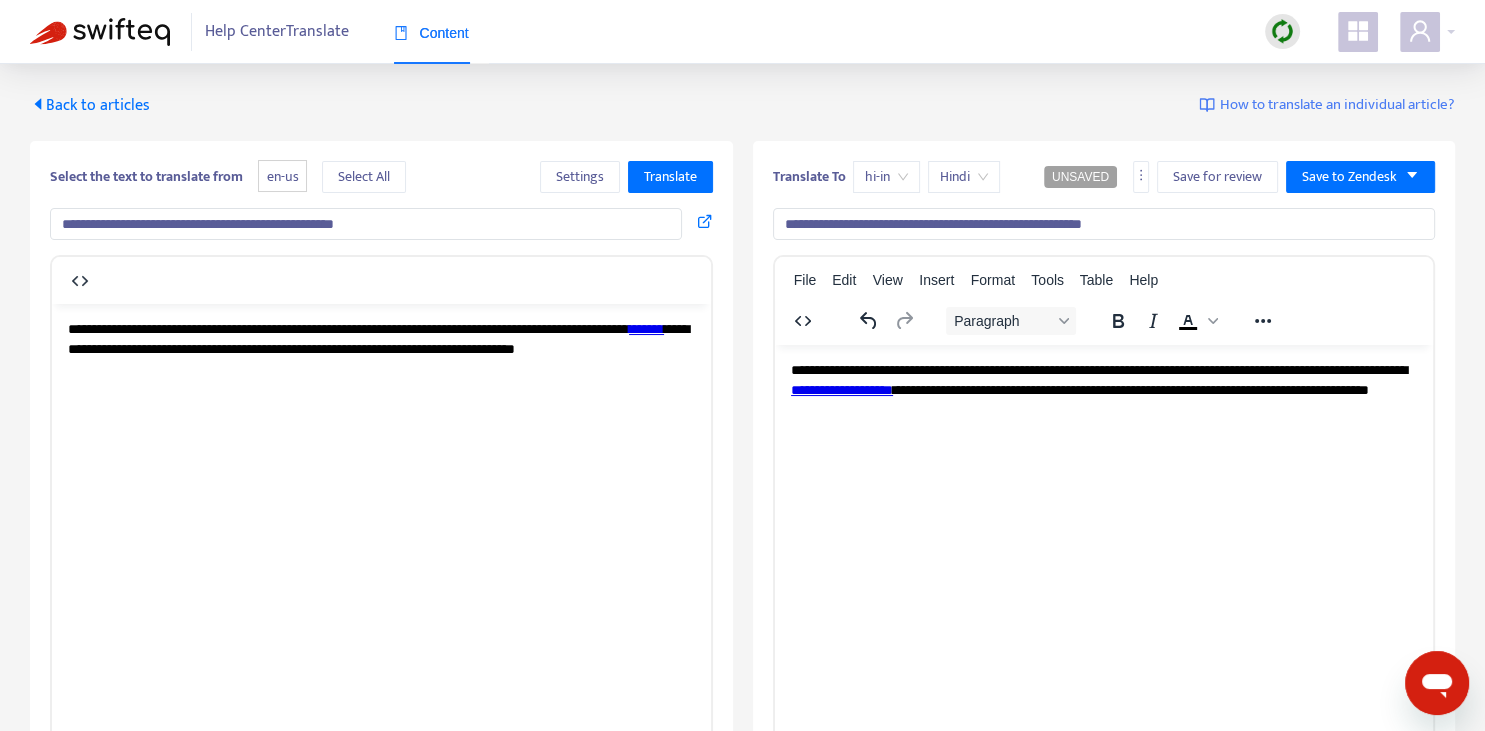 type on "**********" 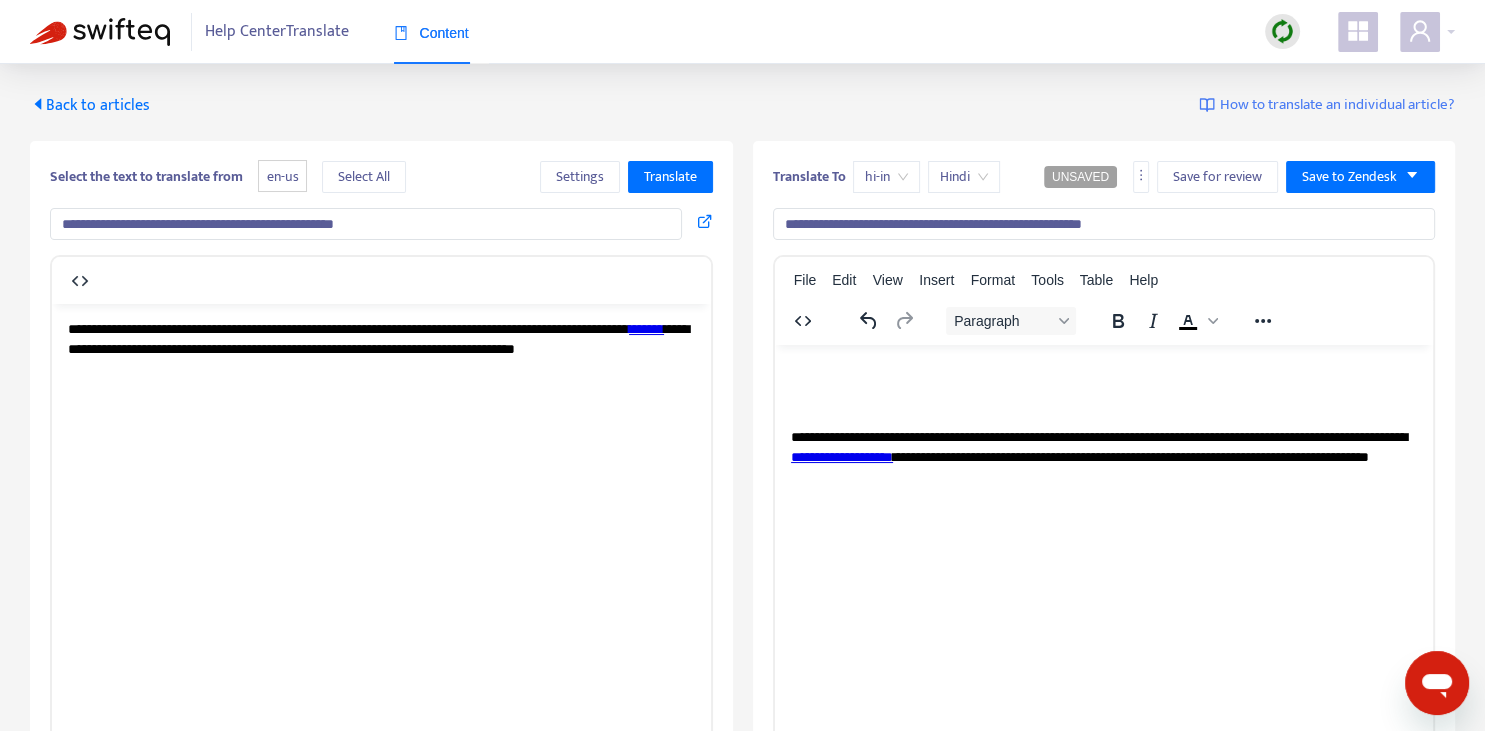 type 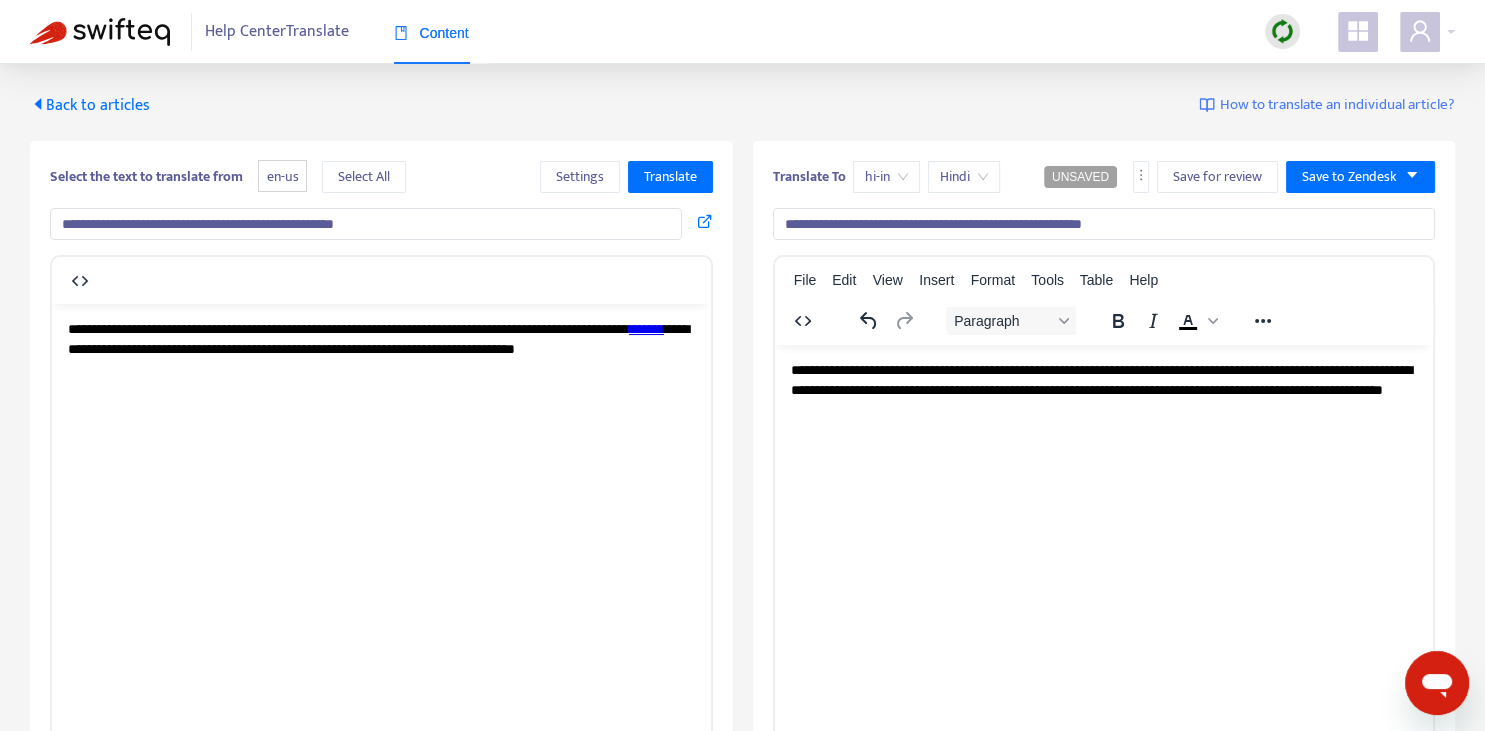 click on "*******" at bounding box center (646, 328) 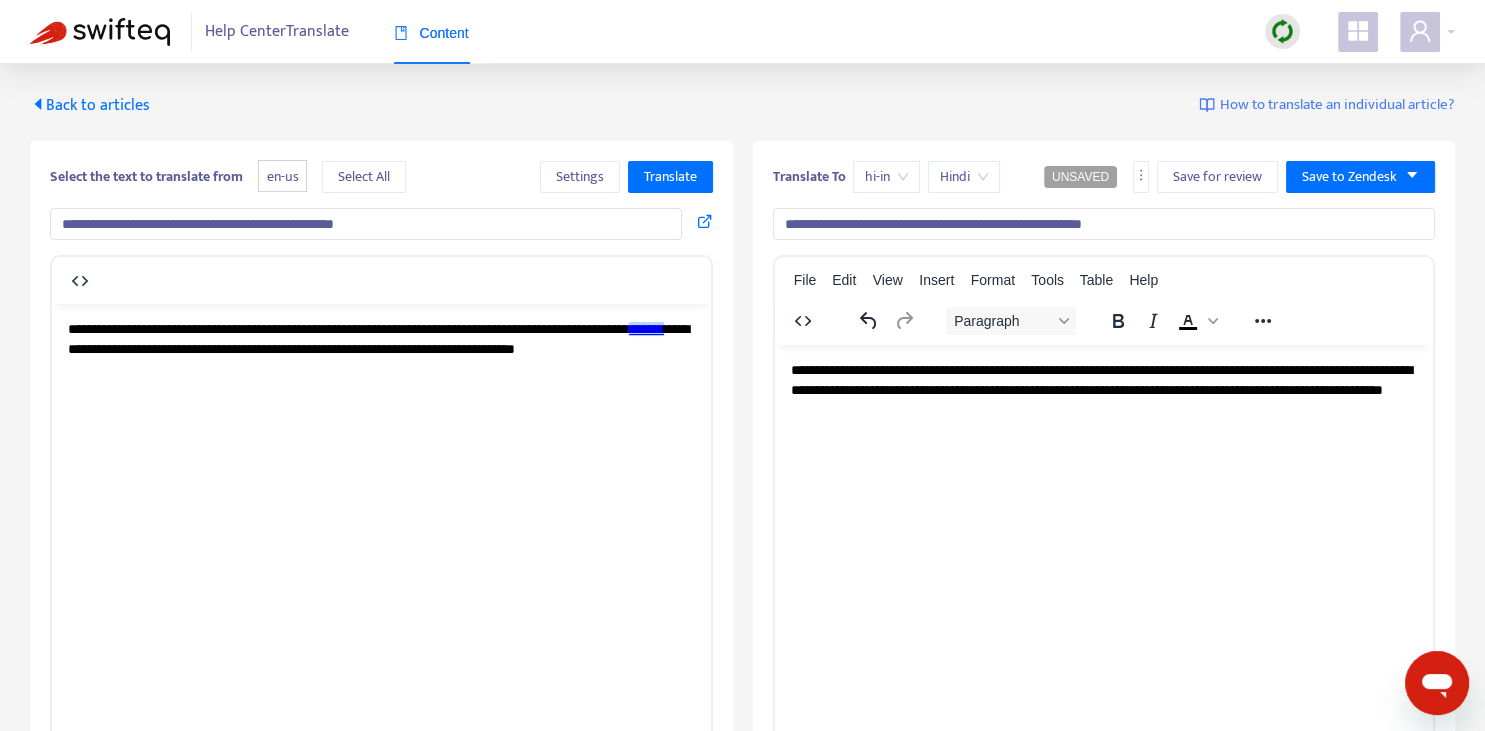 click on "**********" at bounding box center [1103, 389] 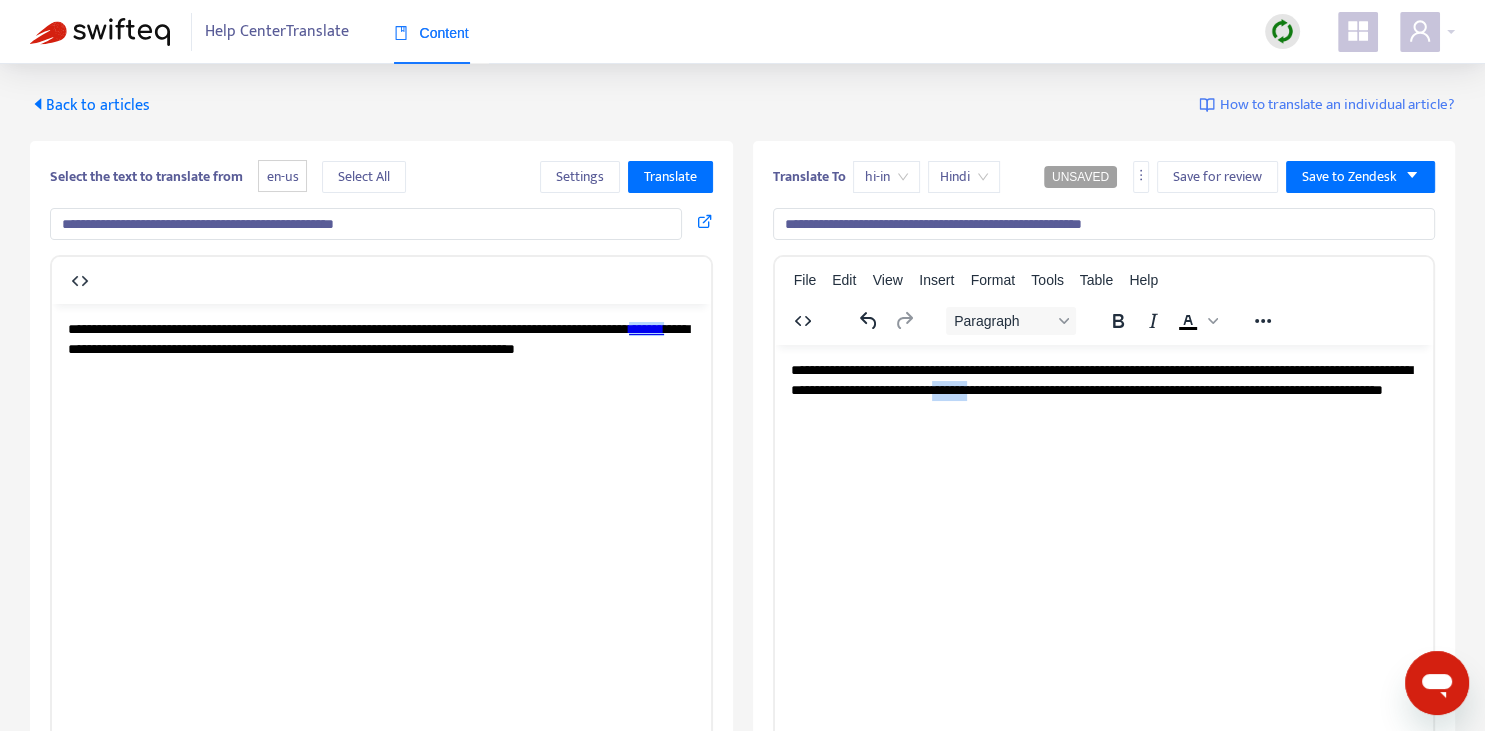 click on "**********" at bounding box center (1103, 389) 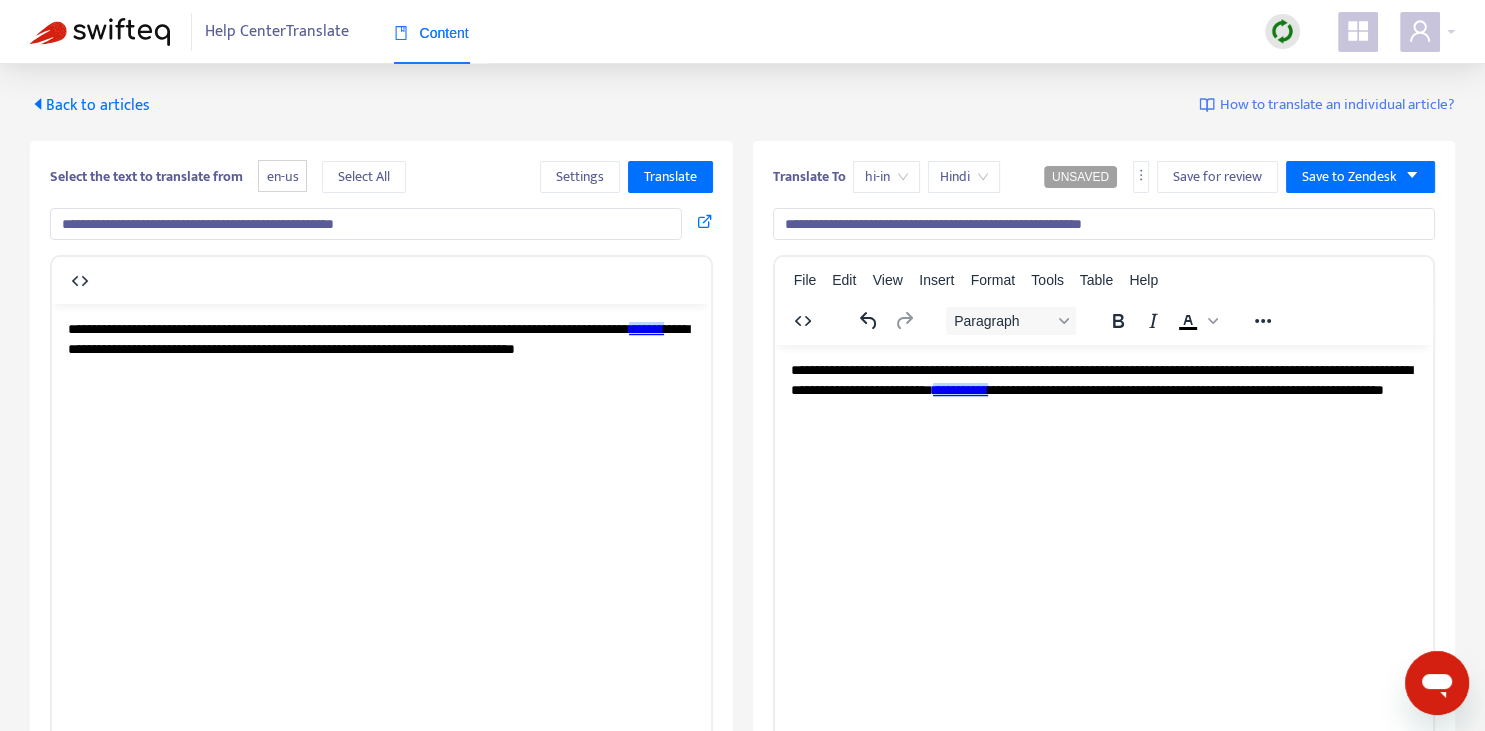 click on "**********" at bounding box center [1103, 389] 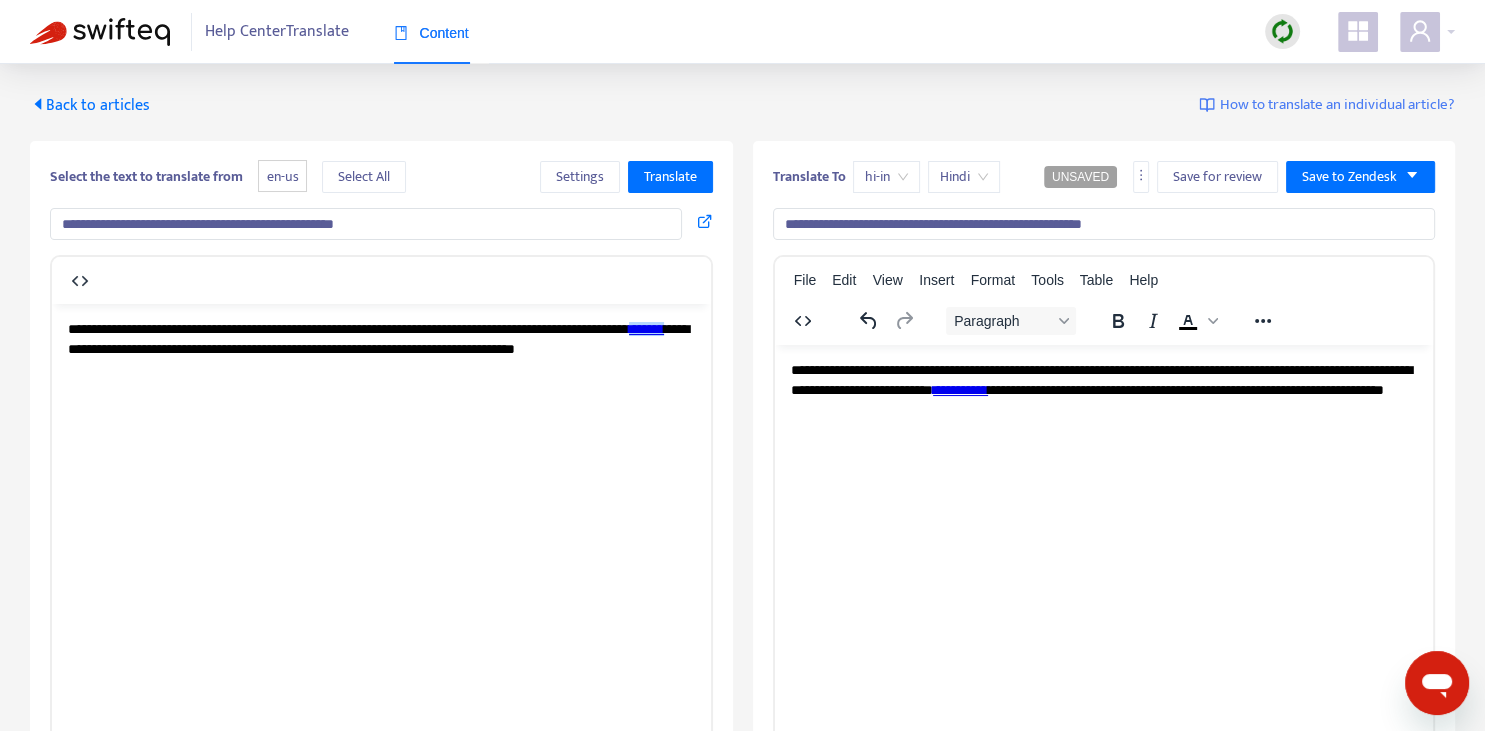 click on "**********" at bounding box center [1103, 389] 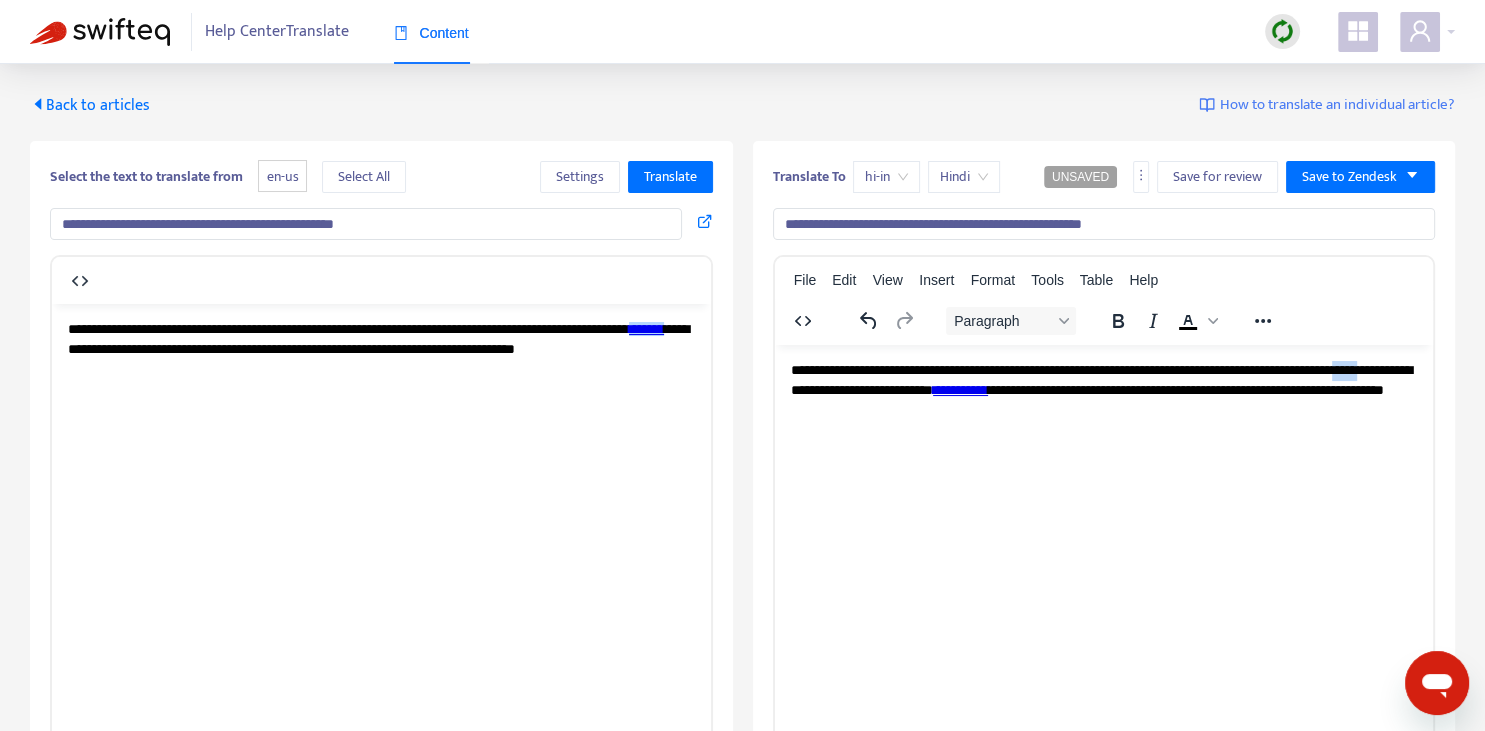 click on "**********" at bounding box center (1103, 389) 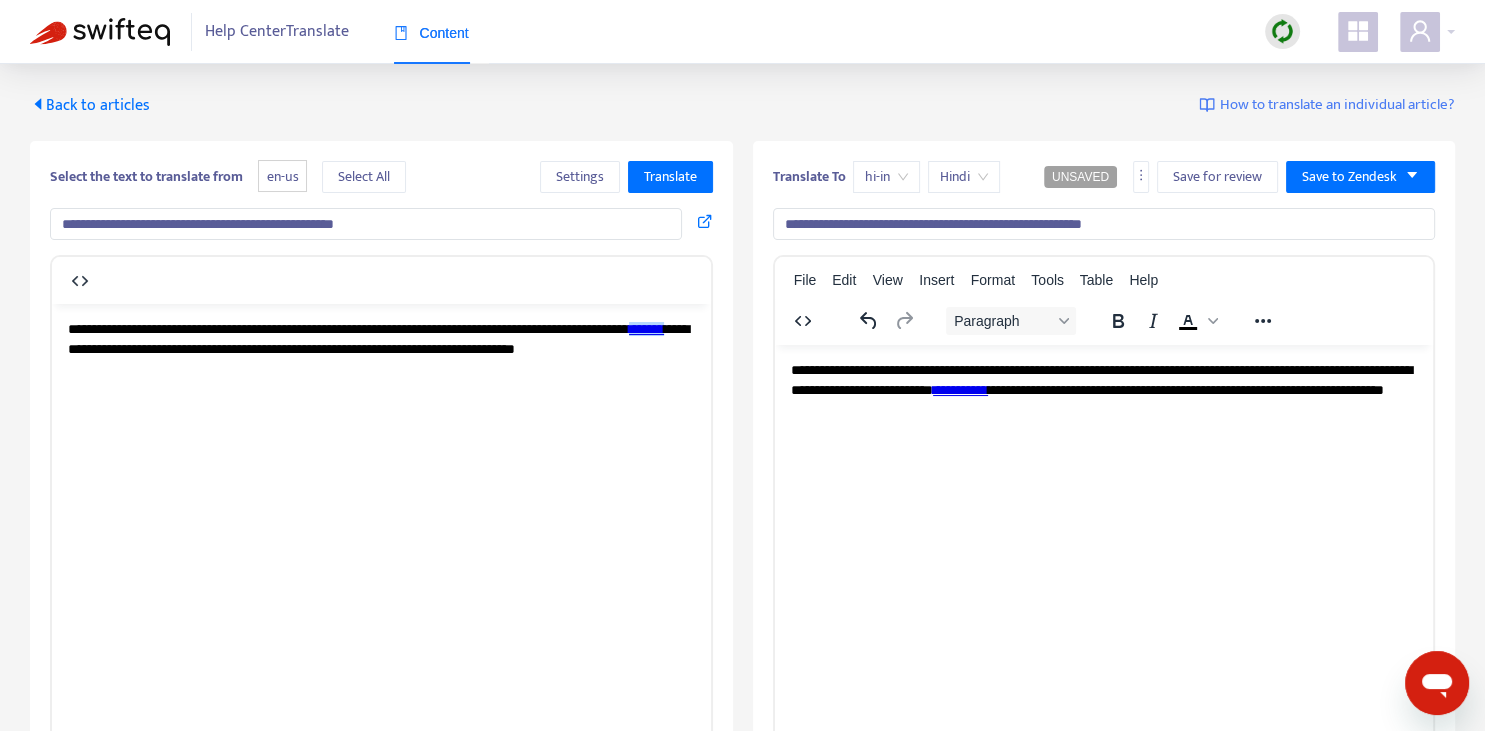 click on "**********" at bounding box center [1103, 389] 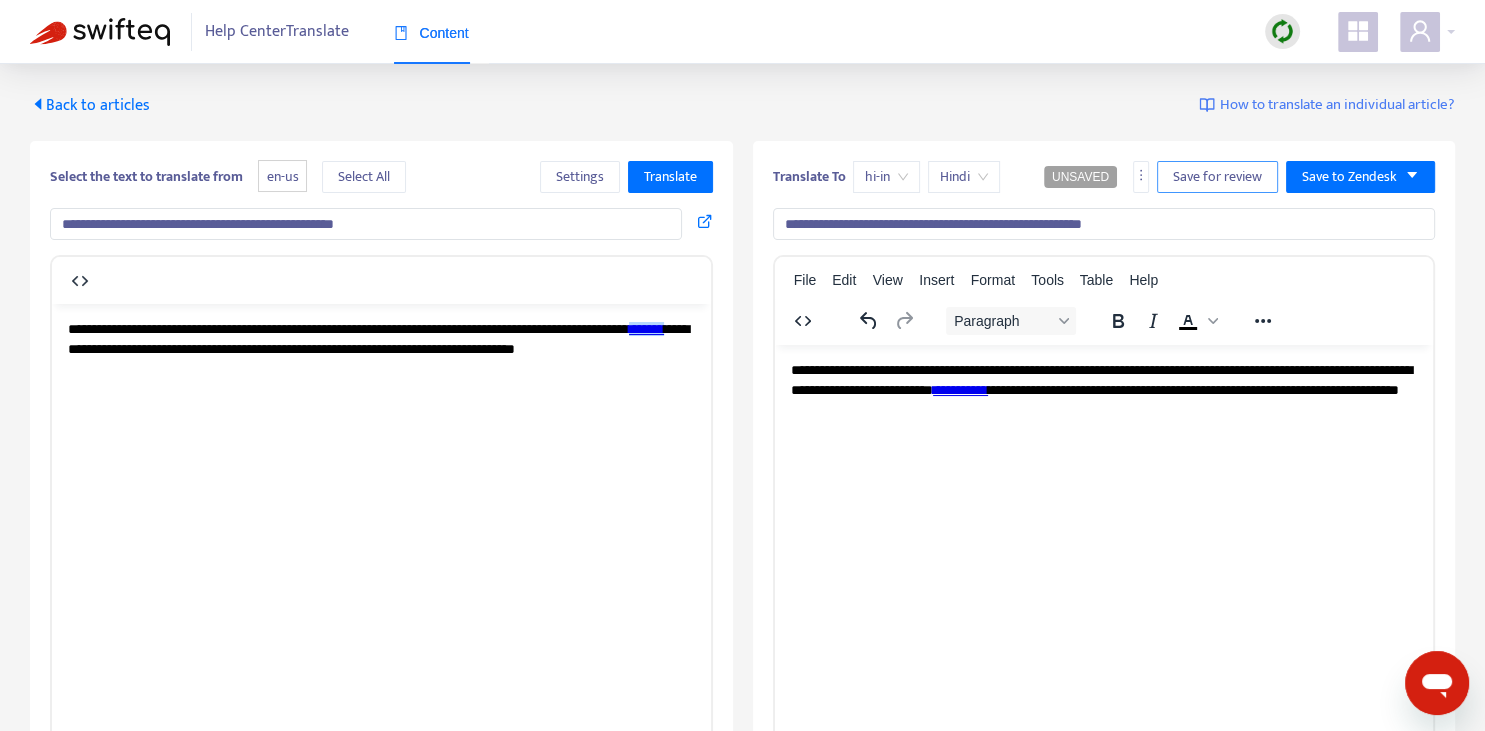 click on "Save for review" at bounding box center (1217, 177) 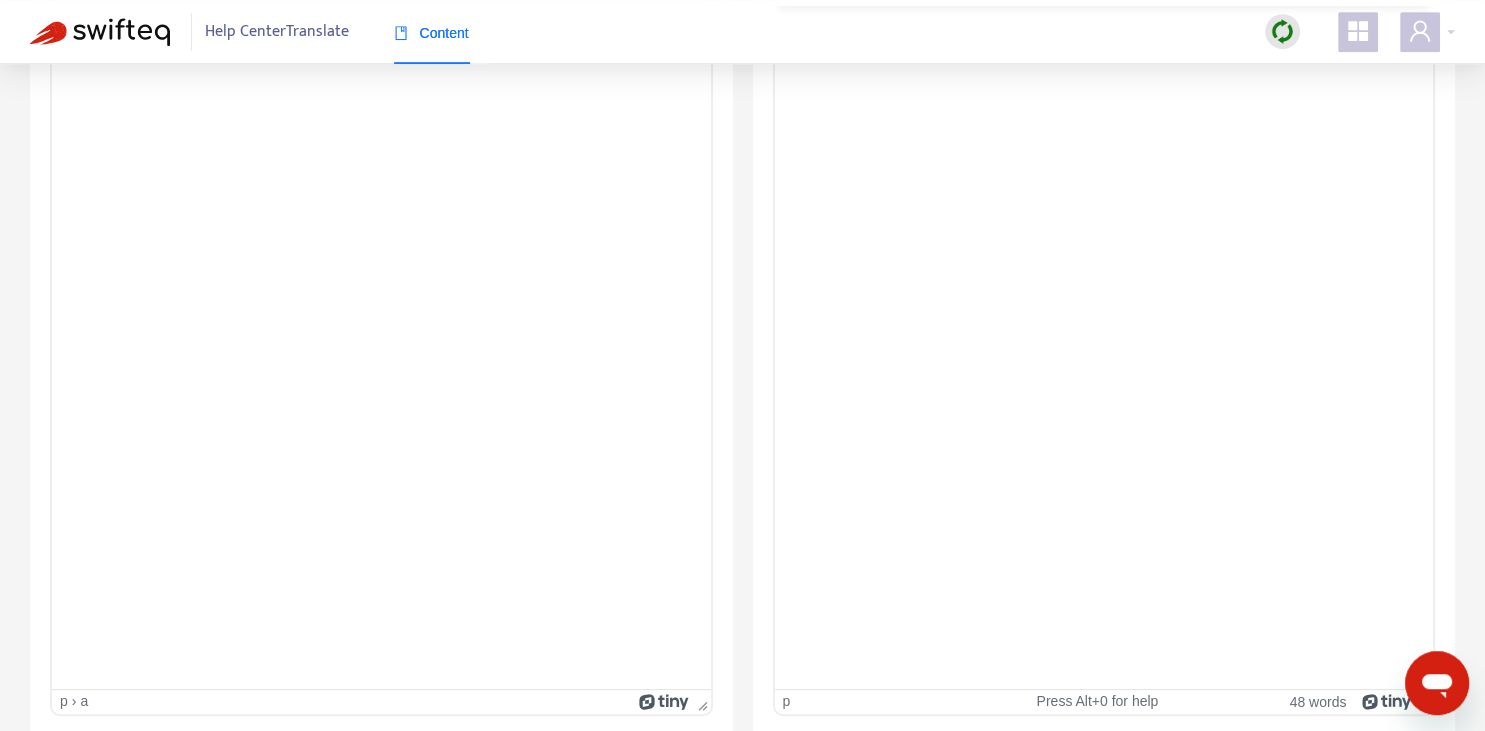 scroll, scrollTop: 343, scrollLeft: 0, axis: vertical 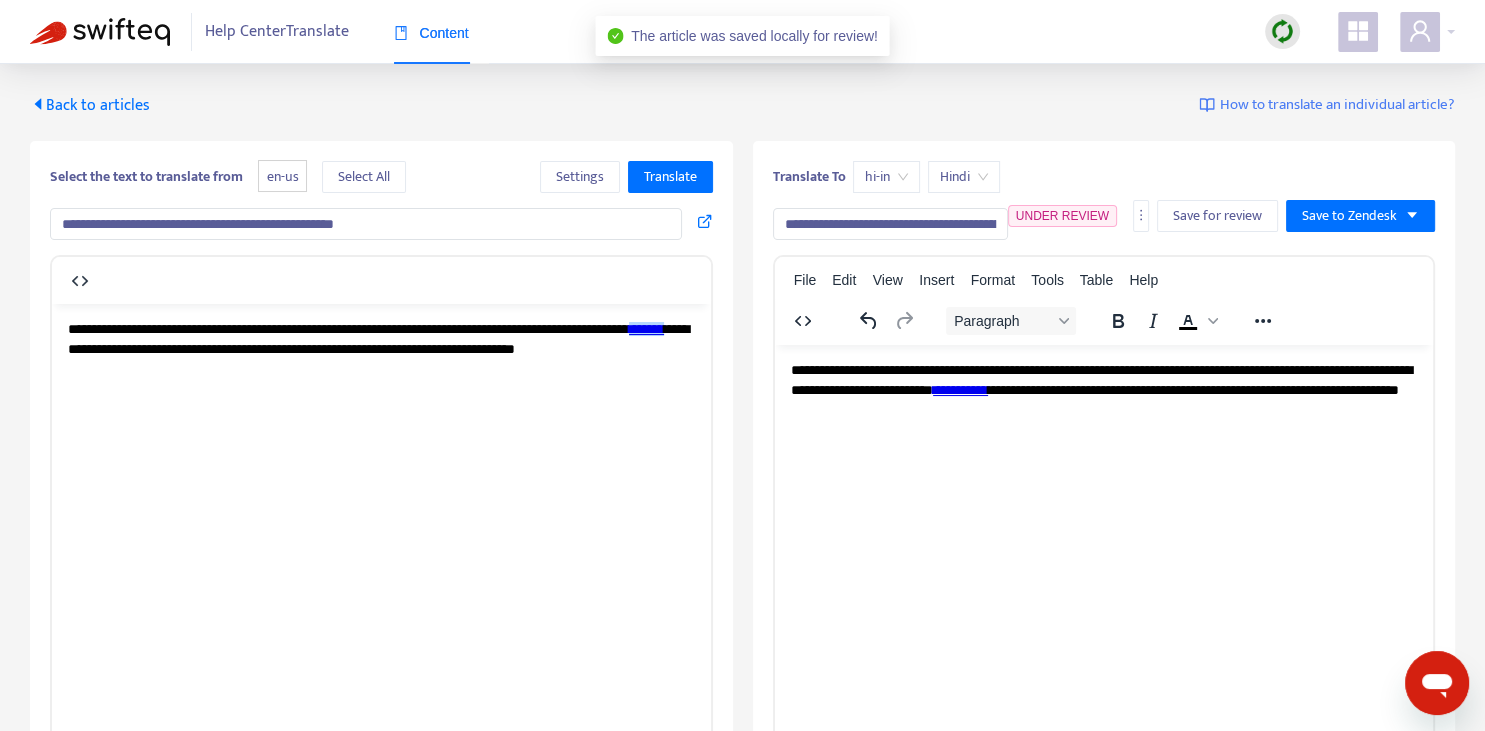 click on "Back to articles" at bounding box center [90, 105] 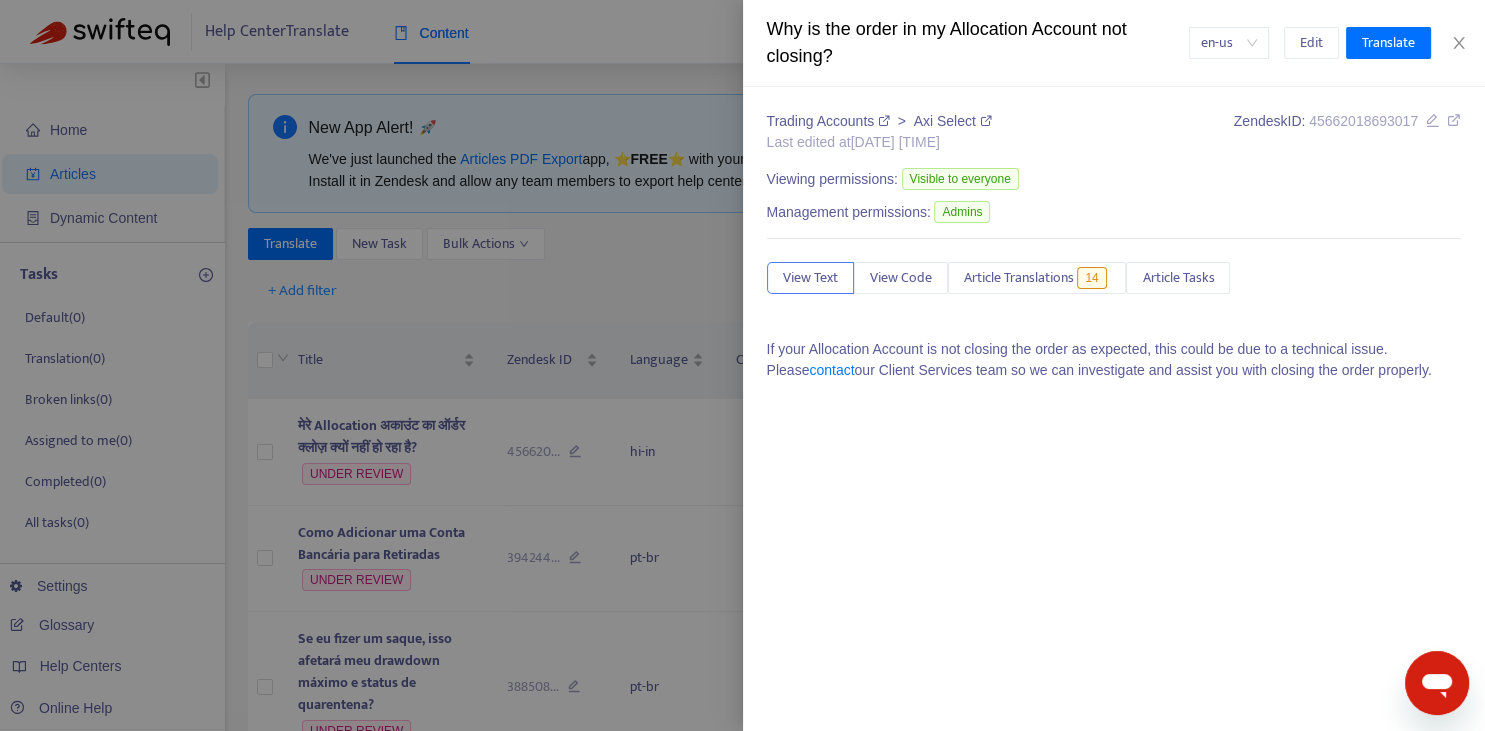click at bounding box center (742, 365) 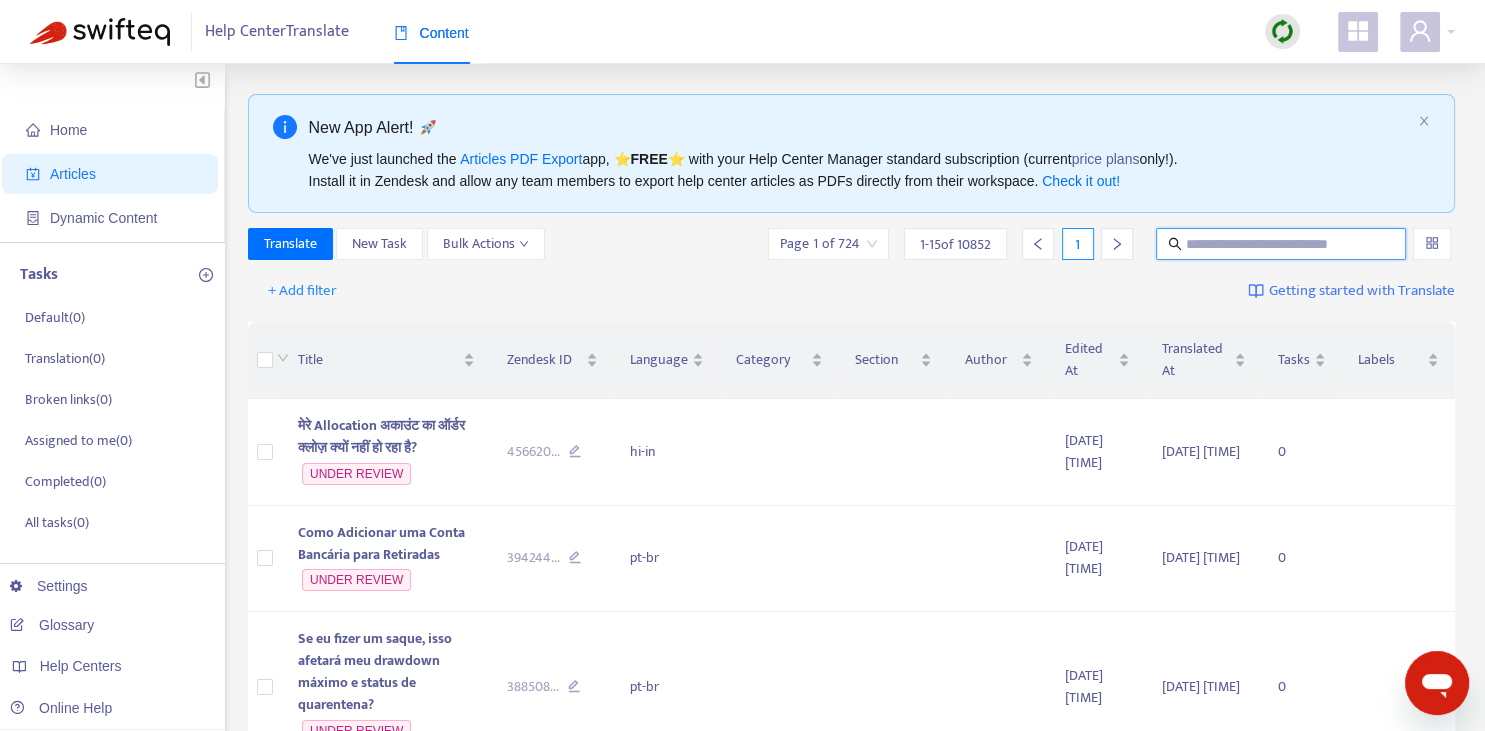 drag, startPoint x: 1245, startPoint y: 248, endPoint x: 1246, endPoint y: 206, distance: 42.0119 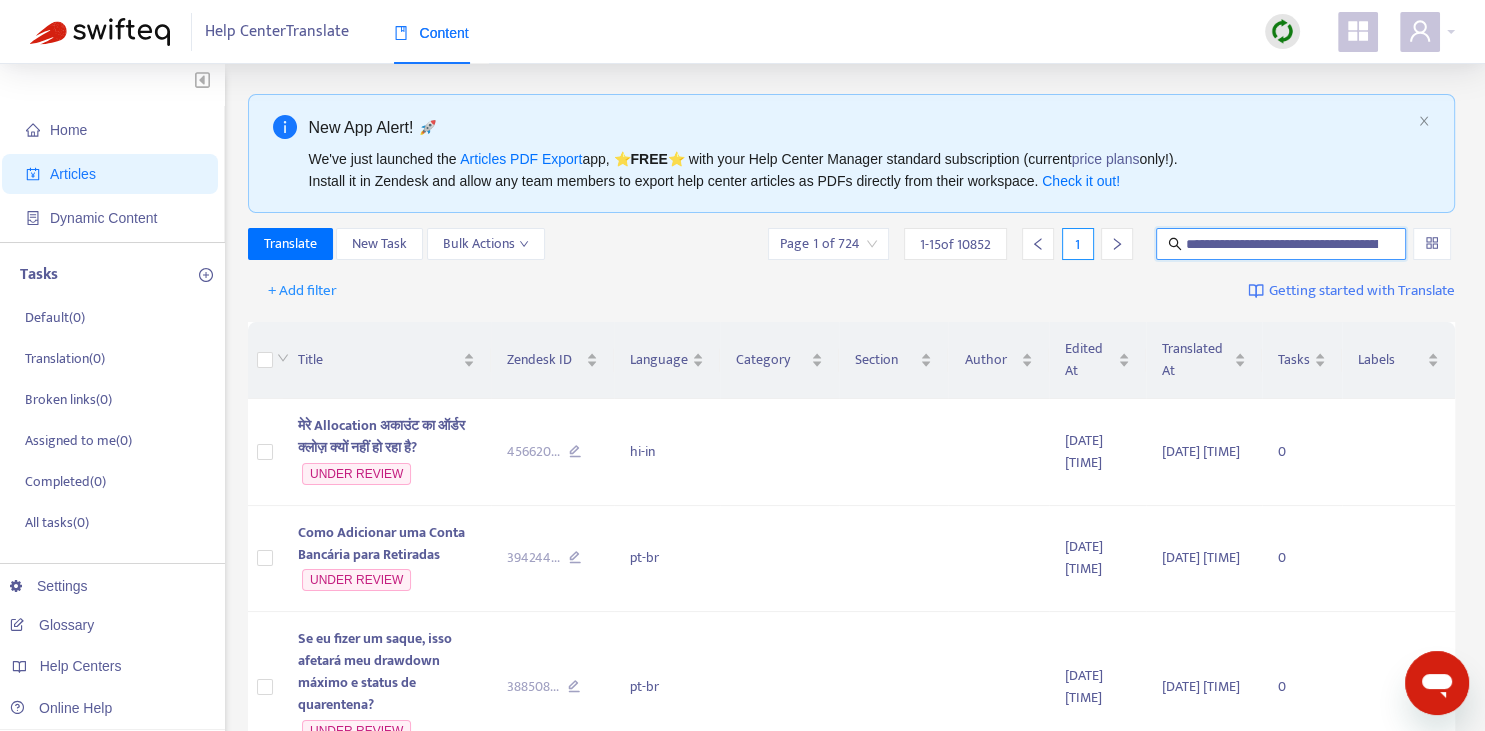 scroll, scrollTop: 0, scrollLeft: 141, axis: horizontal 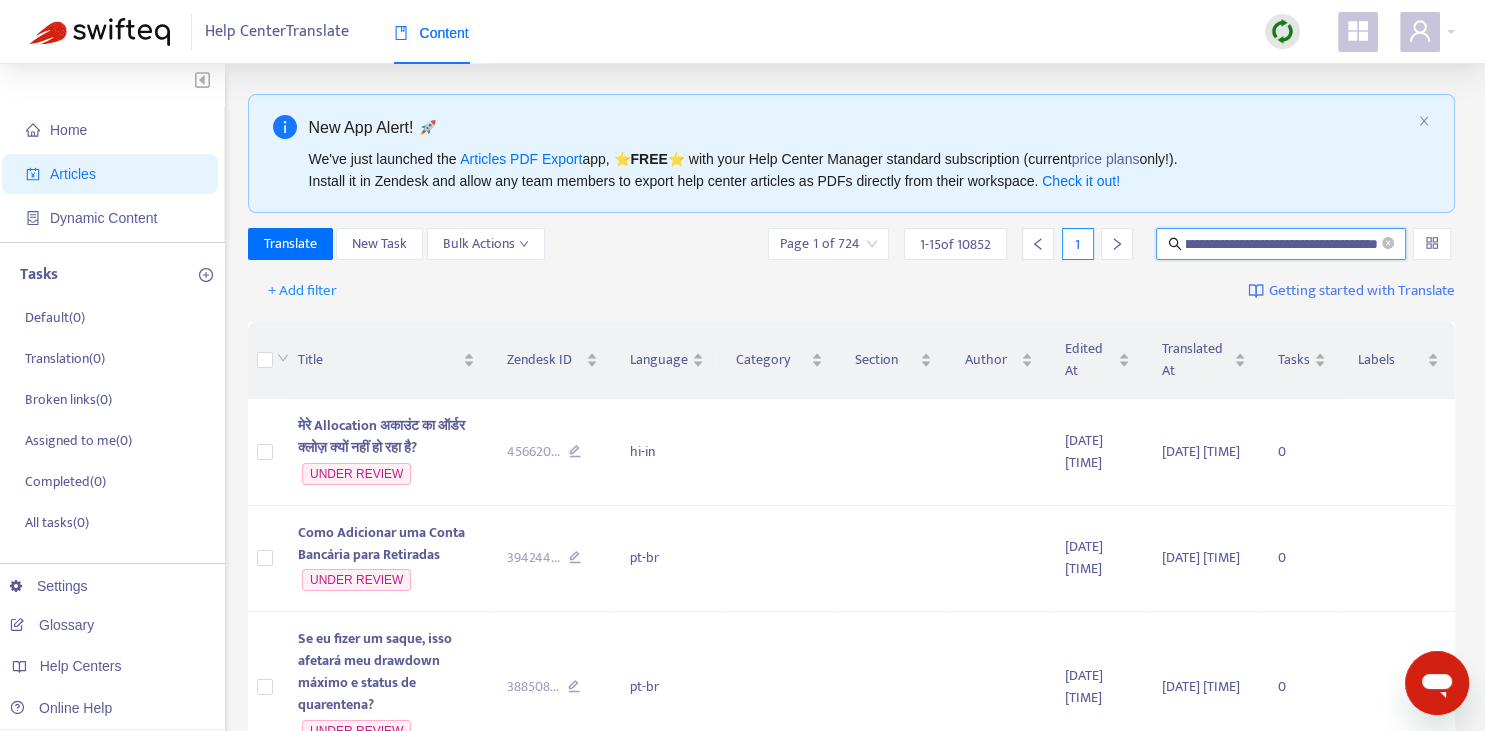 type on "**********" 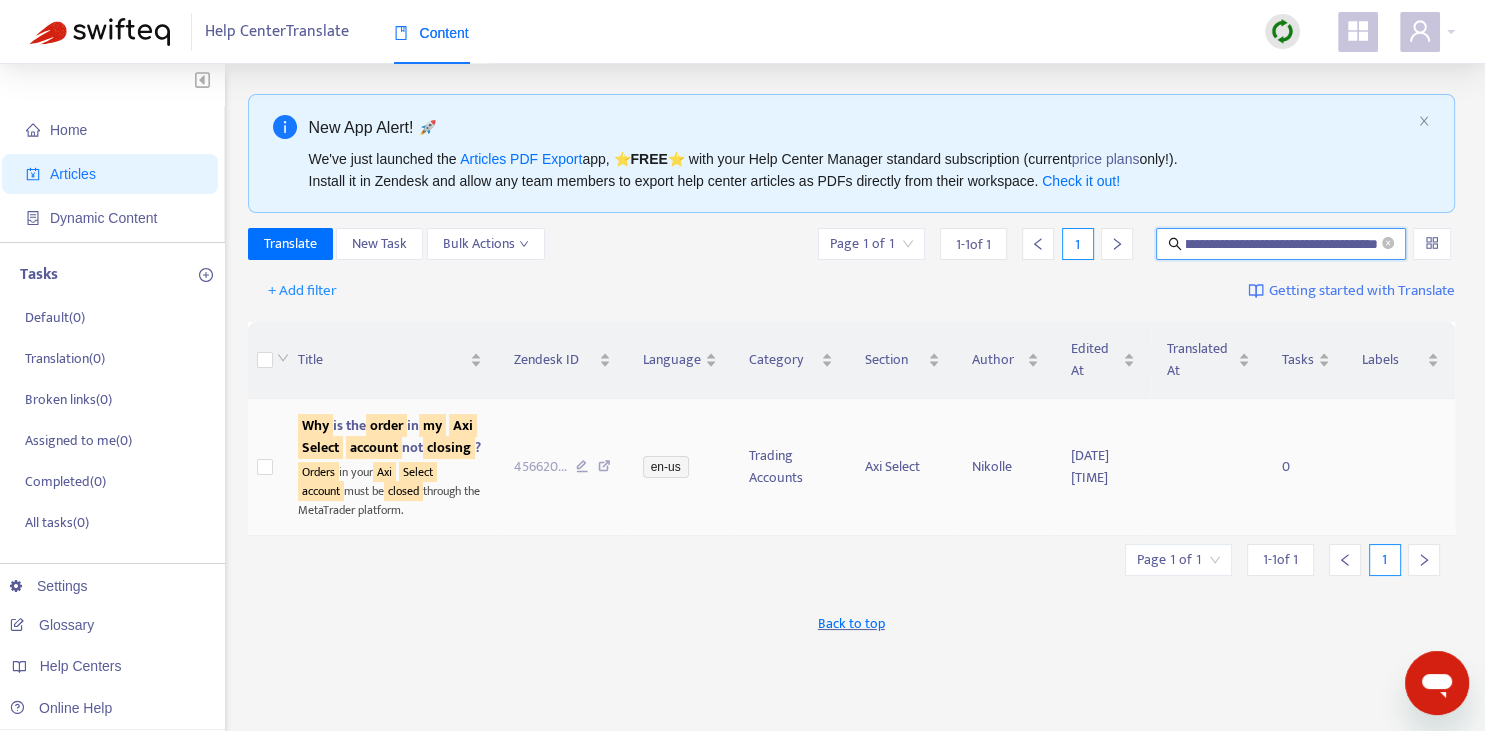 click on "Select" at bounding box center (320, 447) 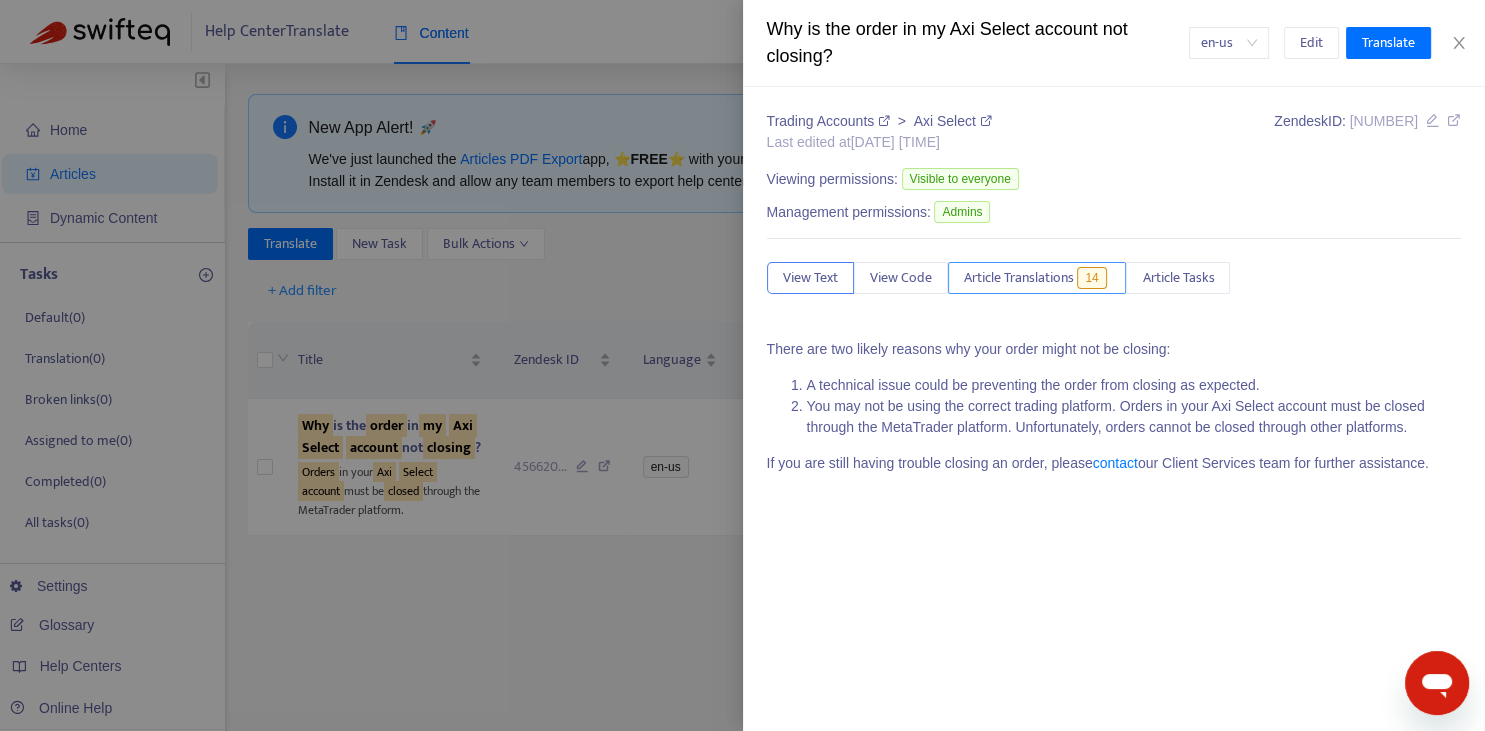 click on "Article Translations" at bounding box center (1019, 278) 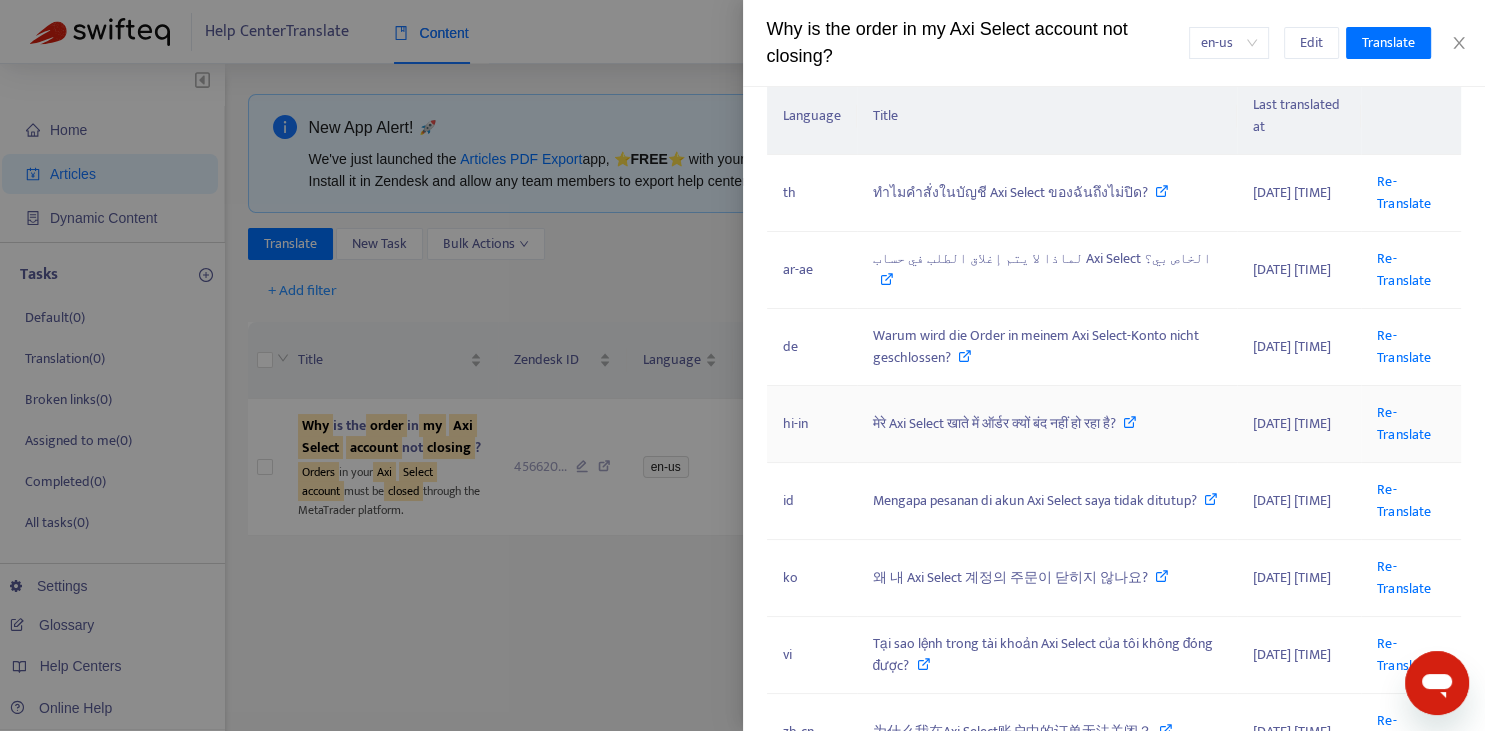 scroll, scrollTop: 294, scrollLeft: 0, axis: vertical 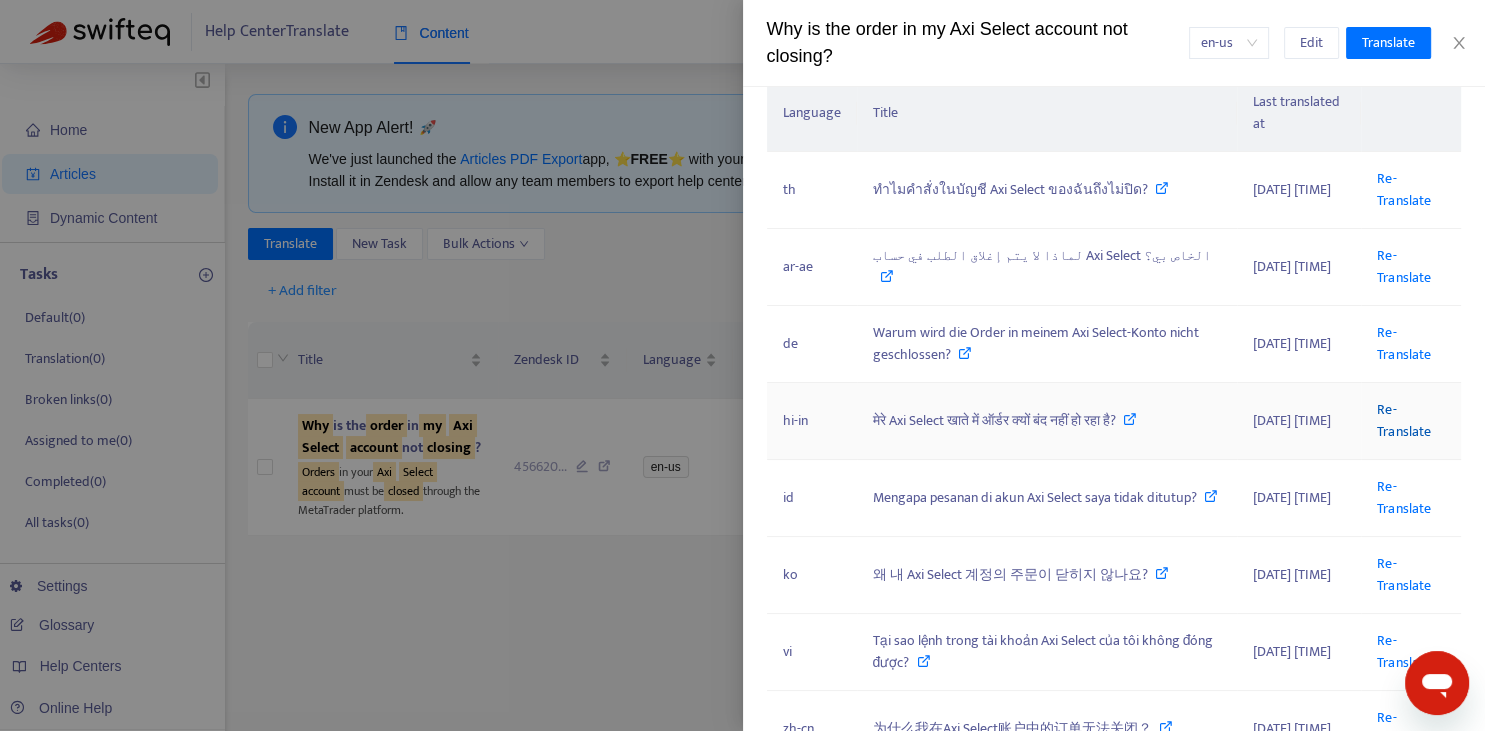 click on "Re-Translate" at bounding box center [1403, 420] 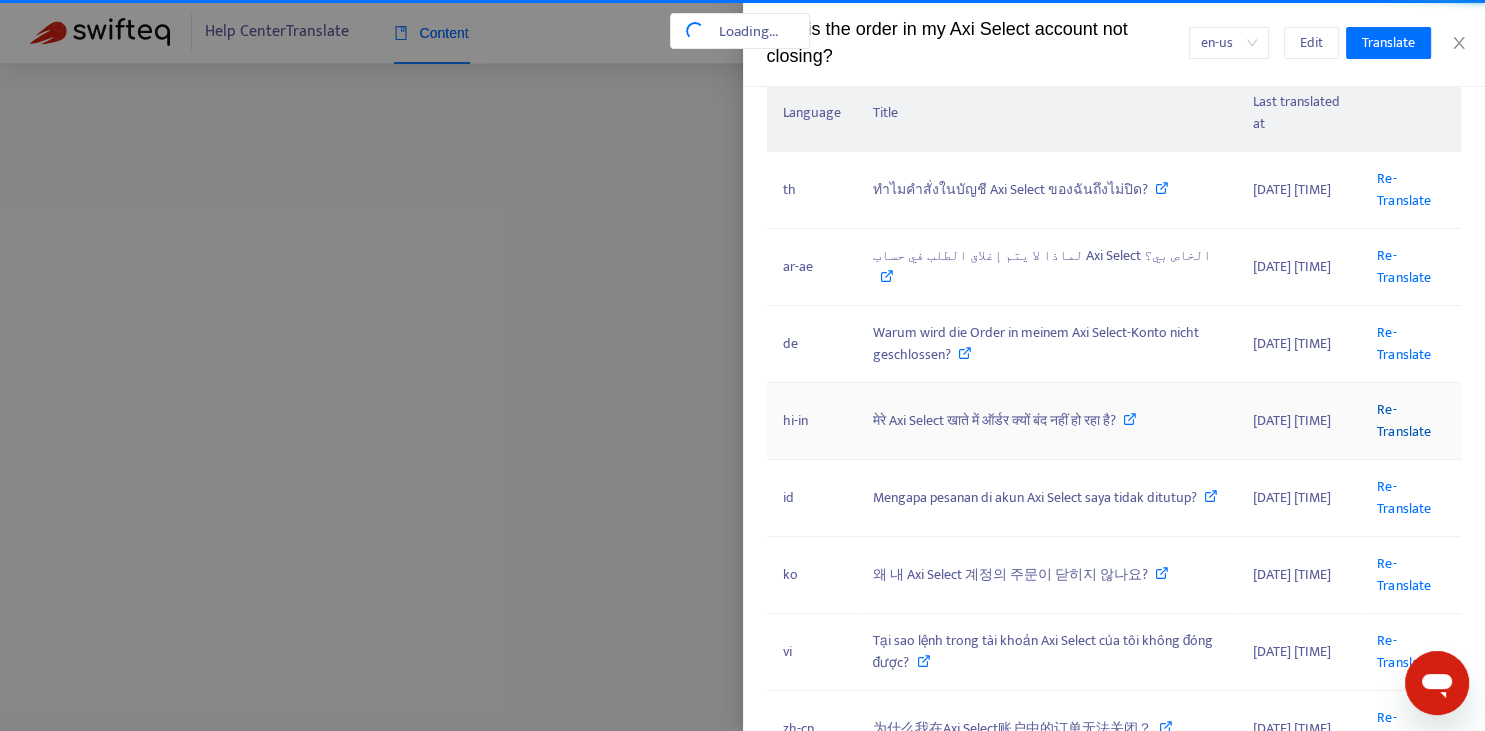 scroll, scrollTop: 0, scrollLeft: 141, axis: horizontal 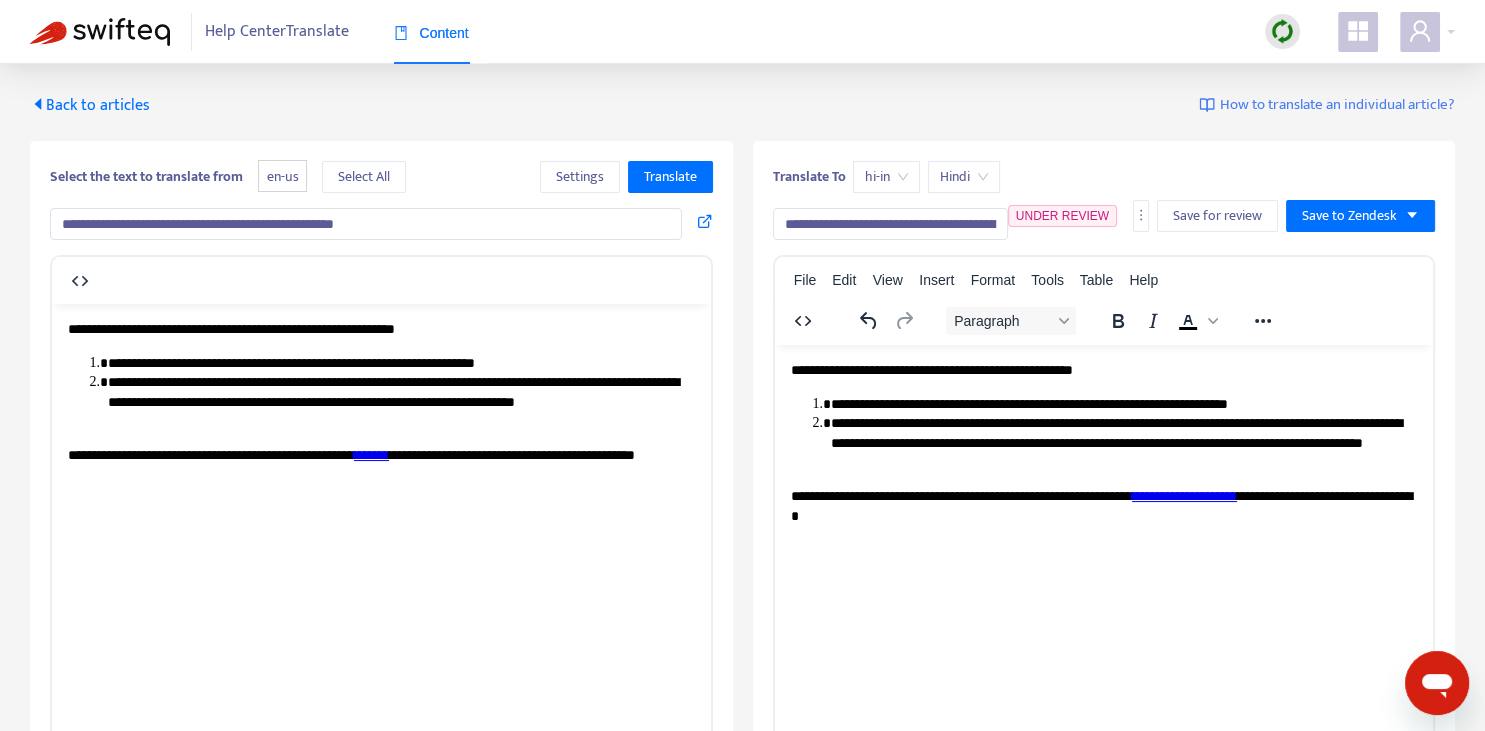 click on "**********" at bounding box center [890, 224] 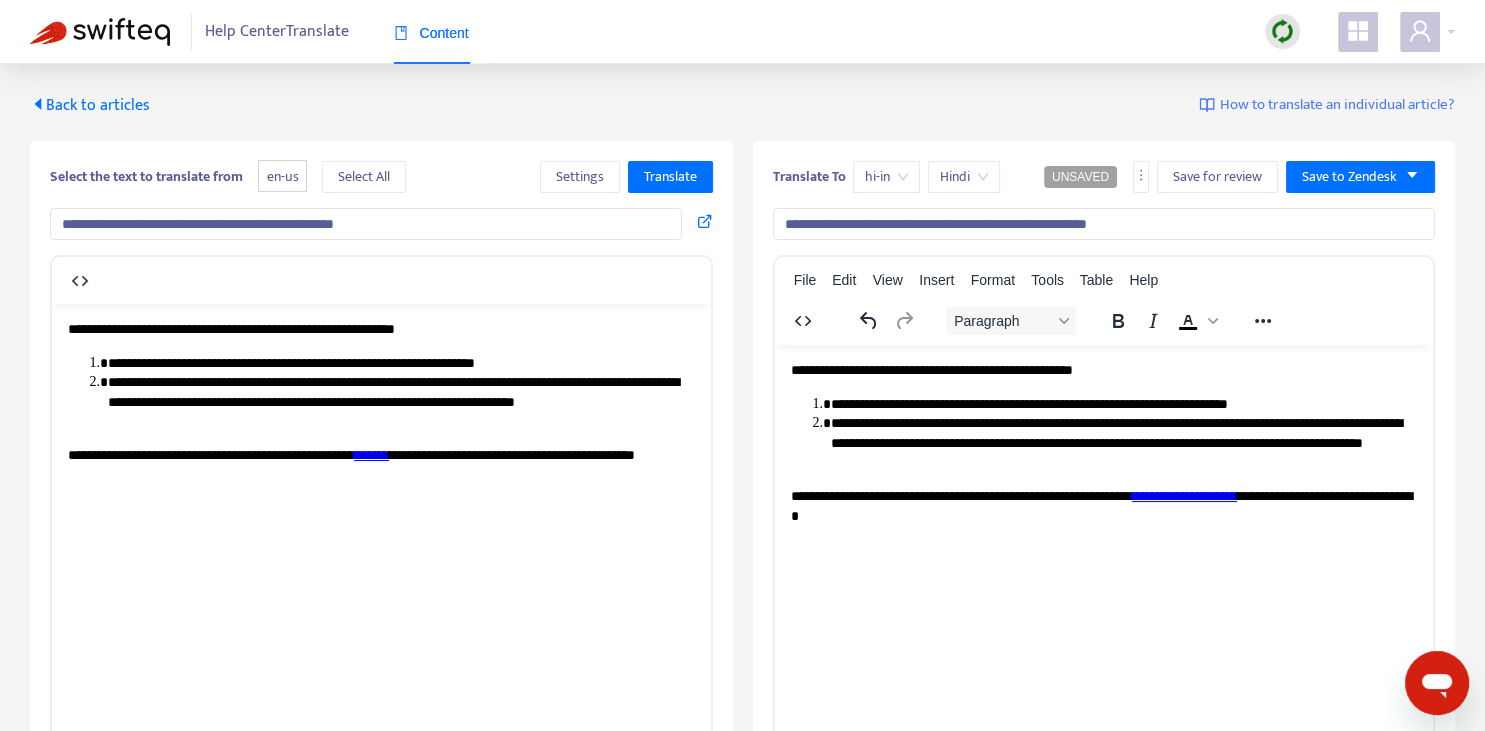 type on "**********" 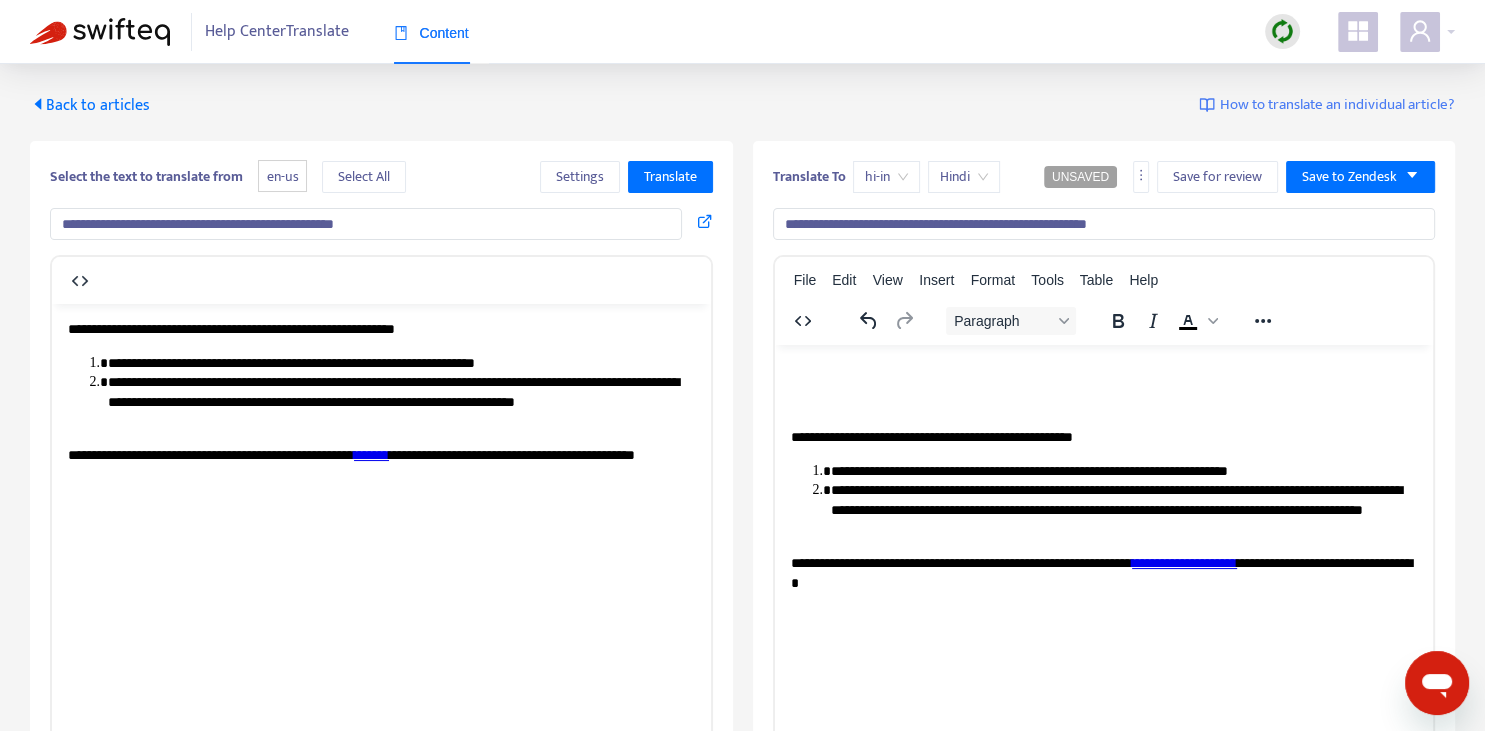 type 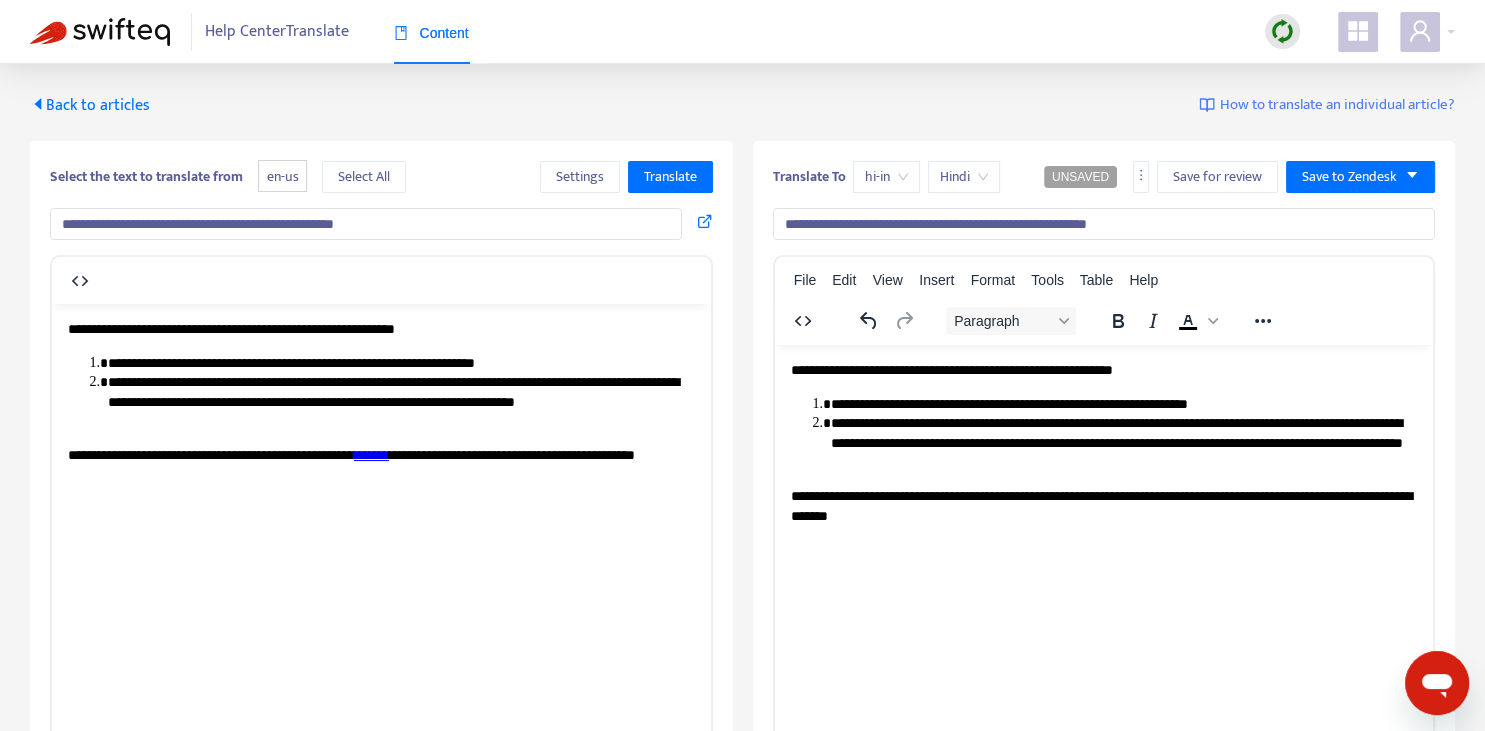 click on "*******" at bounding box center [371, 454] 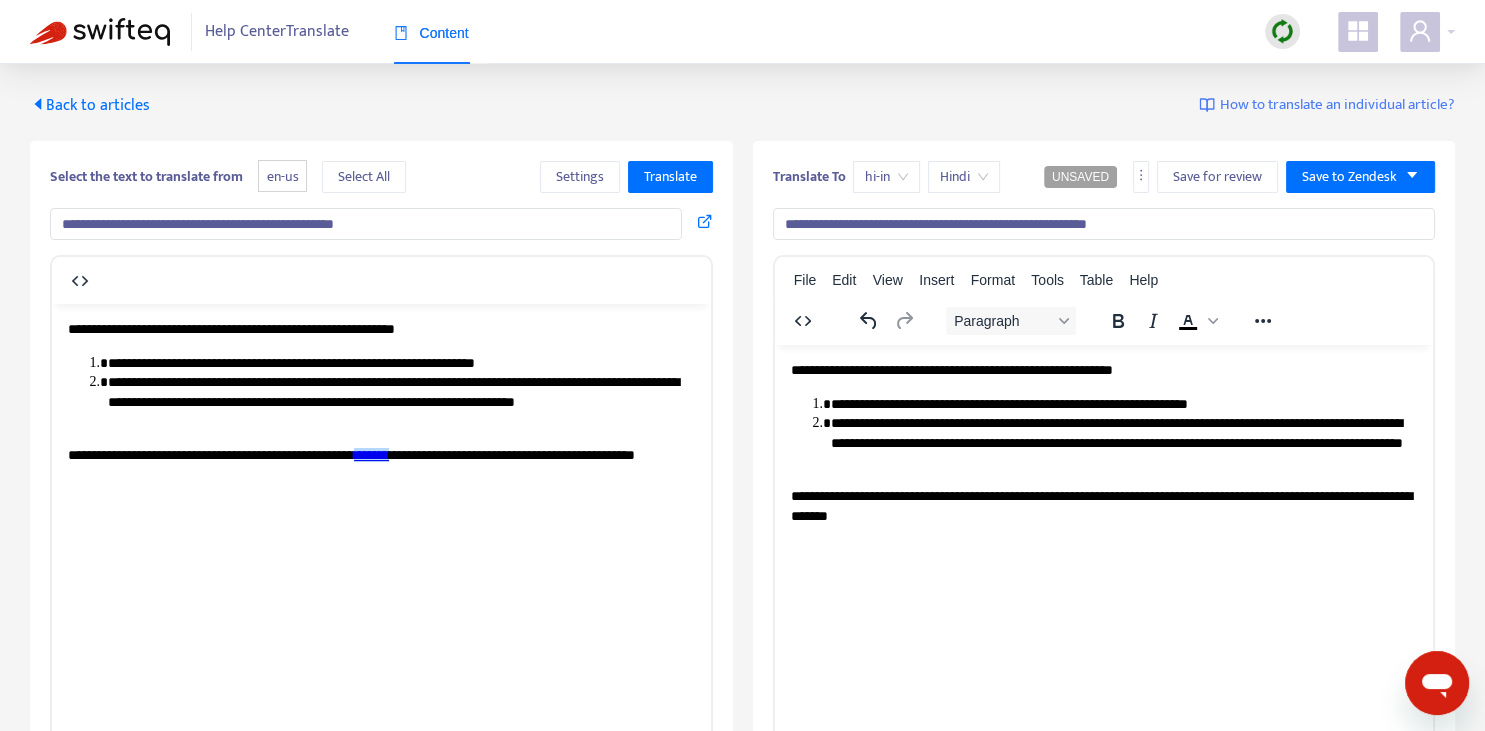 click on "**********" at bounding box center (1103, 505) 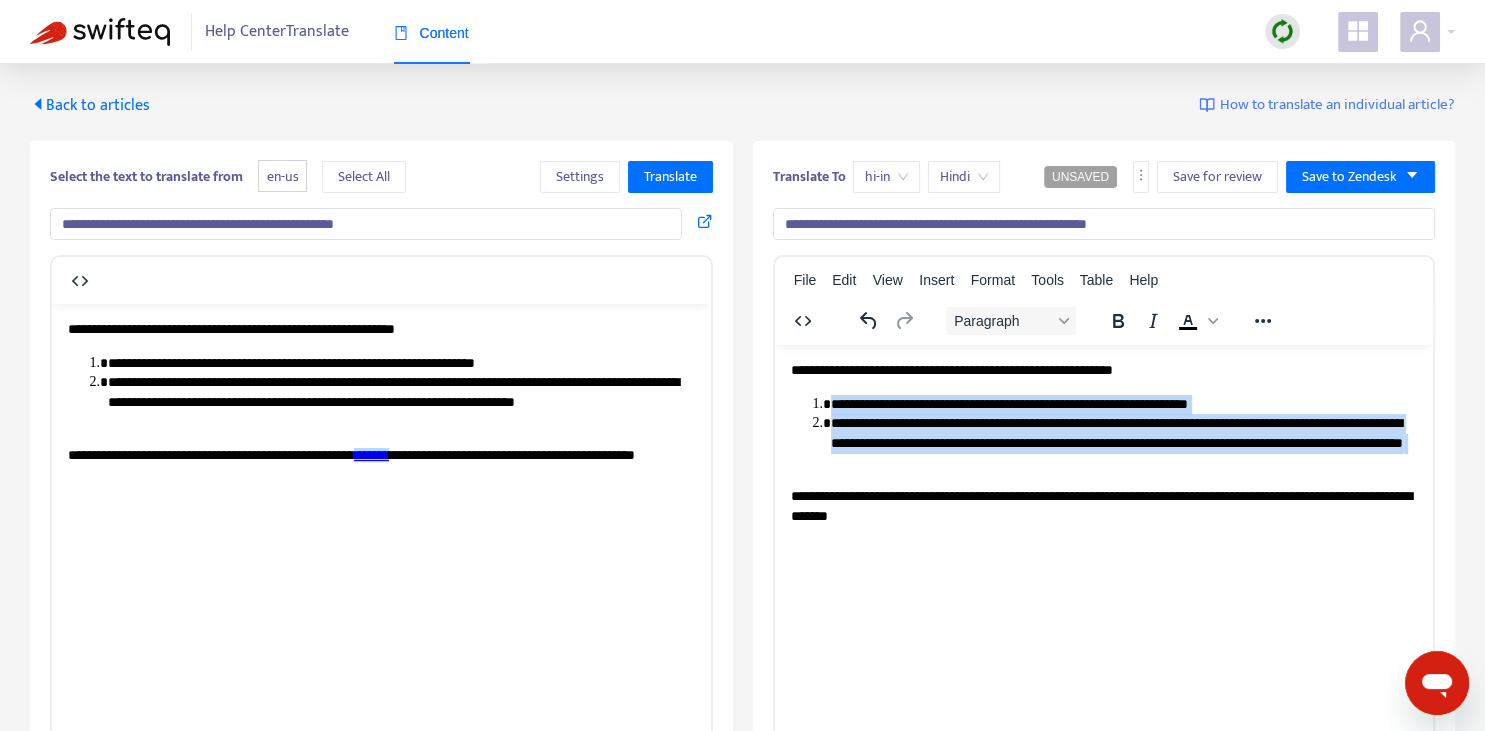 click on "**********" at bounding box center (1103, 505) 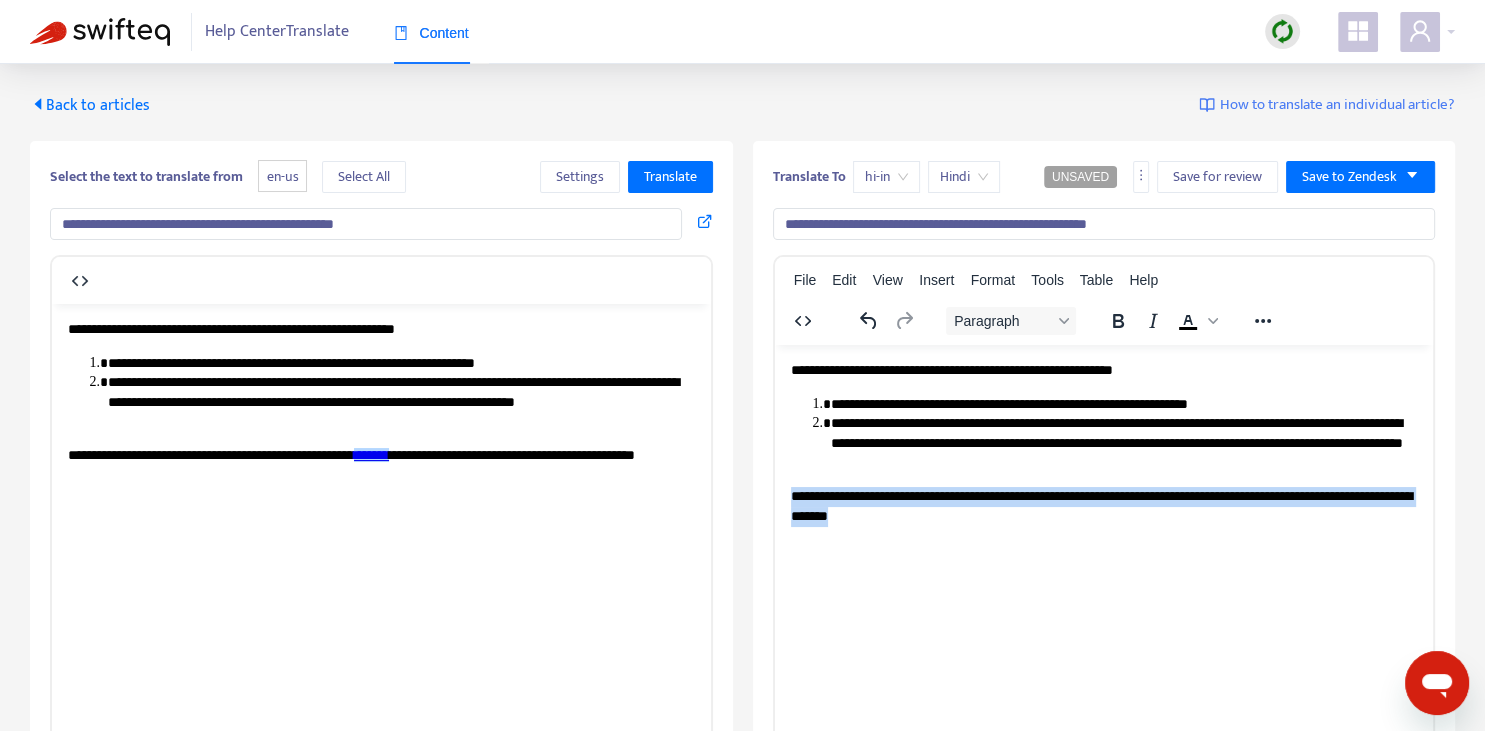 click on "**********" at bounding box center [1103, 505] 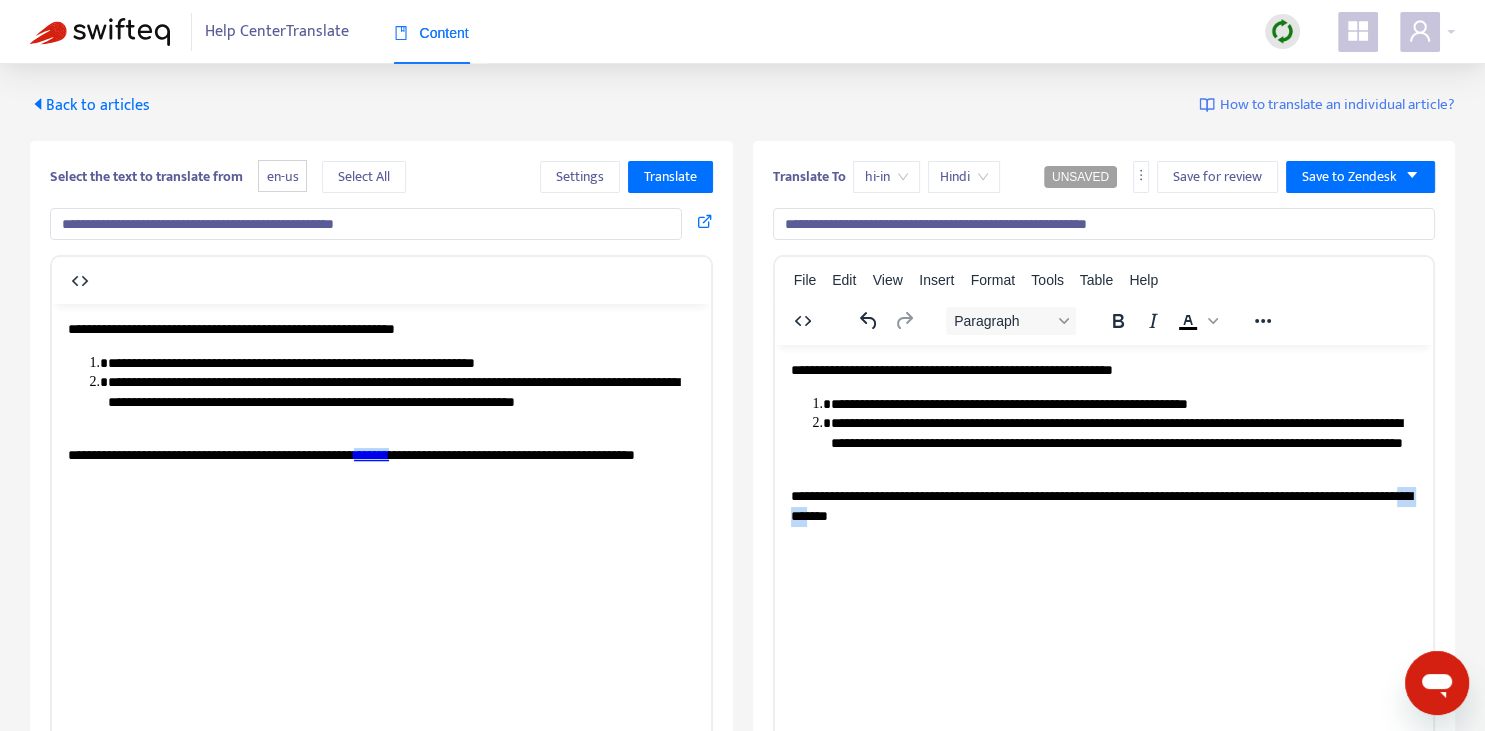 click on "**********" at bounding box center [1103, 505] 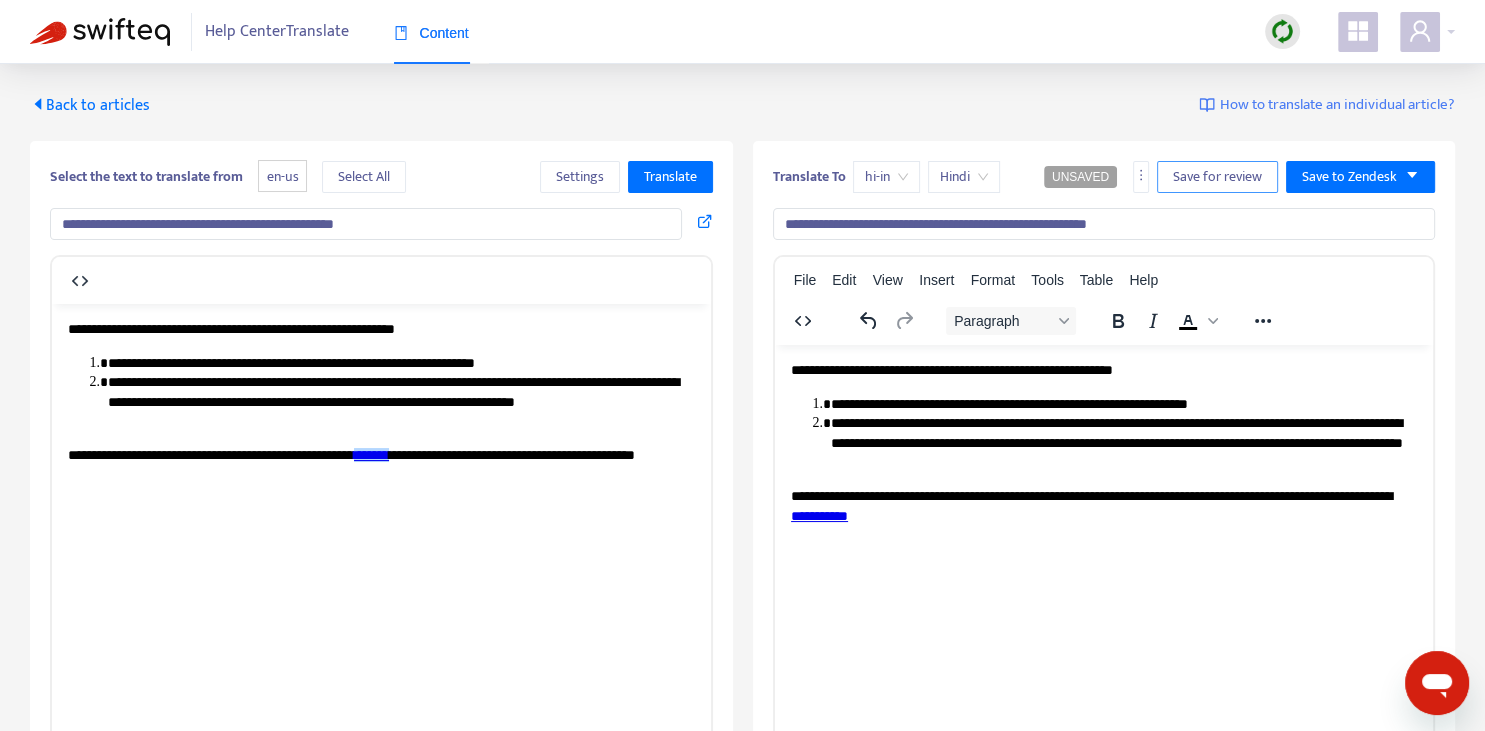 click on "Save for review" at bounding box center [1217, 177] 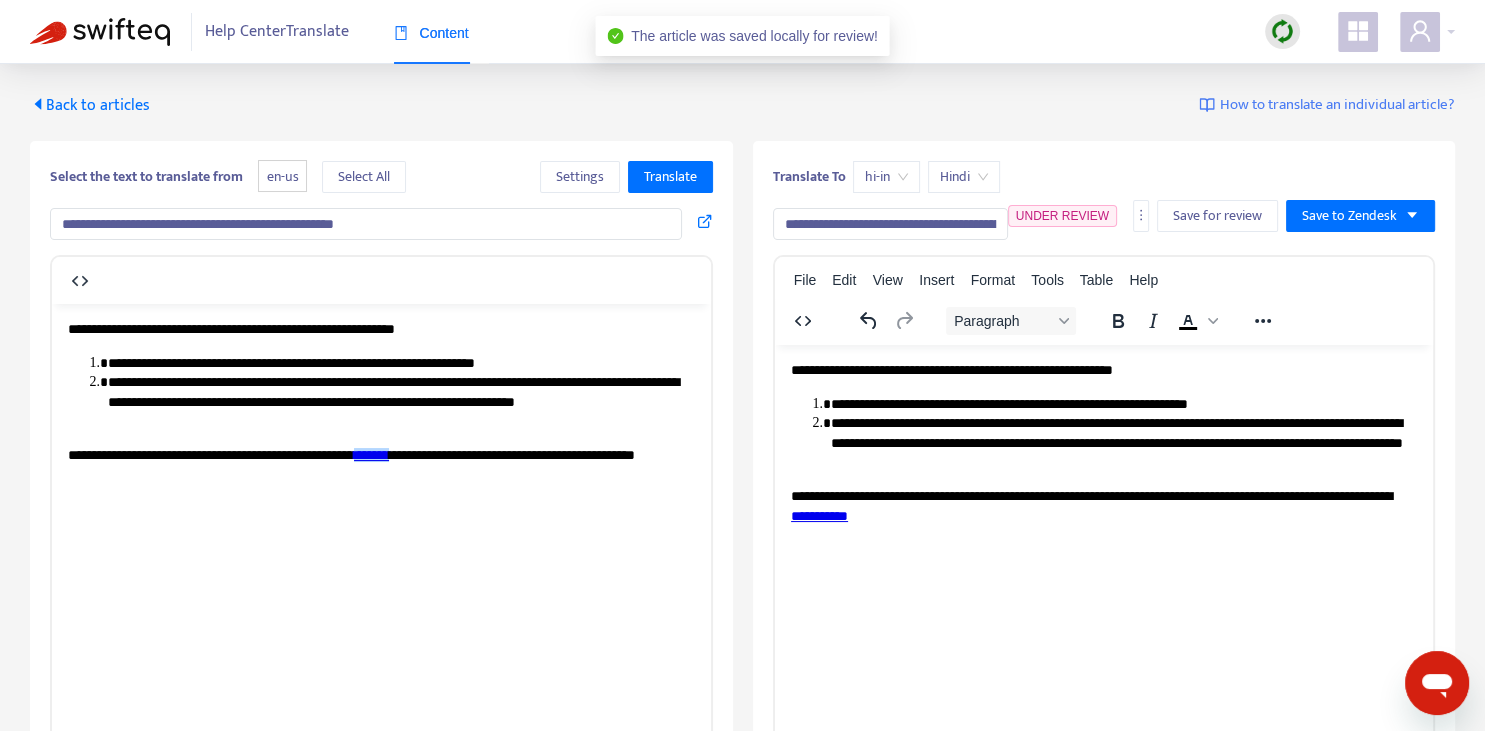 click on "Back to articles" at bounding box center [90, 105] 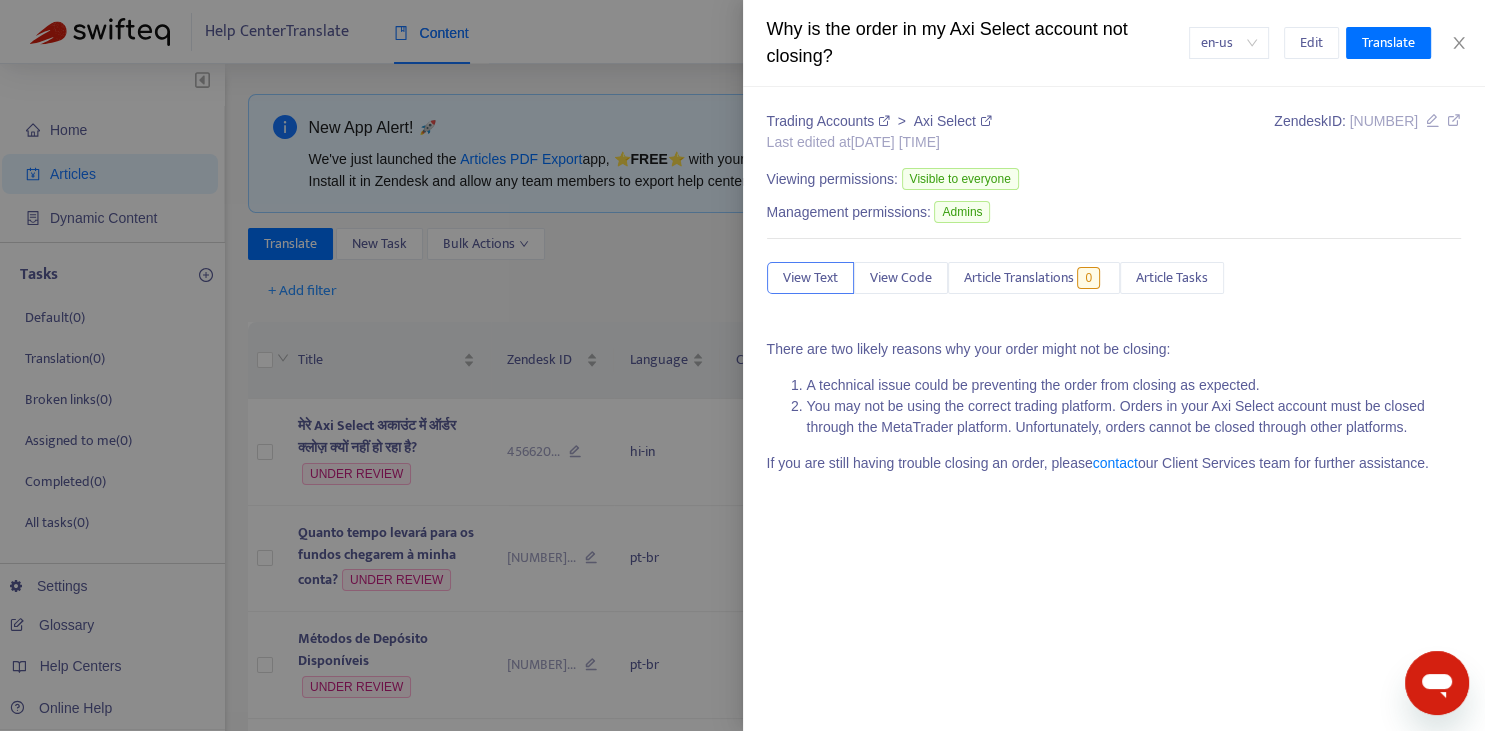 click at bounding box center [742, 365] 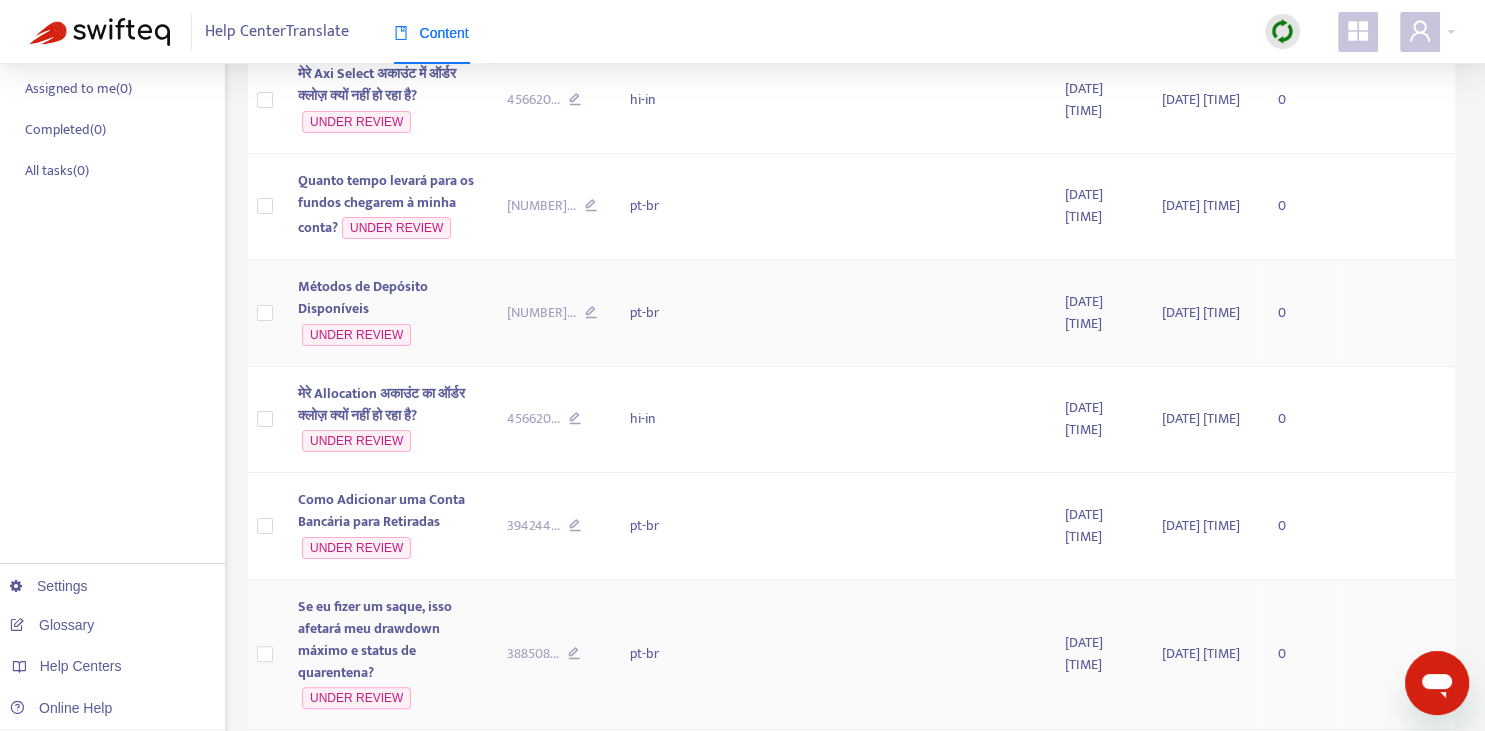 scroll, scrollTop: 0, scrollLeft: 0, axis: both 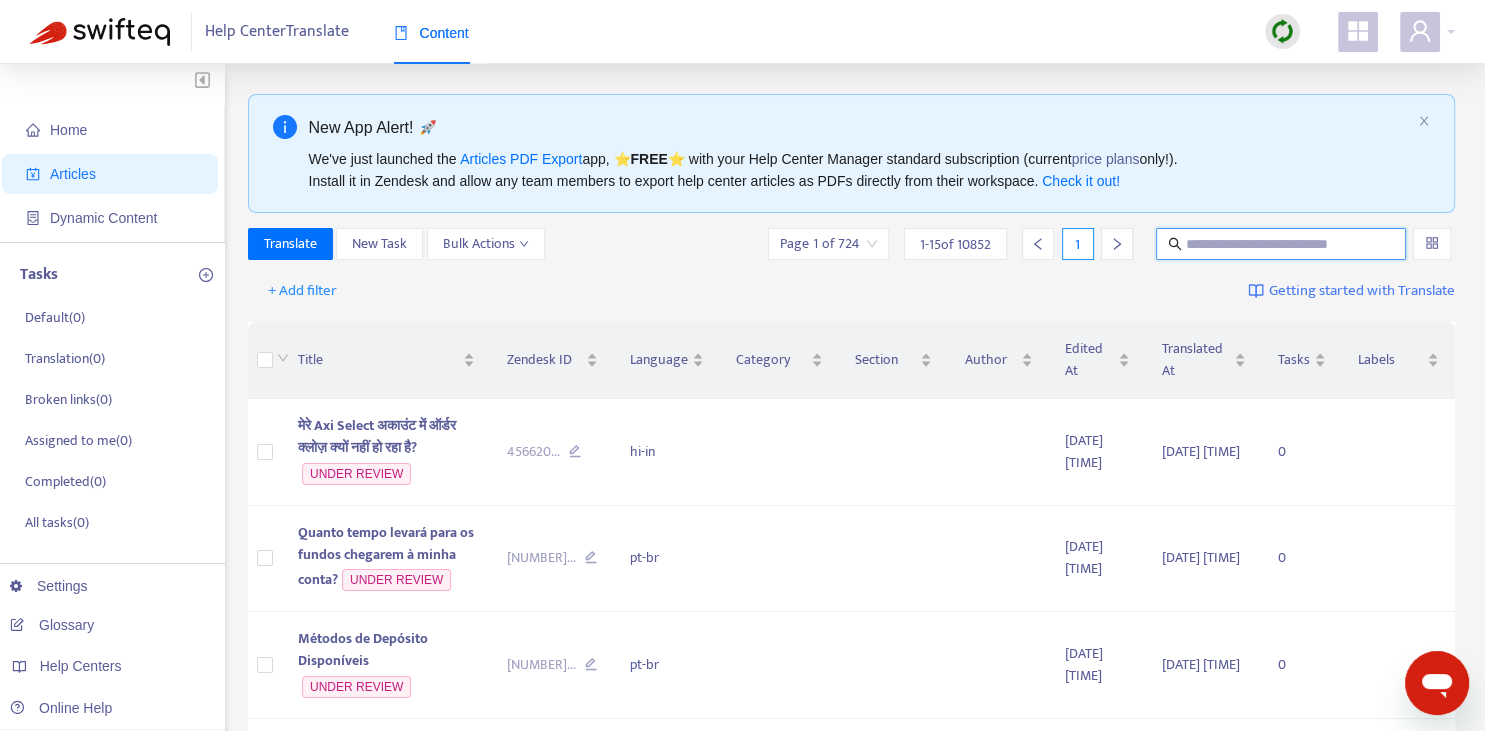 click at bounding box center (1282, 244) 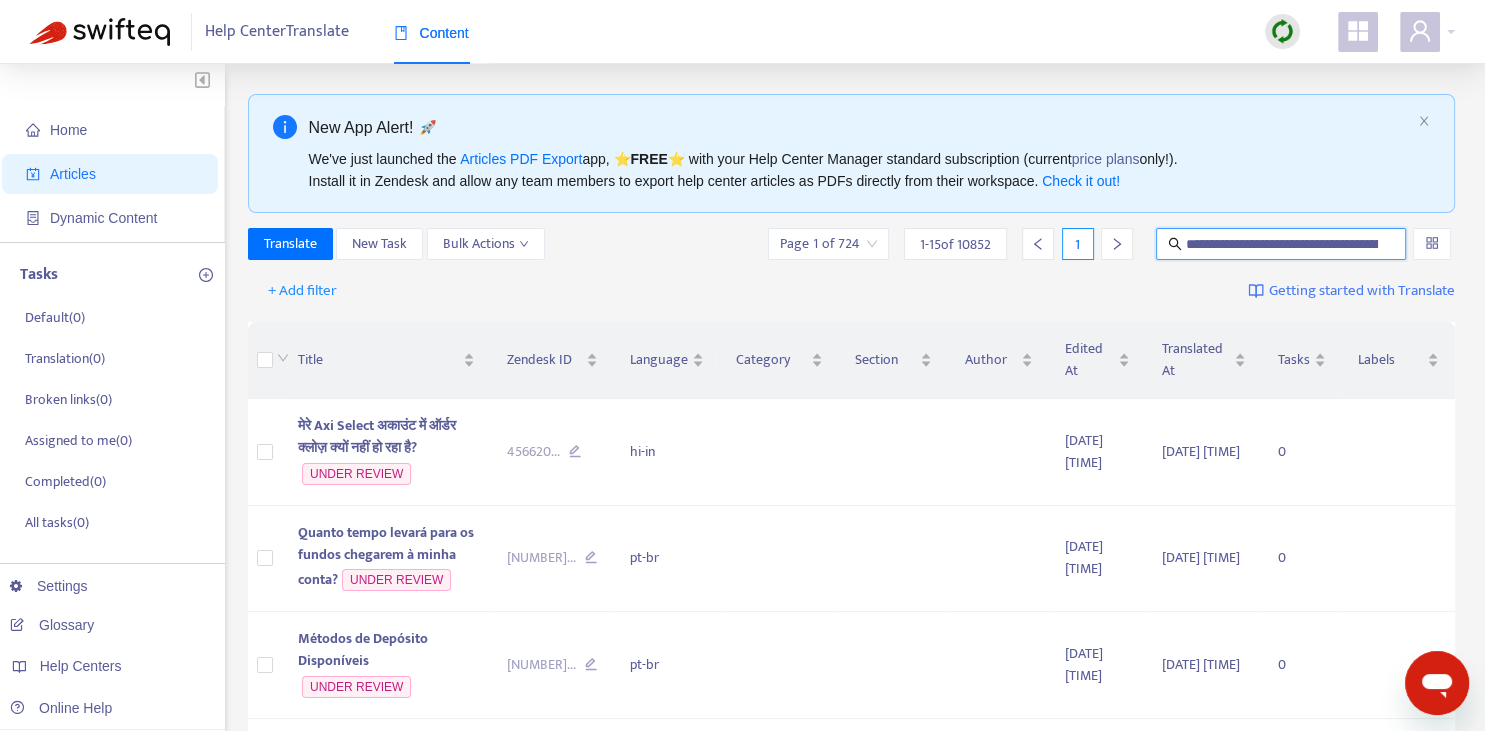 scroll, scrollTop: 0, scrollLeft: 324, axis: horizontal 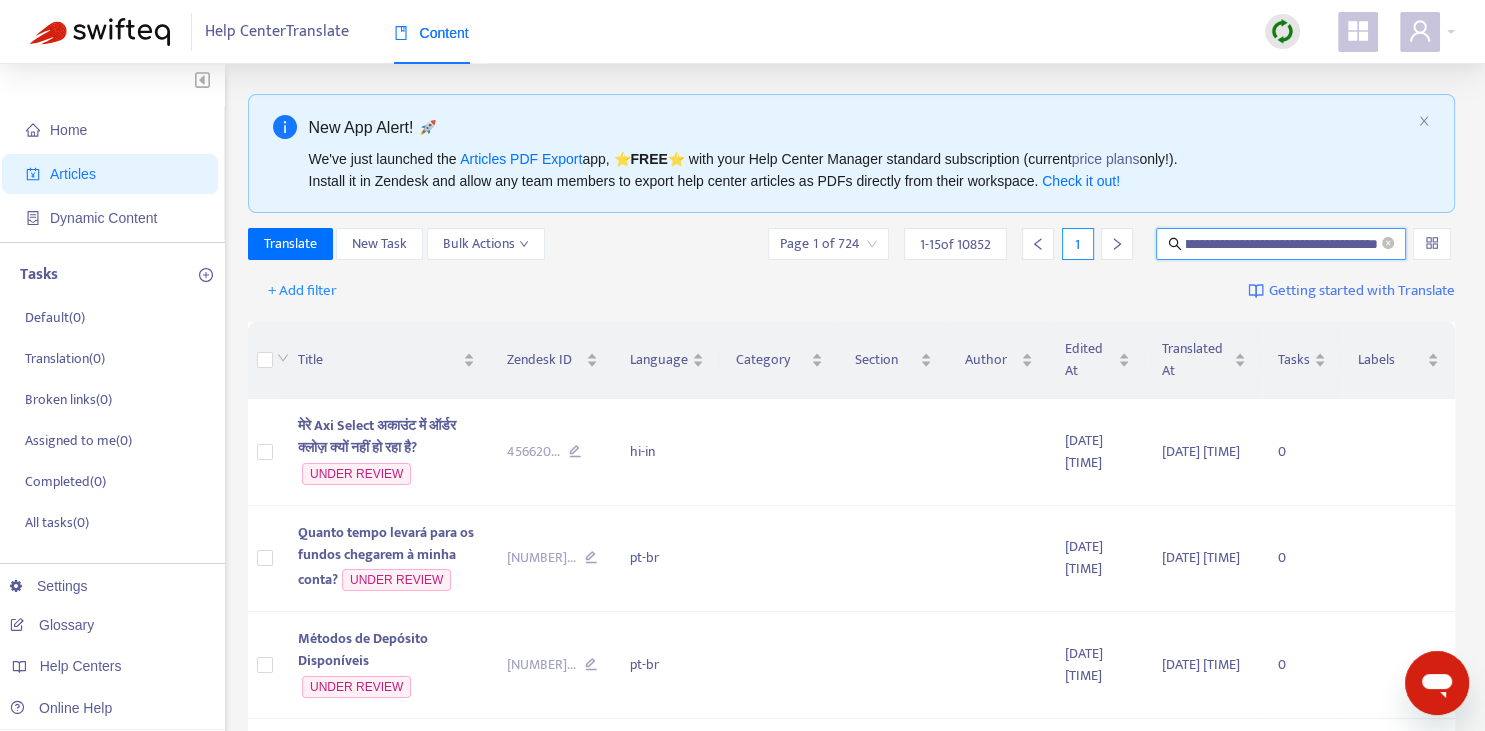 type on "**********" 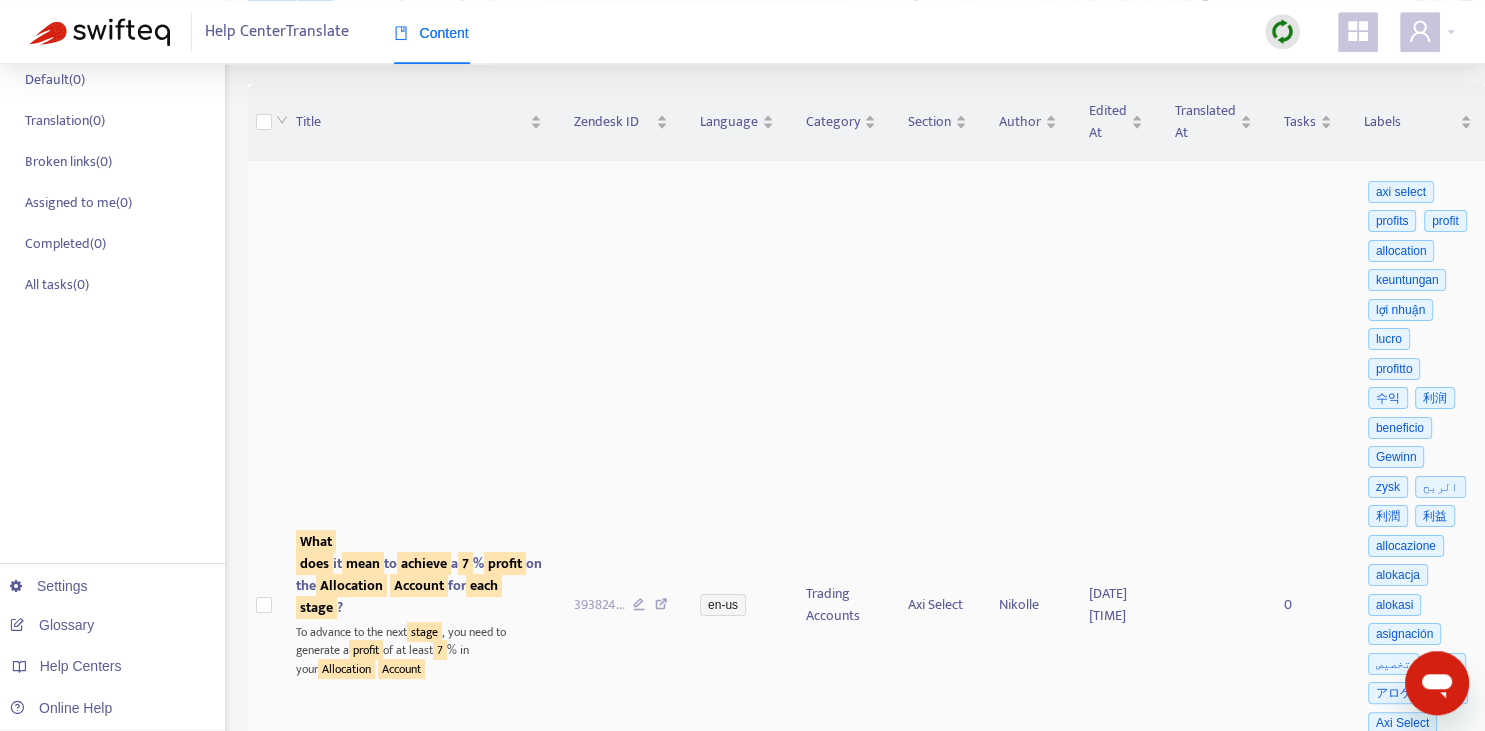 scroll, scrollTop: 281, scrollLeft: 0, axis: vertical 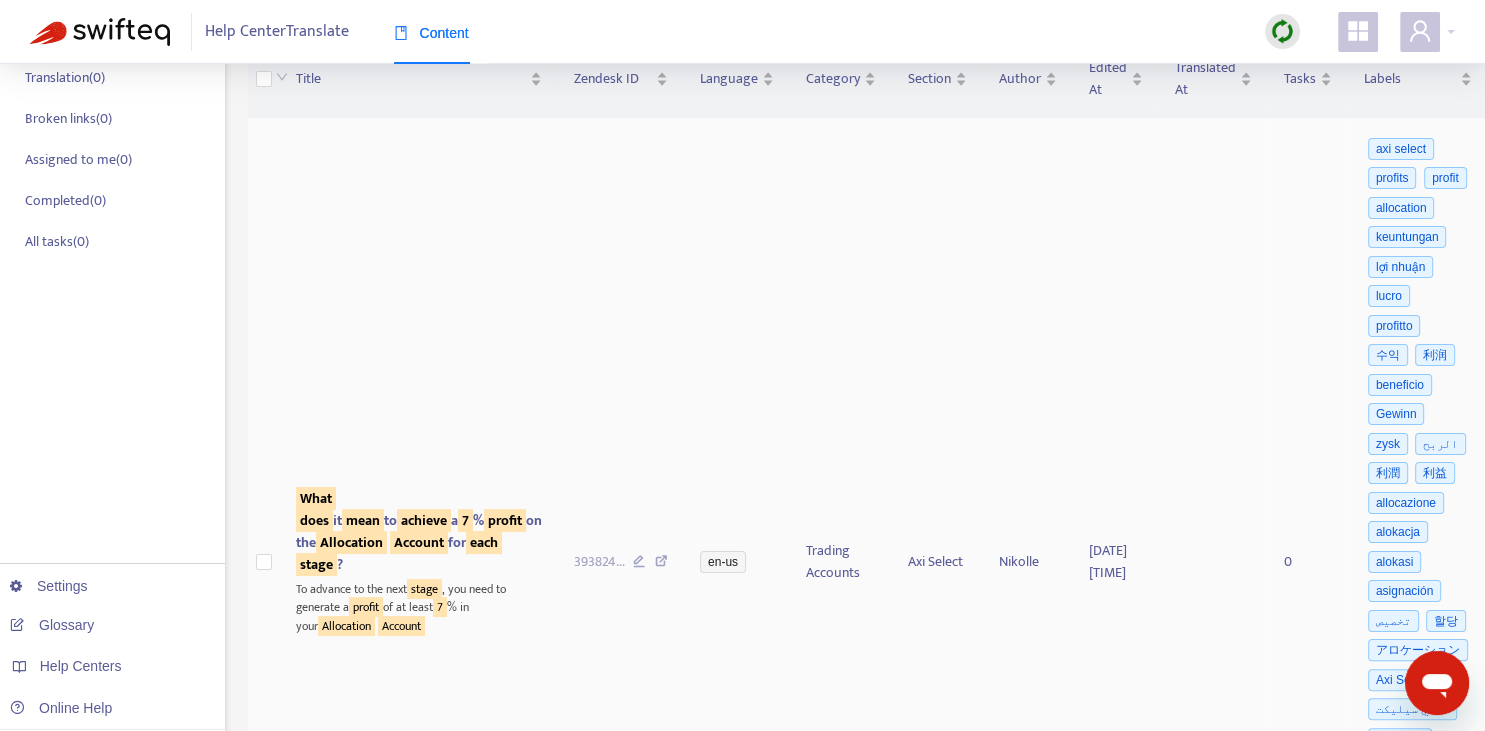 click on "profit" at bounding box center [505, 520] 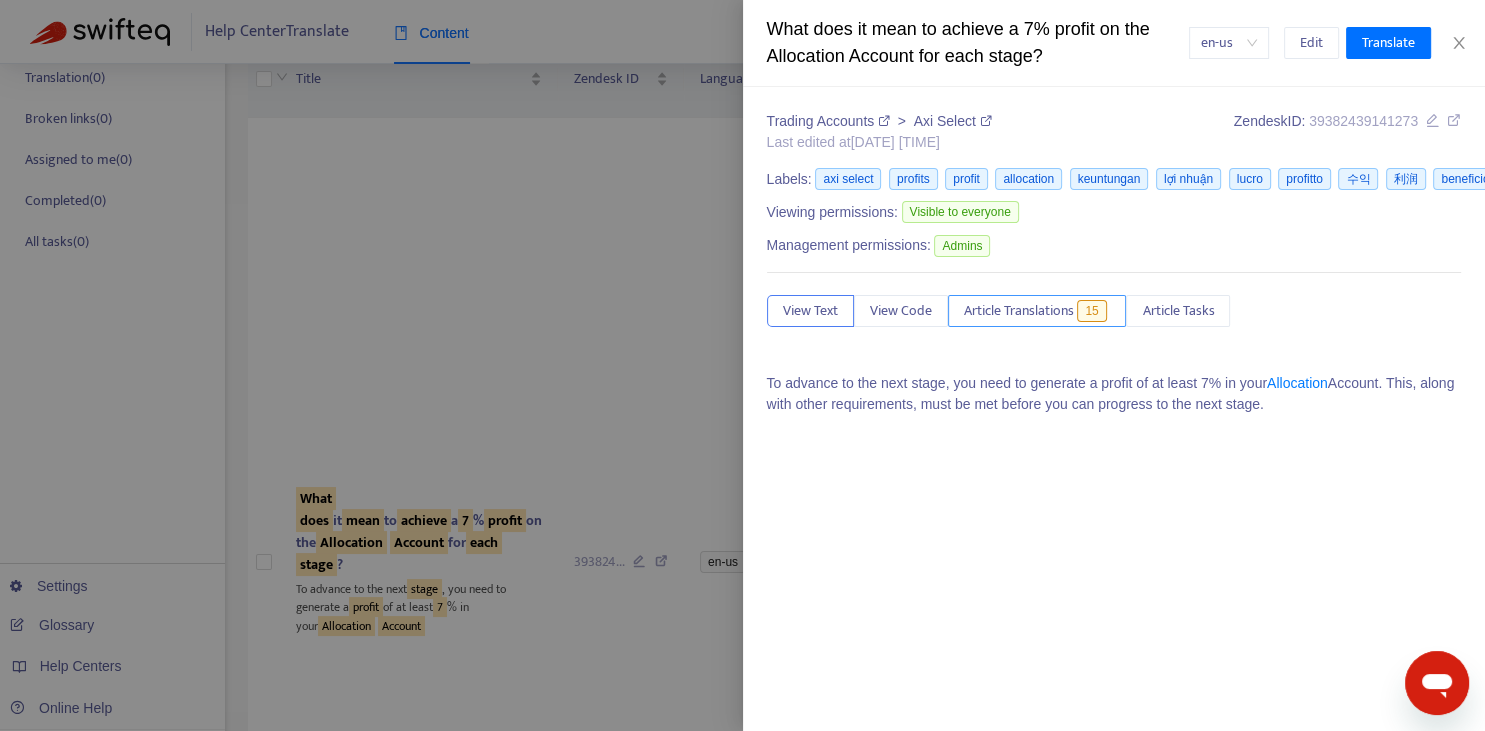 click on "Article Translations" at bounding box center (1019, 311) 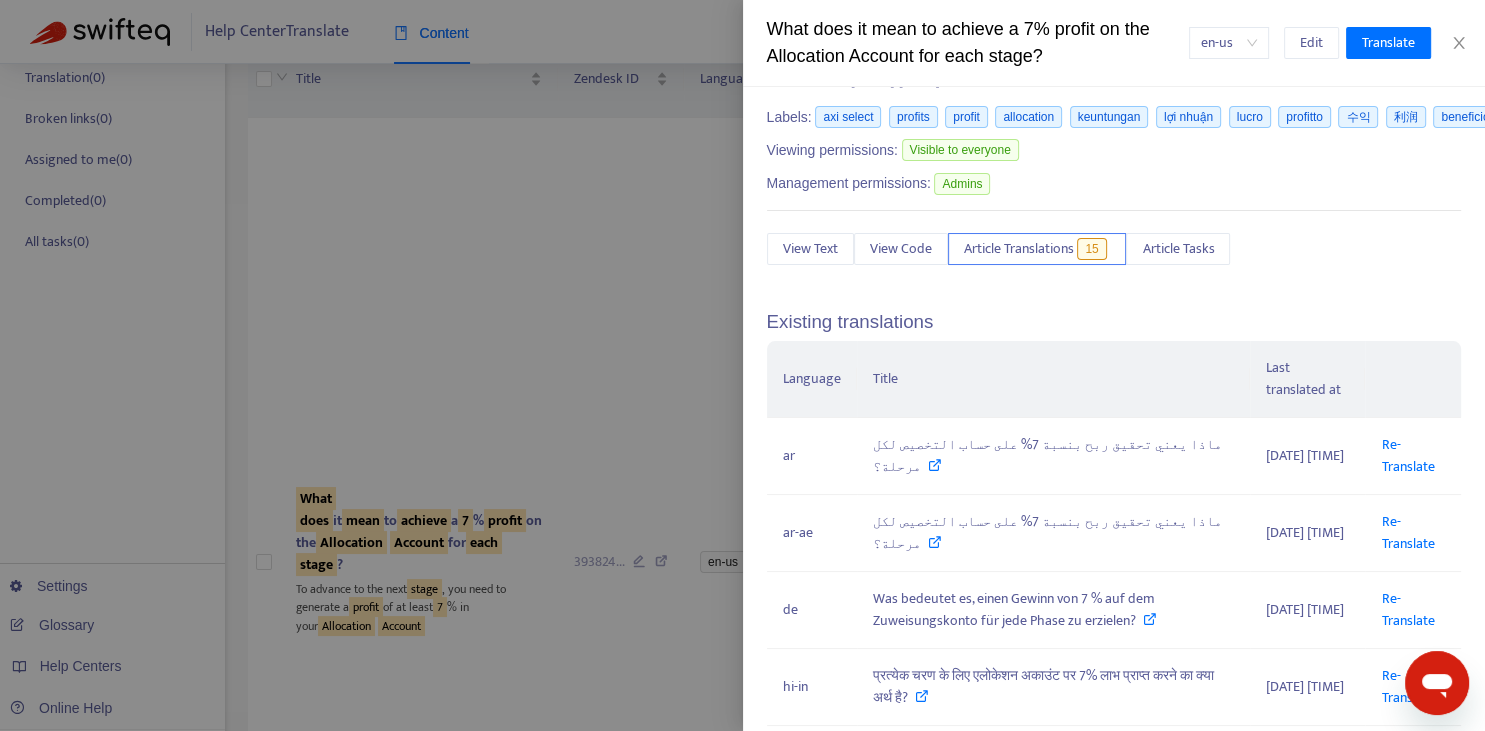 scroll, scrollTop: 220, scrollLeft: 0, axis: vertical 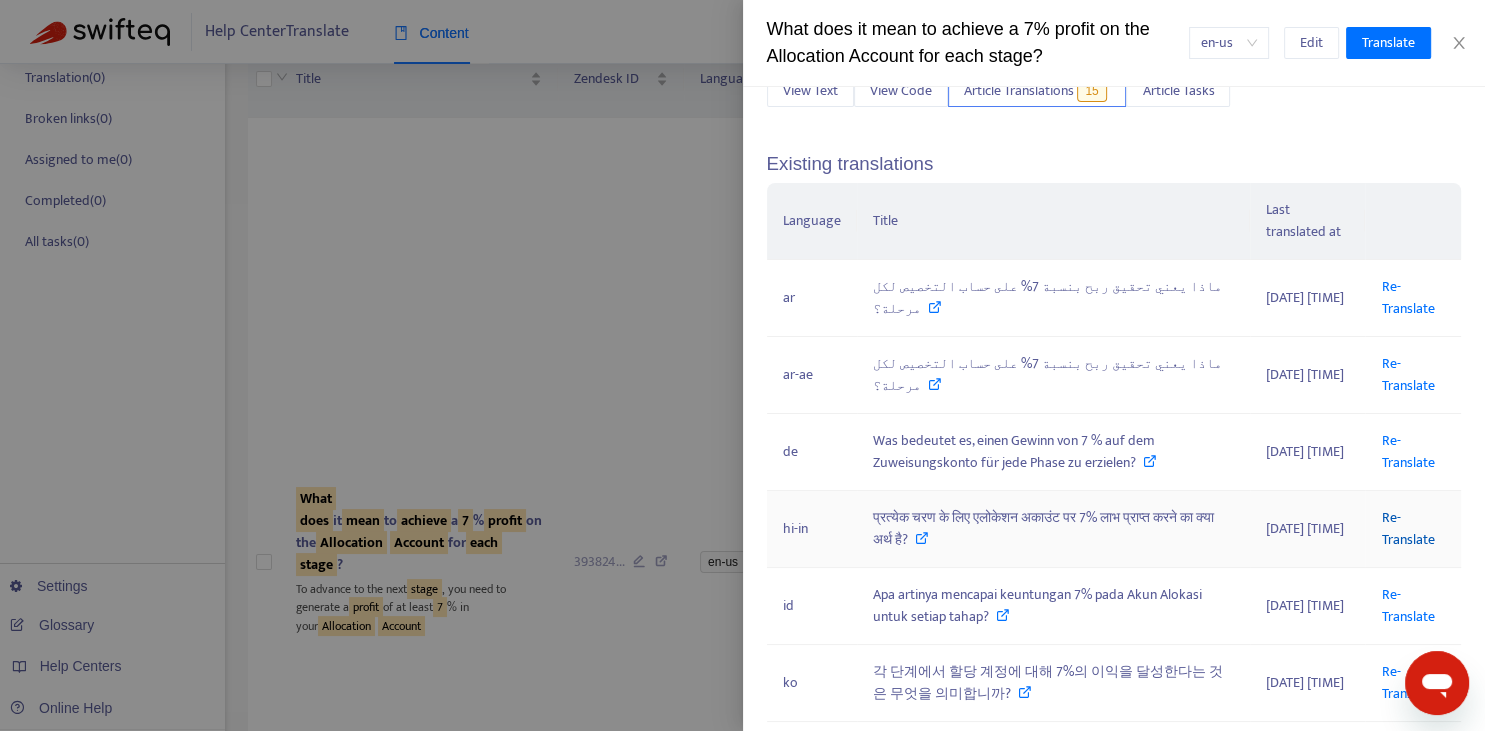 click on "Re-Translate" at bounding box center (1407, 528) 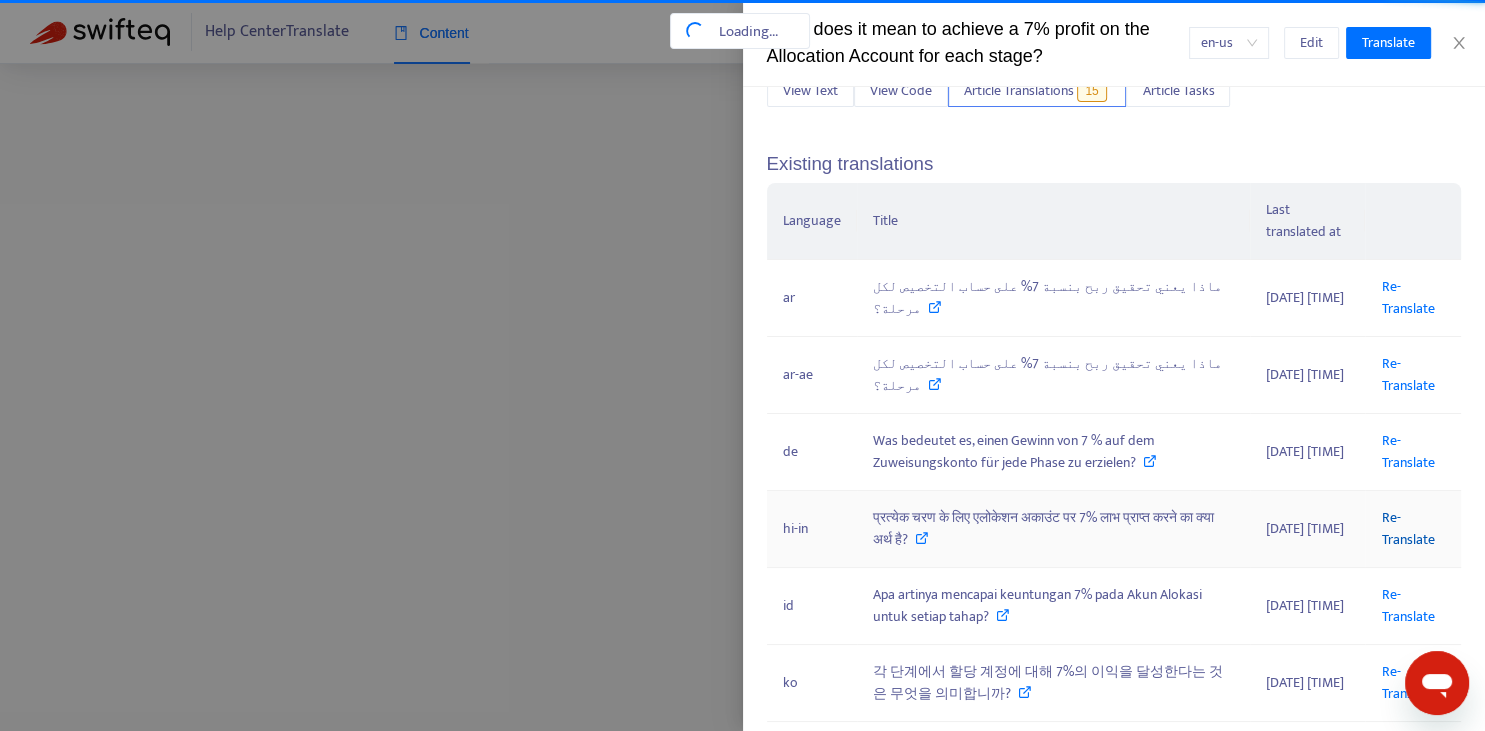 scroll, scrollTop: 0, scrollLeft: 324, axis: horizontal 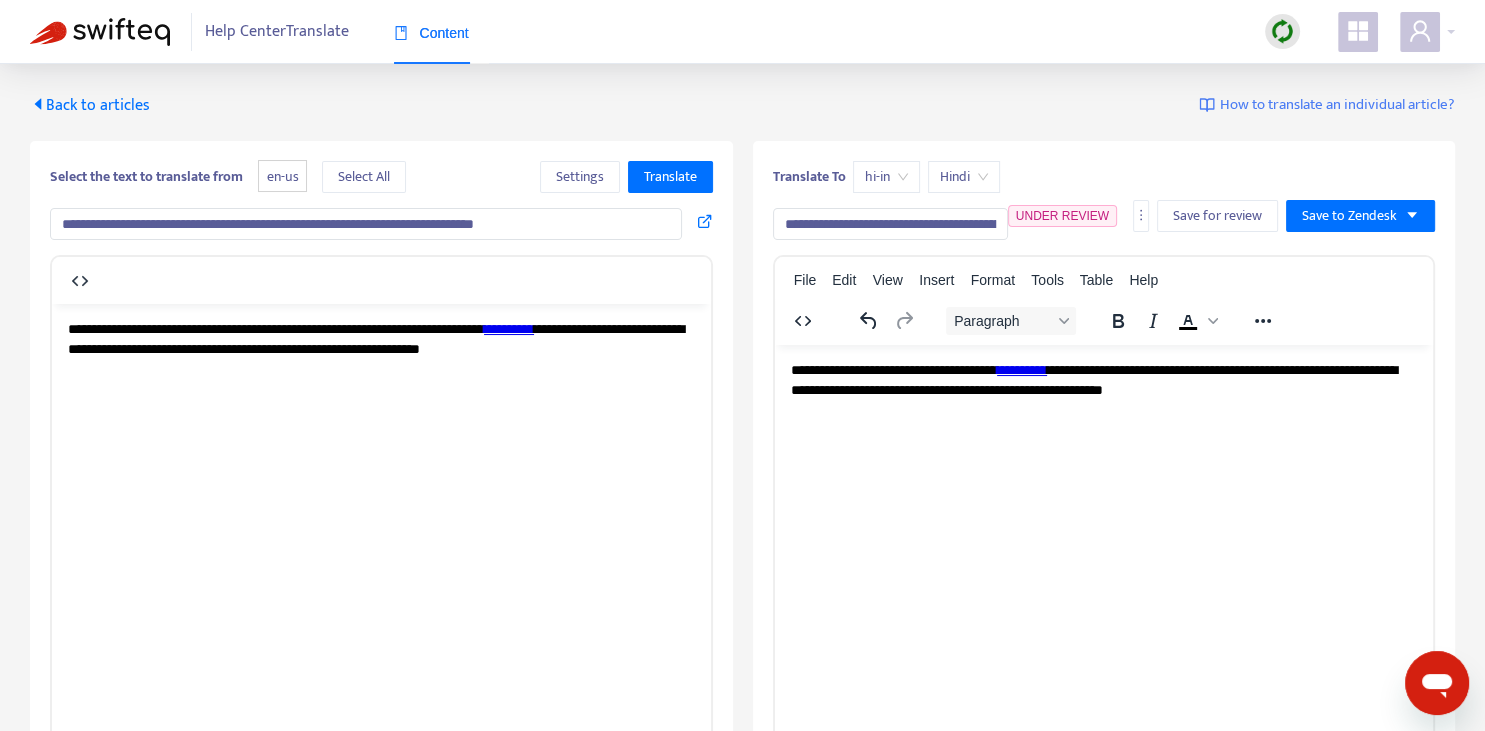 click on "**********" at bounding box center [890, 224] 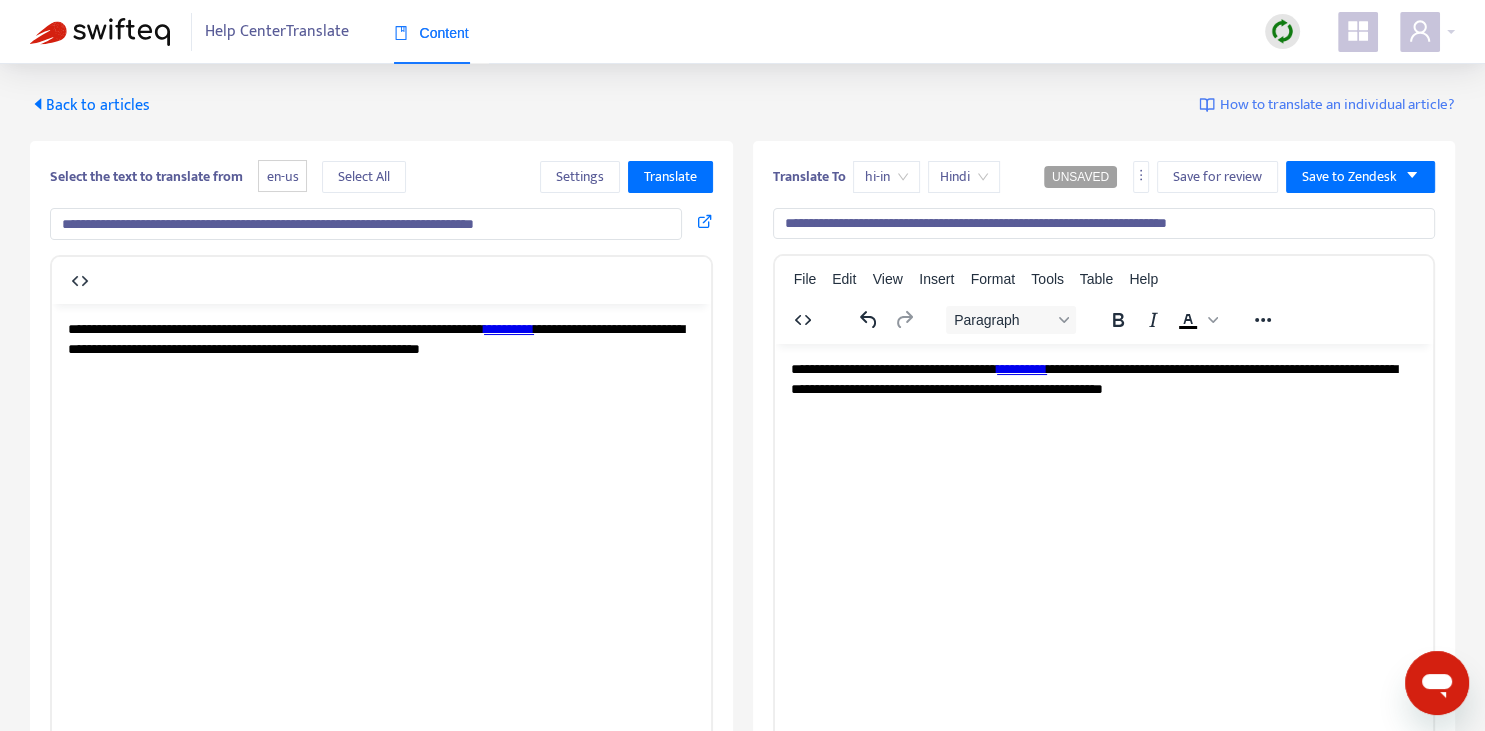 scroll, scrollTop: 0, scrollLeft: 0, axis: both 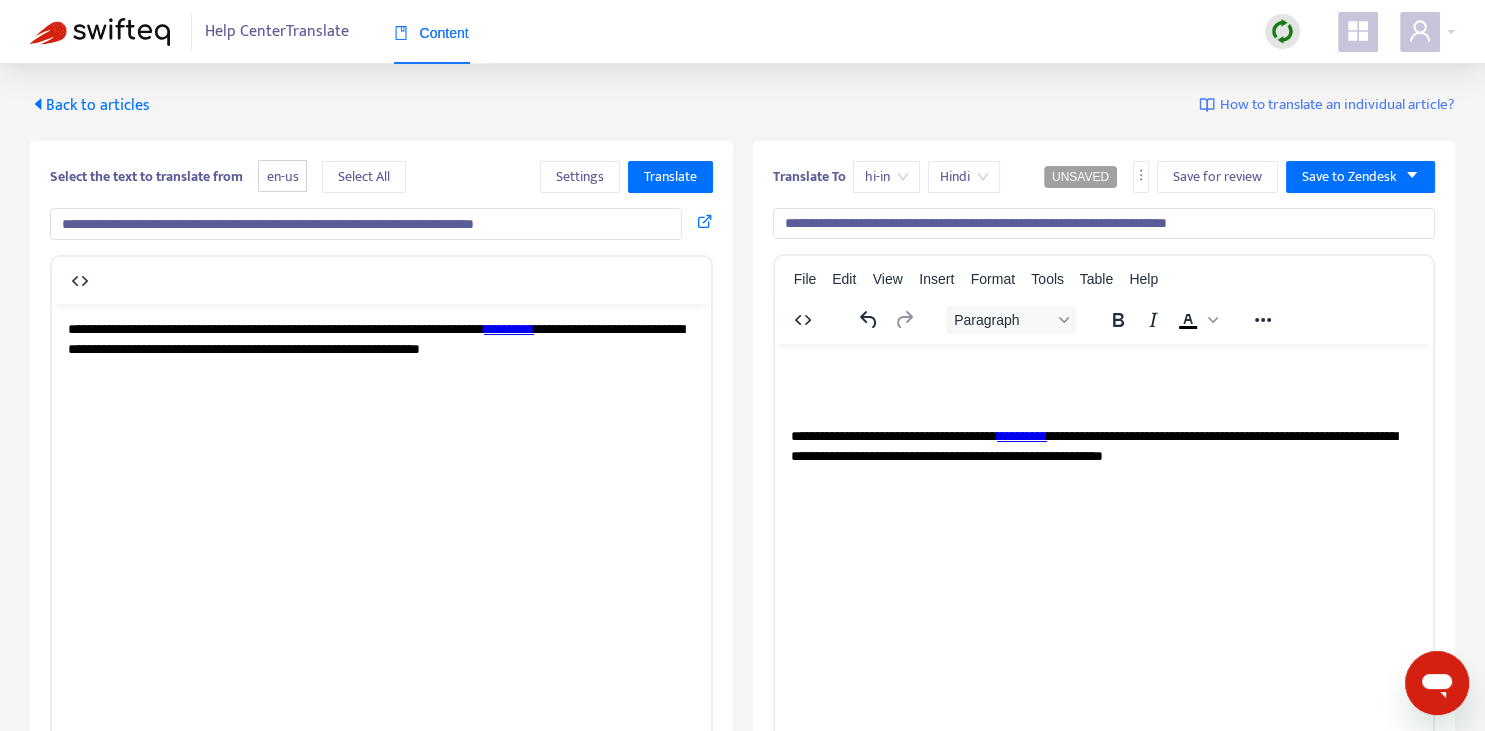 type 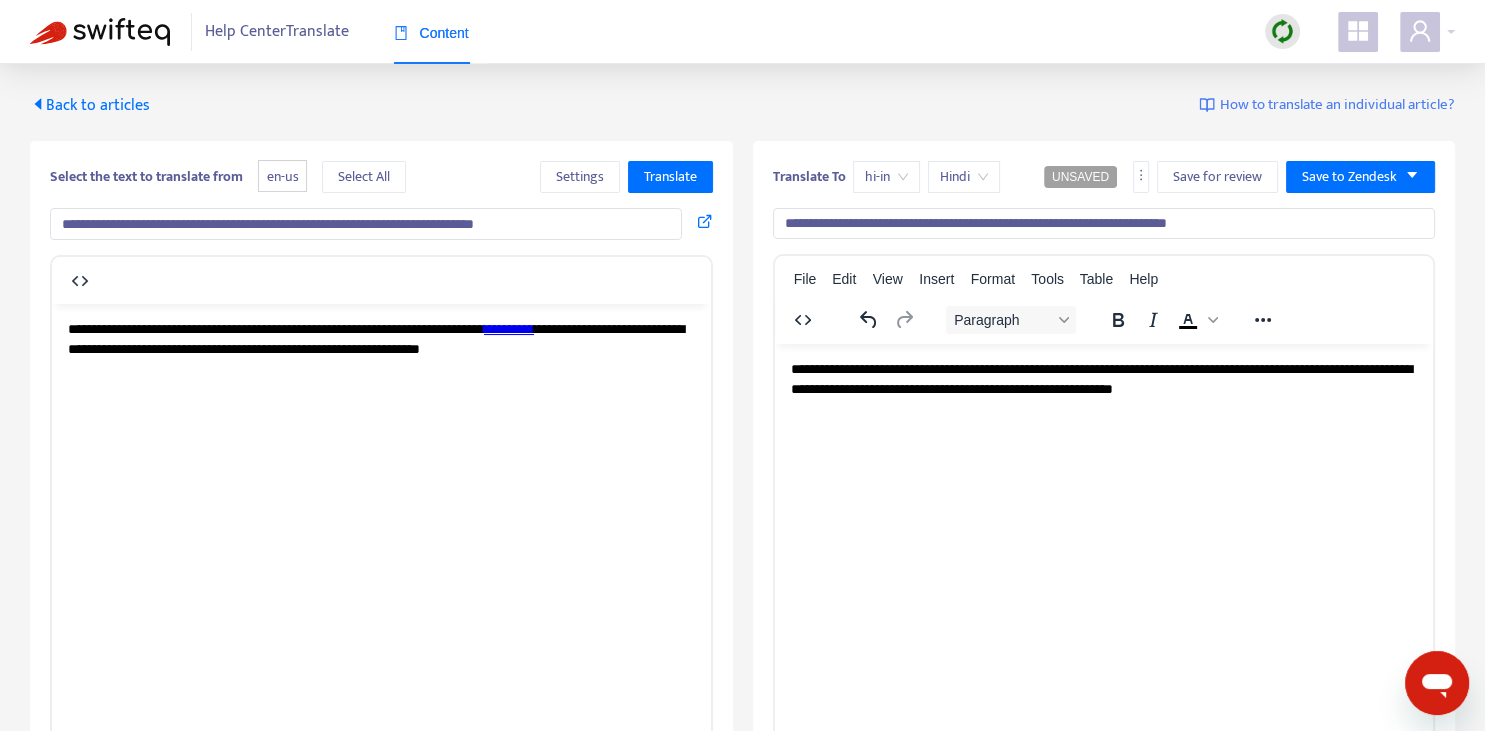 click on "**********" at bounding box center [742, 608] 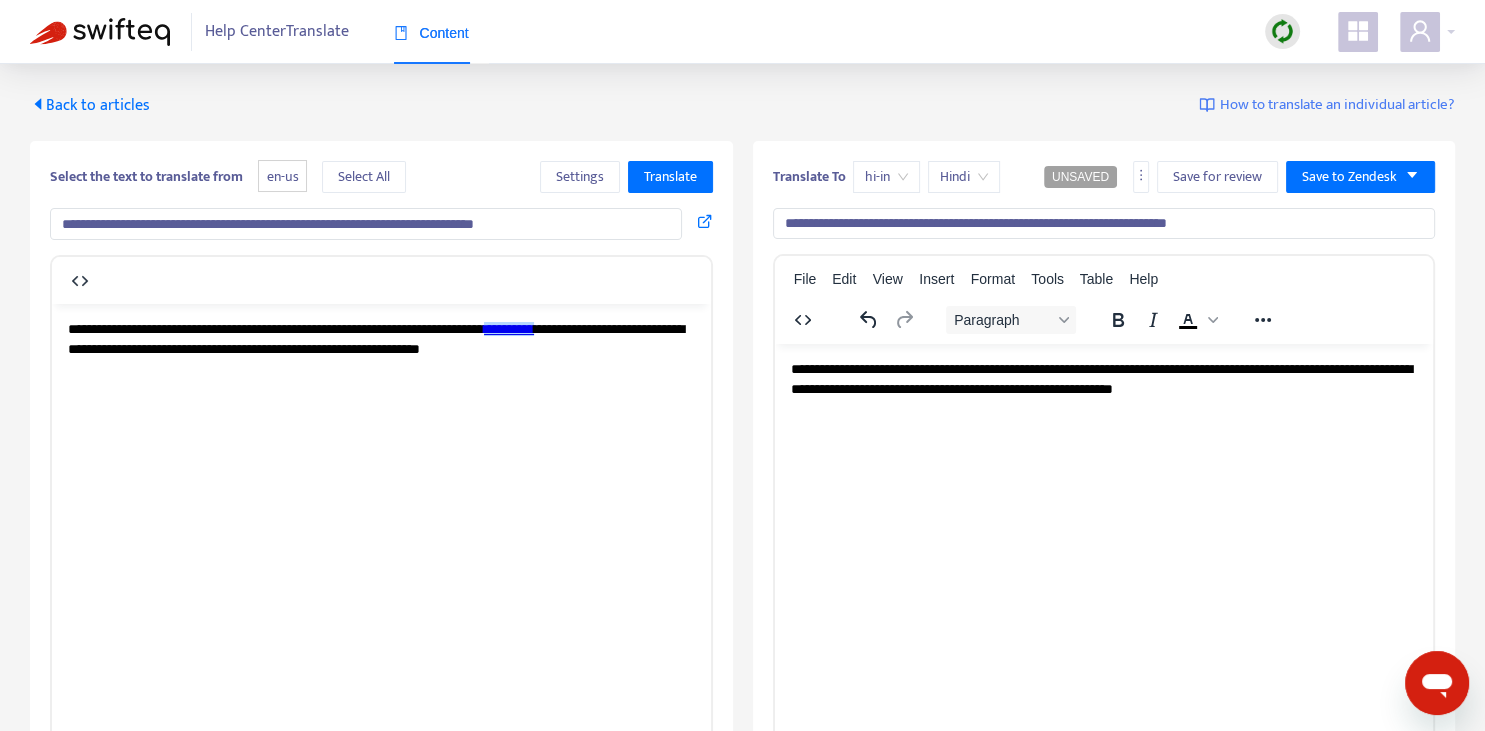 click on "**********" at bounding box center [1103, 379] 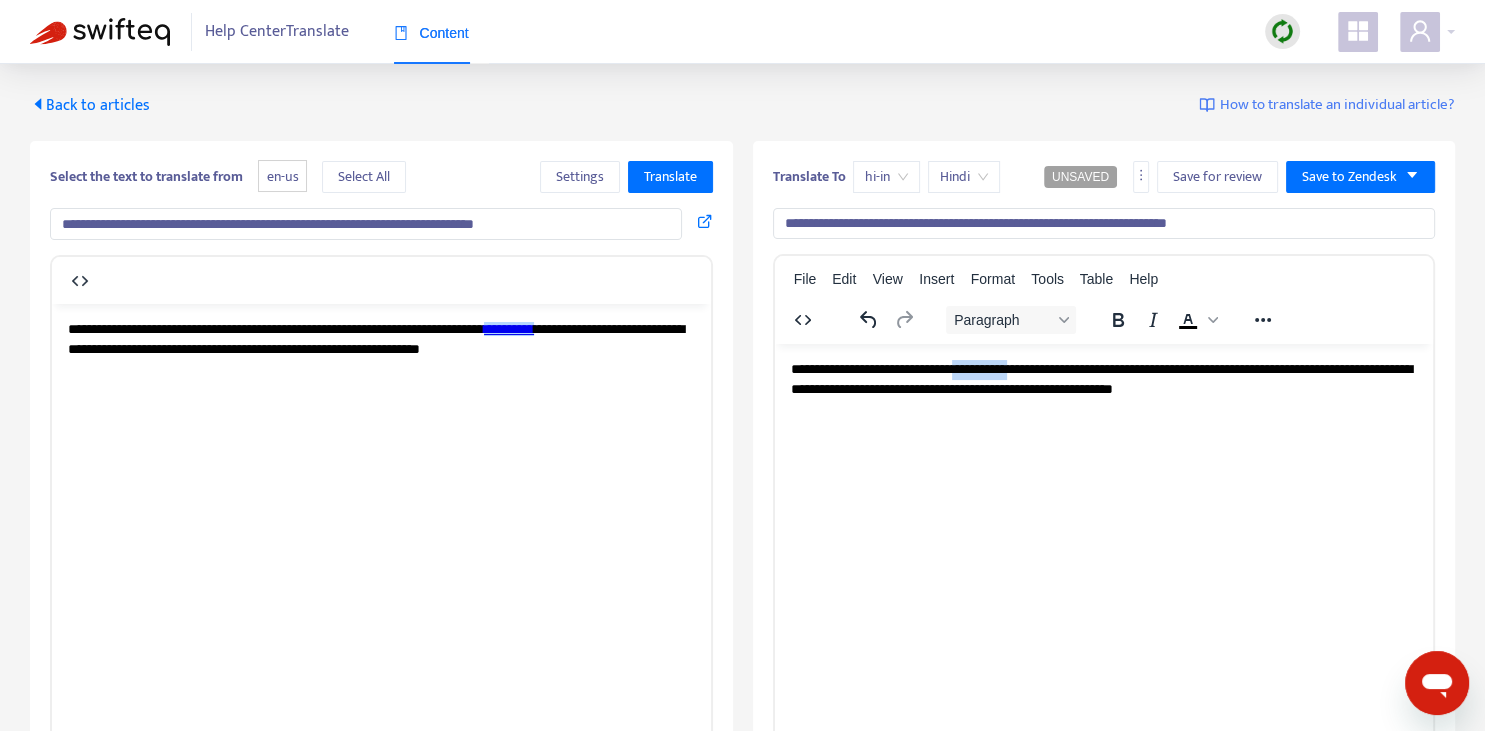 click on "**********" at bounding box center (1103, 379) 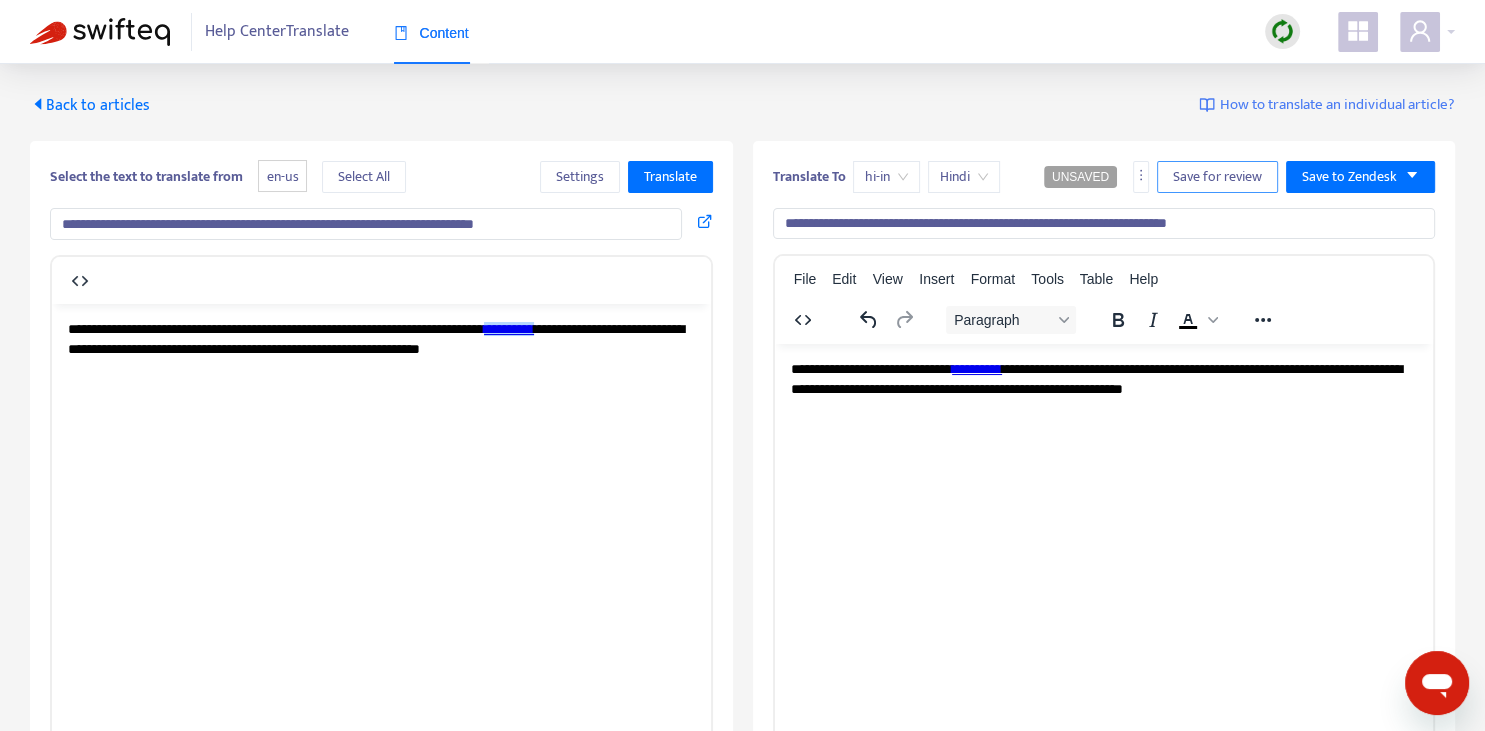 click on "Save for review" at bounding box center [1217, 177] 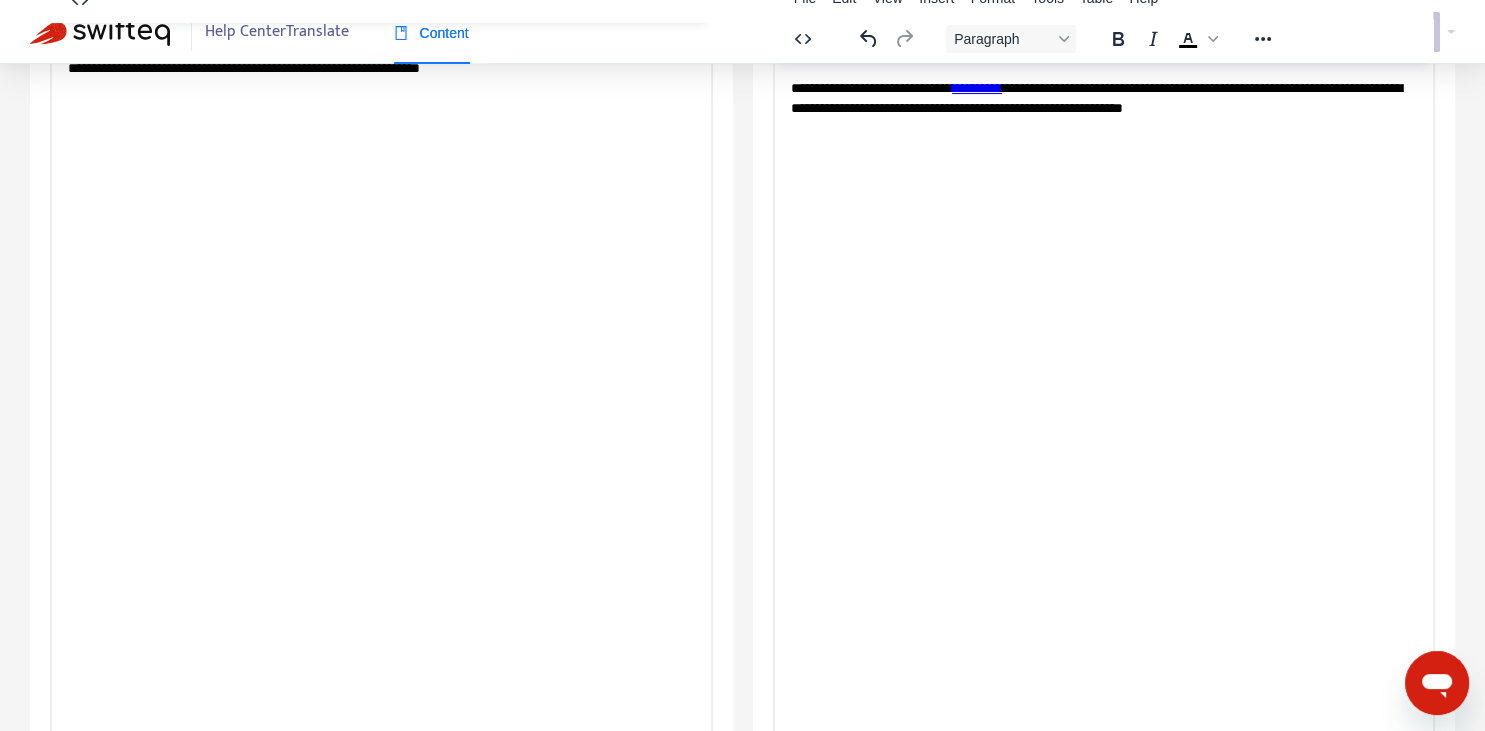 scroll, scrollTop: 343, scrollLeft: 0, axis: vertical 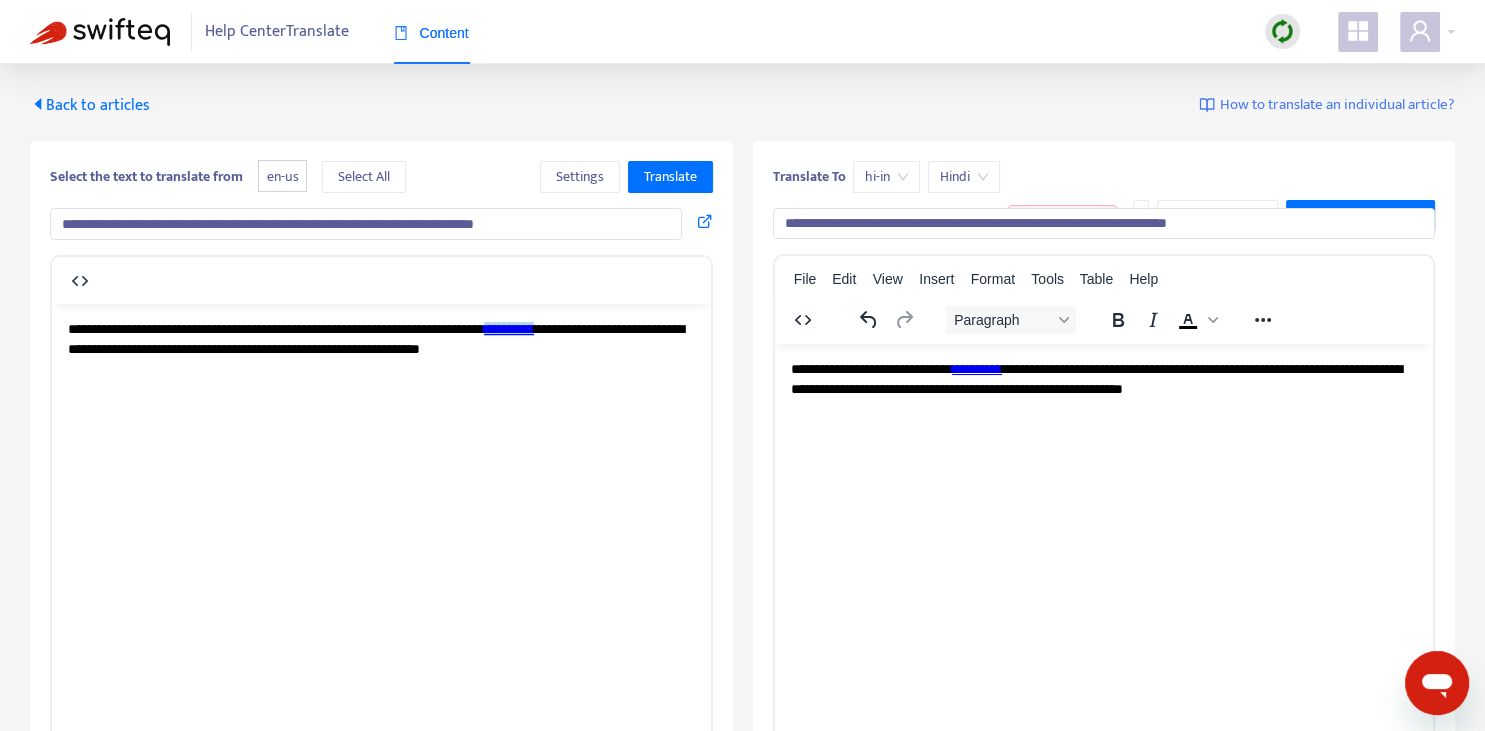 click on "Back to articles" at bounding box center [90, 105] 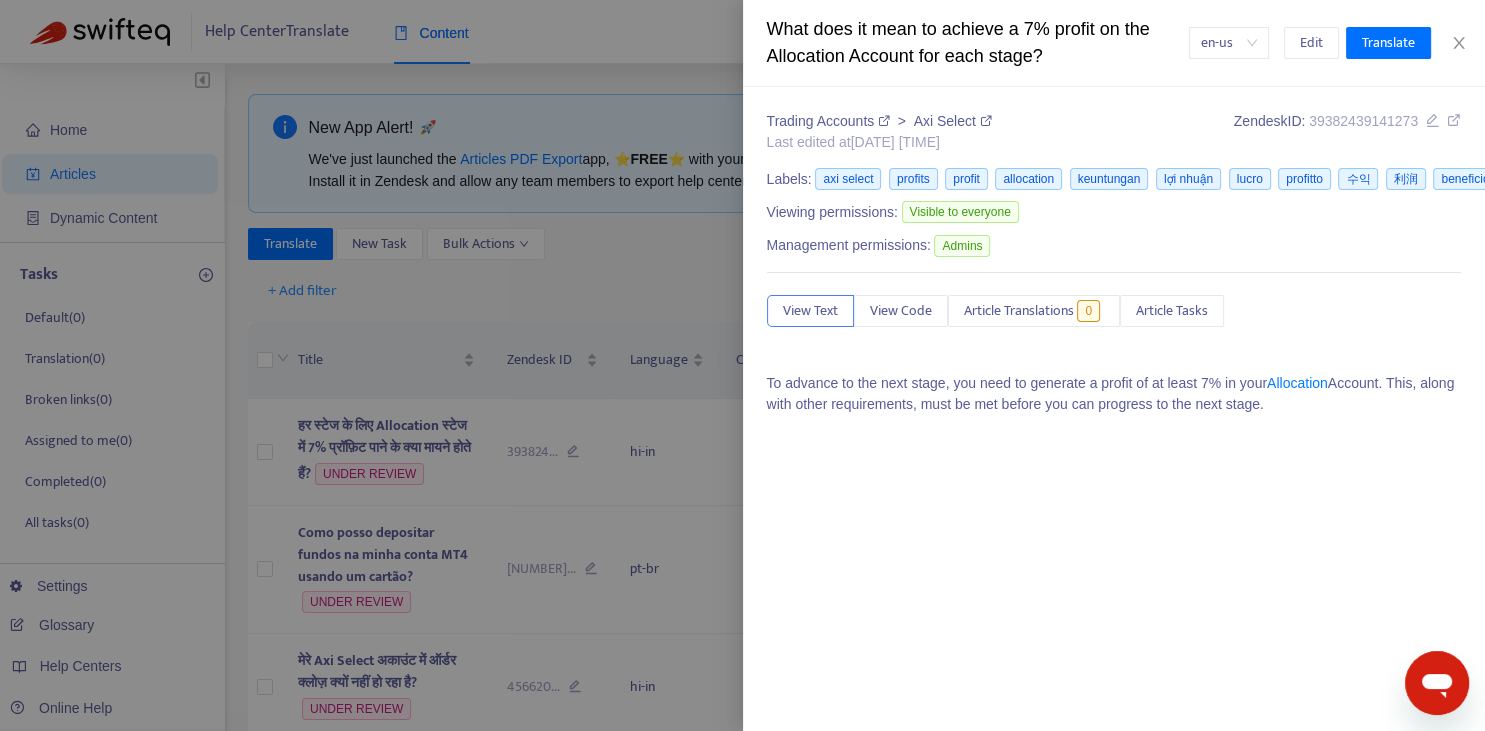 click at bounding box center [742, 365] 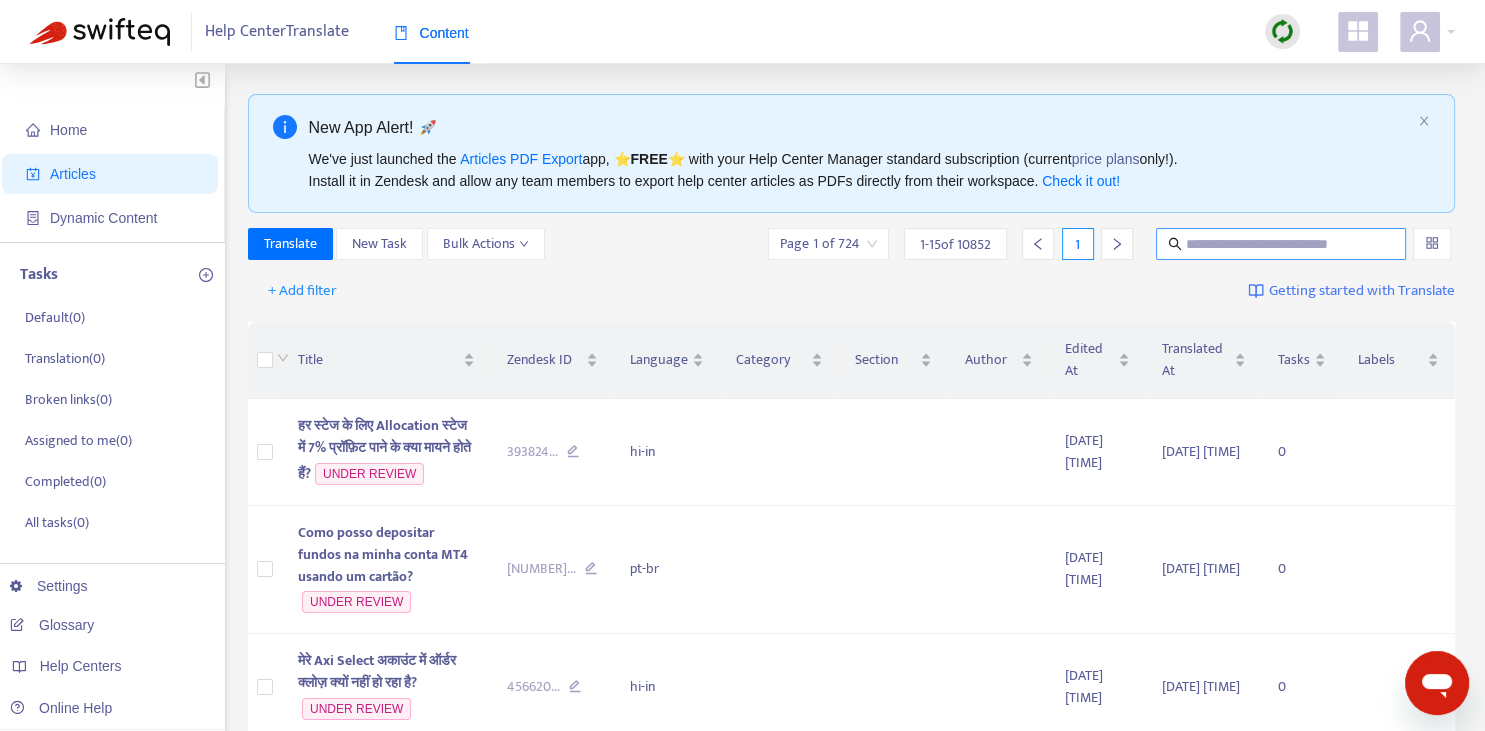 click at bounding box center [1282, 244] 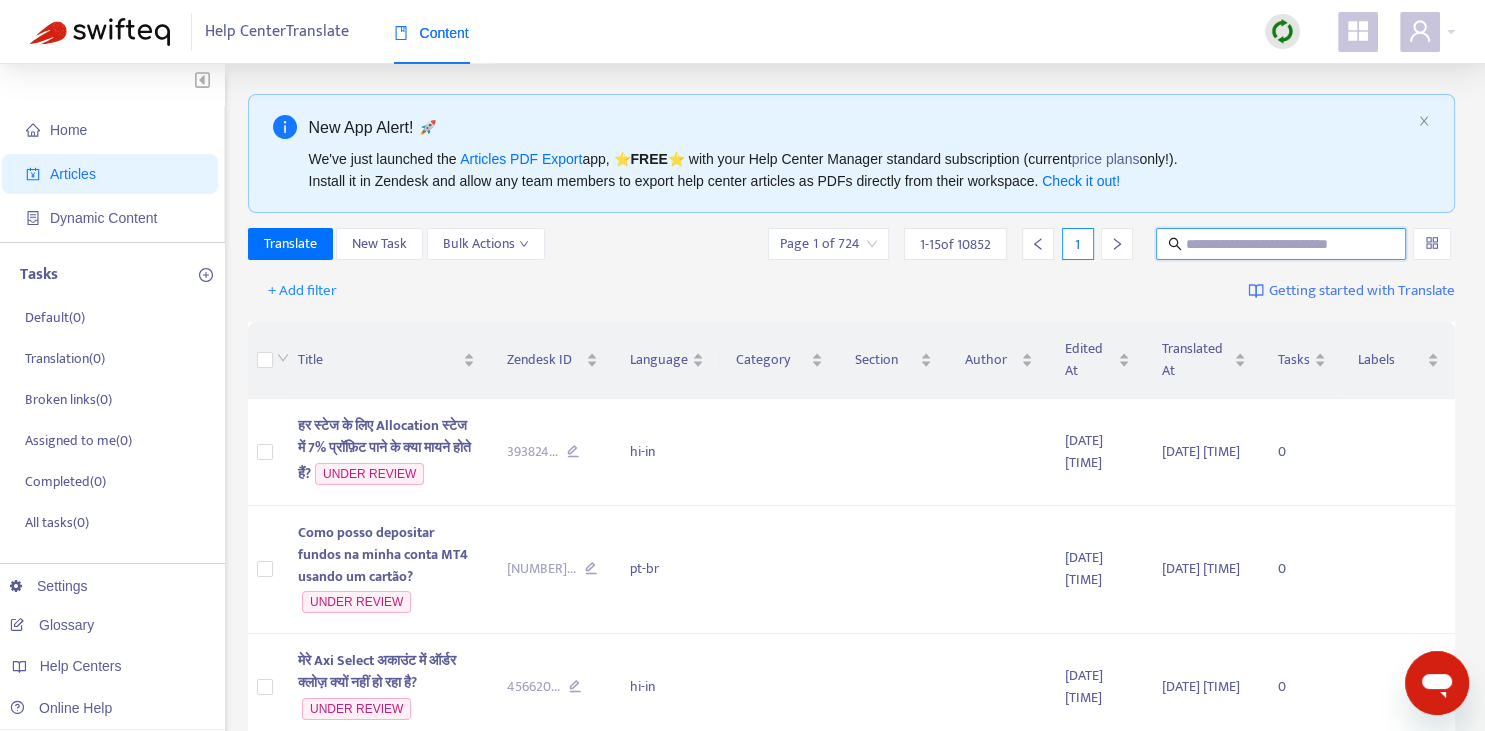 paste on "**********" 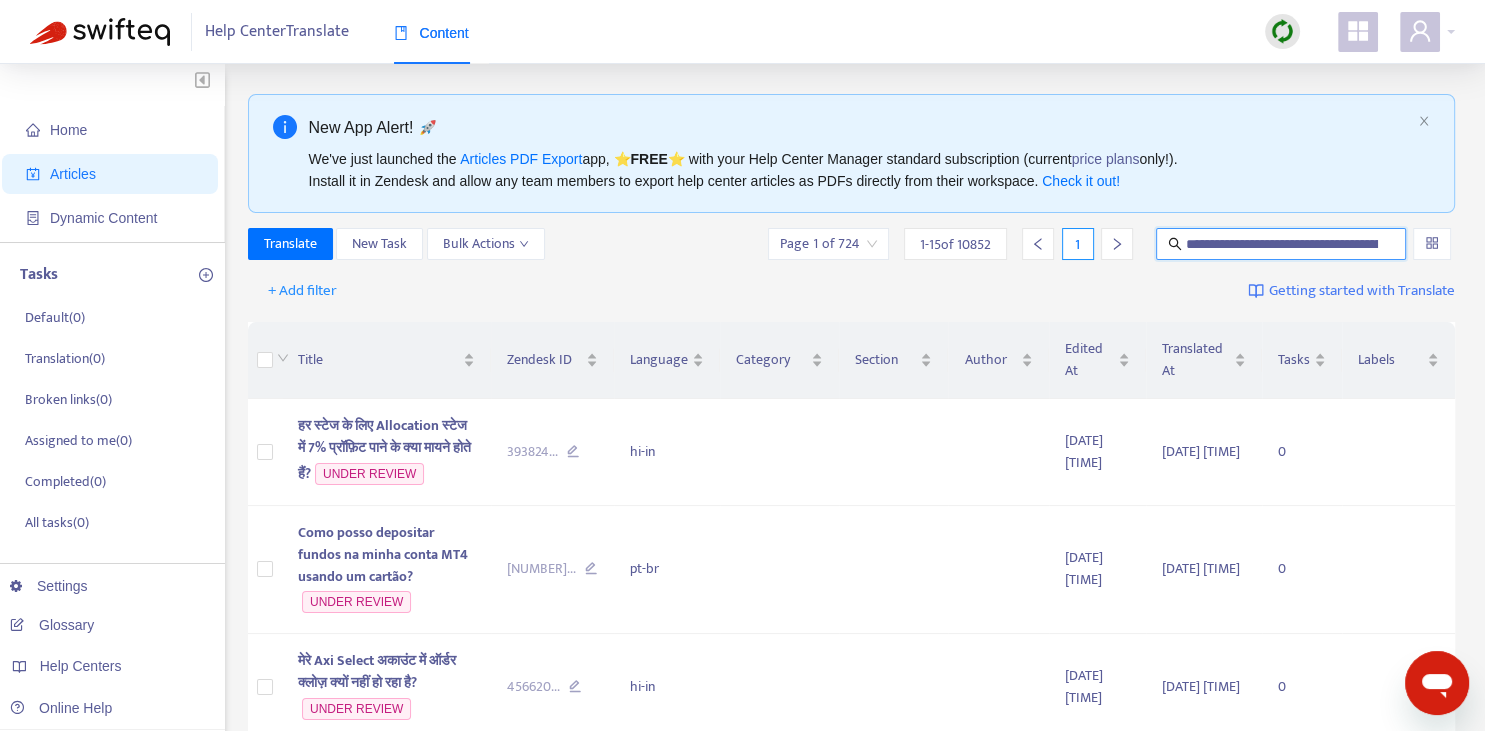 scroll, scrollTop: 0, scrollLeft: 156, axis: horizontal 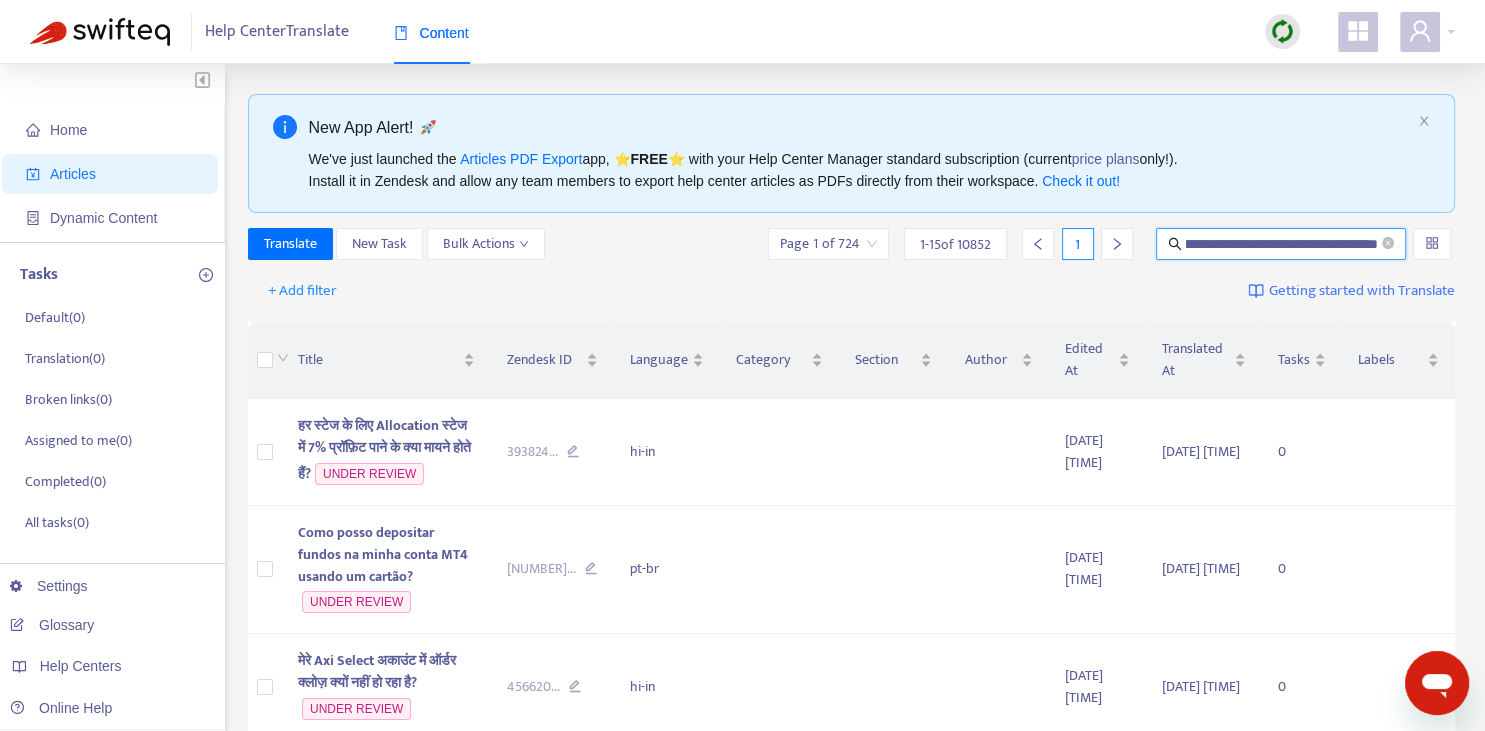 type on "**********" 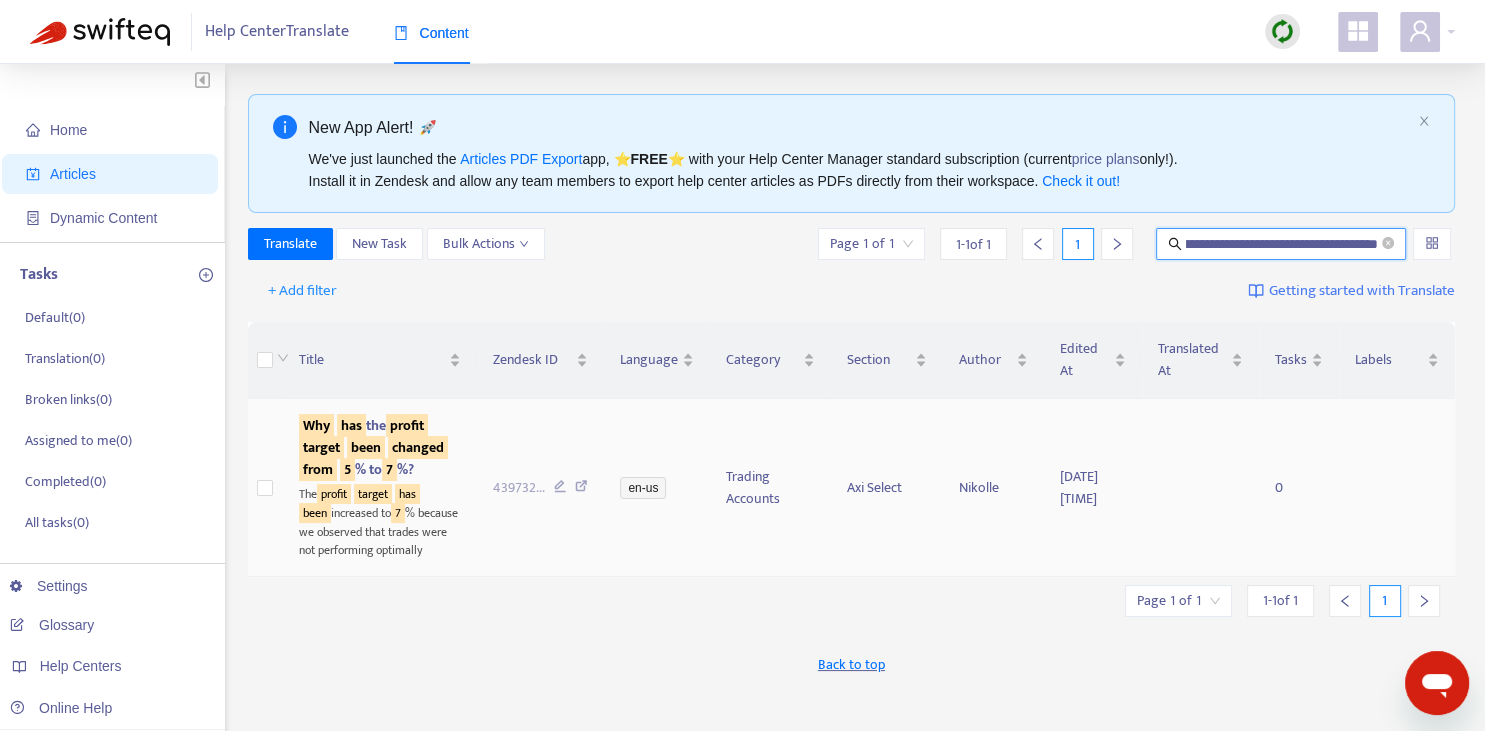 click on "changed" at bounding box center [418, 447] 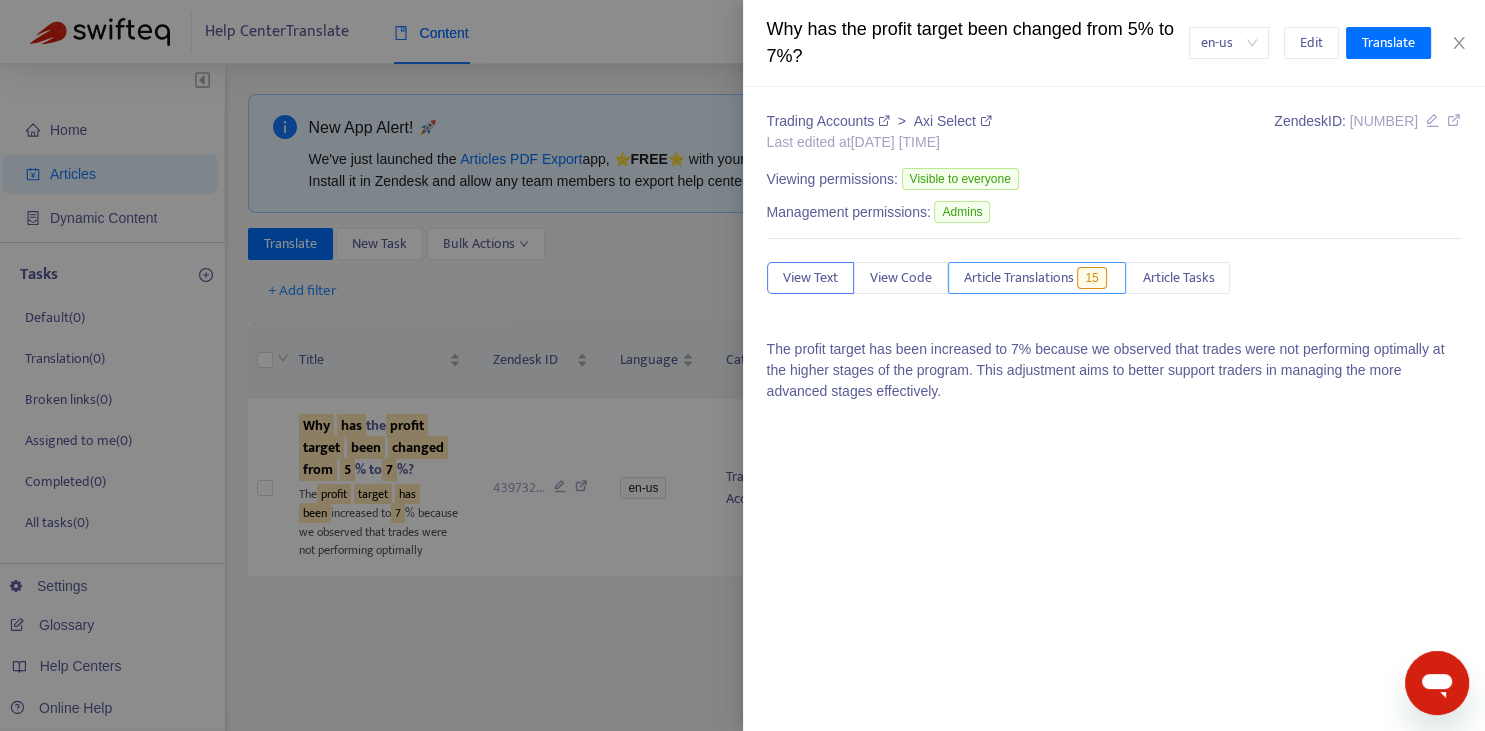 click on "Article Translations" at bounding box center [1019, 278] 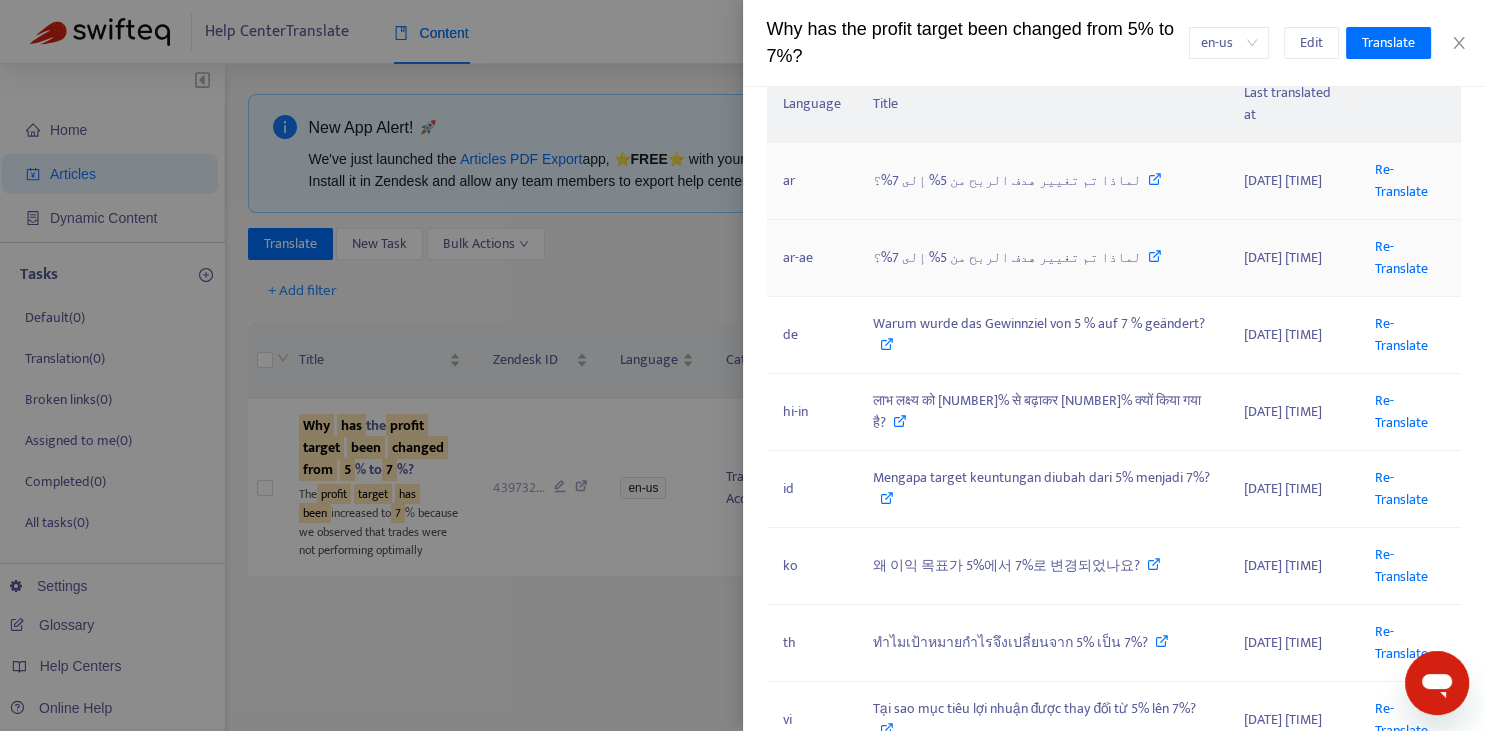 scroll, scrollTop: 368, scrollLeft: 0, axis: vertical 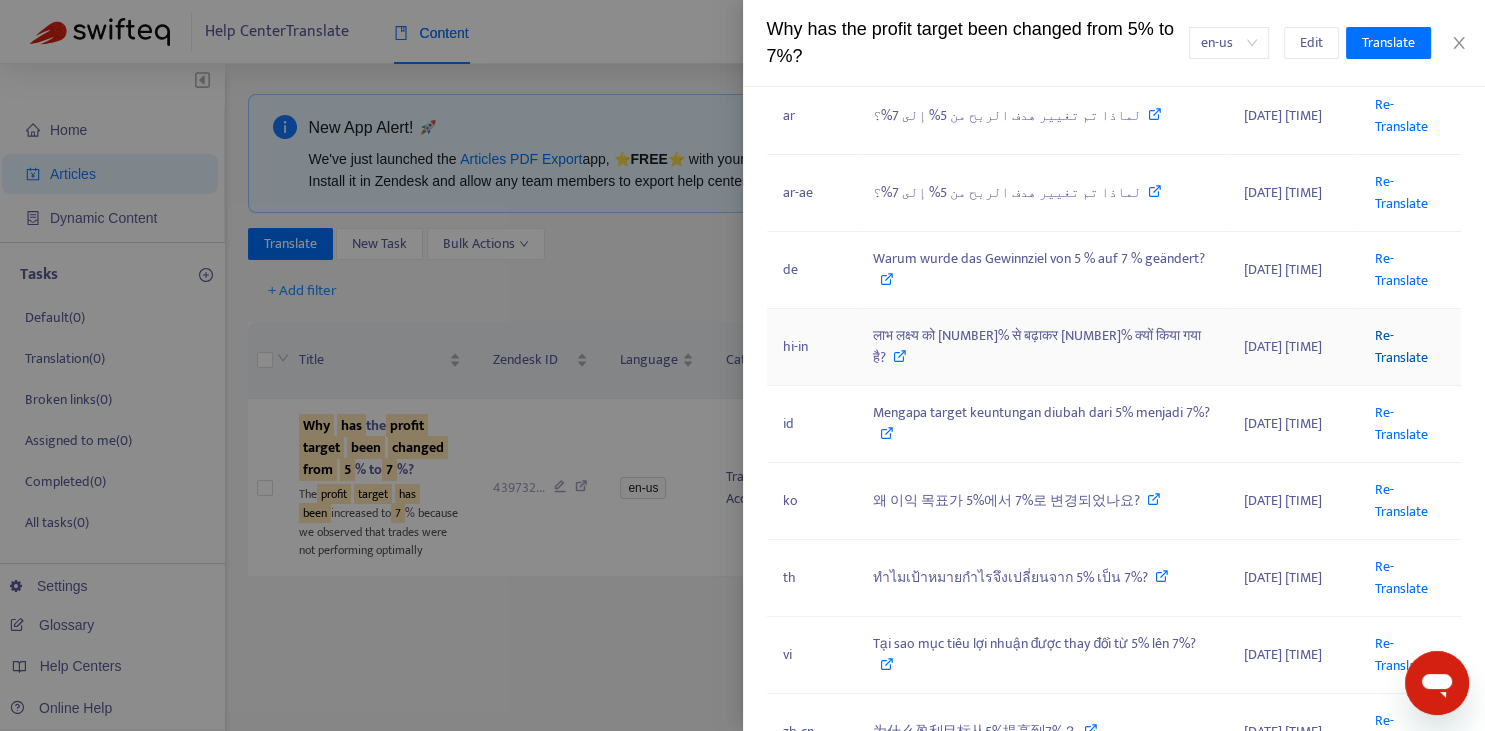 click on "Re-Translate" at bounding box center (1401, 346) 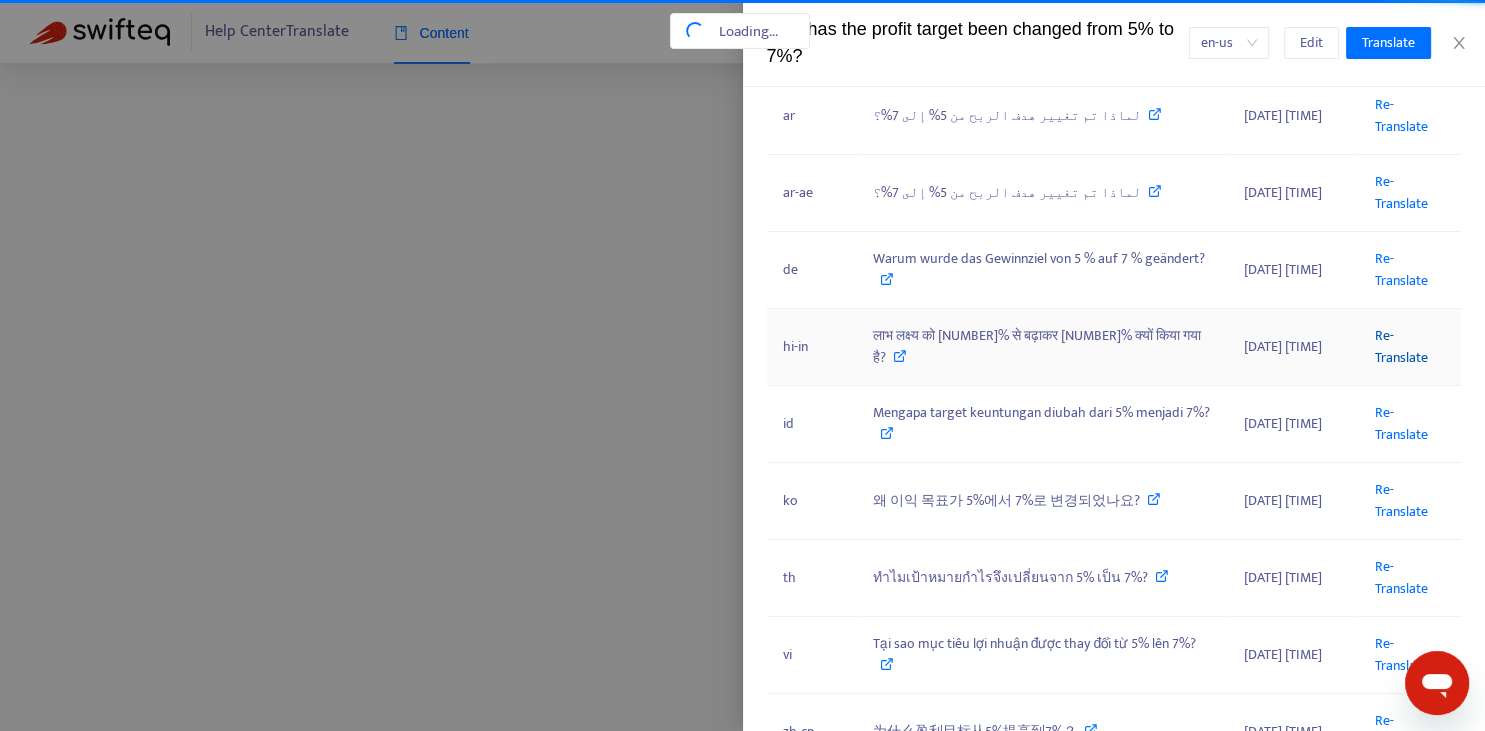 scroll, scrollTop: 0, scrollLeft: 156, axis: horizontal 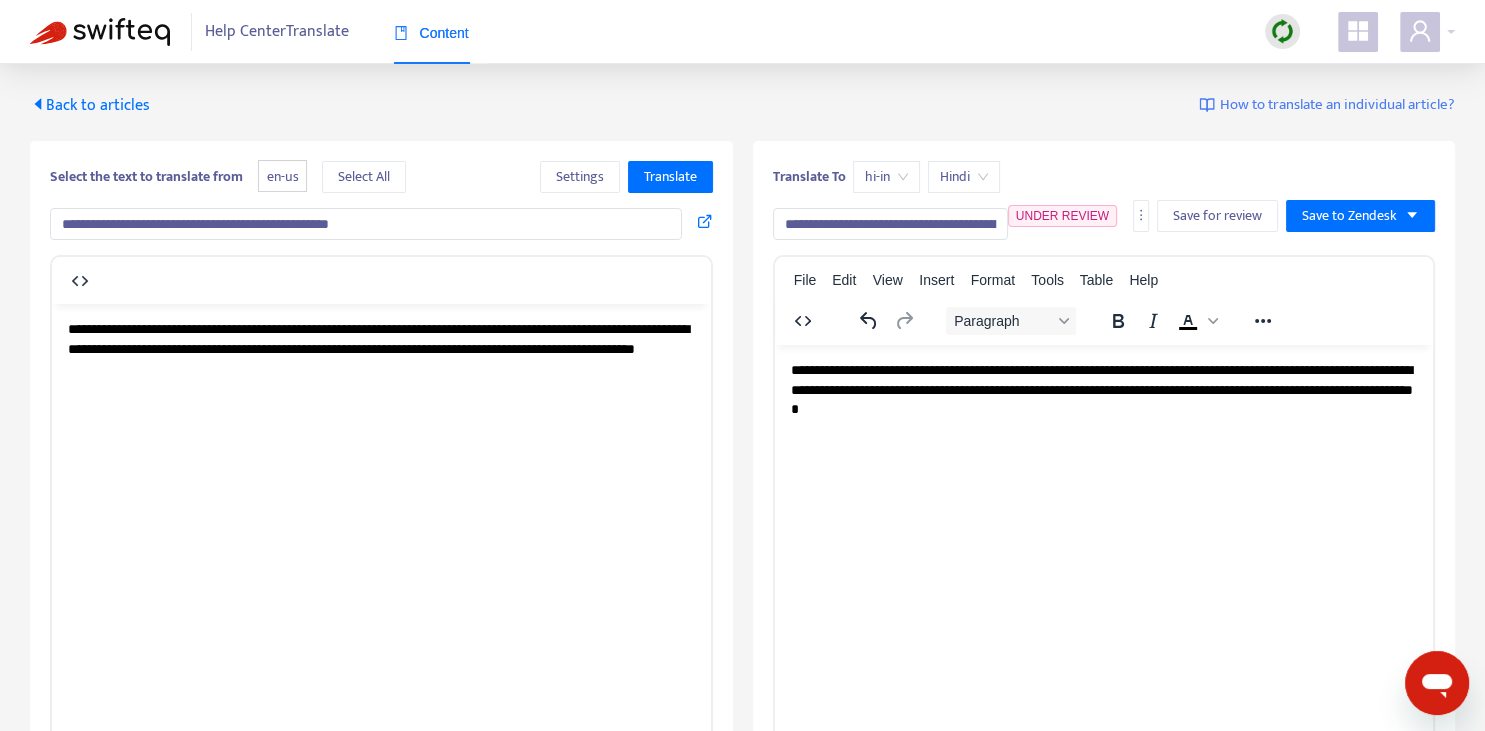 click on "**********" at bounding box center [890, 224] 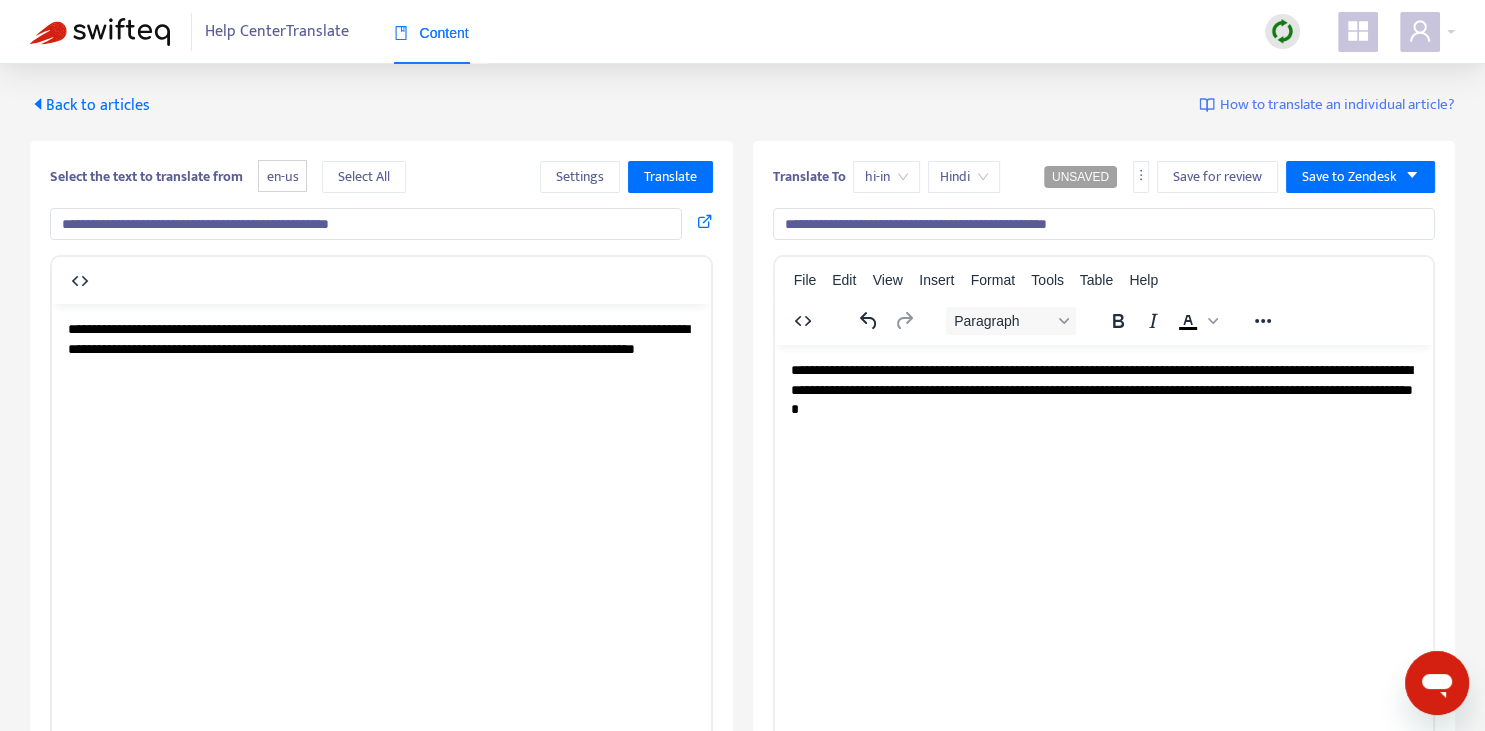 type on "**********" 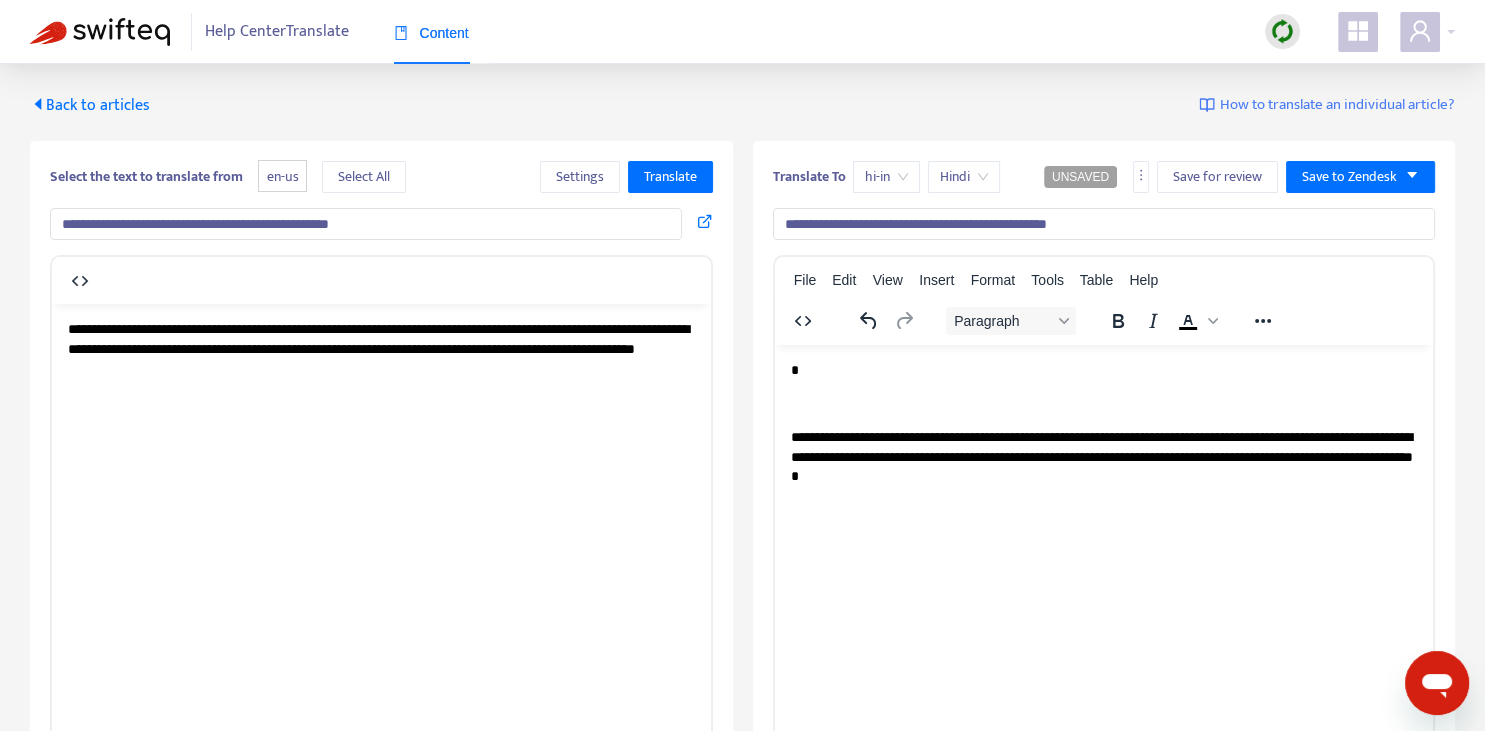 type 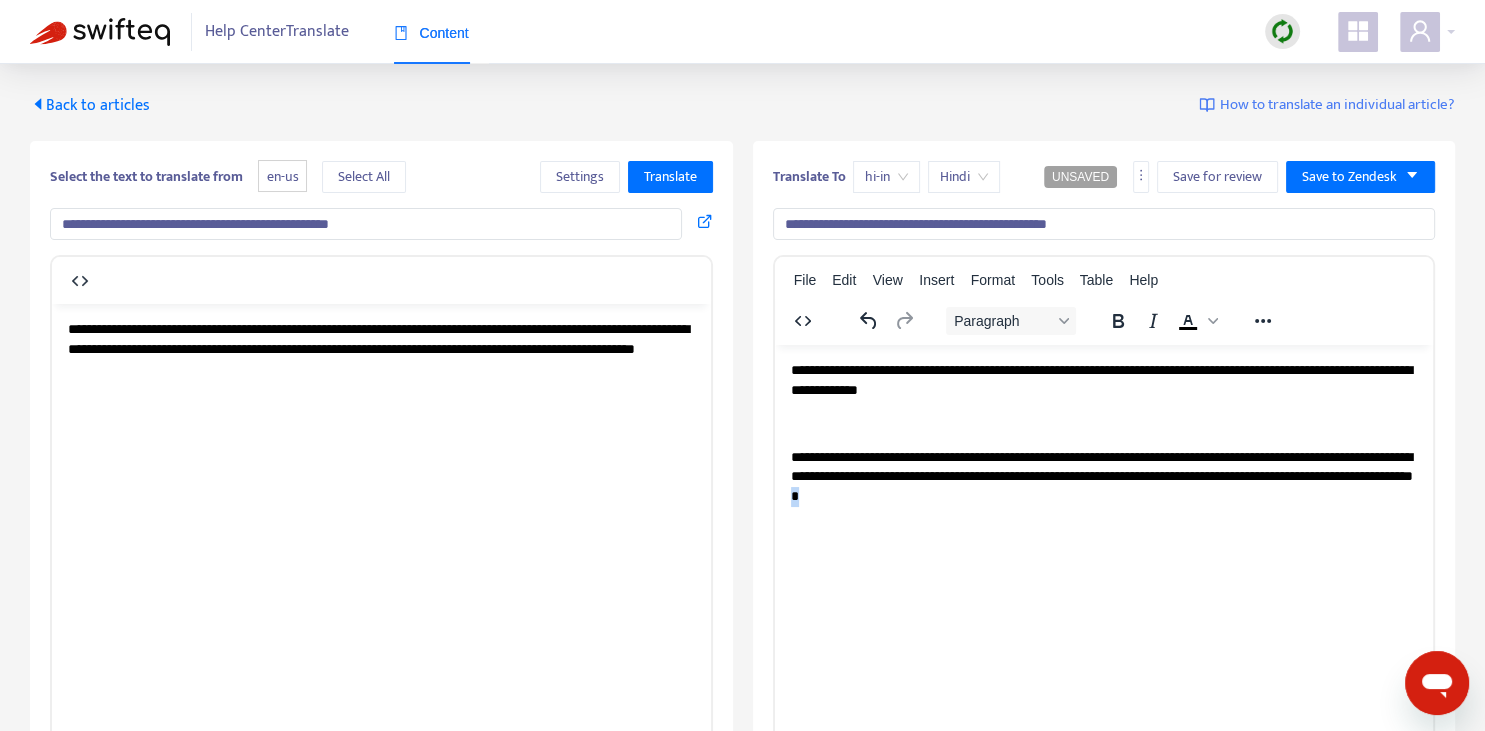 copy on "*" 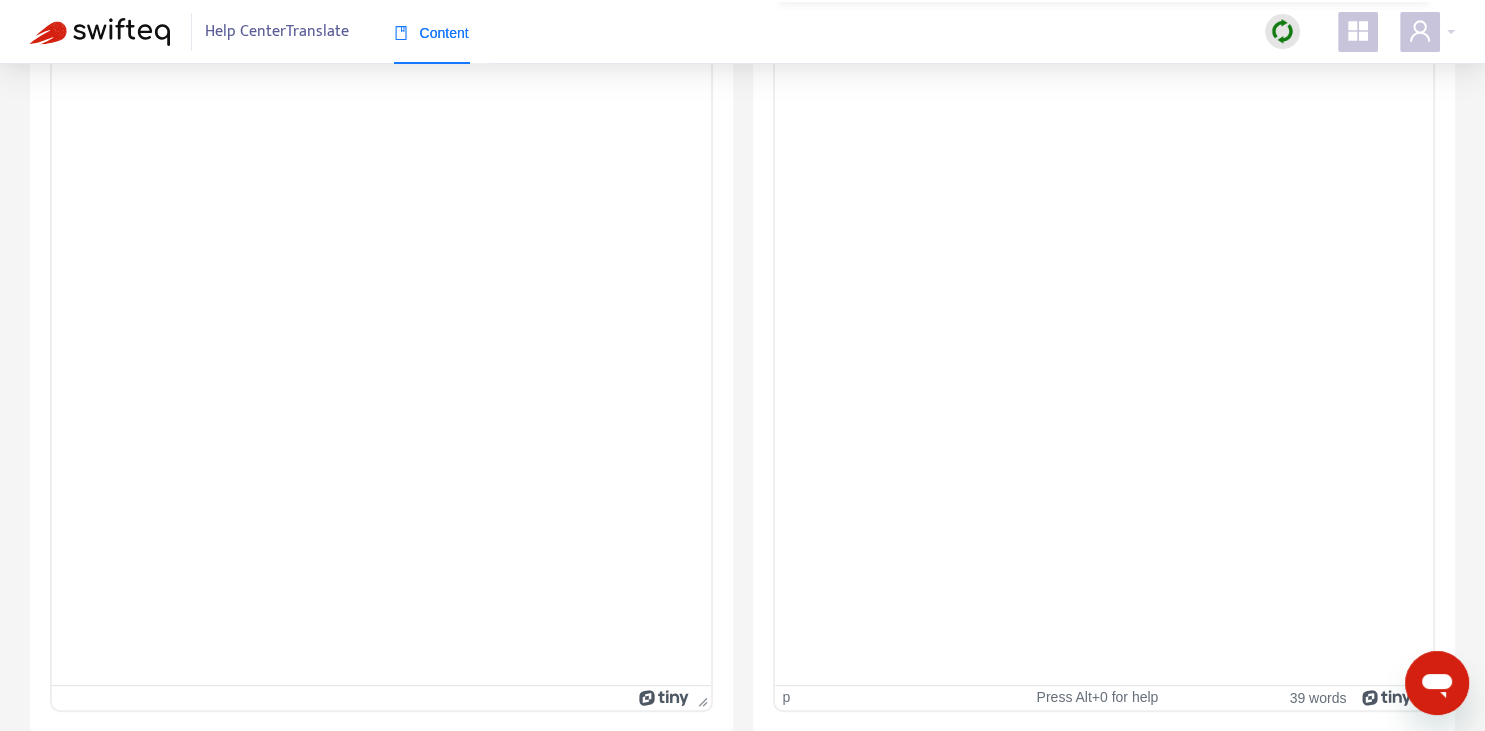 scroll, scrollTop: 0, scrollLeft: 0, axis: both 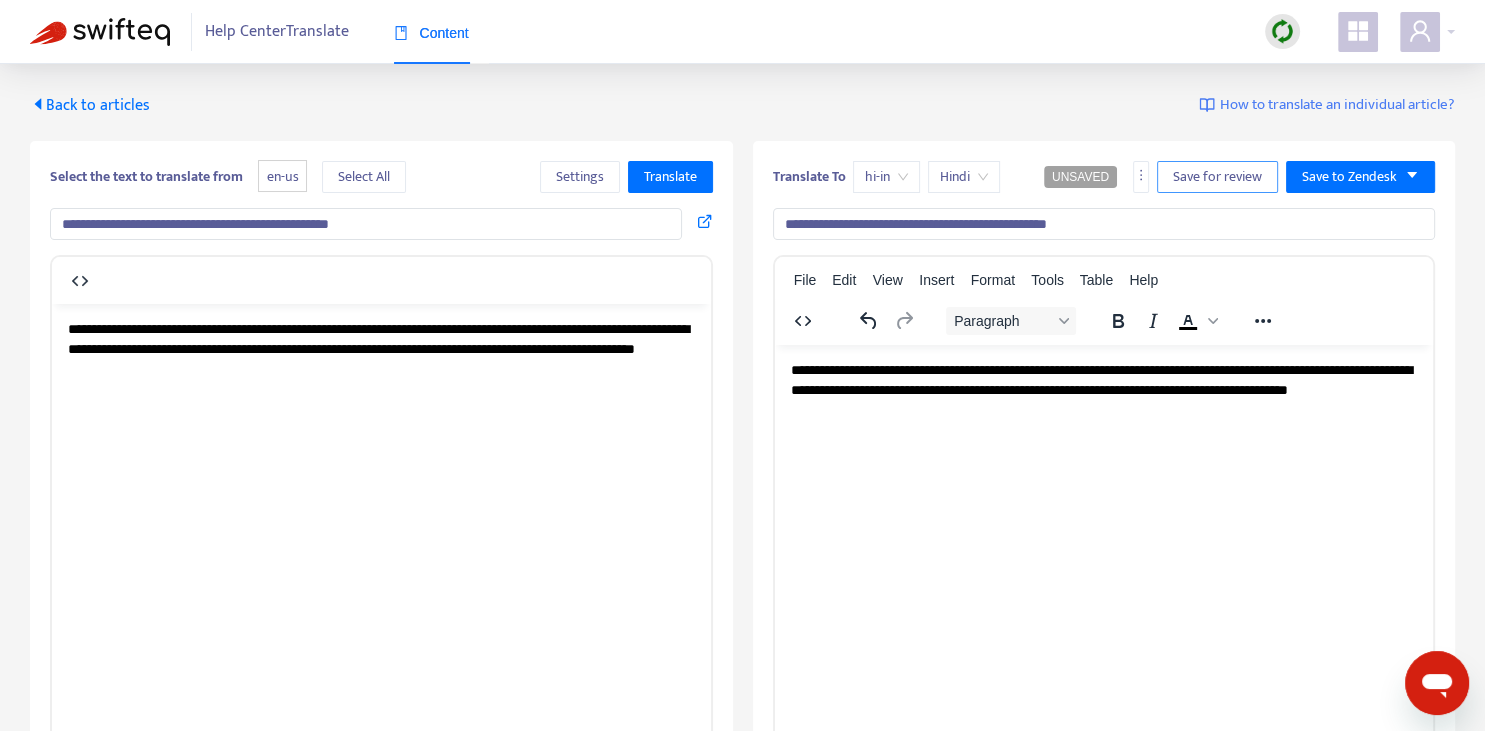 click on "Save for review" at bounding box center [1217, 177] 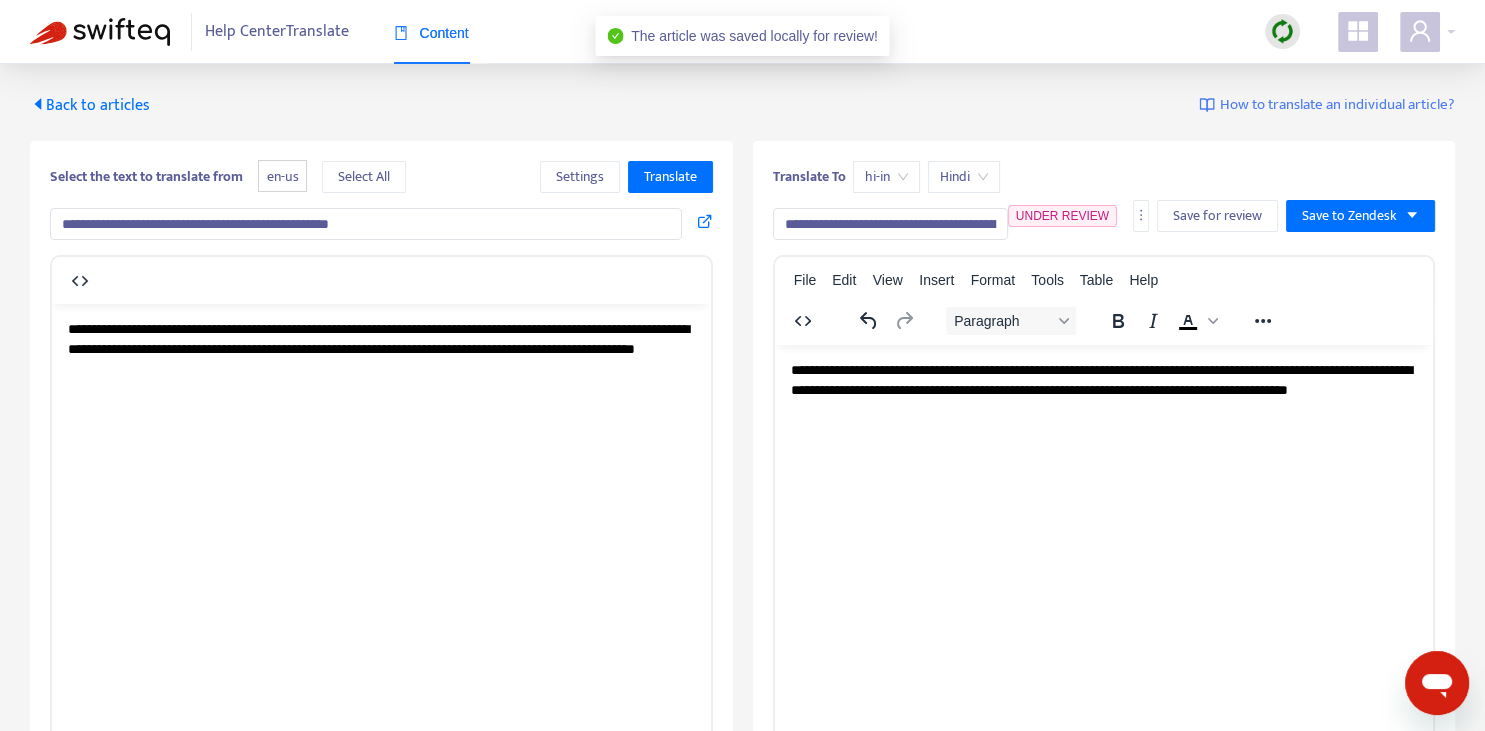 click on "**********" at bounding box center (1103, 389) 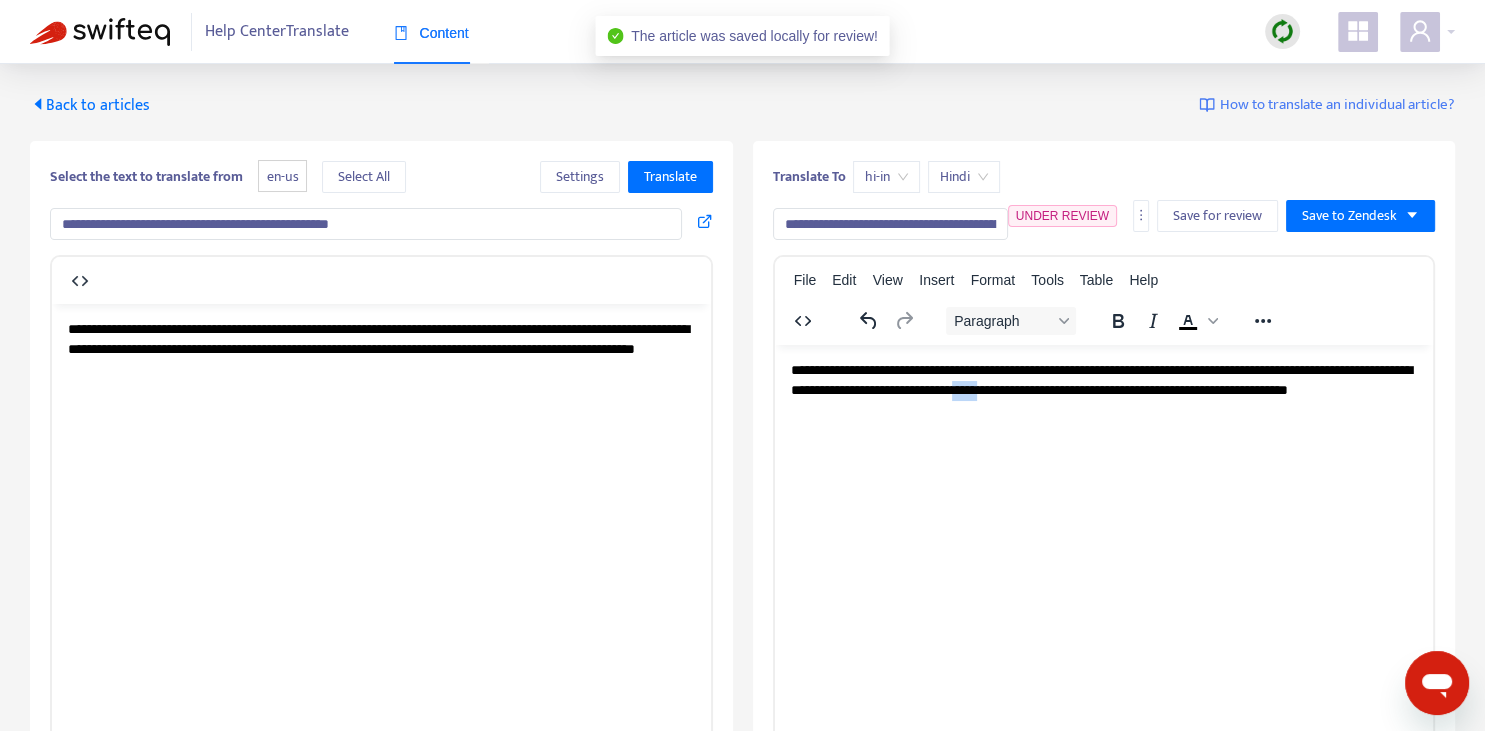 click on "**********" at bounding box center [1103, 389] 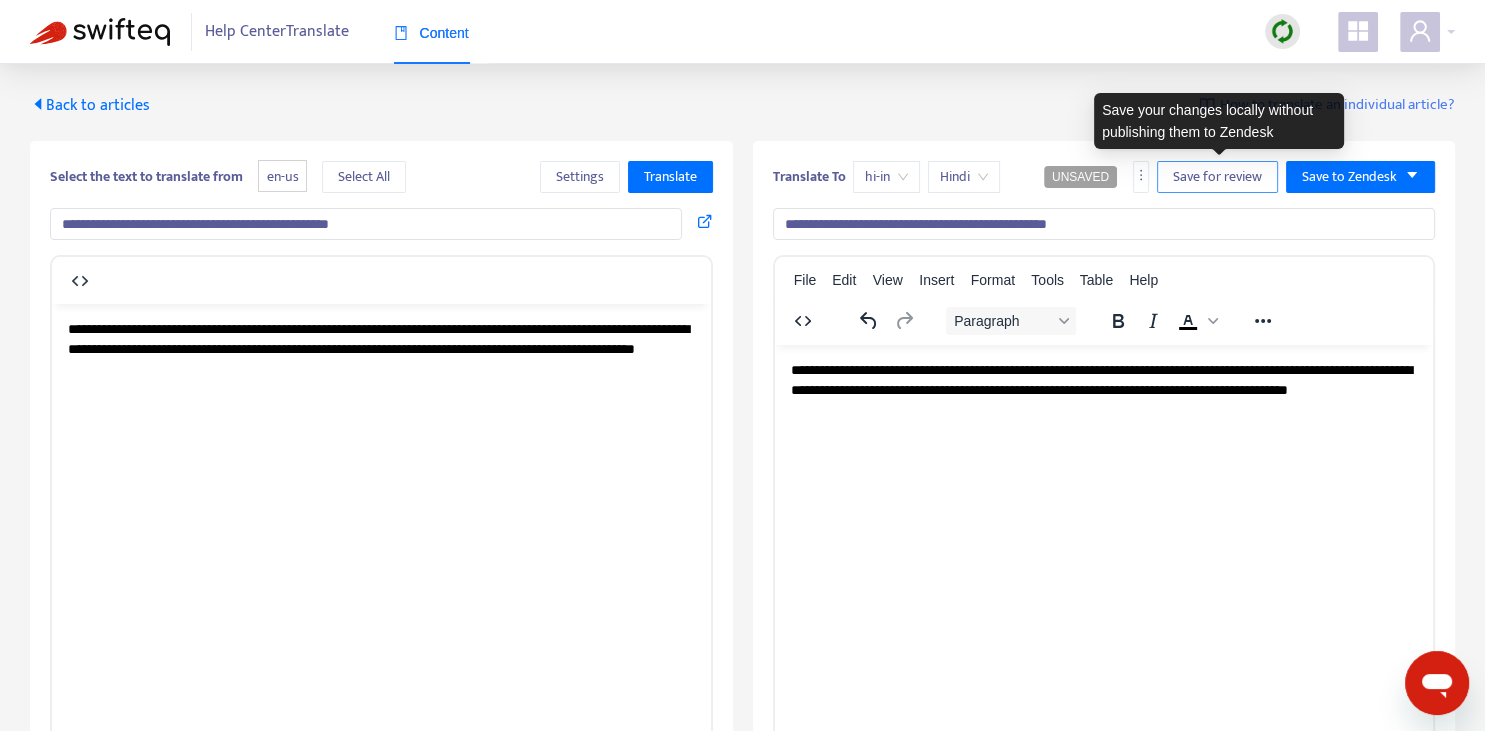 click on "Save for review" at bounding box center [1217, 177] 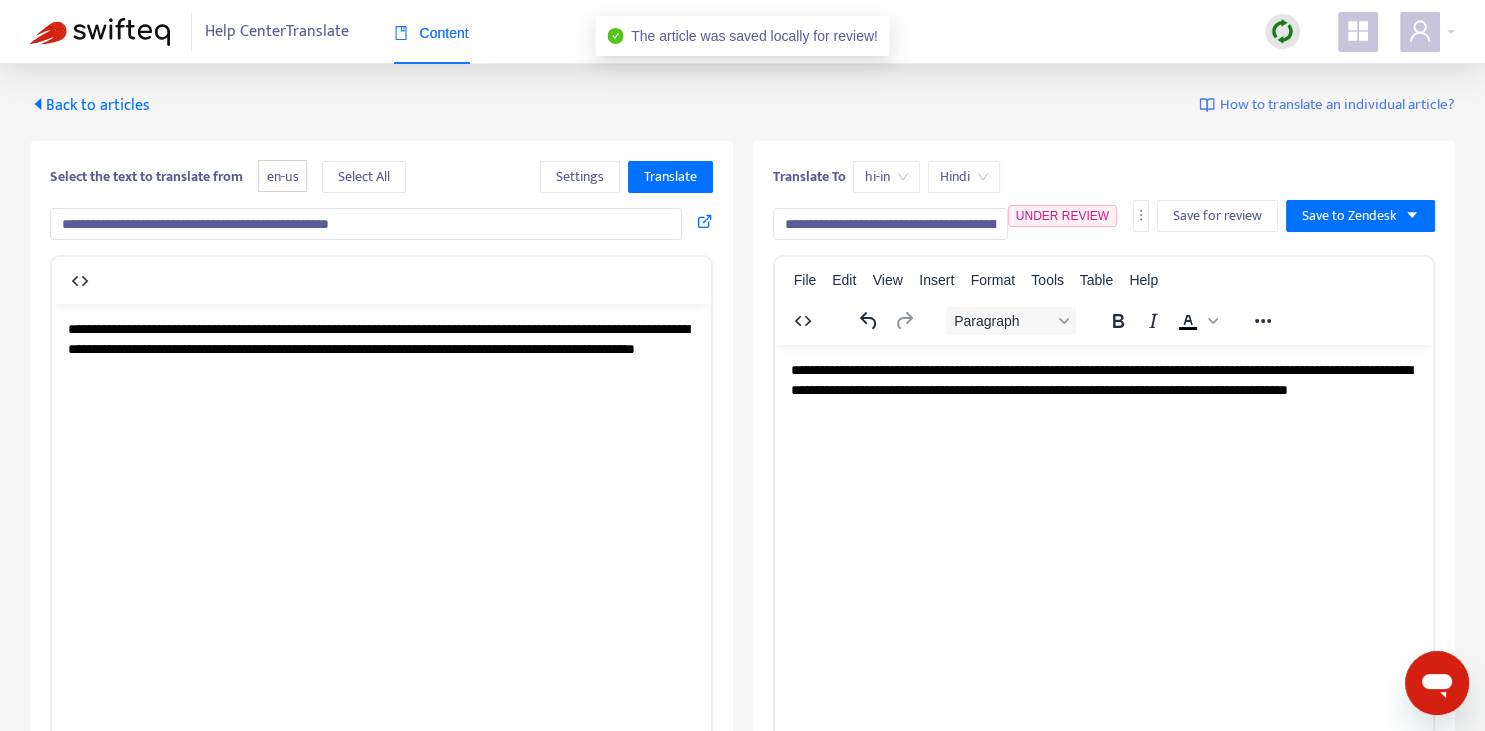 click on "Back to articles" at bounding box center (90, 105) 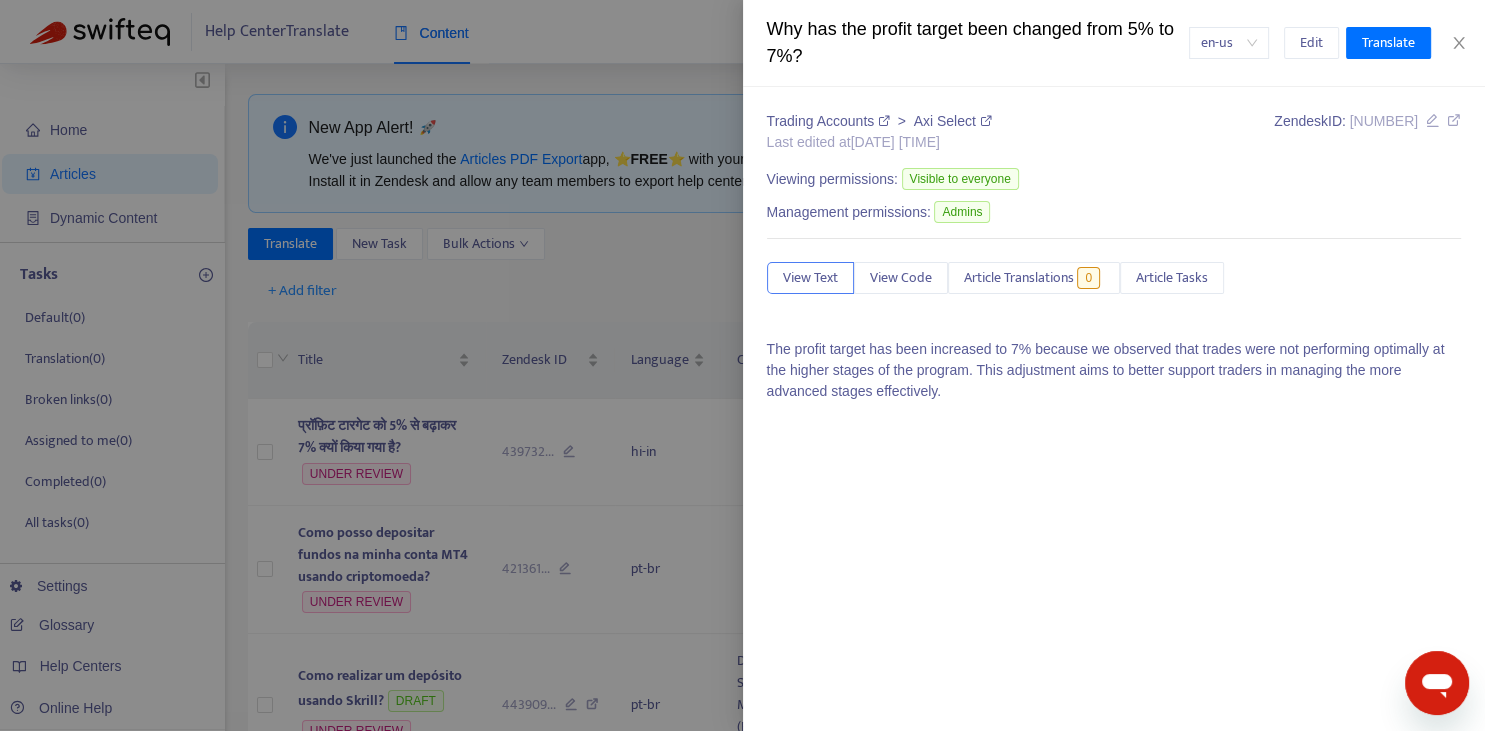 click at bounding box center [742, 365] 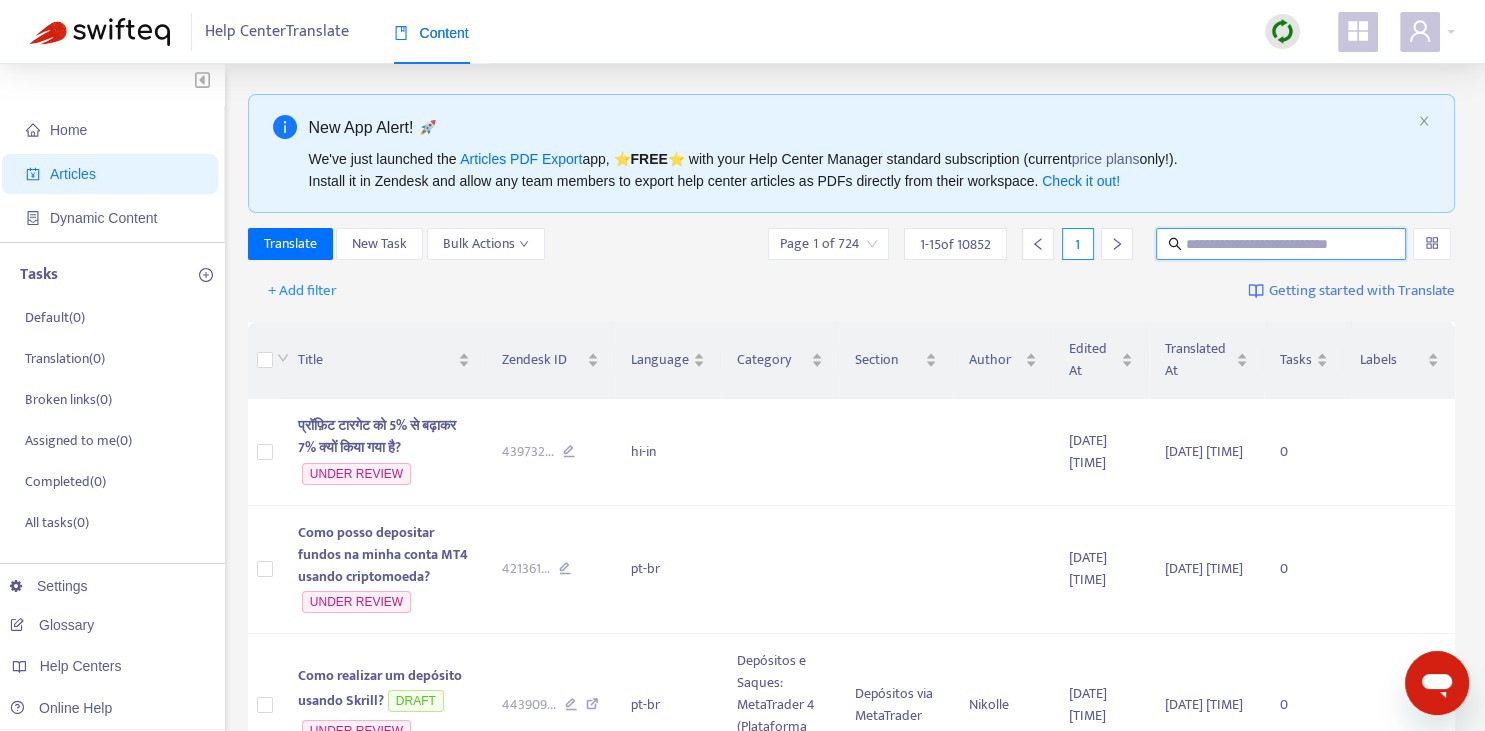 click at bounding box center [1282, 244] 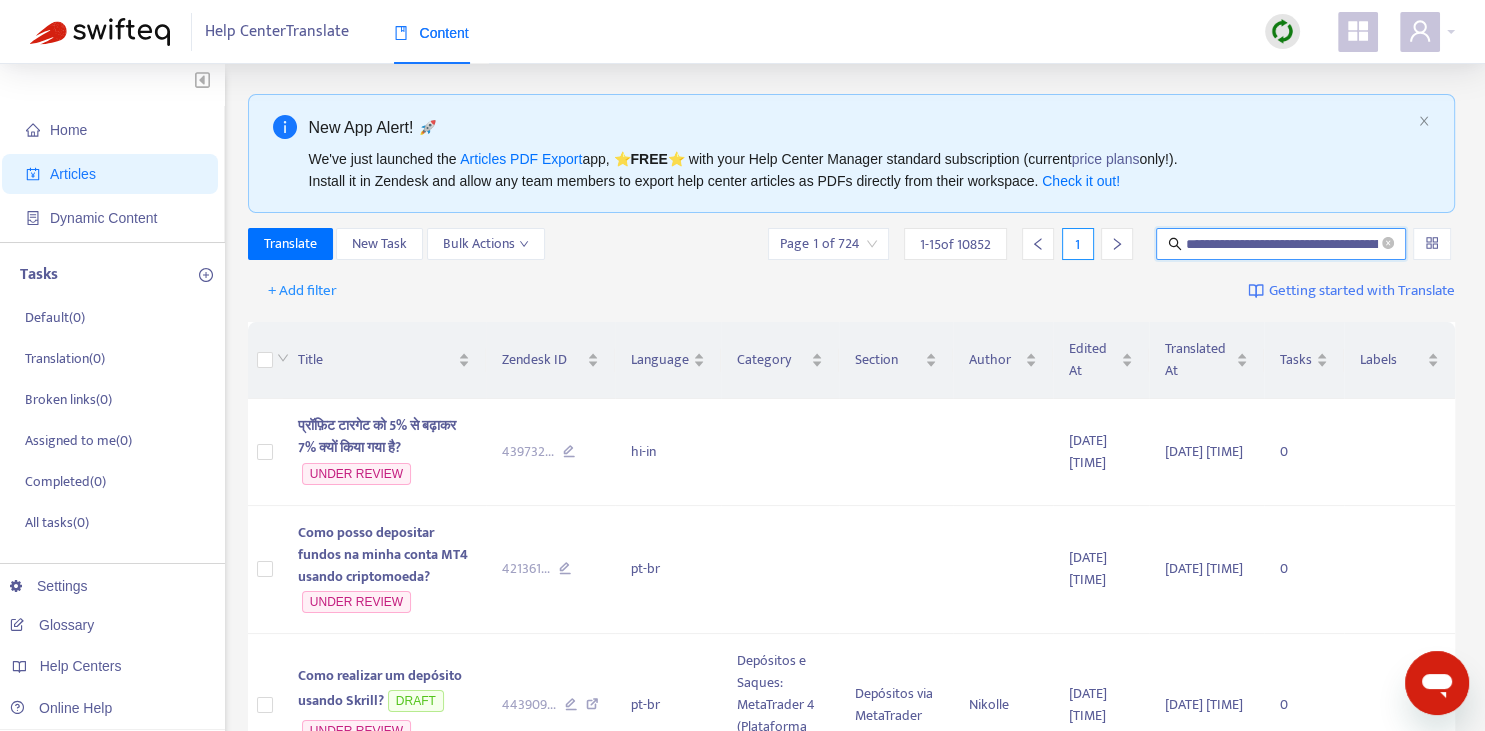 scroll, scrollTop: 0, scrollLeft: 340, axis: horizontal 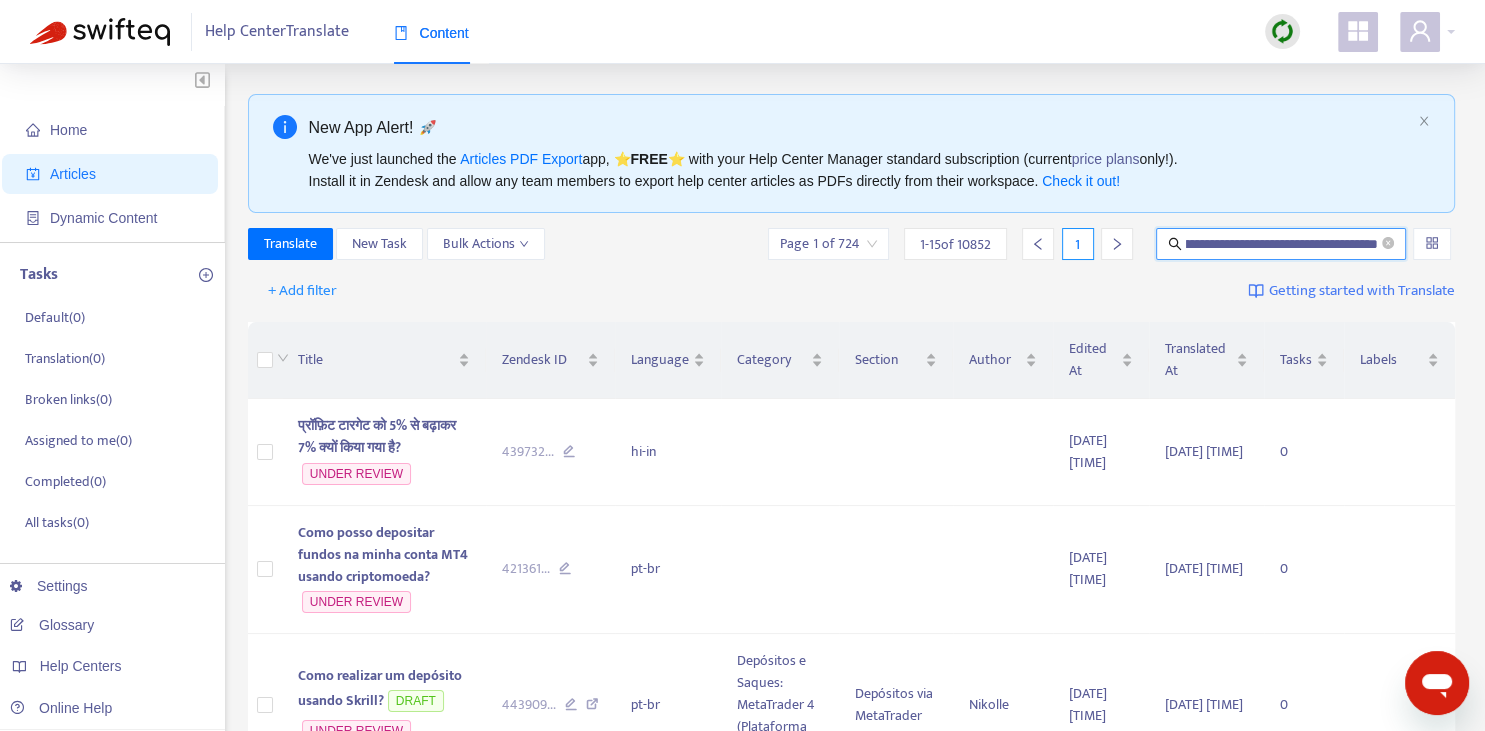 type on "**********" 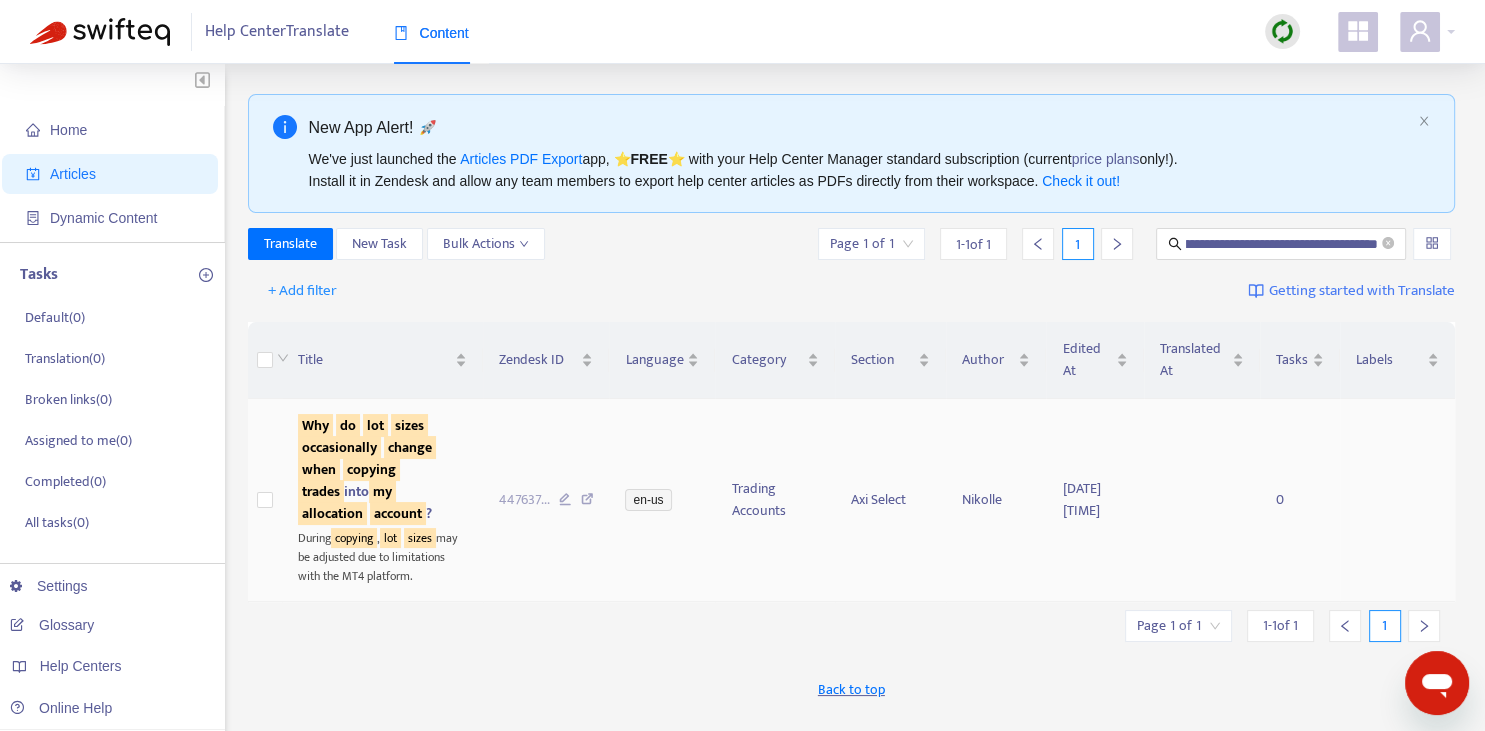 click on "lot" at bounding box center [375, 425] 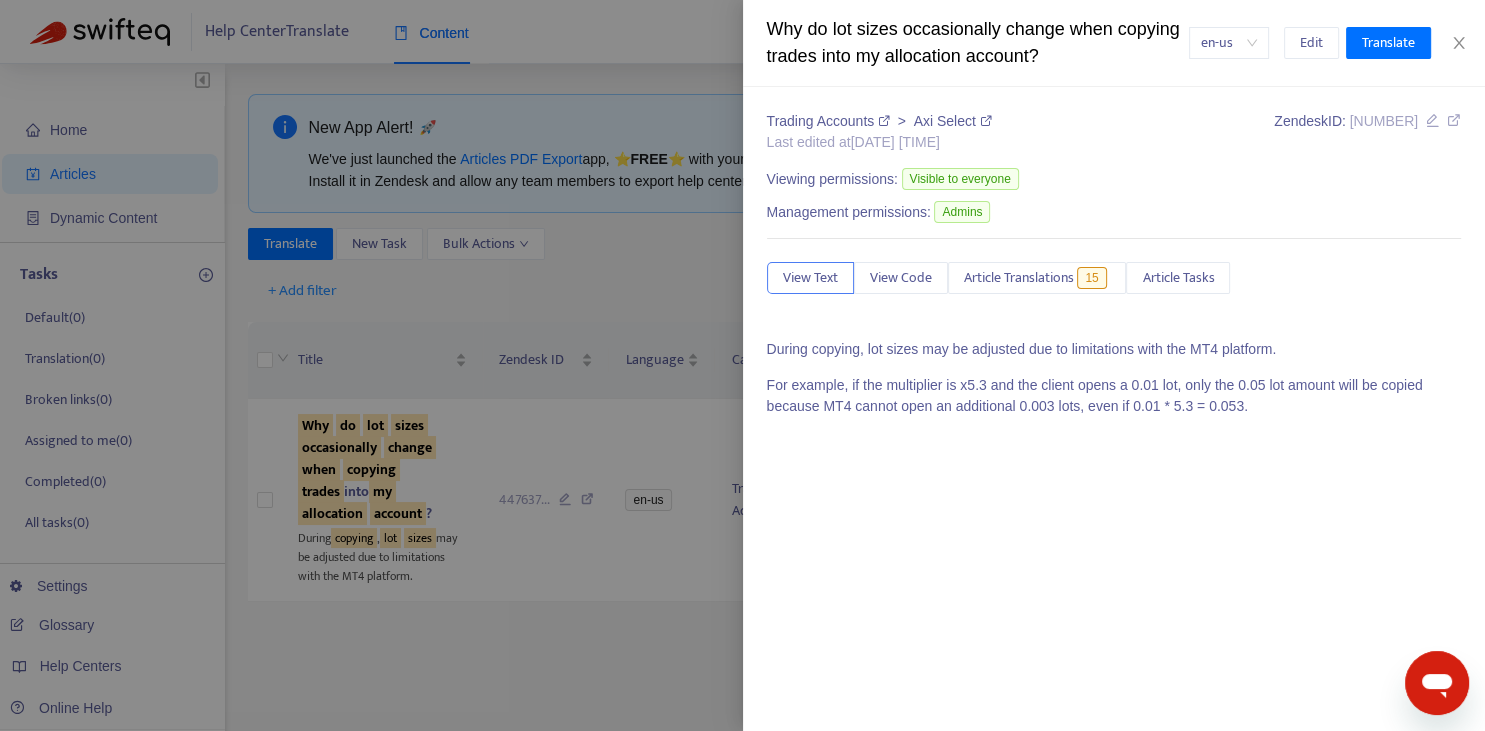 click on "Trading Accounts      >    Axi Select   Last edited at  [DATE] [TIME] Zendesk  ID: 44763784301209 Viewing permissions:  Visible to everyone Management permissions:  Admins View Text View Code Article Translations 15 Article Tasks During copying, lot sizes may be adjusted due to limitations with the MT4 platform.
For example, if the multiplier is x5.3 and the client opens a 0.01 lot, only the 0.05 lot amount will be copied because MT4 cannot open an additional 0.003 lots, even if 0.01 * 5.3 = 0.053." at bounding box center (1114, 271) 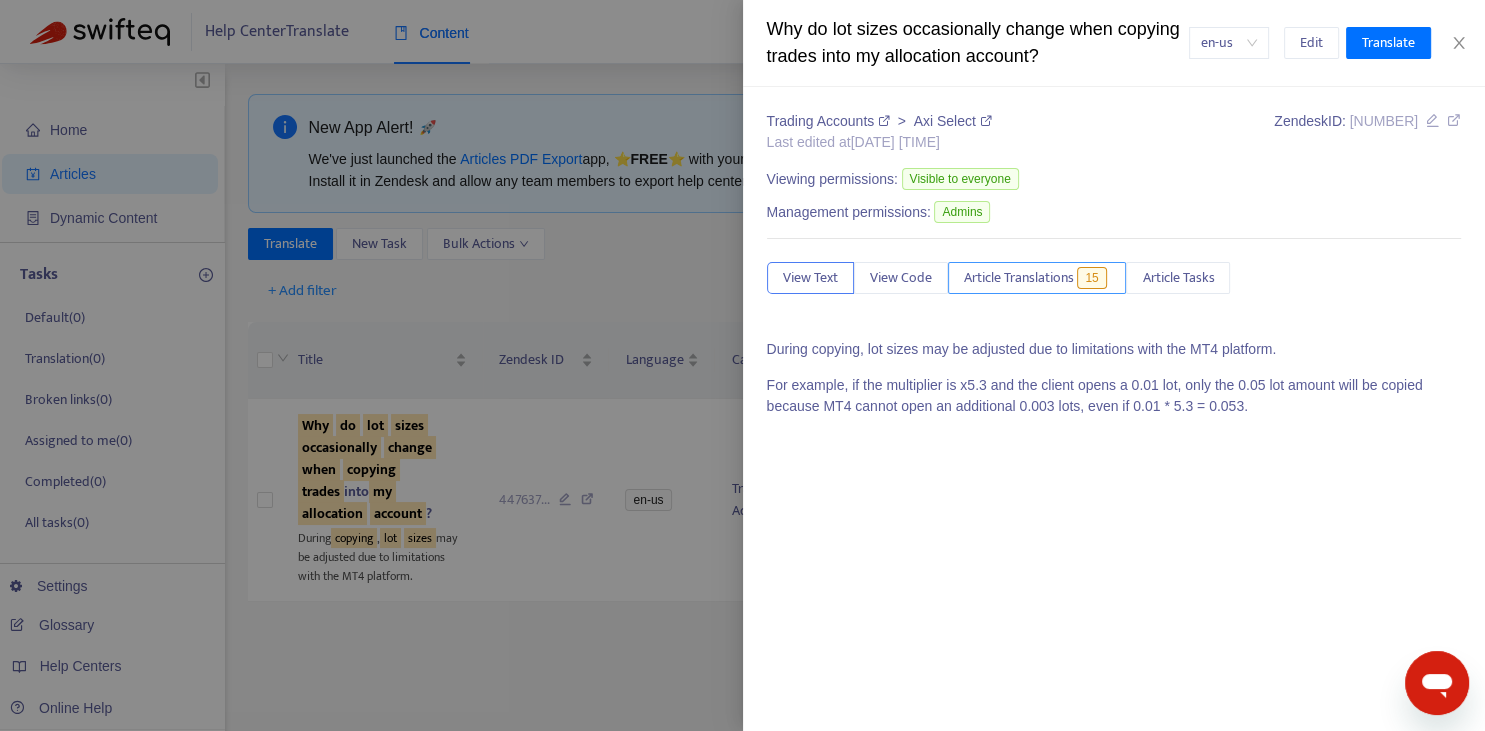 click on "Article Translations" at bounding box center [1019, 278] 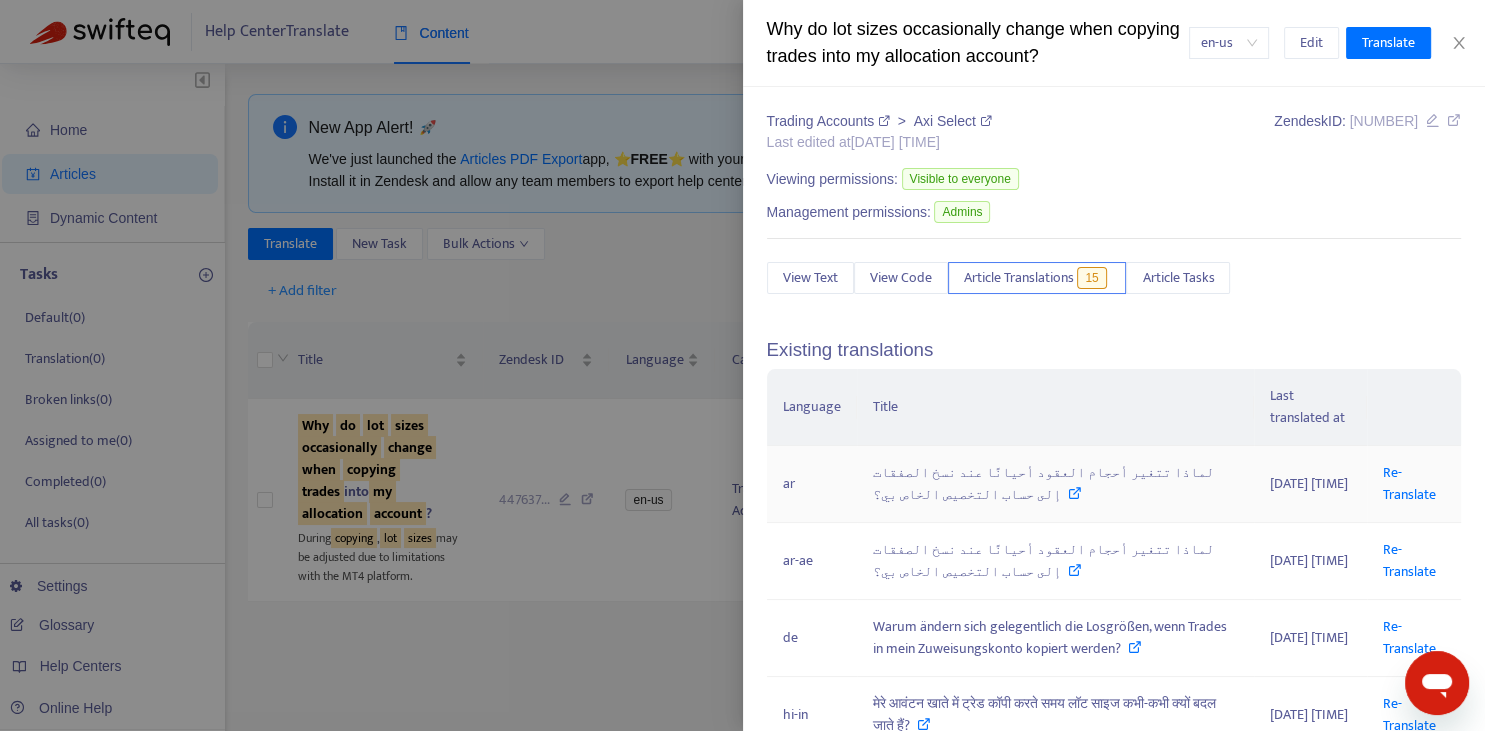 scroll, scrollTop: 220, scrollLeft: 0, axis: vertical 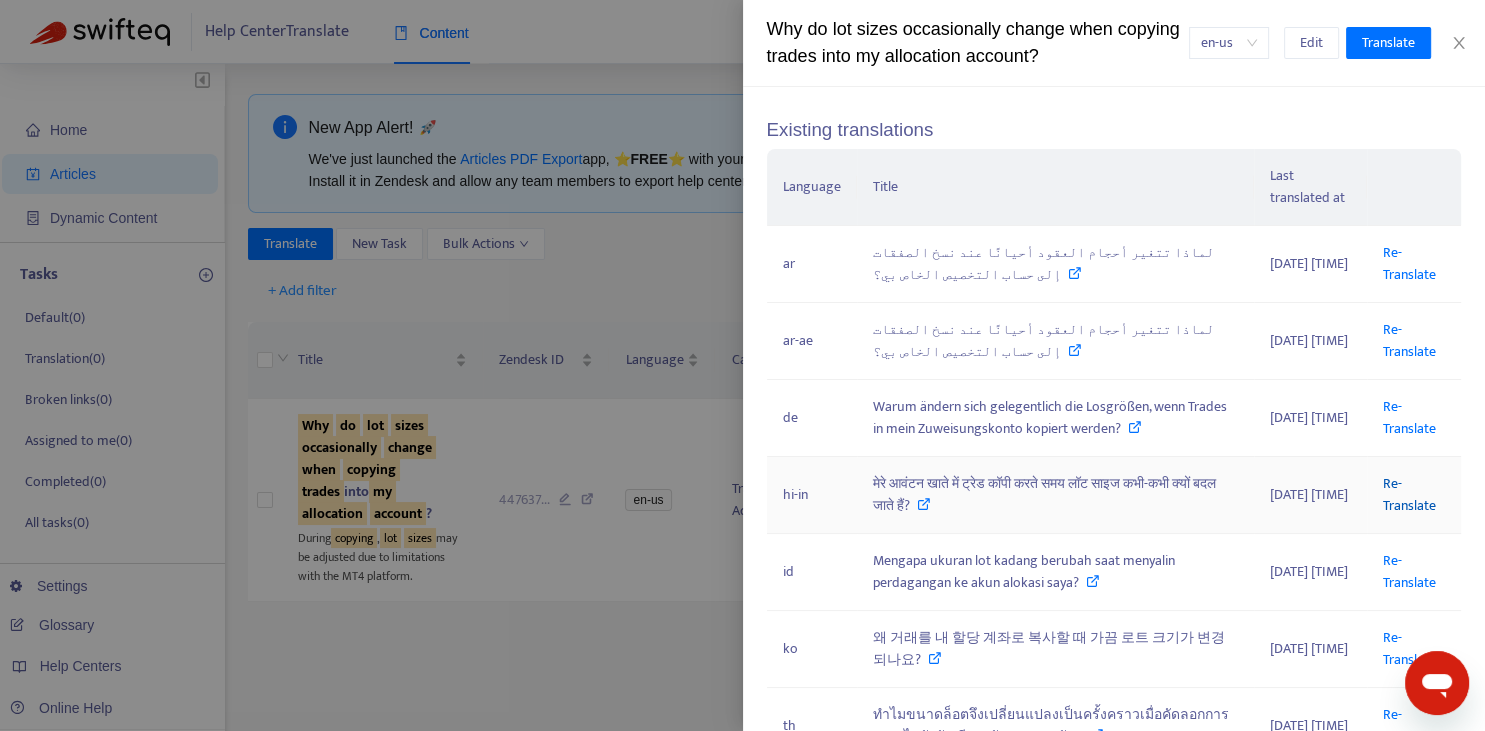 click on "Re-Translate" at bounding box center (1409, 494) 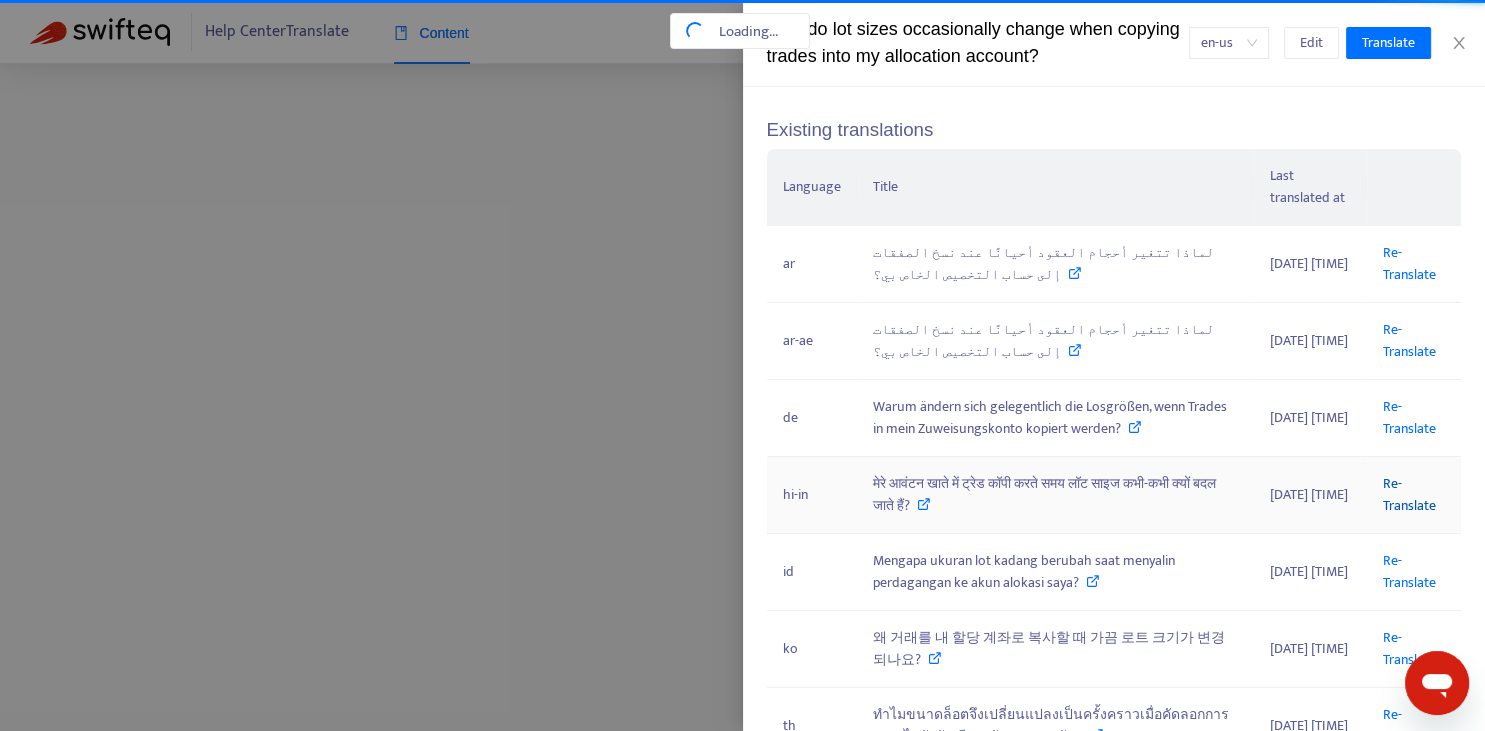 scroll, scrollTop: 0, scrollLeft: 340, axis: horizontal 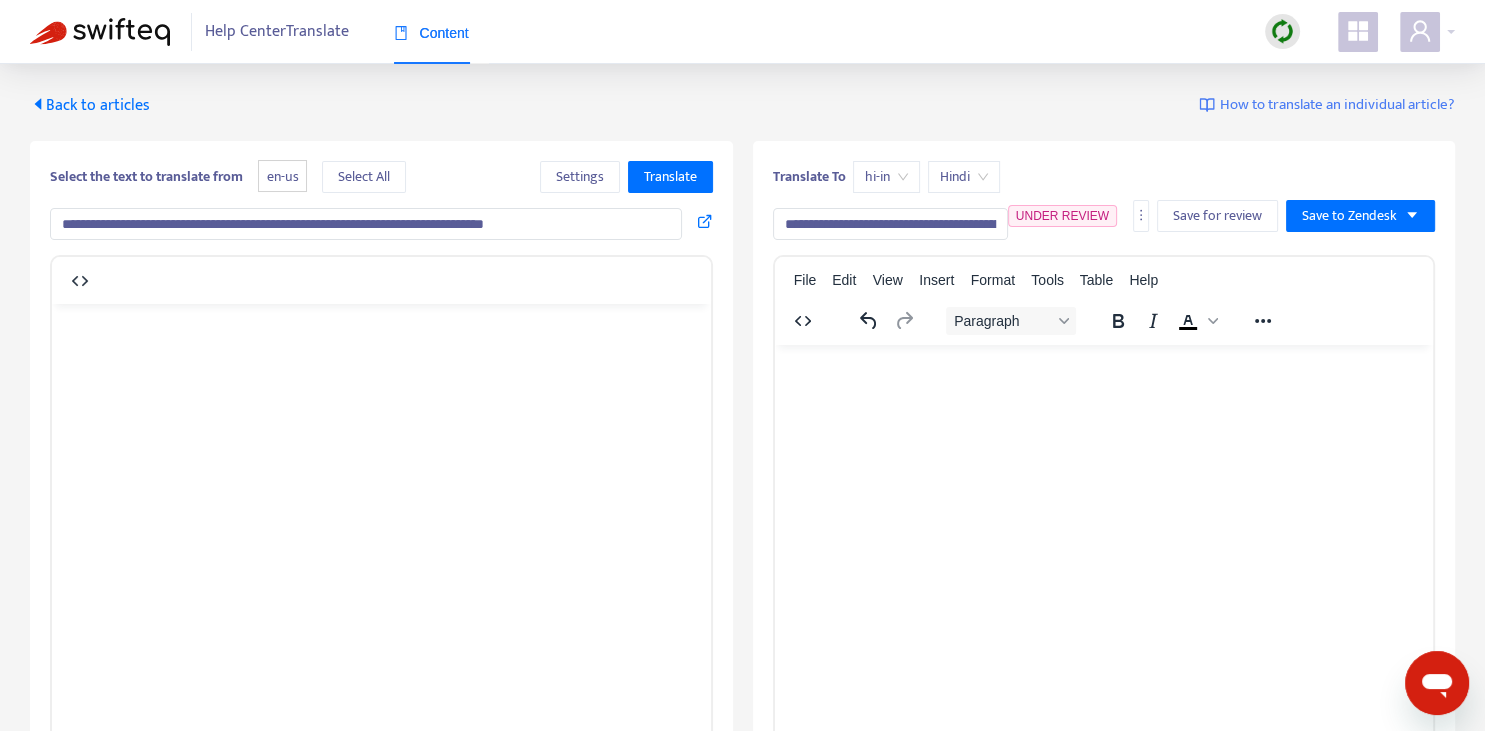 type on "**********" 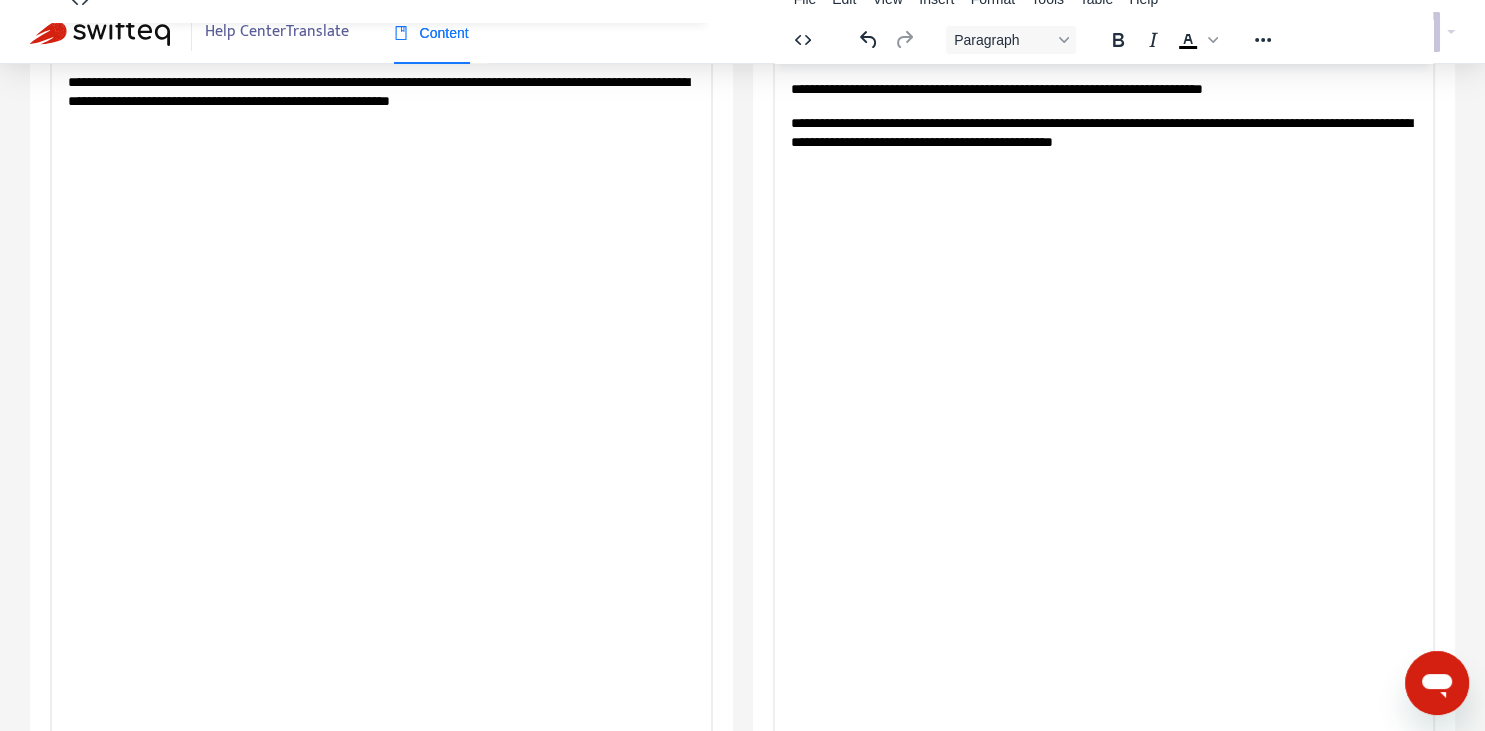 scroll, scrollTop: 343, scrollLeft: 0, axis: vertical 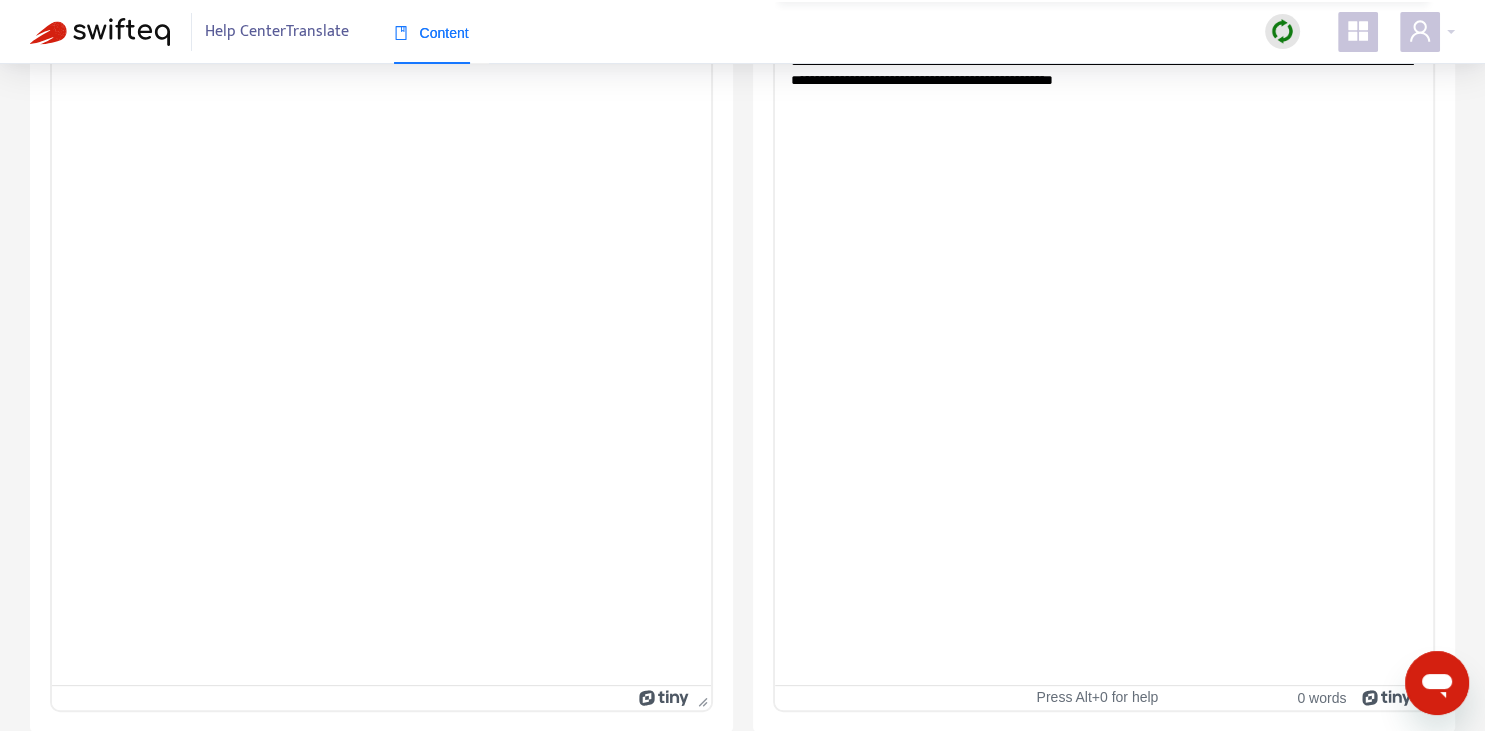 click on "**********" at bounding box center (1103, 70) 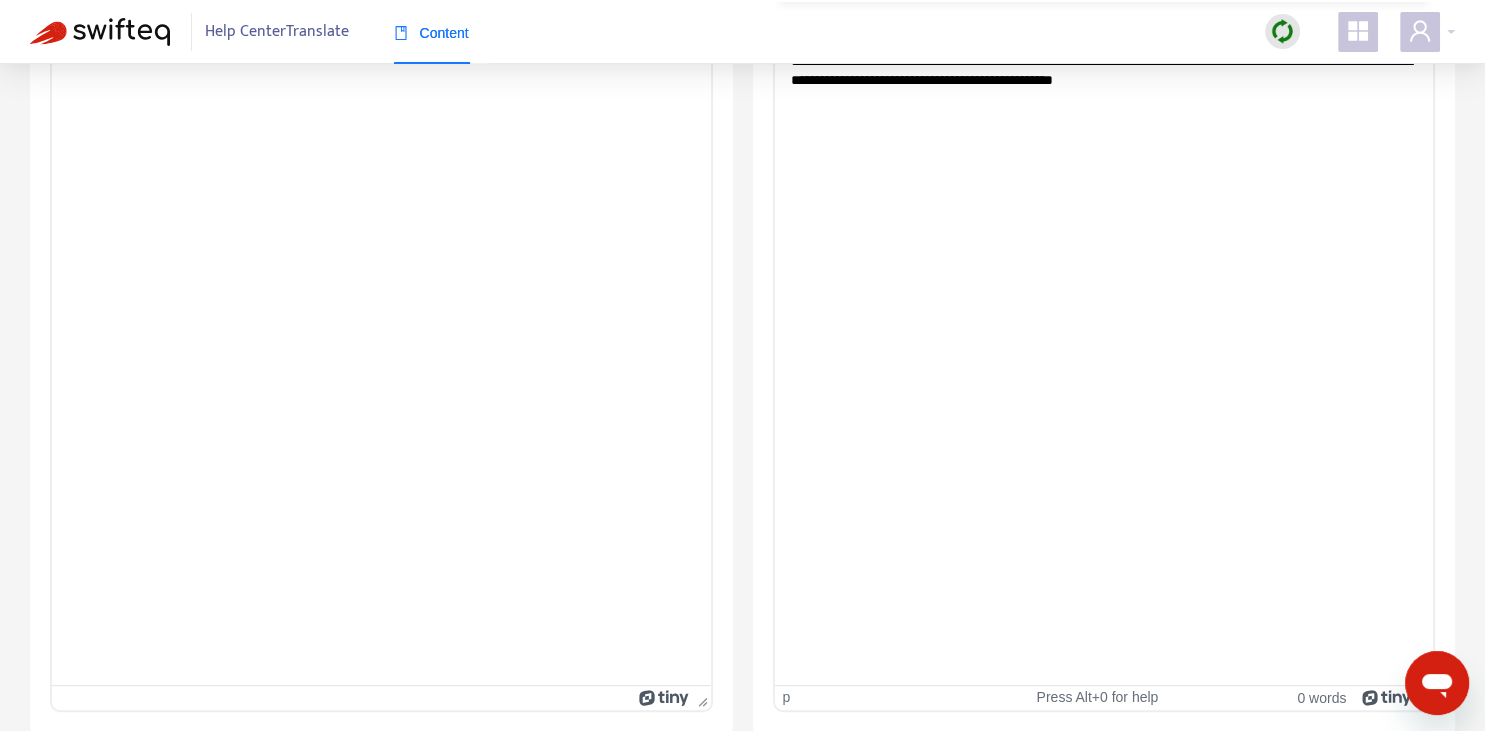 type 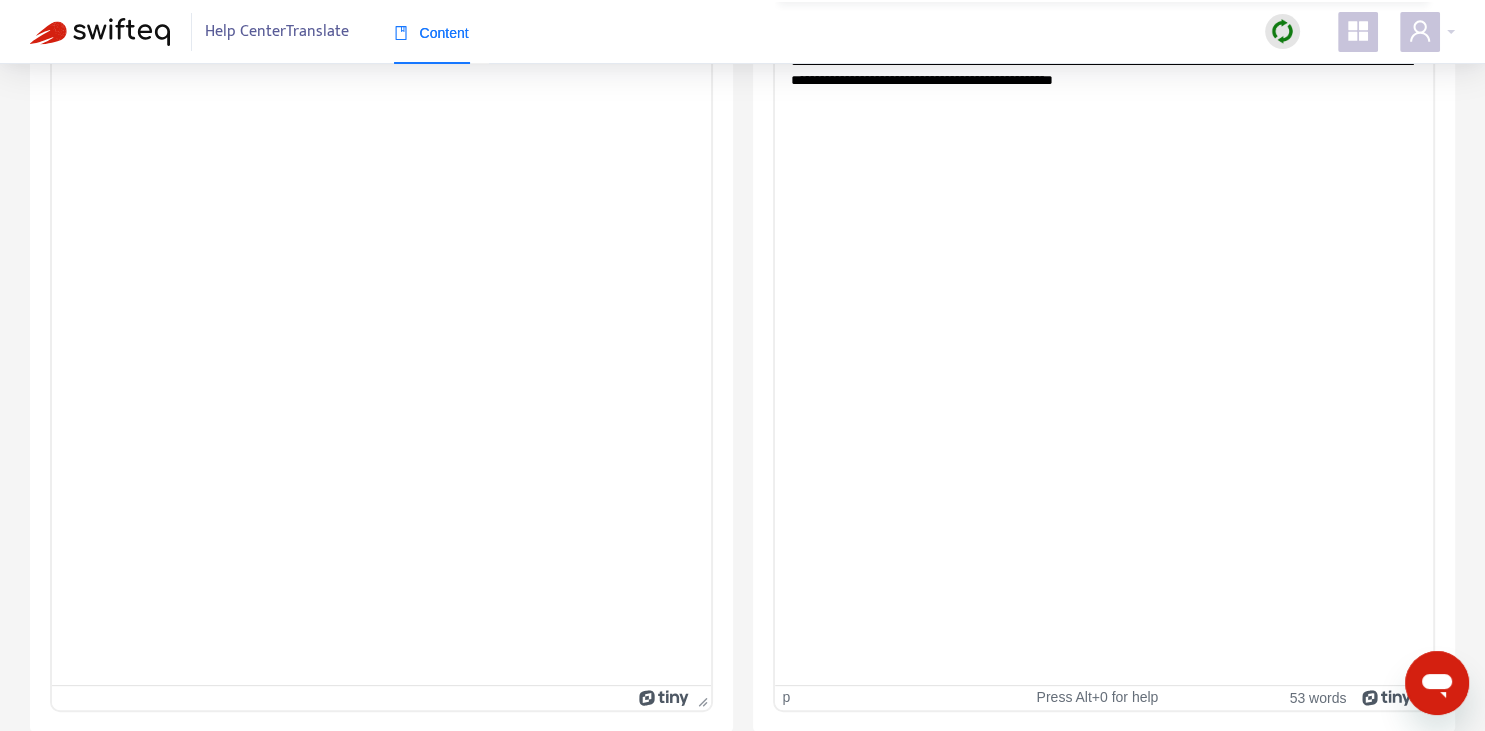 scroll, scrollTop: 0, scrollLeft: 0, axis: both 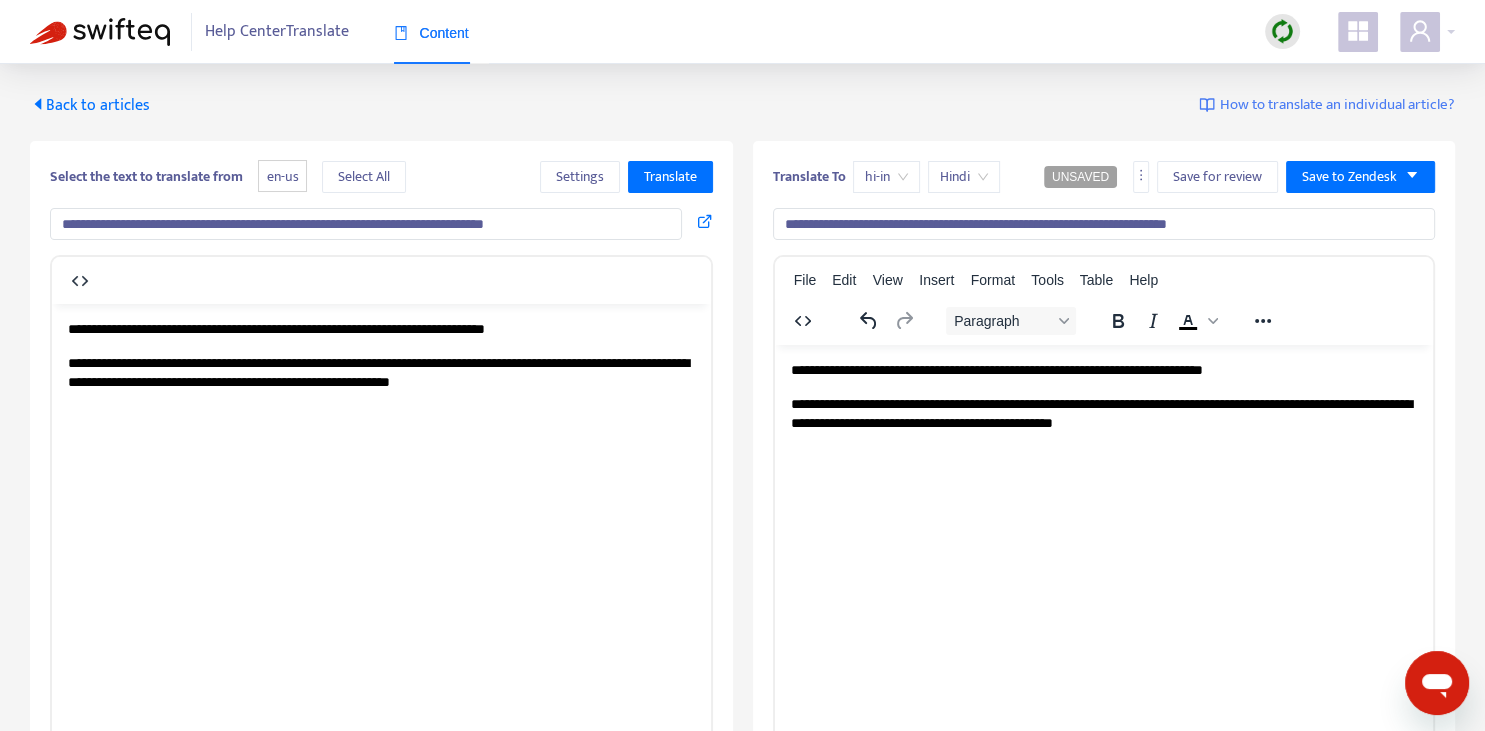click on "**********" at bounding box center [1104, 224] 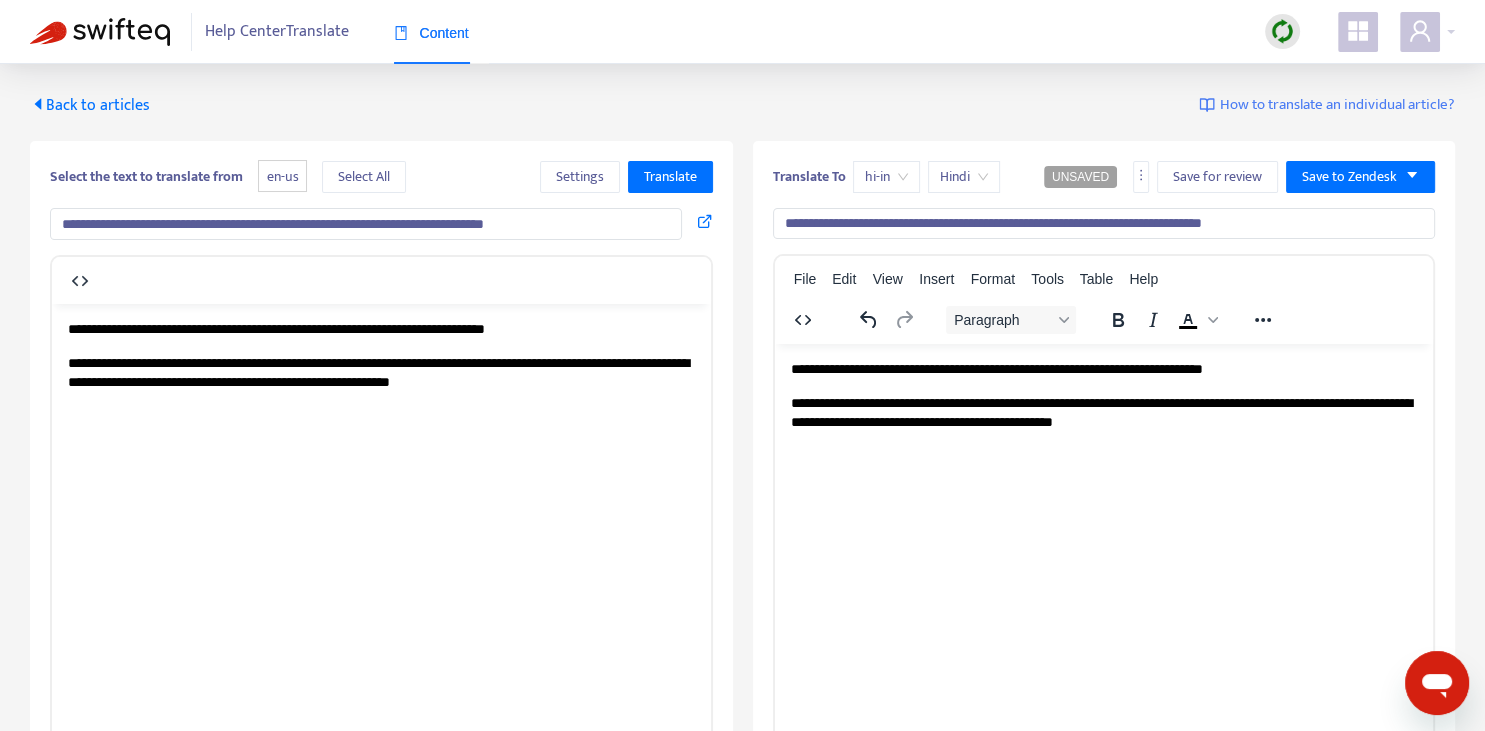 scroll, scrollTop: 0, scrollLeft: 0, axis: both 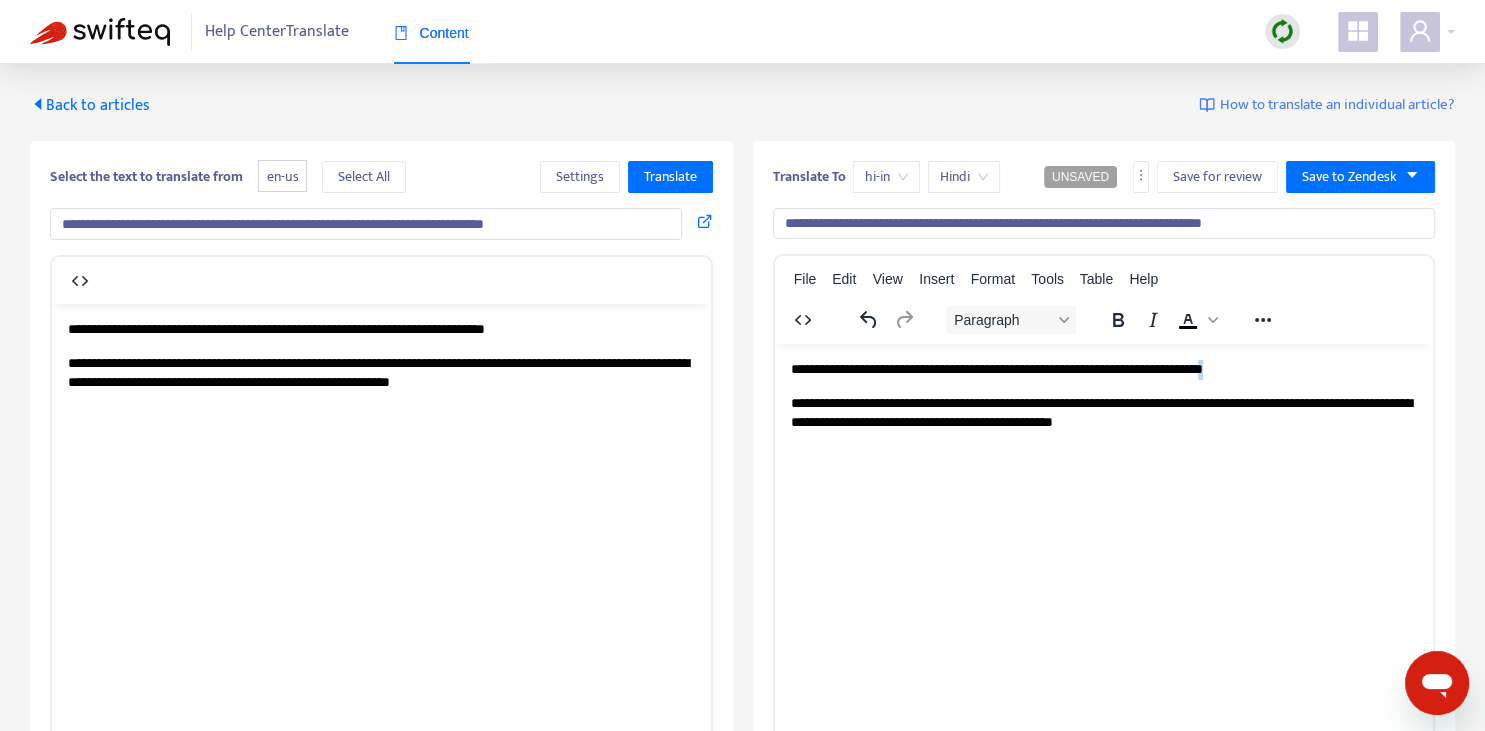 copy on "*" 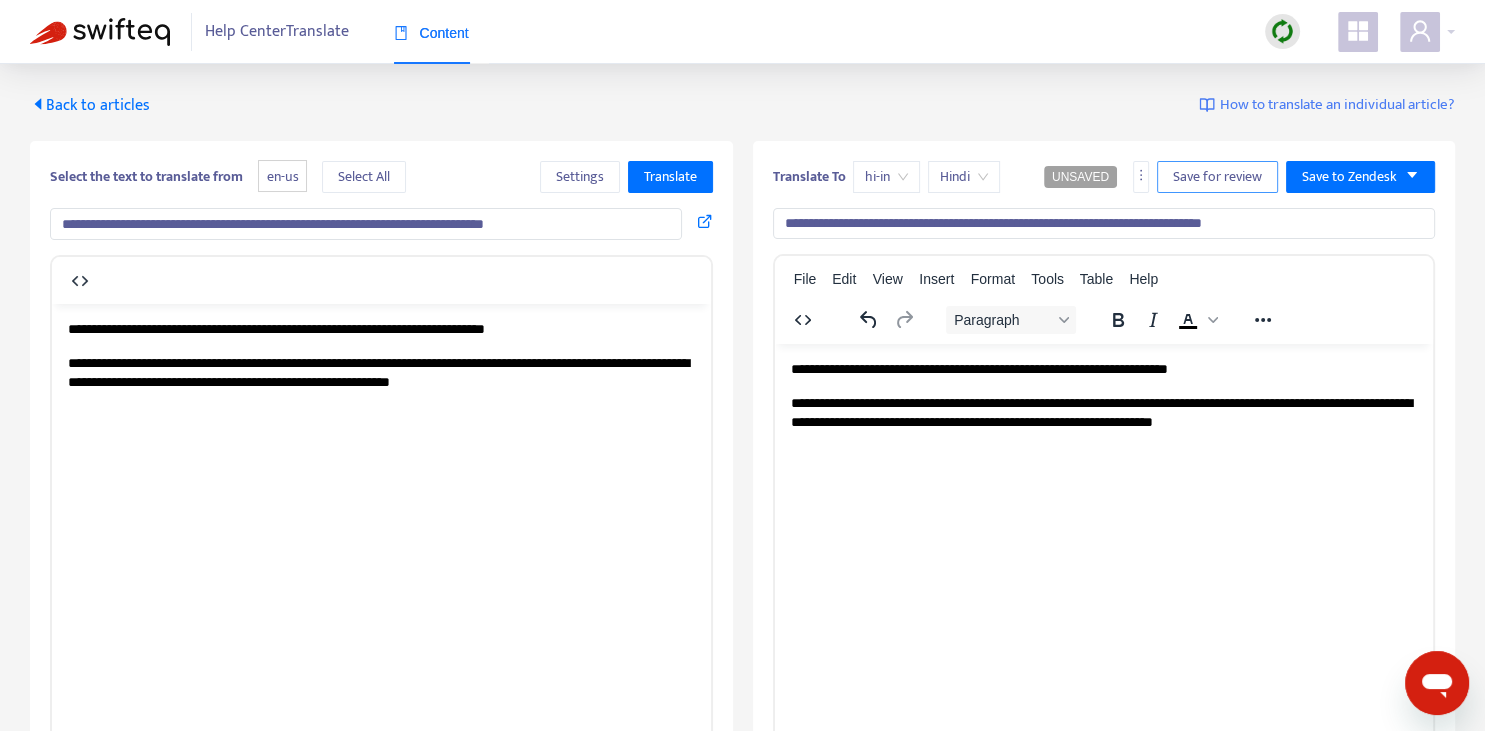 click on "Save for review" at bounding box center [1217, 177] 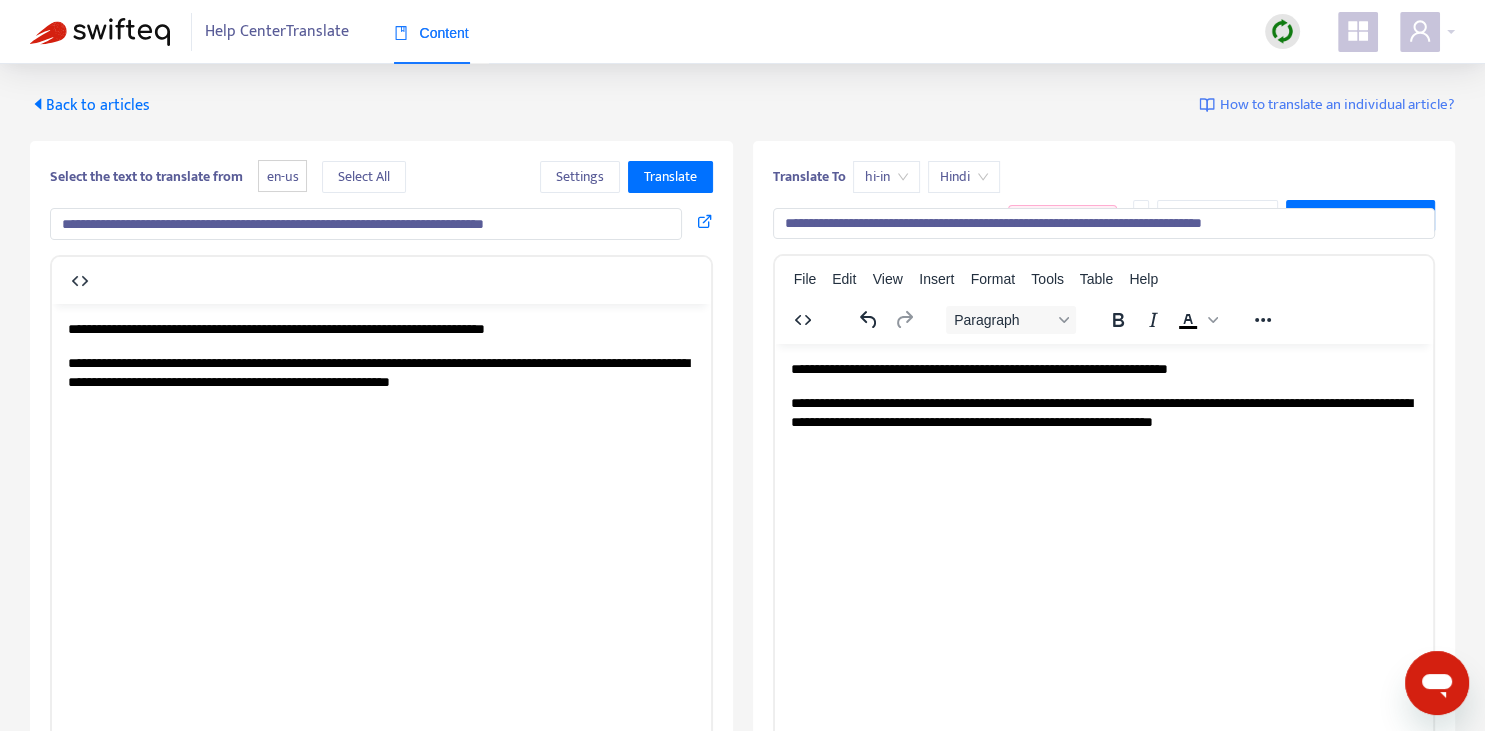 click on "Back to articles" at bounding box center [90, 105] 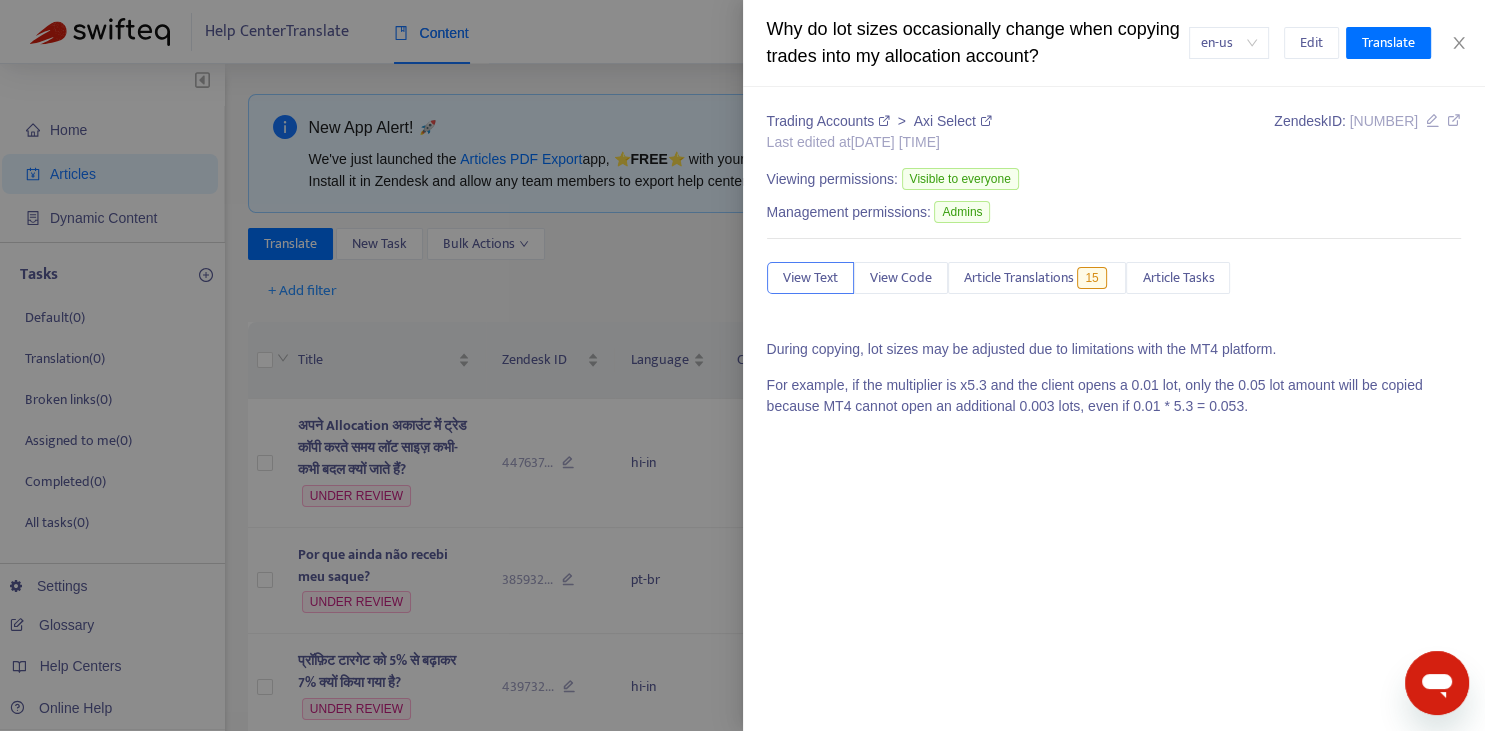 click at bounding box center [742, 365] 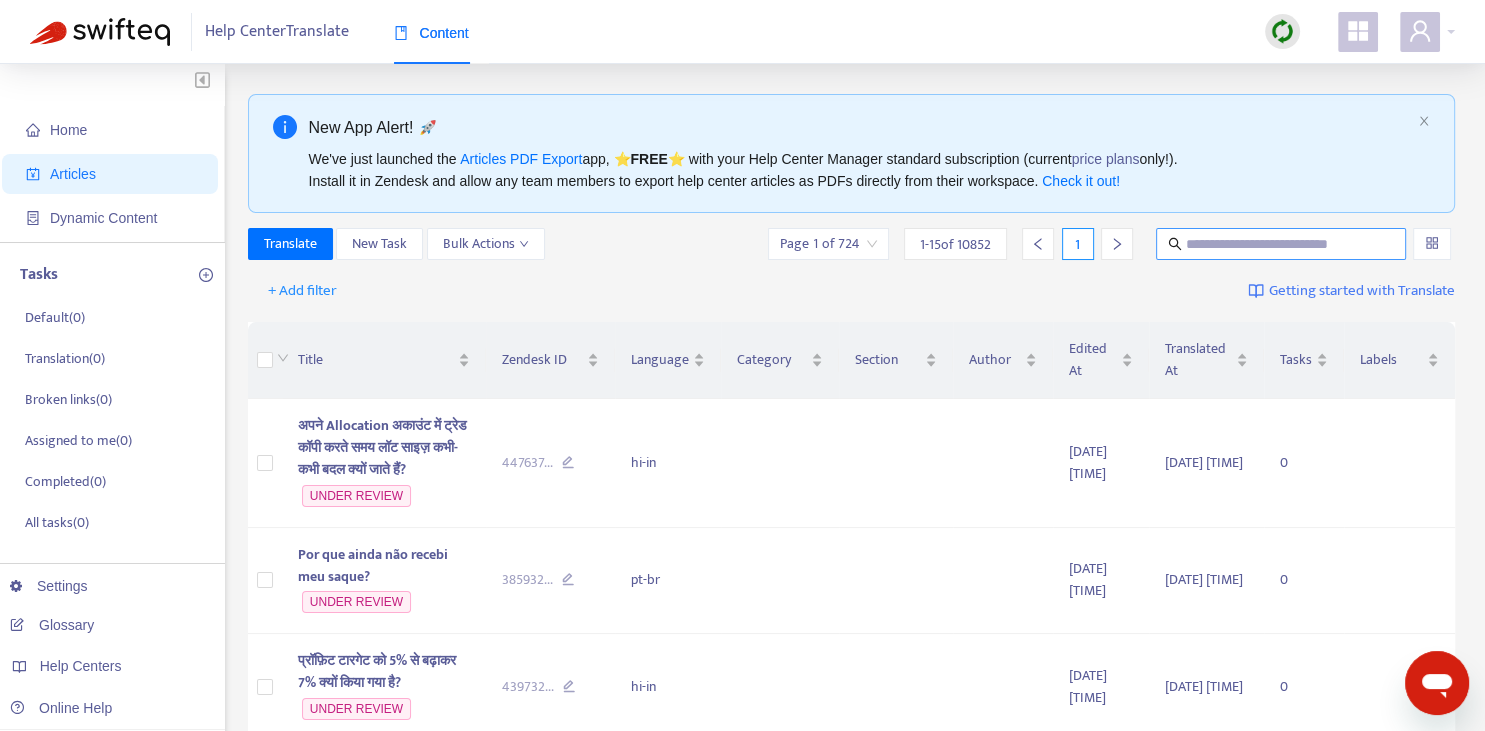 click at bounding box center (1281, 244) 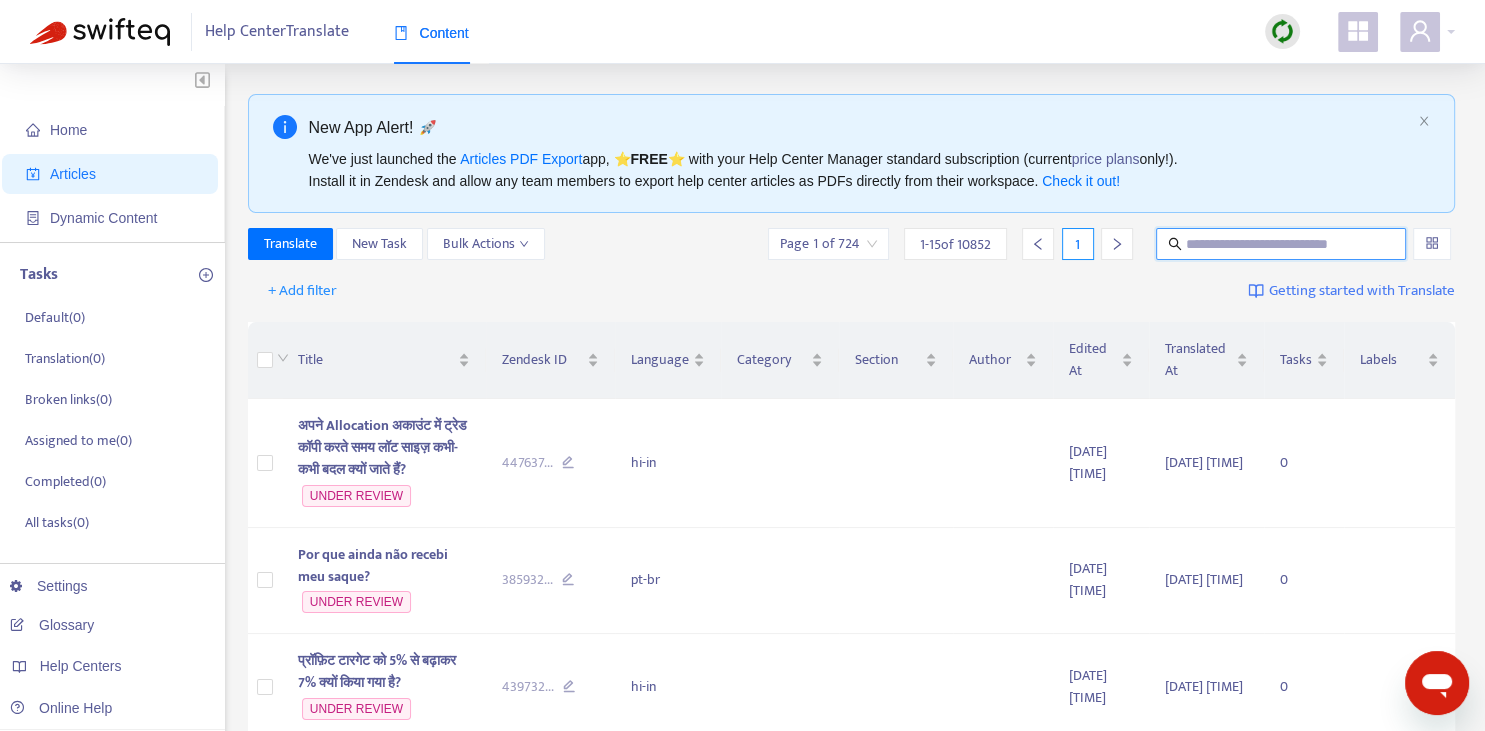 click at bounding box center (1282, 244) 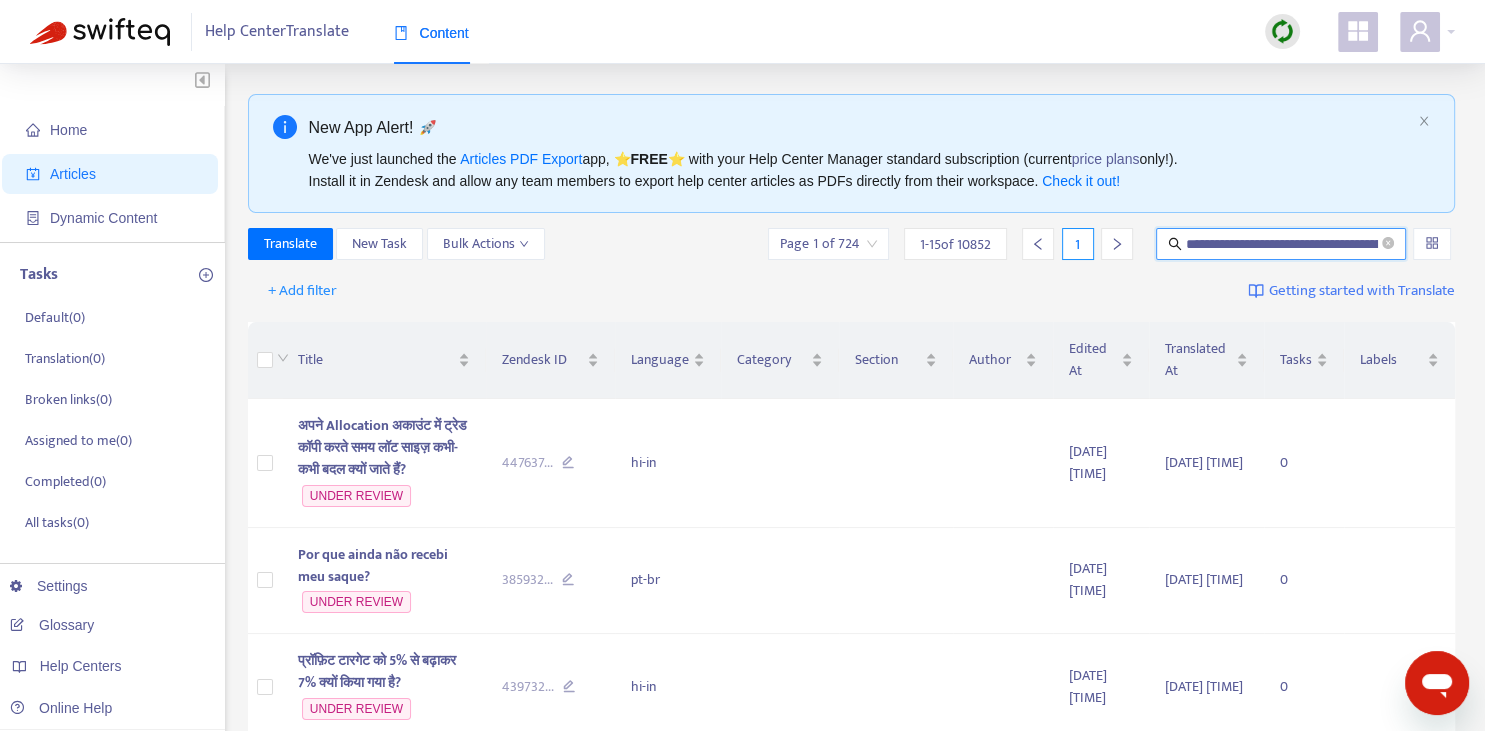 scroll, scrollTop: 0, scrollLeft: 67, axis: horizontal 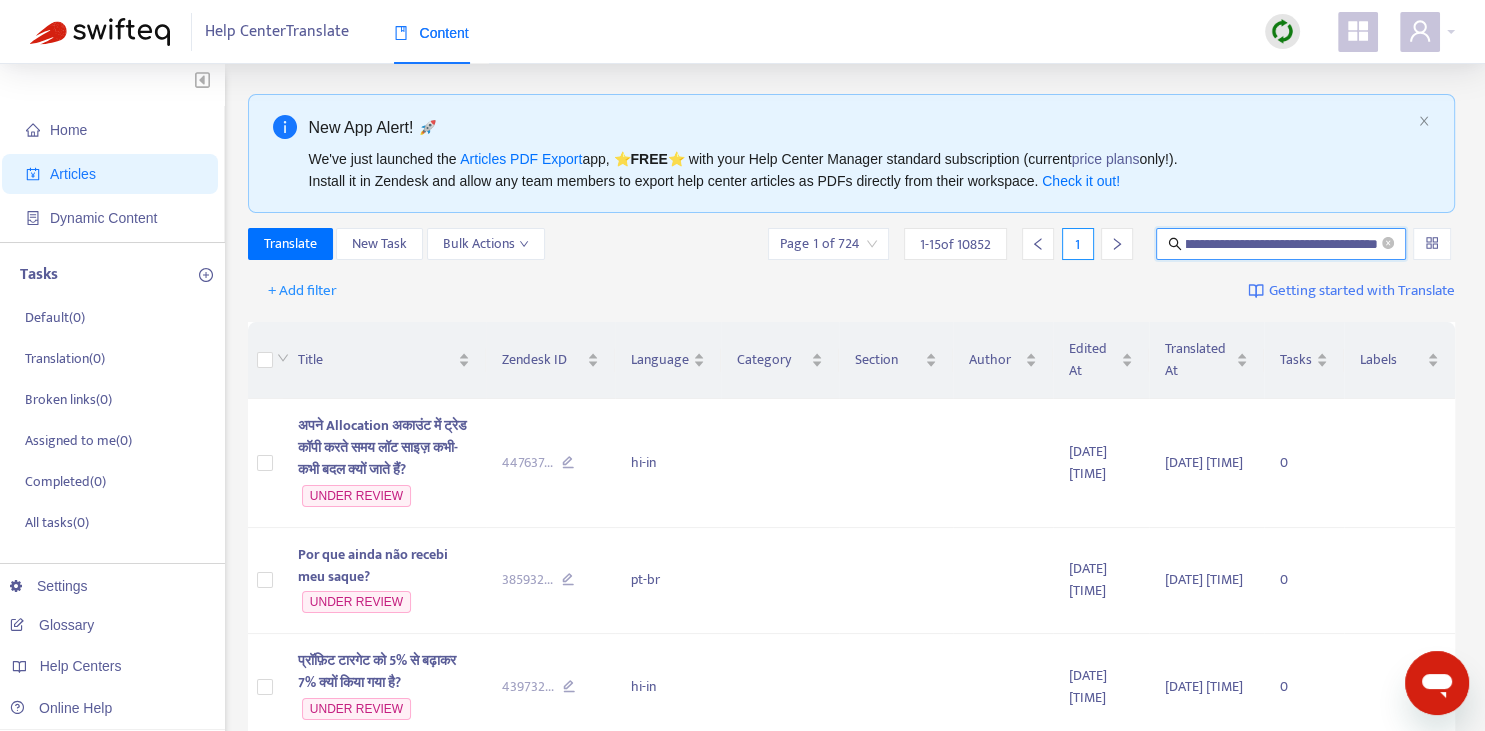 type on "**********" 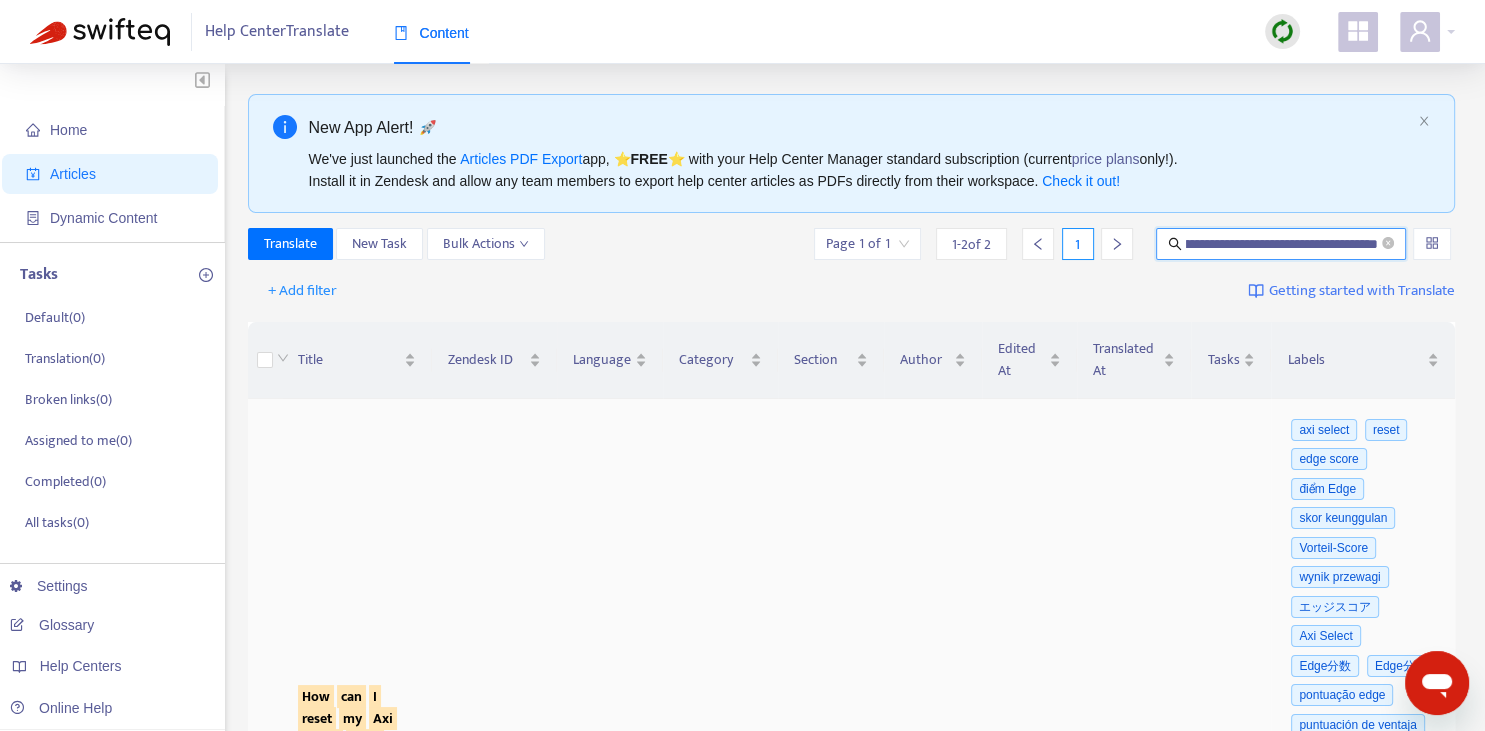 scroll, scrollTop: 211, scrollLeft: 0, axis: vertical 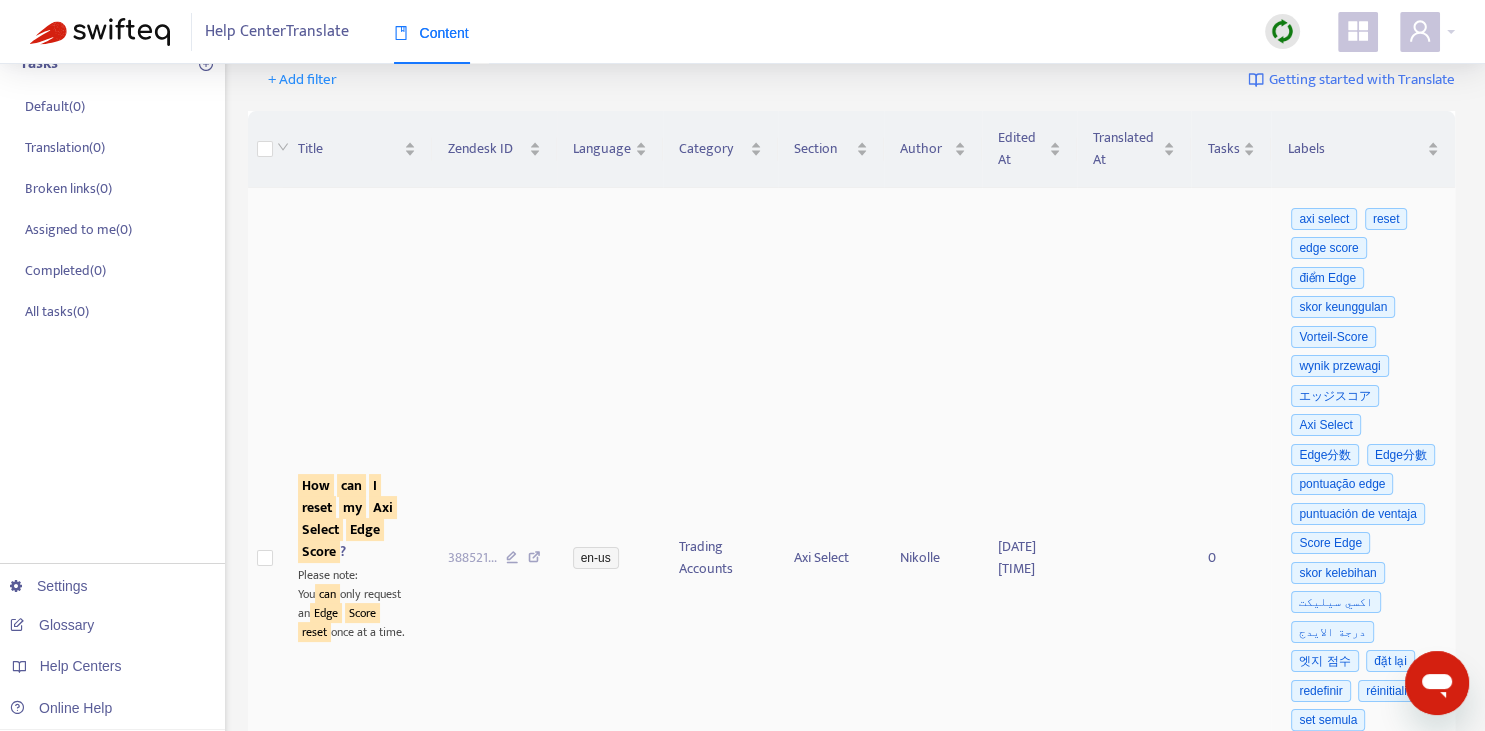 click on "my" at bounding box center (352, 507) 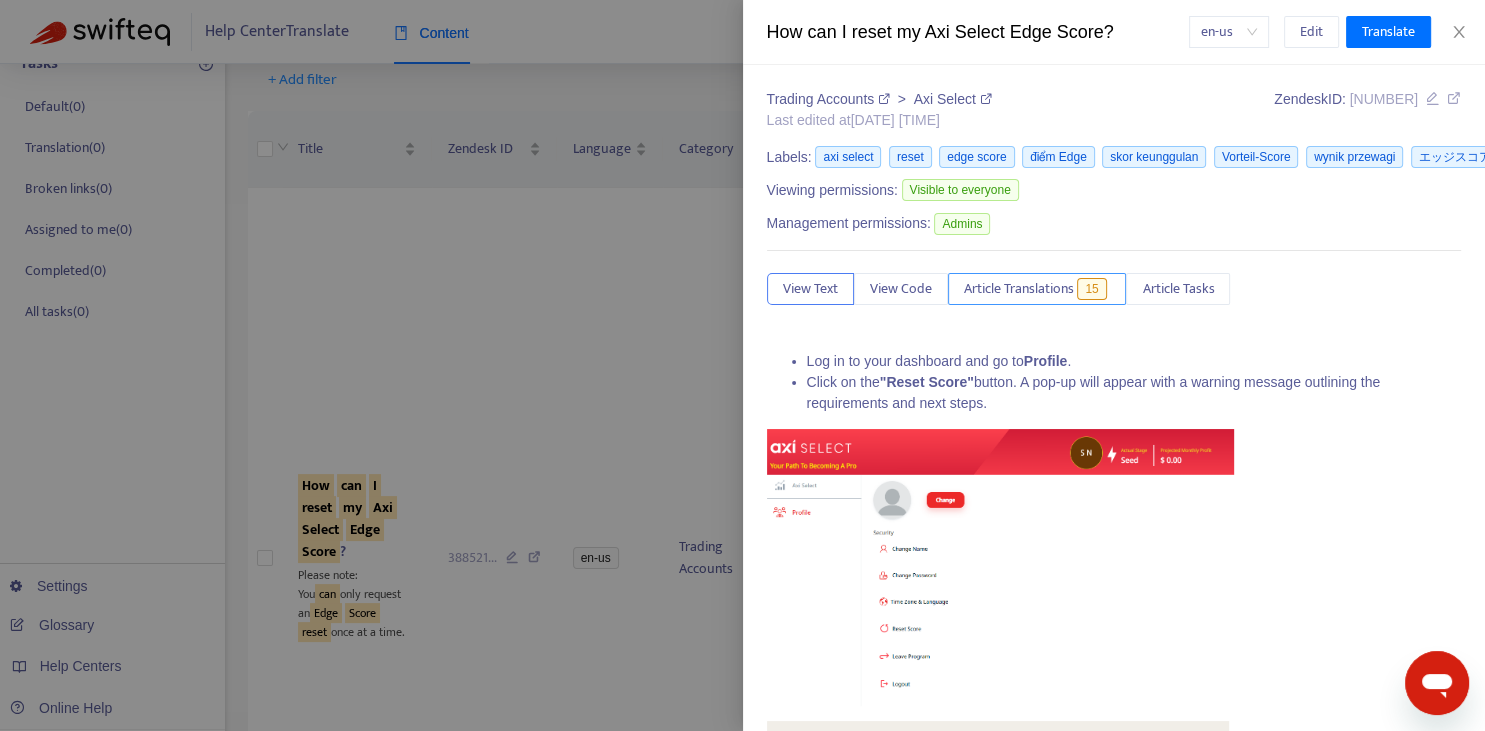 click on "Article Translations" at bounding box center [1019, 289] 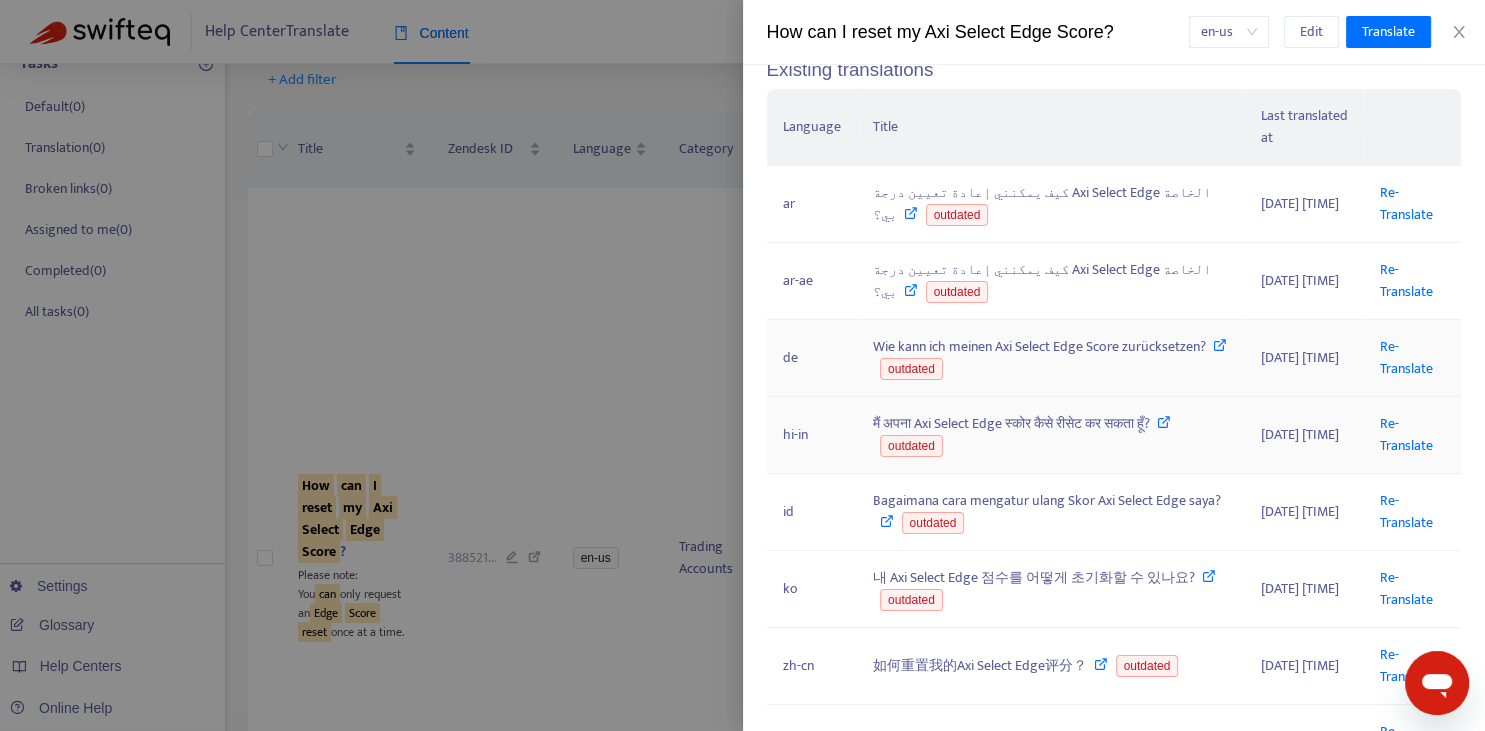 scroll, scrollTop: 294, scrollLeft: 0, axis: vertical 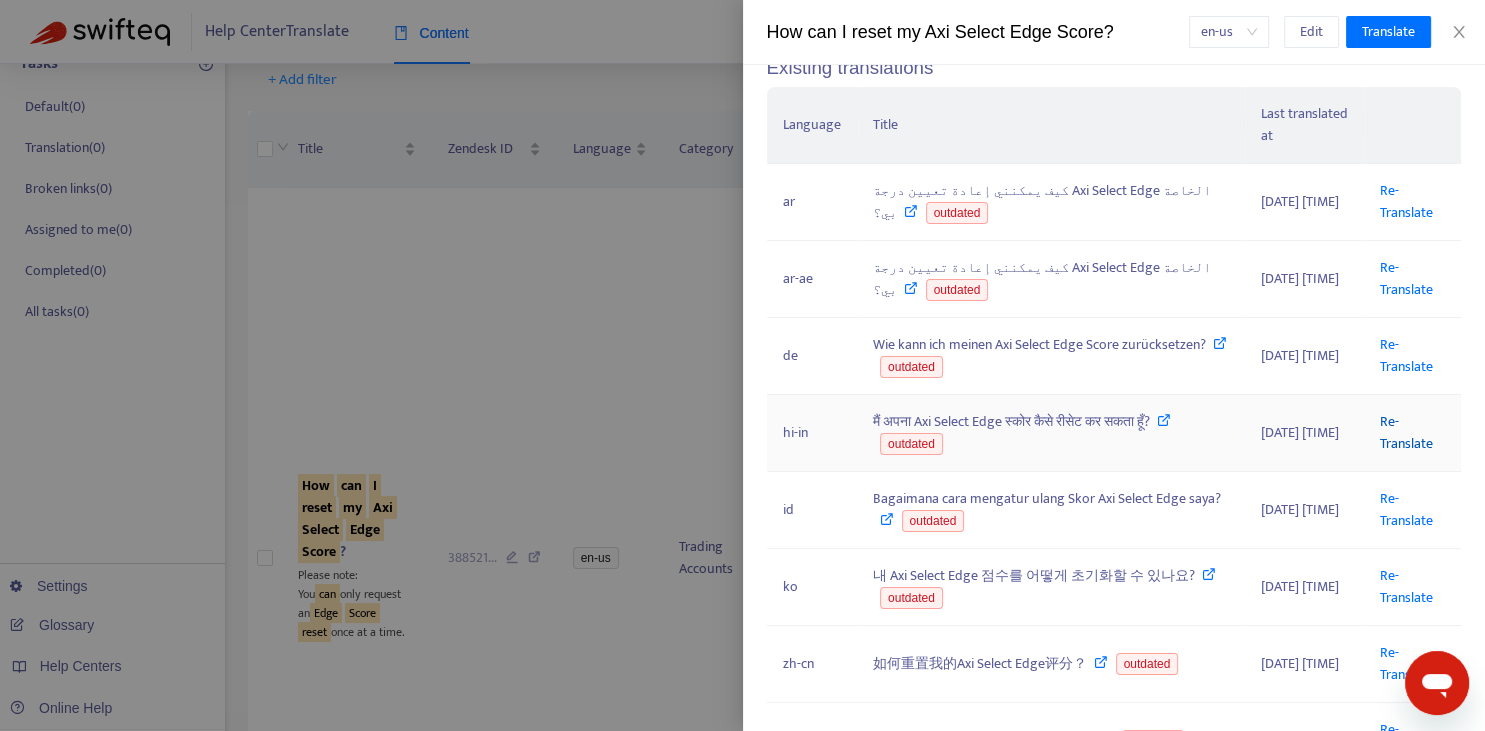 click on "Re-Translate" at bounding box center [1406, 432] 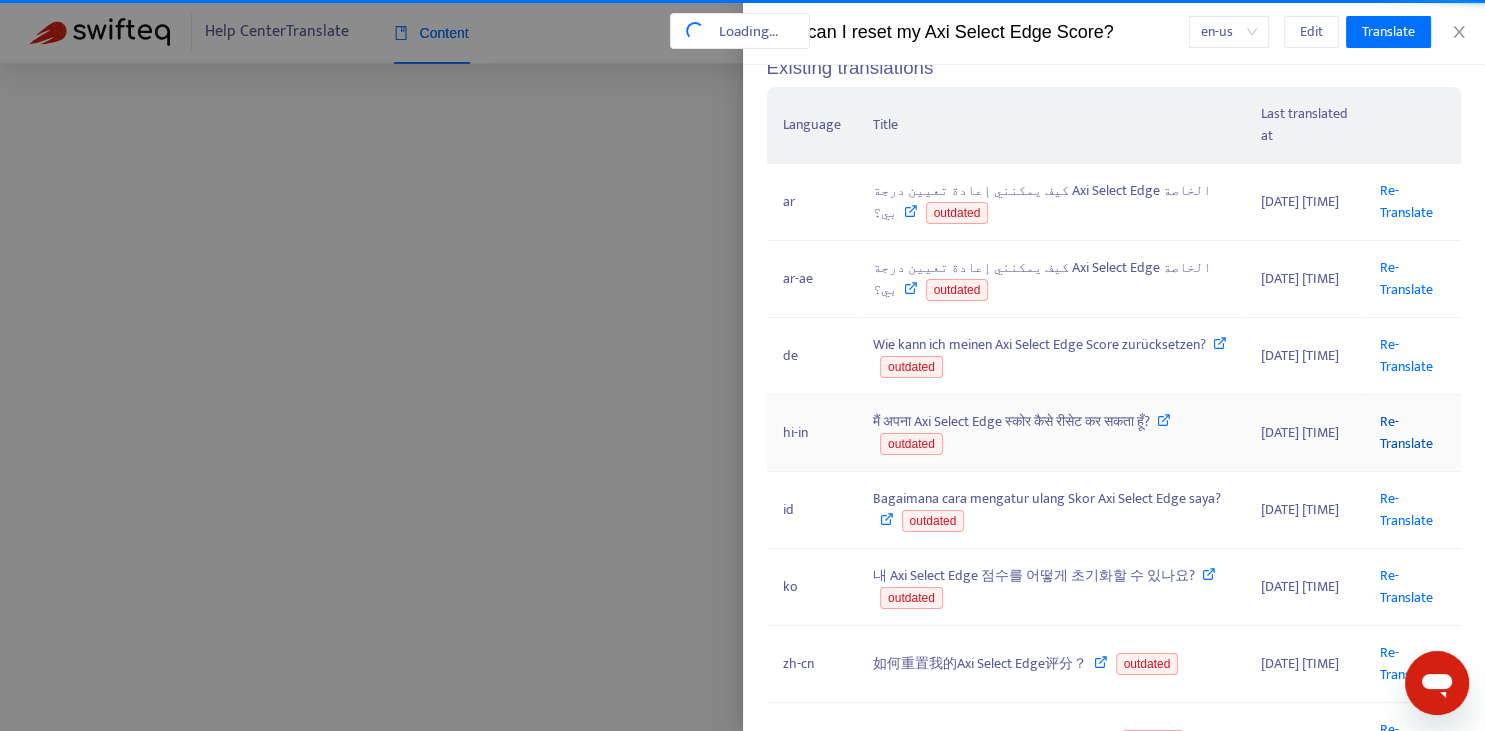 scroll, scrollTop: 10, scrollLeft: 0, axis: vertical 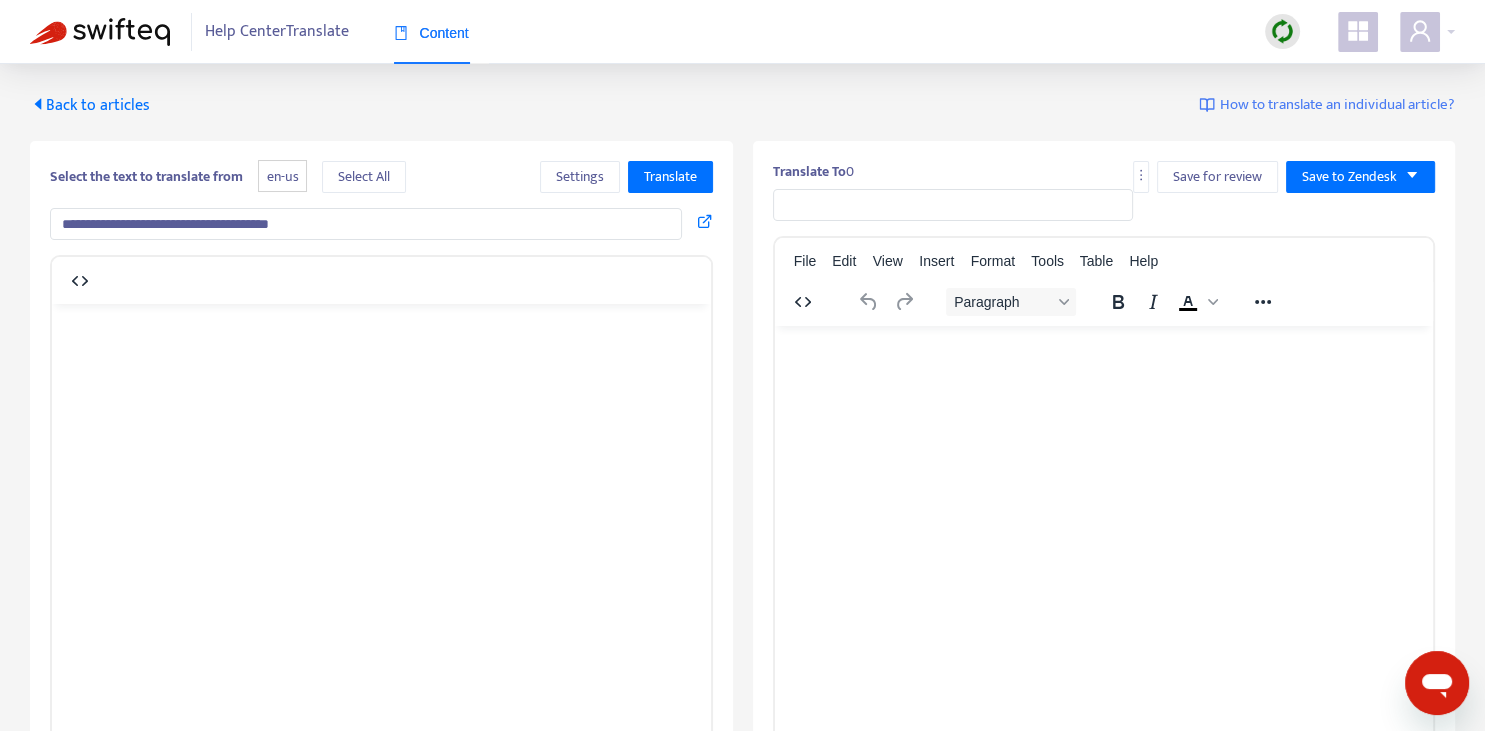 type on "**********" 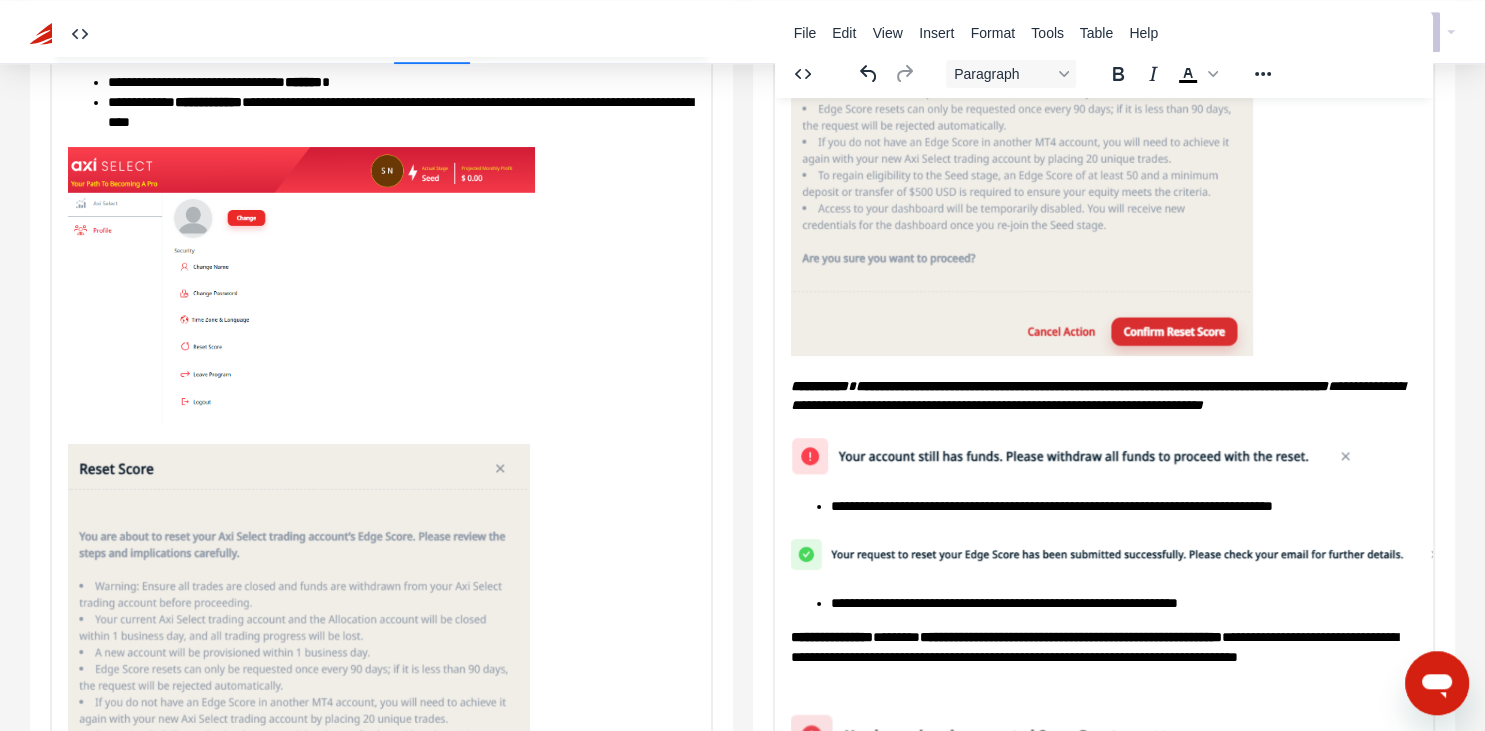 scroll, scrollTop: 343, scrollLeft: 0, axis: vertical 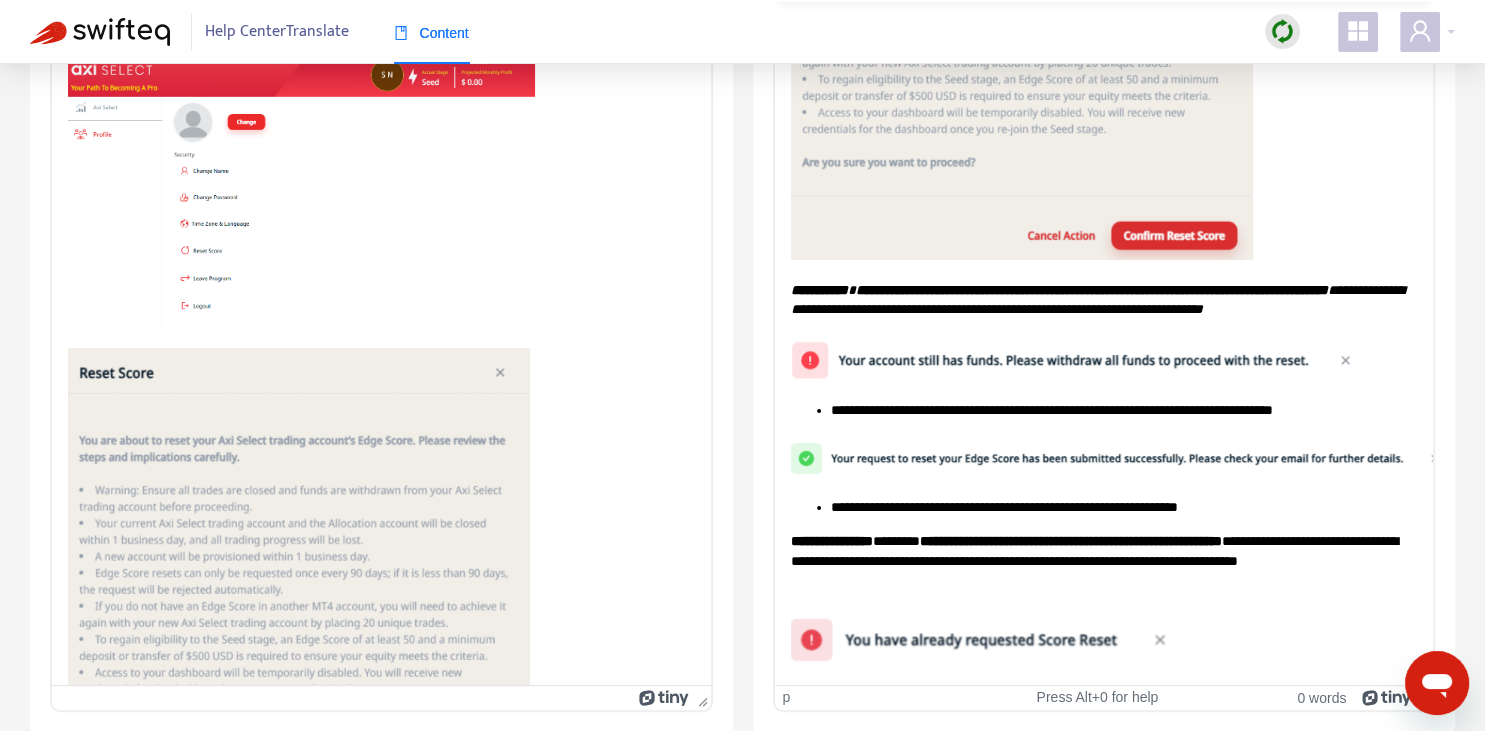 click on "**********" at bounding box center (1103, 560) 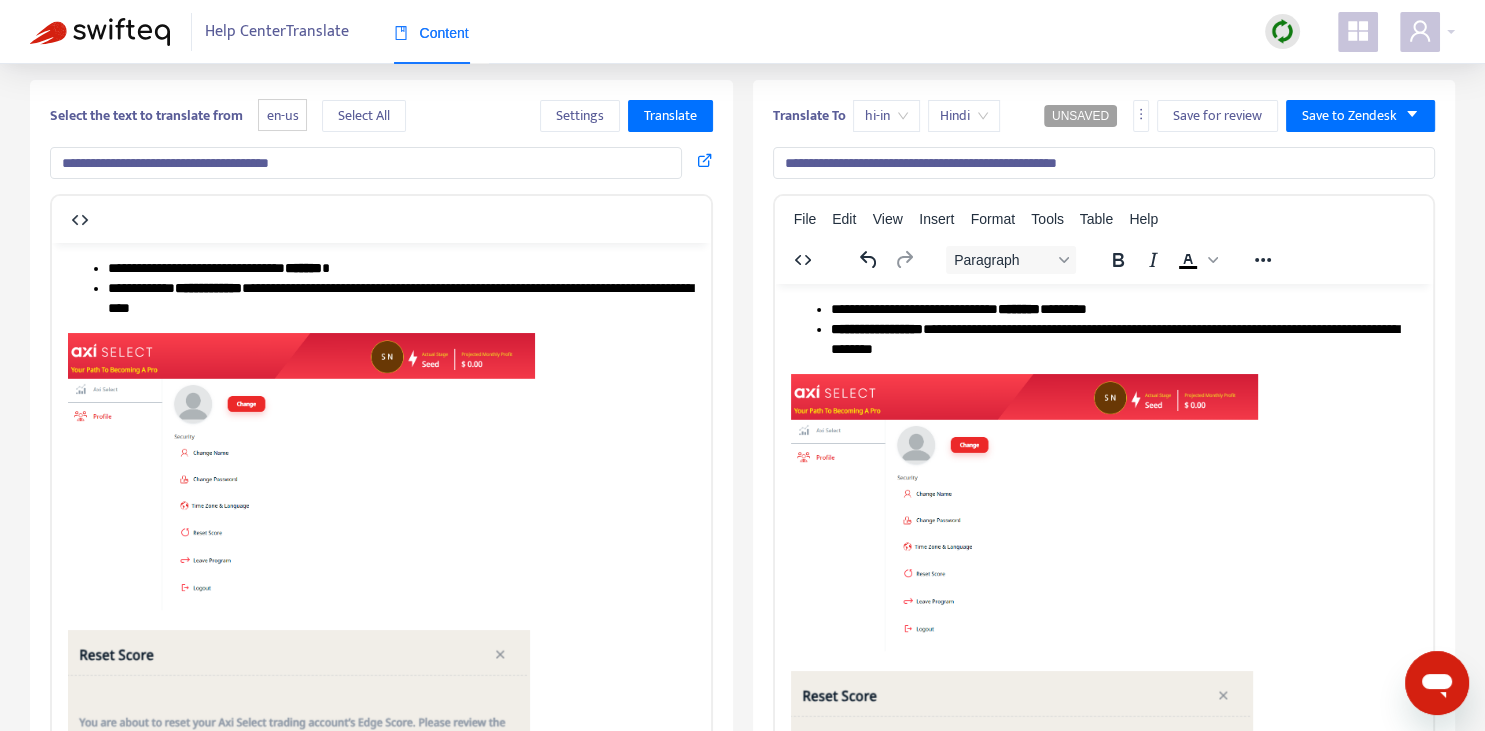 scroll, scrollTop: 0, scrollLeft: 0, axis: both 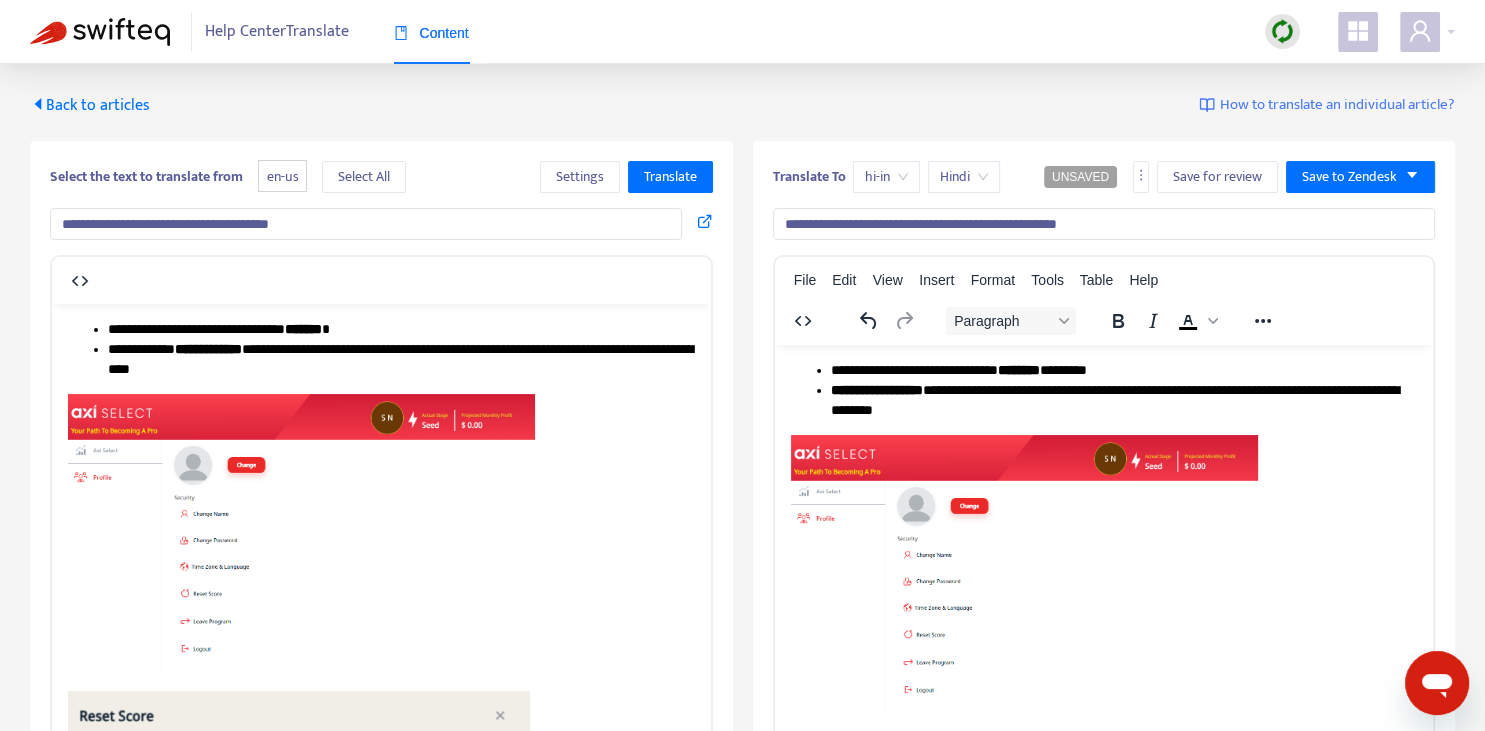 drag, startPoint x: 831, startPoint y: 226, endPoint x: 674, endPoint y: 215, distance: 157.38487 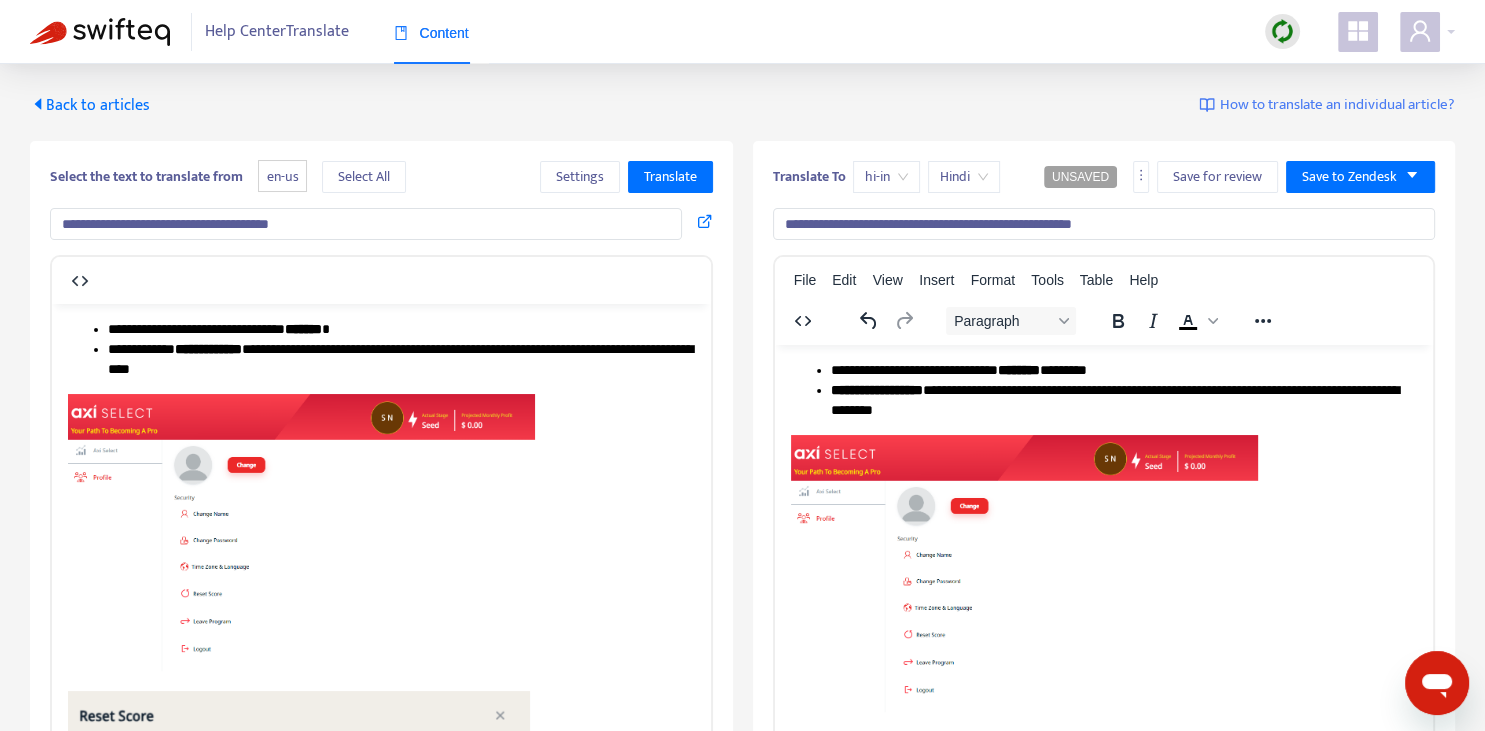 type on "**********" 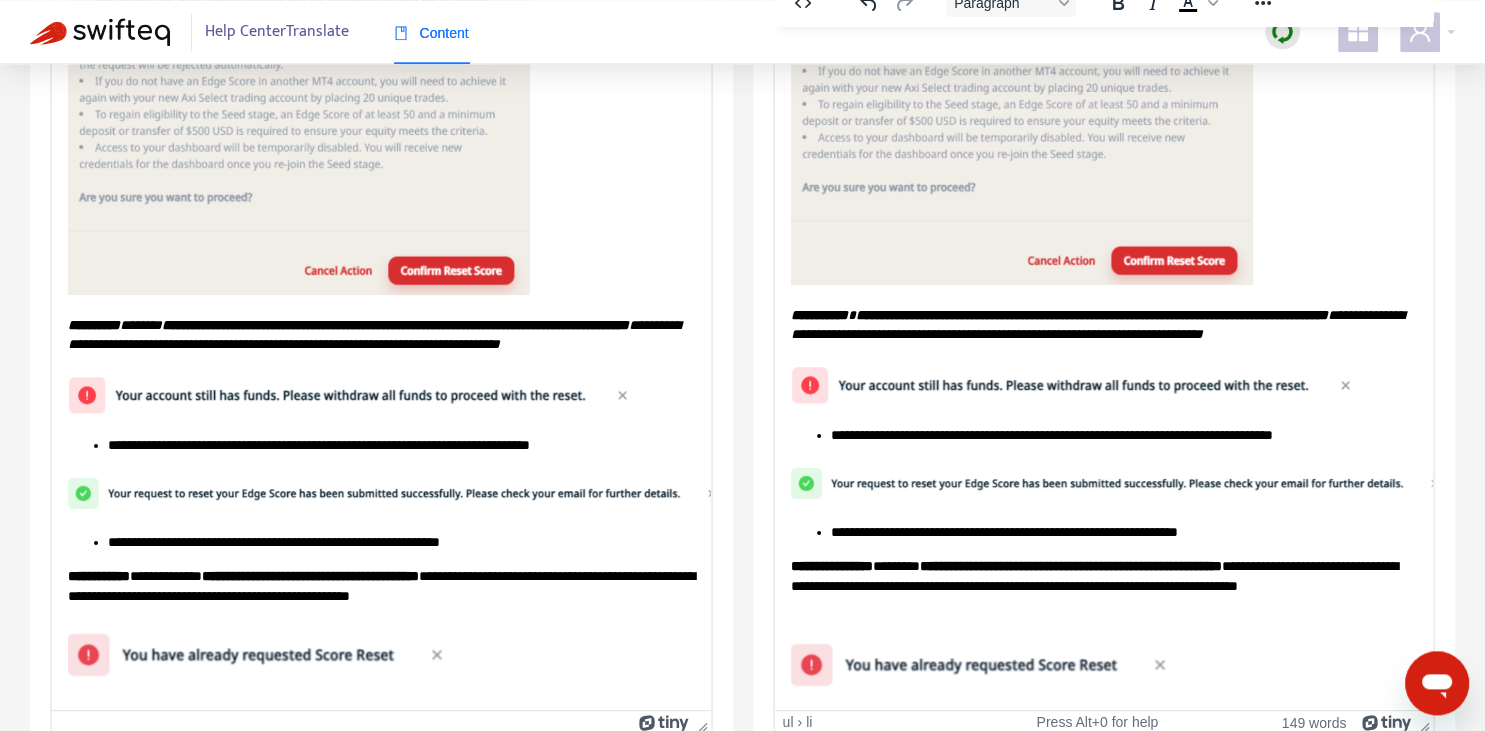 scroll, scrollTop: 343, scrollLeft: 0, axis: vertical 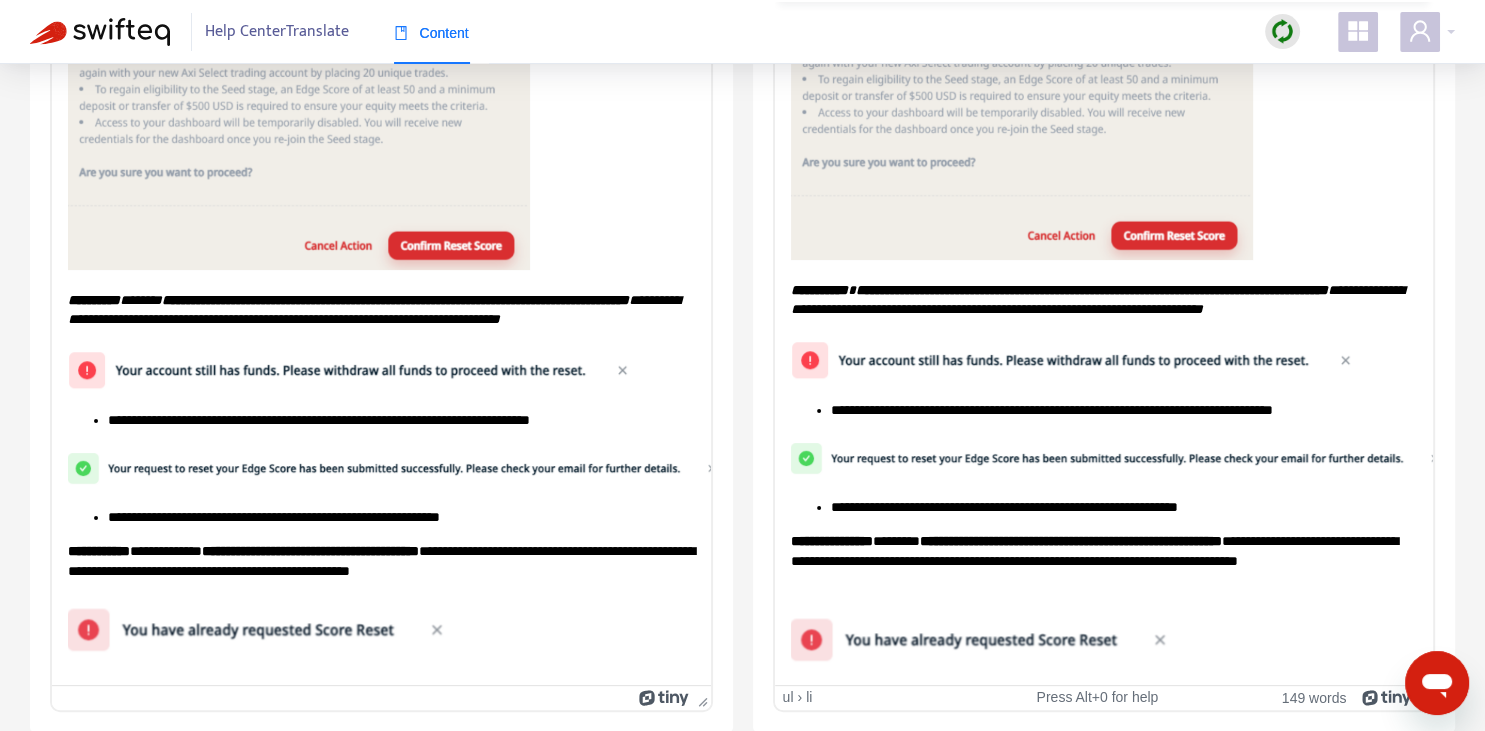 click on "**********" at bounding box center (818, 289) 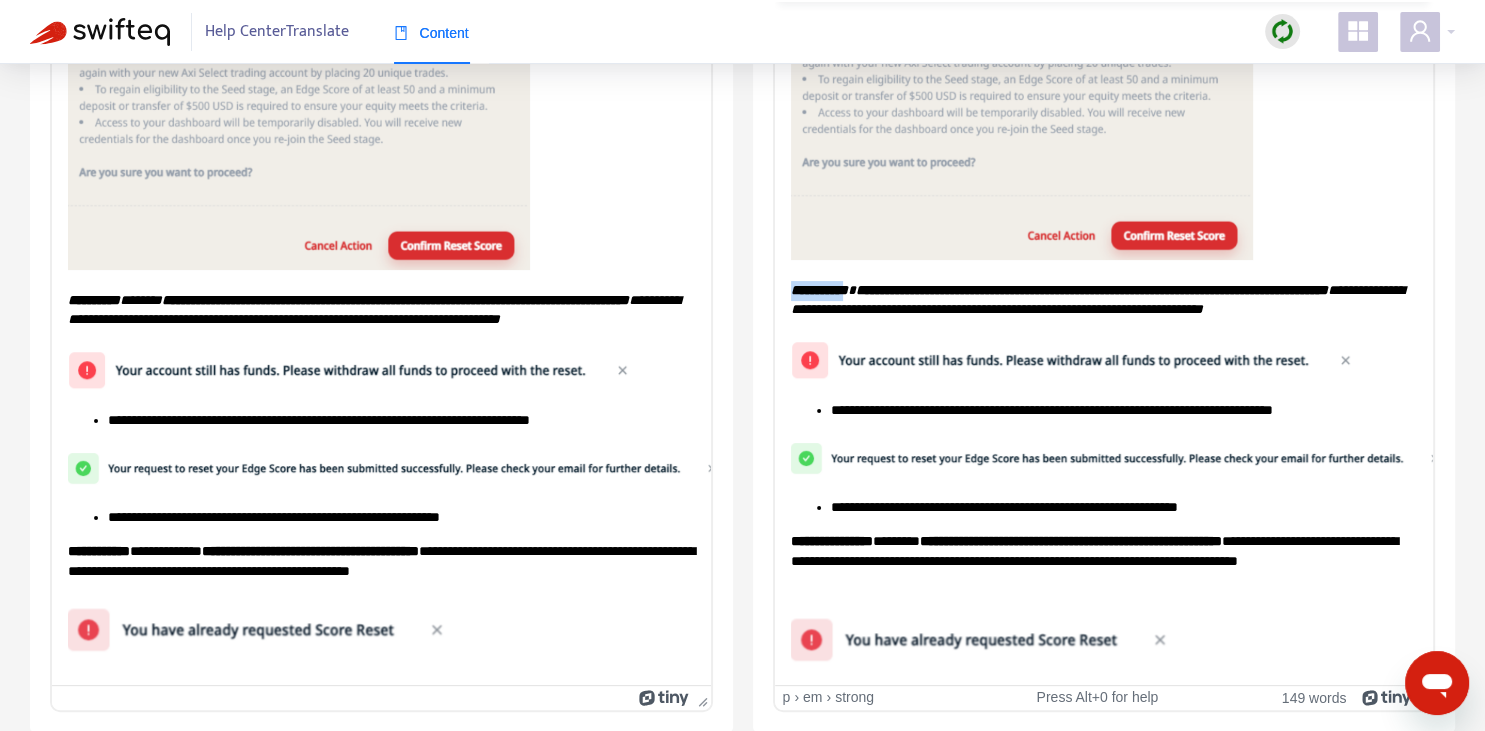 click on "**********" at bounding box center (818, 289) 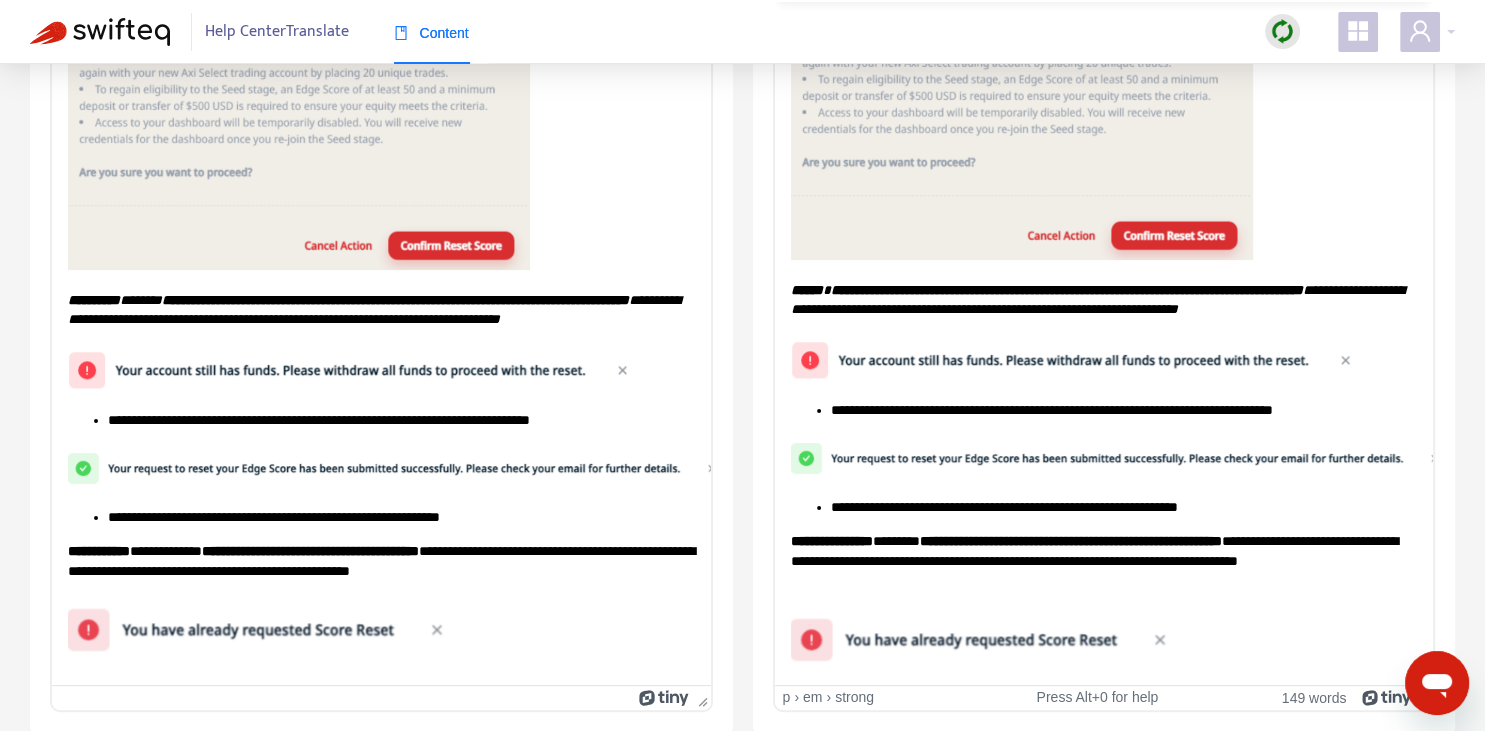 scroll, scrollTop: 448, scrollLeft: 0, axis: vertical 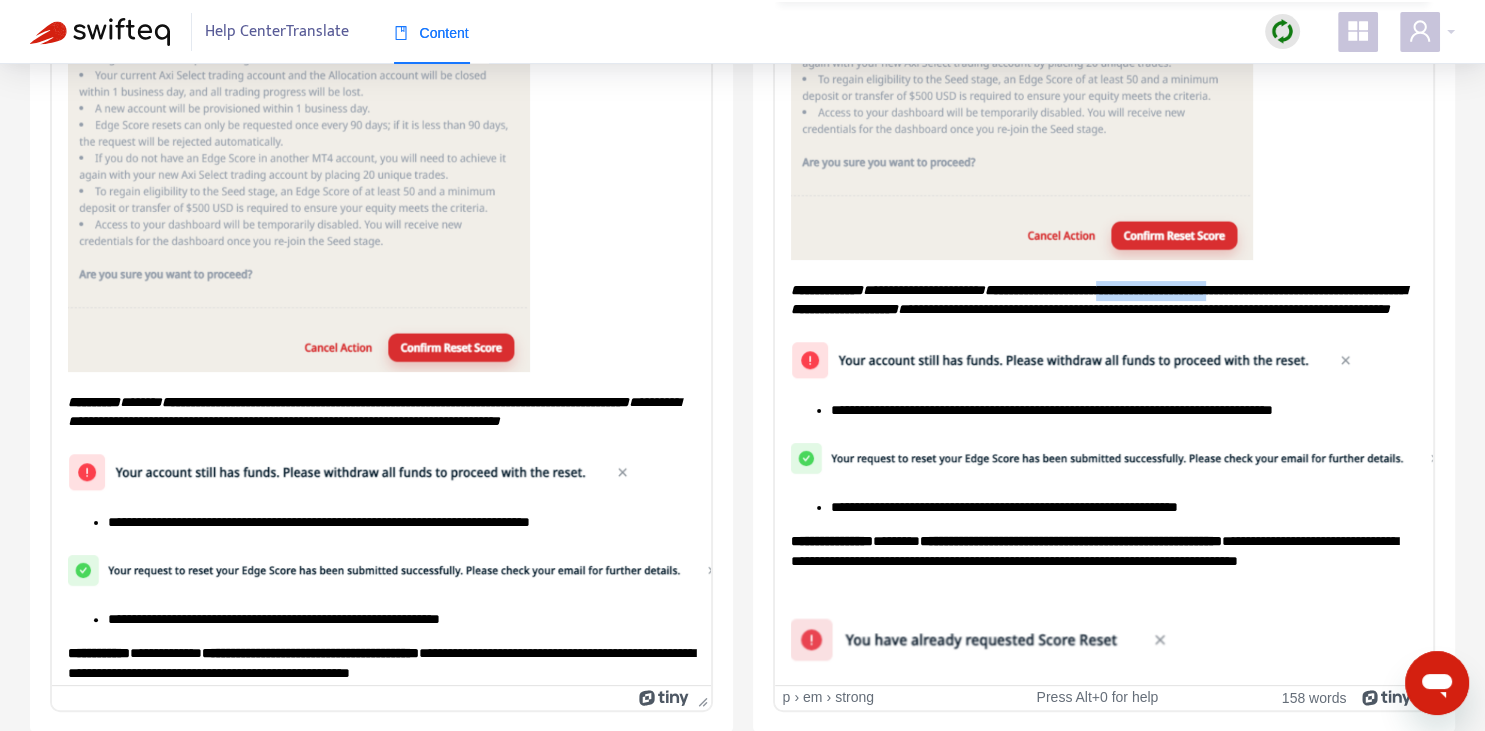 drag, startPoint x: 1166, startPoint y: 280, endPoint x: 1301, endPoint y: 280, distance: 135 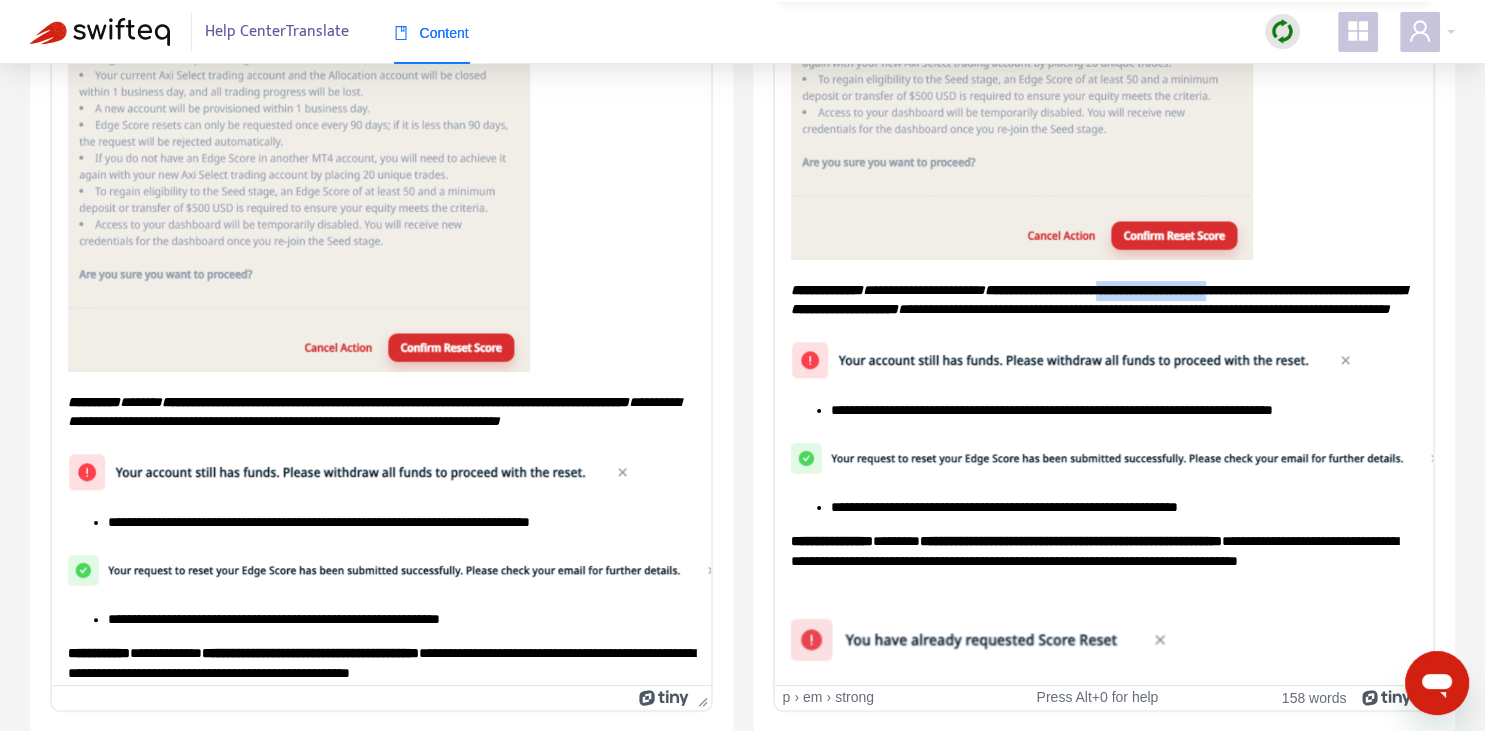 click on "**********" at bounding box center (1097, 299) 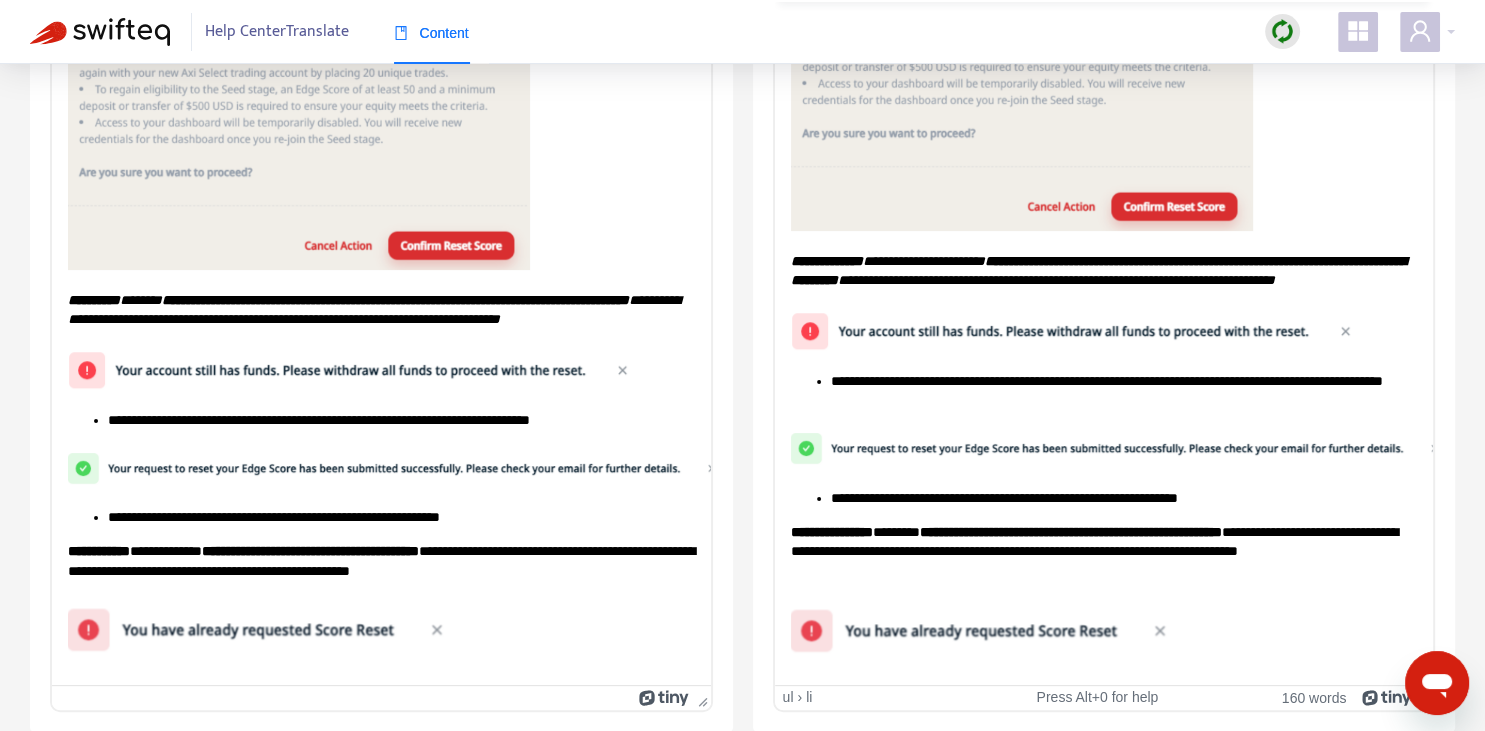 scroll, scrollTop: 560, scrollLeft: 0, axis: vertical 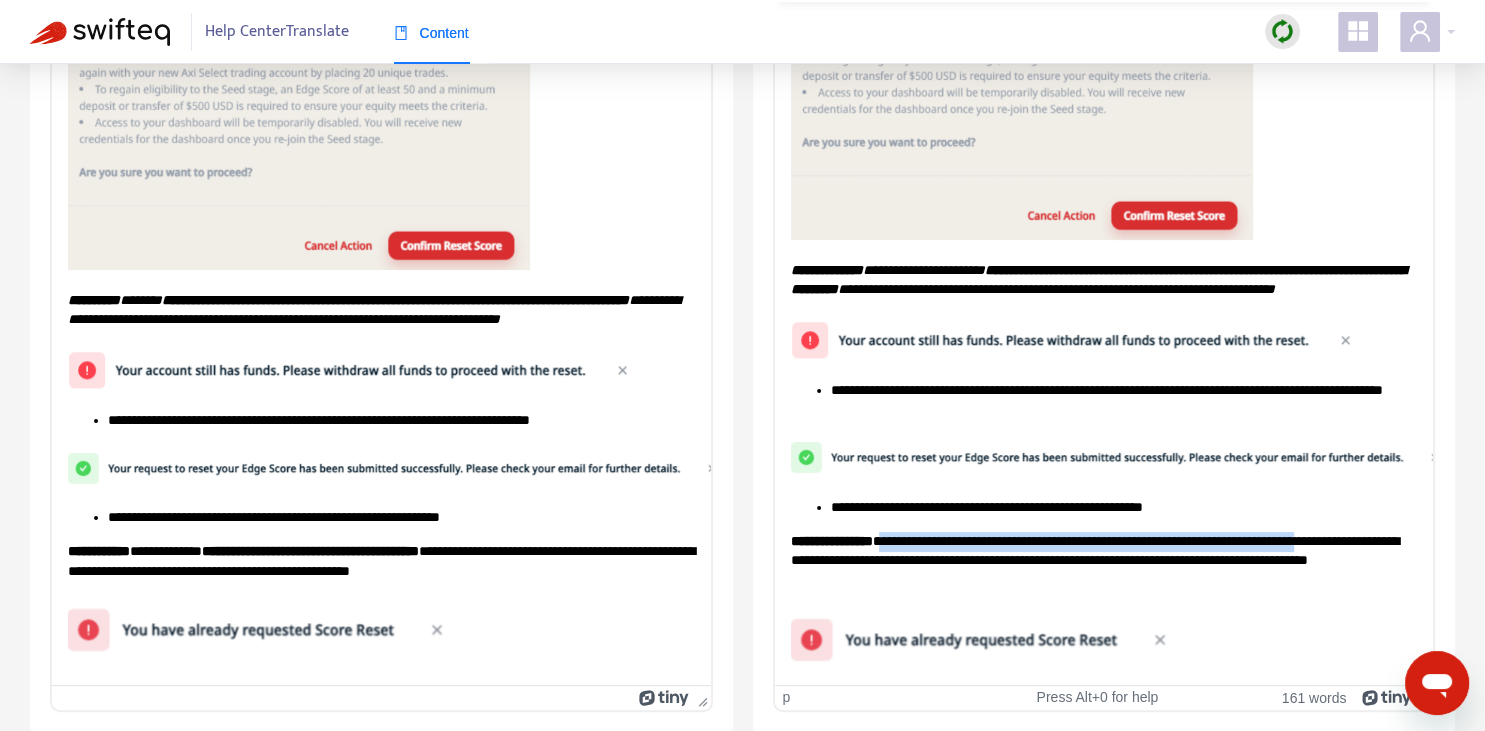 drag, startPoint x: 876, startPoint y: 547, endPoint x: 1367, endPoint y: 546, distance: 491.001 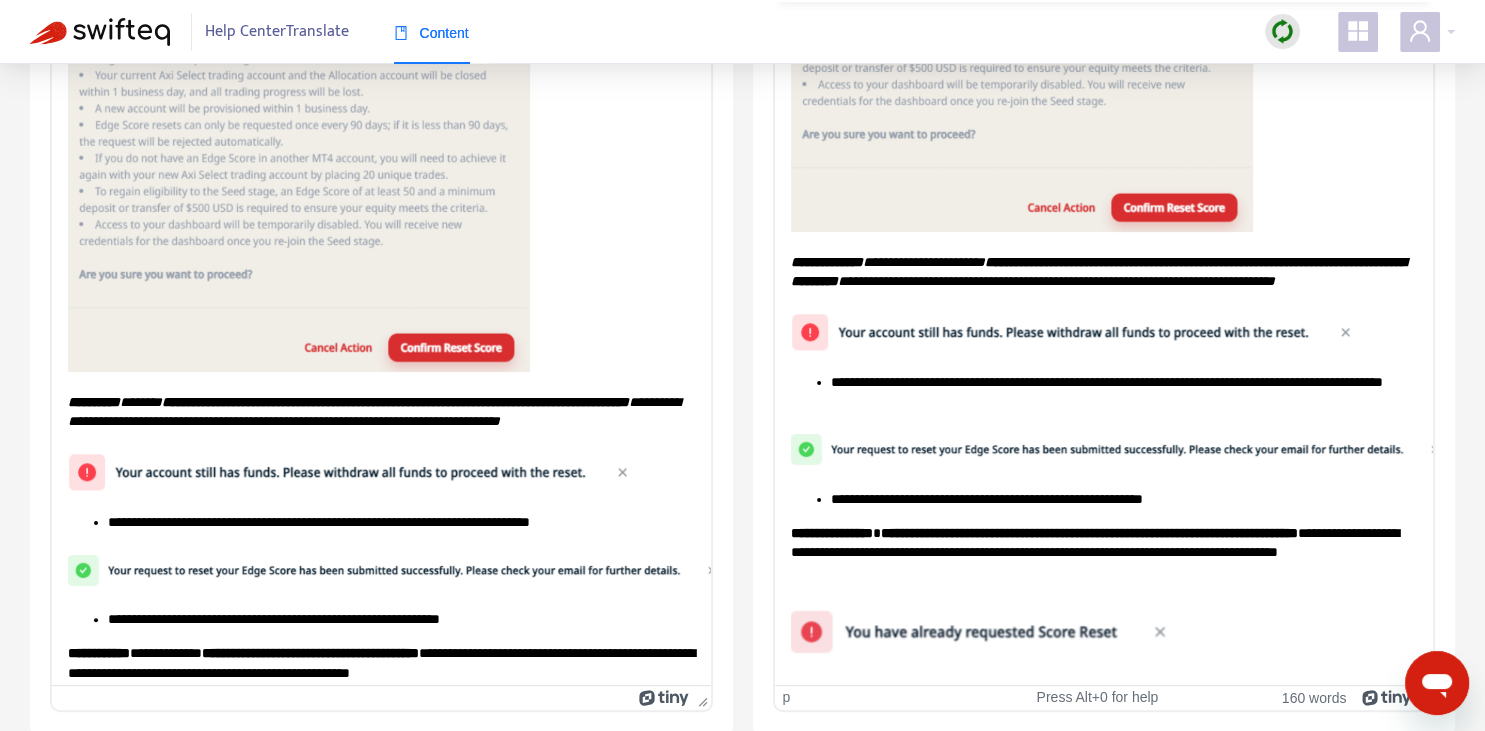 scroll, scrollTop: 640, scrollLeft: 0, axis: vertical 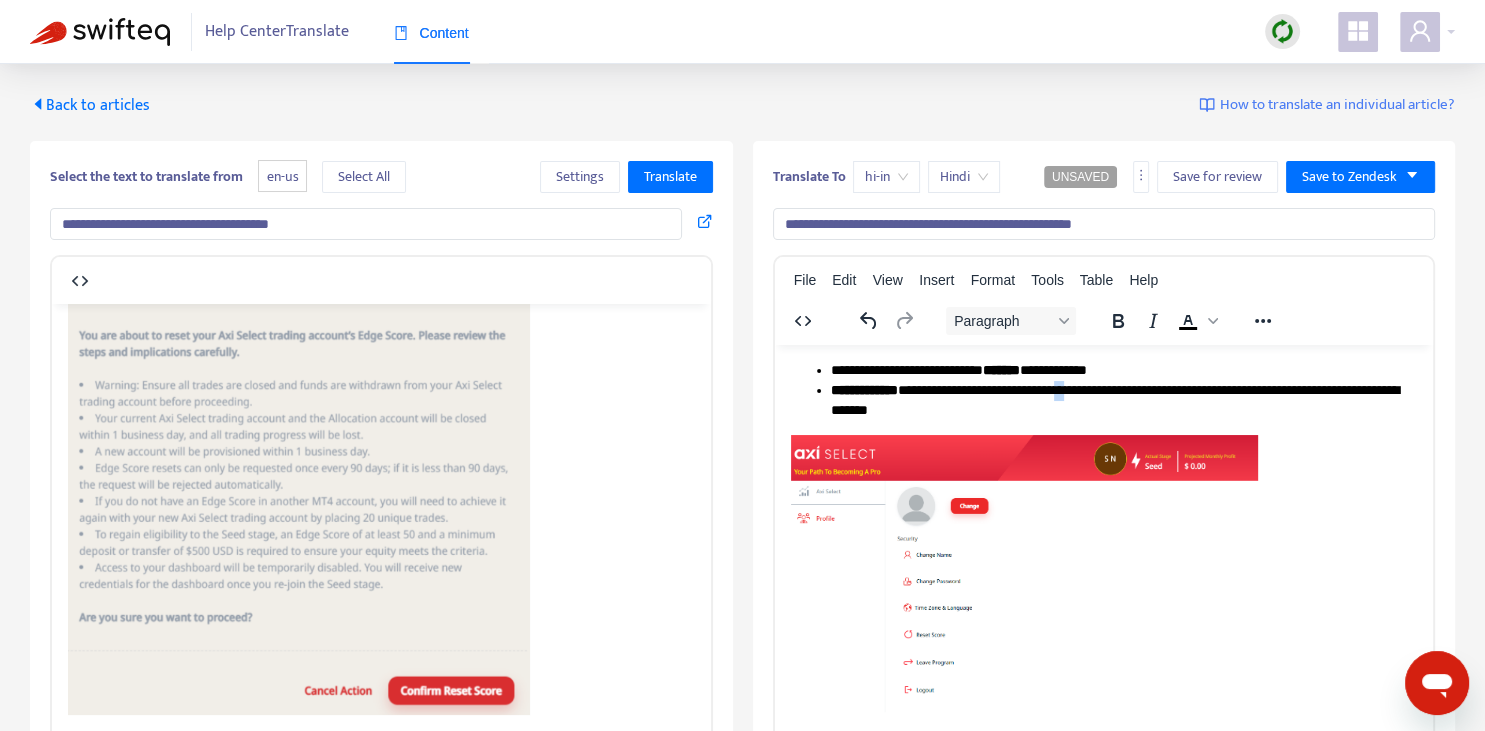 drag, startPoint x: 1126, startPoint y: 396, endPoint x: 1110, endPoint y: 387, distance: 18.35756 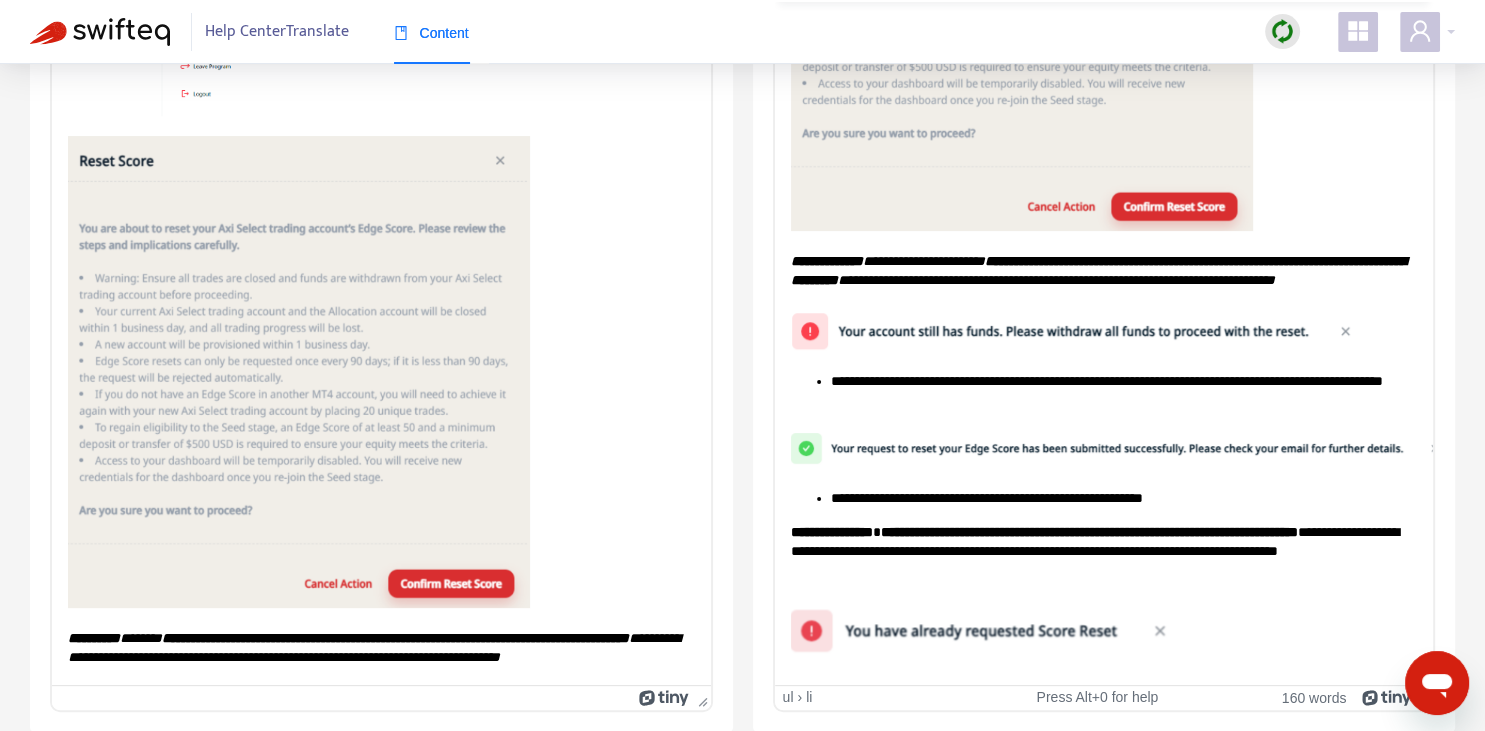 scroll, scrollTop: 560, scrollLeft: 0, axis: vertical 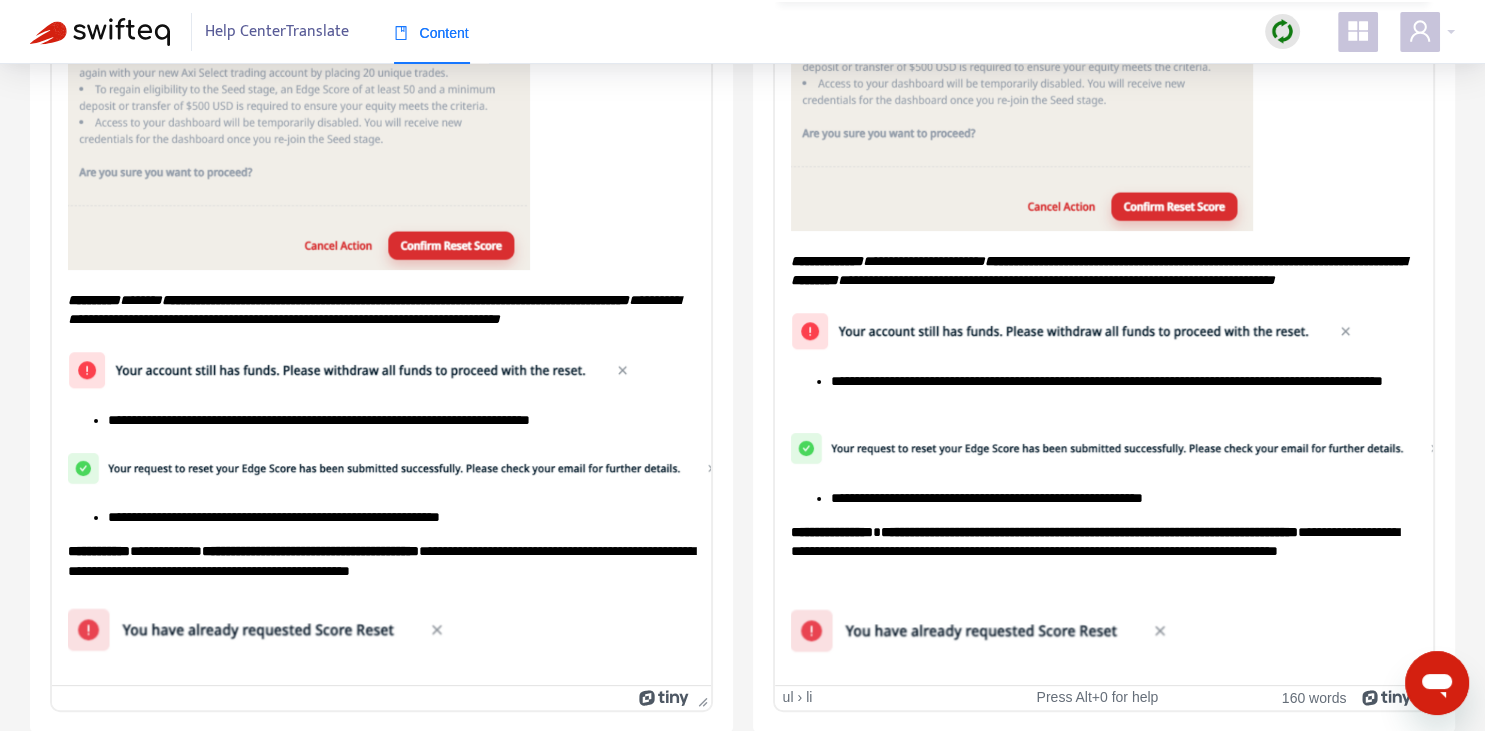 click on "**********" at bounding box center (1097, 270) 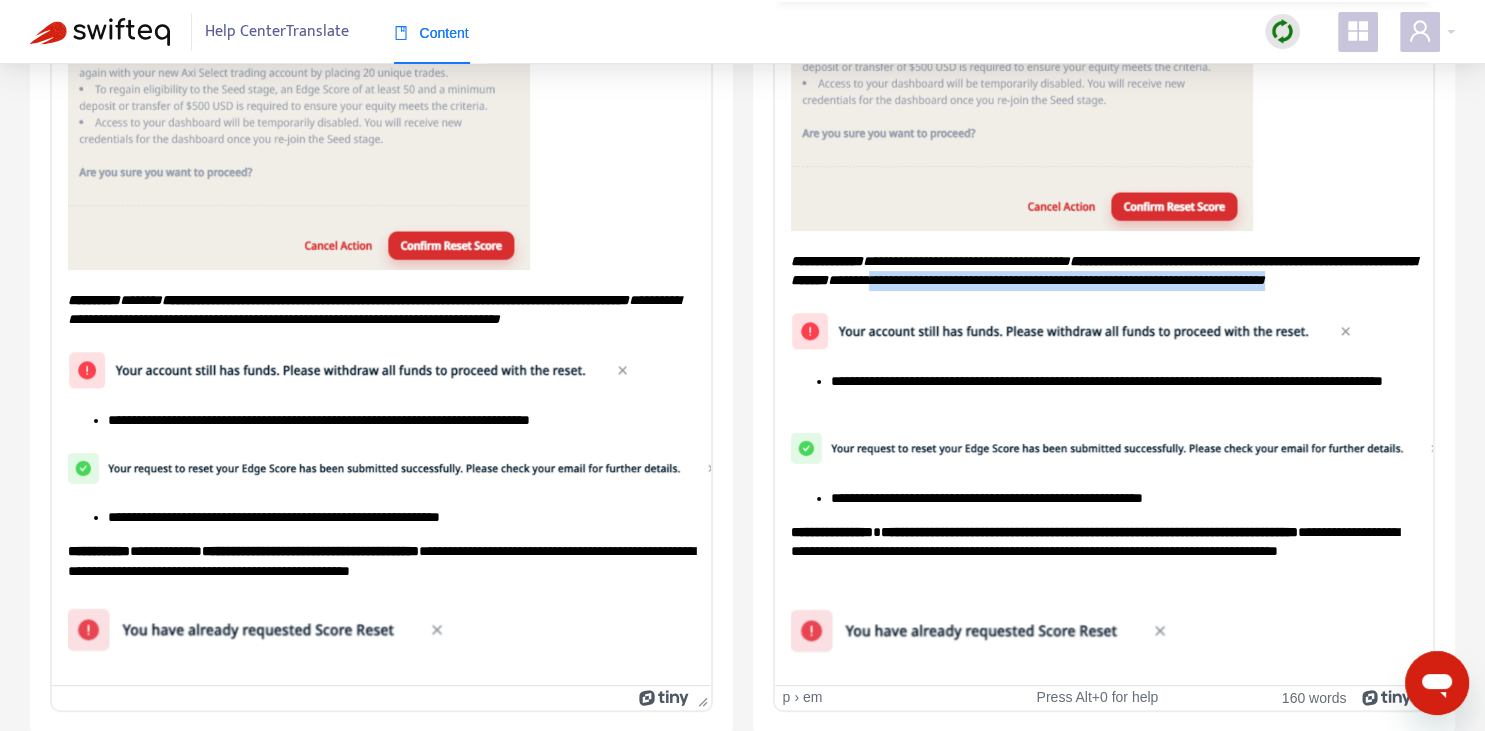drag, startPoint x: 1034, startPoint y: 263, endPoint x: 1043, endPoint y: 278, distance: 17.492855 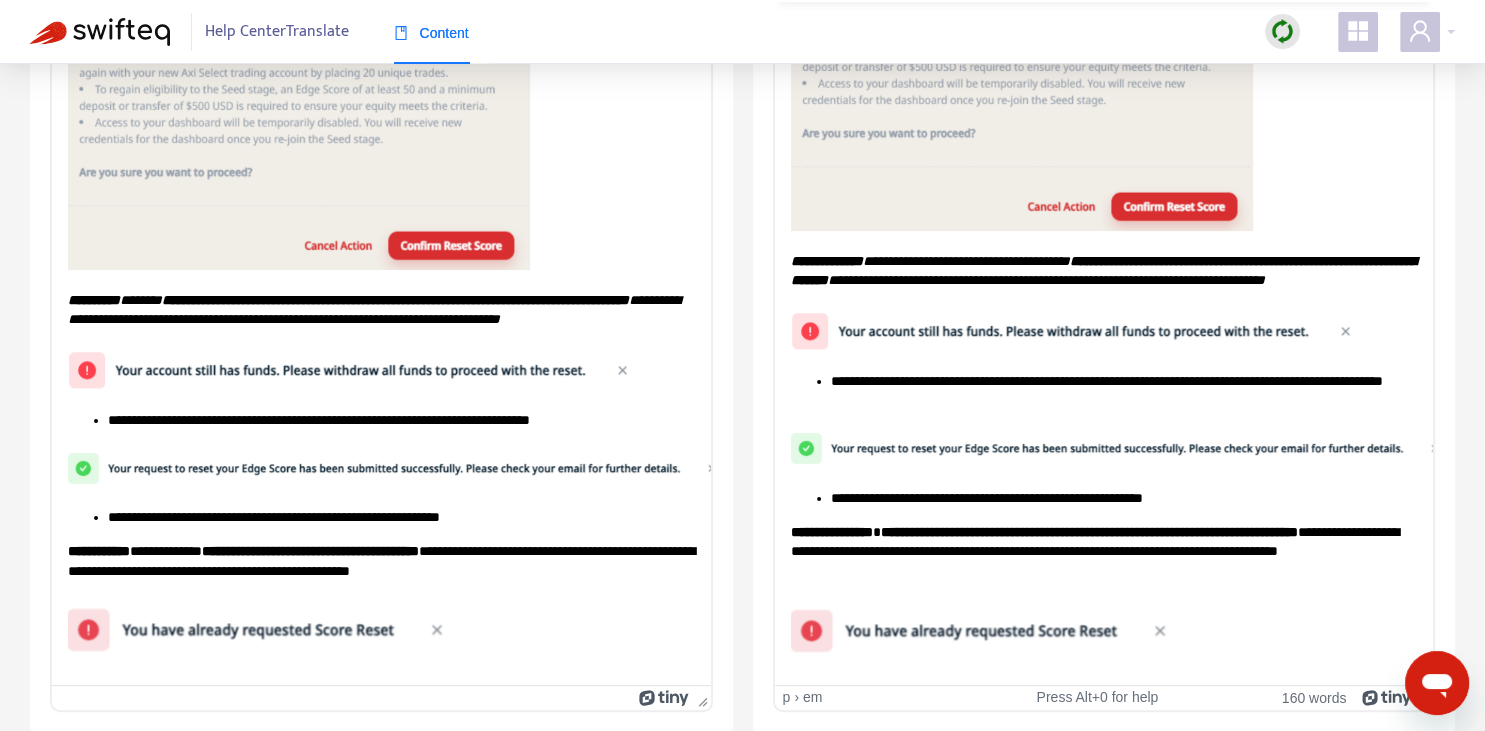 click on "**********" at bounding box center [1103, 27] 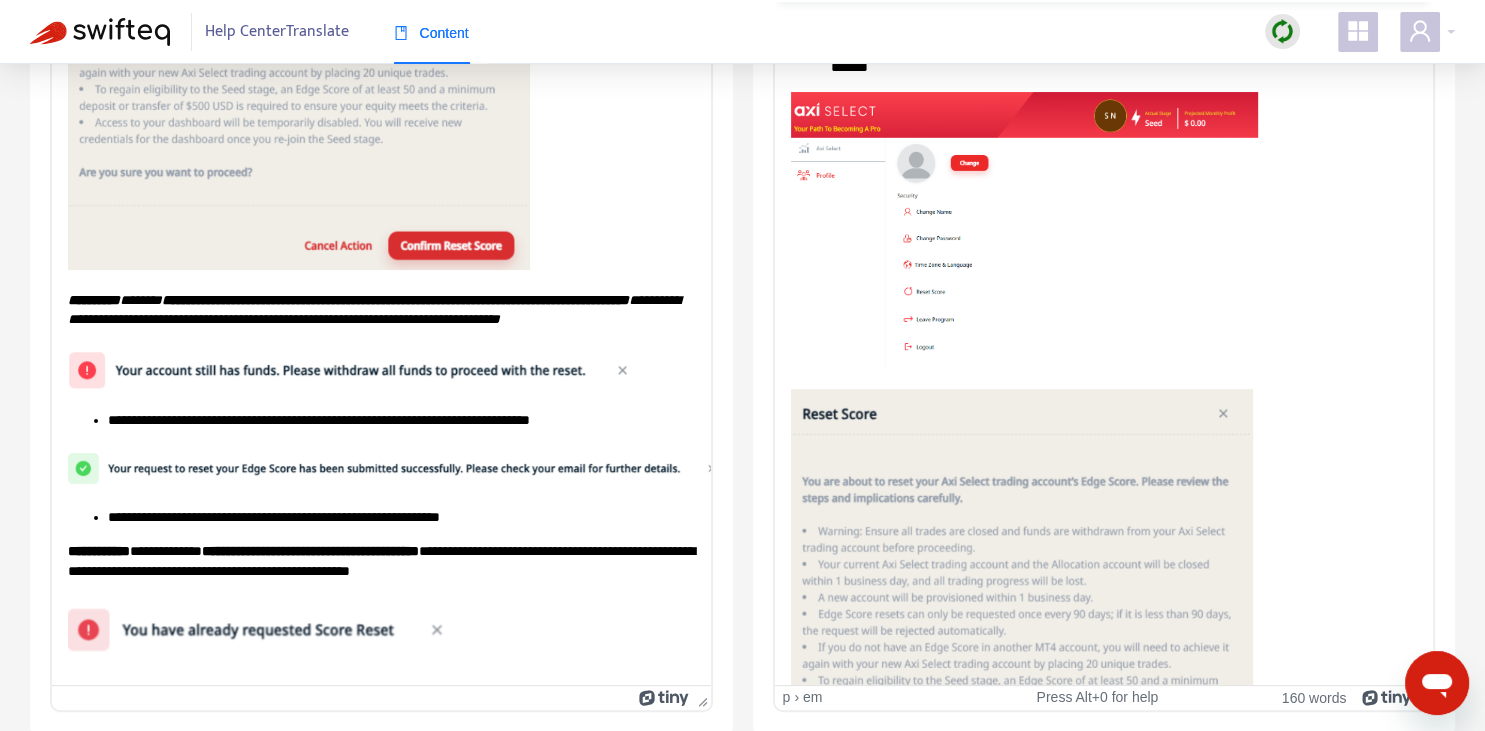 scroll, scrollTop: 0, scrollLeft: 0, axis: both 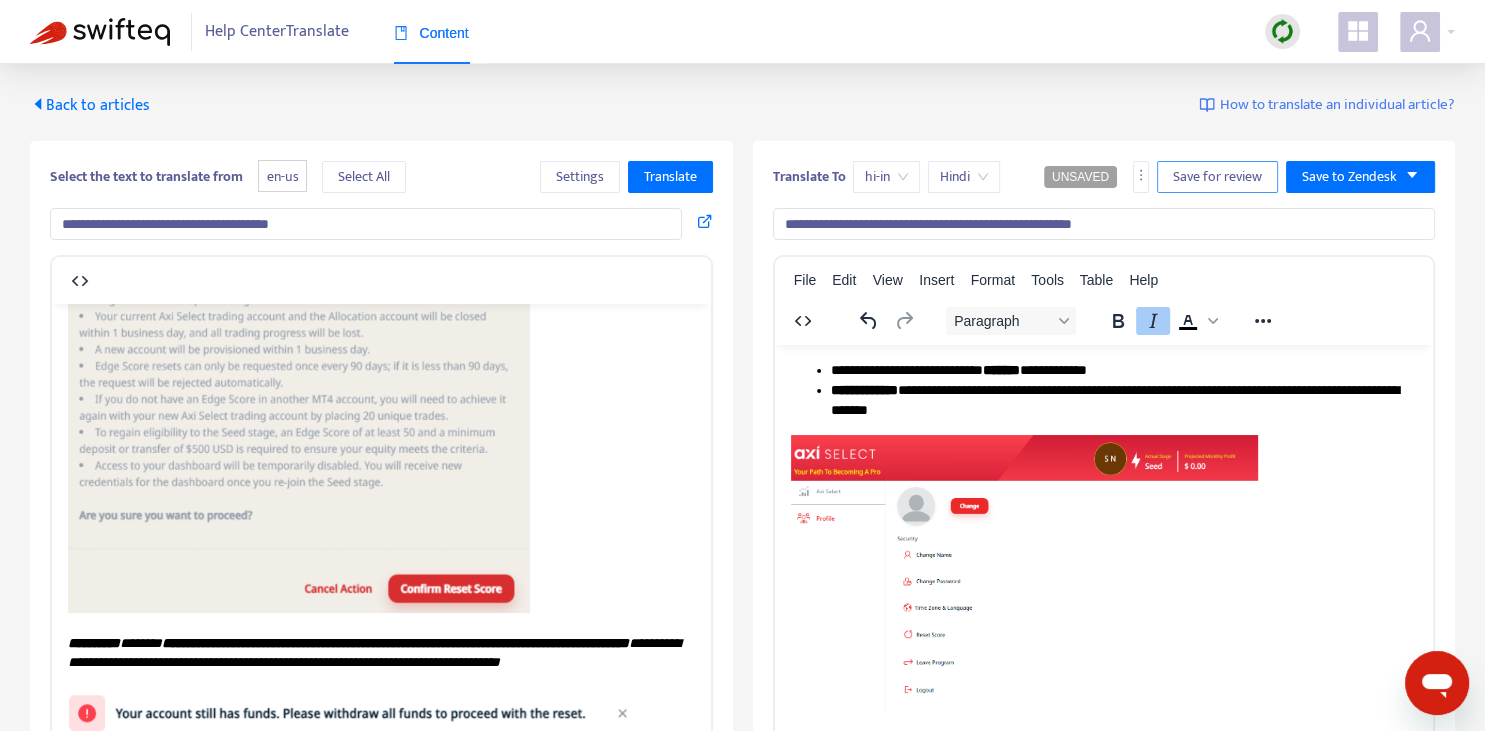 click on "Save for review" at bounding box center (1217, 177) 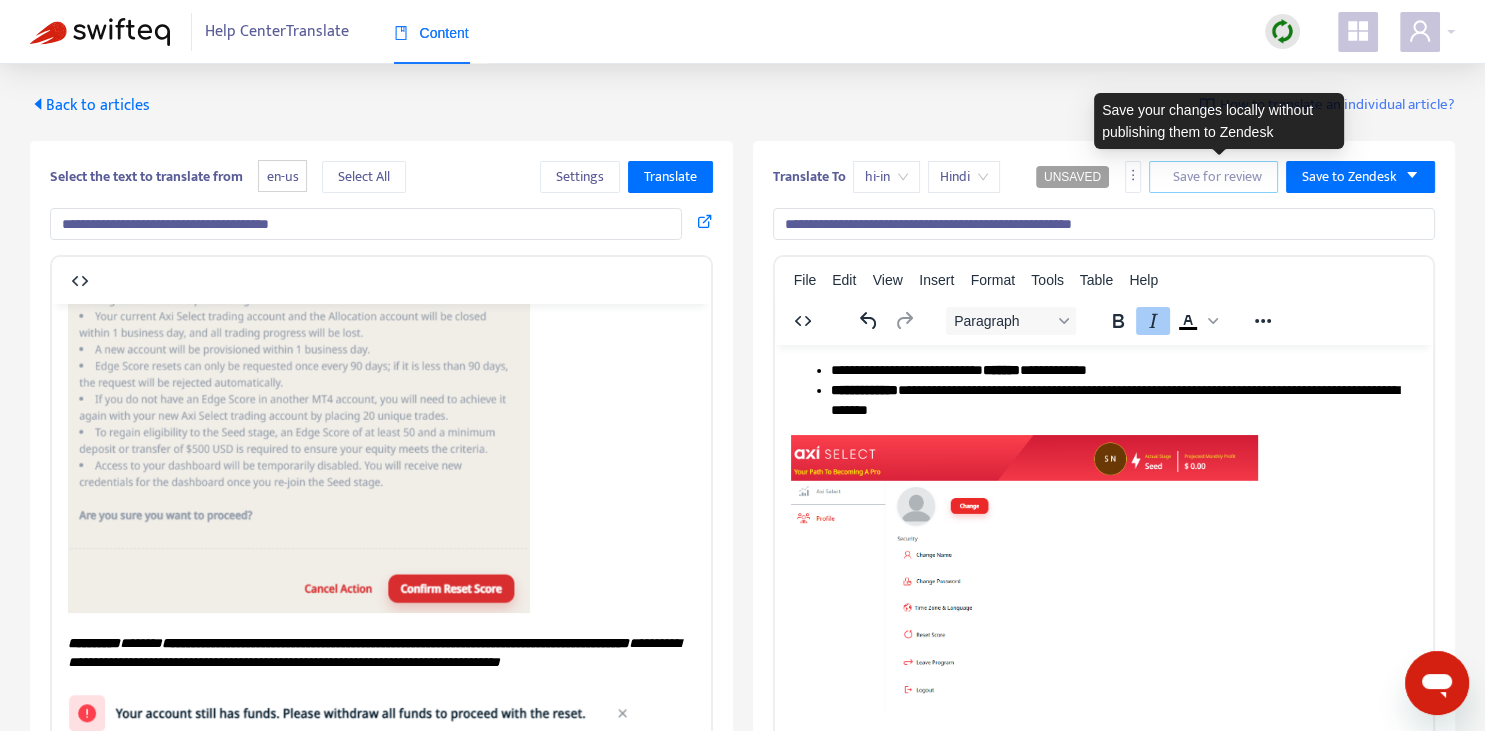 scroll, scrollTop: 448, scrollLeft: 0, axis: vertical 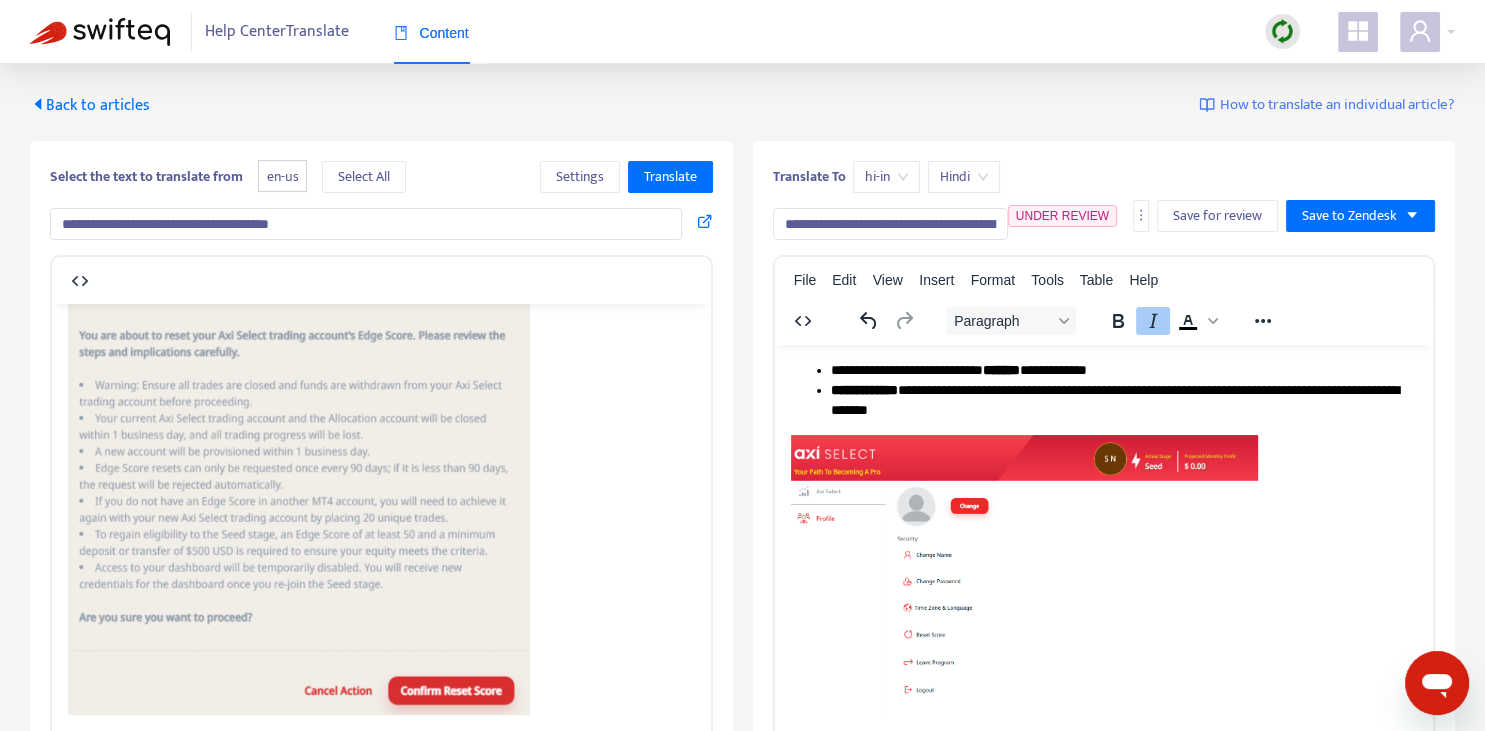 click on "Back to articles" at bounding box center (90, 105) 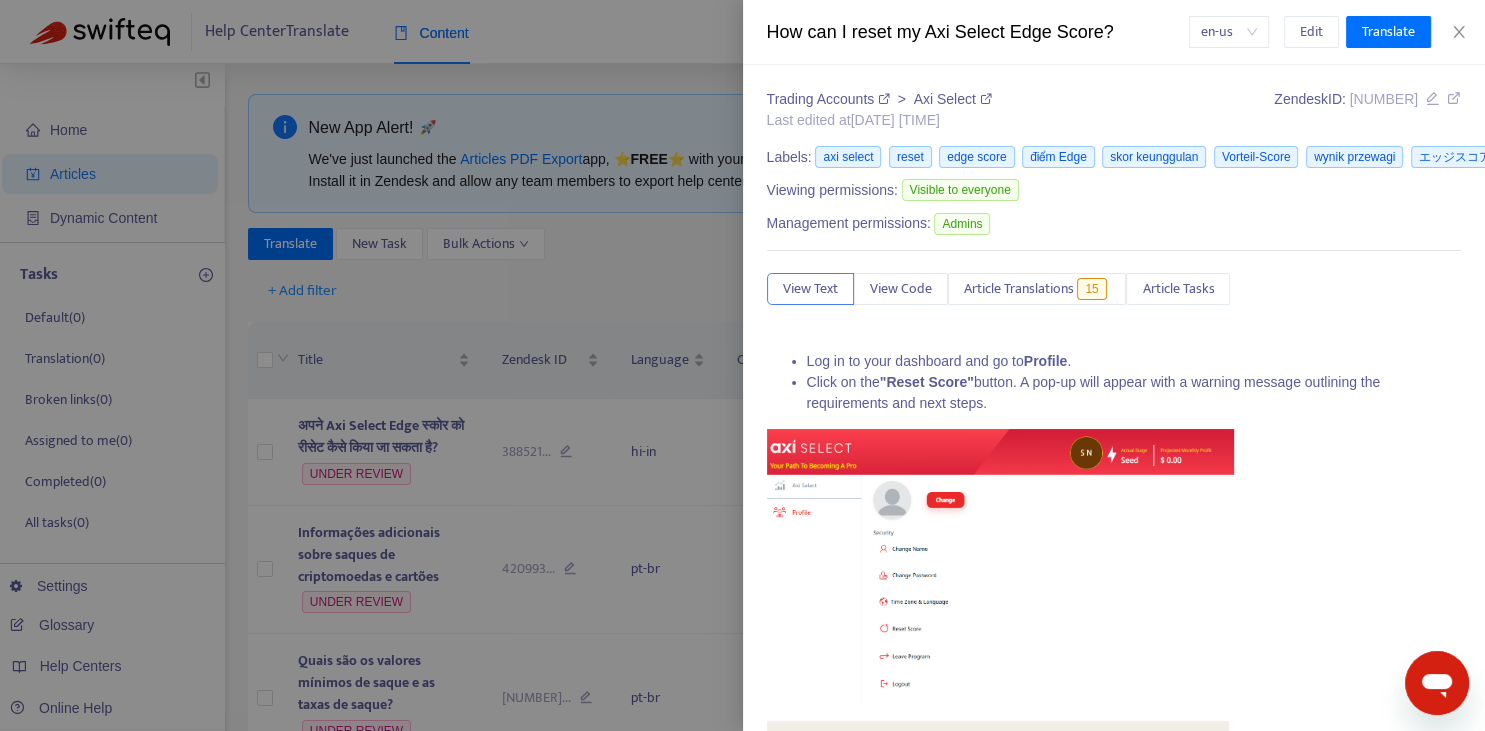 click at bounding box center [742, 365] 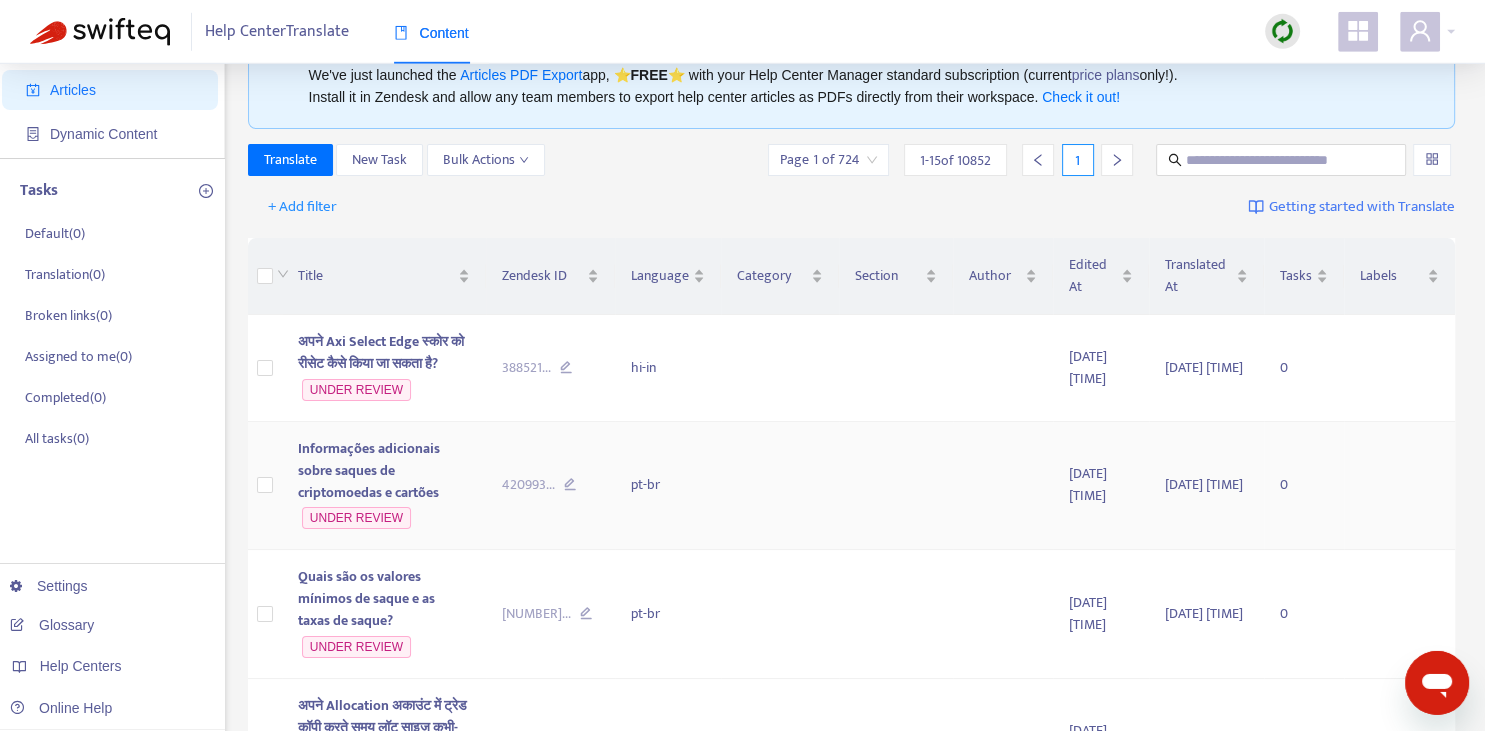 scroll, scrollTop: 70, scrollLeft: 0, axis: vertical 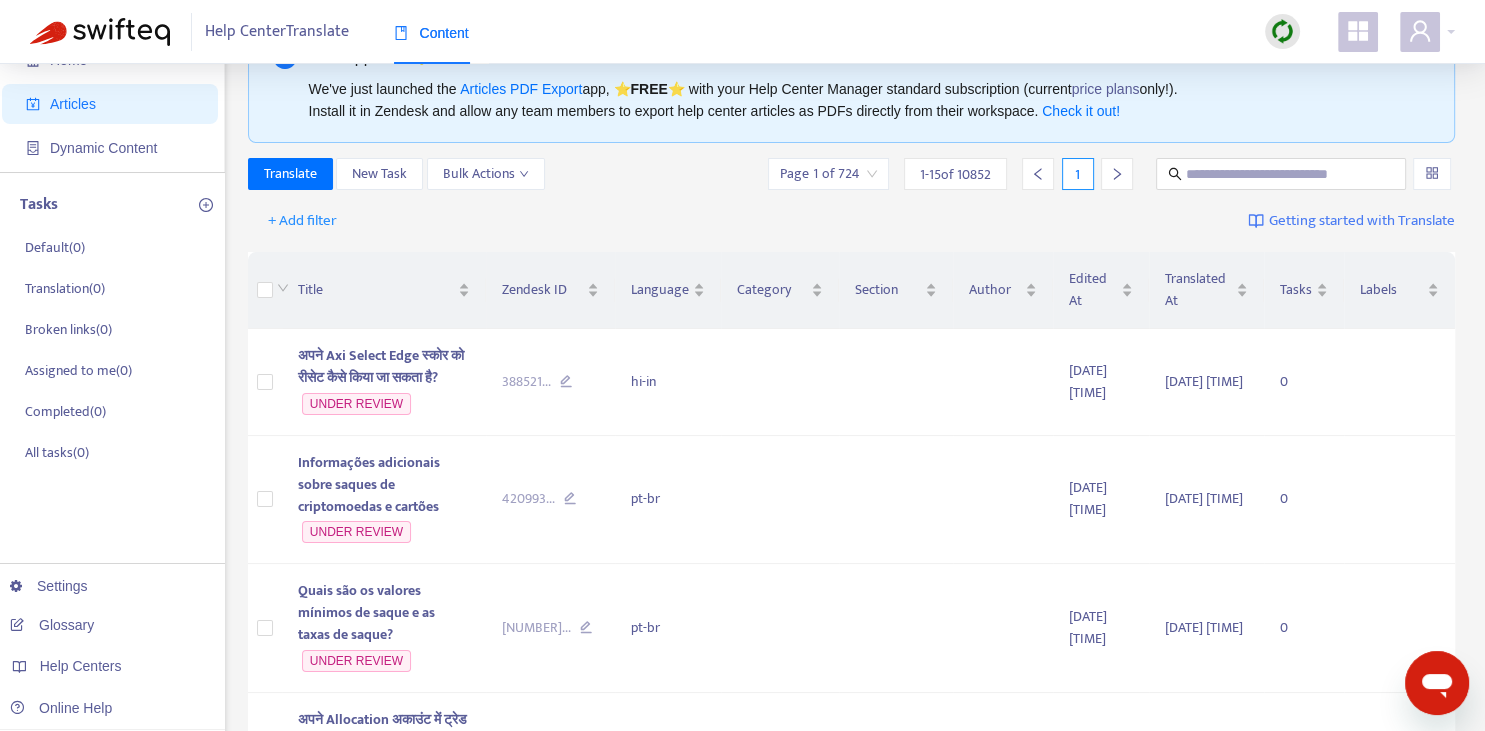 click on "New App Alert! 🚀 We've just launched the Articles PDF Export  app, ⭐ FREE ⭐️ with your Help Center Manager standard subscription (current  price plans  only!). Install it in Zendesk and allow any team members to export help center articles as PDFs directly from their workspace. Check it out! Translate New Task Bulk Actions Page 1 of 724 1 - 15  of   10852 1 + Add filter Getting started with Translate Title Zendesk ID Language Category Section Author Edited At Translated At Tasks Labels अपने Axi Select Edge स्कोर को रीसेट कैसे किया जा सकता है? UNDER REVIEW 388521 ... hi-in [DATE] [TIME] [DATE] [TIME] 0 Informações adicionais sobre saques de criptomoedas e cartões UNDER REVIEW 420993 ... pt-br [DATE] [TIME] [DATE] [TIME] 0 Quais são os valores mínimos de saque e as taxas de saque? UNDER REVIEW 420990 ... pt-br [DATE] [TIME] [DATE] [TIME] 0 UNDER REVIEW 447637 ... hi-in [DATE] [TIME] [DATE] [TIME] 0 UNDER REVIEW" at bounding box center [852, 1115] 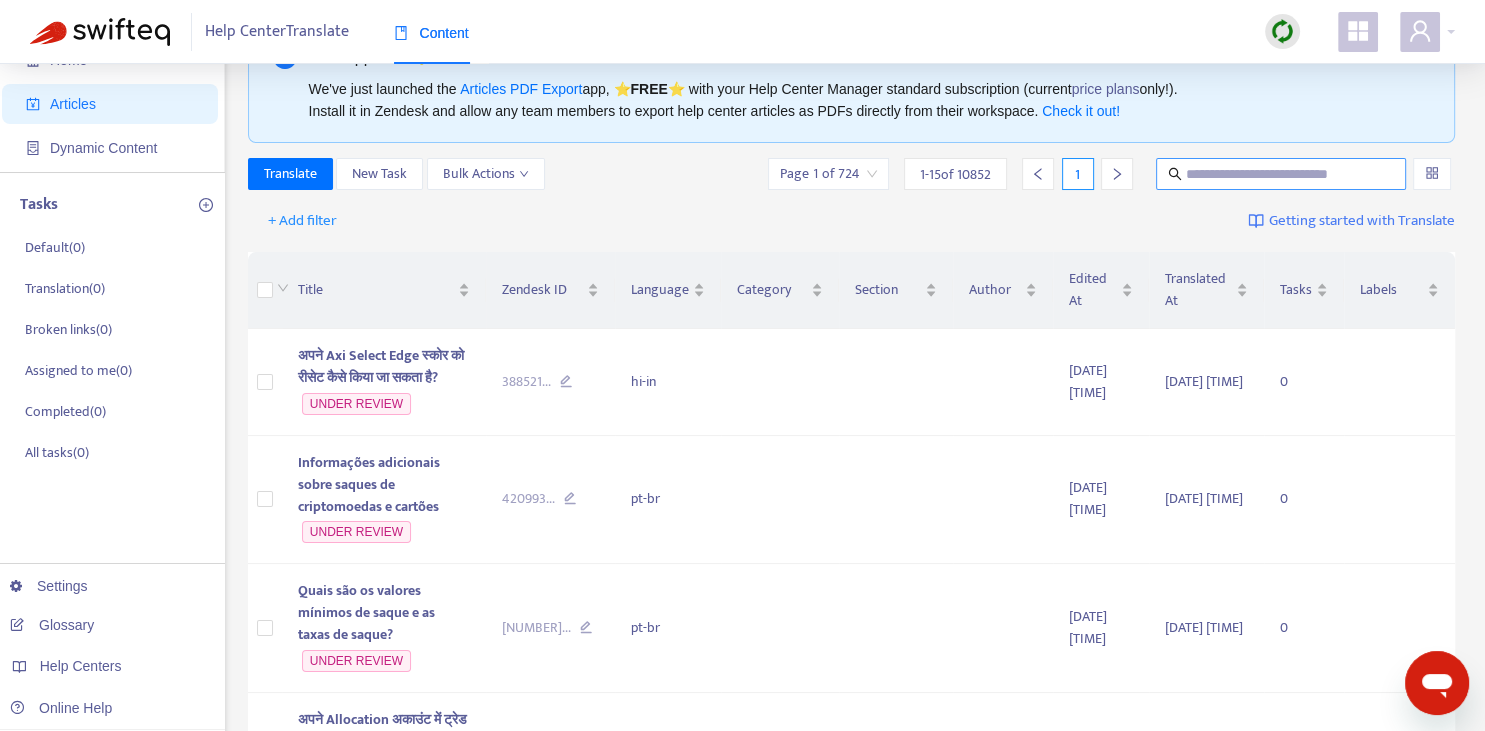 click at bounding box center [1282, 174] 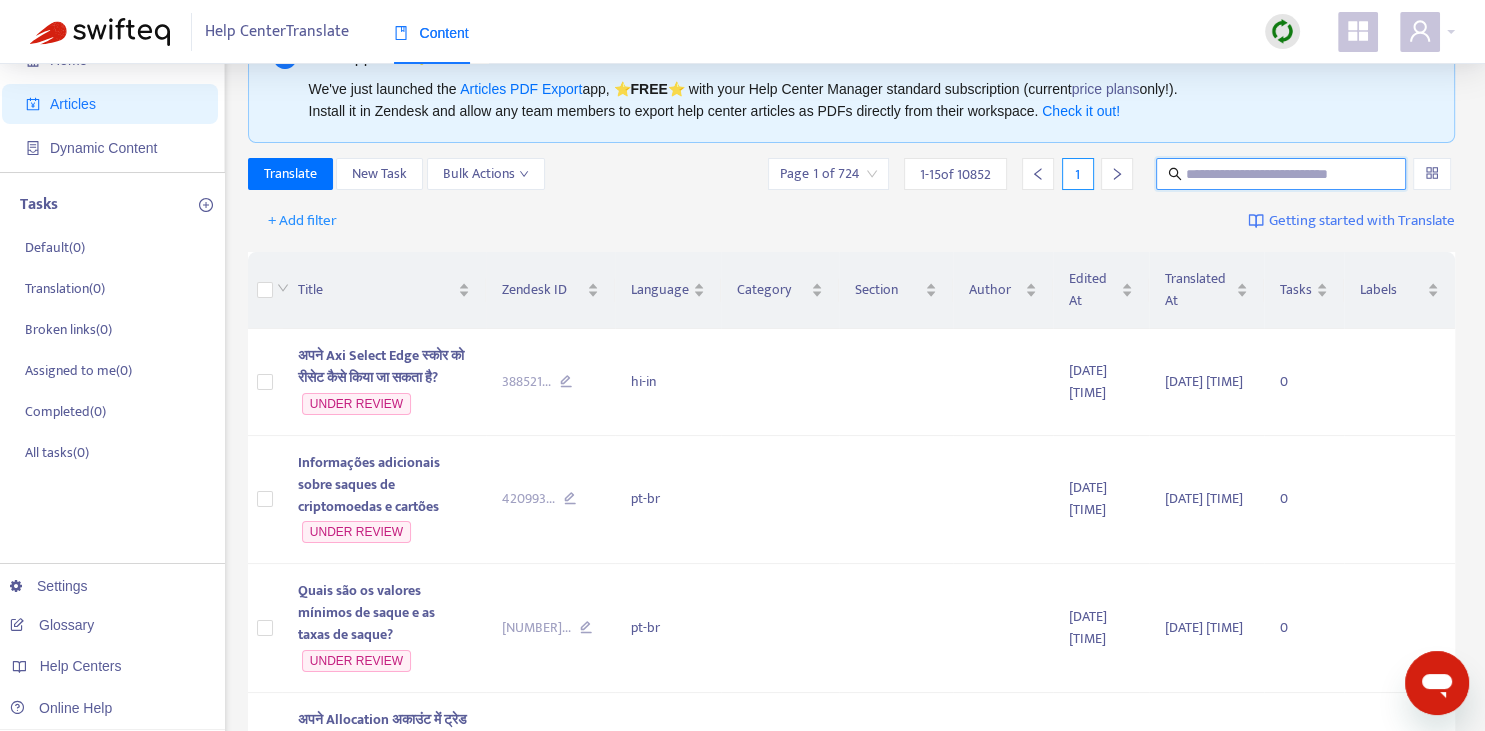 paste on "**********" 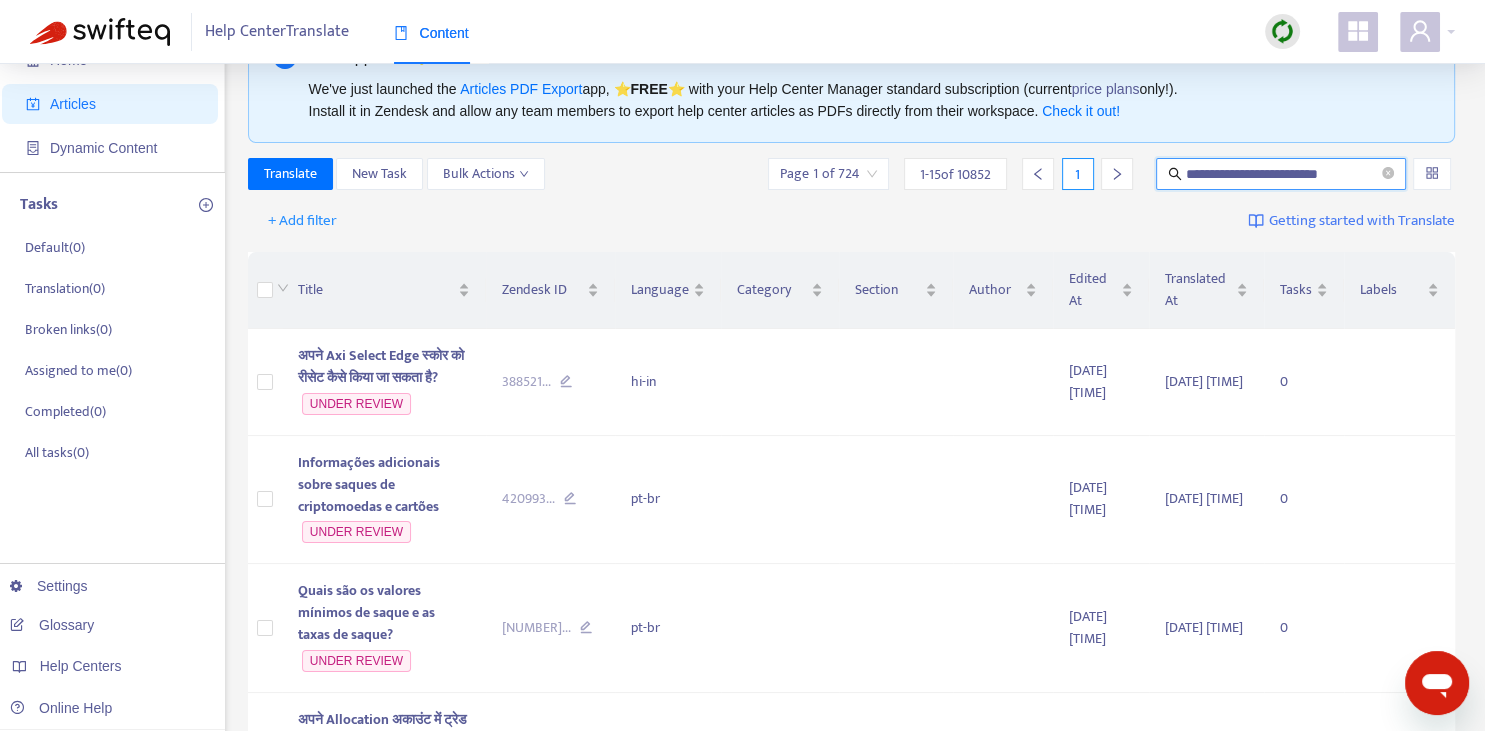 type on "**********" 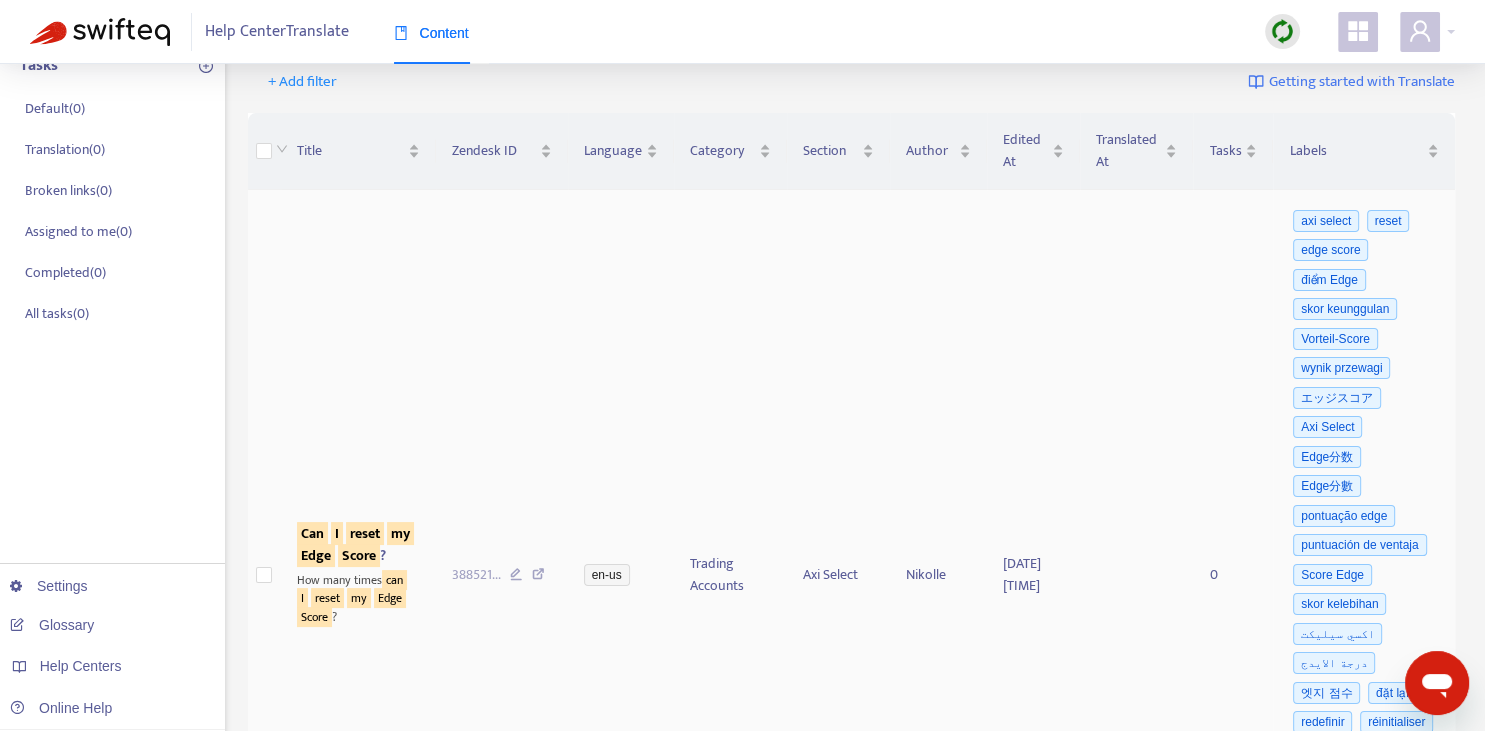 scroll, scrollTop: 211, scrollLeft: 0, axis: vertical 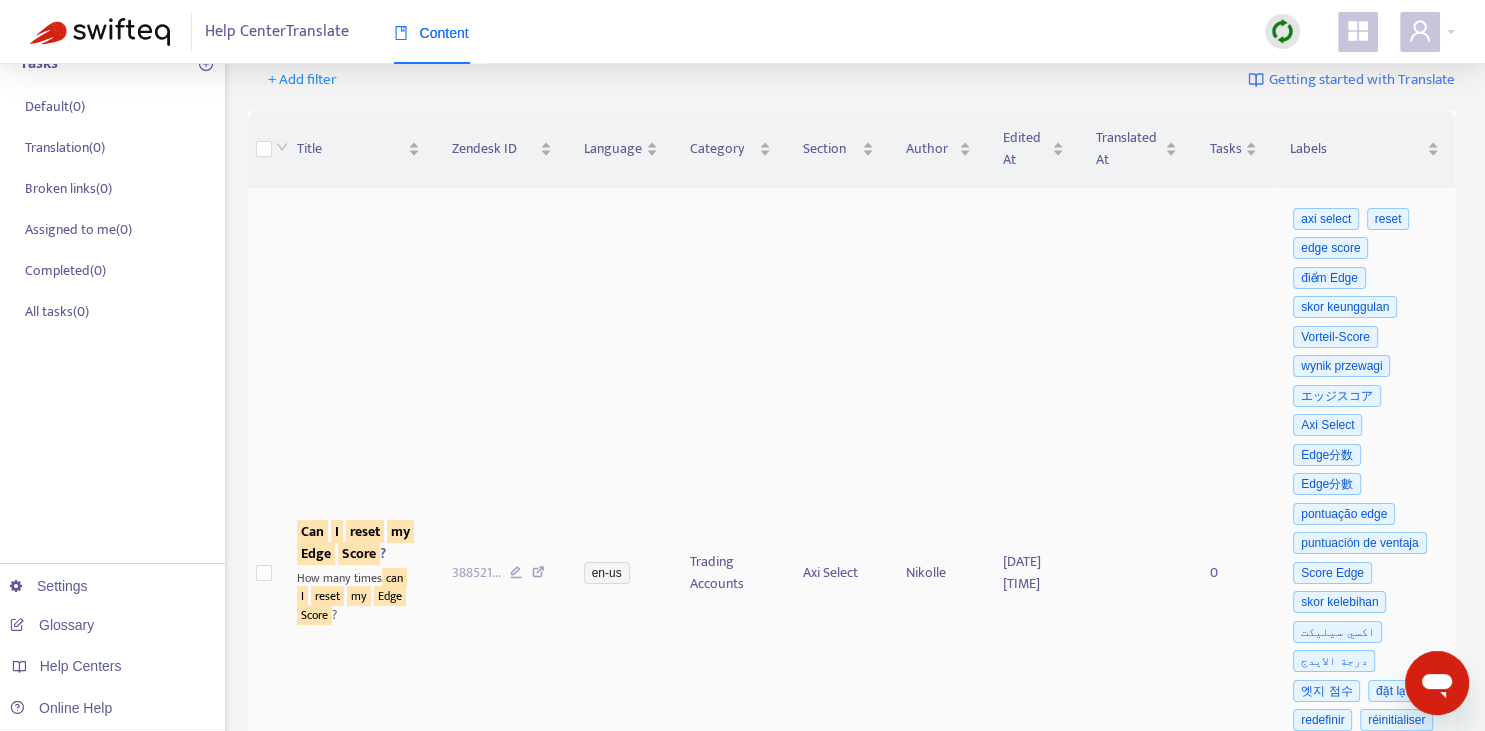 click on "Can   I   reset   my   Edge   Score ?" at bounding box center [355, 542] 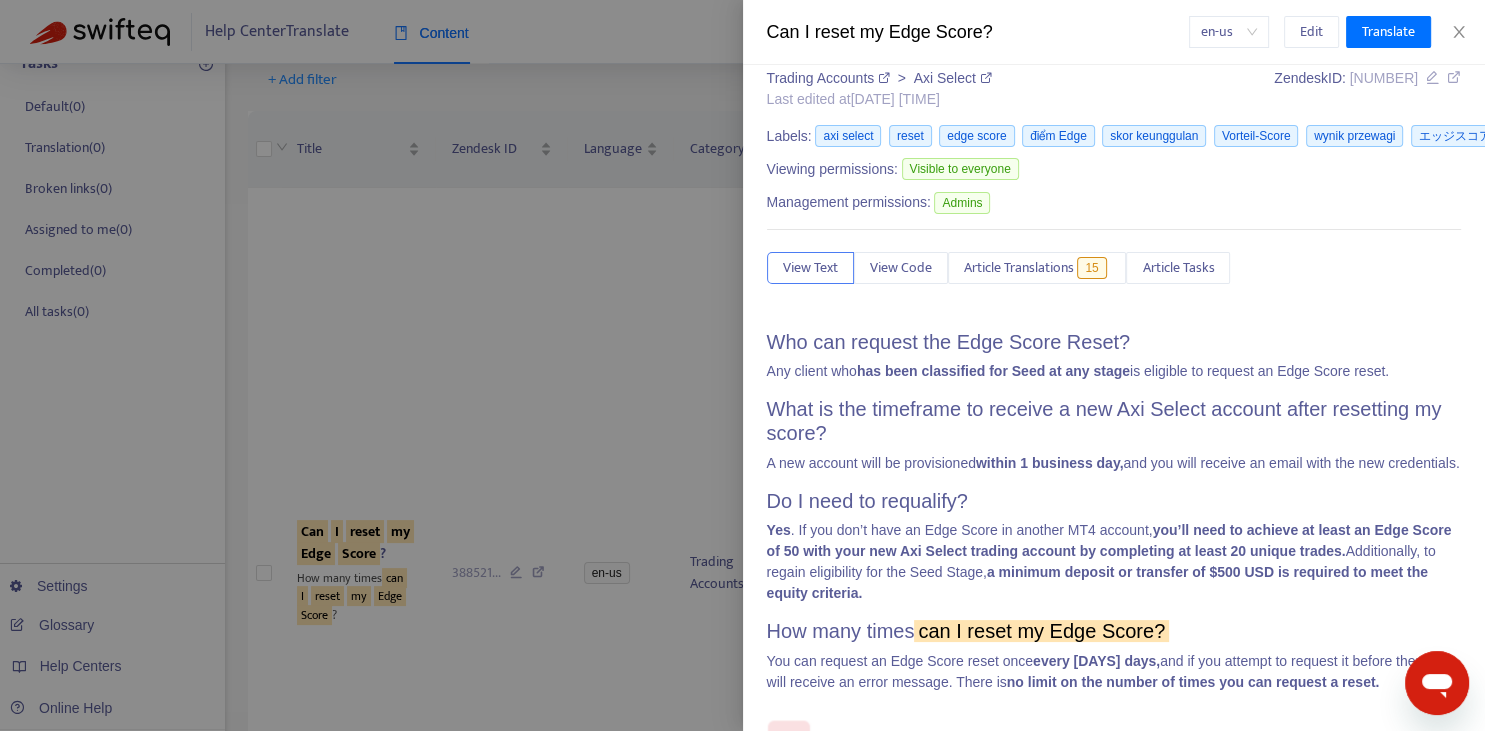 scroll, scrollTop: 0, scrollLeft: 0, axis: both 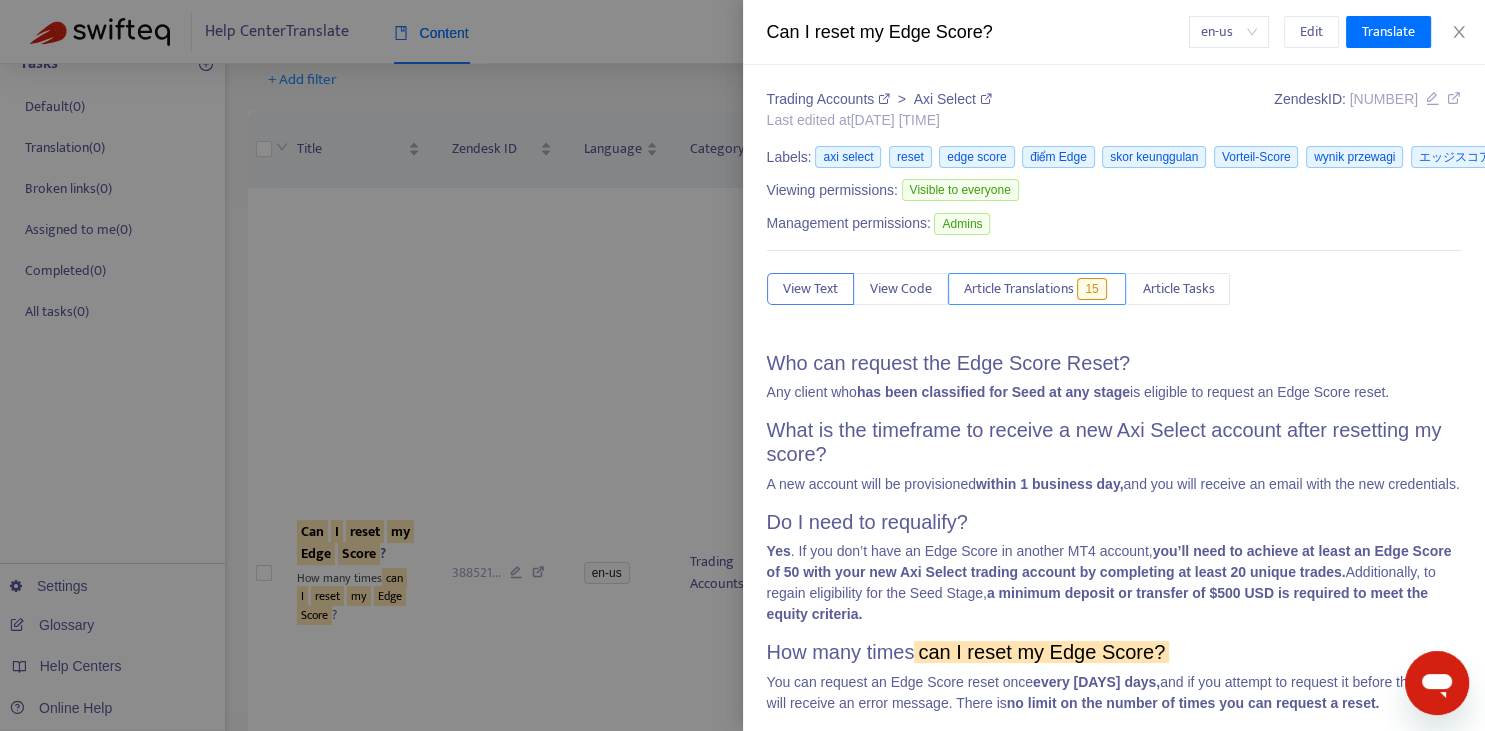 click on "Article Translations" at bounding box center (1019, 289) 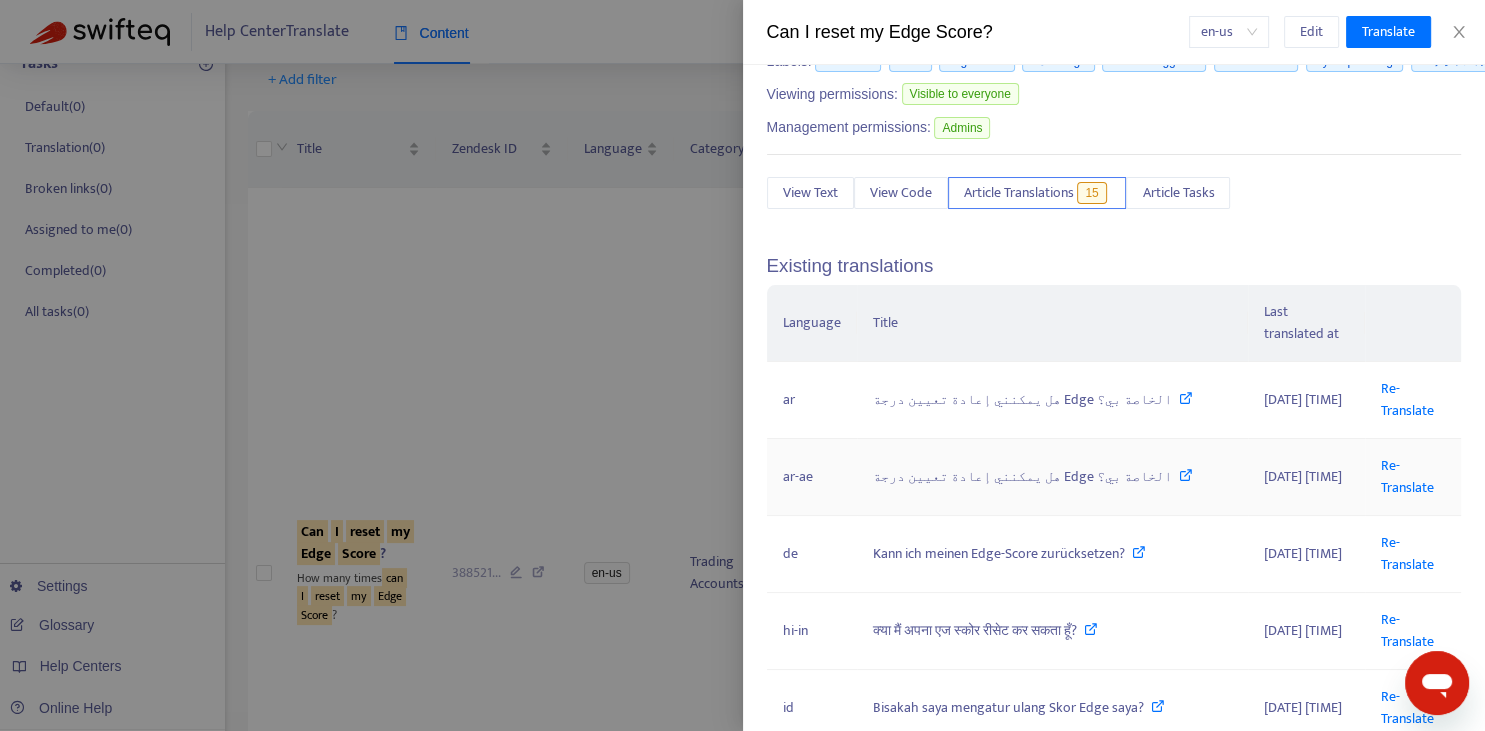 scroll, scrollTop: 294, scrollLeft: 0, axis: vertical 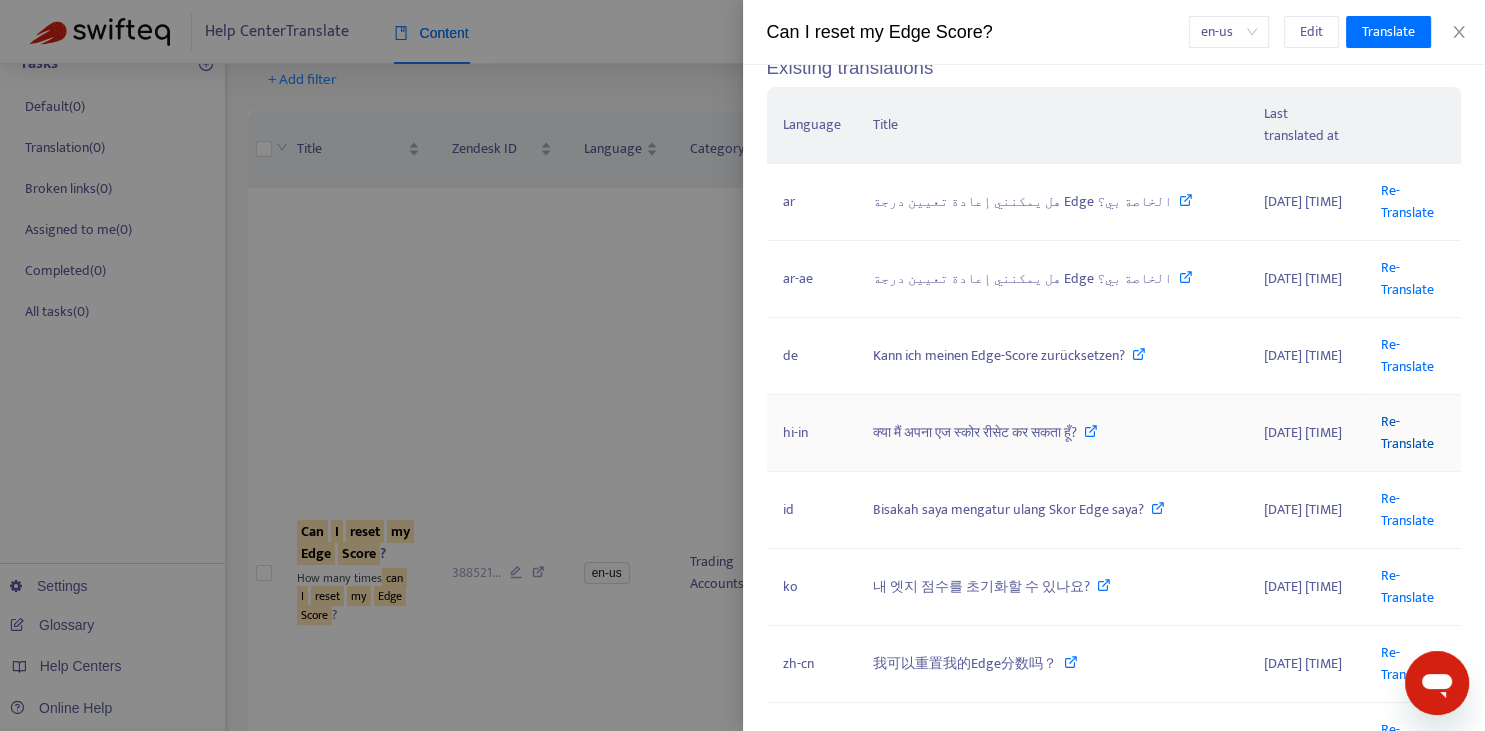 click on "Re-Translate" at bounding box center [1407, 432] 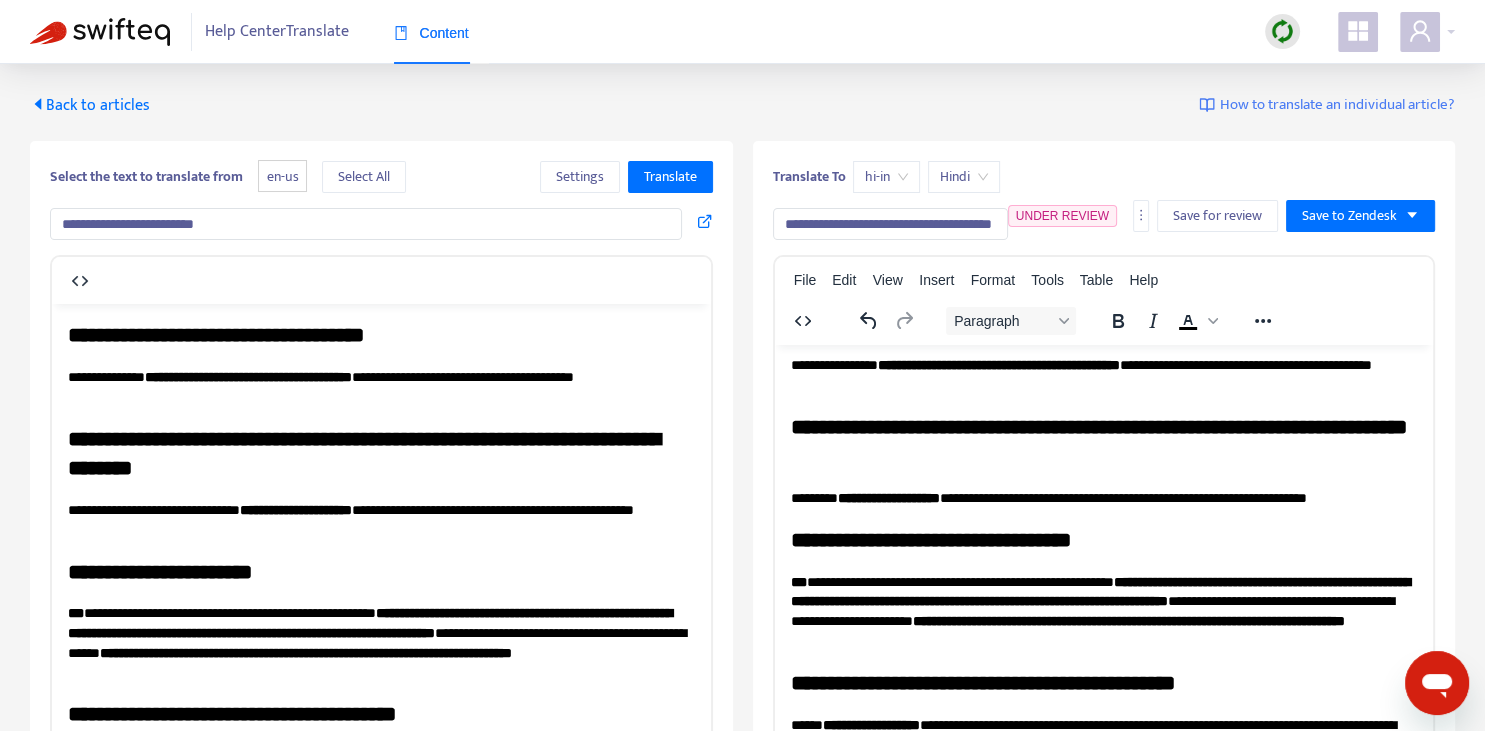 scroll, scrollTop: 343, scrollLeft: 0, axis: vertical 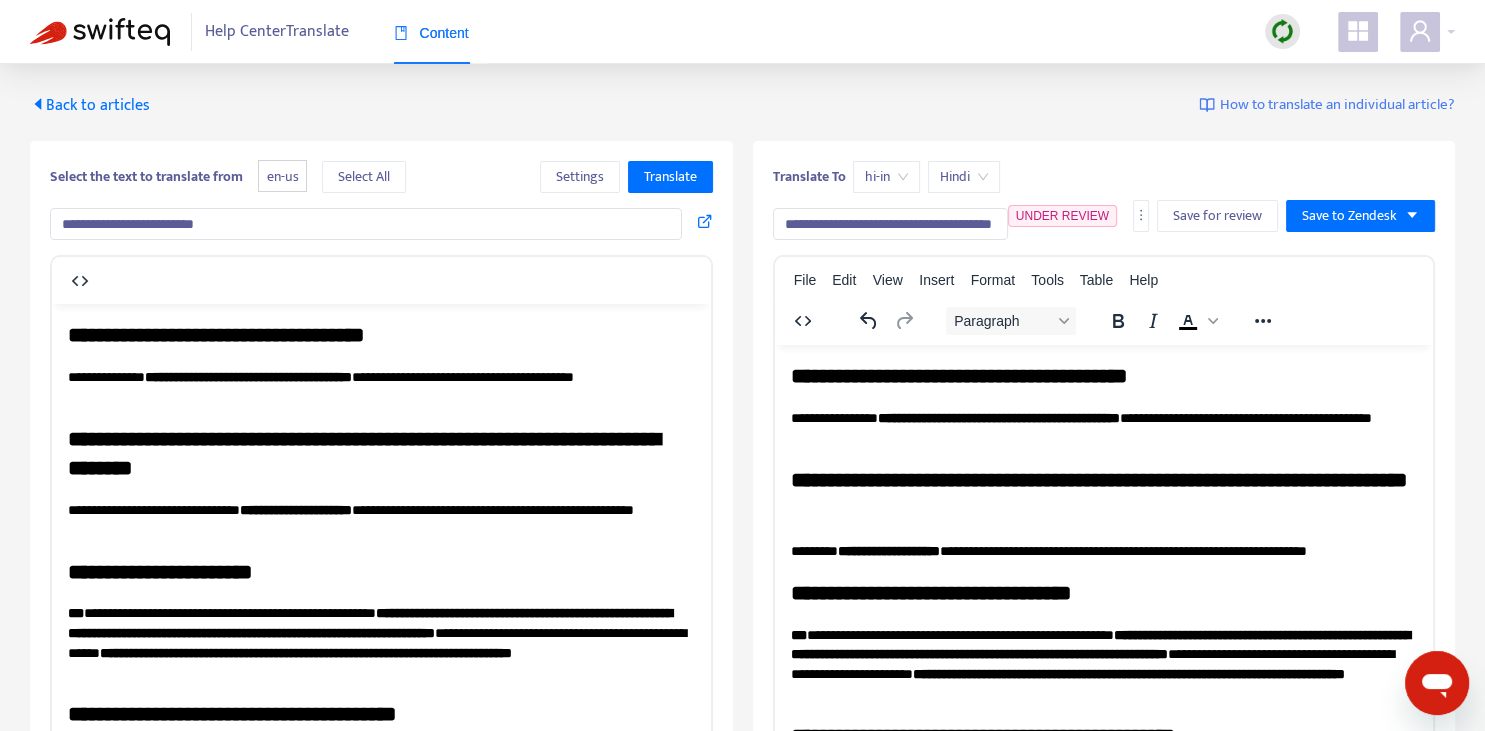 click on "**********" at bounding box center [890, 224] 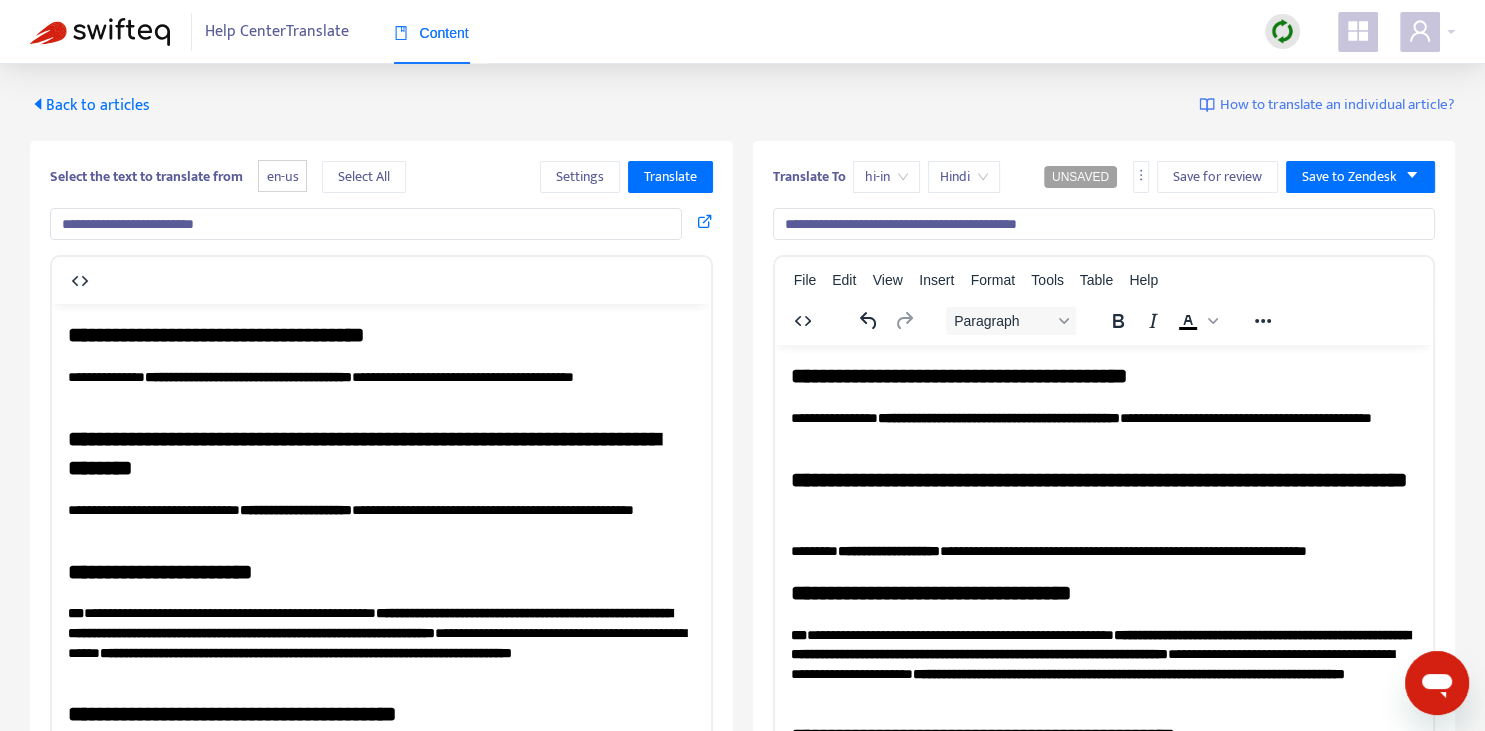type on "**********" 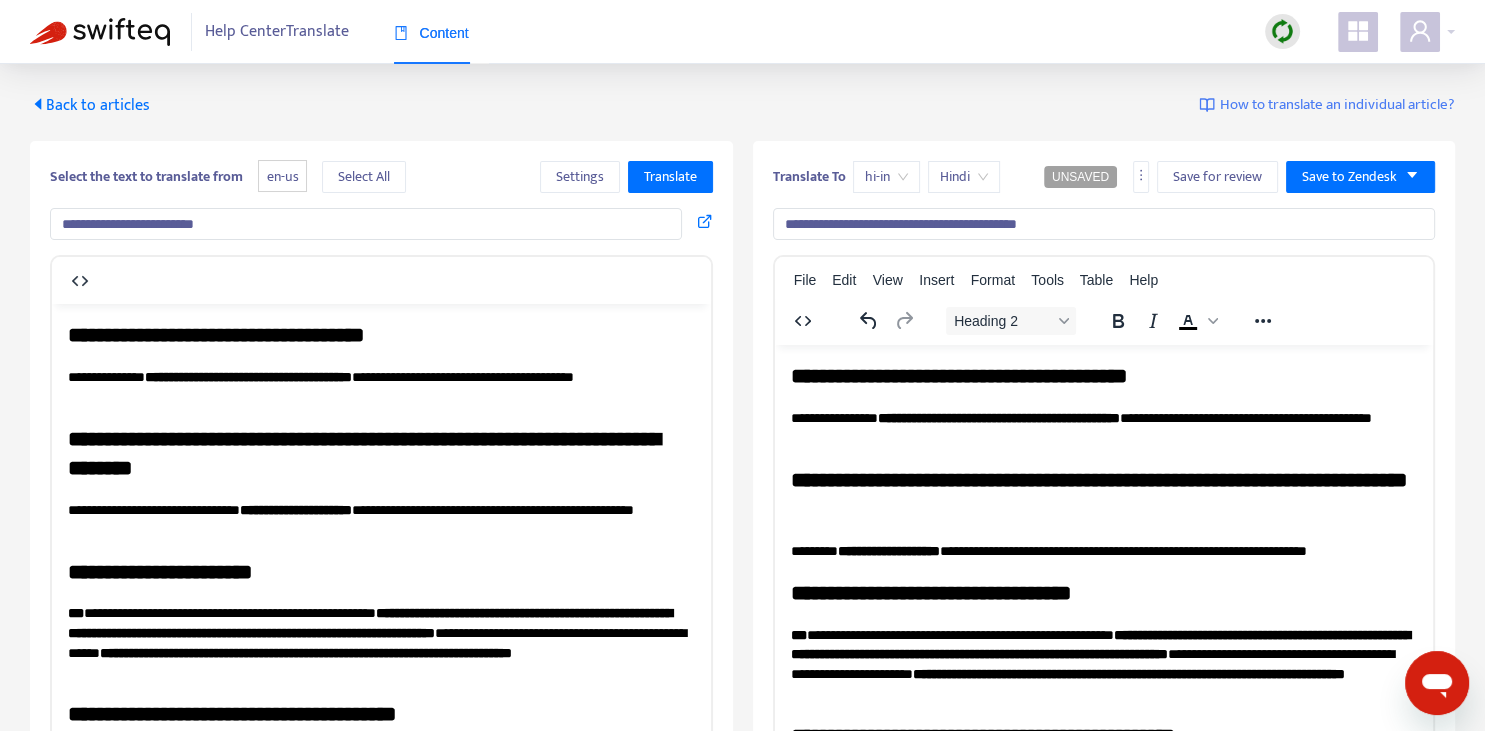 click on "**********" at bounding box center [1103, 375] 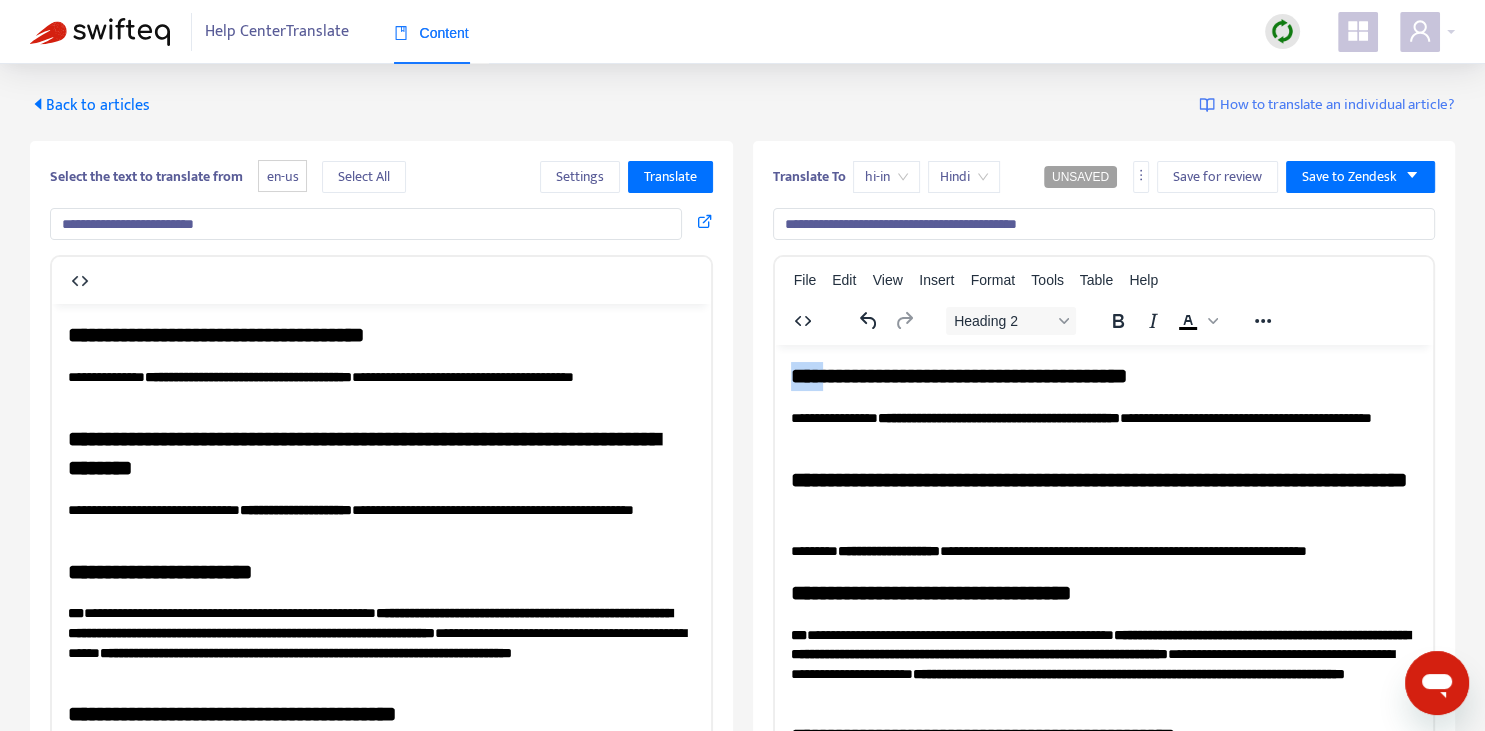 type 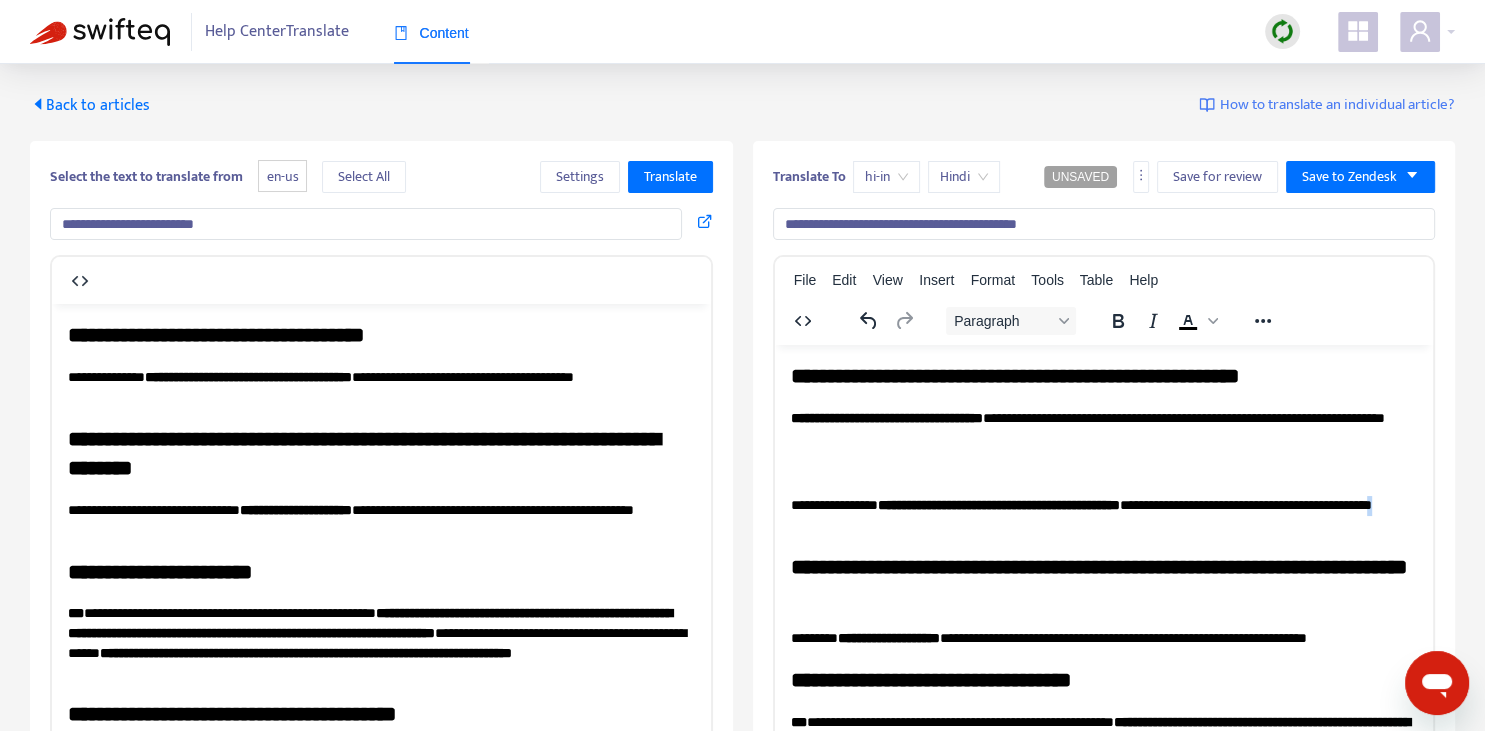 copy on "*" 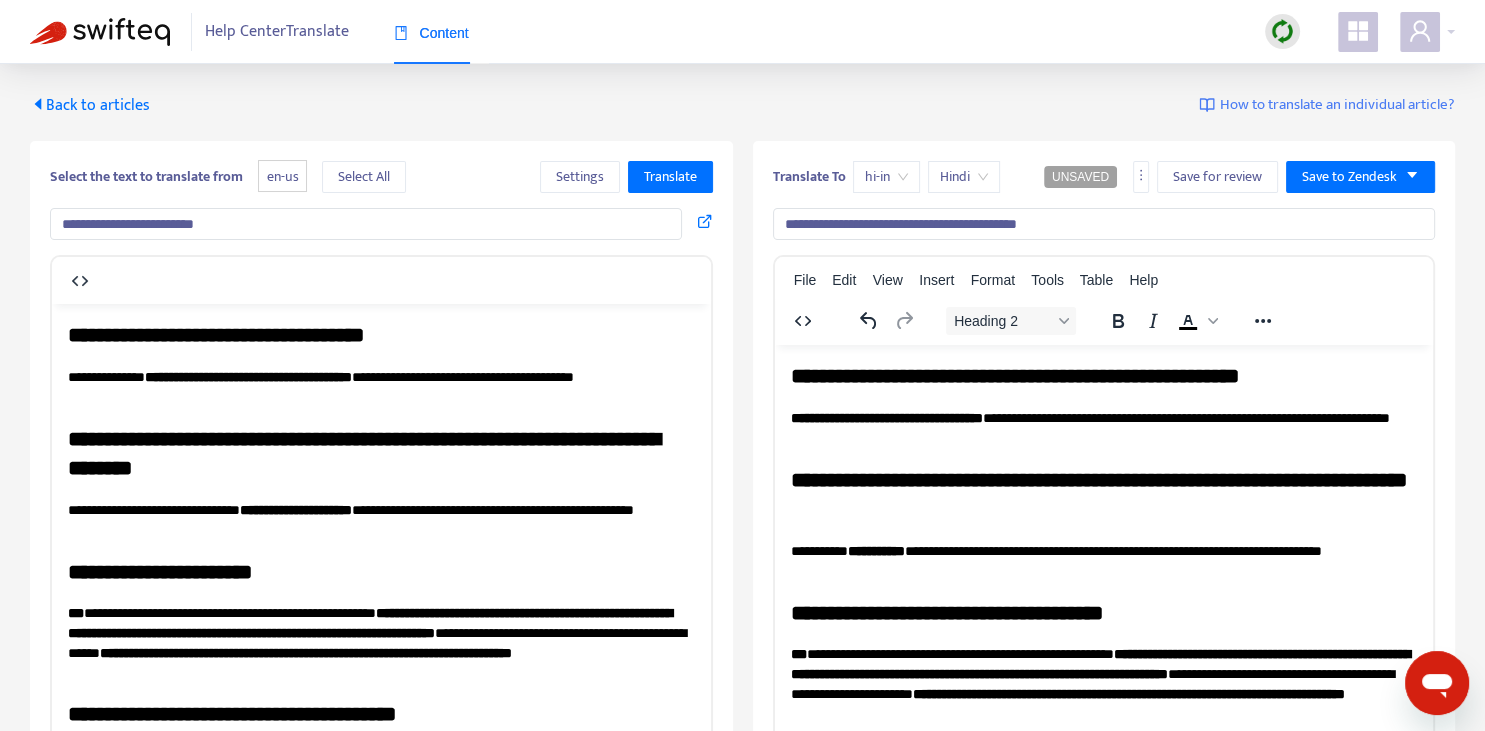 click on "**********" at bounding box center [742, 569] 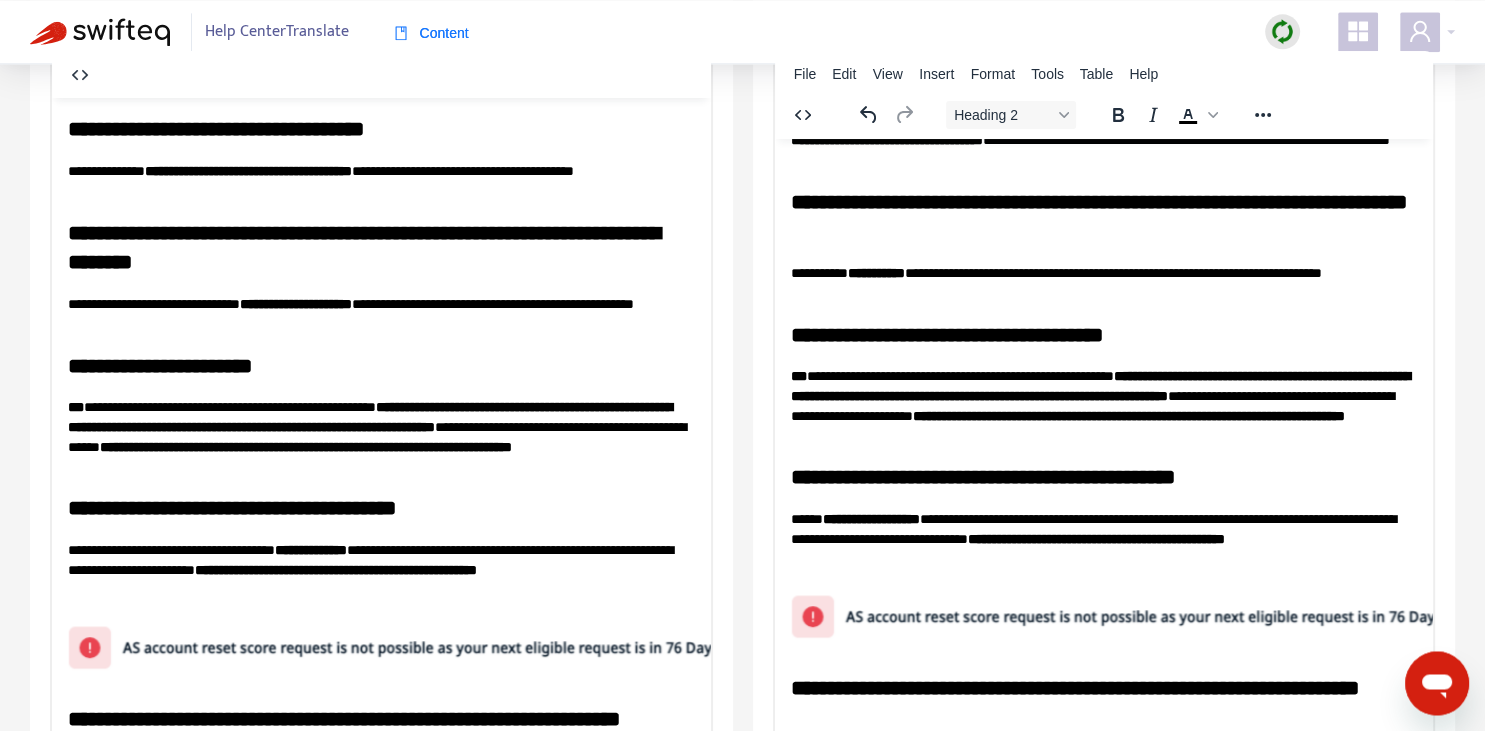 scroll, scrollTop: 211, scrollLeft: 0, axis: vertical 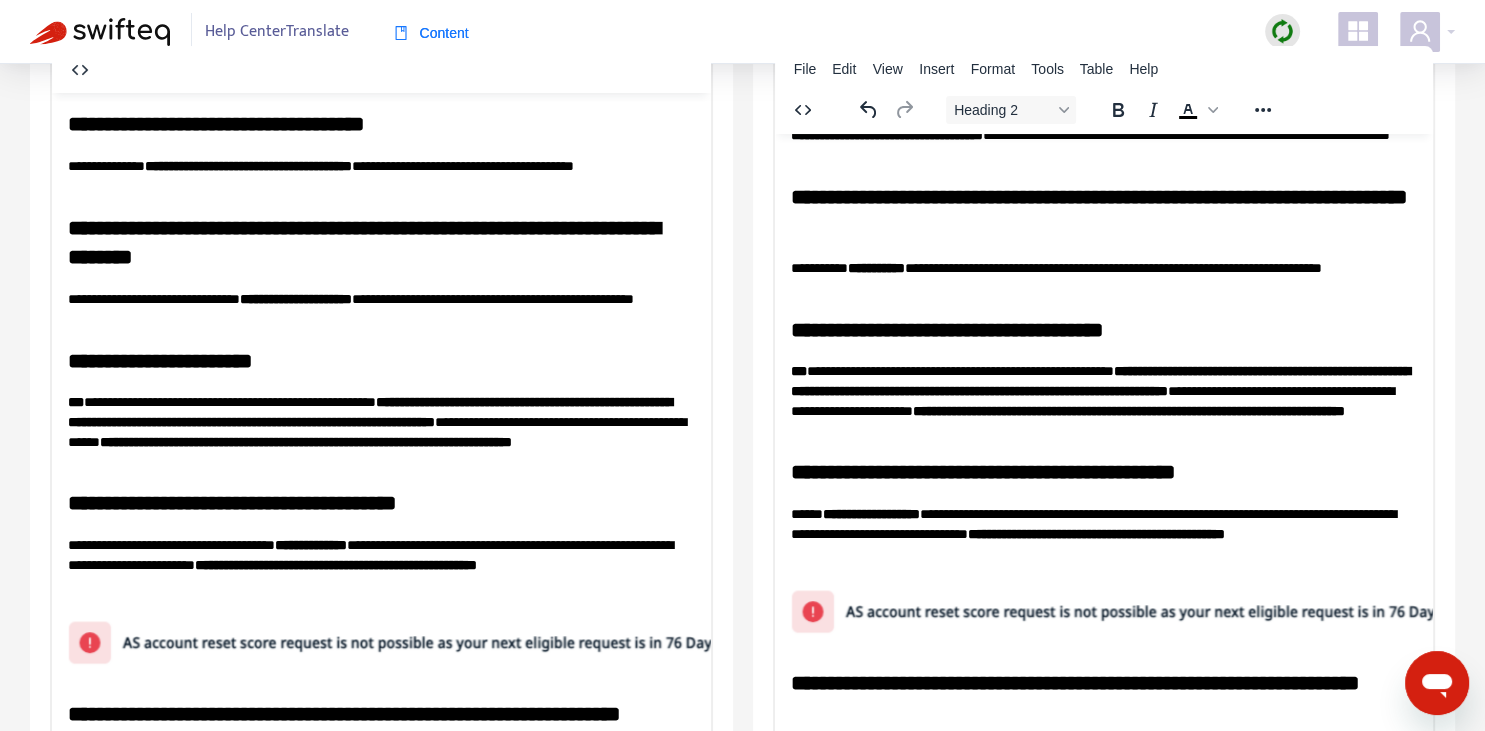 click on "**********" at bounding box center [1103, 440] 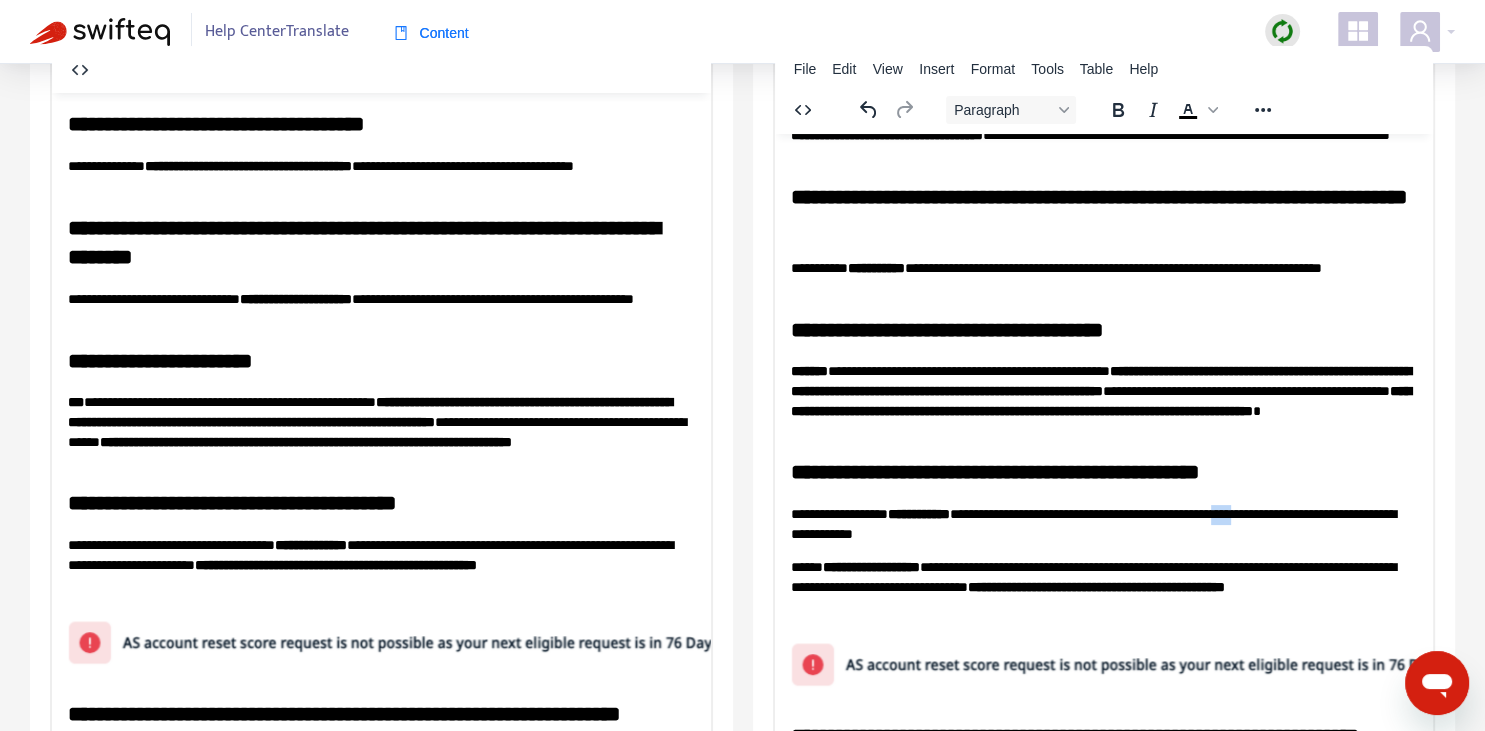 drag, startPoint x: 1274, startPoint y: 510, endPoint x: 1302, endPoint y: 505, distance: 28.442924 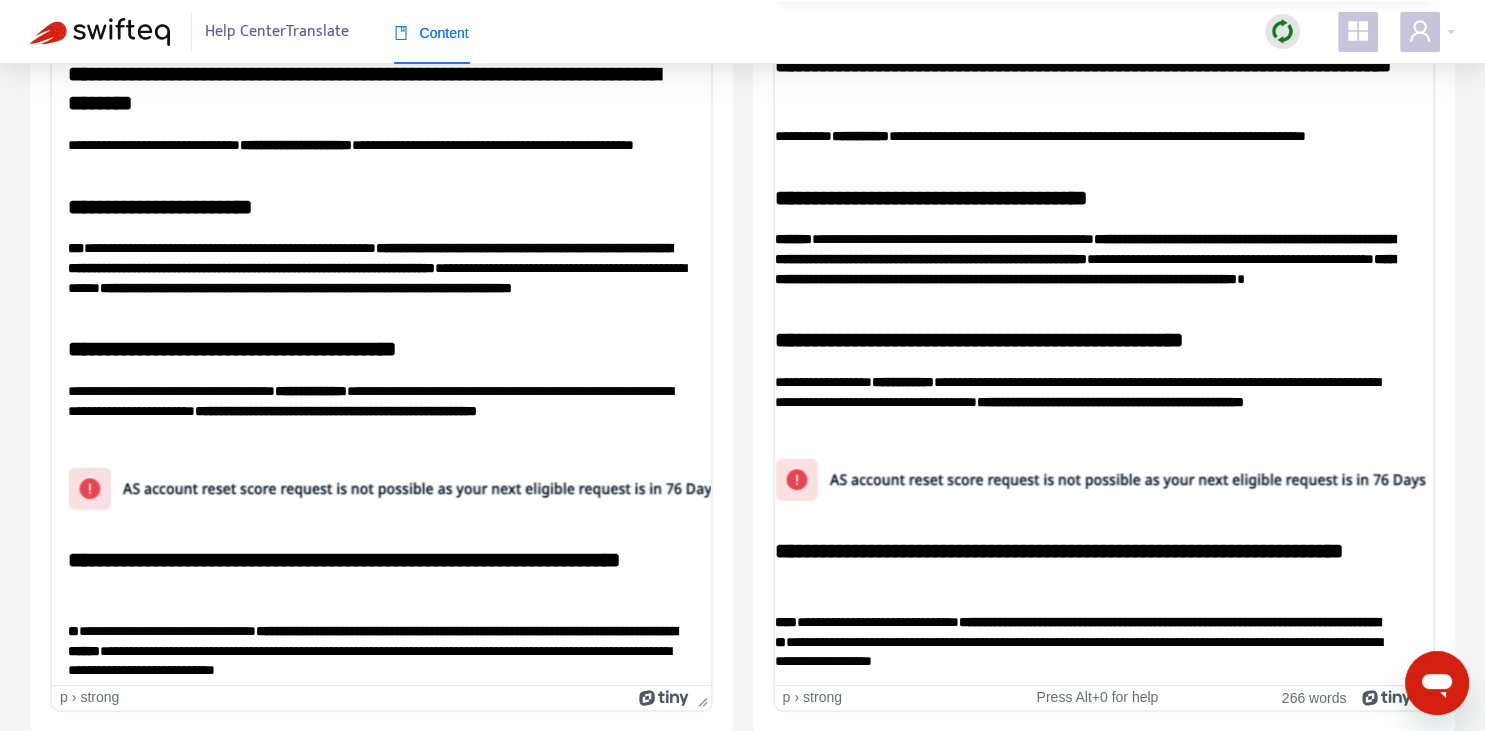 scroll, scrollTop: 32, scrollLeft: 0, axis: vertical 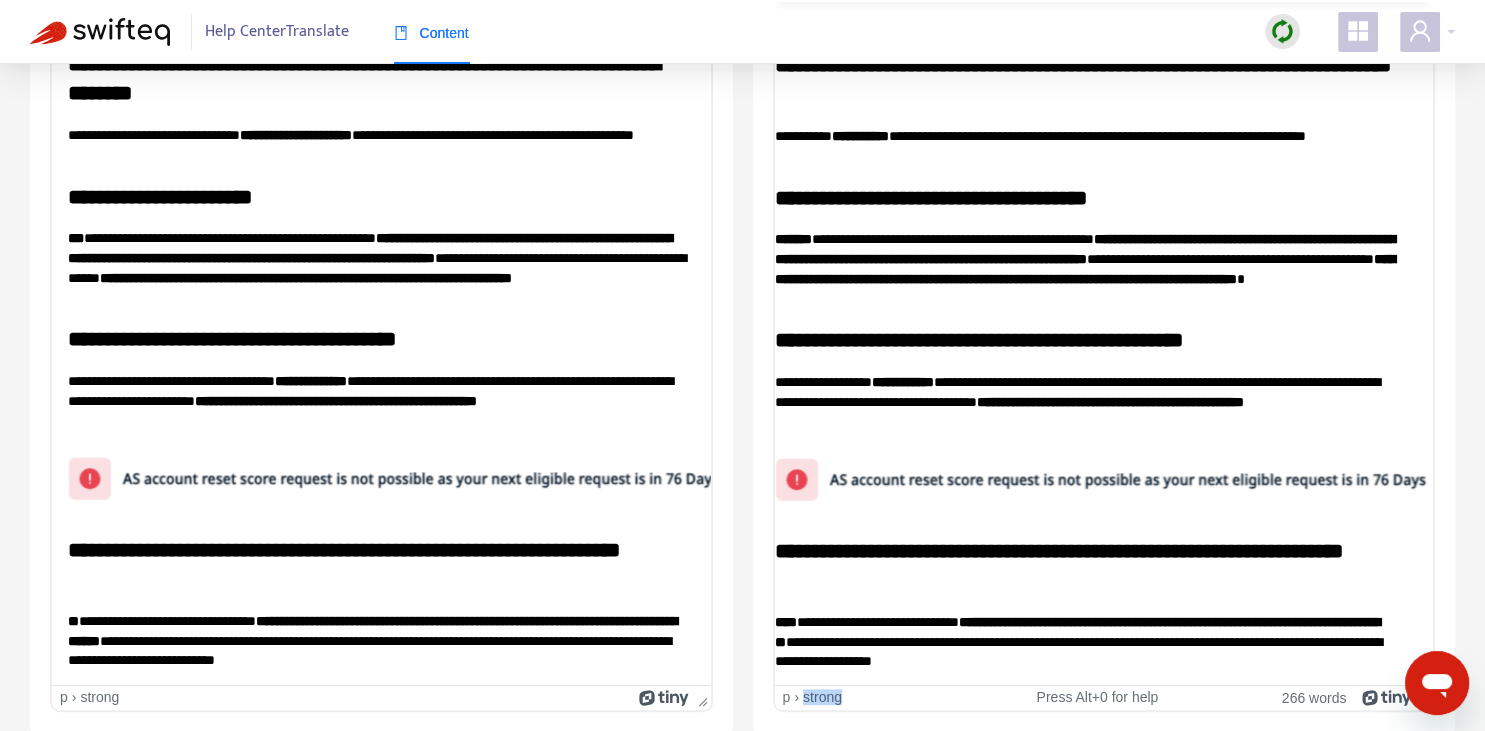 drag, startPoint x: 938, startPoint y: 687, endPoint x: 884, endPoint y: 686, distance: 54.00926 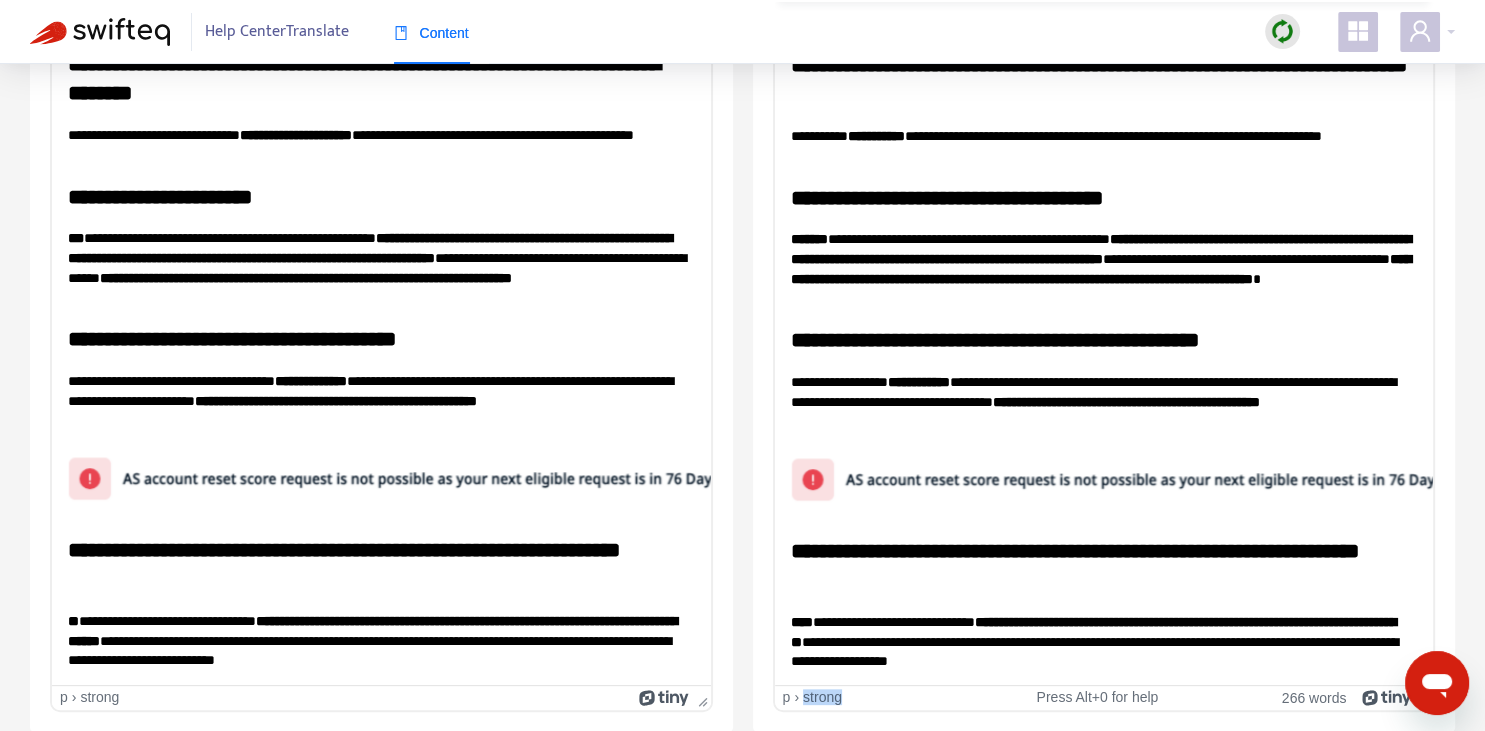 drag, startPoint x: 882, startPoint y: 677, endPoint x: 1433, endPoint y: 715, distance: 552.3088 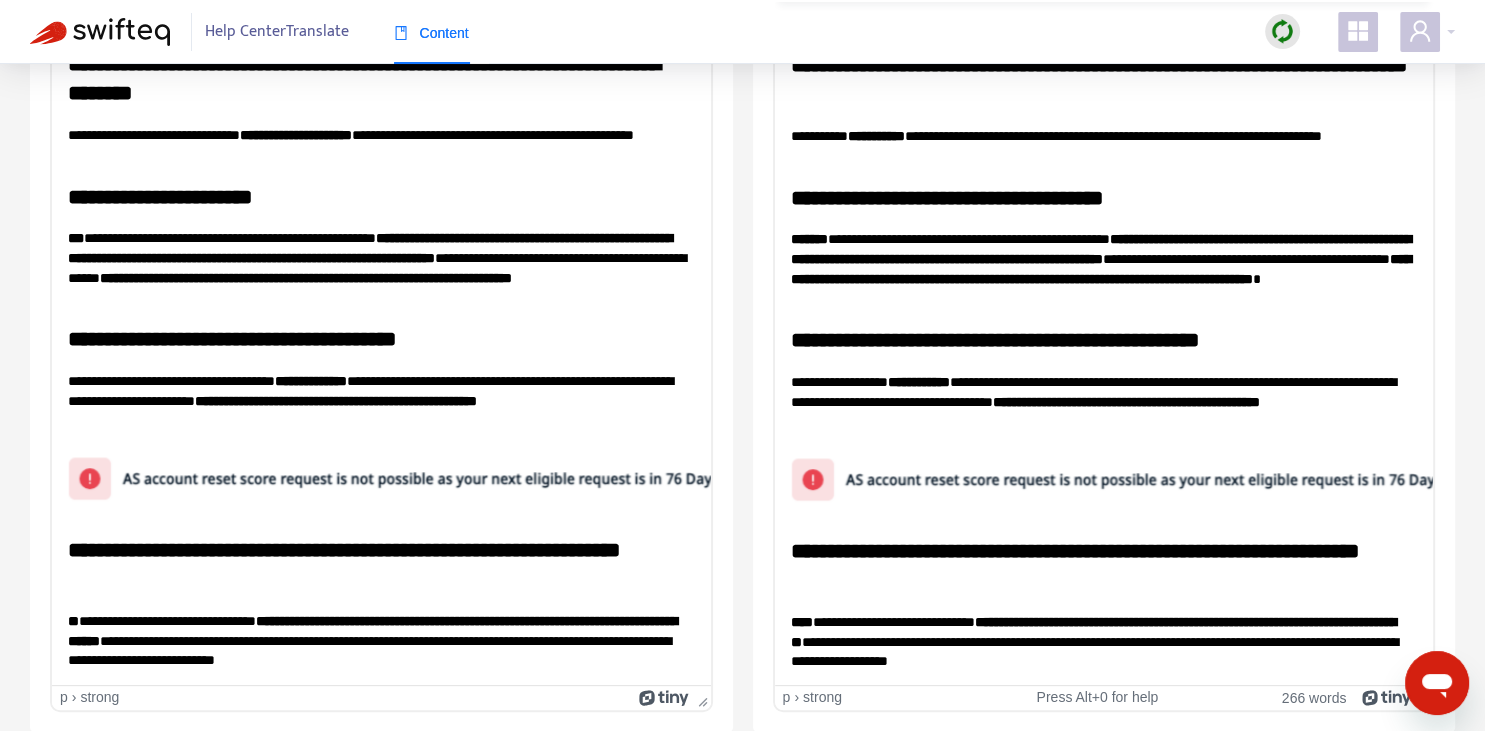click on "**********" at bounding box center [1103, 565] 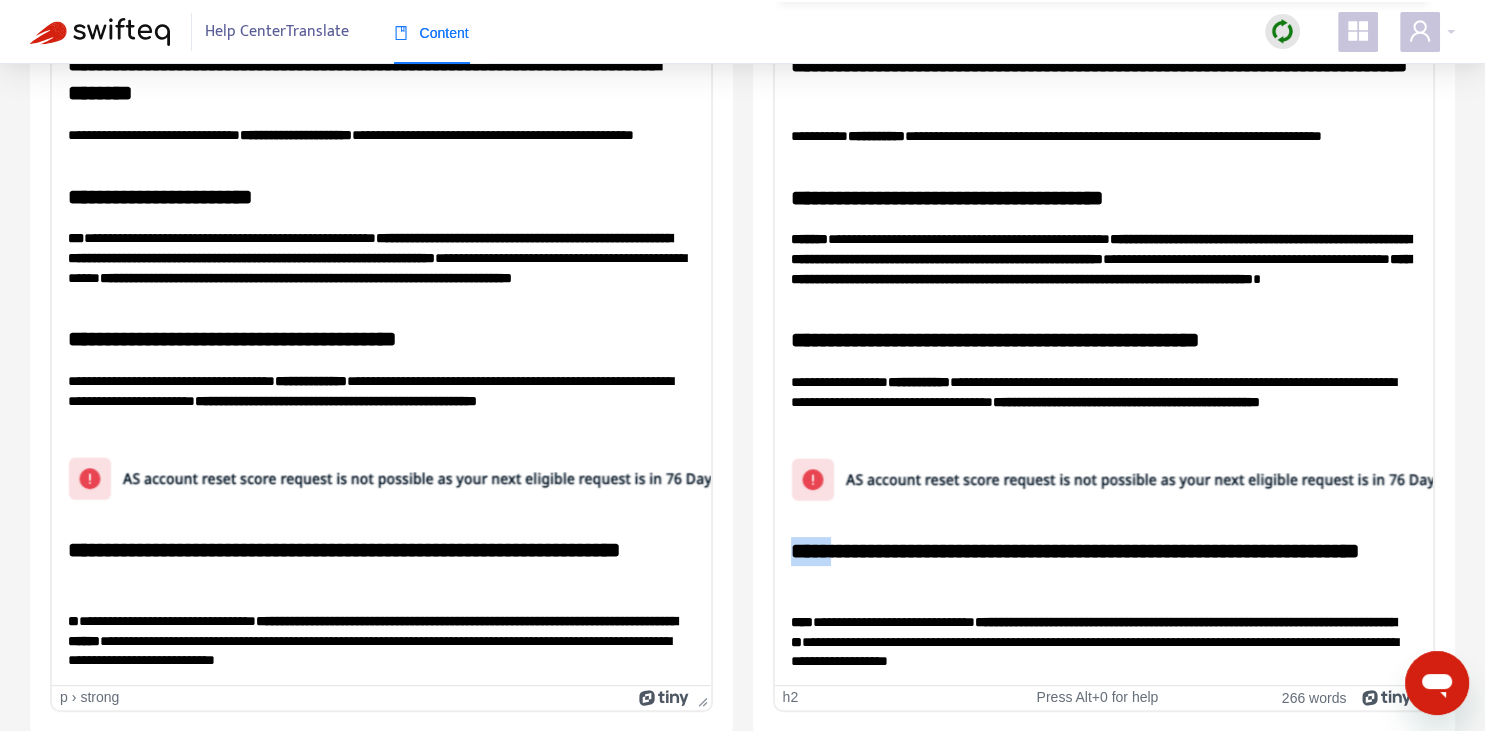 click on "**********" at bounding box center (1103, 565) 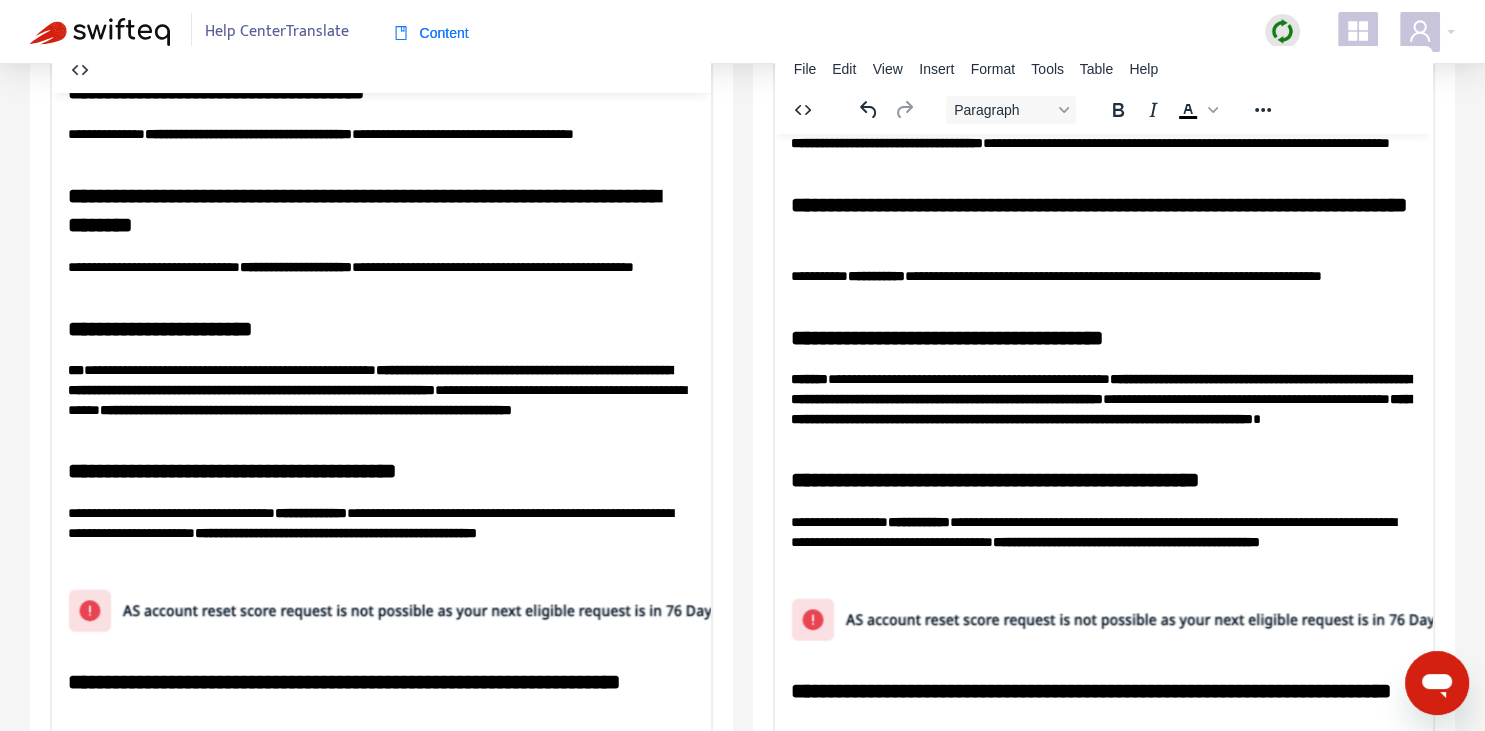 scroll, scrollTop: 70, scrollLeft: 0, axis: vertical 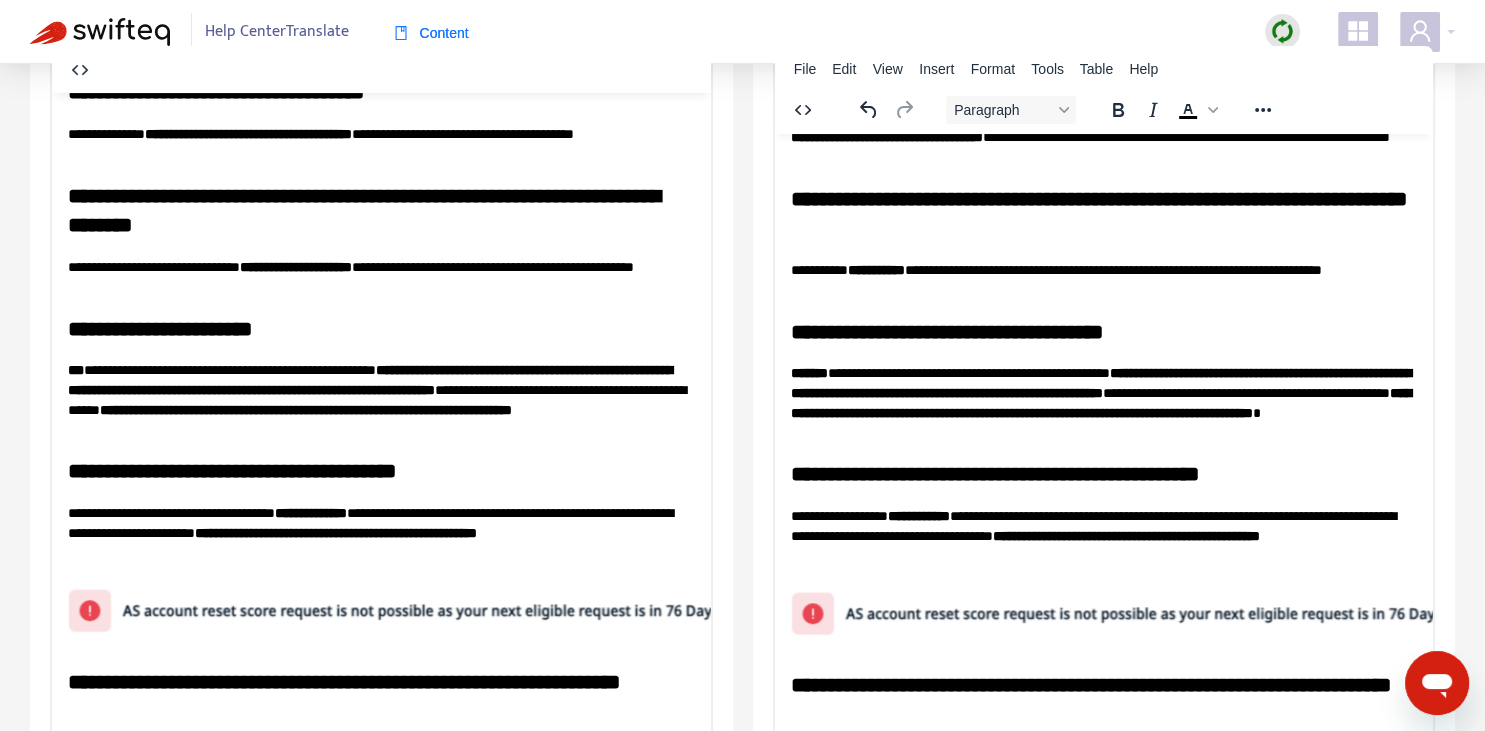 click on "**********" at bounding box center [1103, 331] 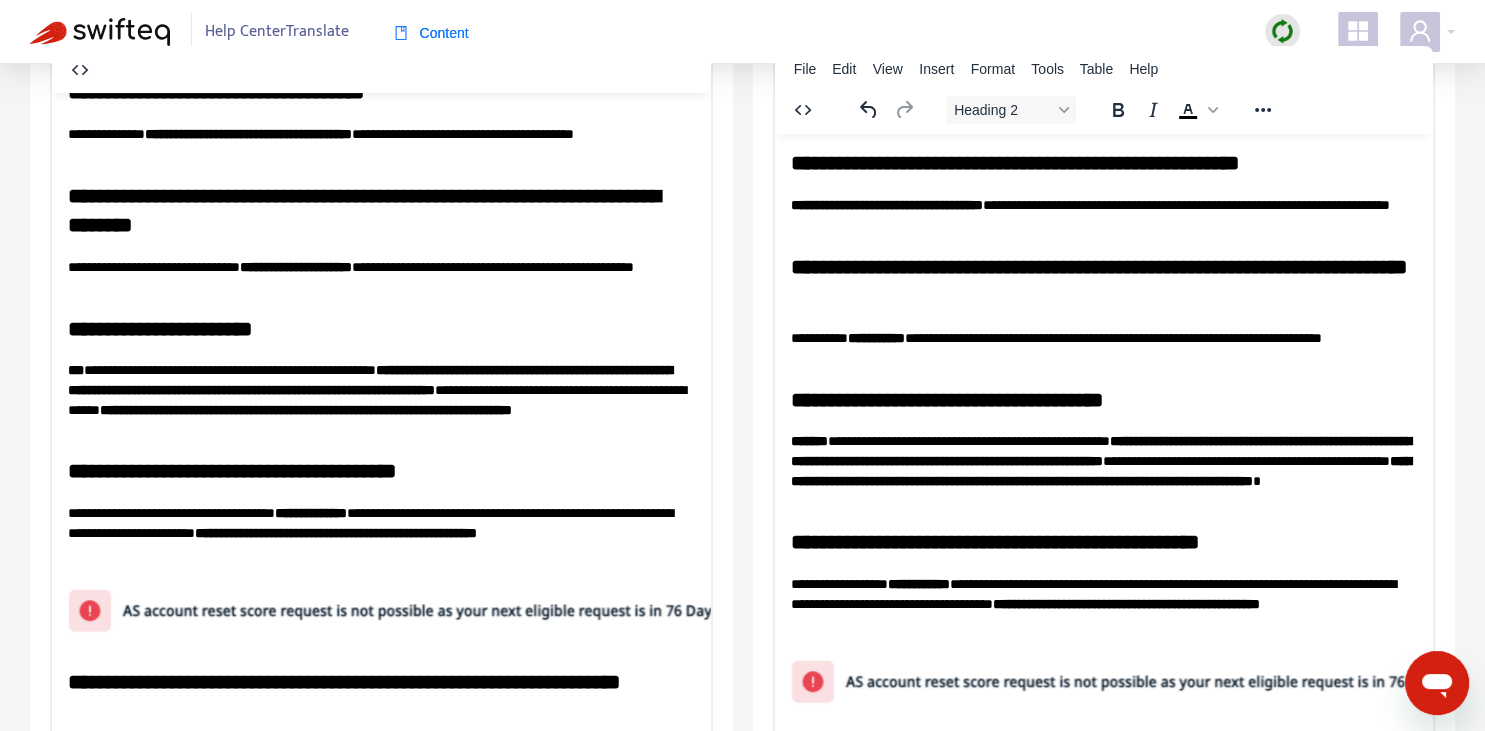 scroll, scrollTop: 0, scrollLeft: 0, axis: both 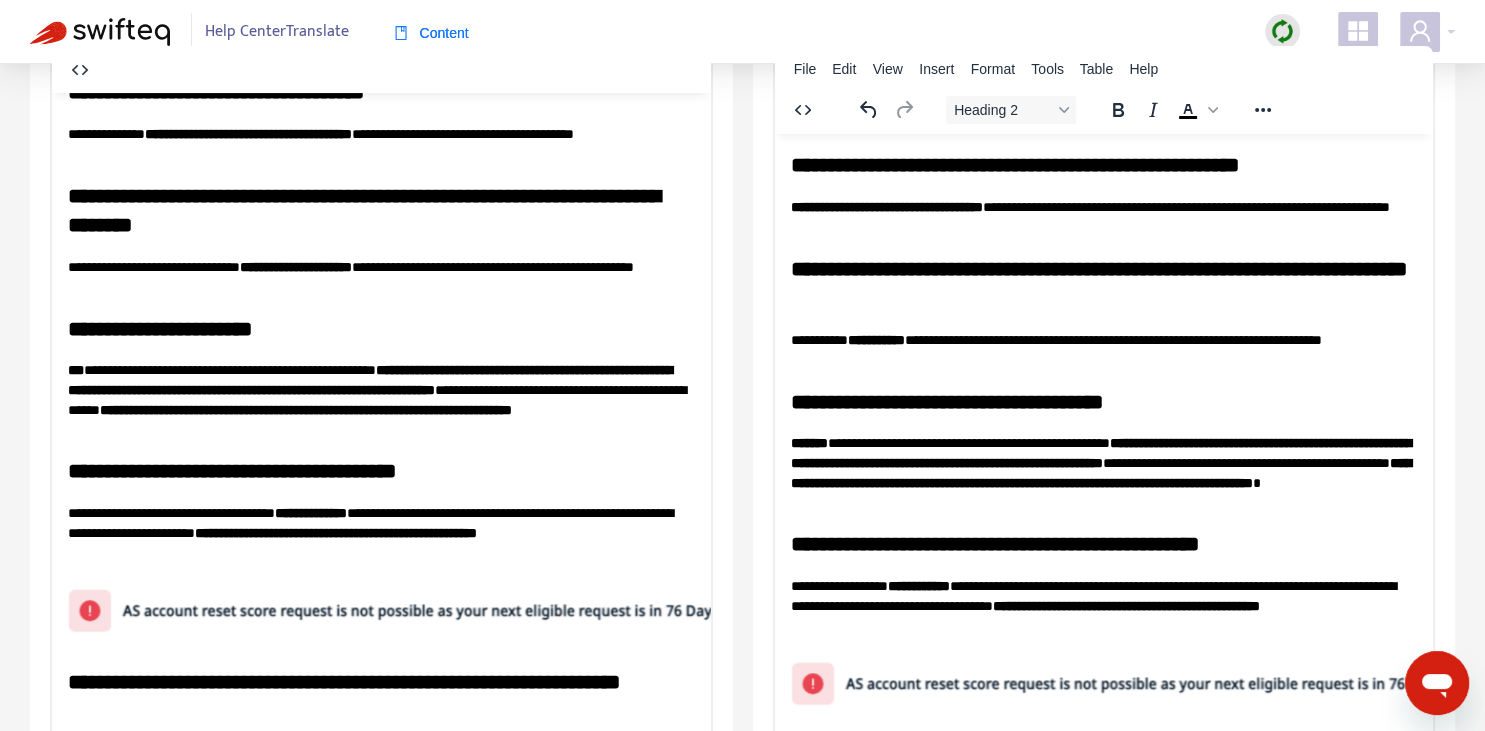 click on "**********" at bounding box center [886, 206] 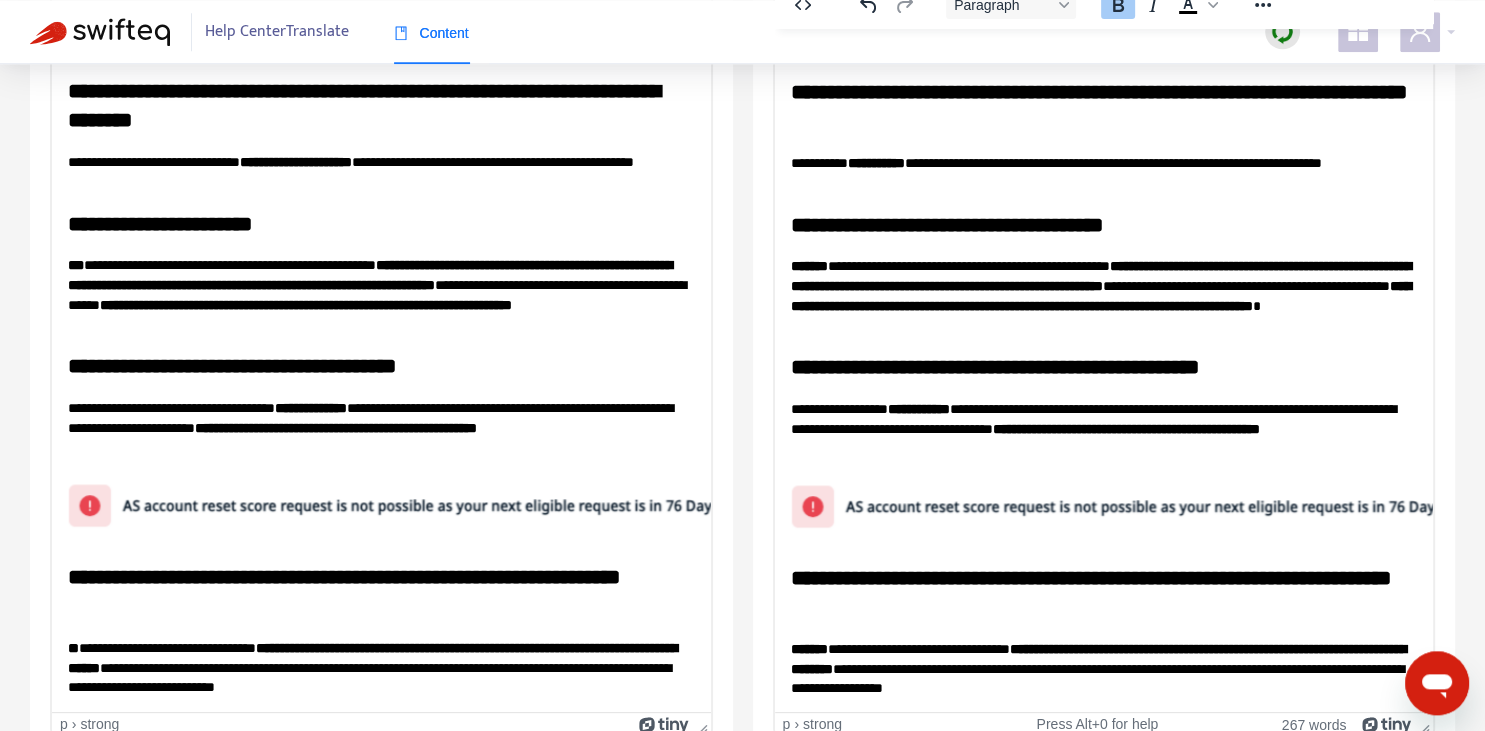 scroll, scrollTop: 343, scrollLeft: 0, axis: vertical 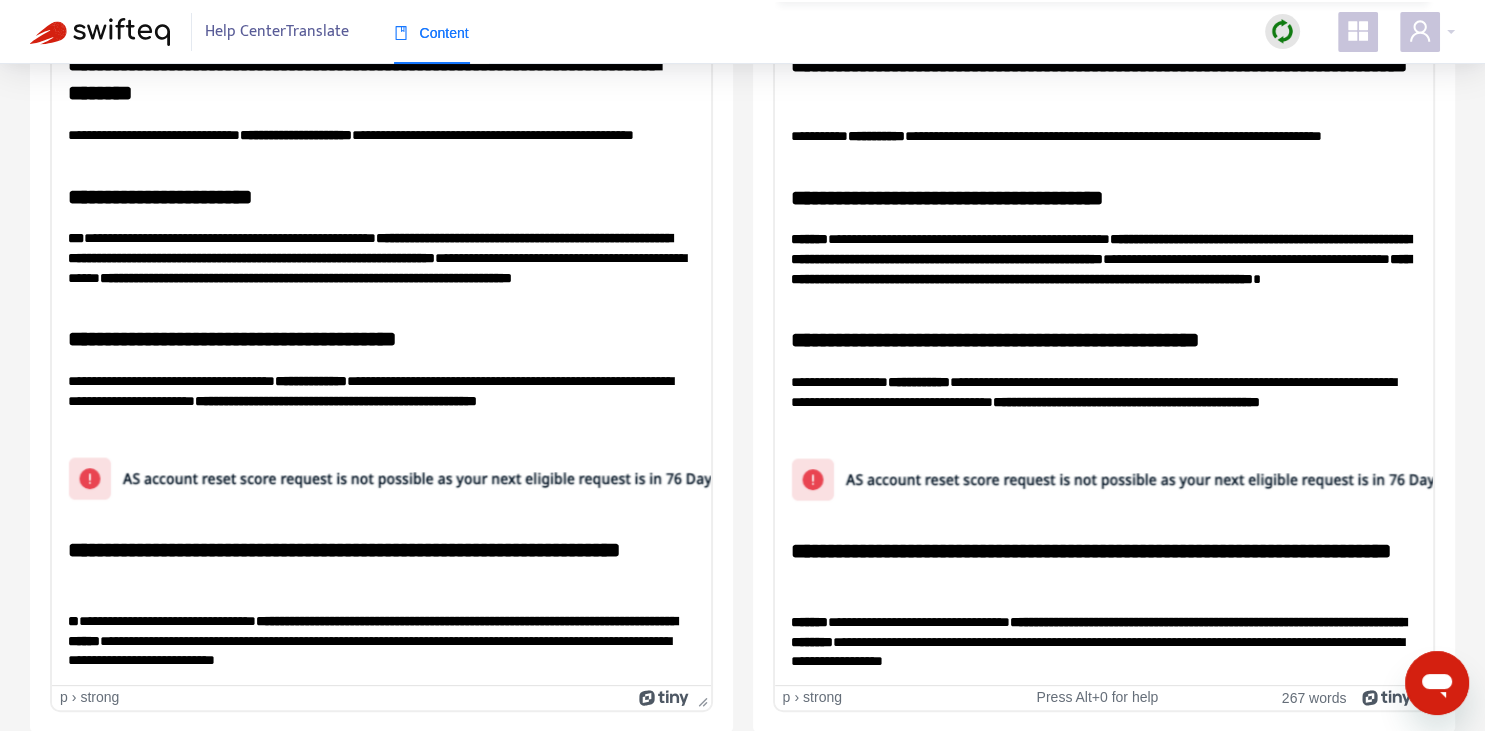 click on "**********" at bounding box center [1100, 268] 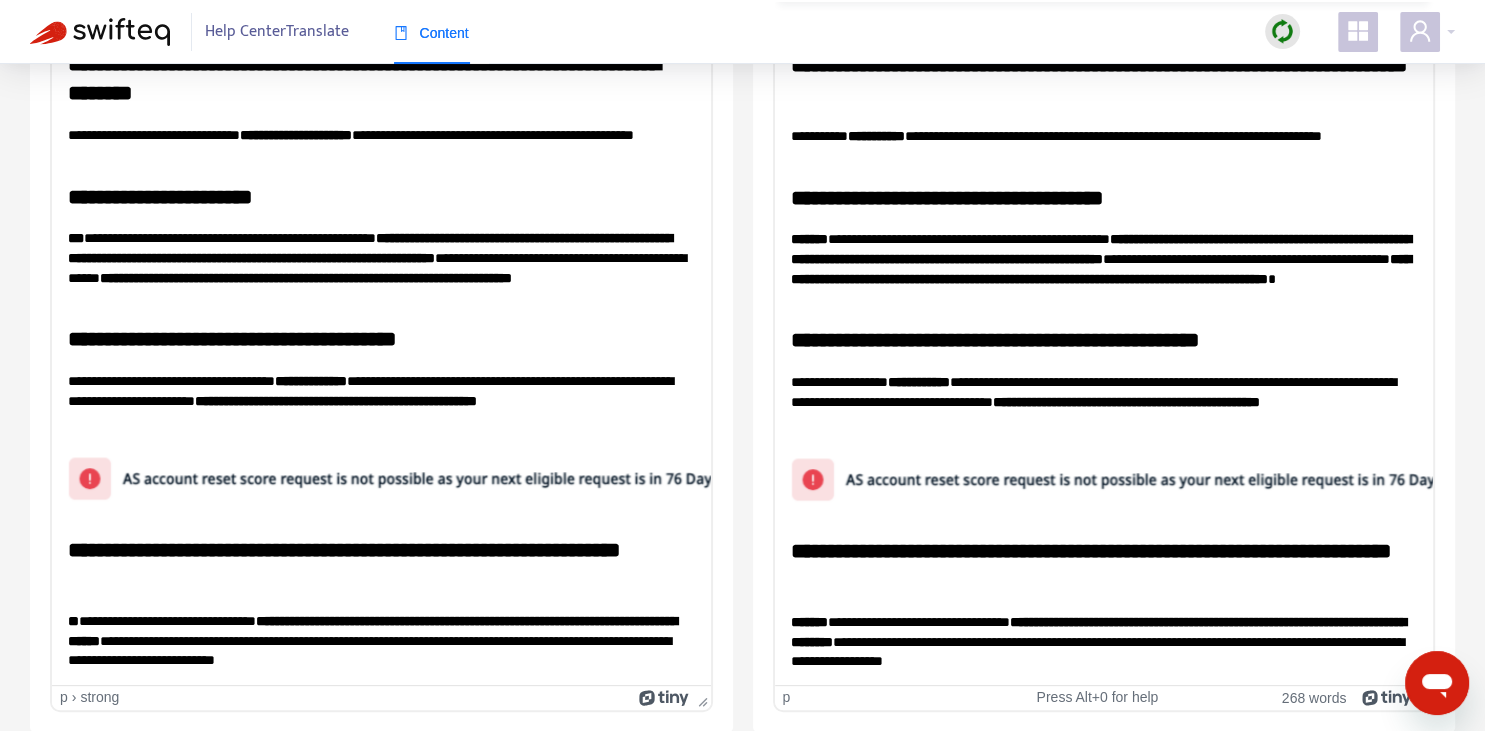 click on "**********" at bounding box center (1103, 401) 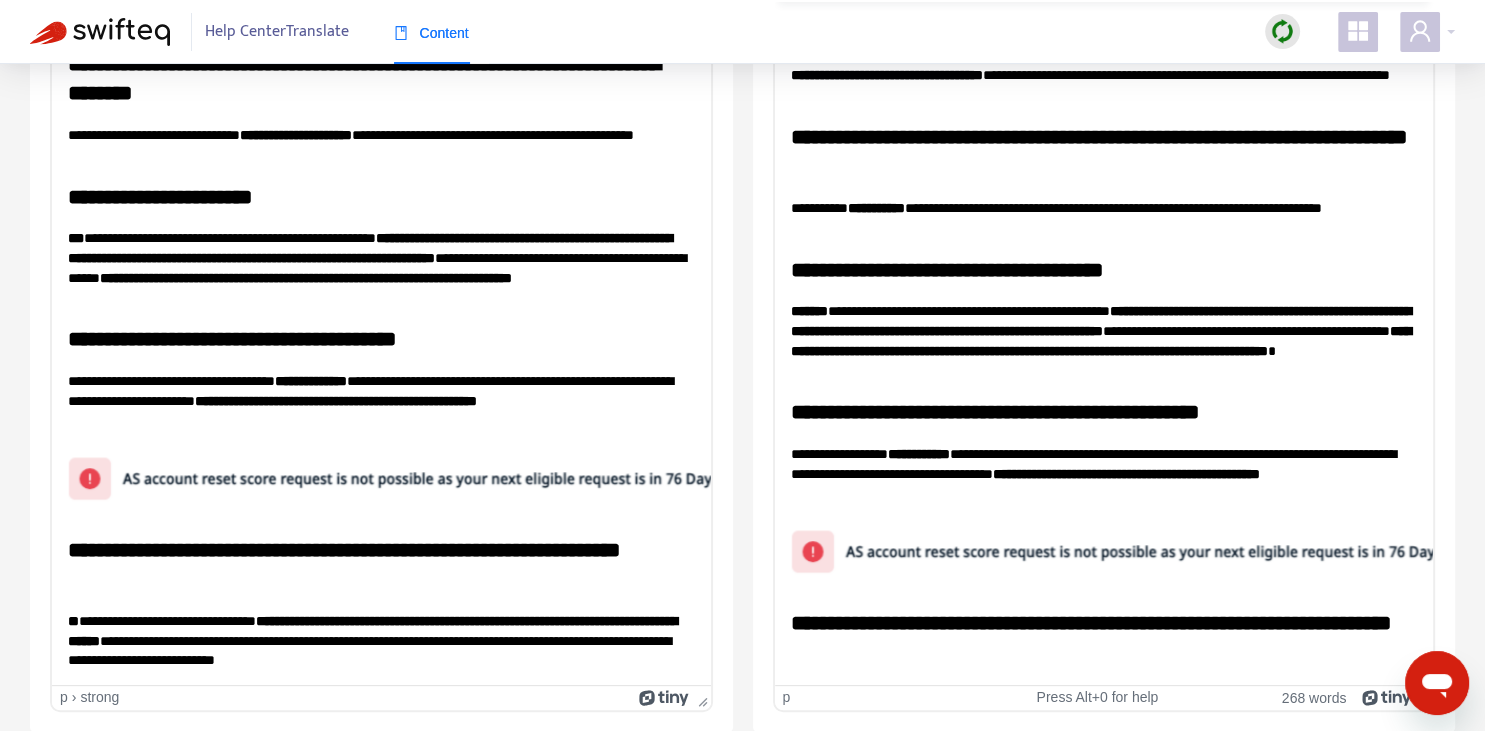 scroll, scrollTop: 0, scrollLeft: 0, axis: both 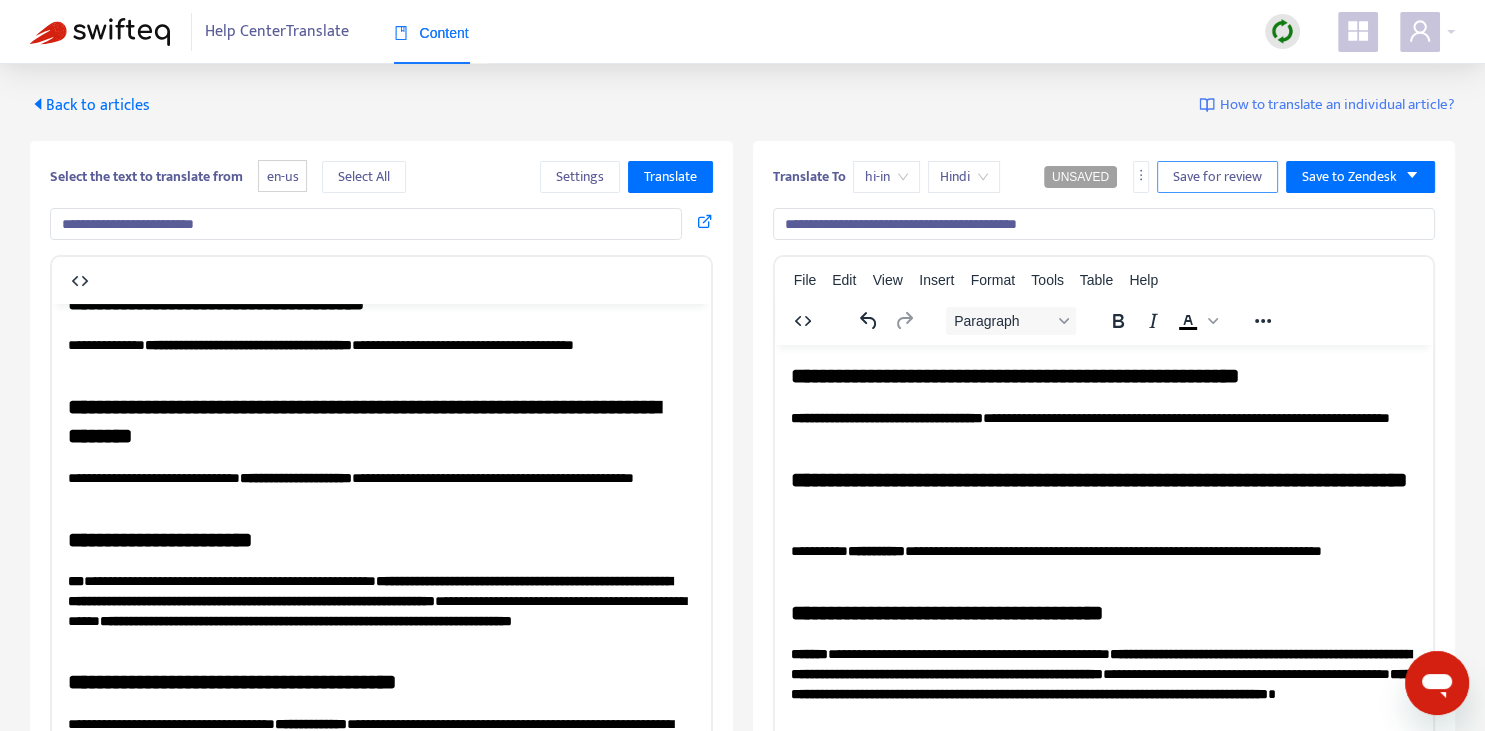 click on "Save for review" at bounding box center [1217, 177] 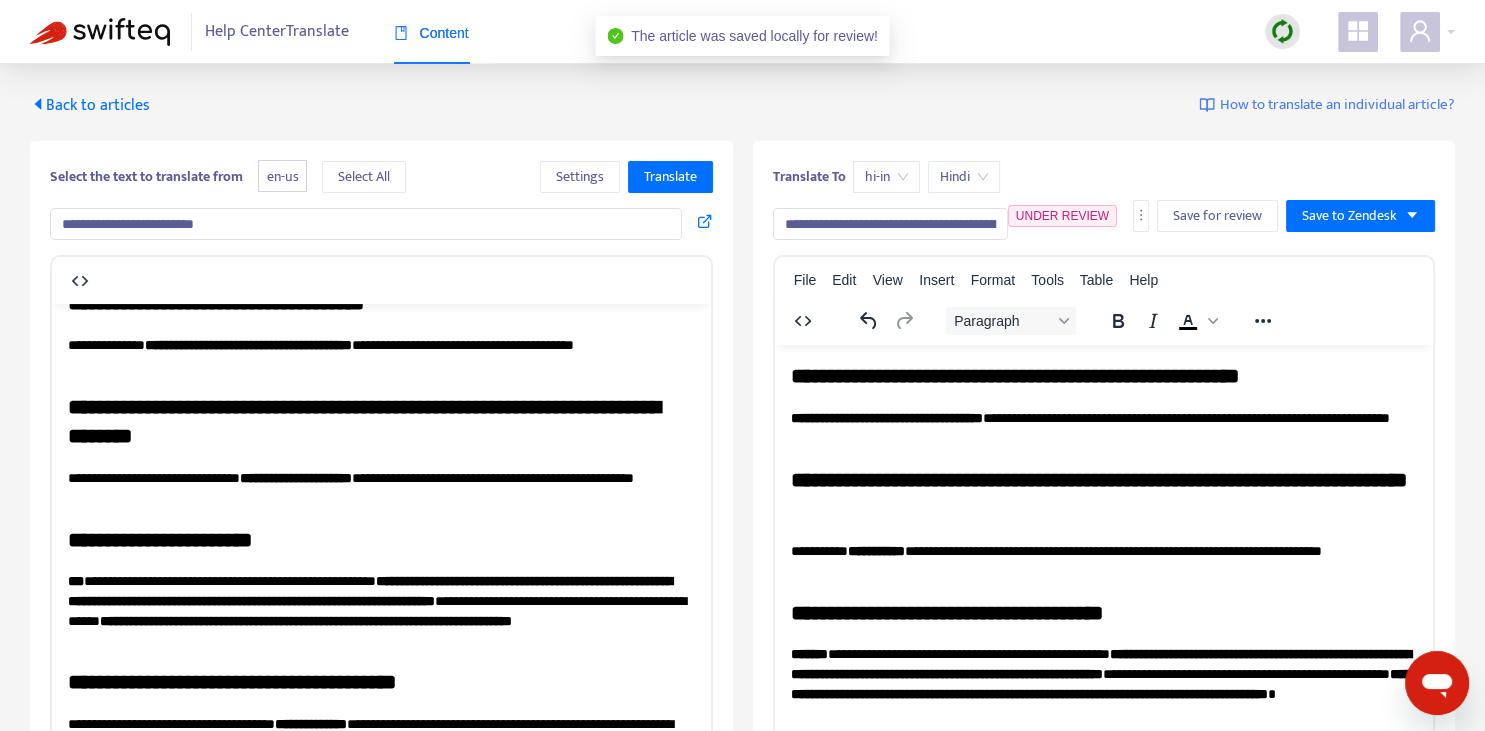 click on "Back to articles" at bounding box center (90, 105) 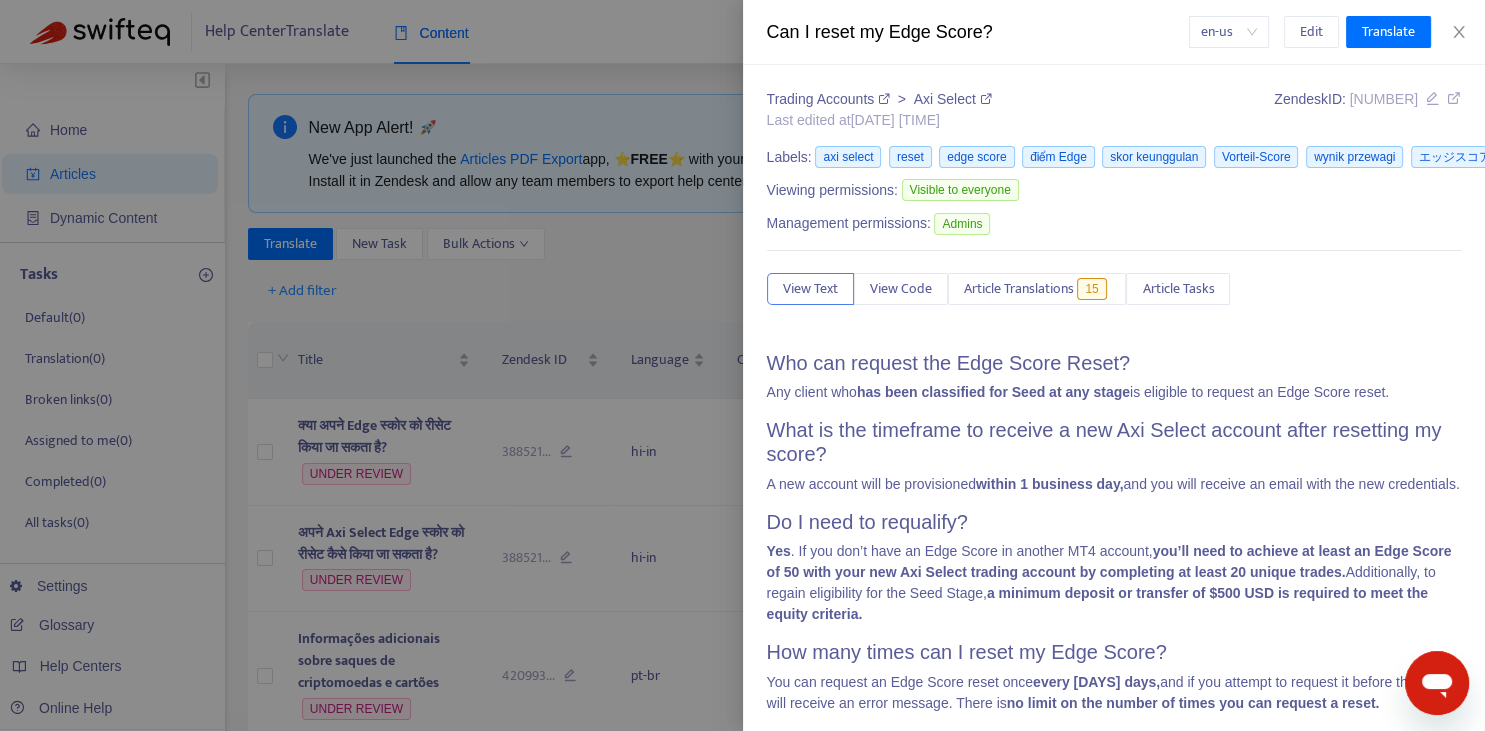 click at bounding box center [742, 365] 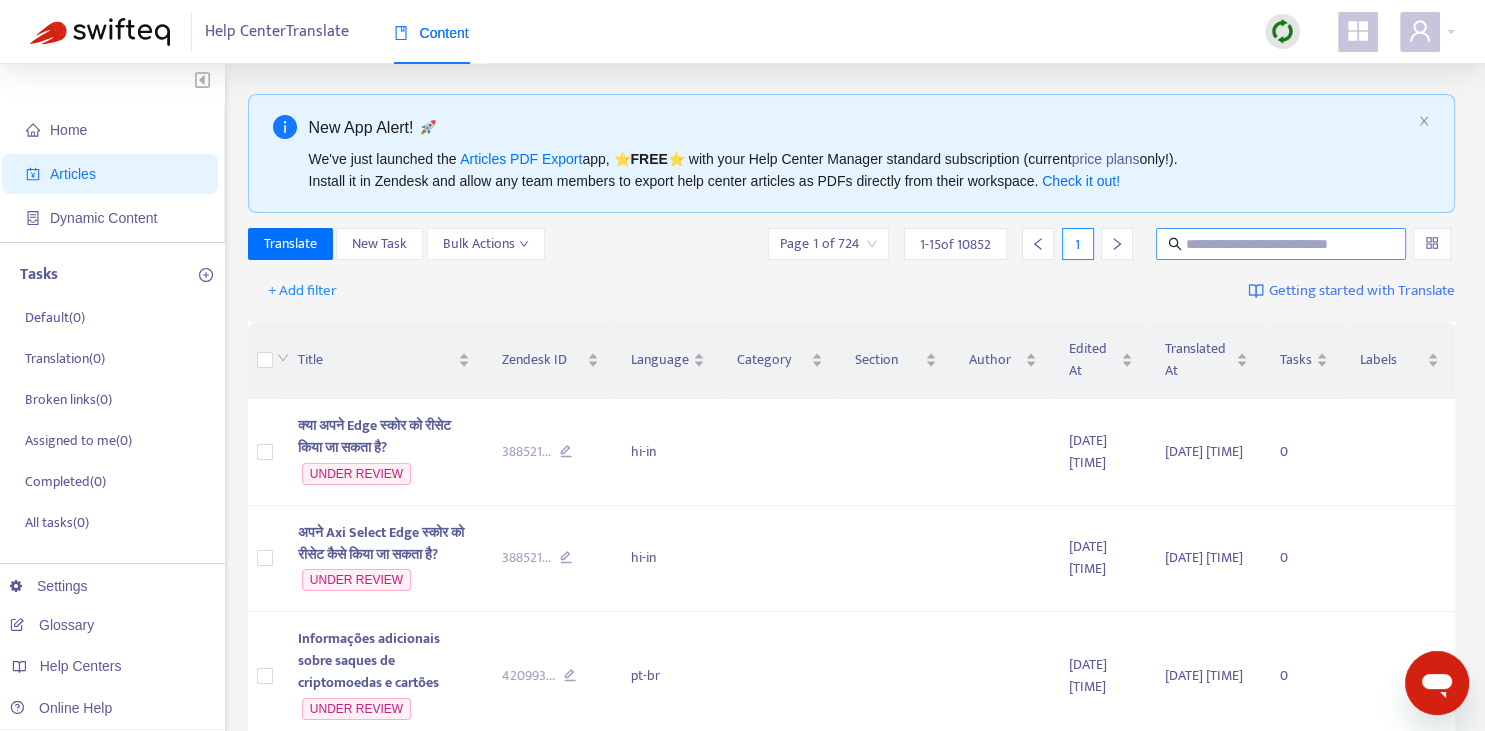 click at bounding box center [1282, 244] 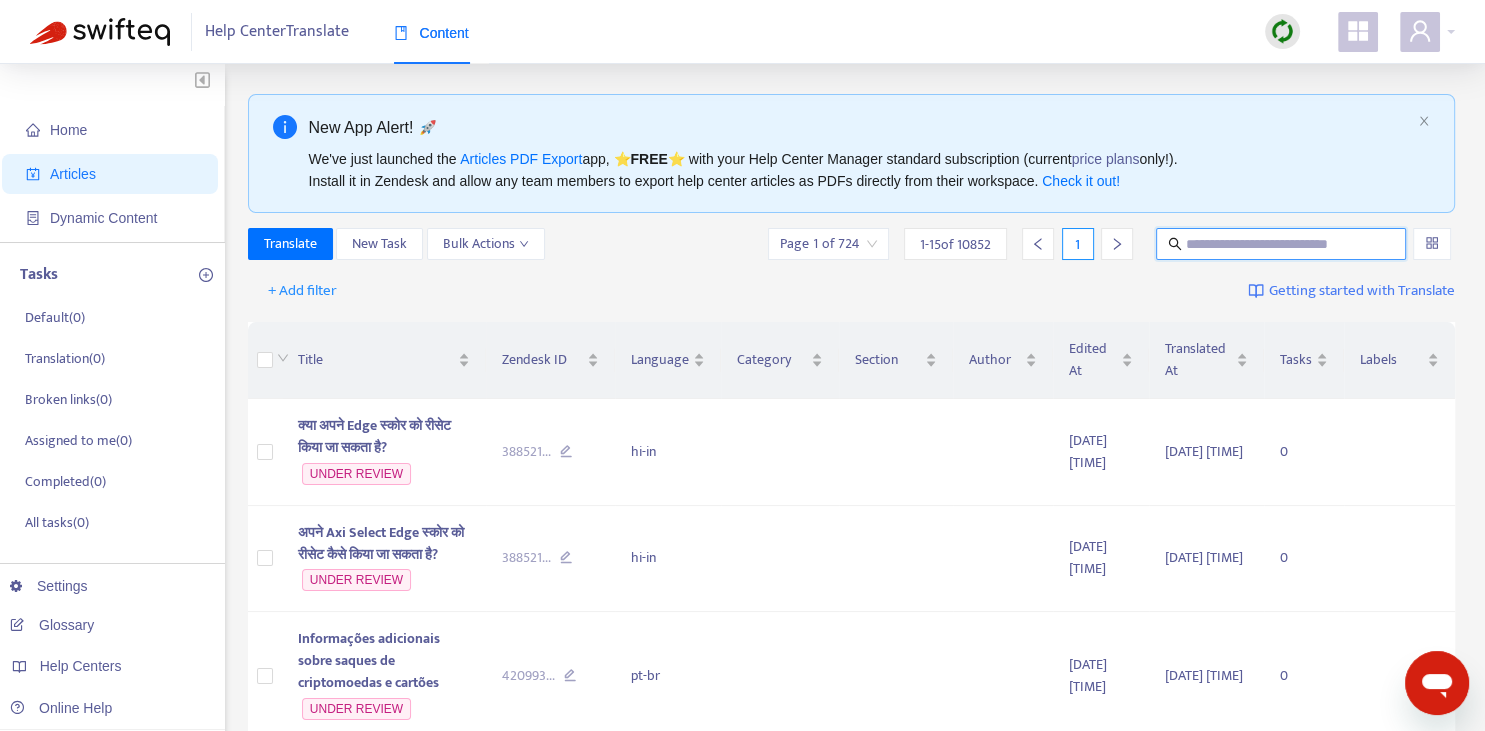 paste on "**********" 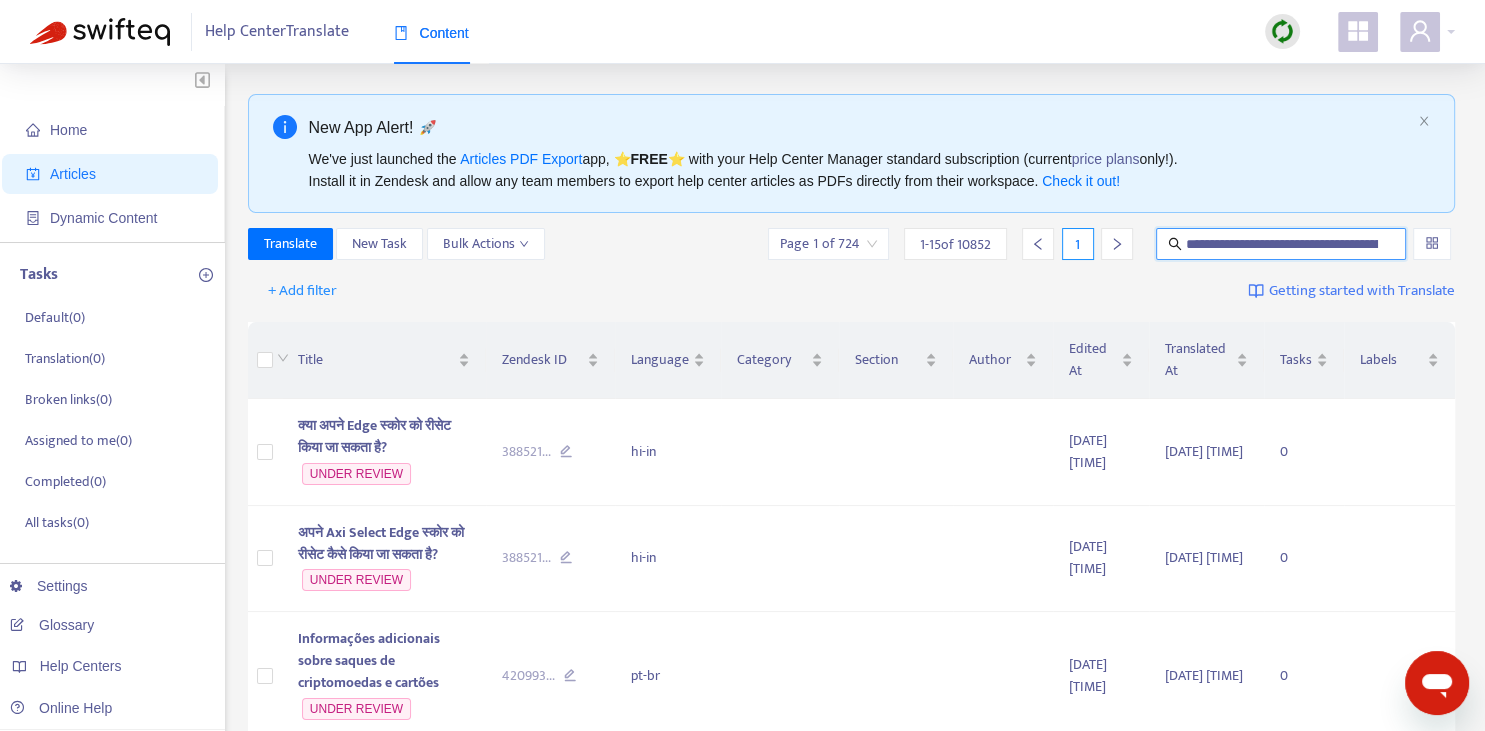 scroll, scrollTop: 0, scrollLeft: 236, axis: horizontal 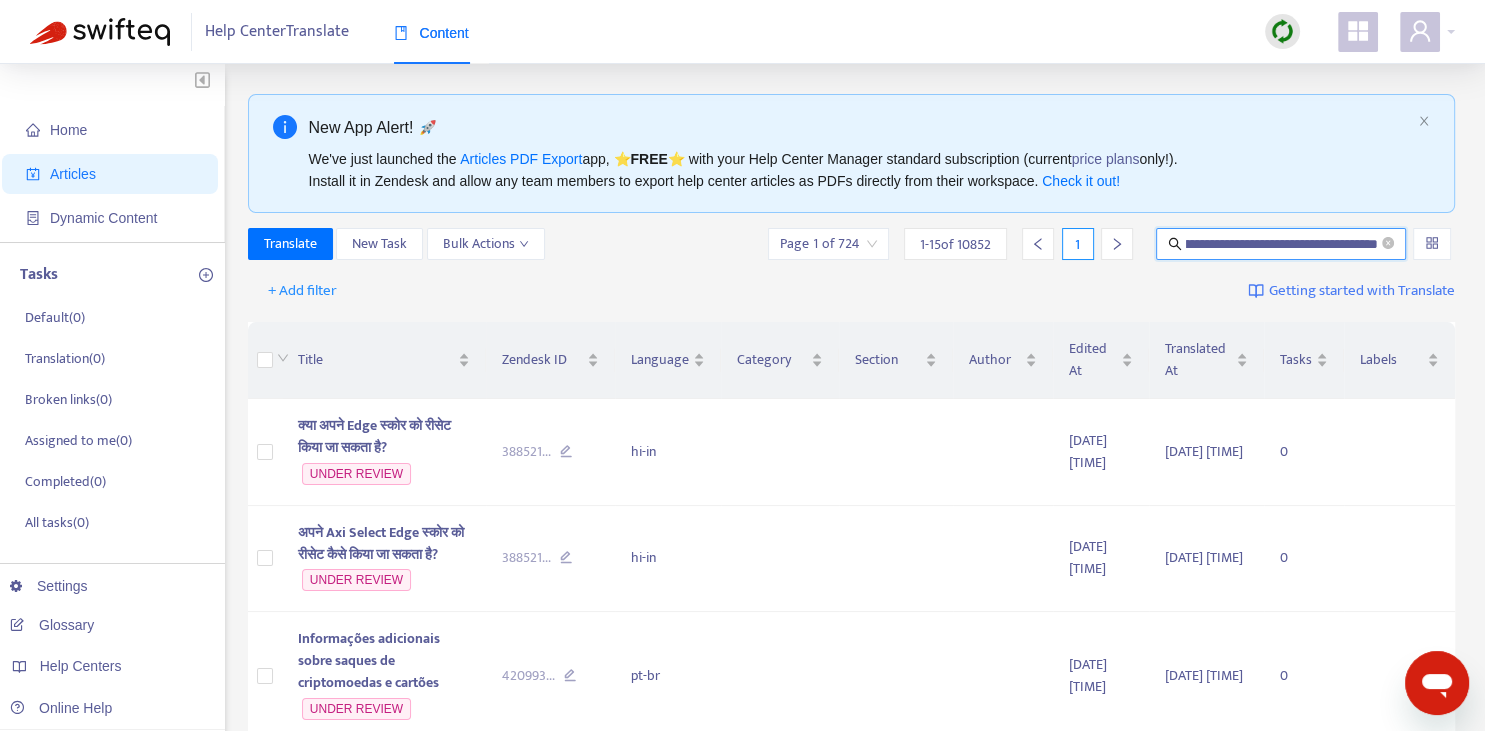type on "**********" 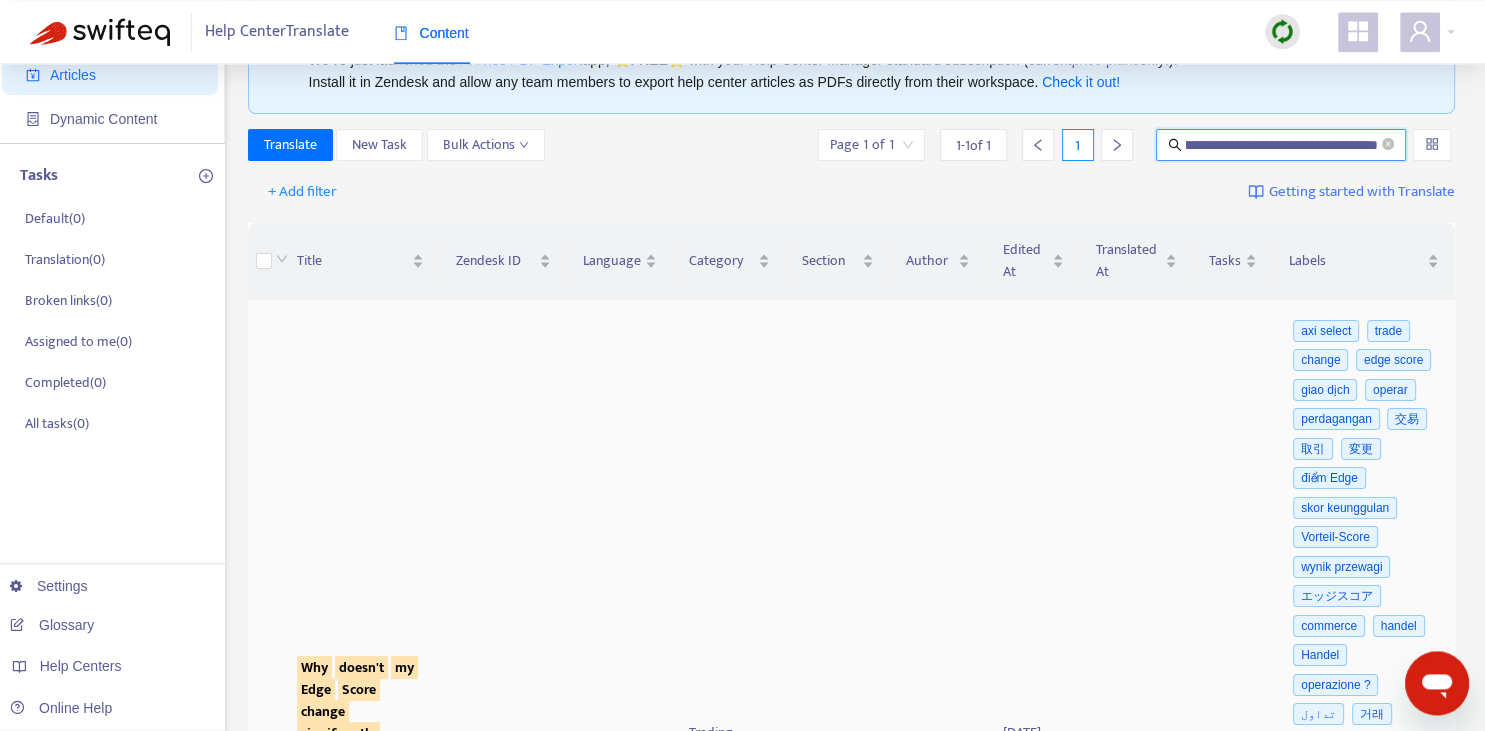scroll, scrollTop: 352, scrollLeft: 0, axis: vertical 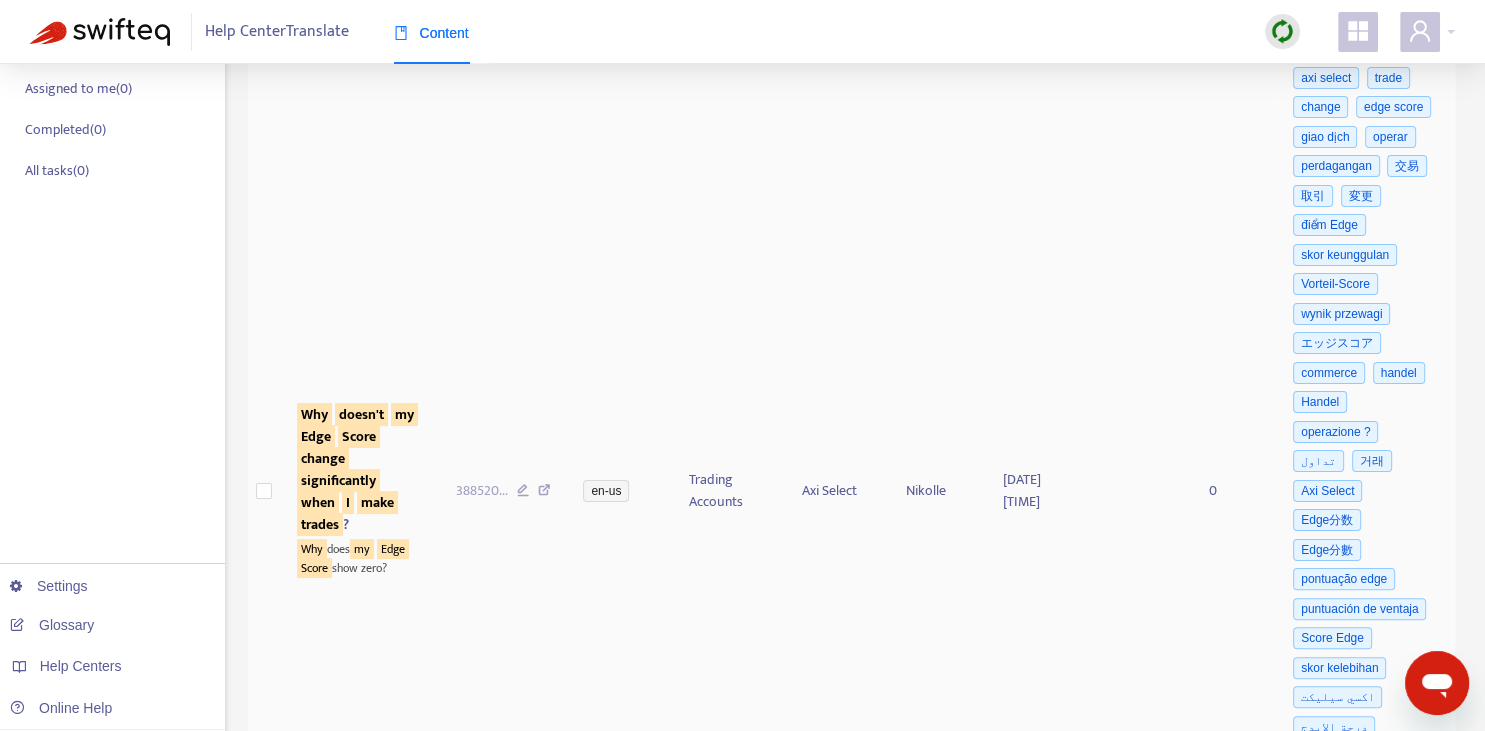 click on "Score" at bounding box center (359, 436) 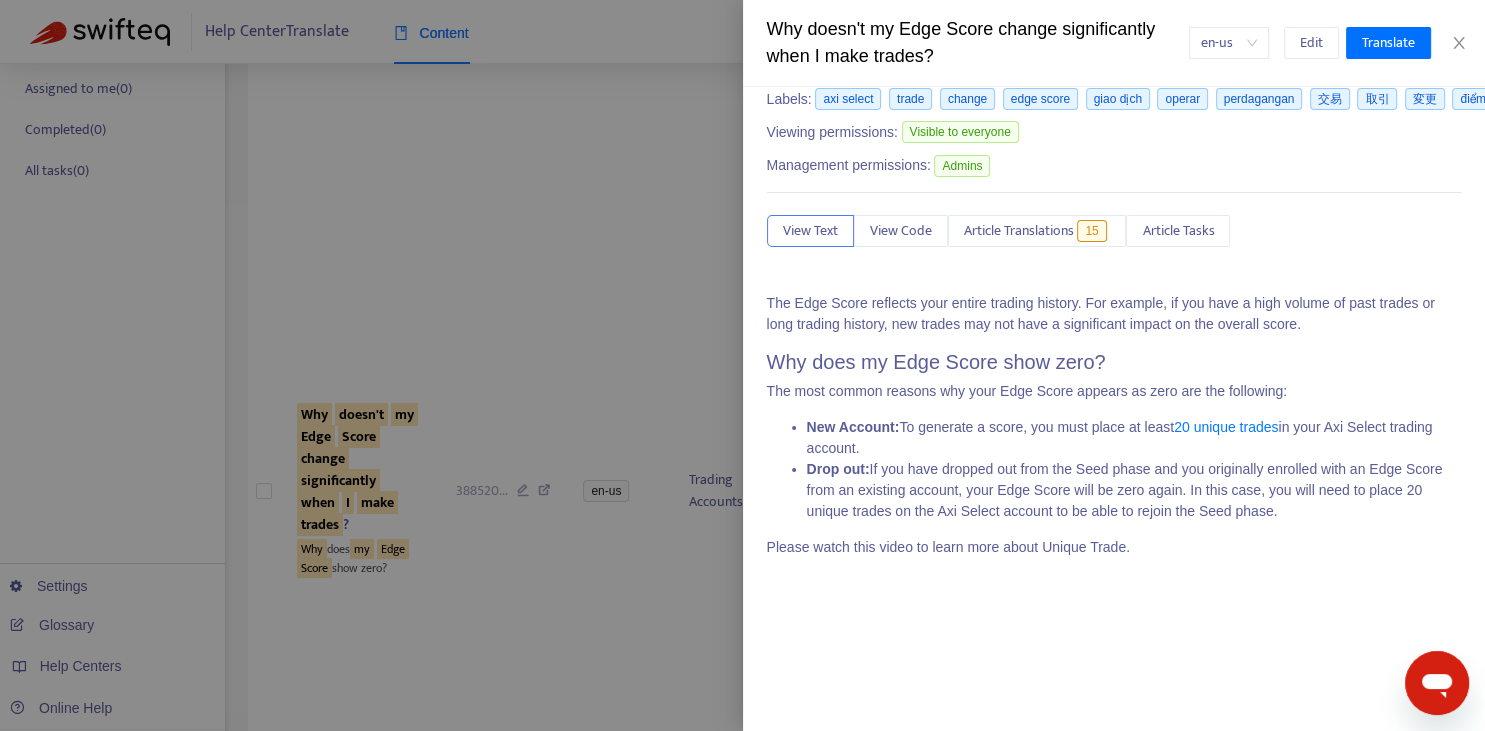 scroll, scrollTop: 0, scrollLeft: 0, axis: both 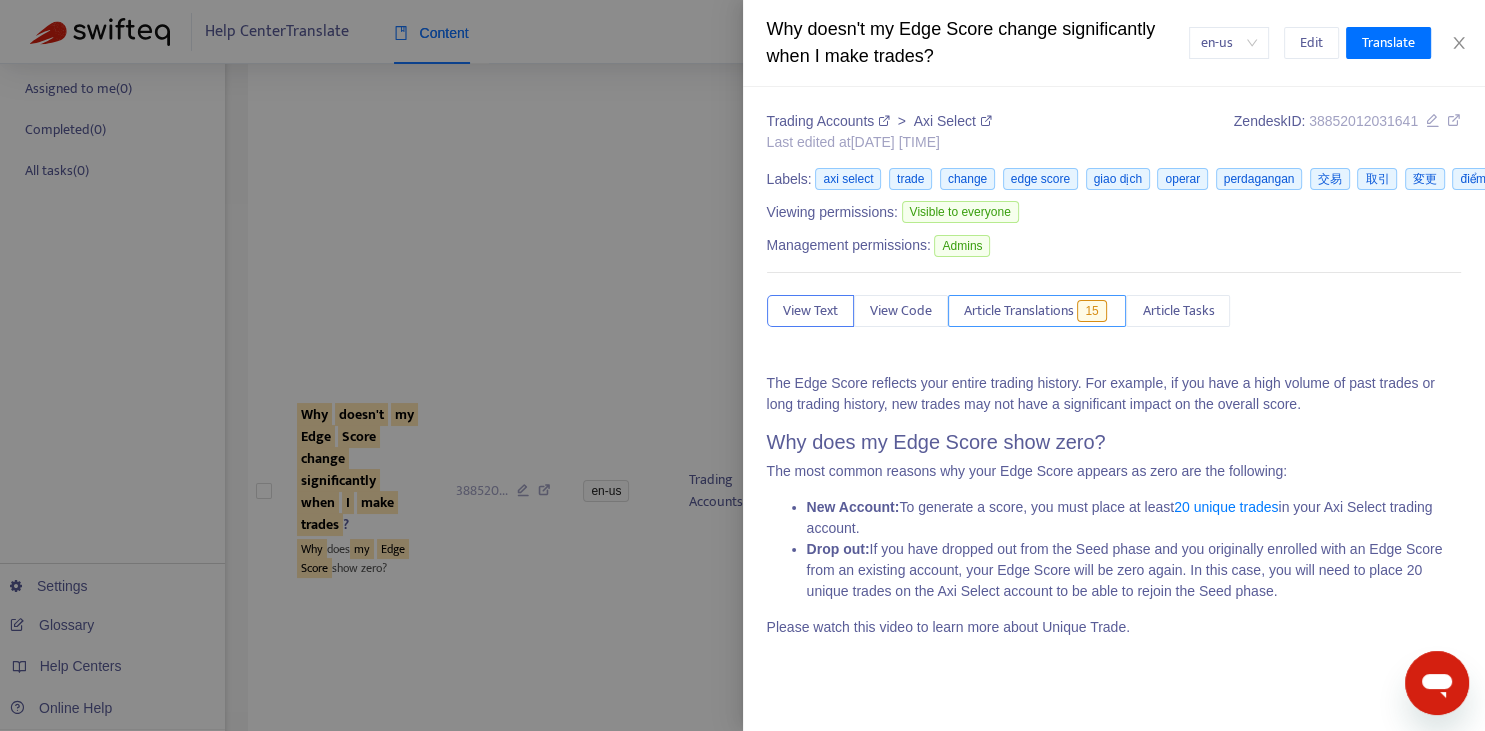 click on "Article Translations" at bounding box center (1019, 311) 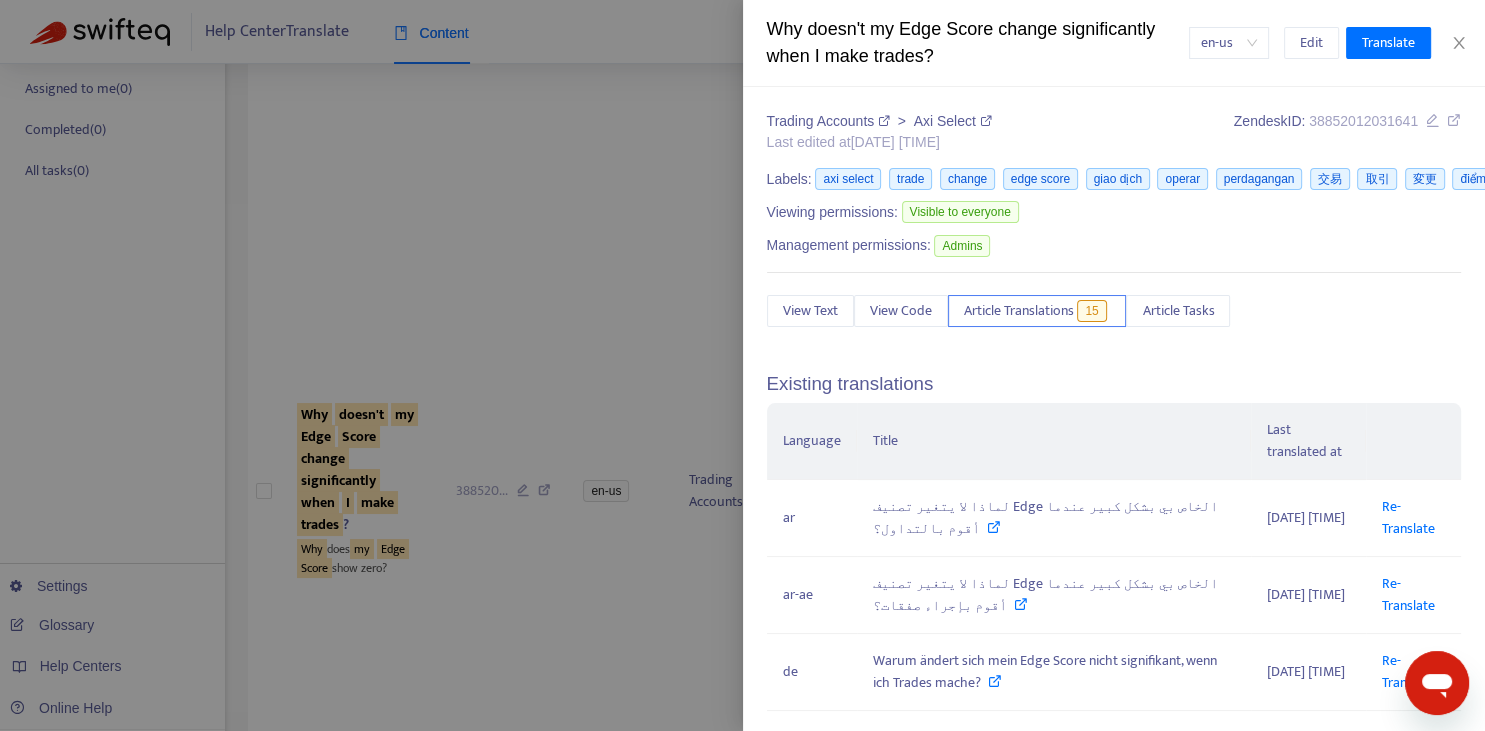 scroll, scrollTop: 220, scrollLeft: 0, axis: vertical 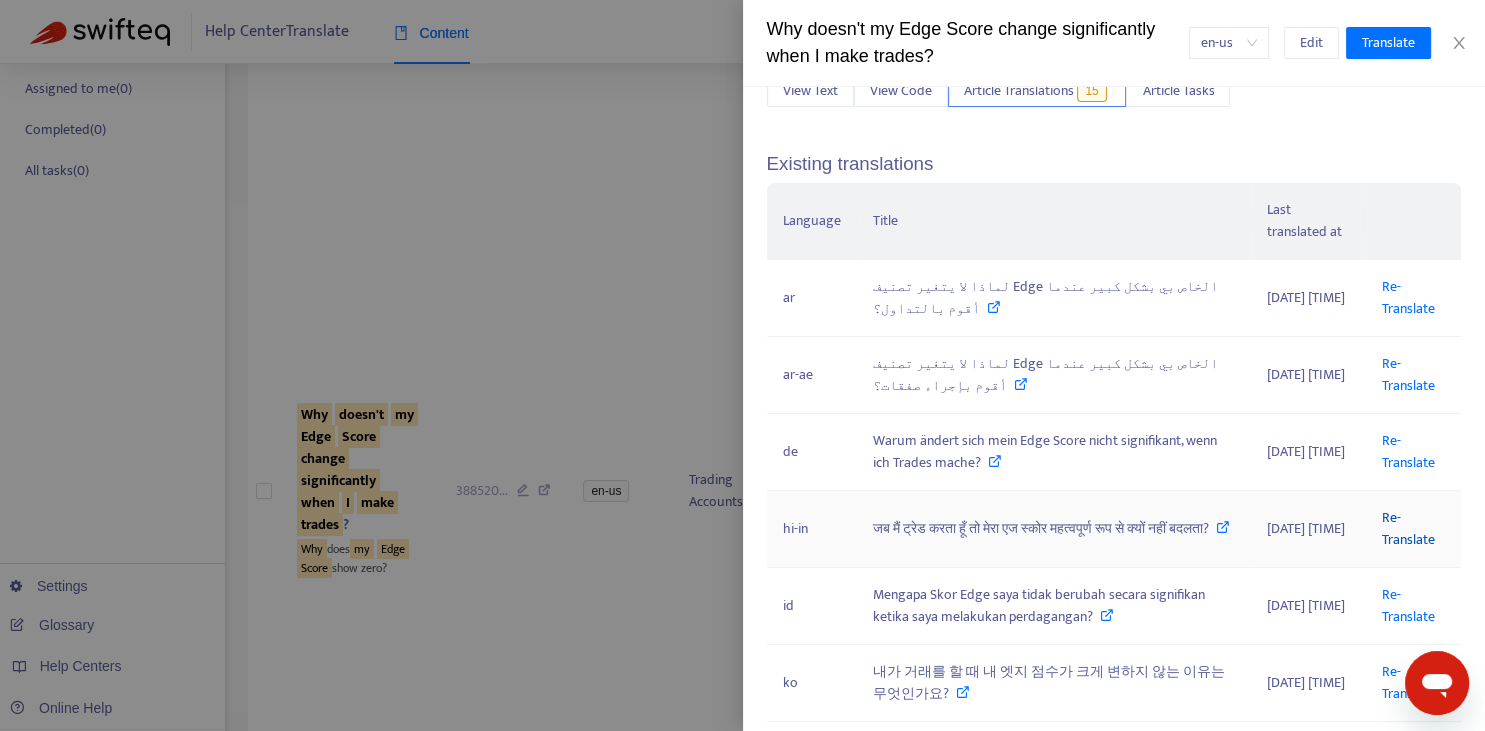 click on "Re-Translate" at bounding box center [1408, 528] 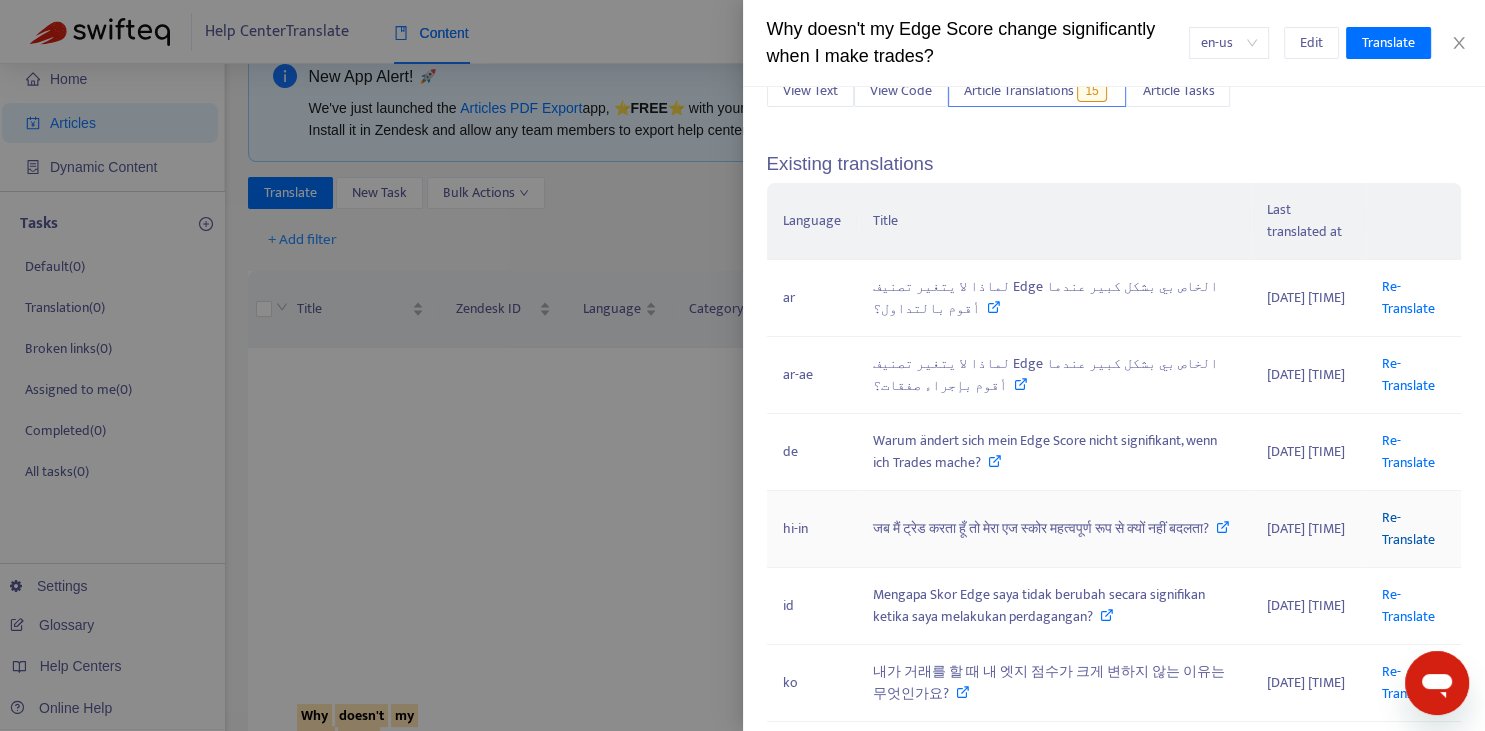 scroll, scrollTop: 0, scrollLeft: 236, axis: horizontal 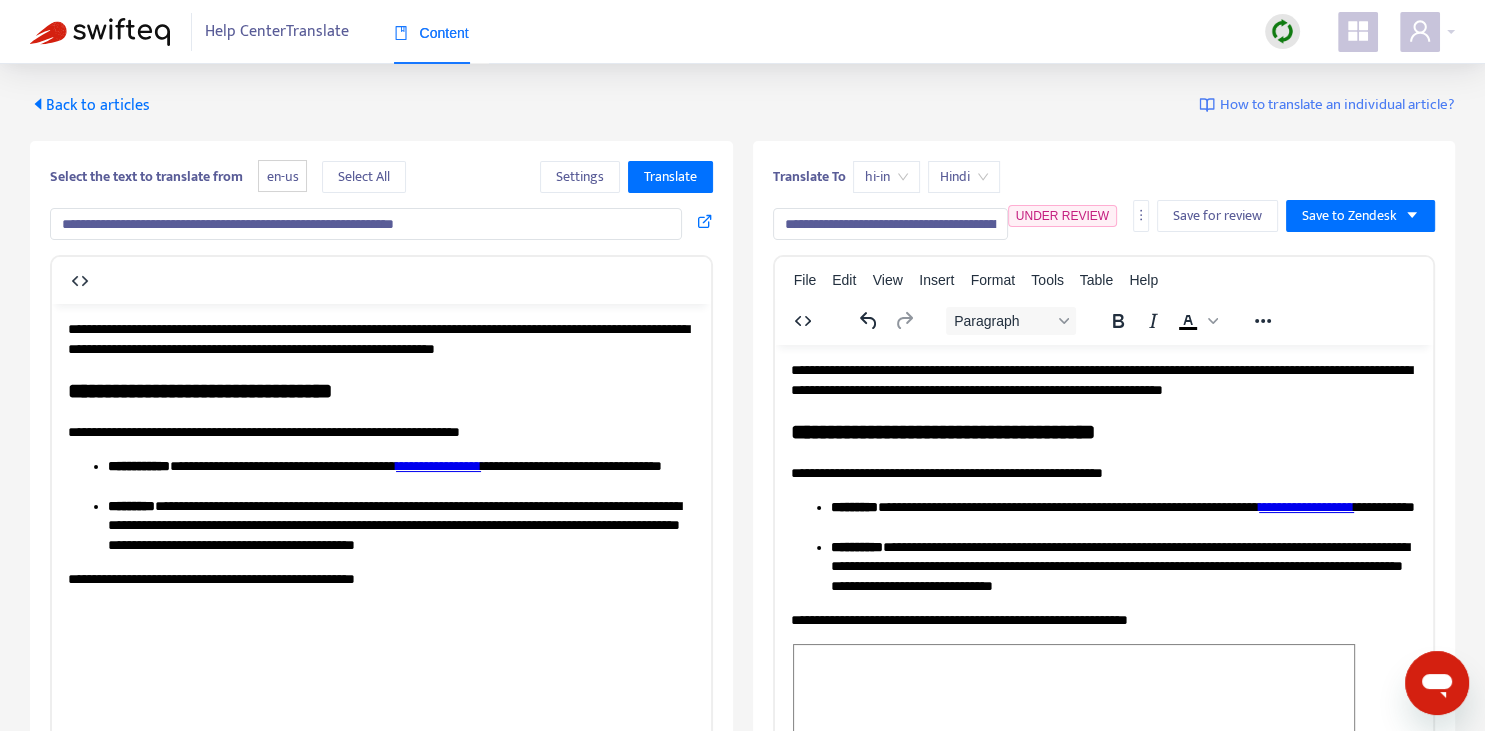 click on "**********" at bounding box center [890, 224] 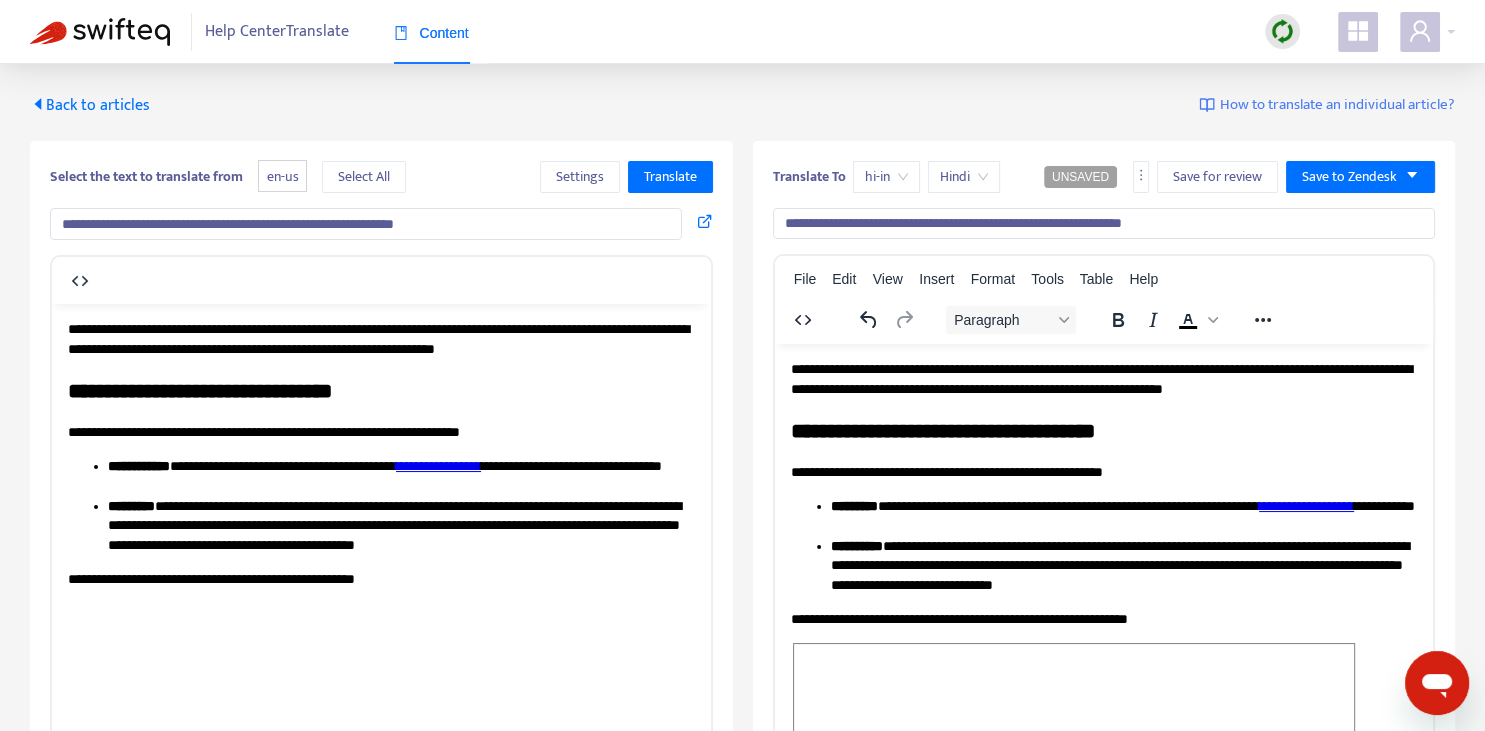 scroll, scrollTop: 0, scrollLeft: 0, axis: both 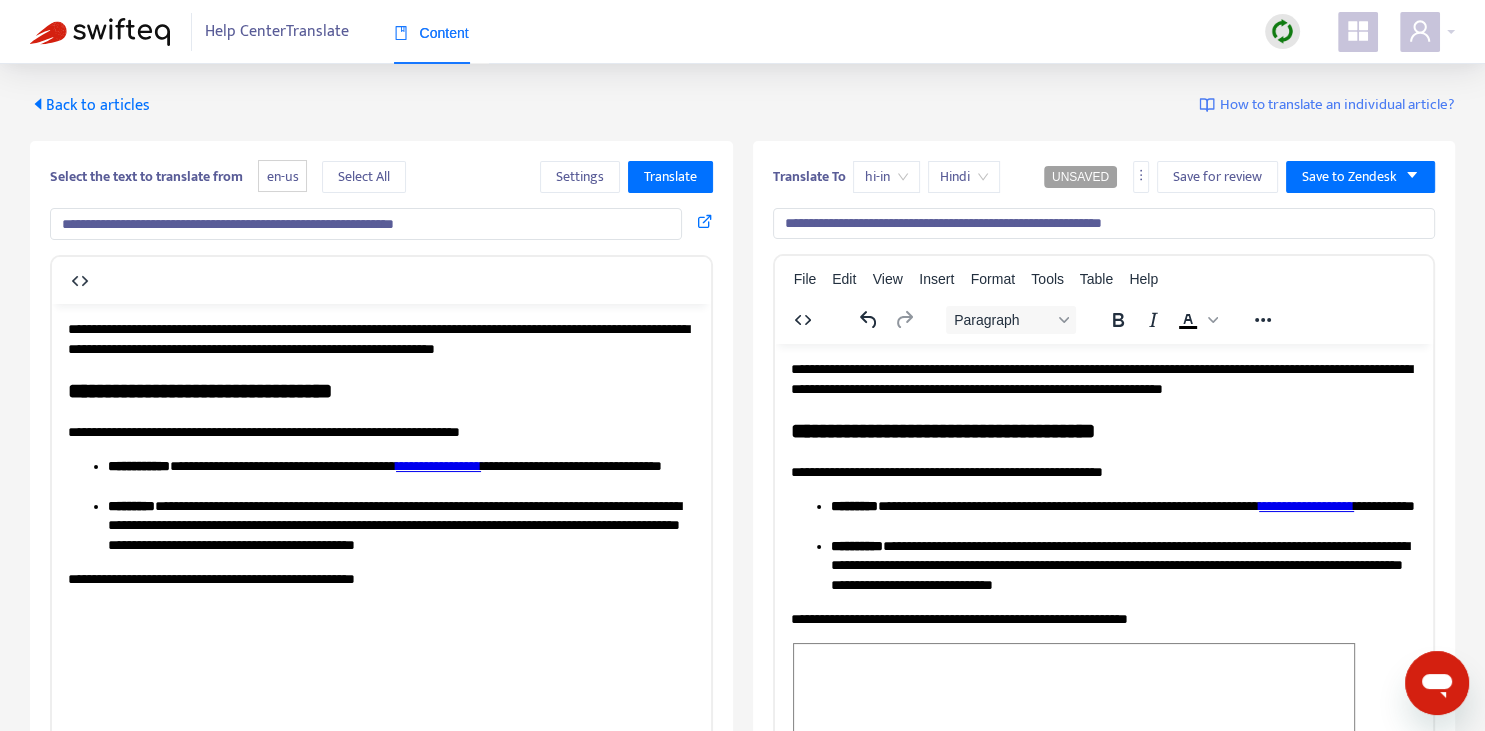 type on "**********" 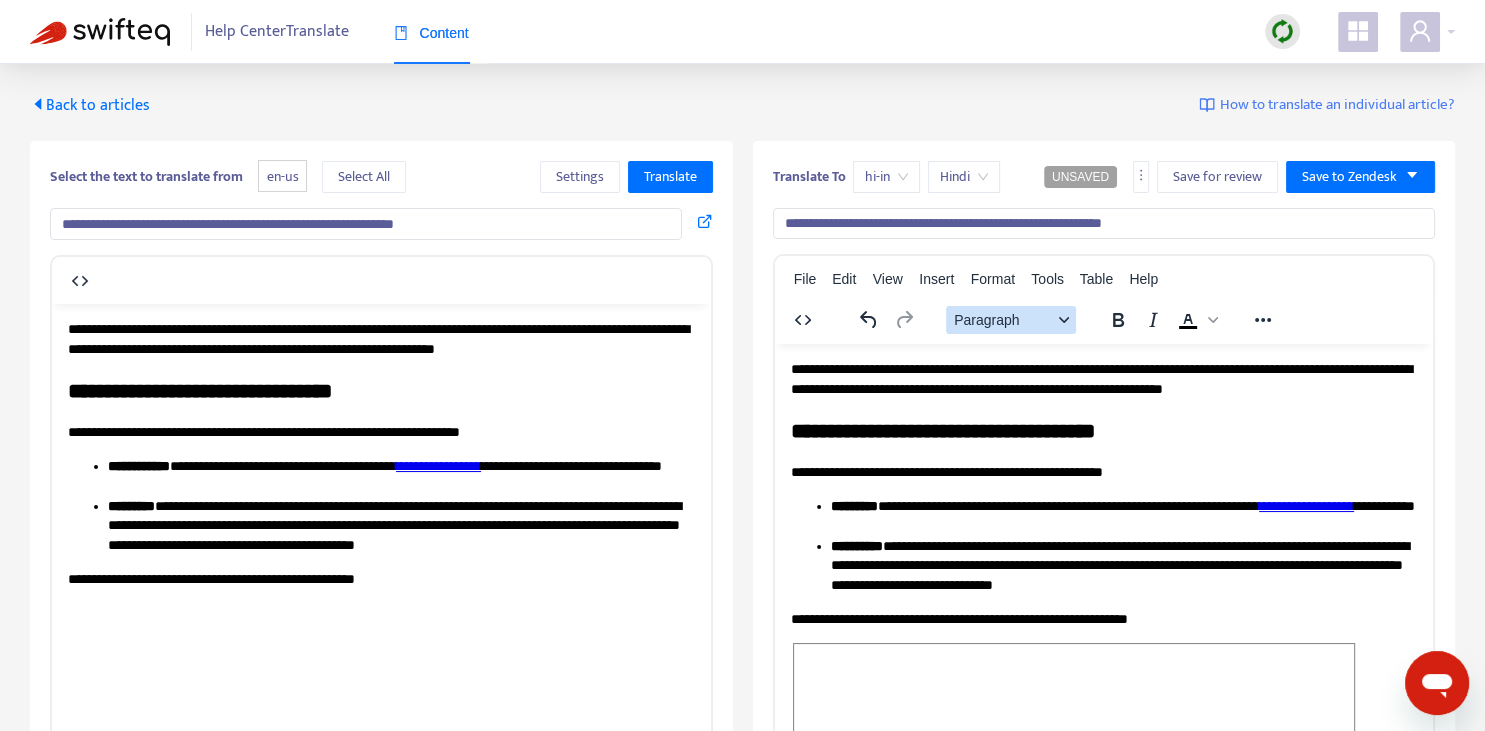 type 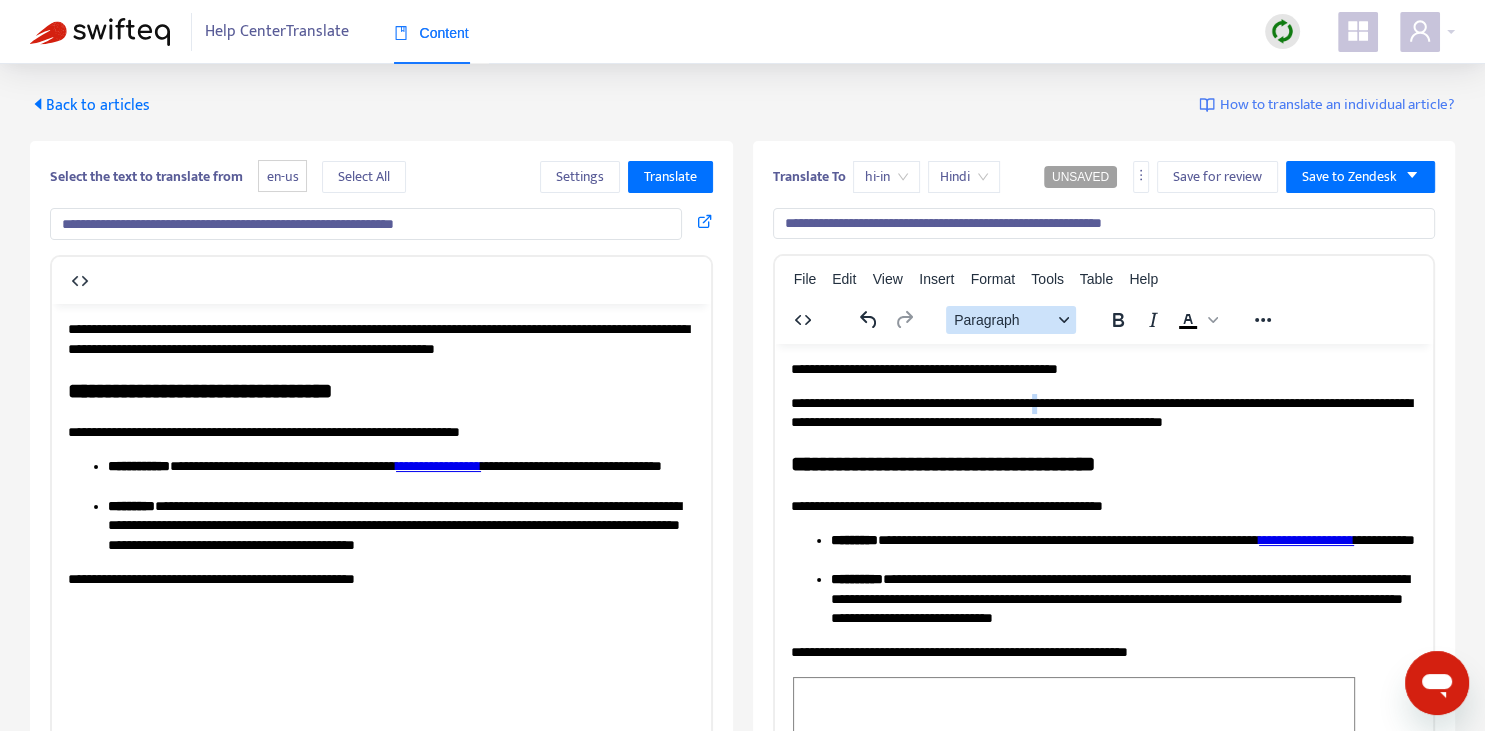 copy on "*" 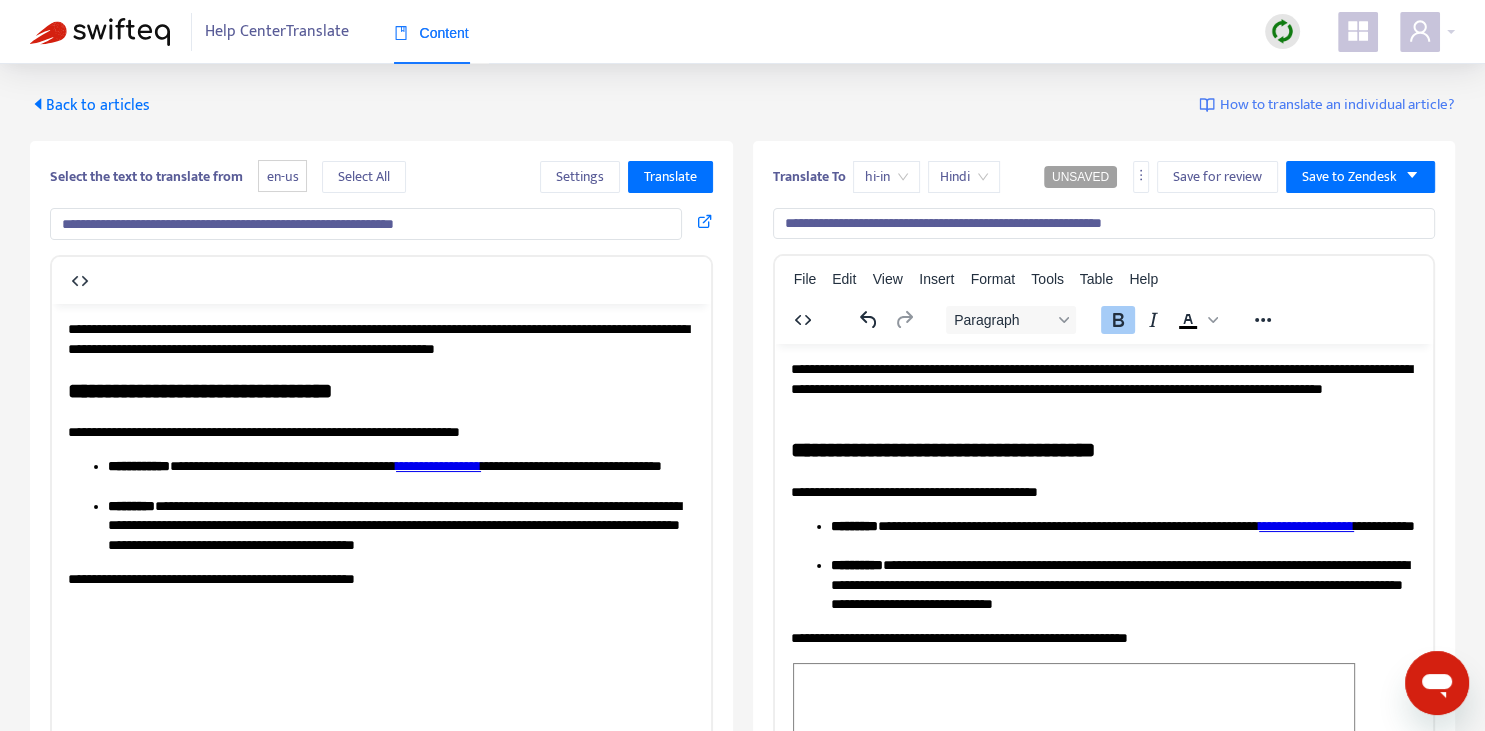 scroll, scrollTop: 281, scrollLeft: 0, axis: vertical 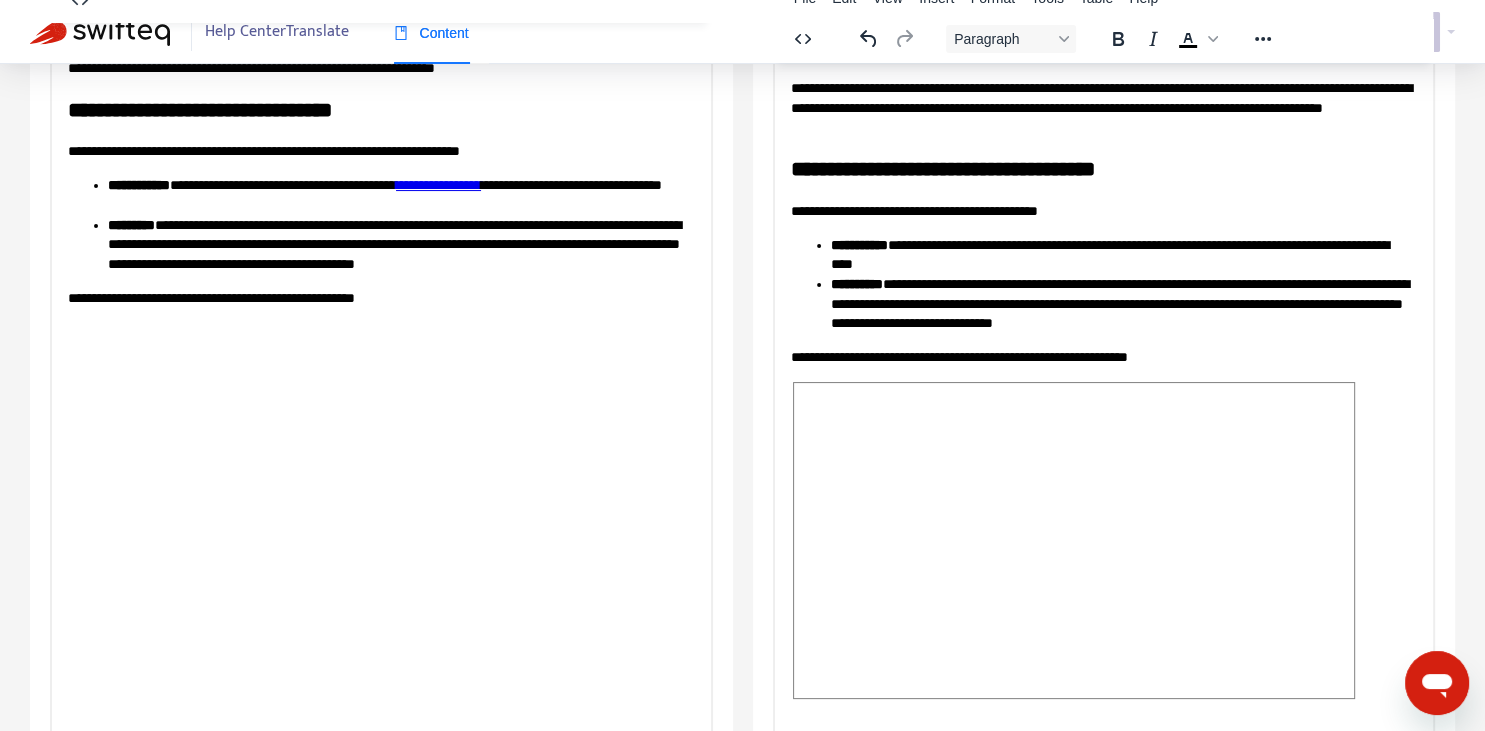 click on "**********" at bounding box center (438, 184) 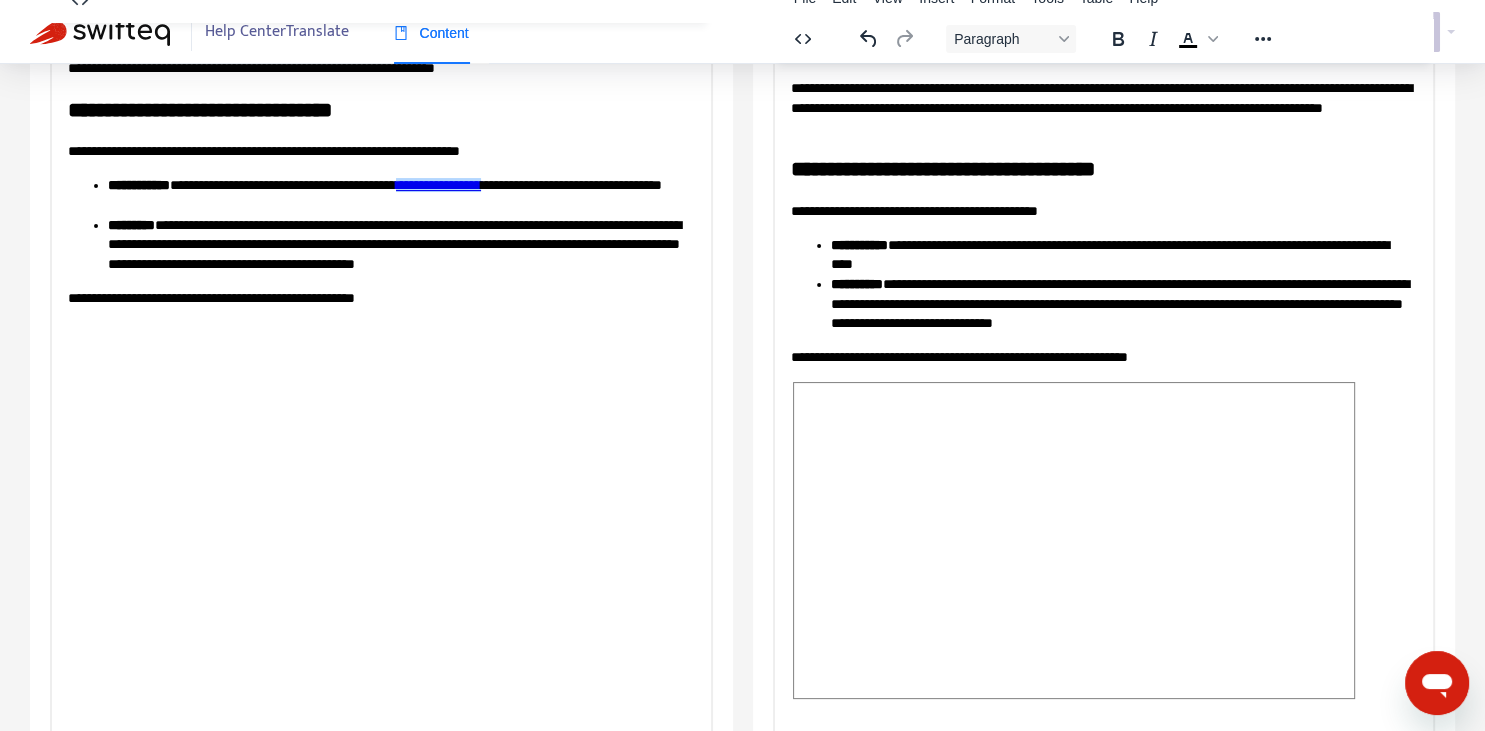 click on "**********" at bounding box center (1123, 256) 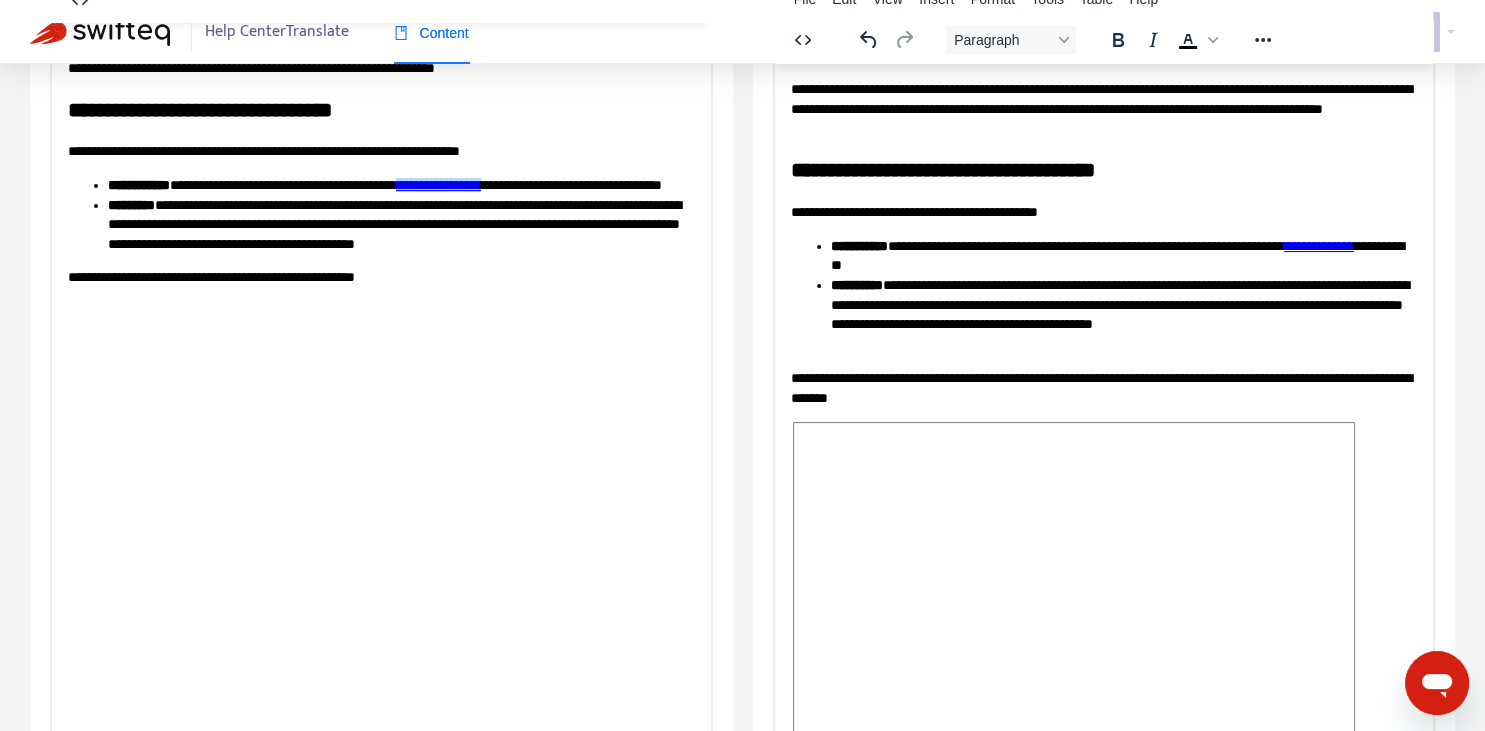 scroll, scrollTop: 0, scrollLeft: 0, axis: both 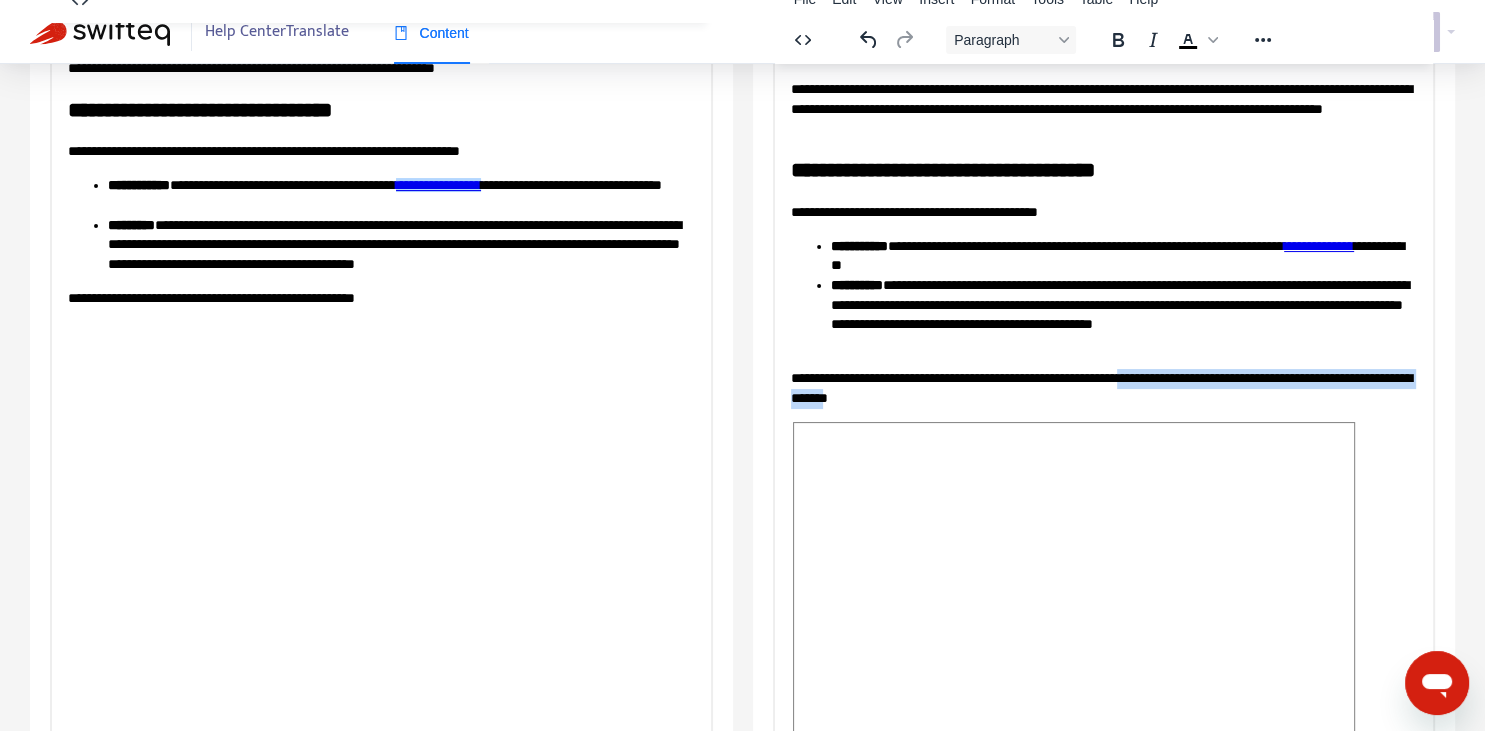 type 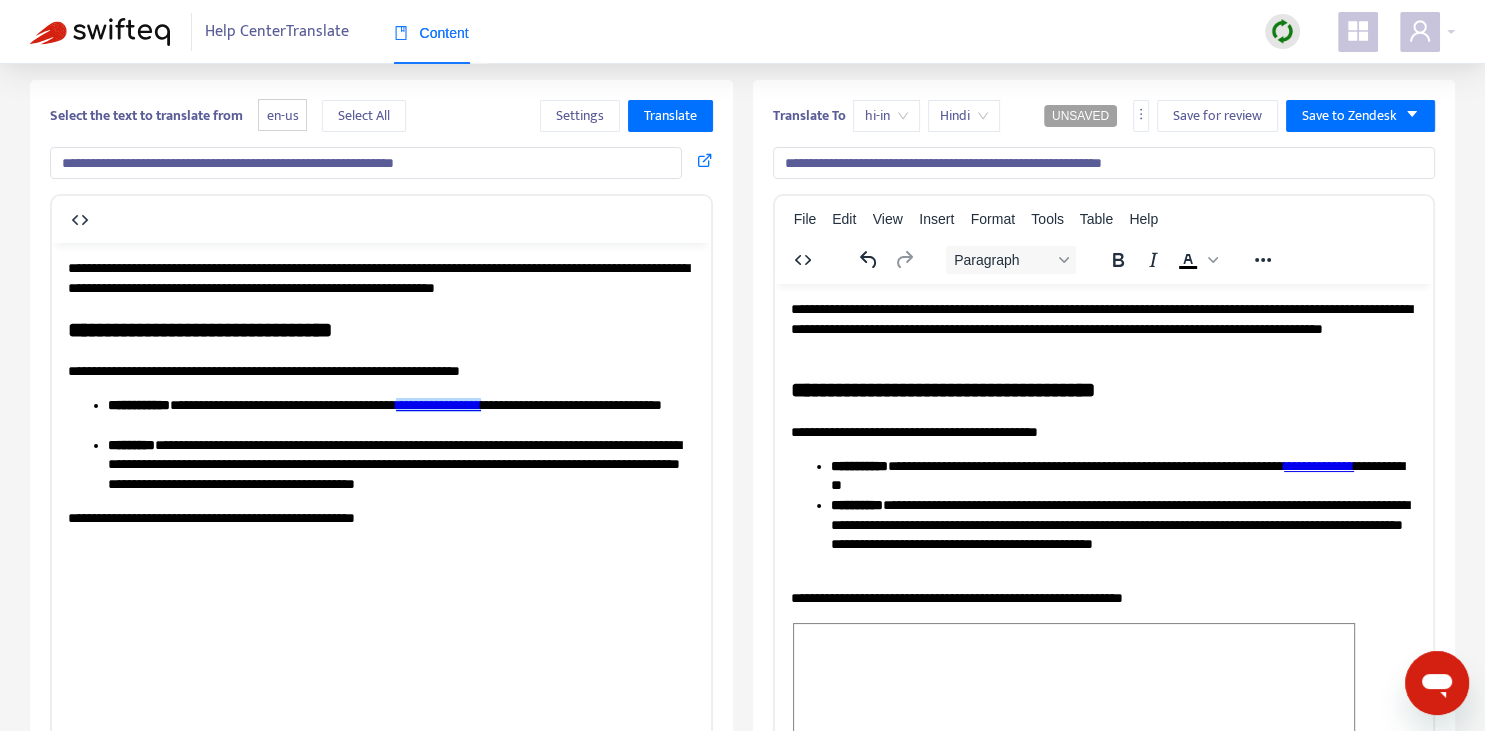 scroll, scrollTop: 0, scrollLeft: 0, axis: both 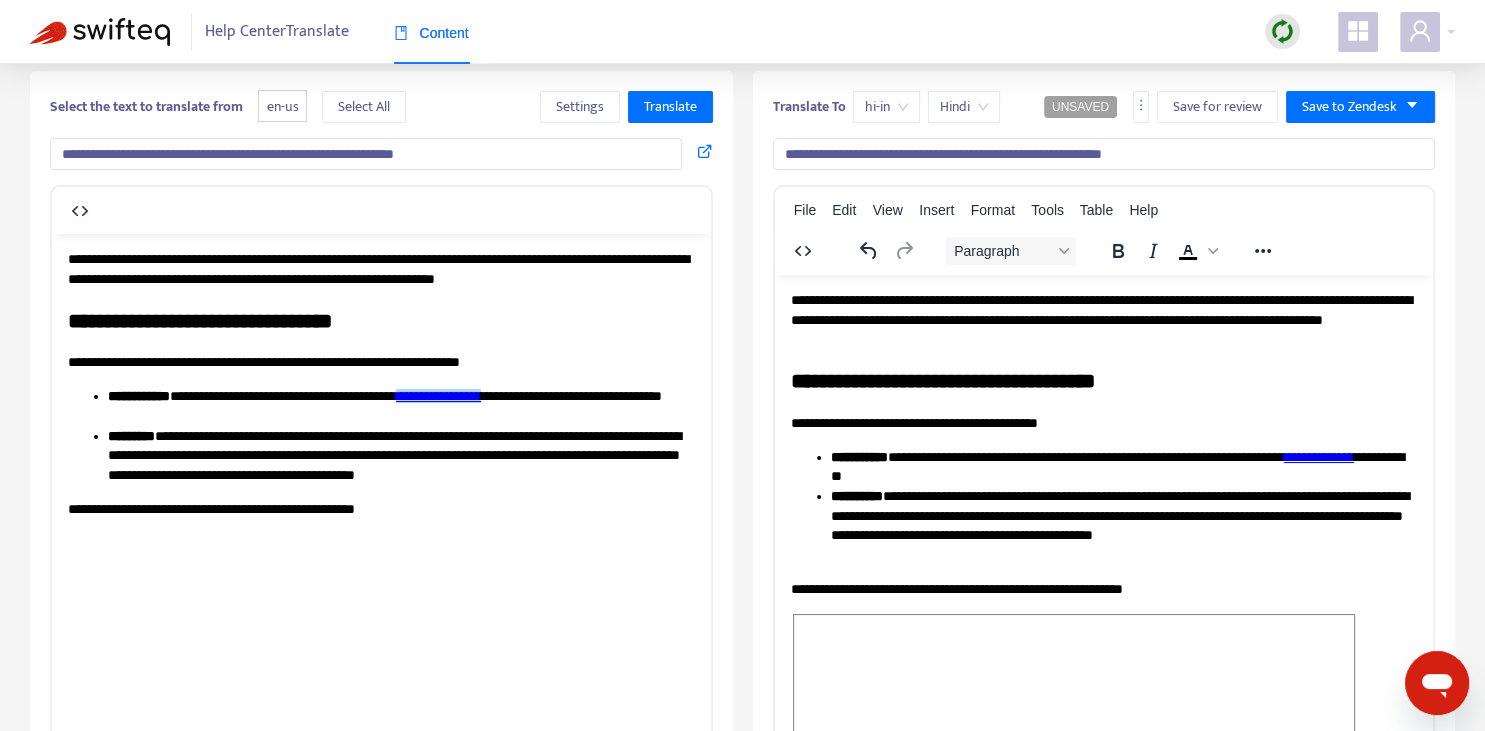 click on "**********" at bounding box center [1123, 467] 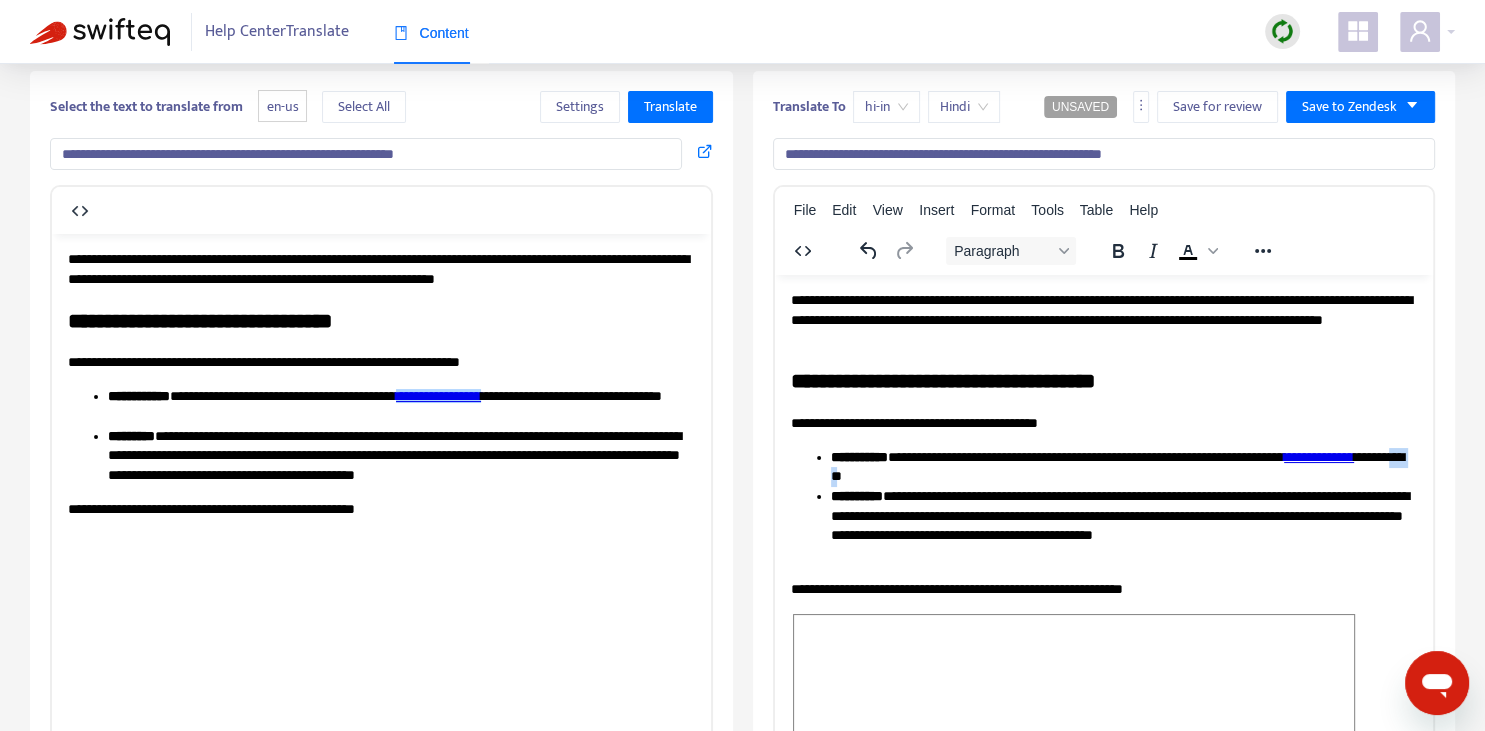 click on "**********" at bounding box center (1123, 467) 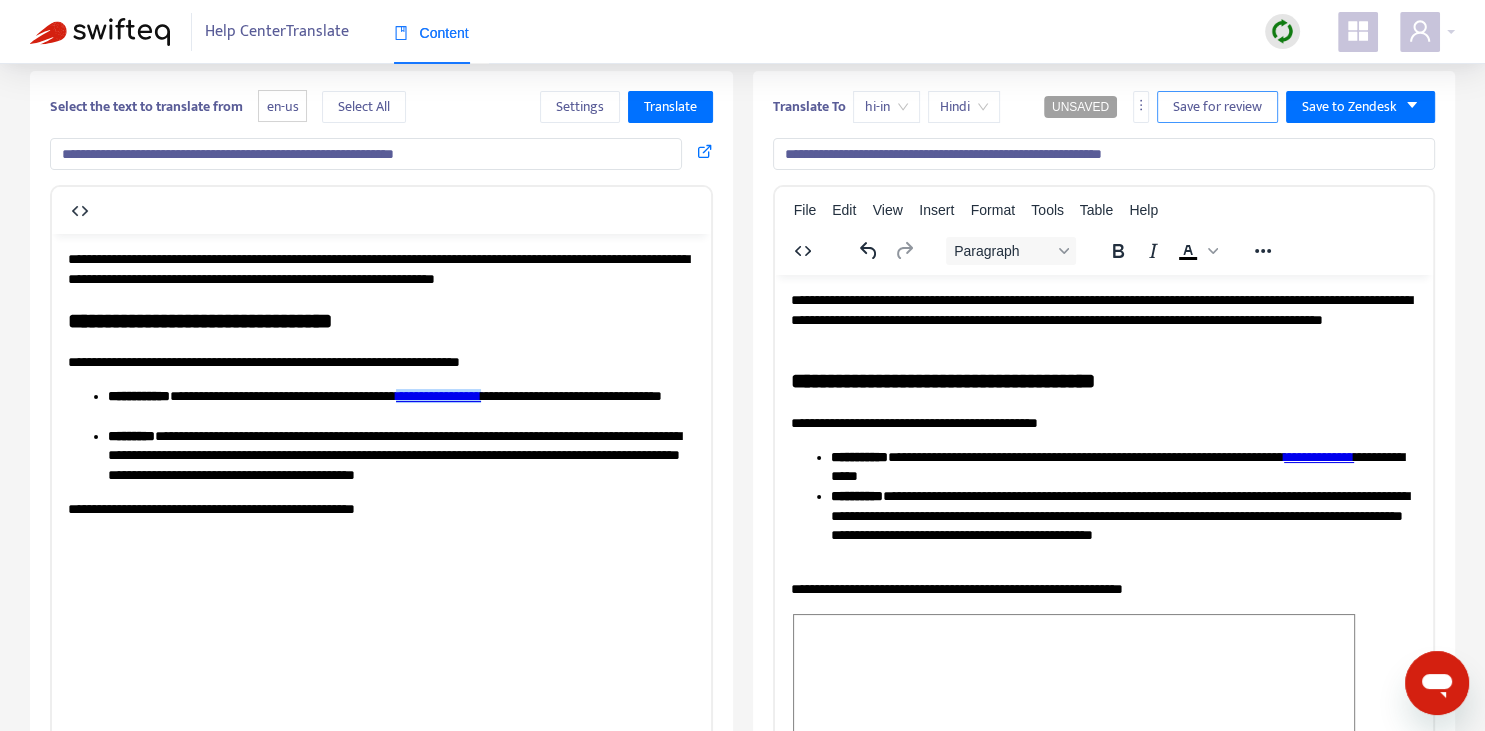 click on "Save for review" at bounding box center (1217, 107) 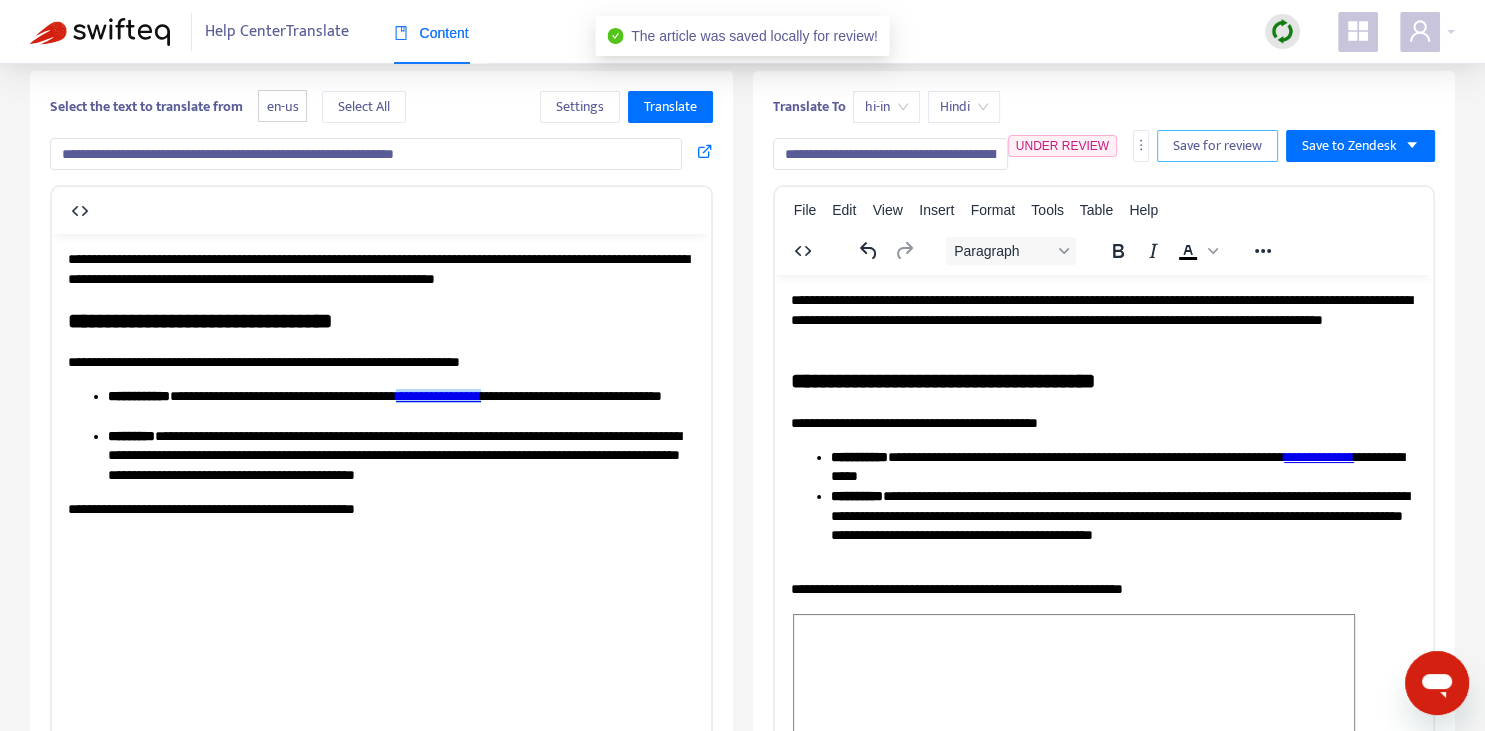 scroll, scrollTop: 0, scrollLeft: 0, axis: both 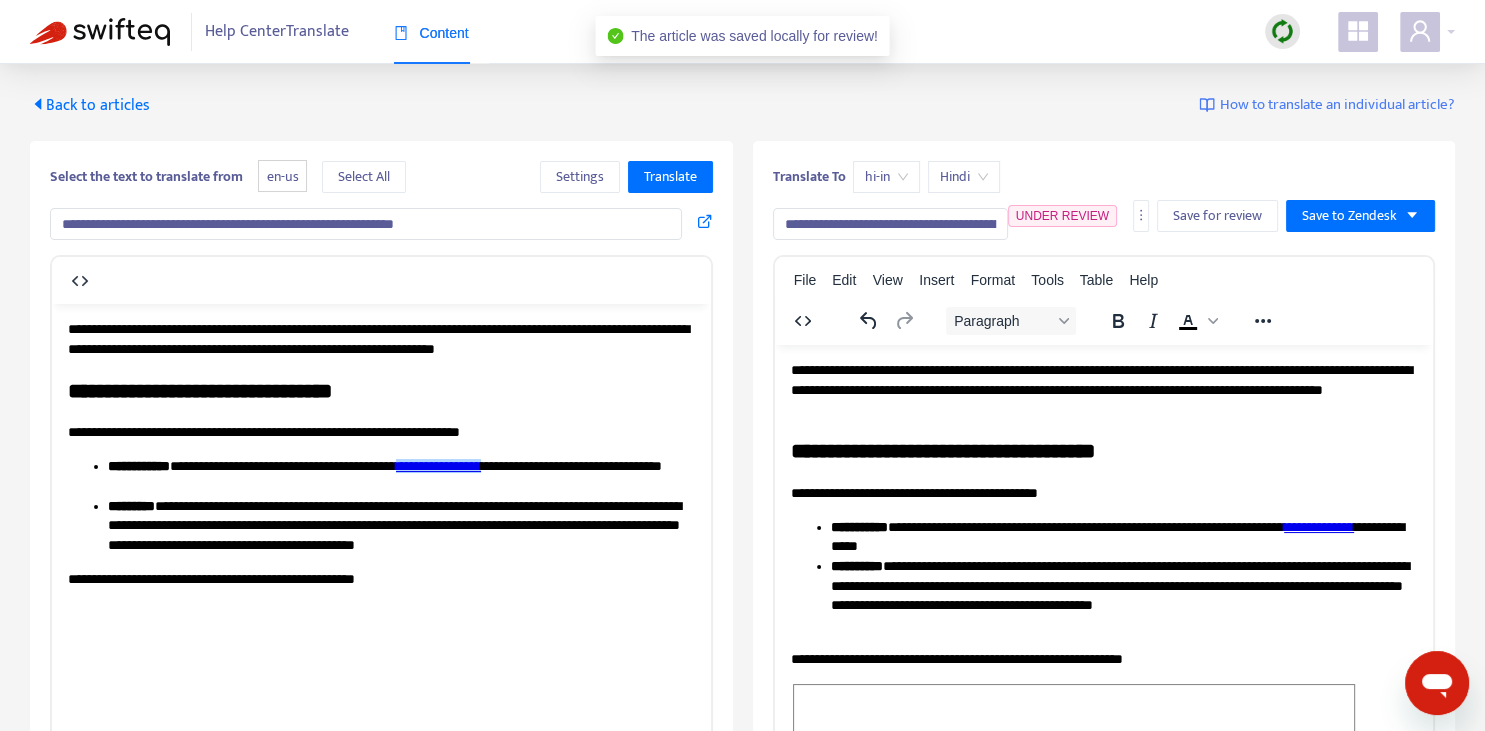 click on "Back to articles" at bounding box center (90, 105) 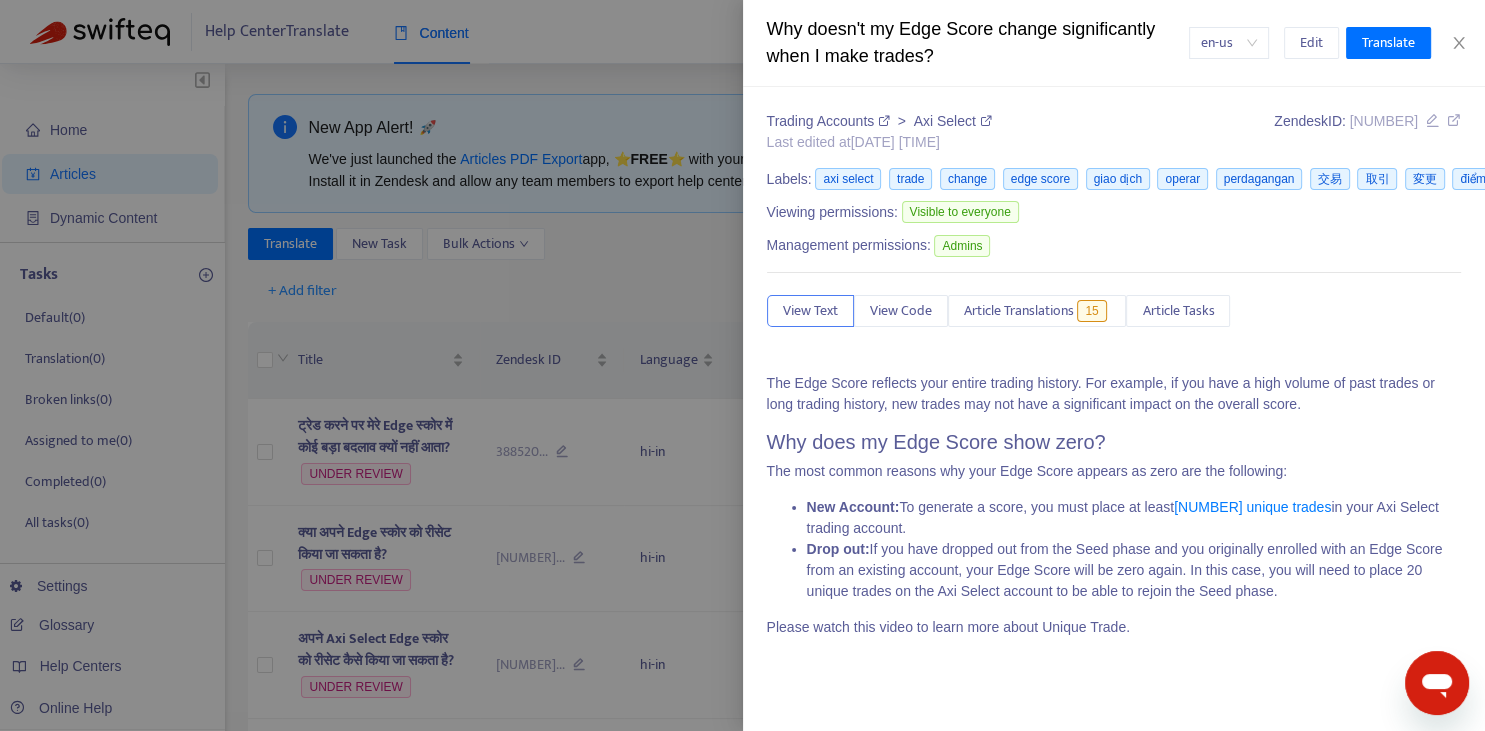 click at bounding box center [742, 365] 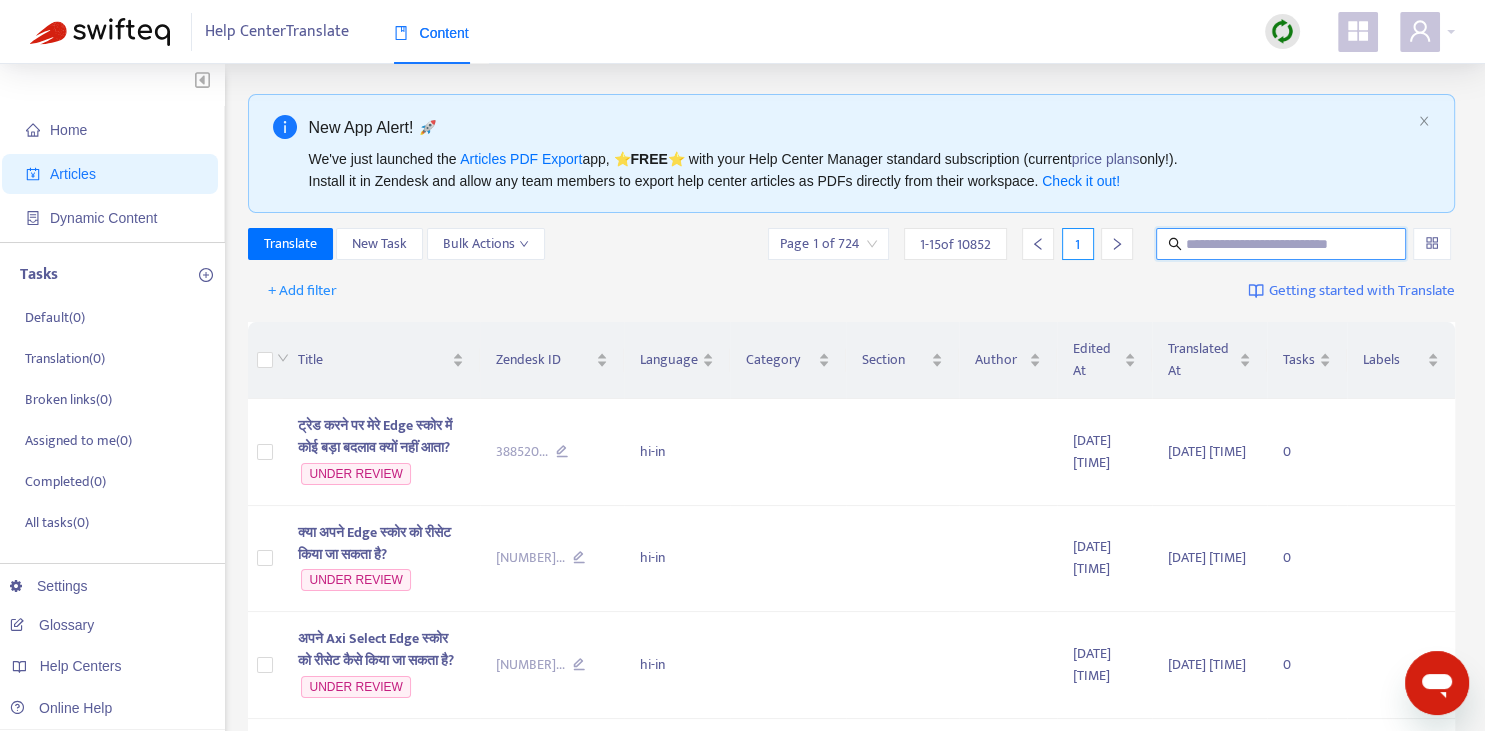 click at bounding box center (1282, 244) 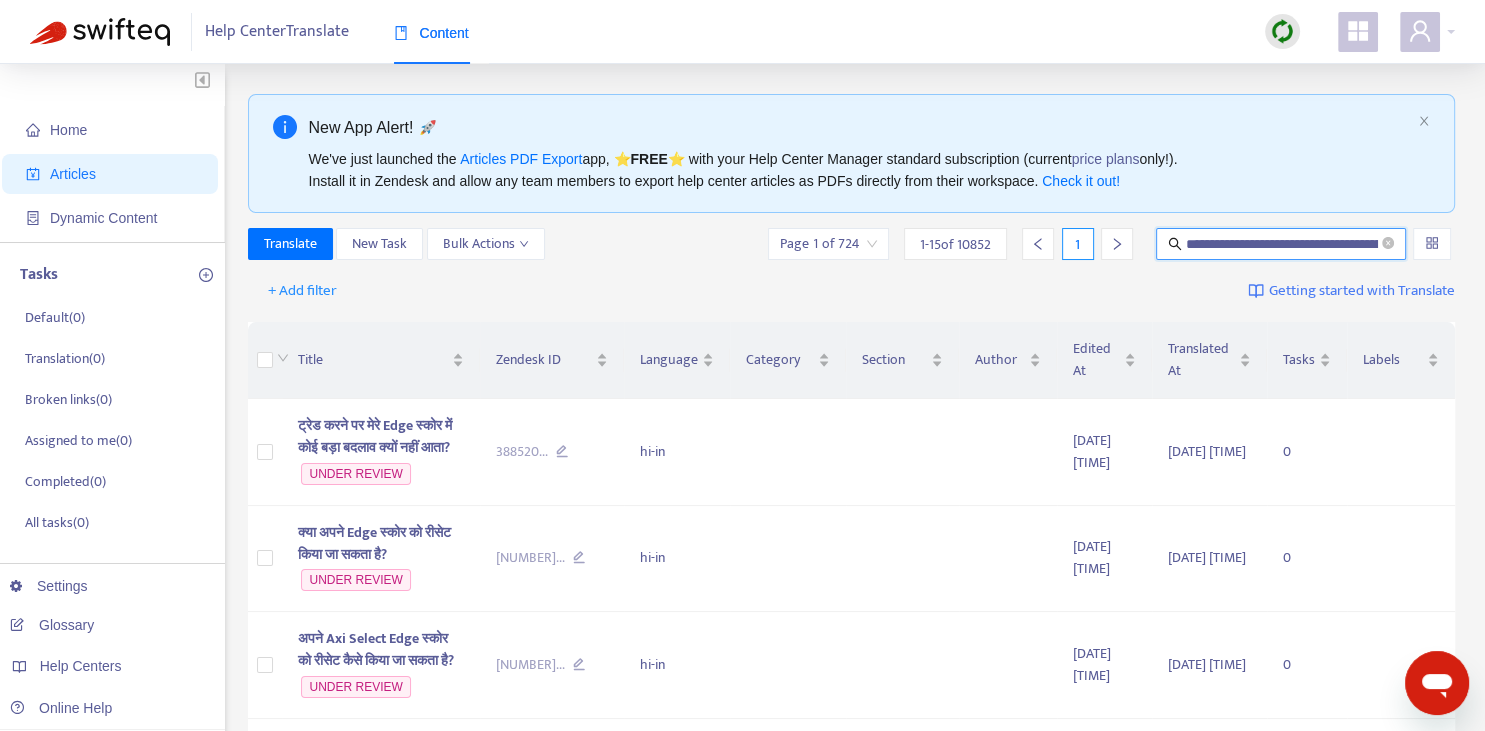 scroll, scrollTop: 0, scrollLeft: 76, axis: horizontal 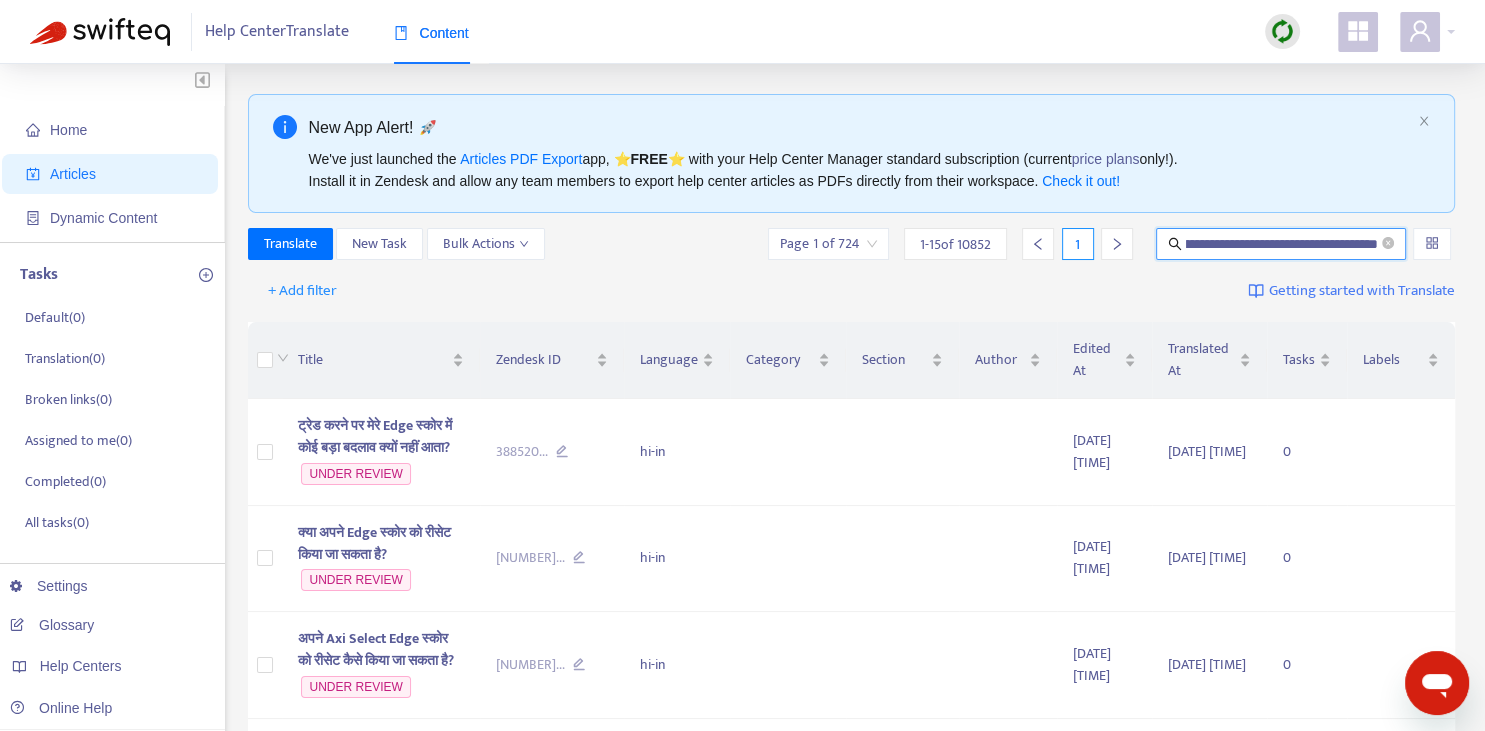 type on "**********" 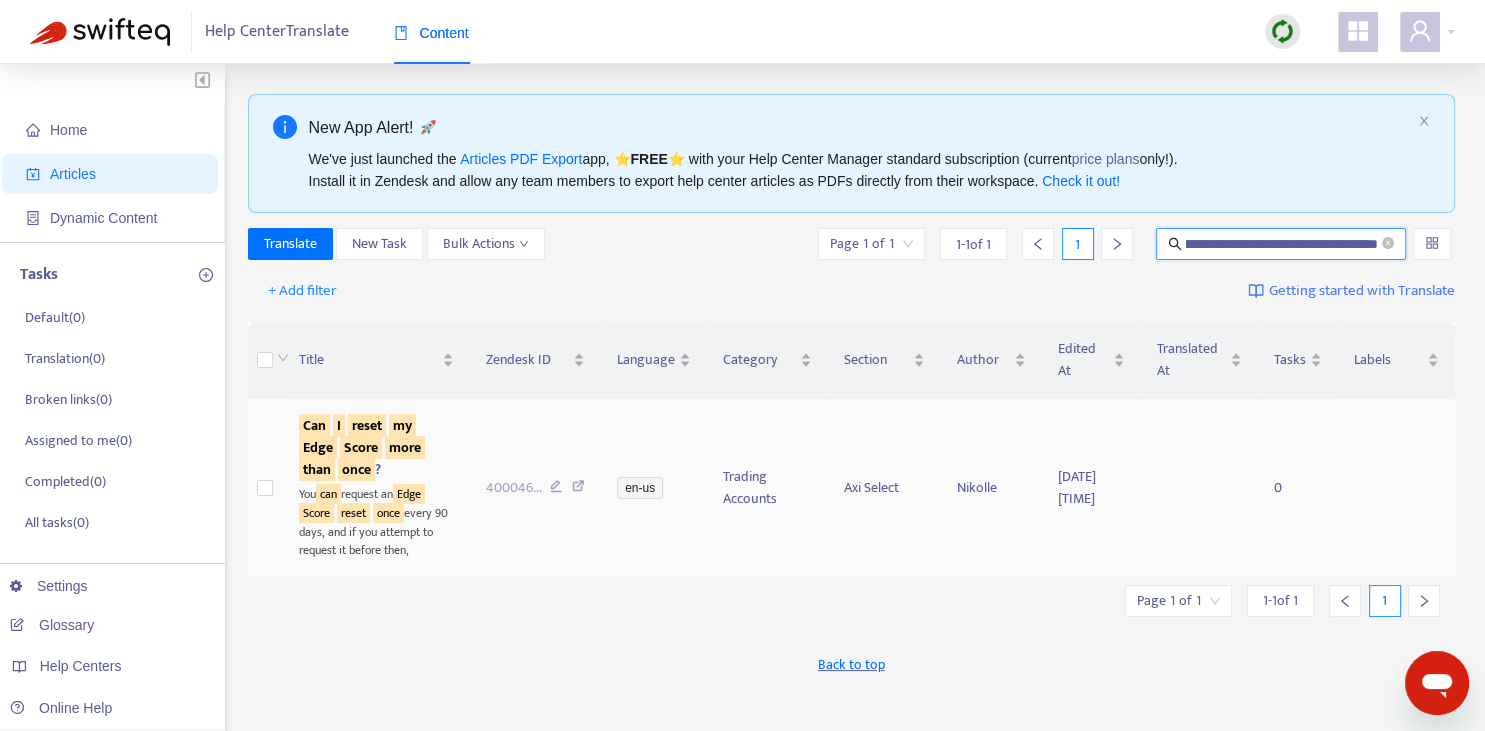 click on "once" at bounding box center (356, 469) 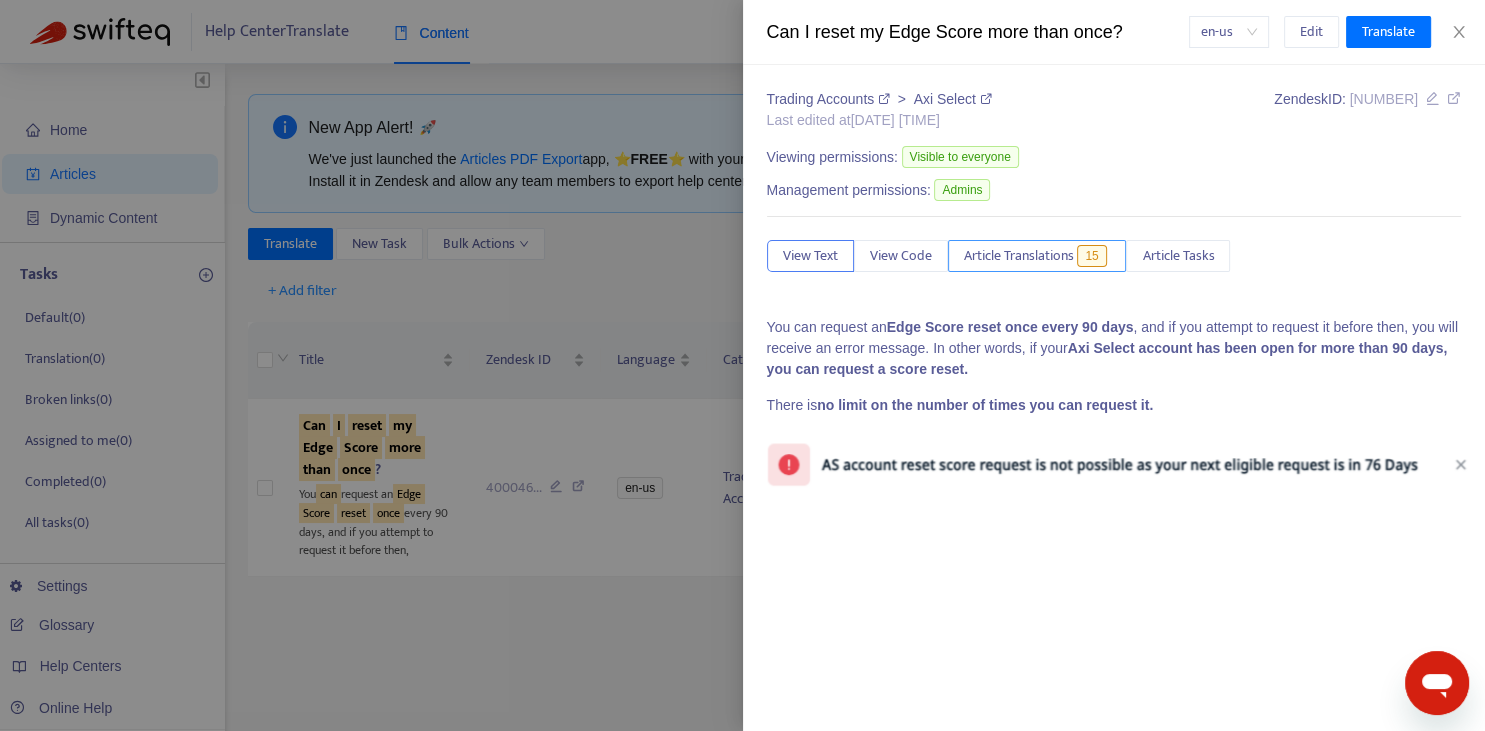 click on "Article Translations" at bounding box center (1019, 256) 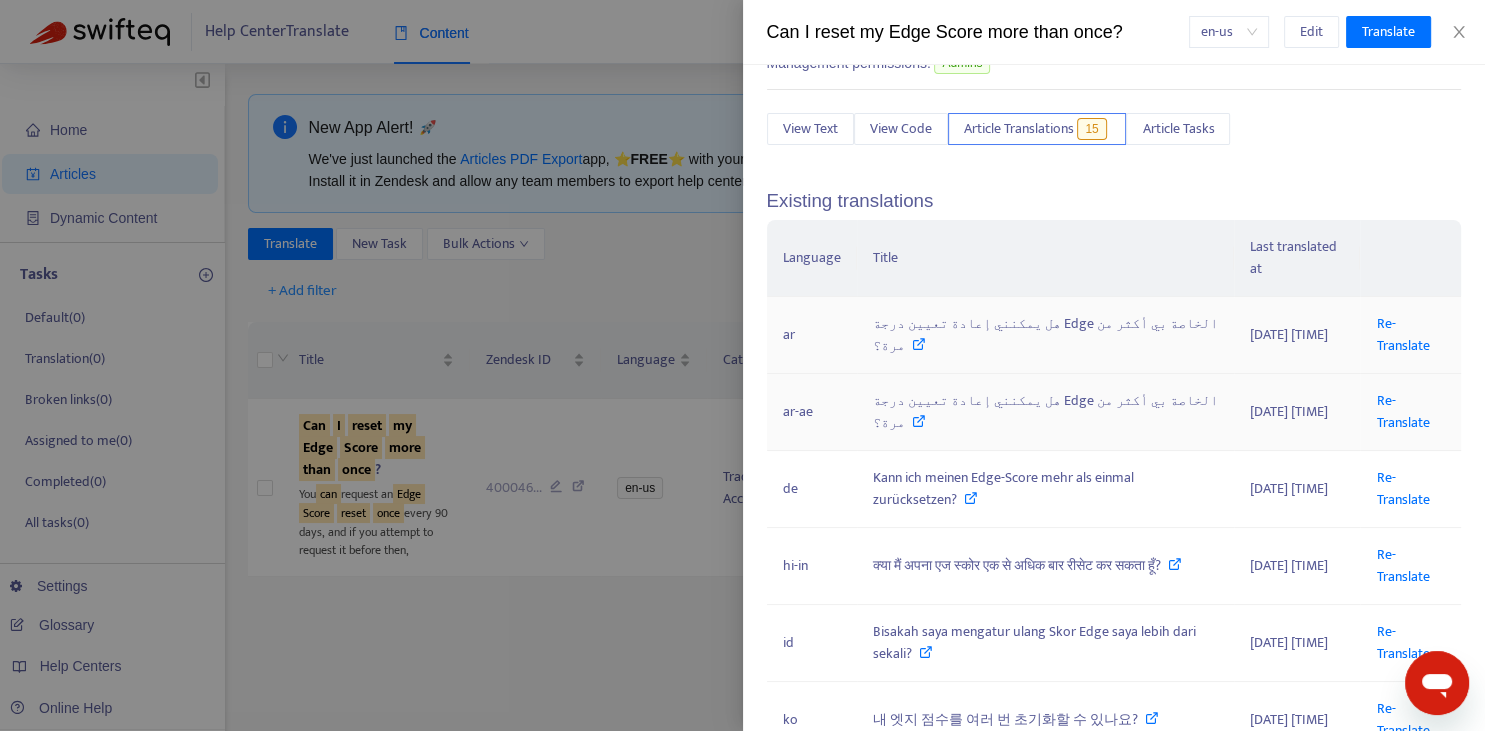 scroll, scrollTop: 147, scrollLeft: 0, axis: vertical 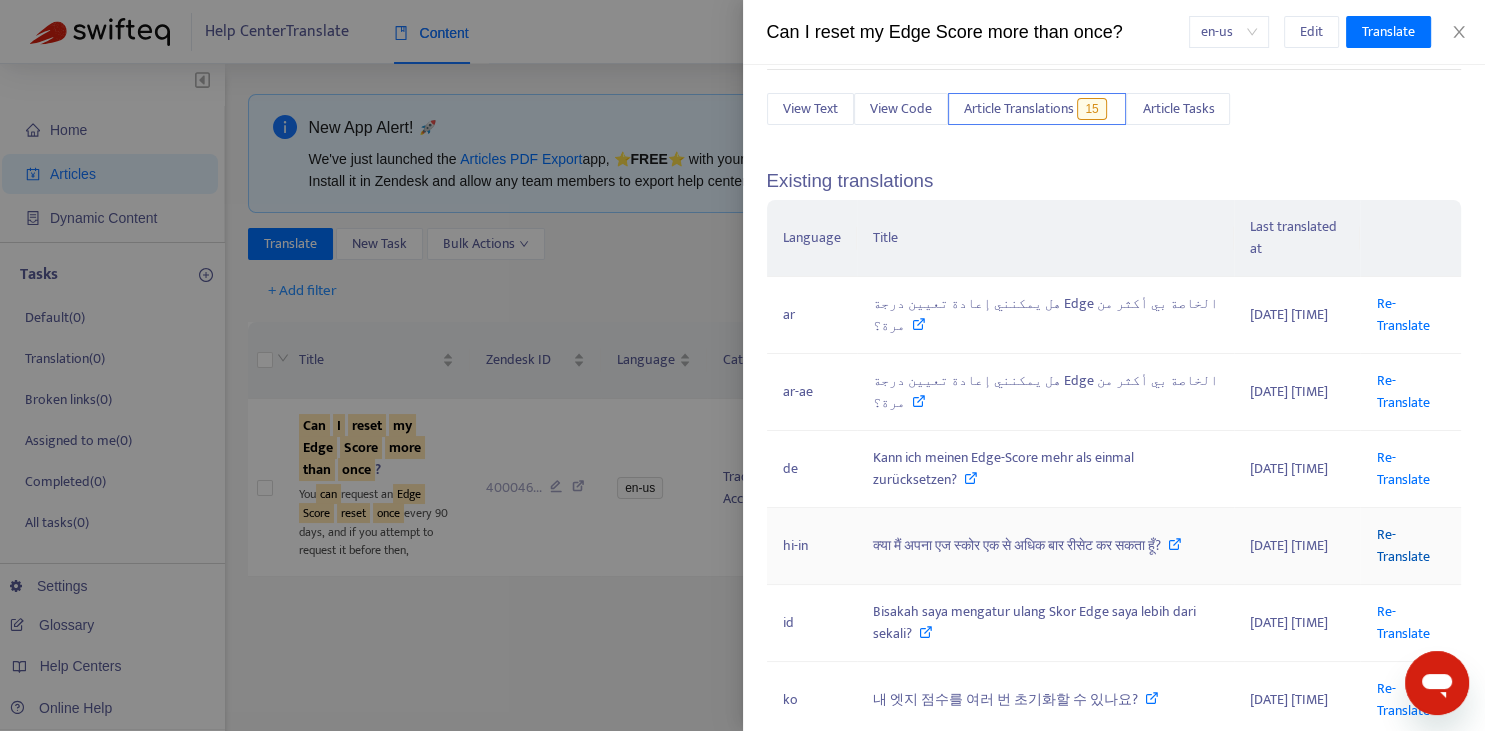 click on "Re-Translate" at bounding box center [1402, 545] 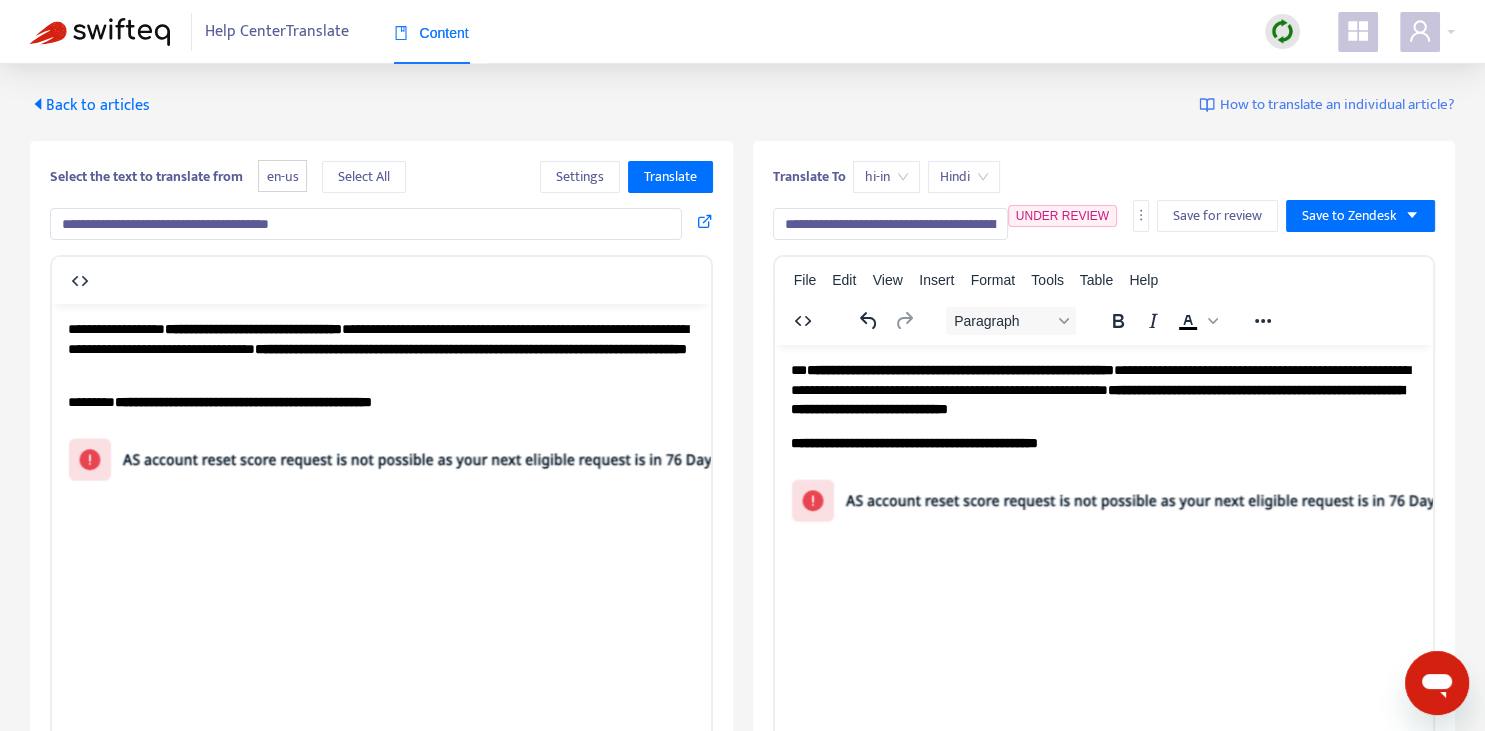 scroll, scrollTop: 0, scrollLeft: 0, axis: both 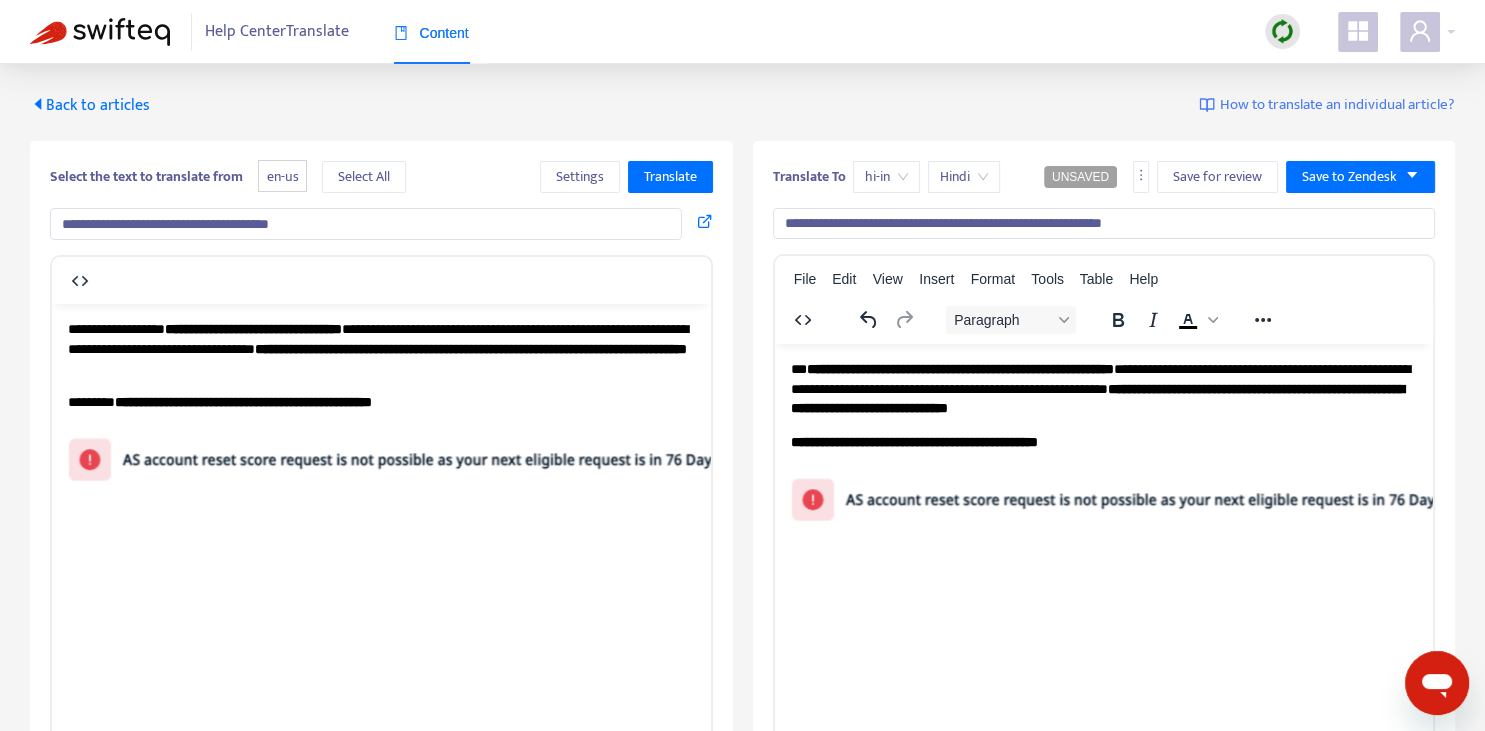 type on "**********" 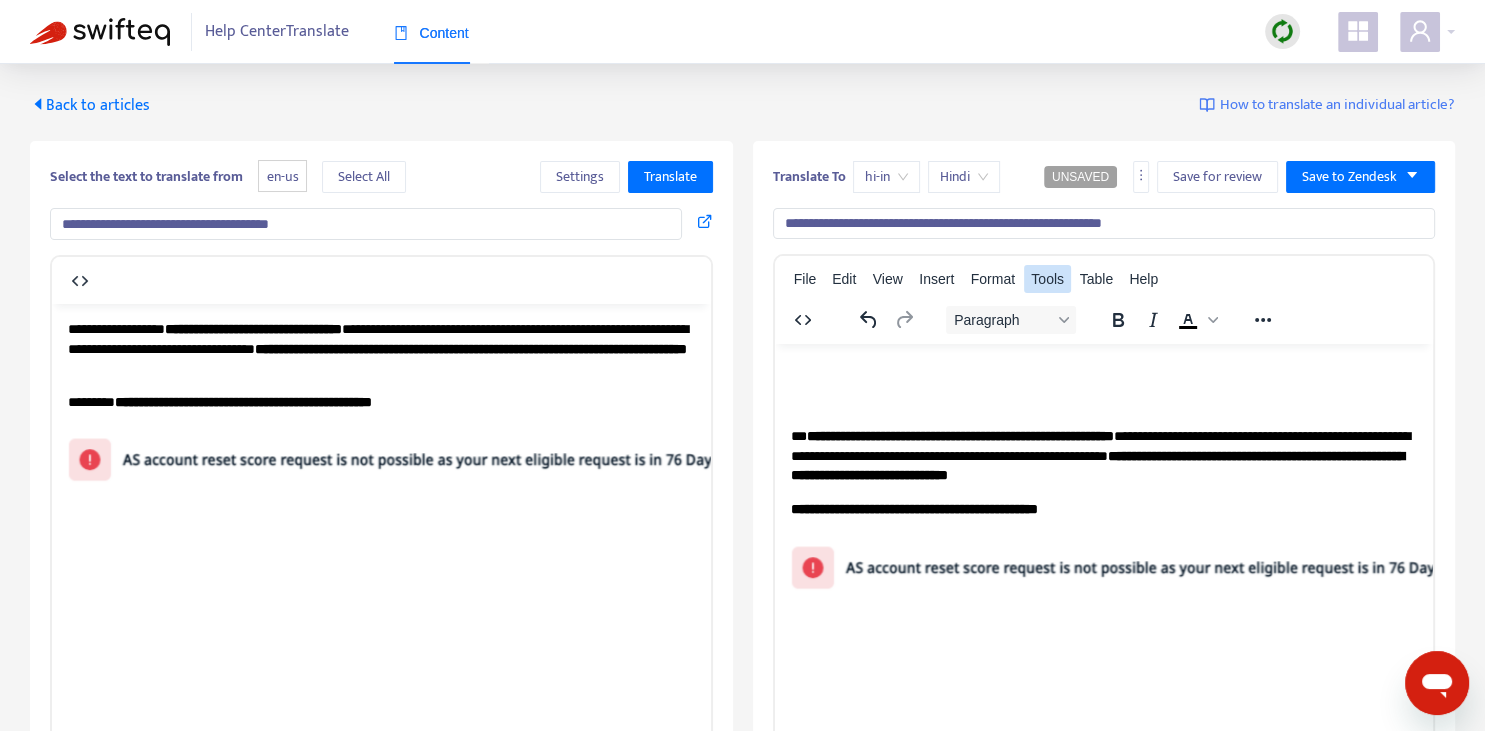 type 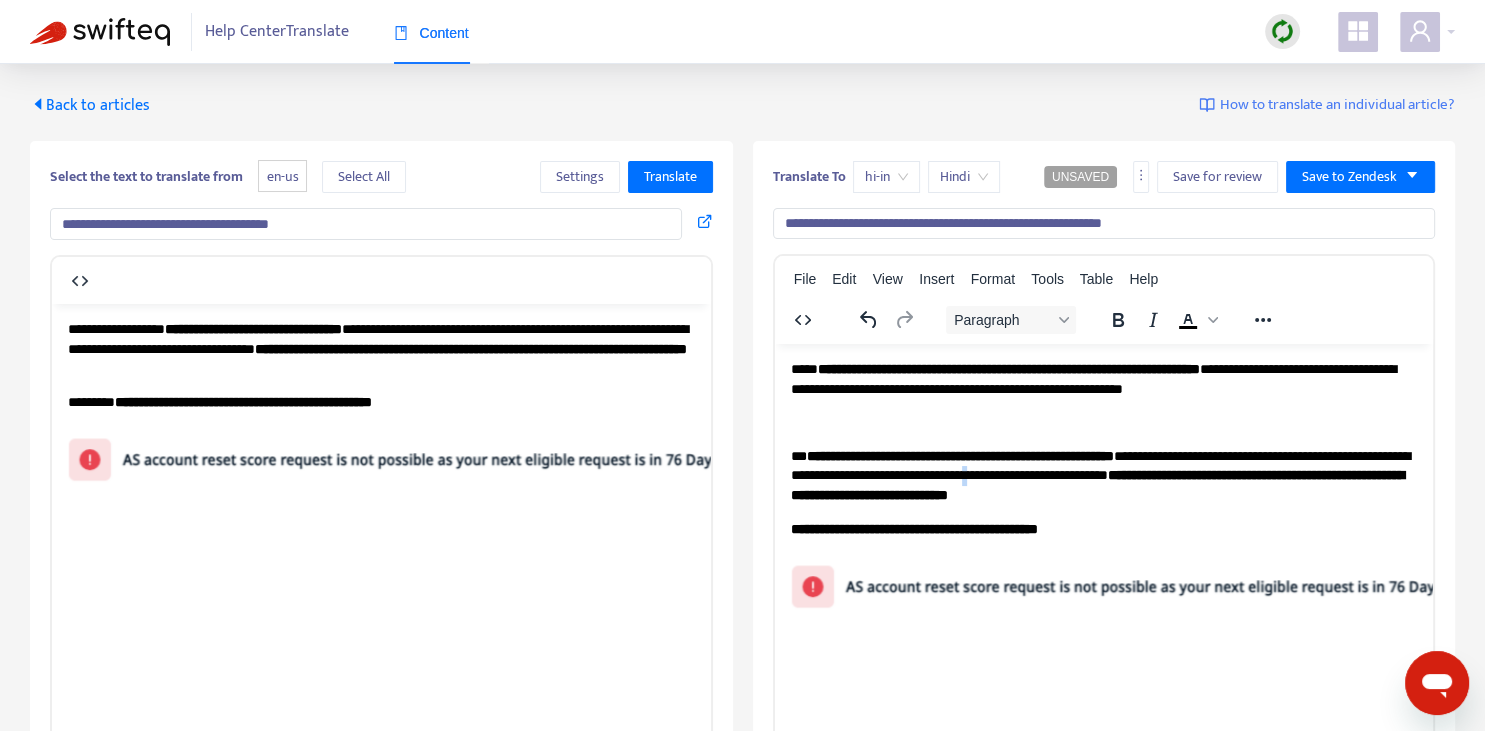 copy on "*" 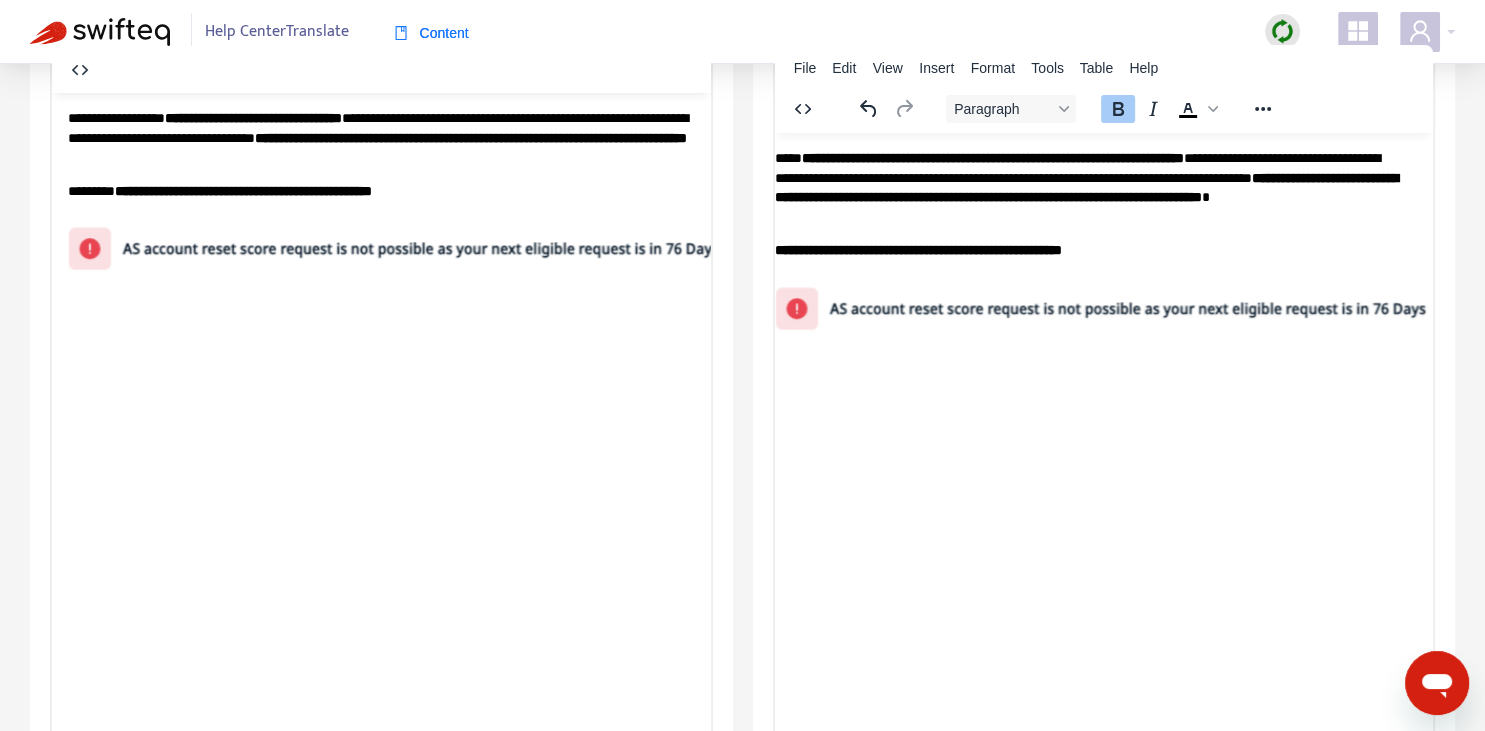 scroll, scrollTop: 343, scrollLeft: 0, axis: vertical 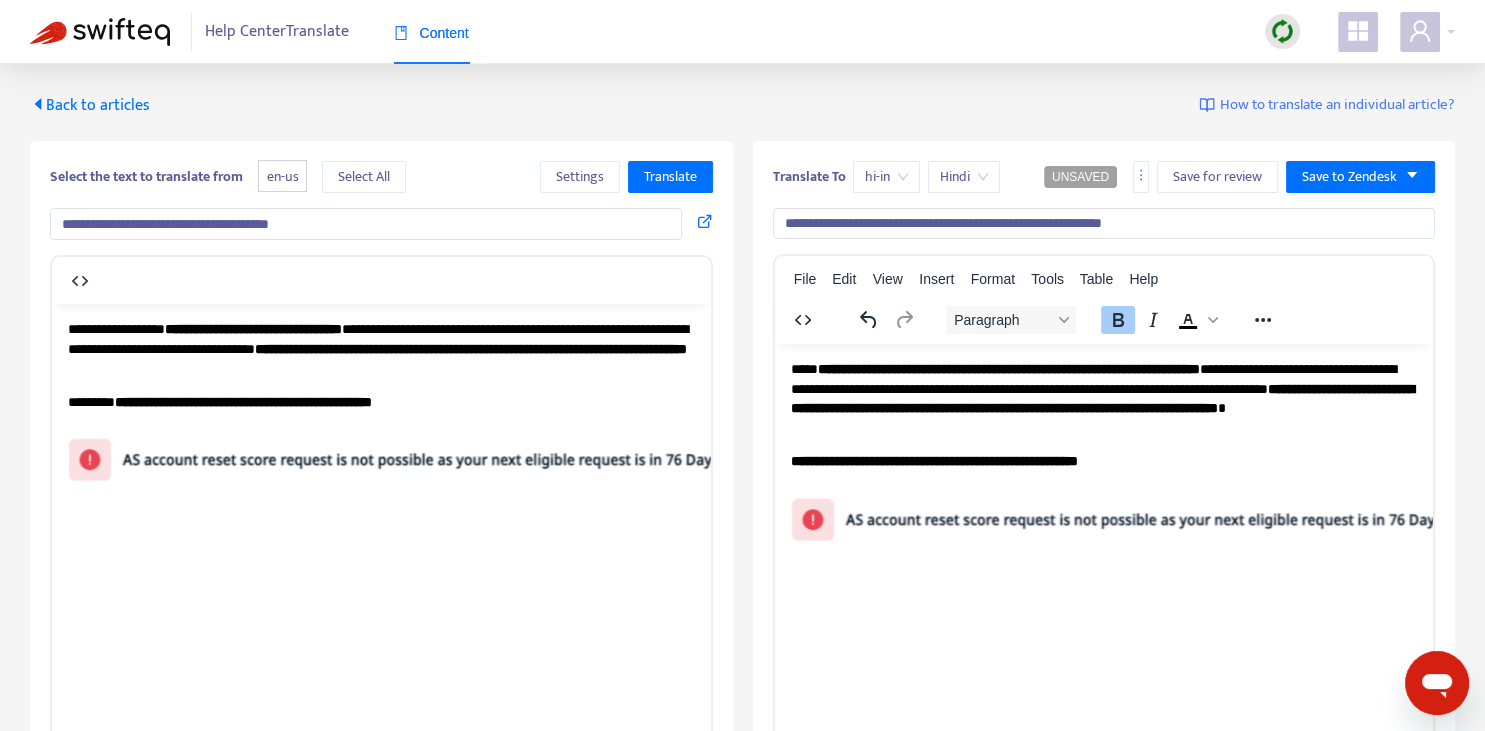 click on "**********" at bounding box center [1104, 224] 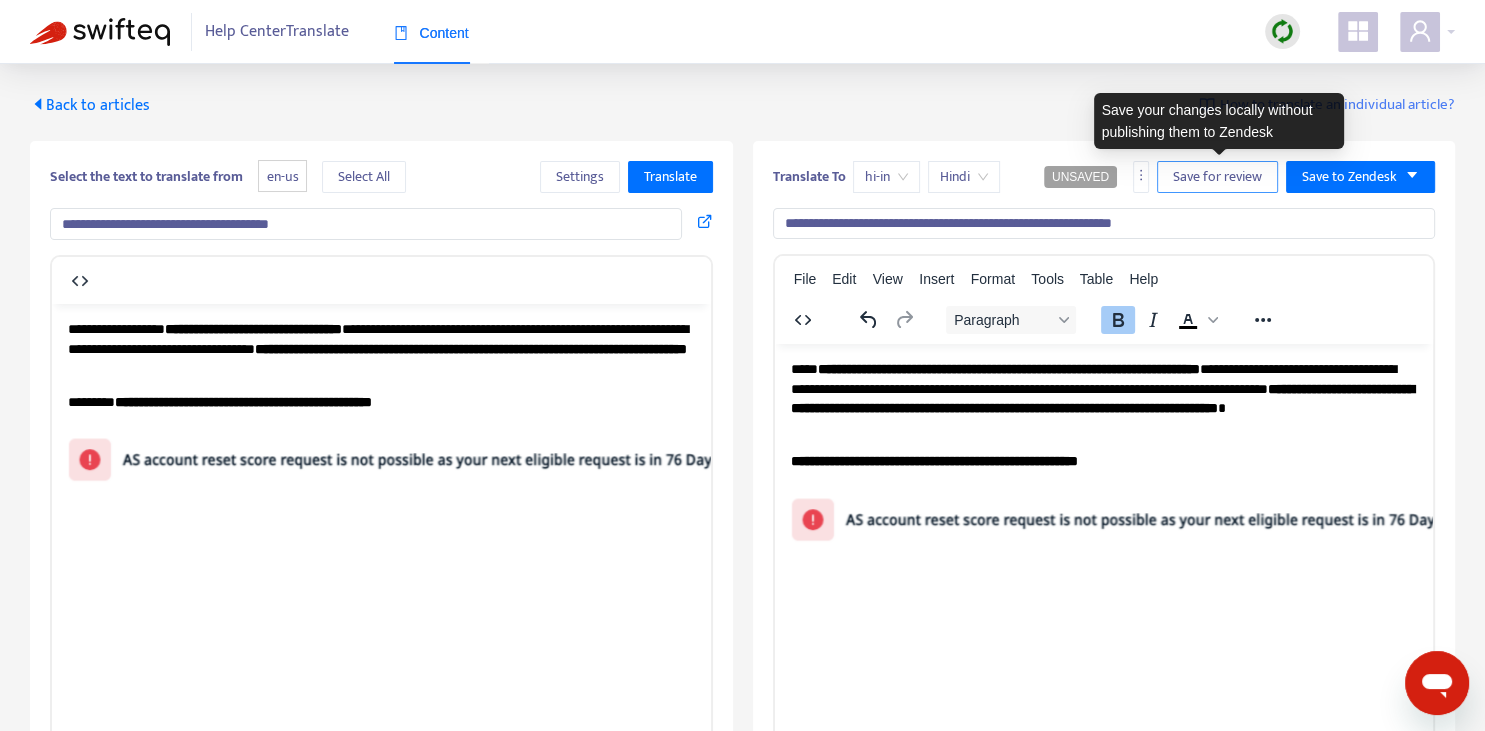 type on "**********" 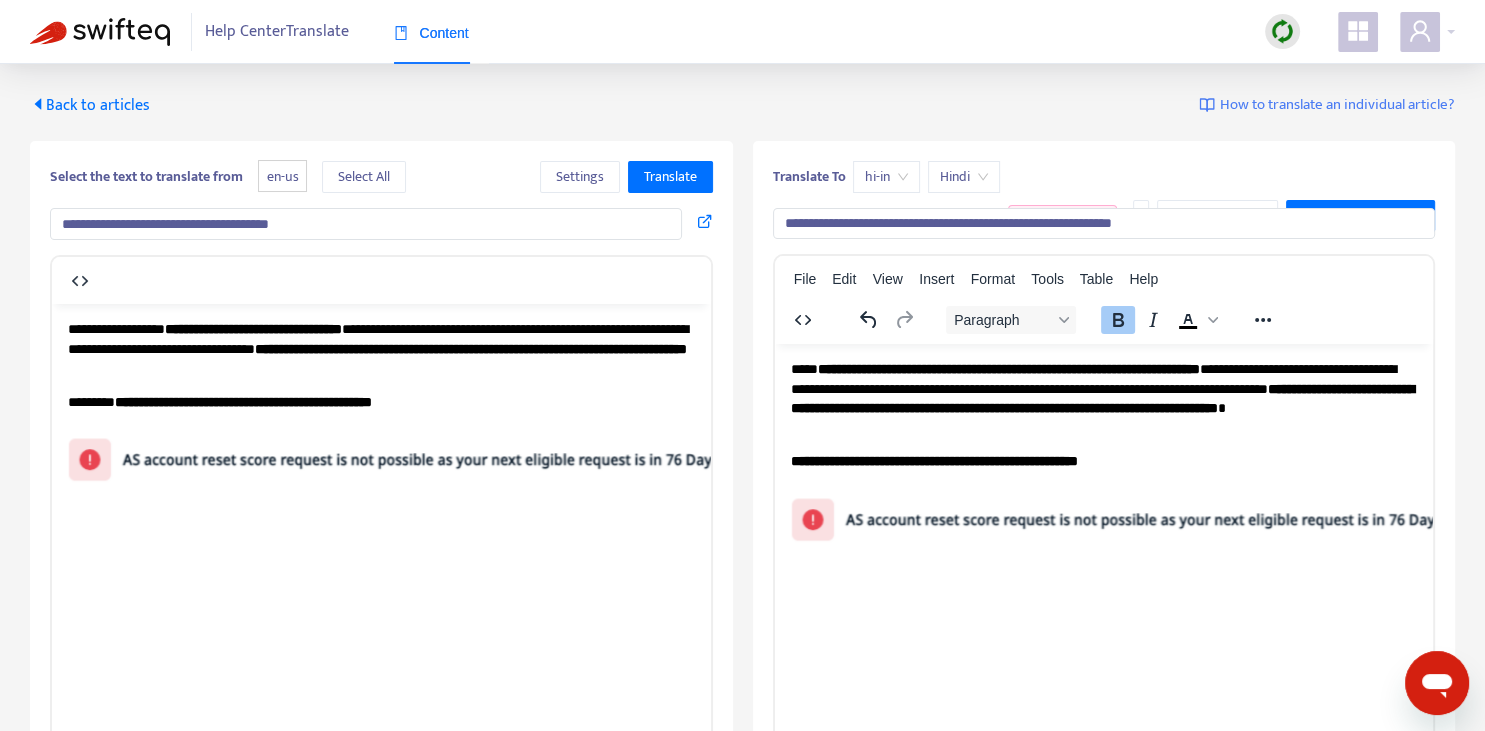 click on "Back to articles" at bounding box center [90, 105] 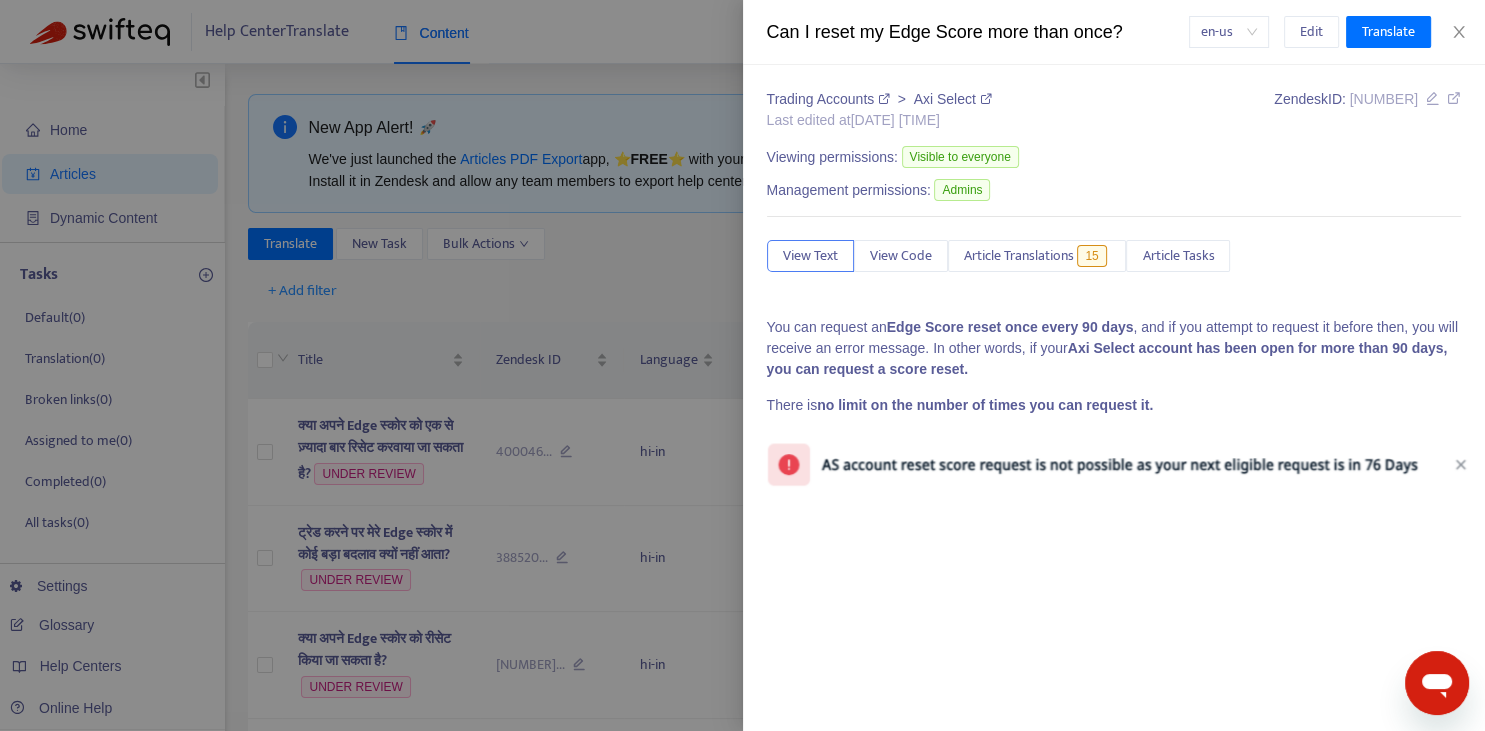 click at bounding box center [742, 365] 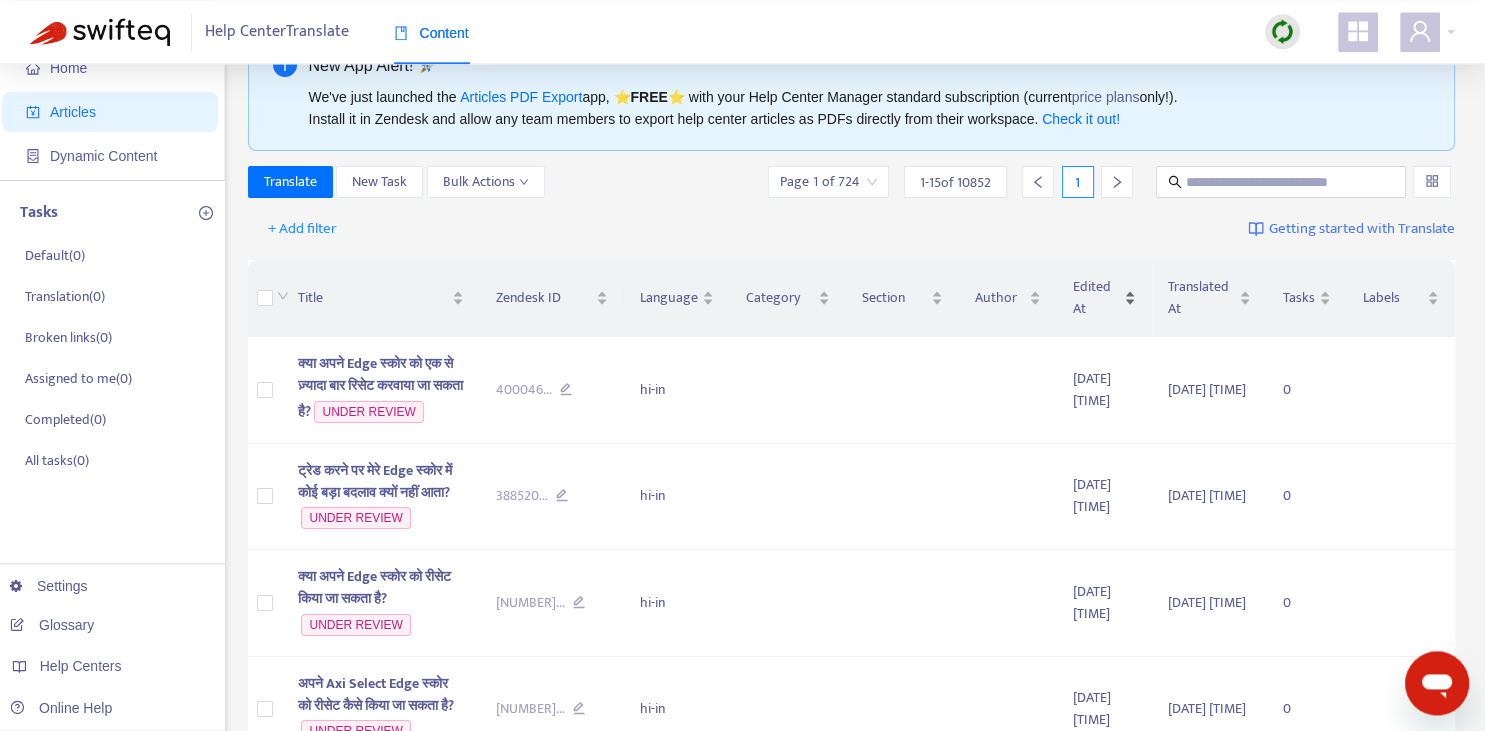 scroll, scrollTop: 0, scrollLeft: 0, axis: both 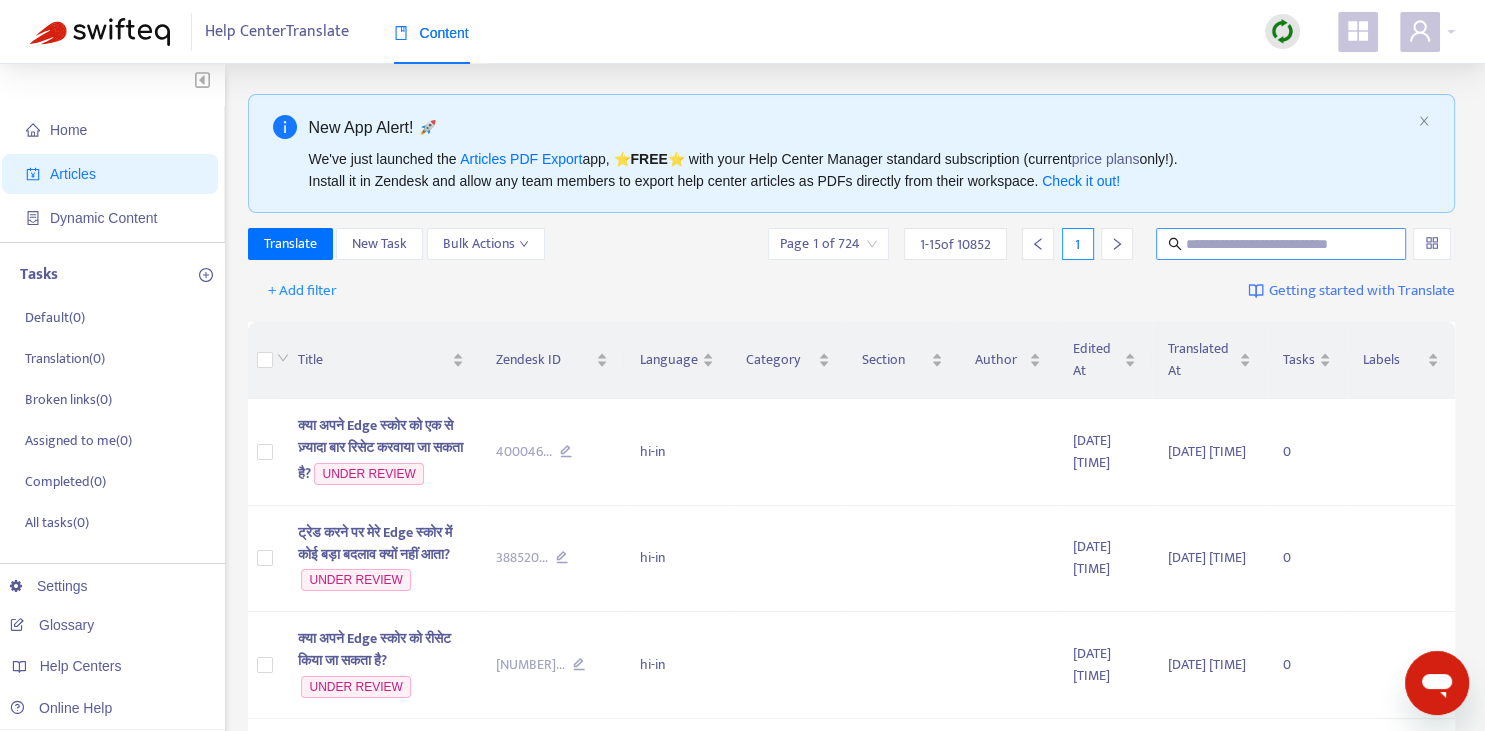 click at bounding box center [1282, 244] 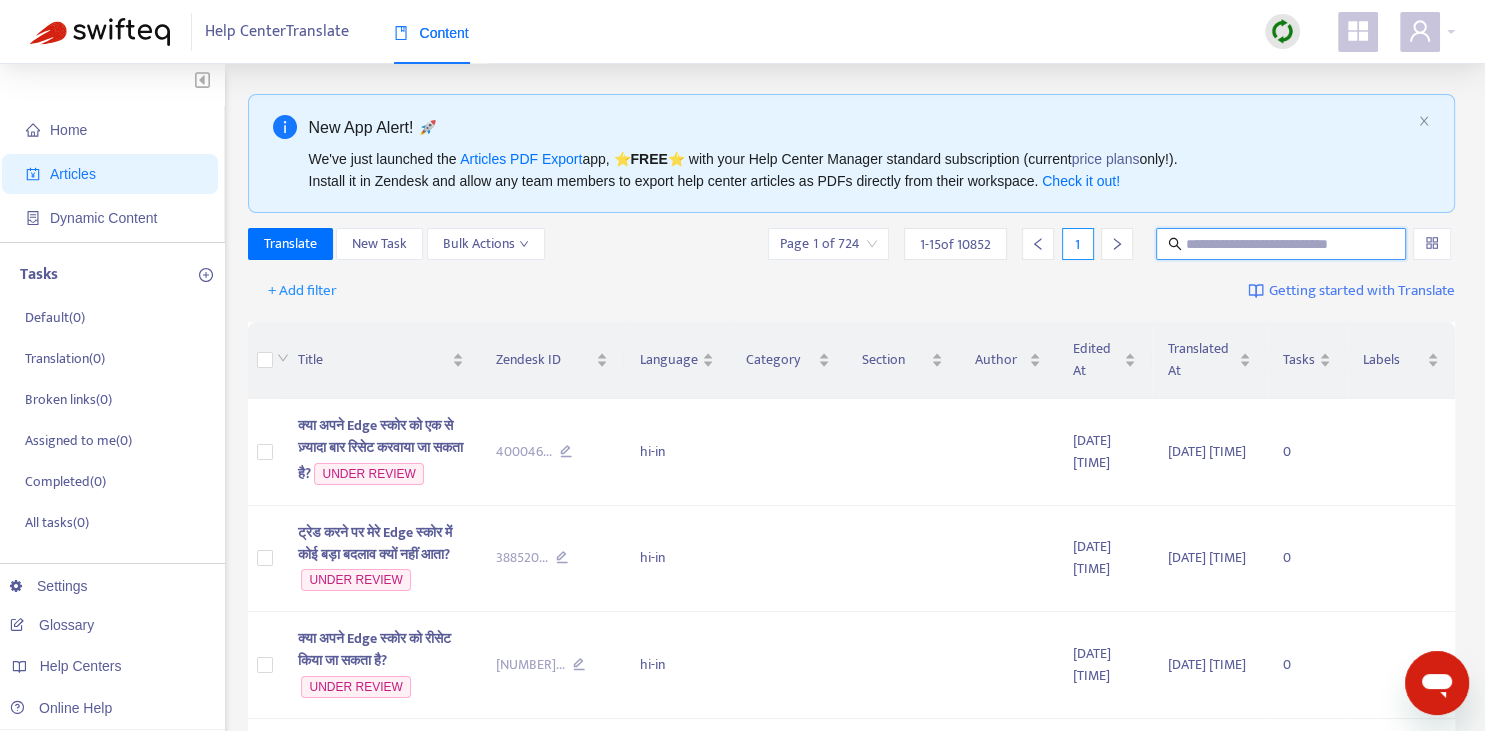 paste on "**********" 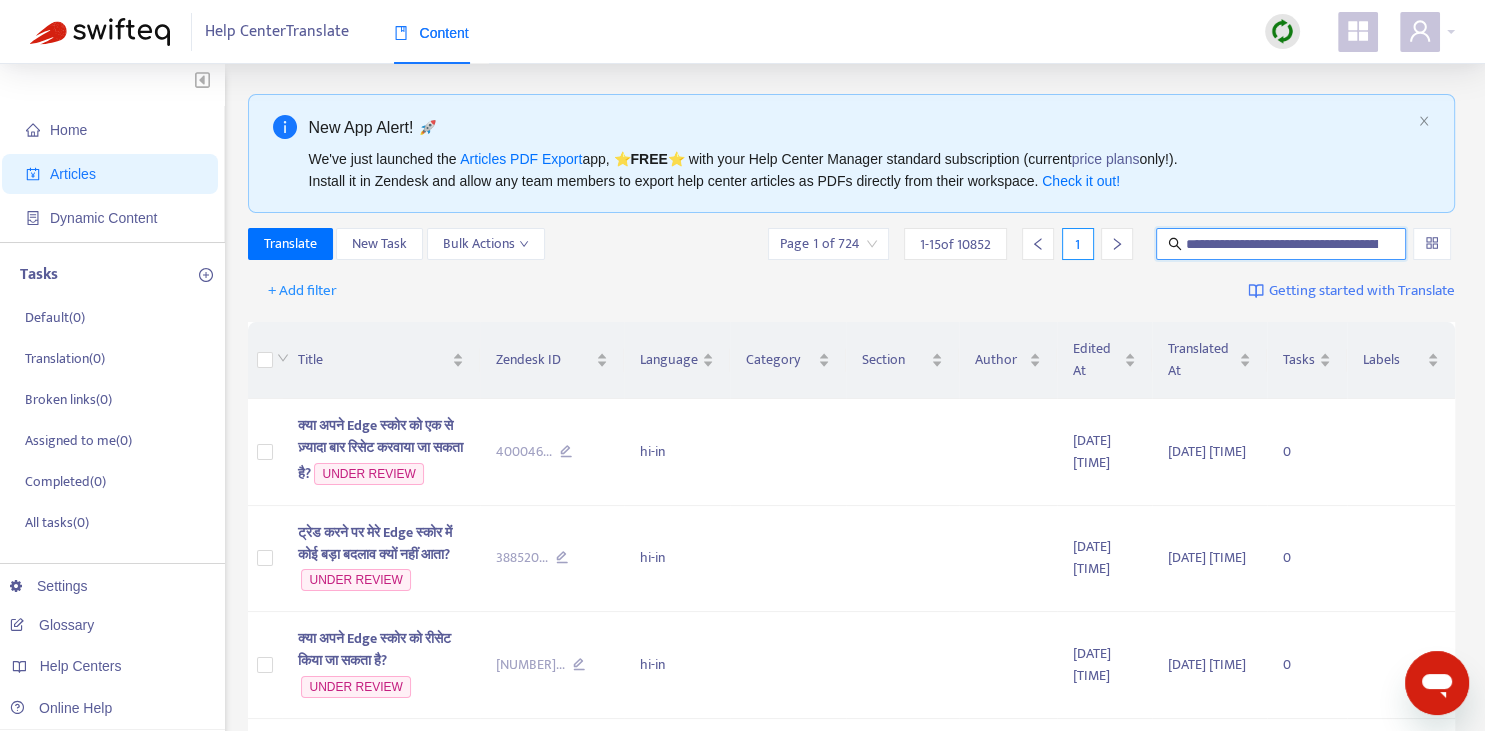 scroll, scrollTop: 0, scrollLeft: 536, axis: horizontal 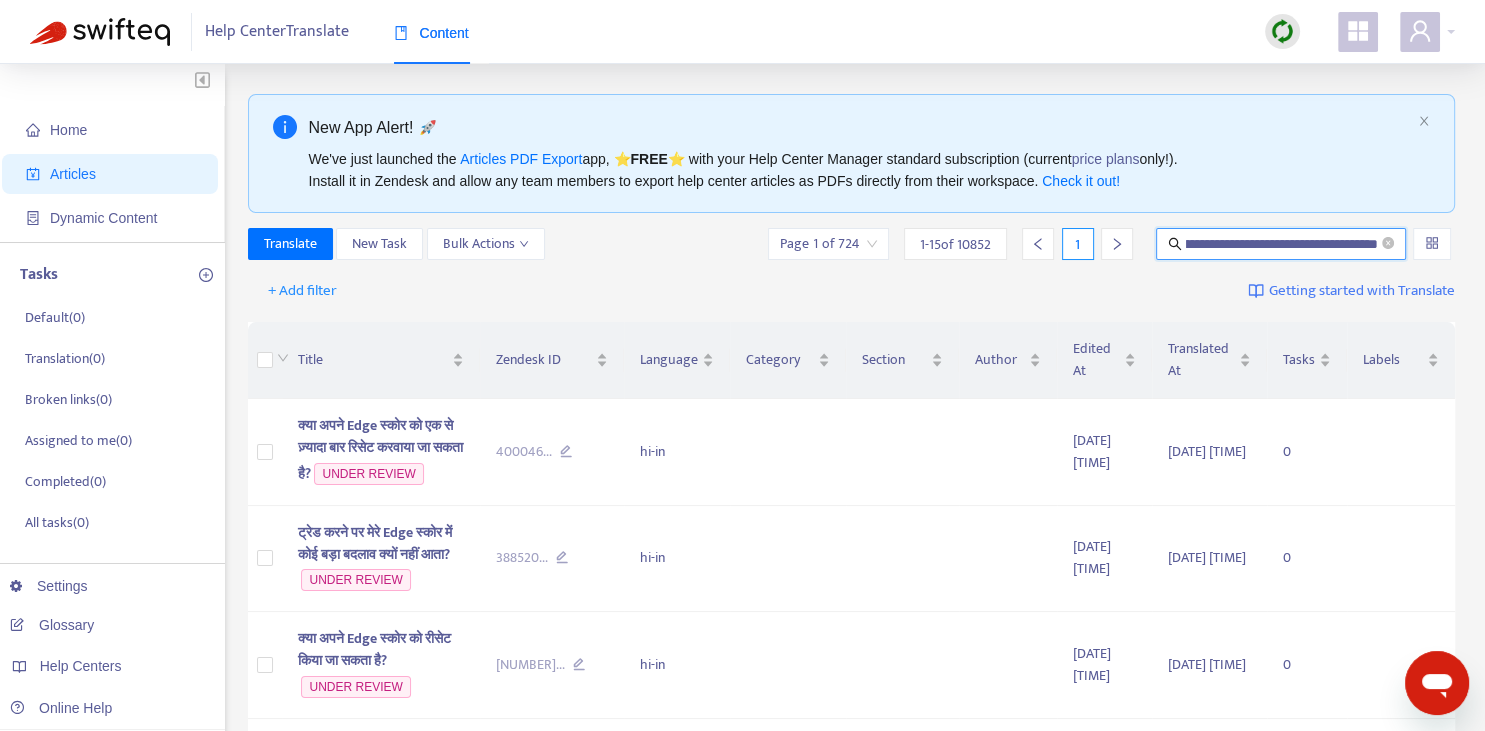type on "**********" 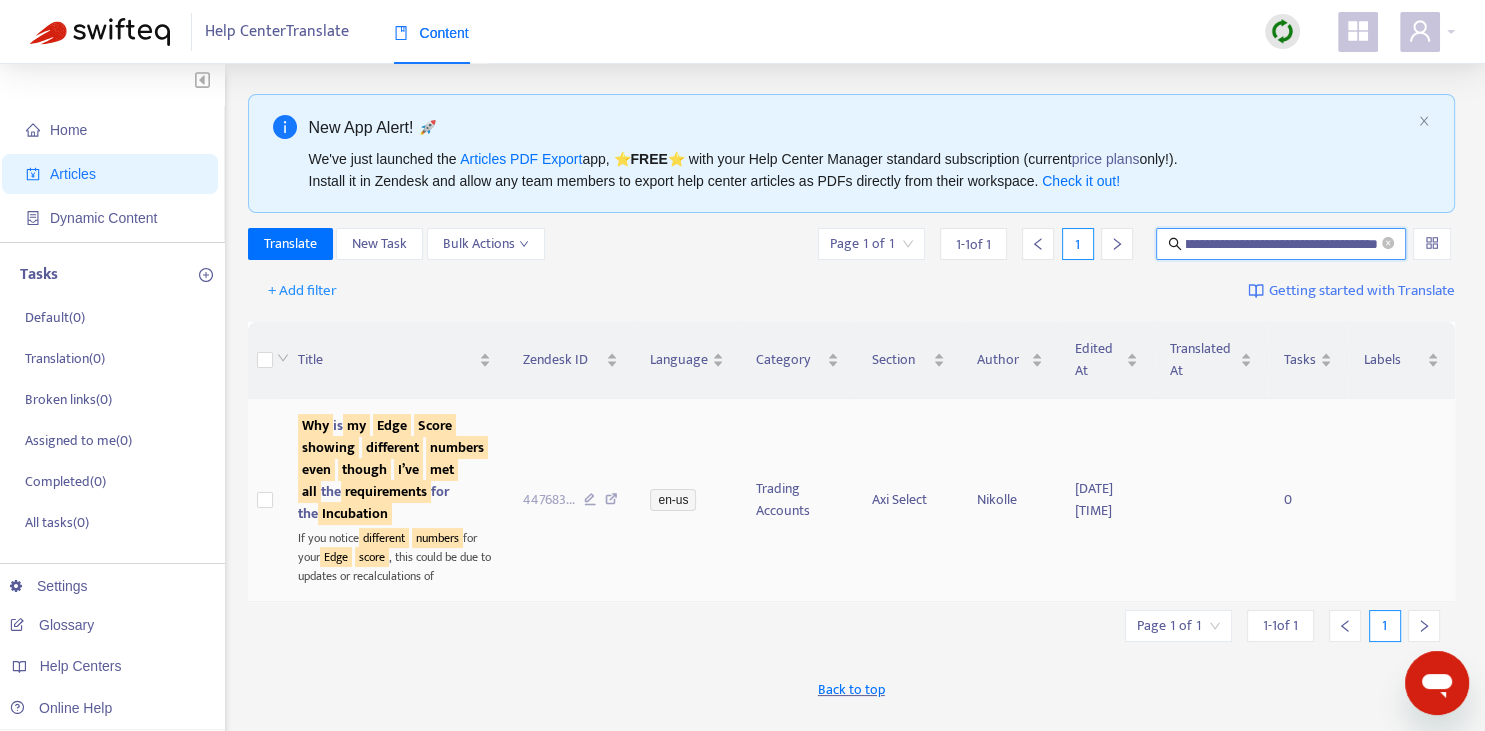click on "different" at bounding box center (392, 447) 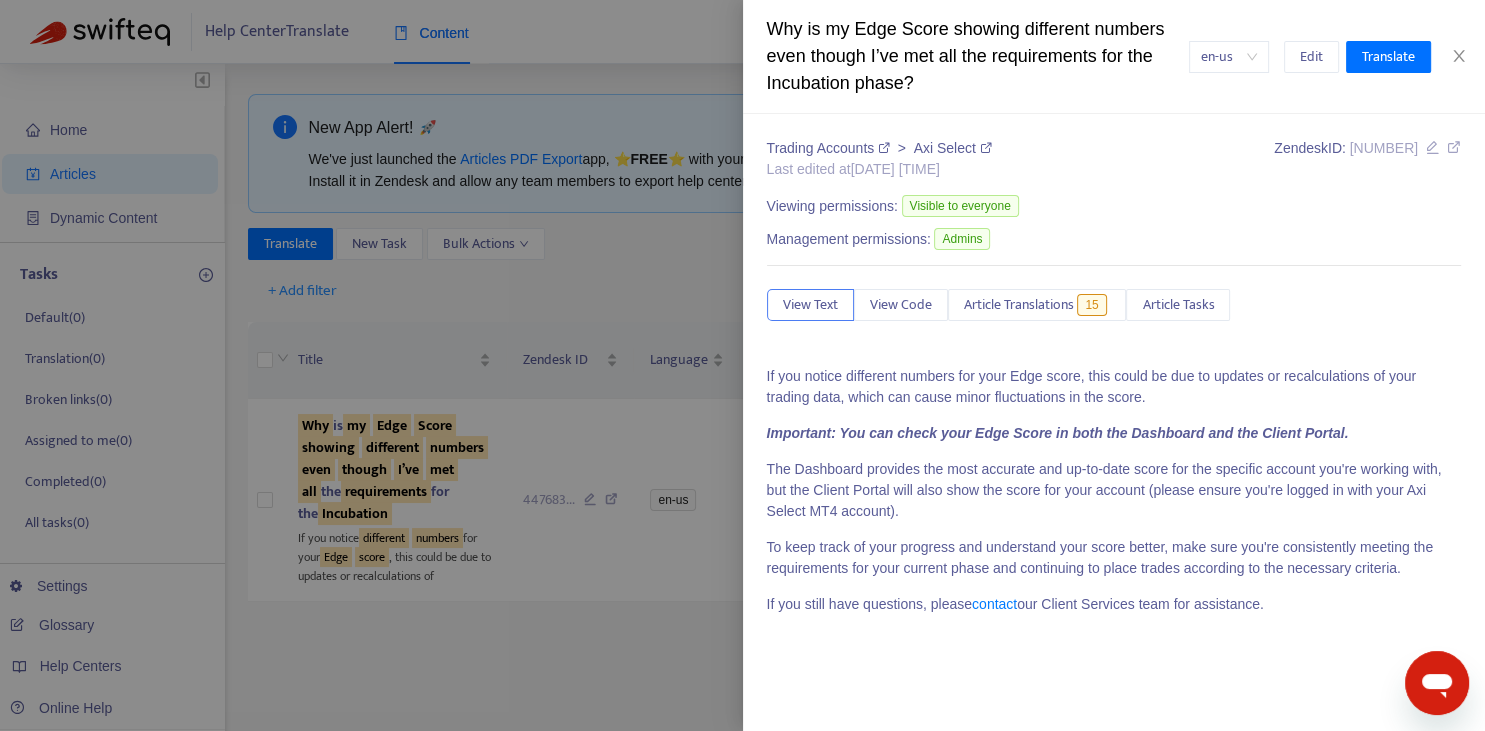 click on "Trading Accounts      >    Axi Select   Last edited at  2025-03-27 18:43 Zendesk  ID: 44768381583001 Viewing permissions:  Visible to everyone Management permissions:  Admins View Text View Code Article Translations 15 Article Tasks If you notice different numbers for your Edge score, this could be due to updates or recalculations of your trading data, which can cause minor fluctuations in the score.
Important: You can check your Edge Score in both the Dashboard and the Client Portal.
The Dashboard provides the most accurate and up-to-date score for the specific account you're working with, but the Client Portal will also show the score for your account (please ensure you're logged in with your Axi Select MT4 account).
To keep track of your progress and understand your score better, make sure you're consistently meeting the requirements for your current phase and continuing to place trades according to the necessary criteria.
If you still have questions, please  contact" at bounding box center (1114, 384) 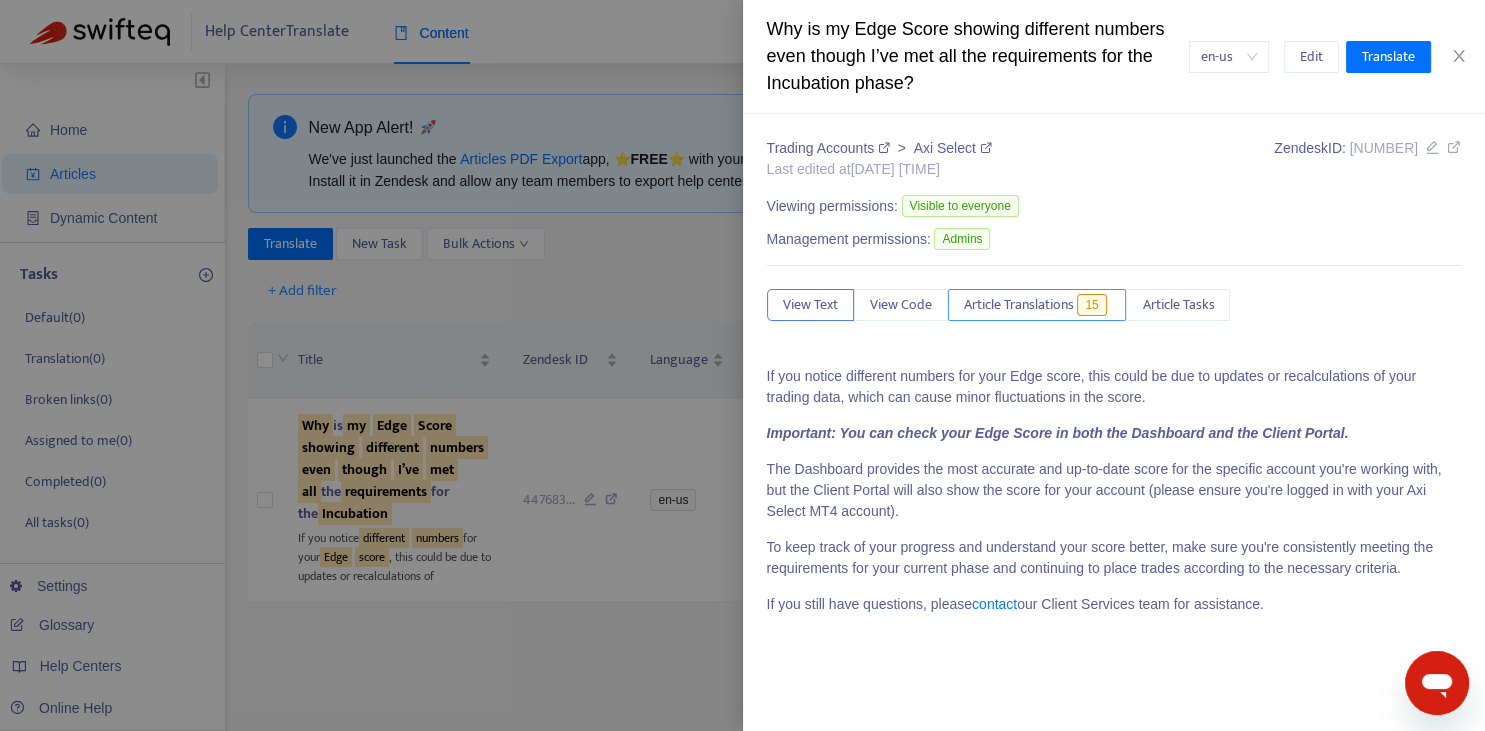 click on "Article Translations" at bounding box center (1019, 305) 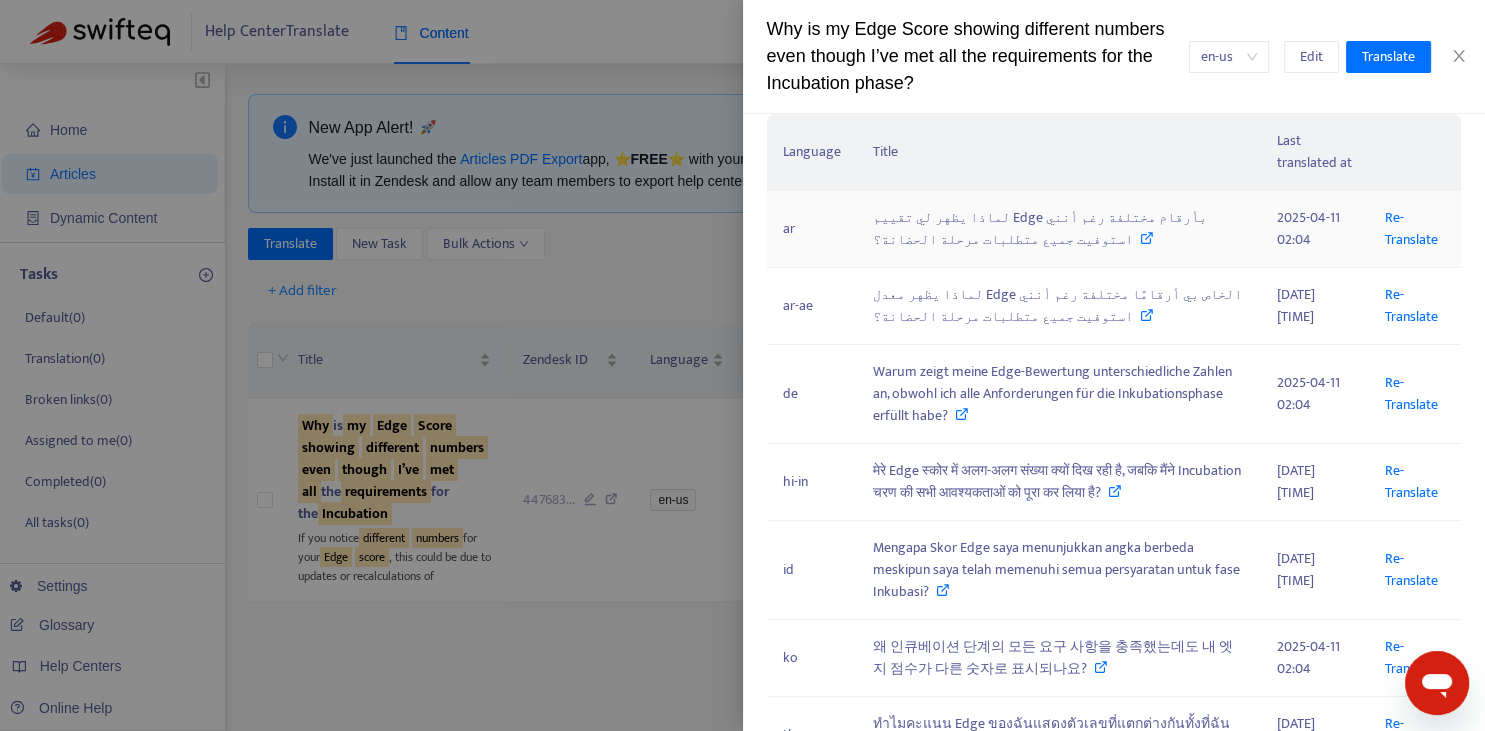 scroll, scrollTop: 368, scrollLeft: 0, axis: vertical 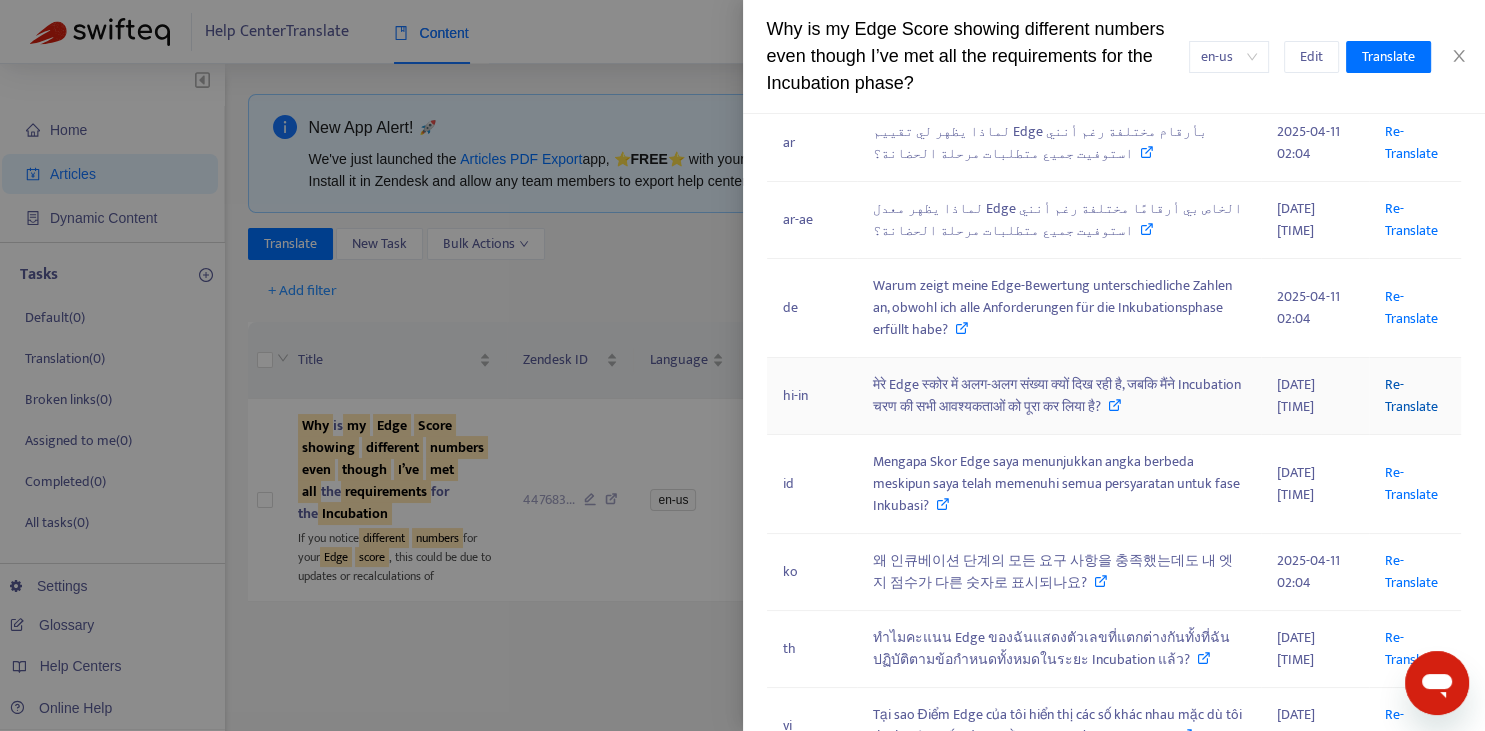 click on "Re-Translate" at bounding box center (1411, 395) 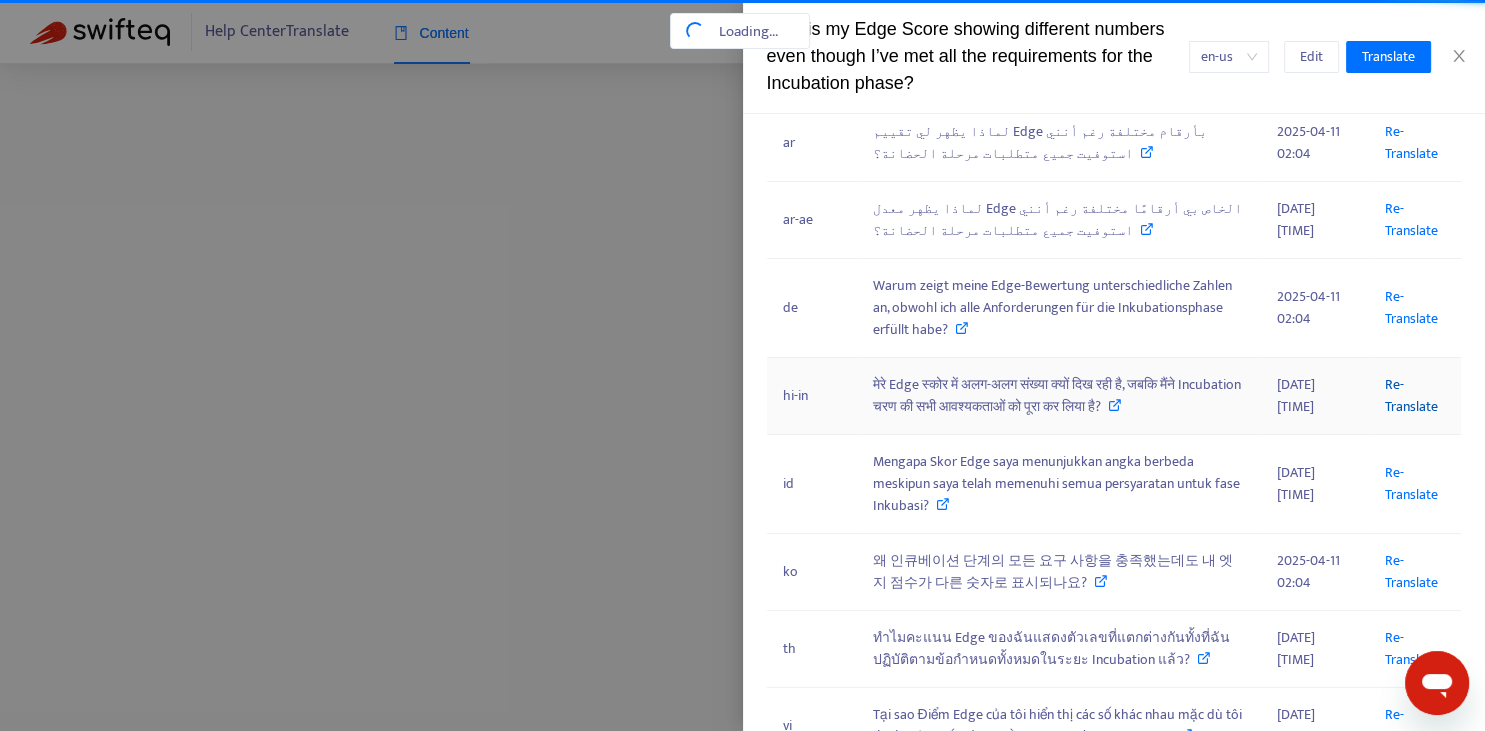scroll, scrollTop: 0, scrollLeft: 536, axis: horizontal 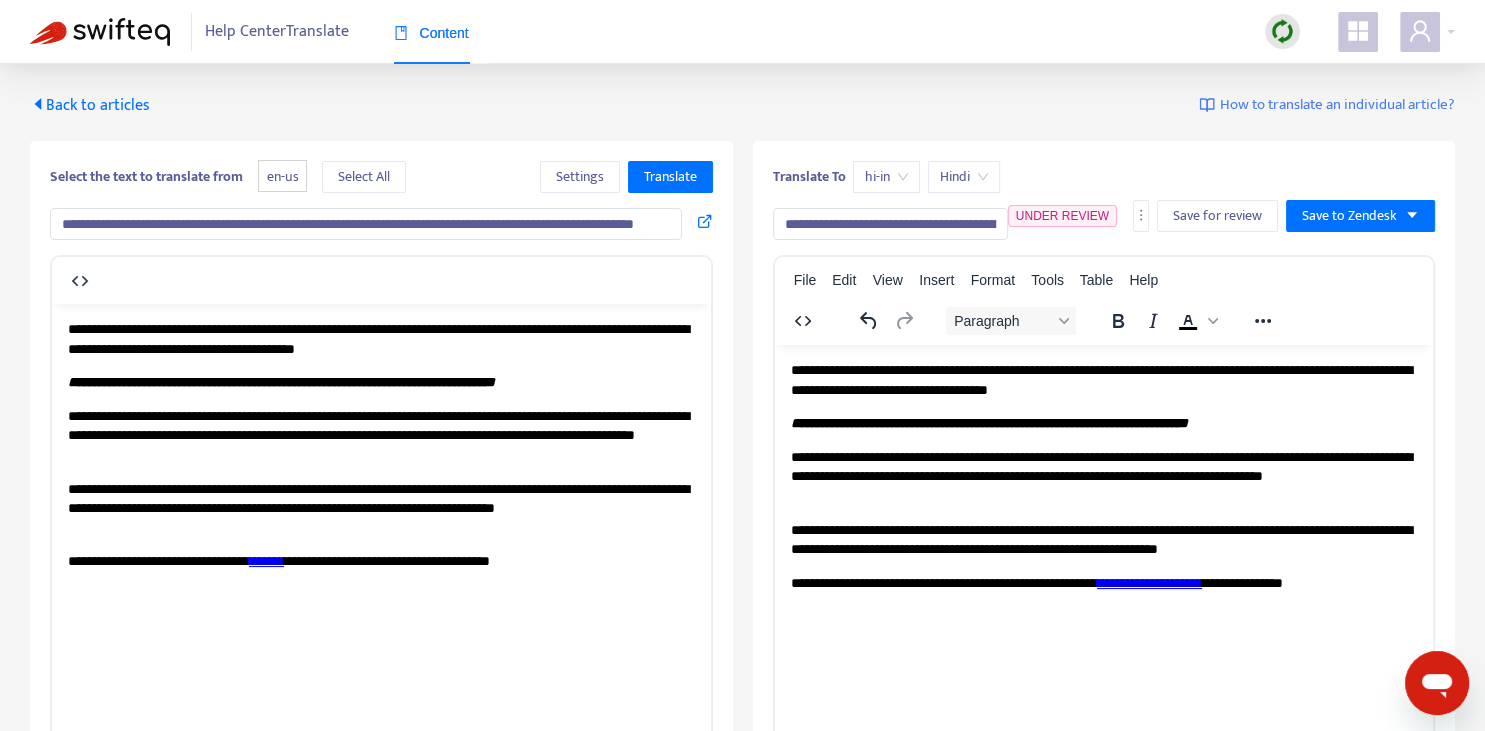 click on "**********" at bounding box center [366, 224] 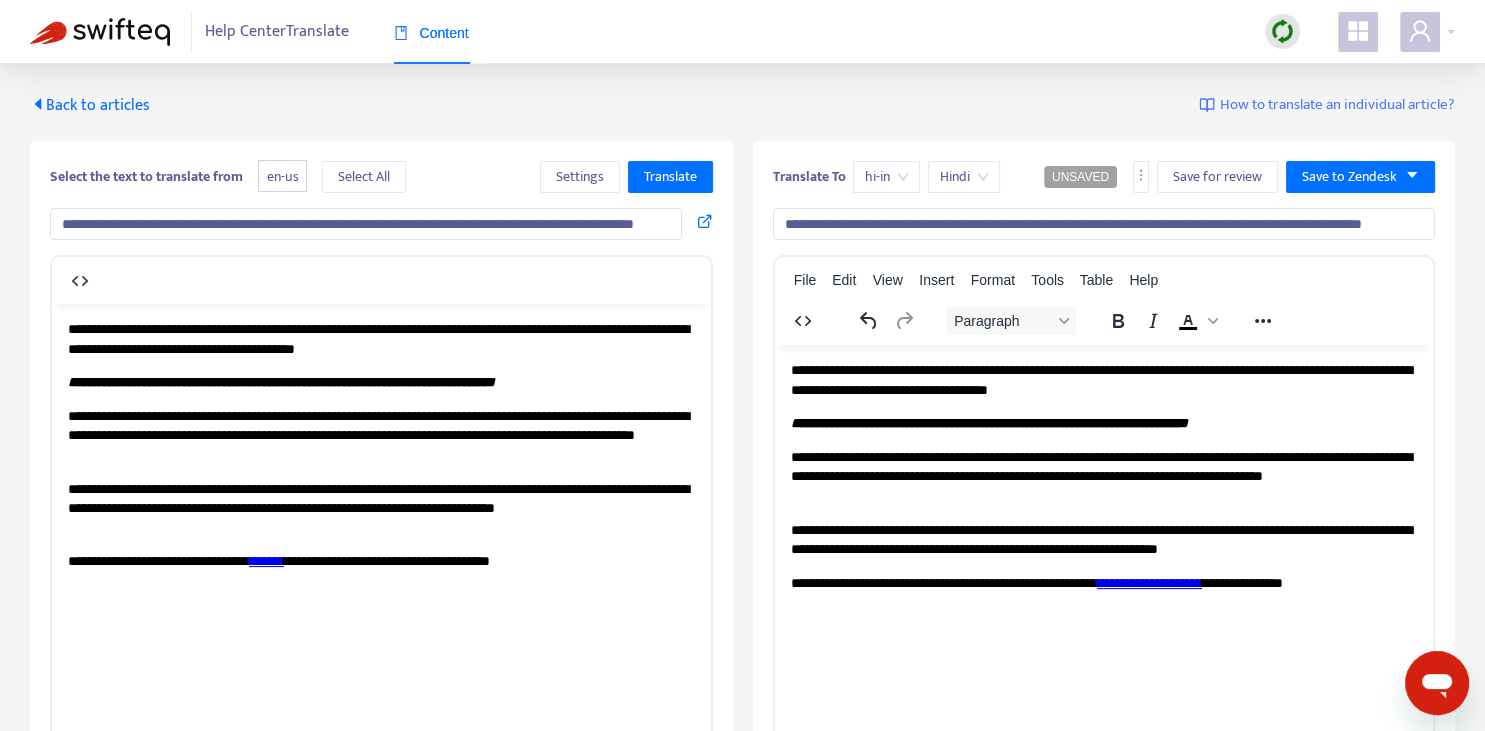 type on "**********" 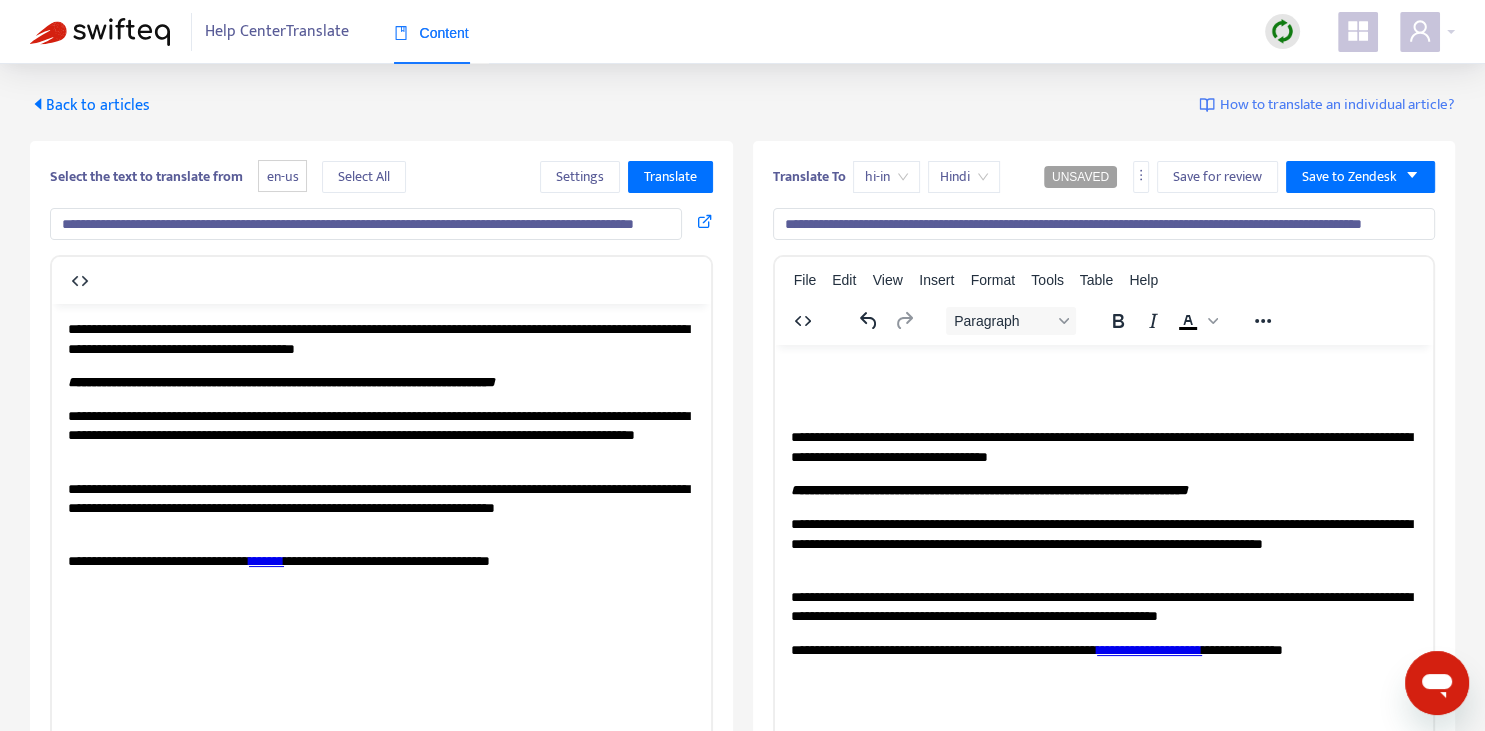 type 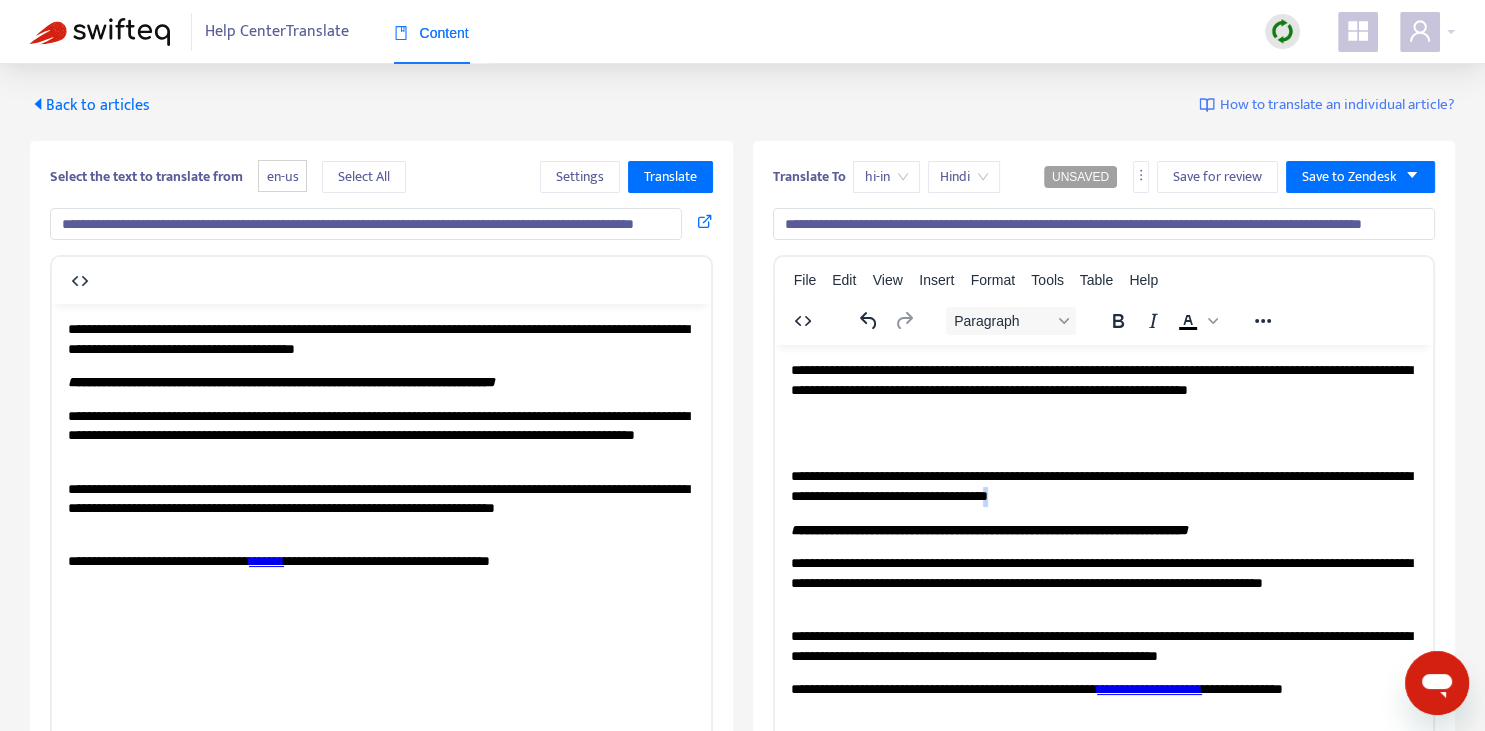 copy on "*" 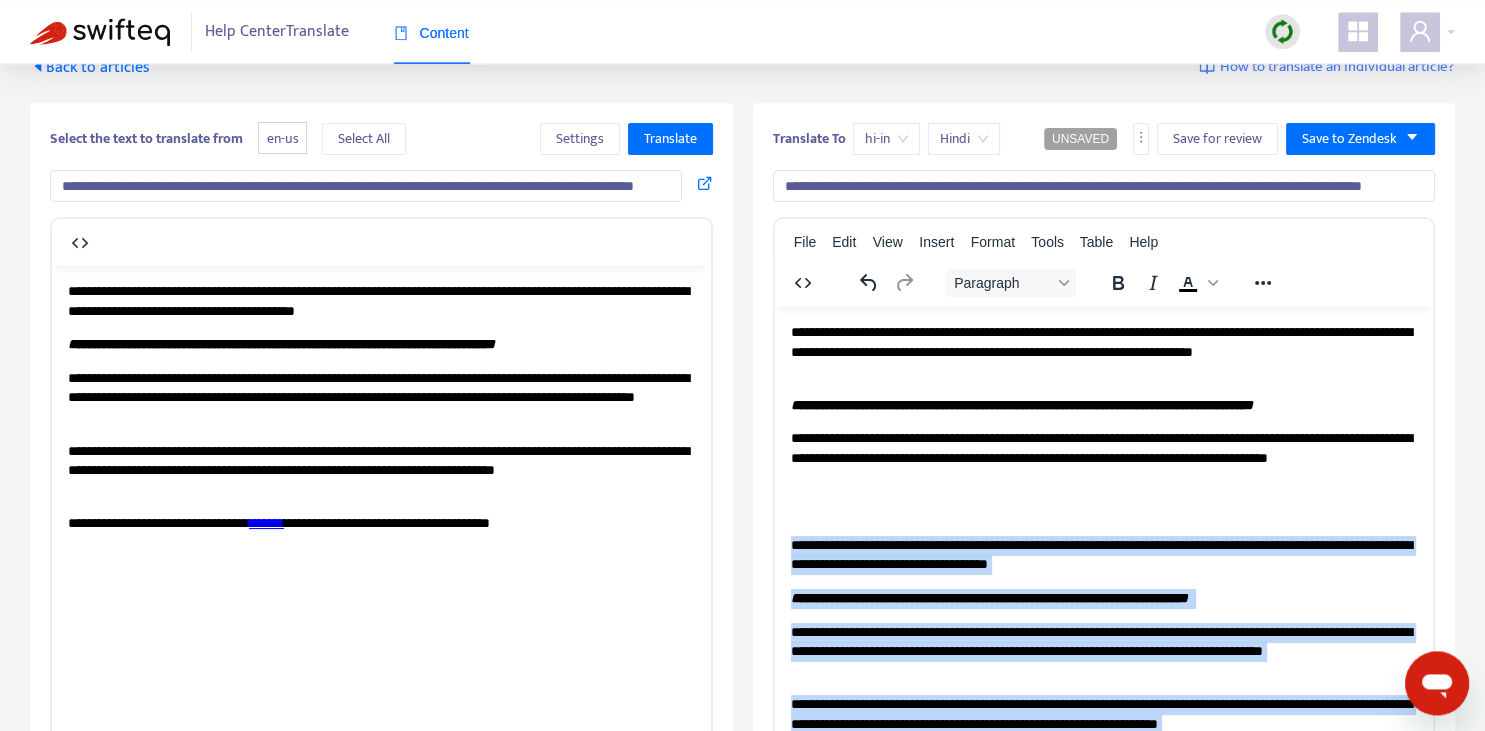 scroll, scrollTop: 72, scrollLeft: 0, axis: vertical 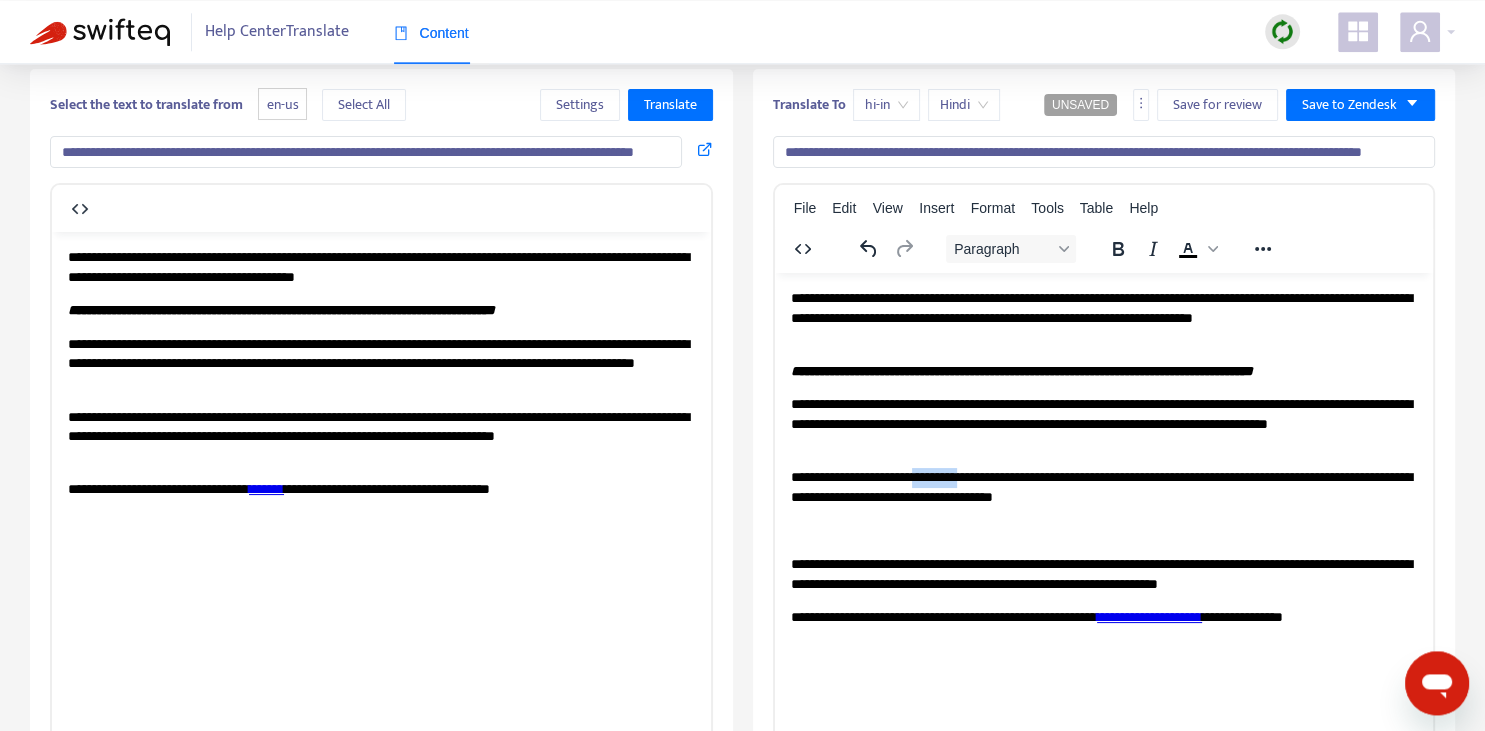 drag, startPoint x: 907, startPoint y: 473, endPoint x: 962, endPoint y: 467, distance: 55.326305 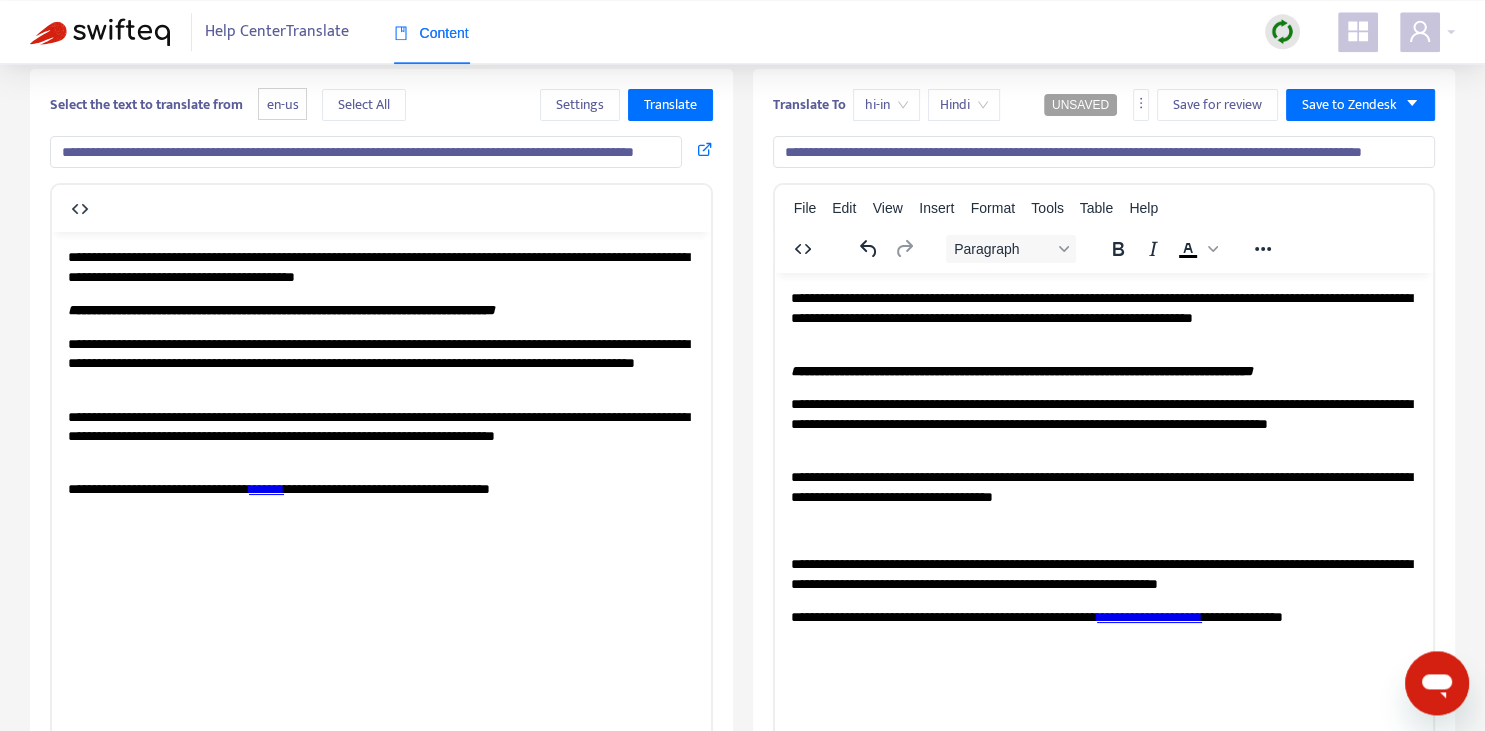 click on "**********" at bounding box center (1103, 486) 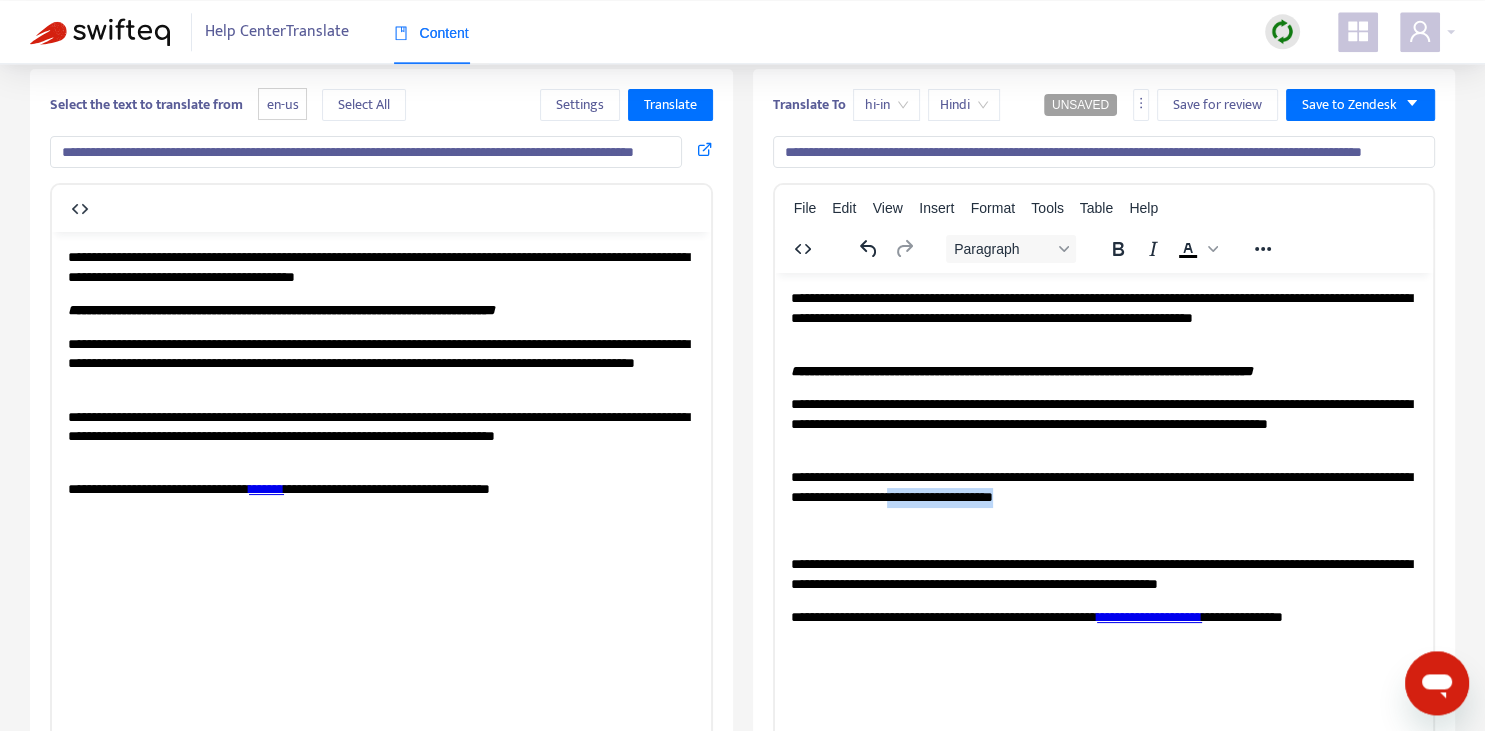 drag, startPoint x: 998, startPoint y: 495, endPoint x: 1135, endPoint y: 467, distance: 139.83205 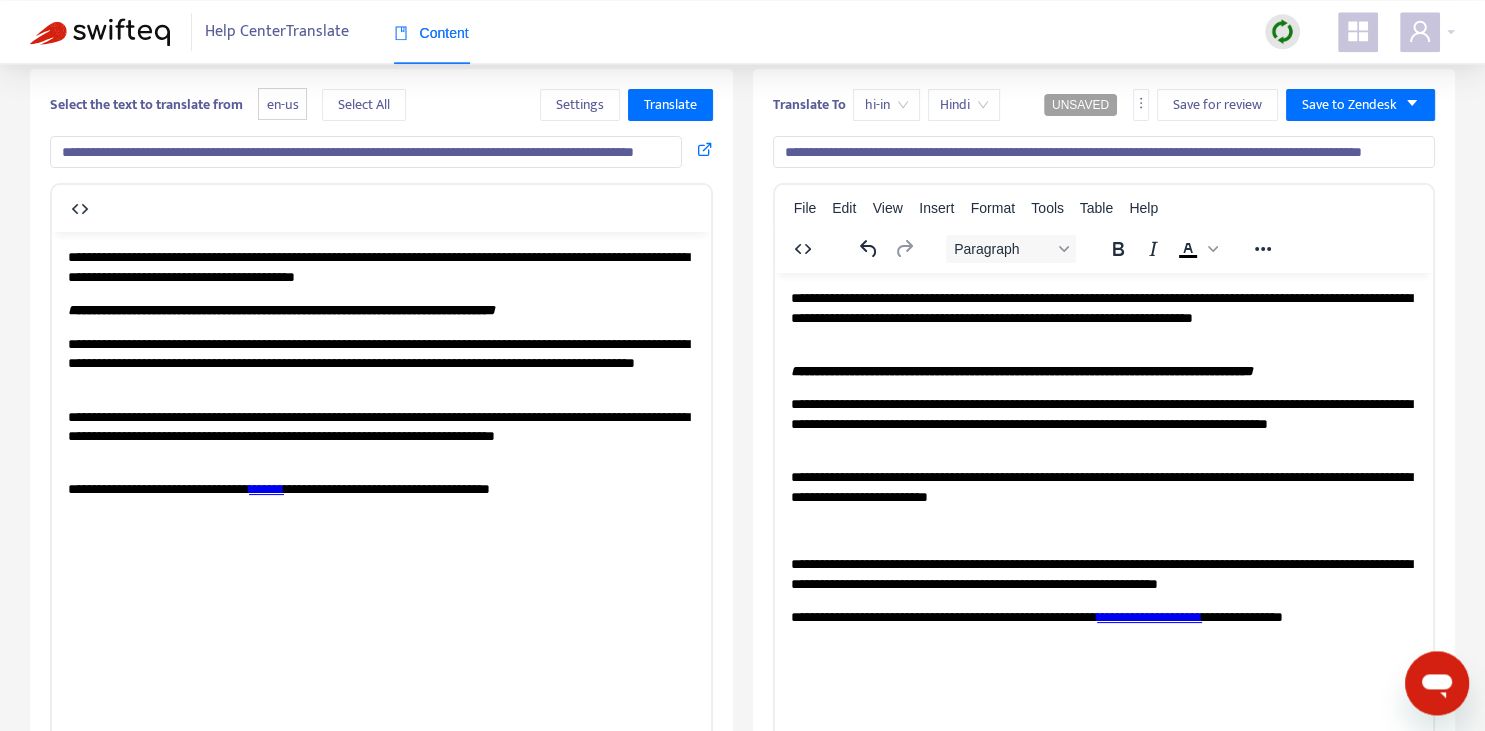 click on "**********" at bounding box center (1103, 486) 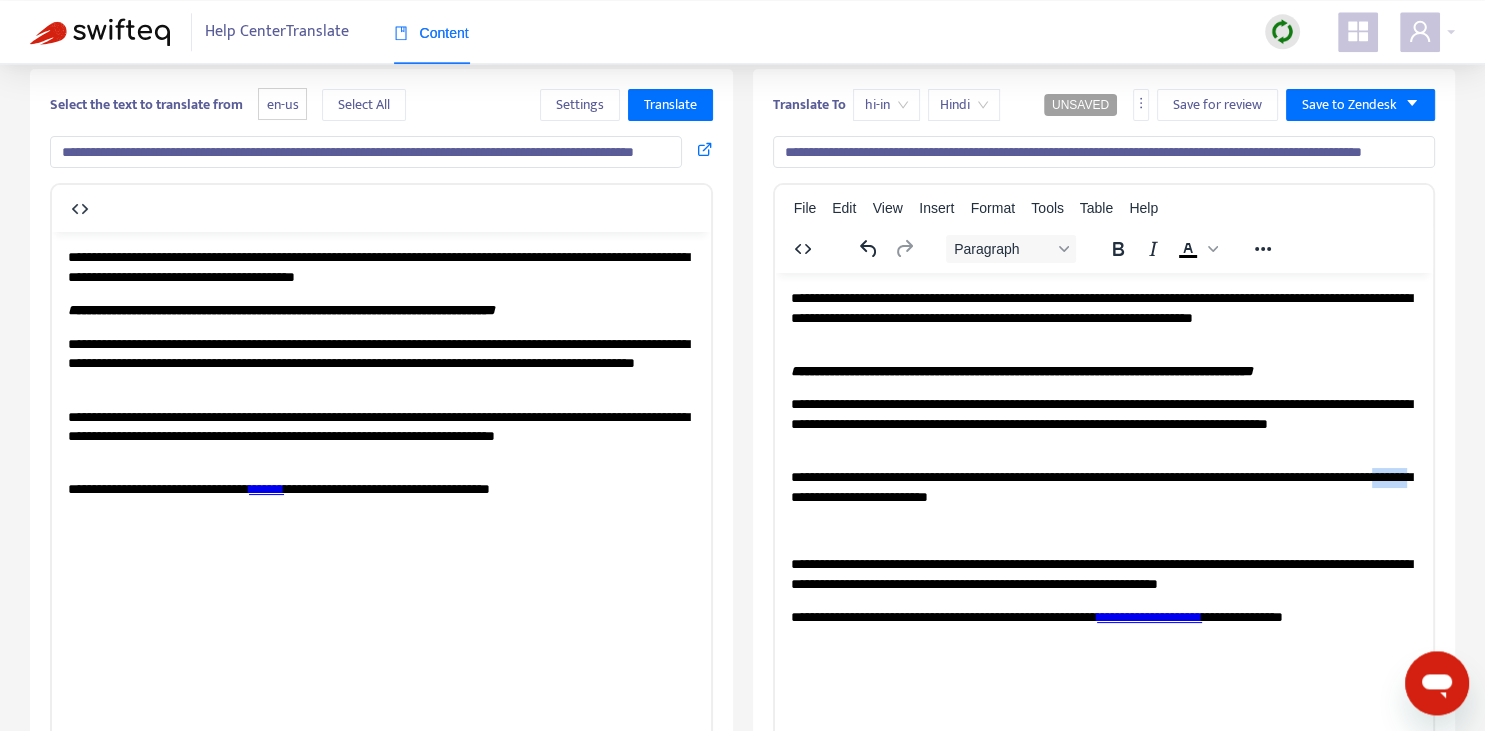 click on "**********" at bounding box center [1103, 486] 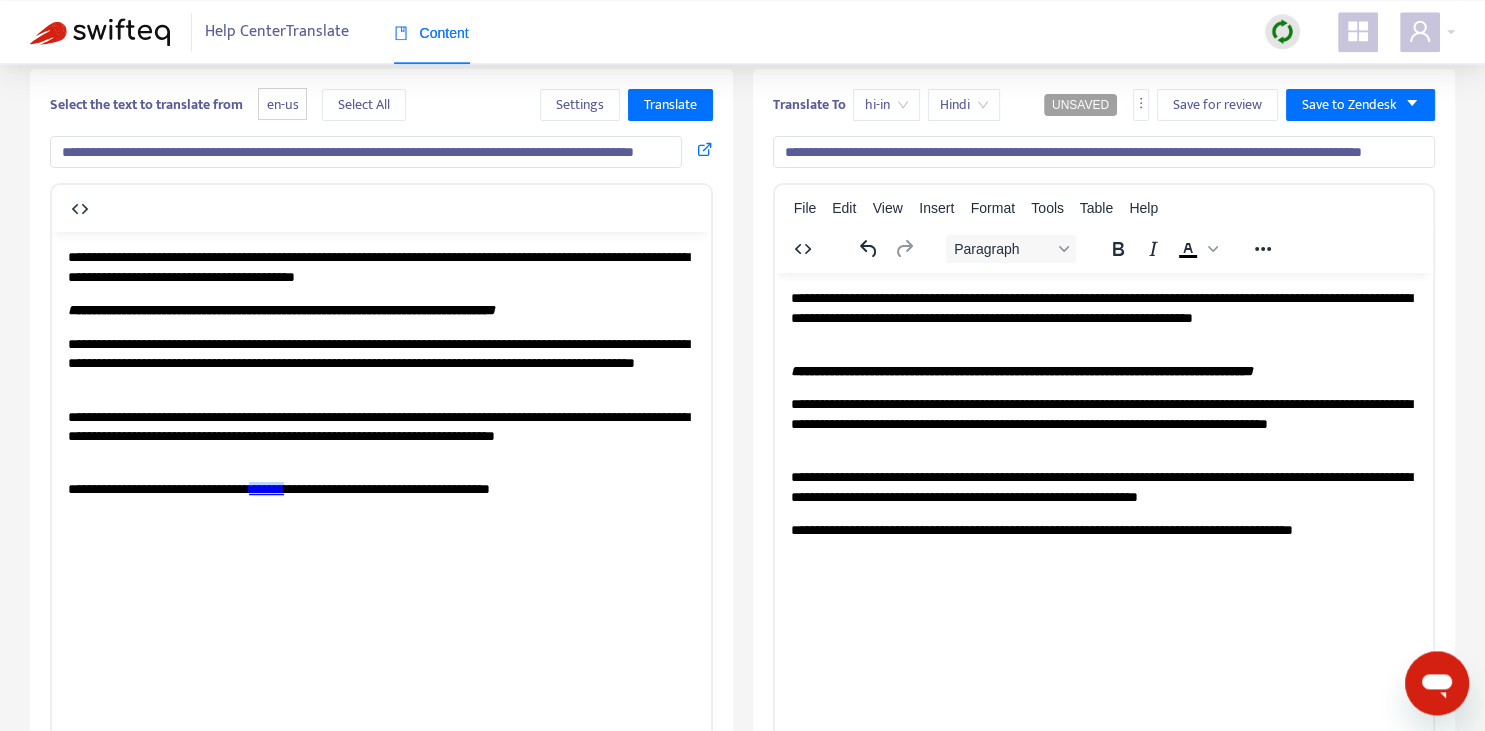 click on "**********" at bounding box center (1103, 530) 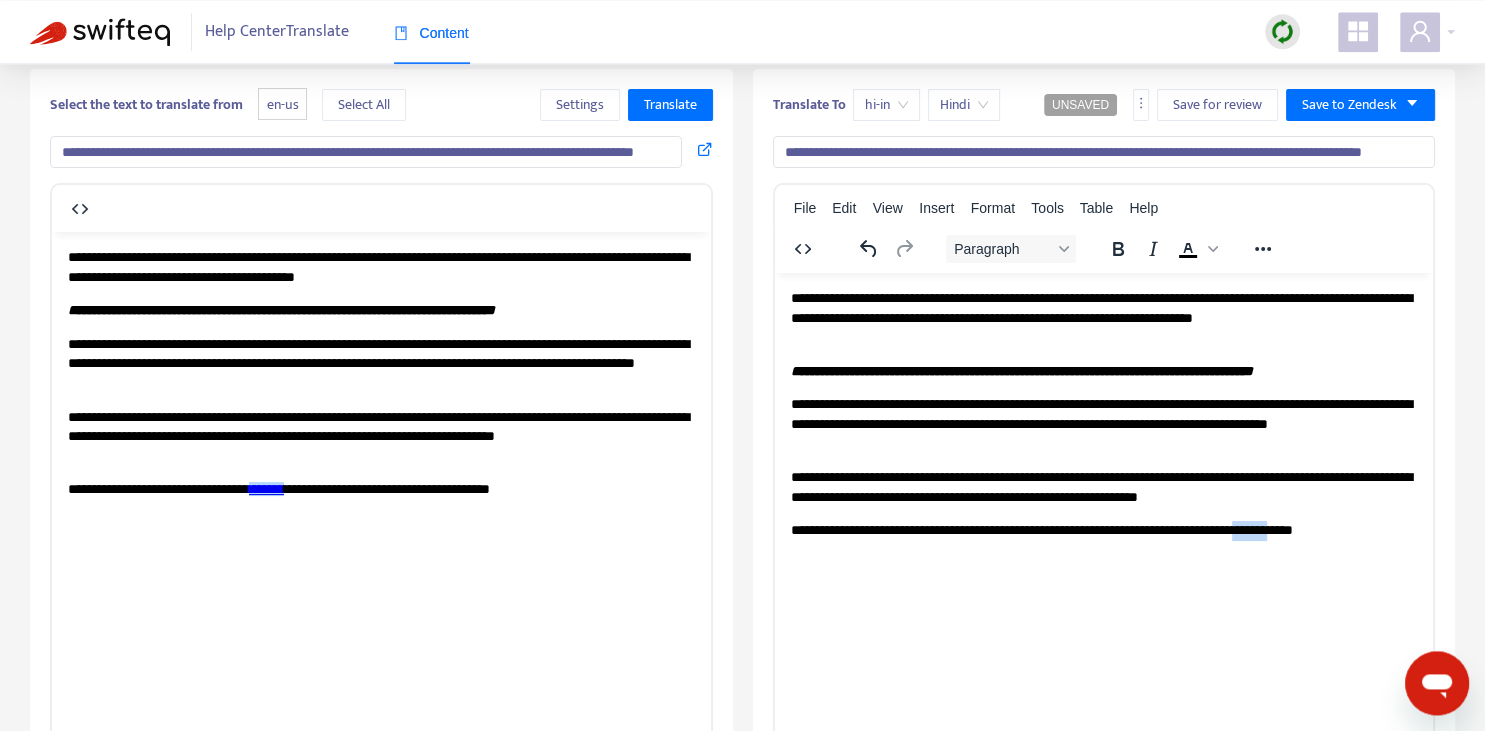 click on "**********" at bounding box center [1103, 530] 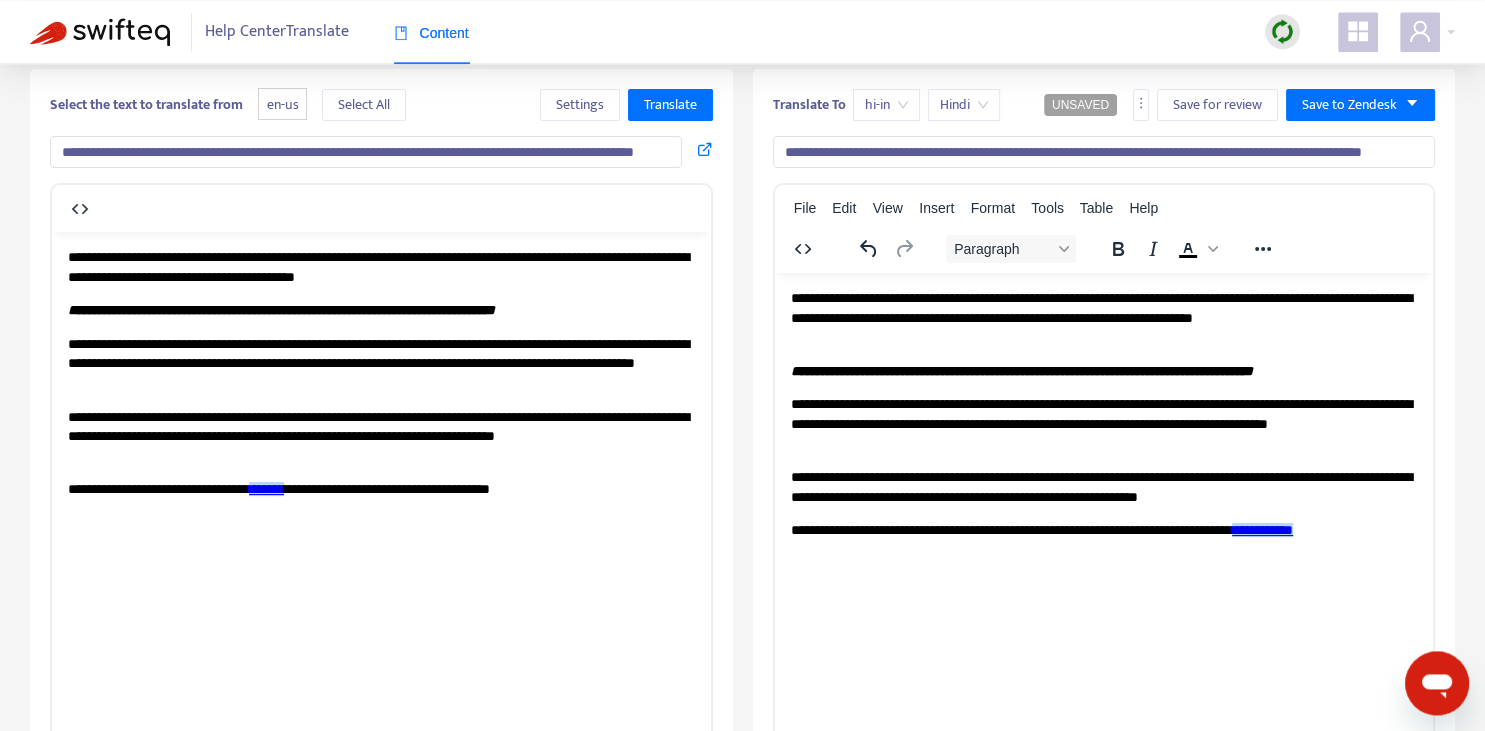 scroll, scrollTop: 0, scrollLeft: 0, axis: both 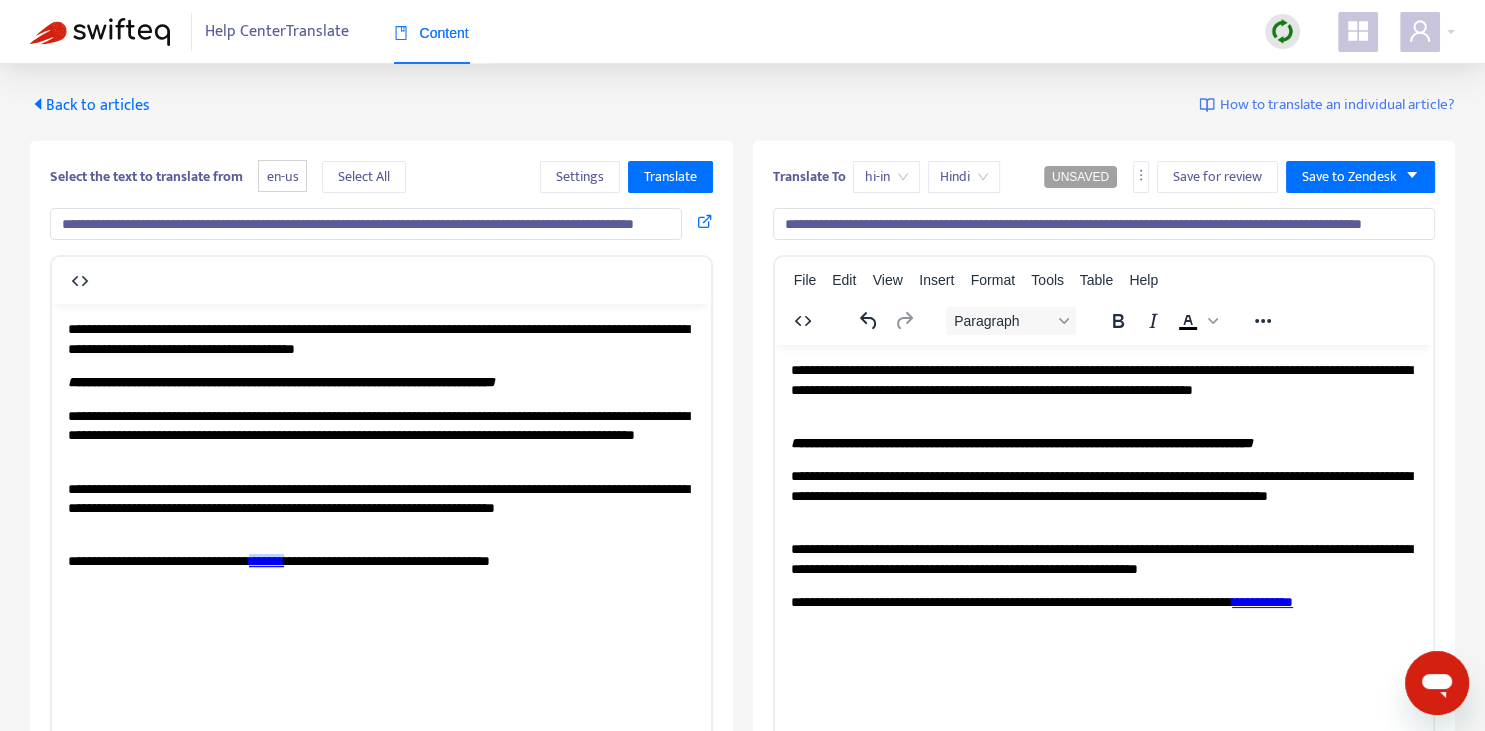 click on "**********" at bounding box center [1103, 486] 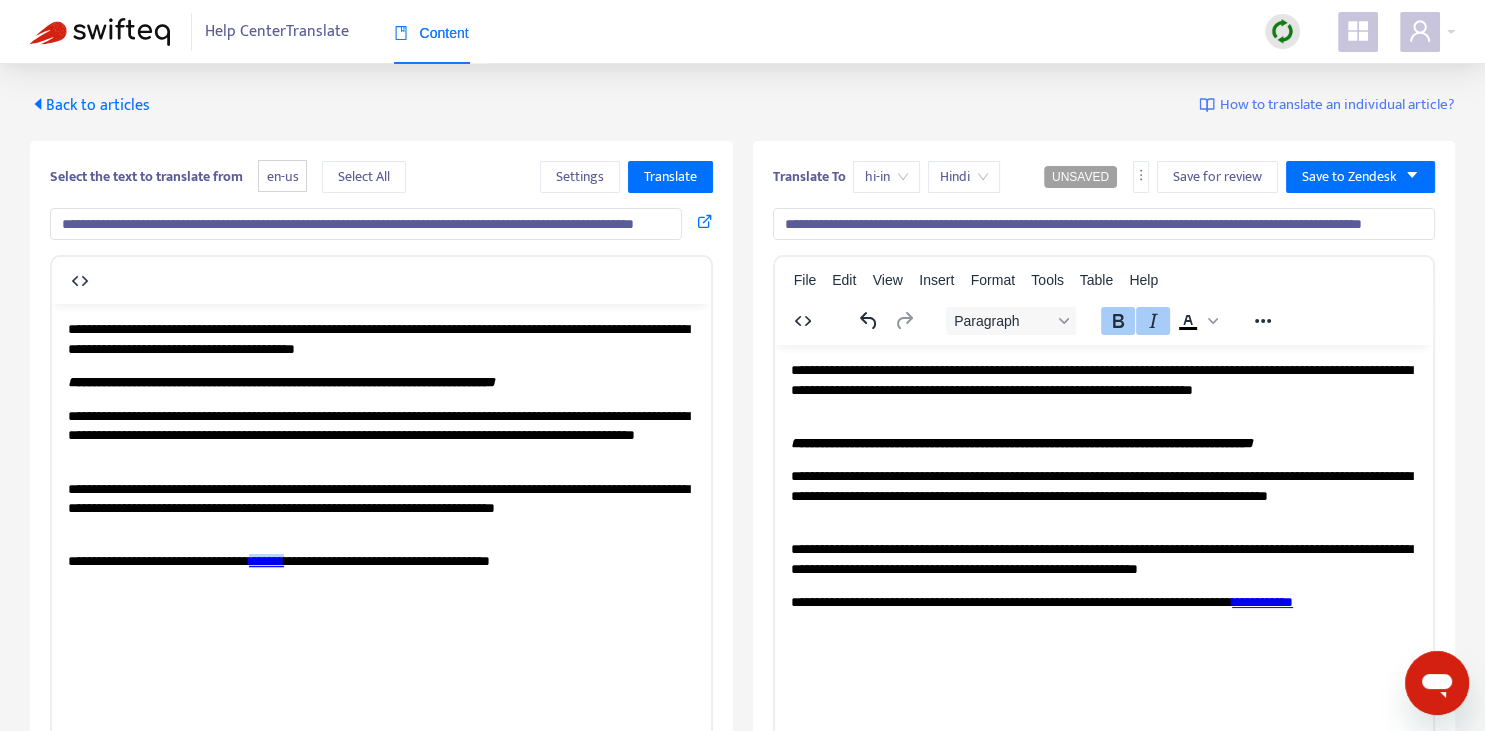 click on "**********" at bounding box center [1104, 224] 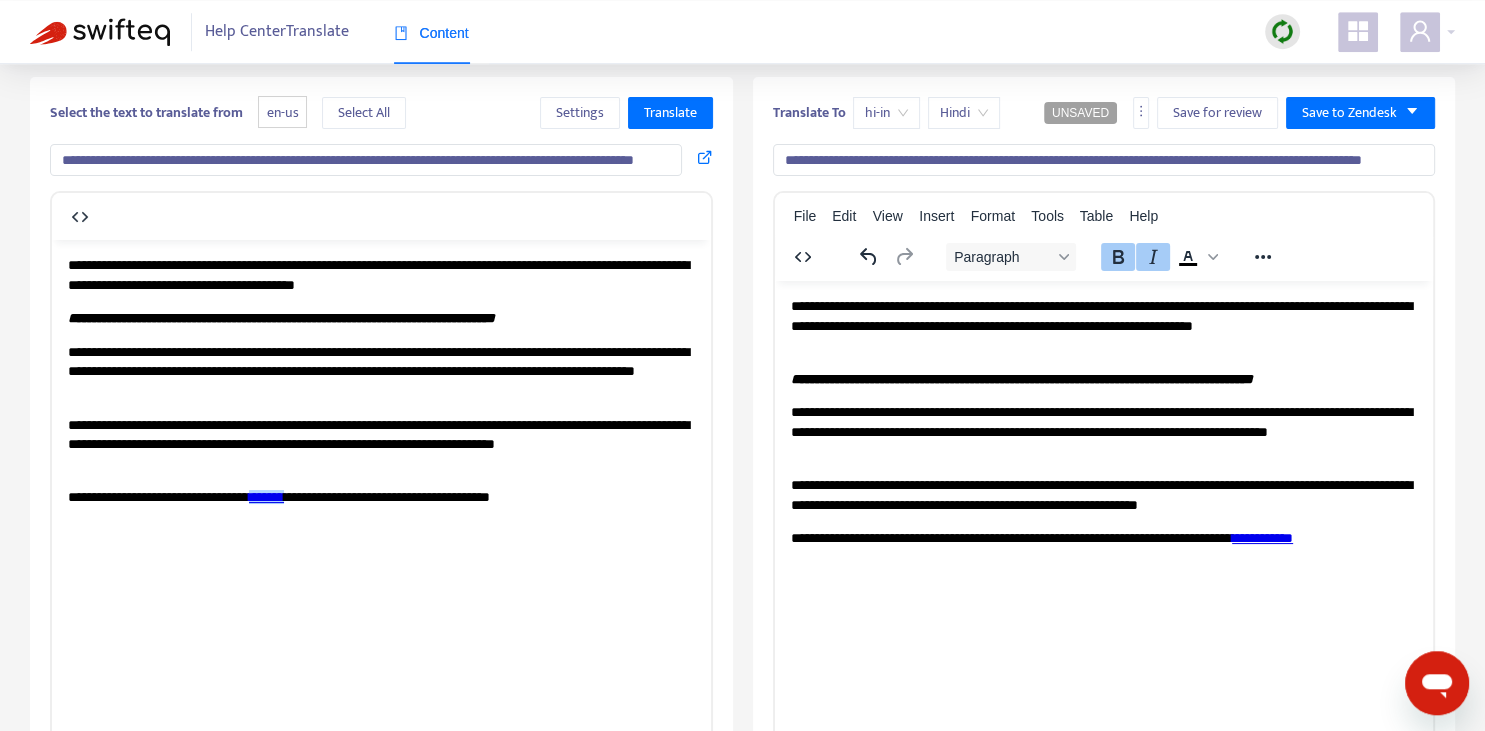 scroll, scrollTop: 70, scrollLeft: 0, axis: vertical 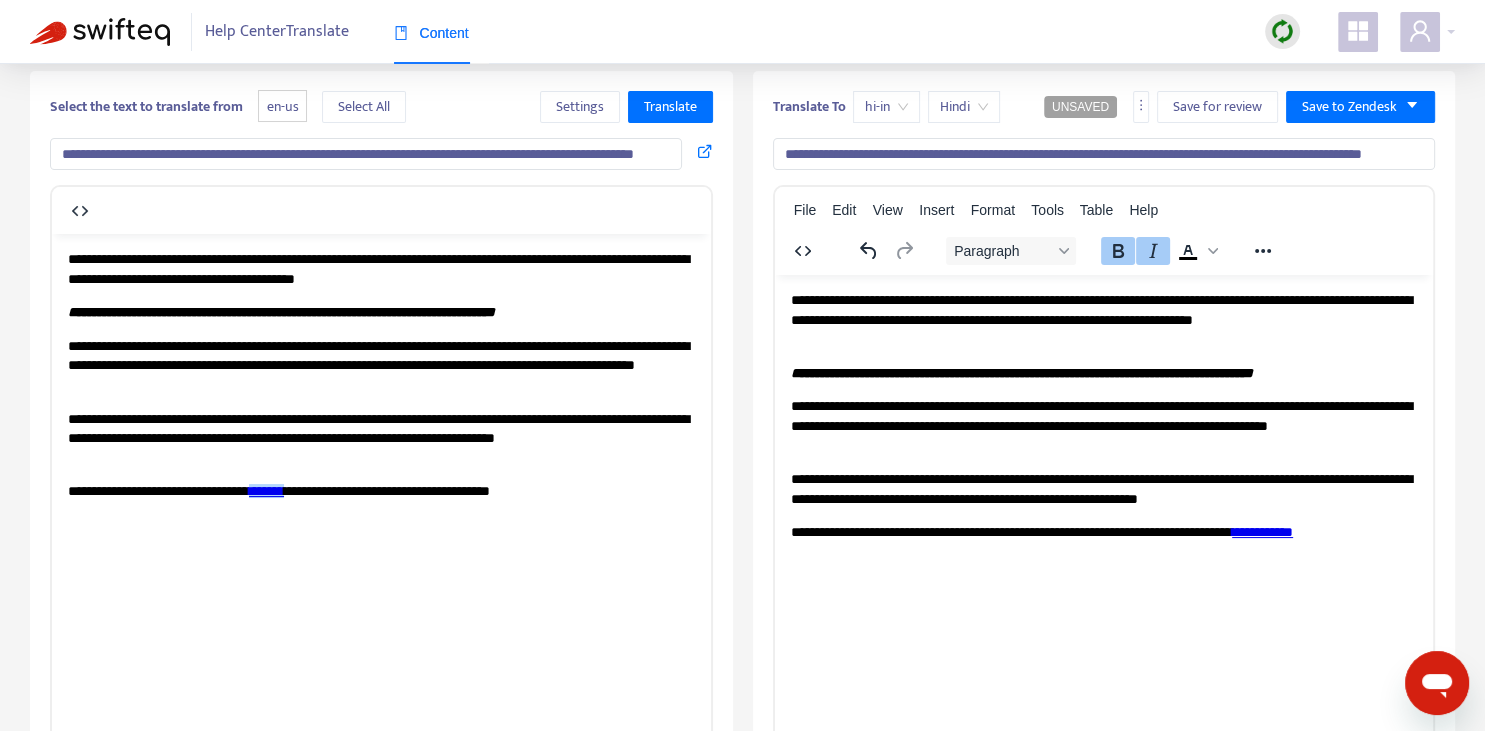 click on "**********" at bounding box center [1103, 425] 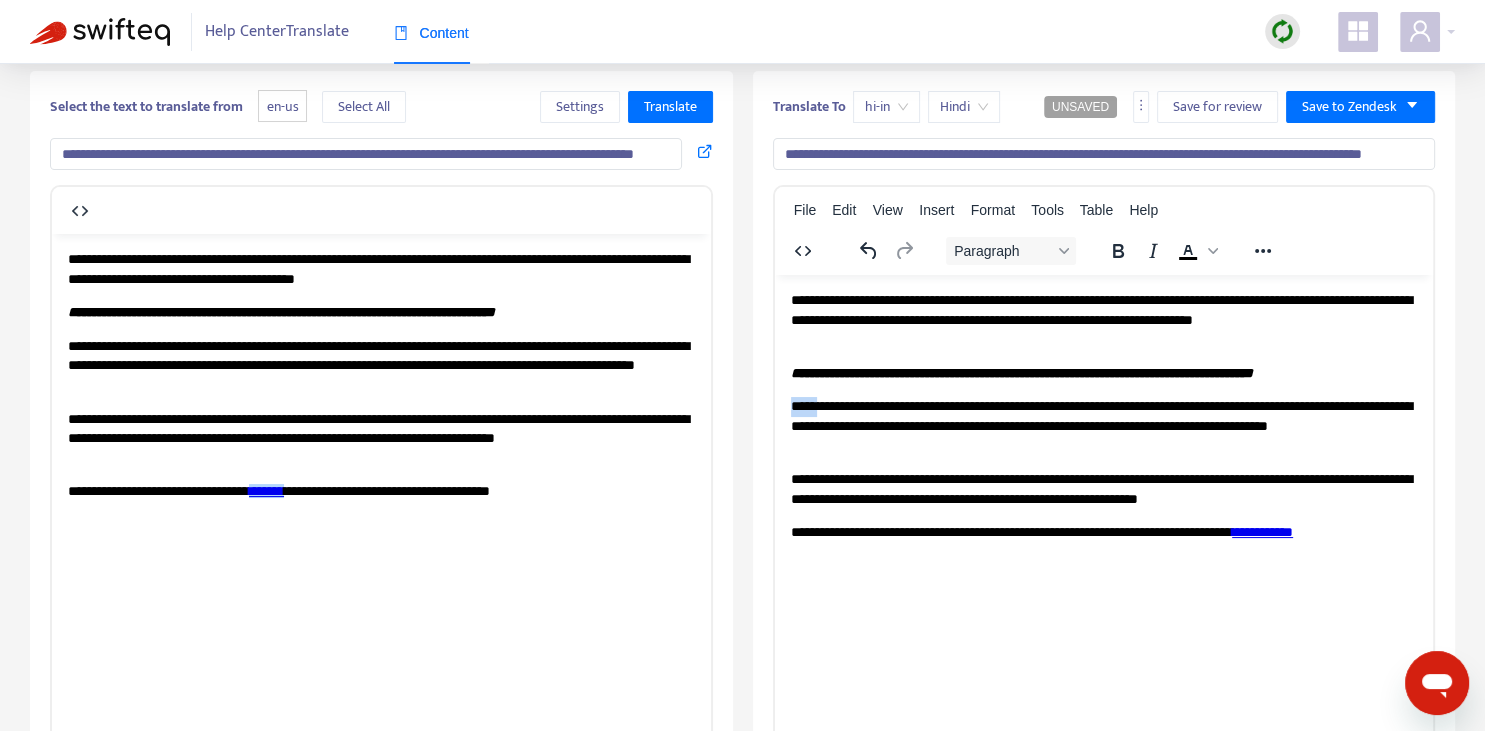 click on "**********" at bounding box center [1103, 425] 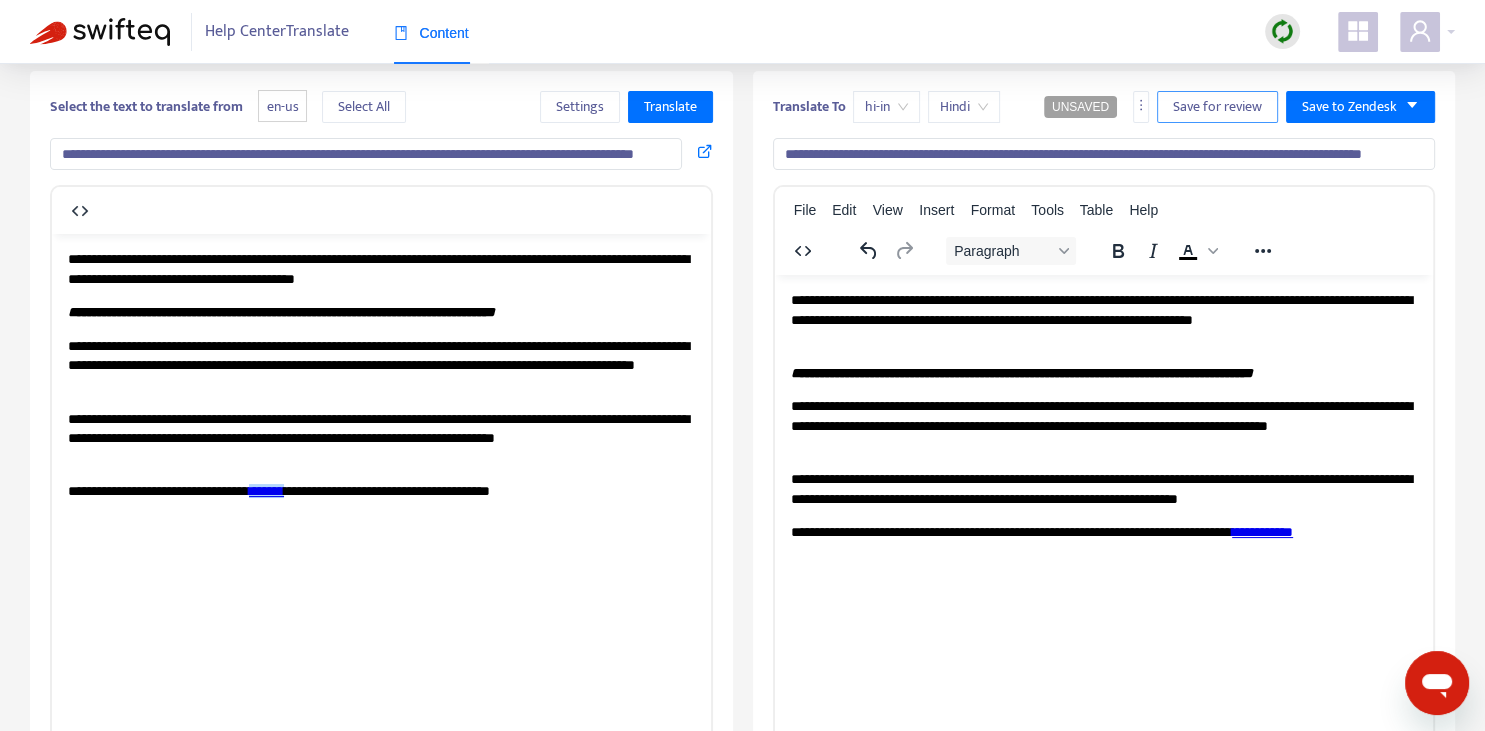 click on "Save for review" at bounding box center (1217, 107) 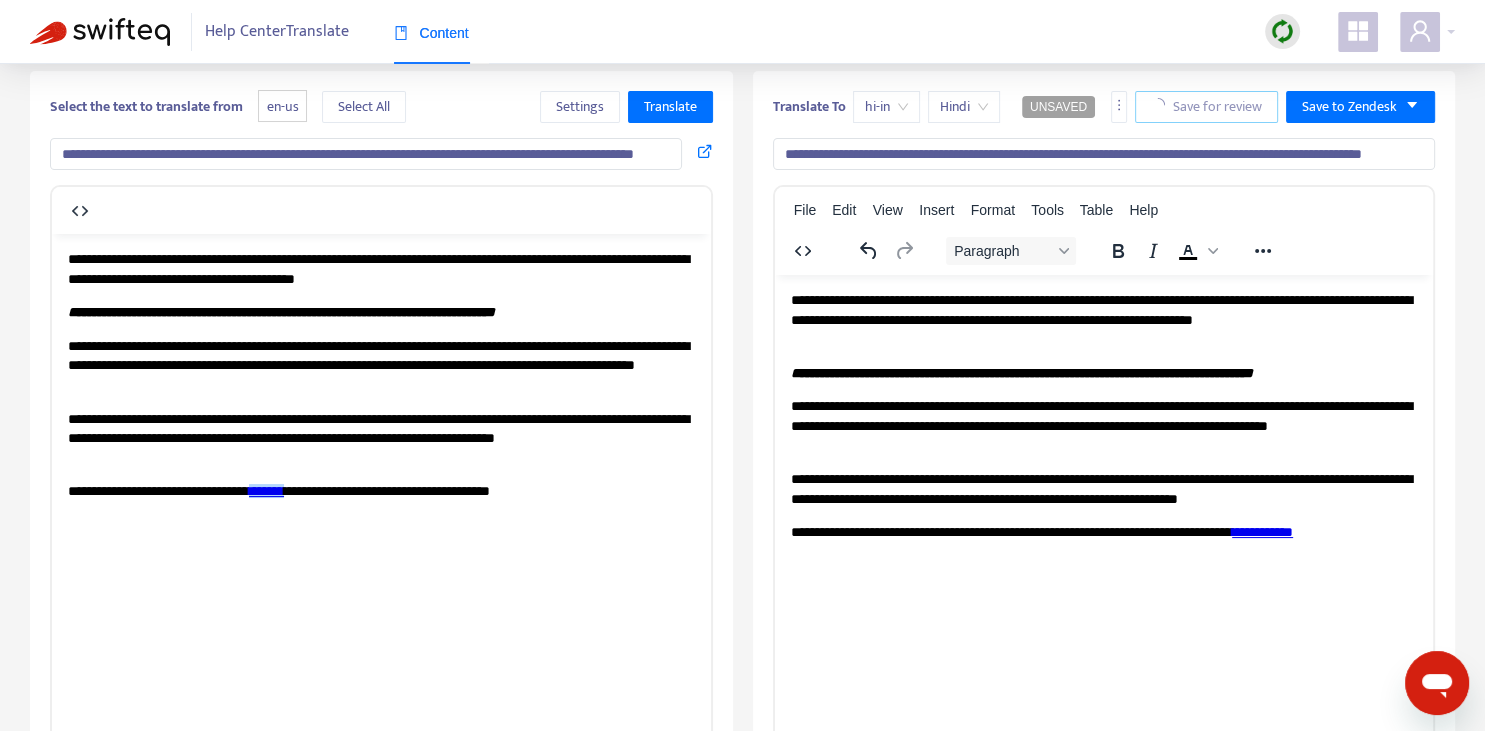 scroll, scrollTop: 0, scrollLeft: 0, axis: both 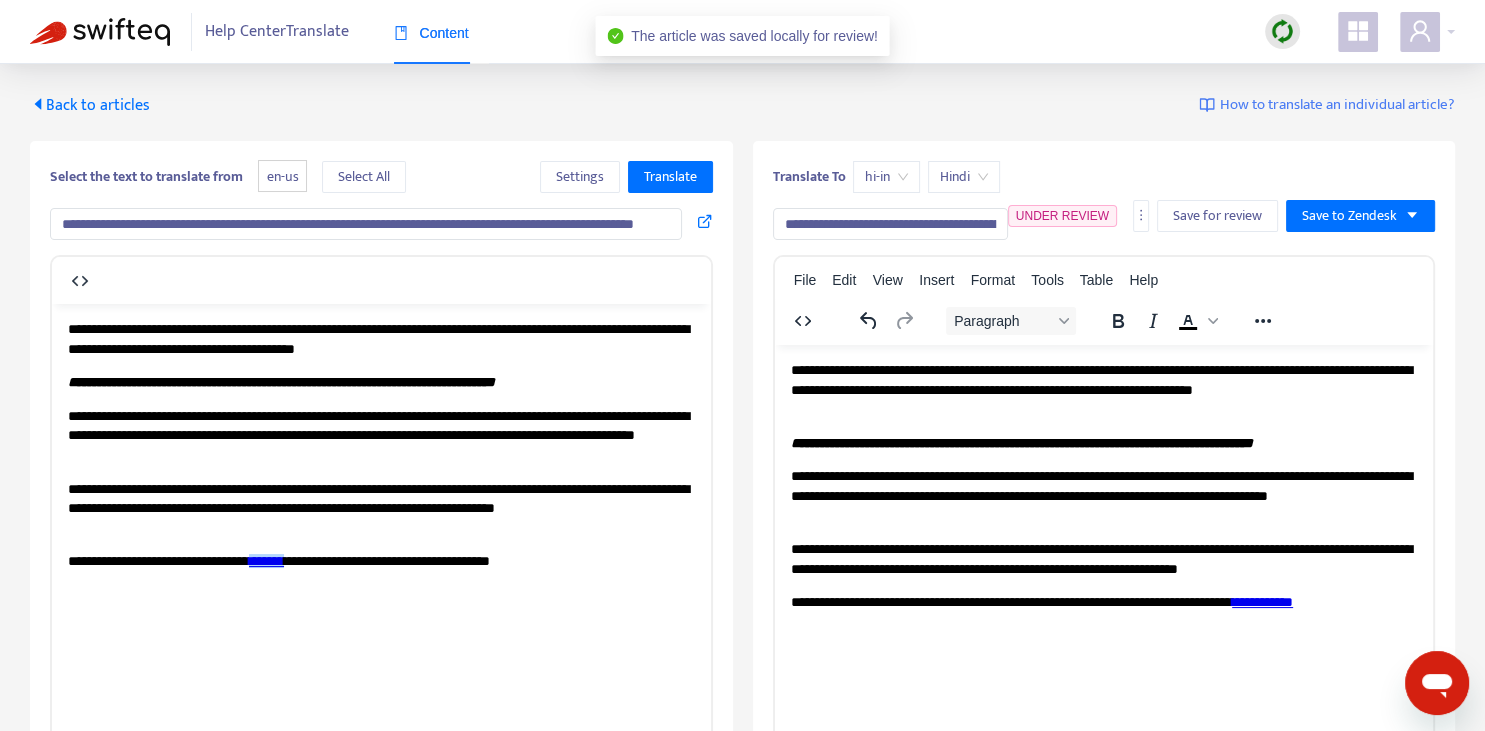 click on "Back to articles" at bounding box center (90, 105) 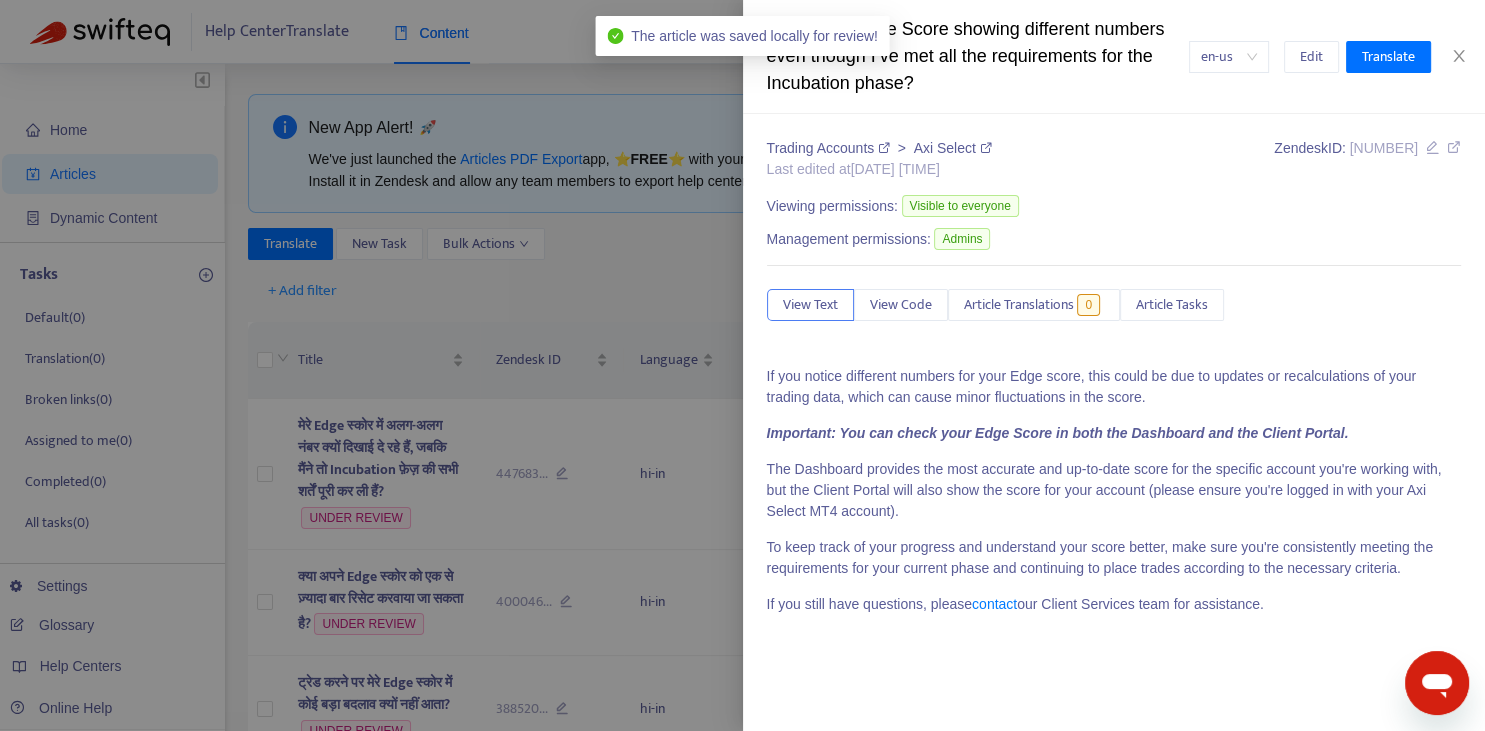 click at bounding box center [742, 365] 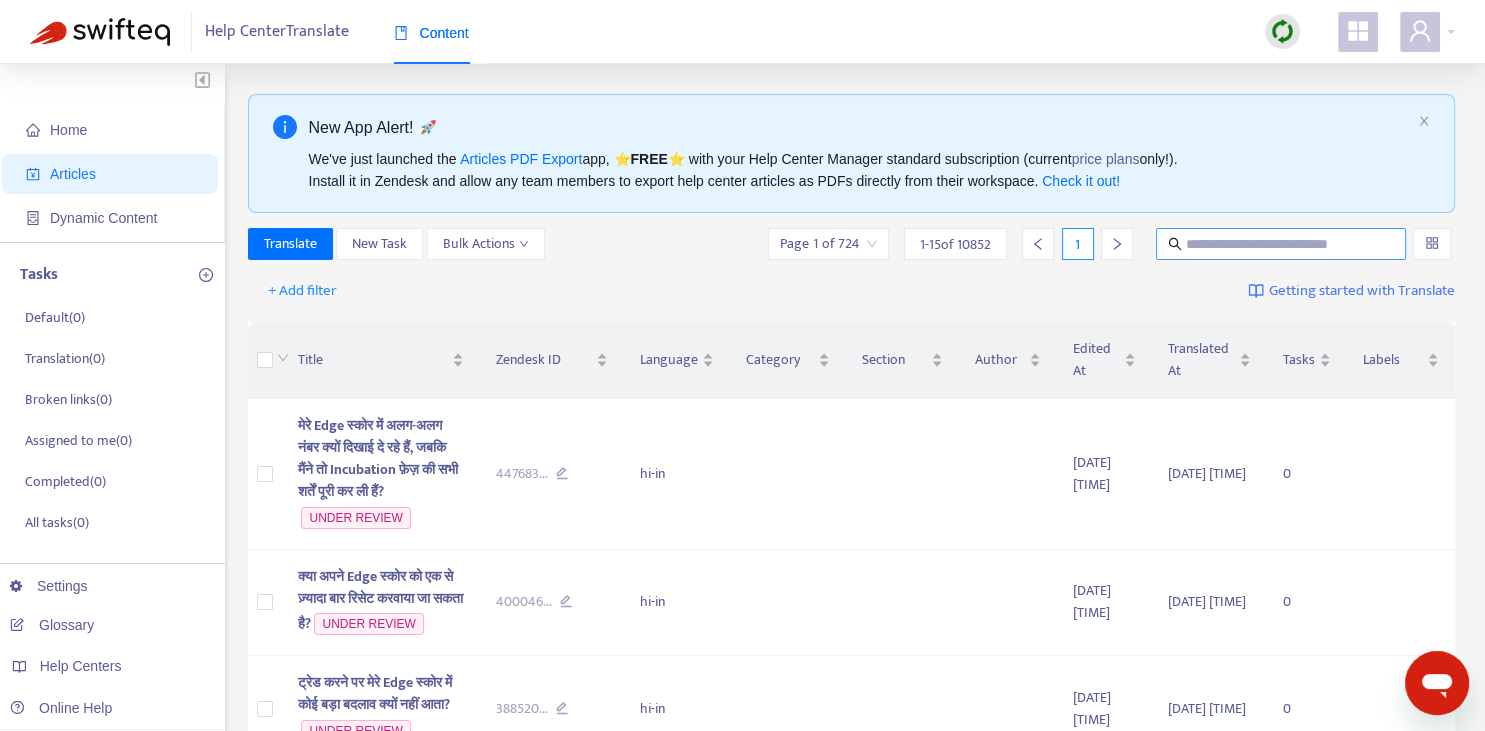 click at bounding box center (1281, 244) 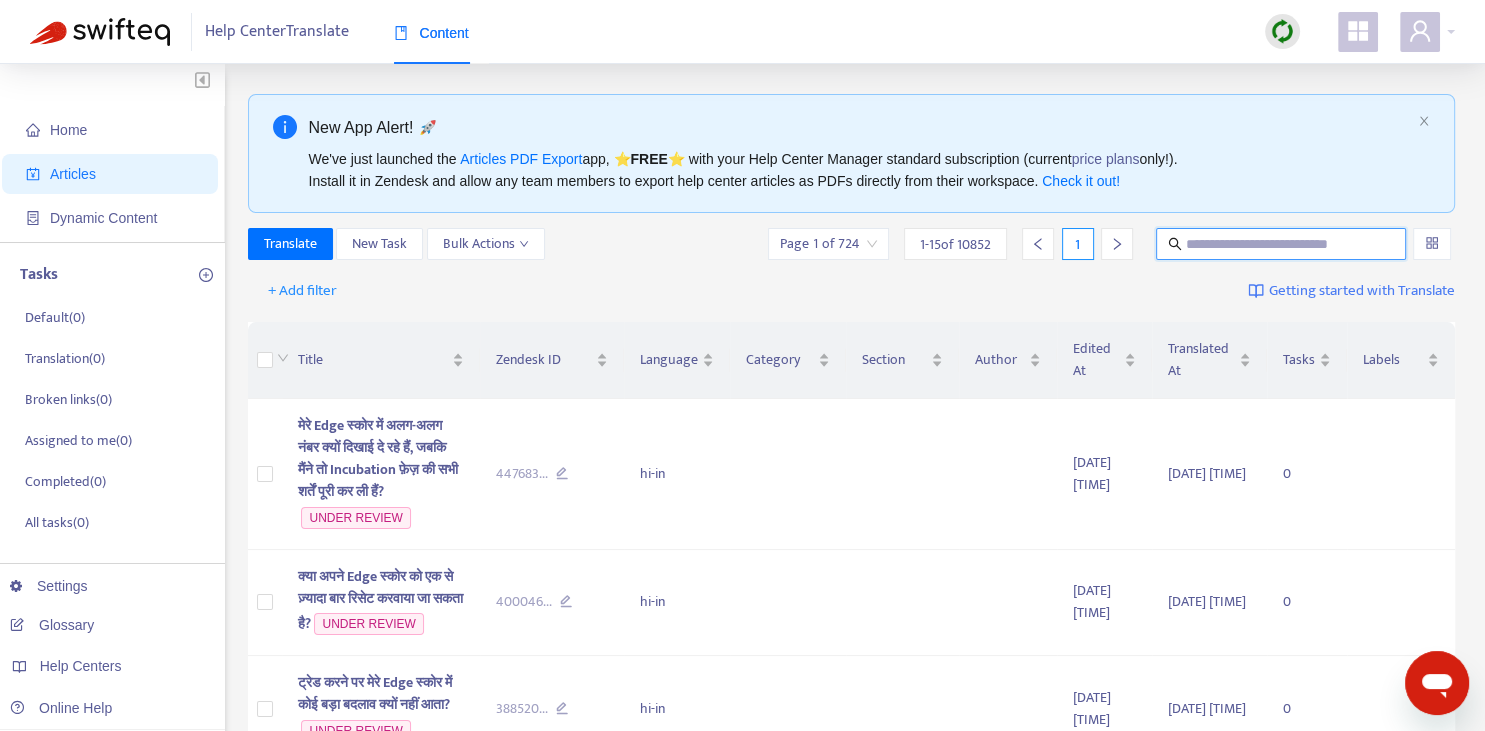 paste on "**********" 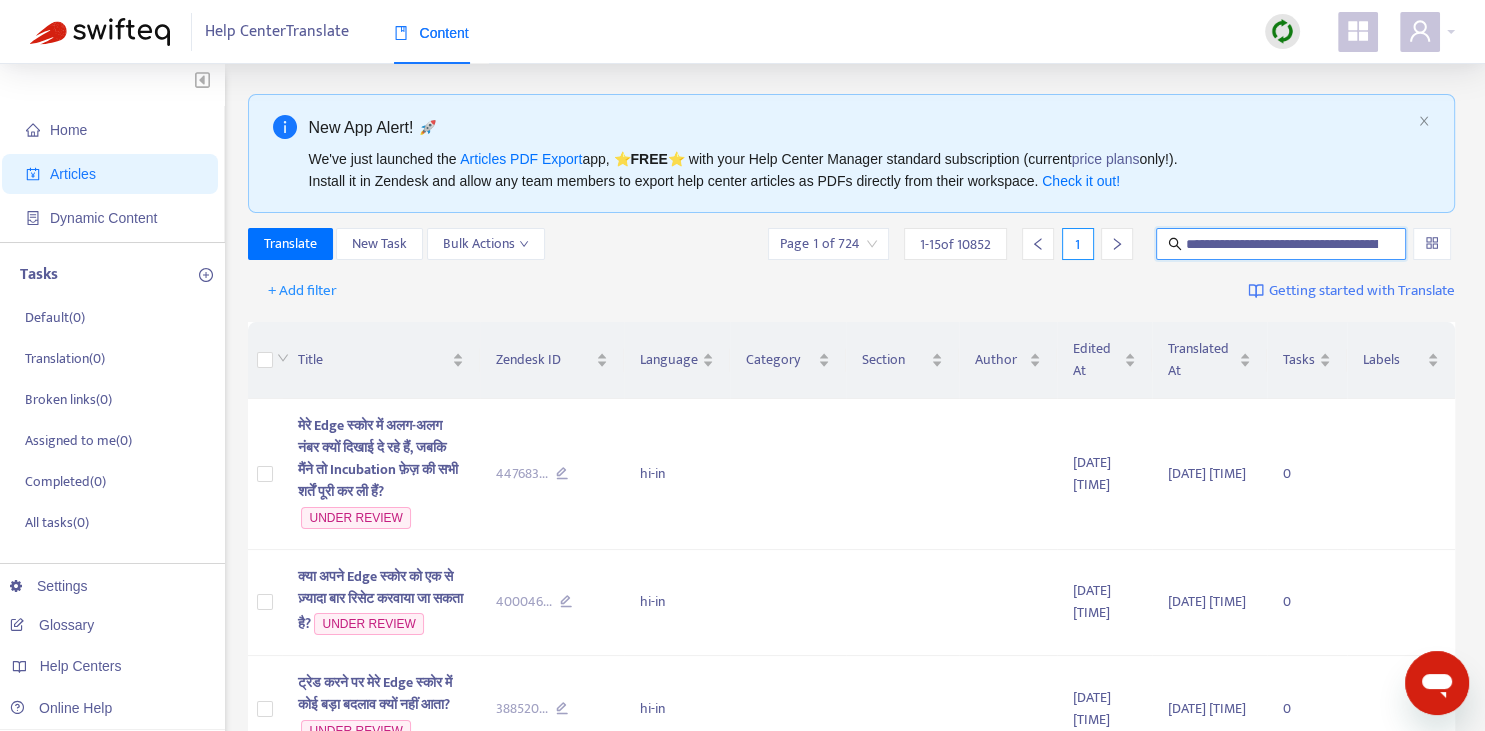 scroll, scrollTop: 0, scrollLeft: 214, axis: horizontal 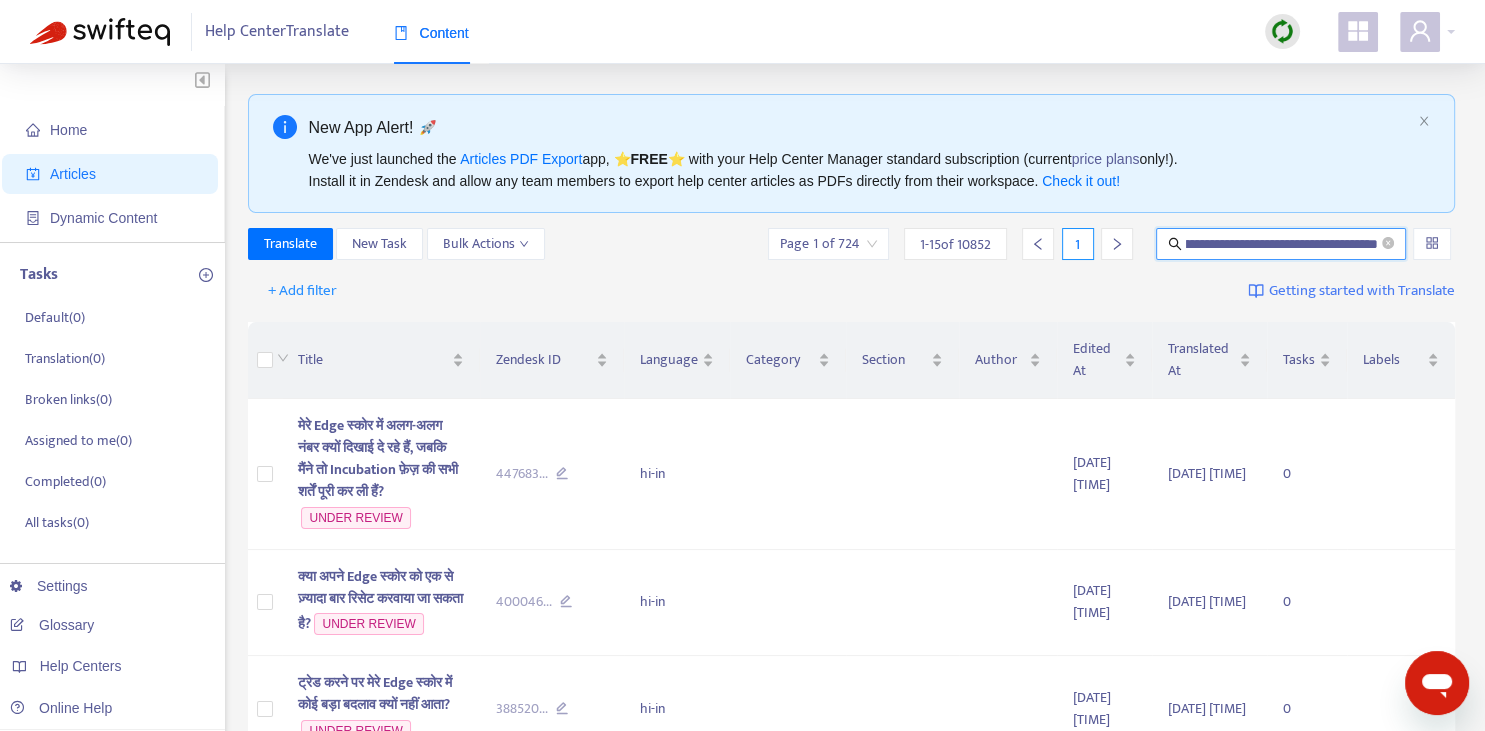type on "**********" 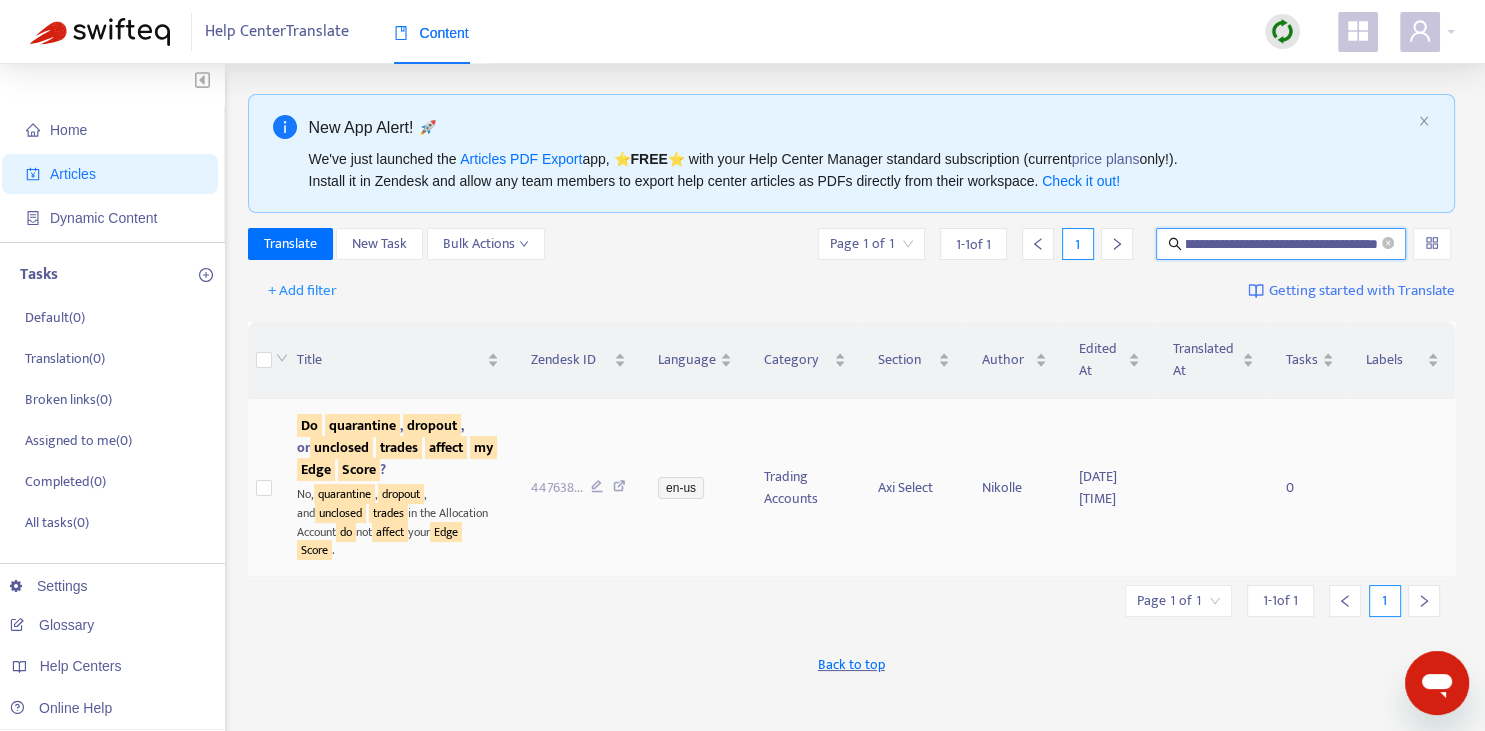 click on "unclosed" at bounding box center [341, 447] 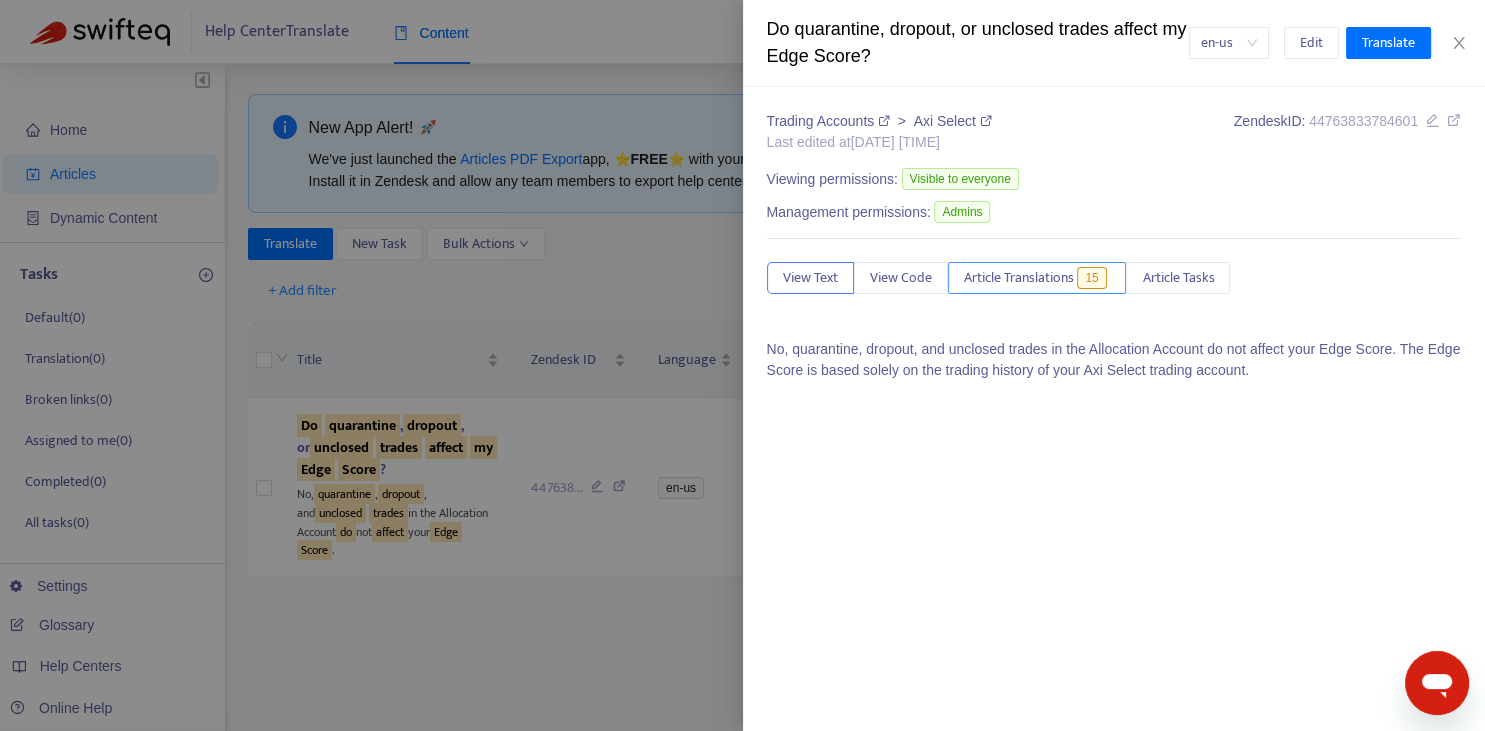 click on "Article Translations" at bounding box center [1019, 278] 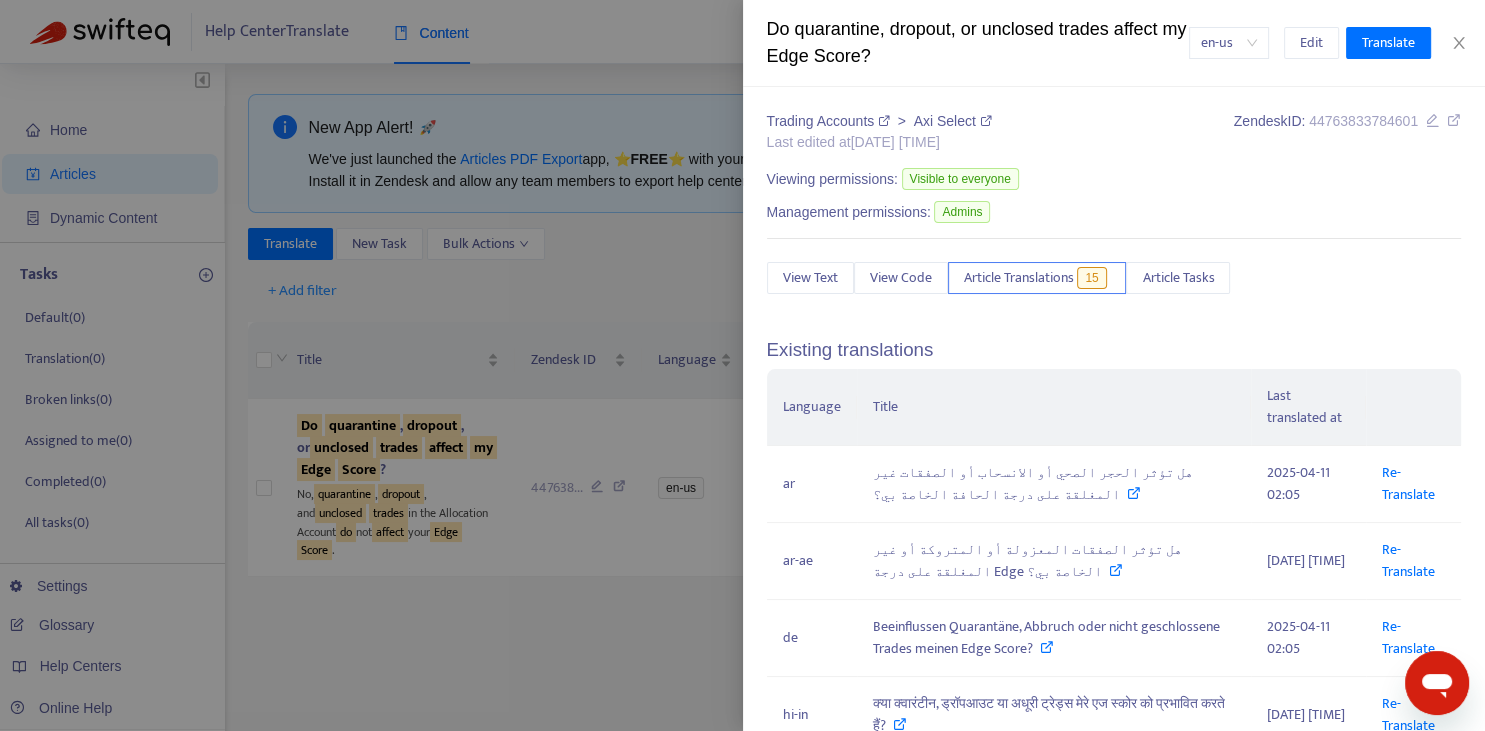 scroll, scrollTop: 147, scrollLeft: 0, axis: vertical 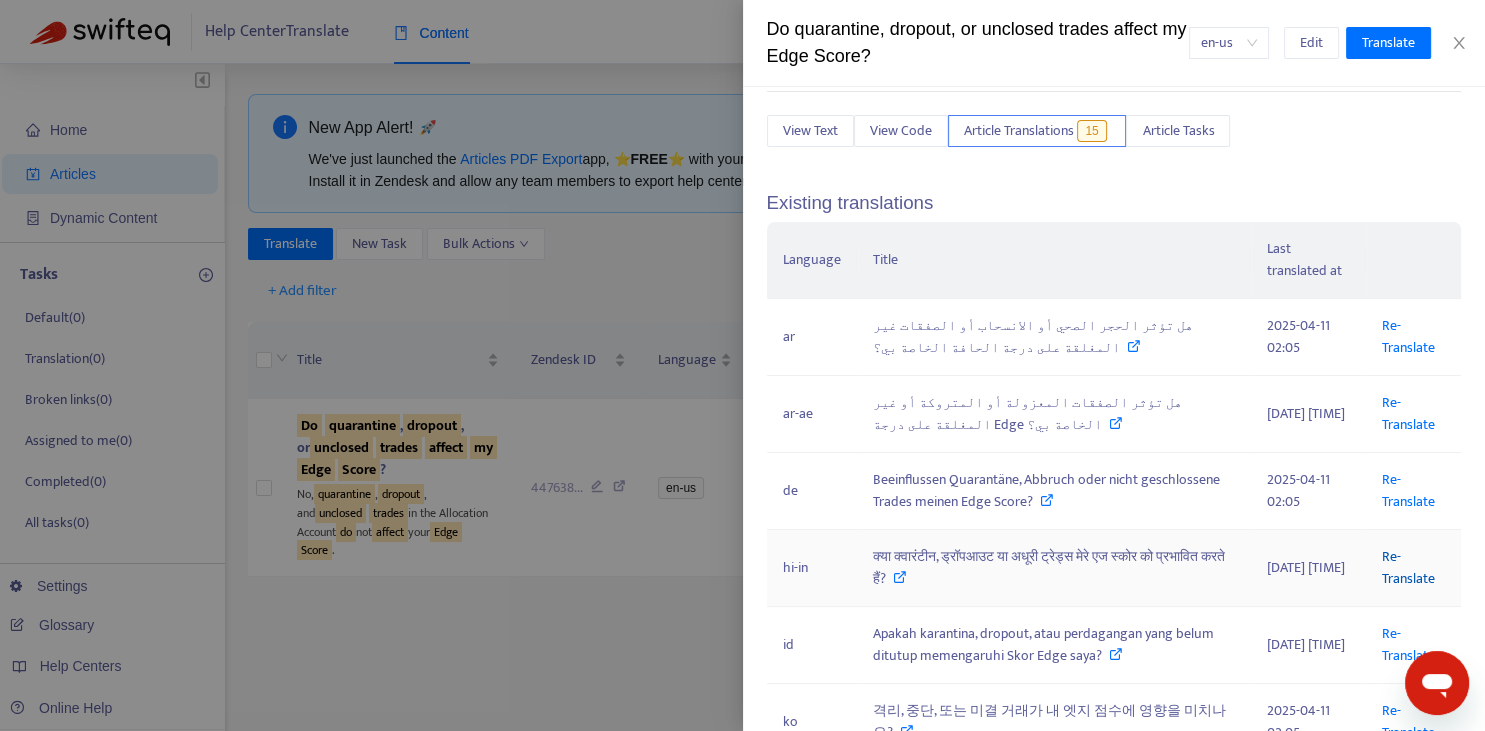 click on "Re-Translate" at bounding box center (1408, 567) 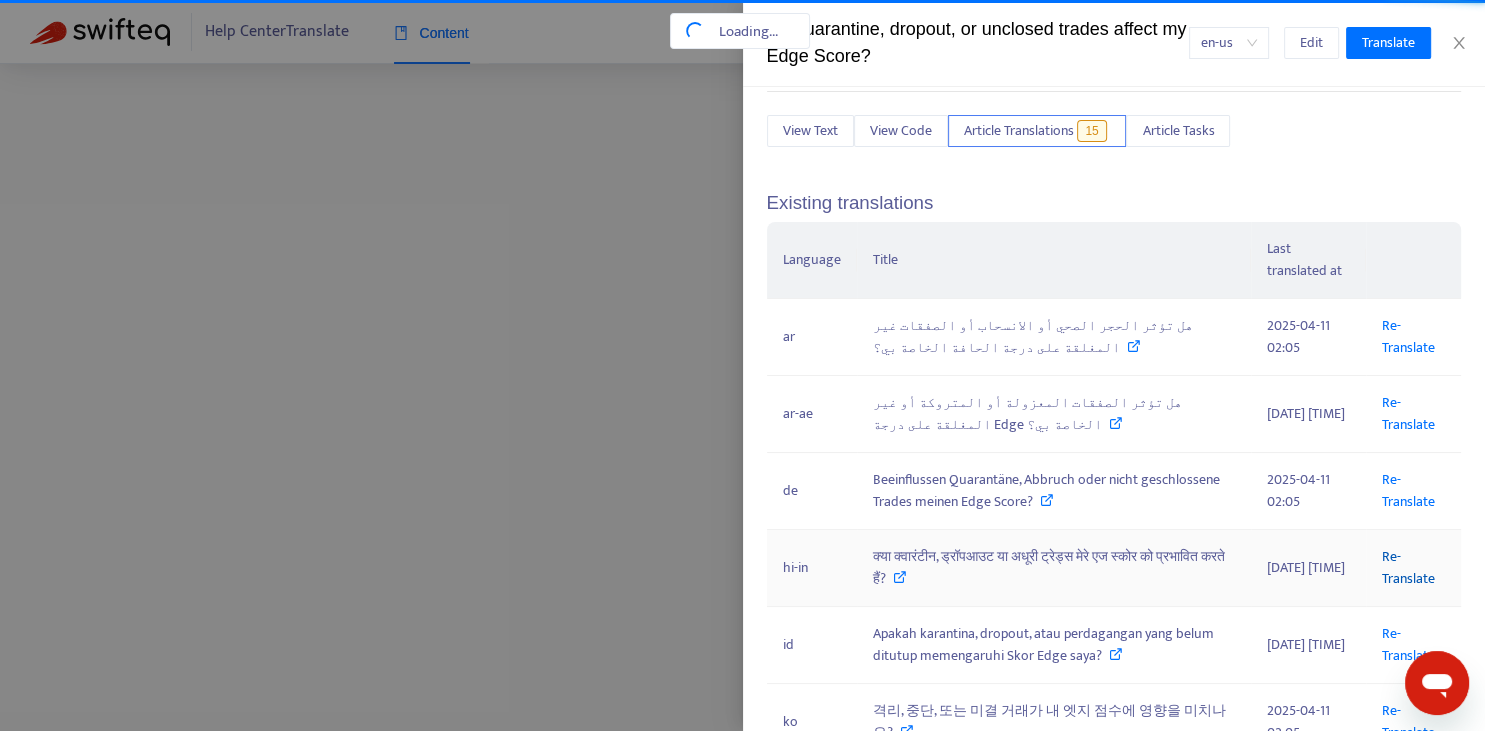 scroll, scrollTop: 0, scrollLeft: 214, axis: horizontal 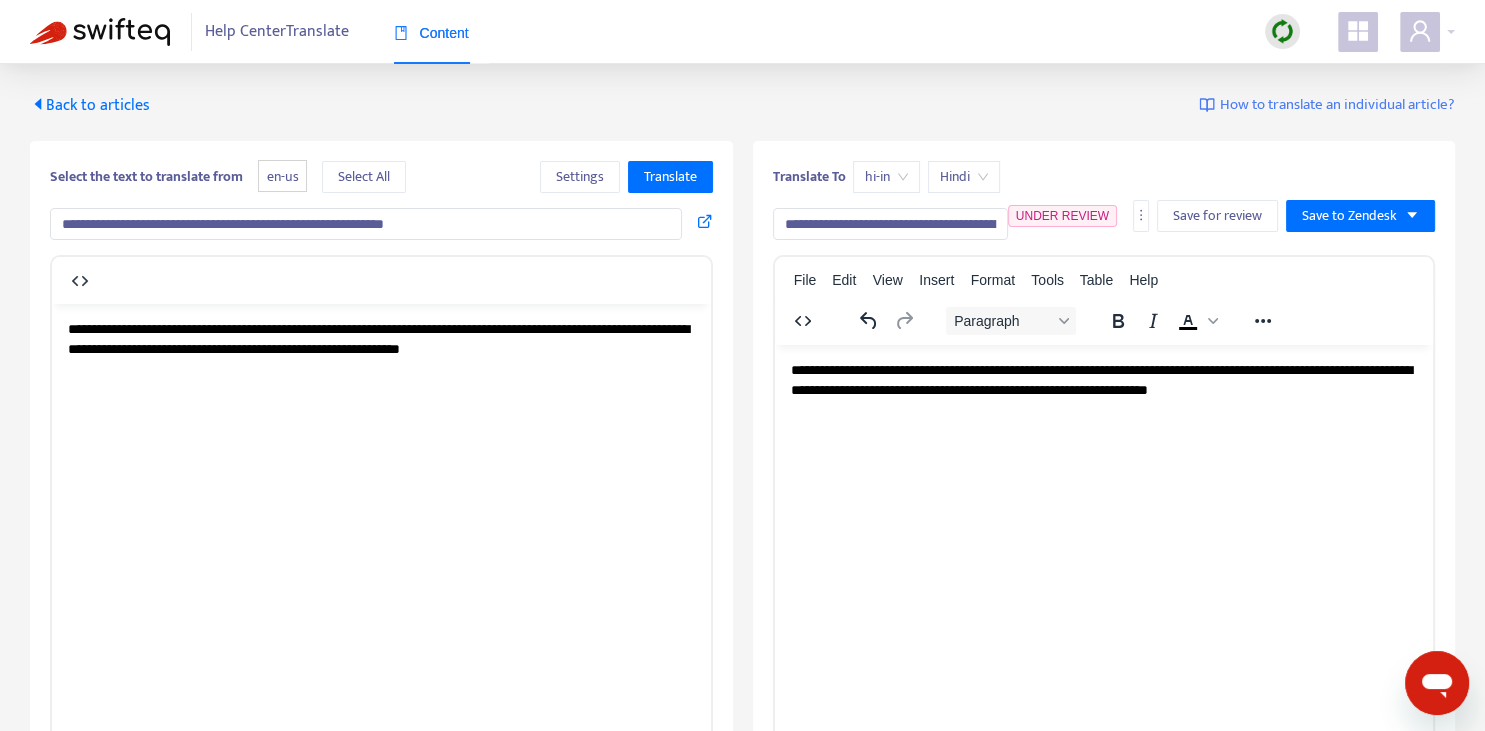 click on "**********" at bounding box center (890, 224) 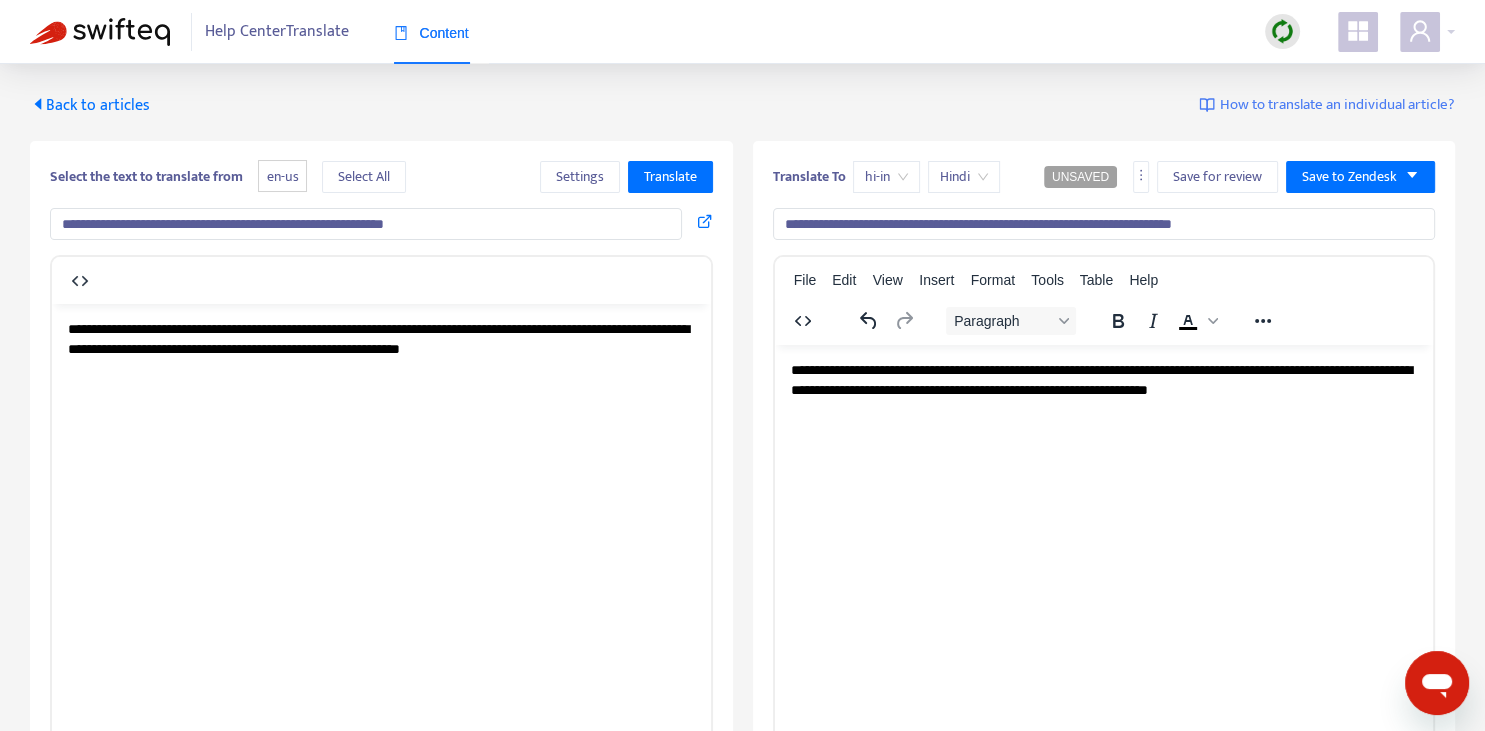 type on "**********" 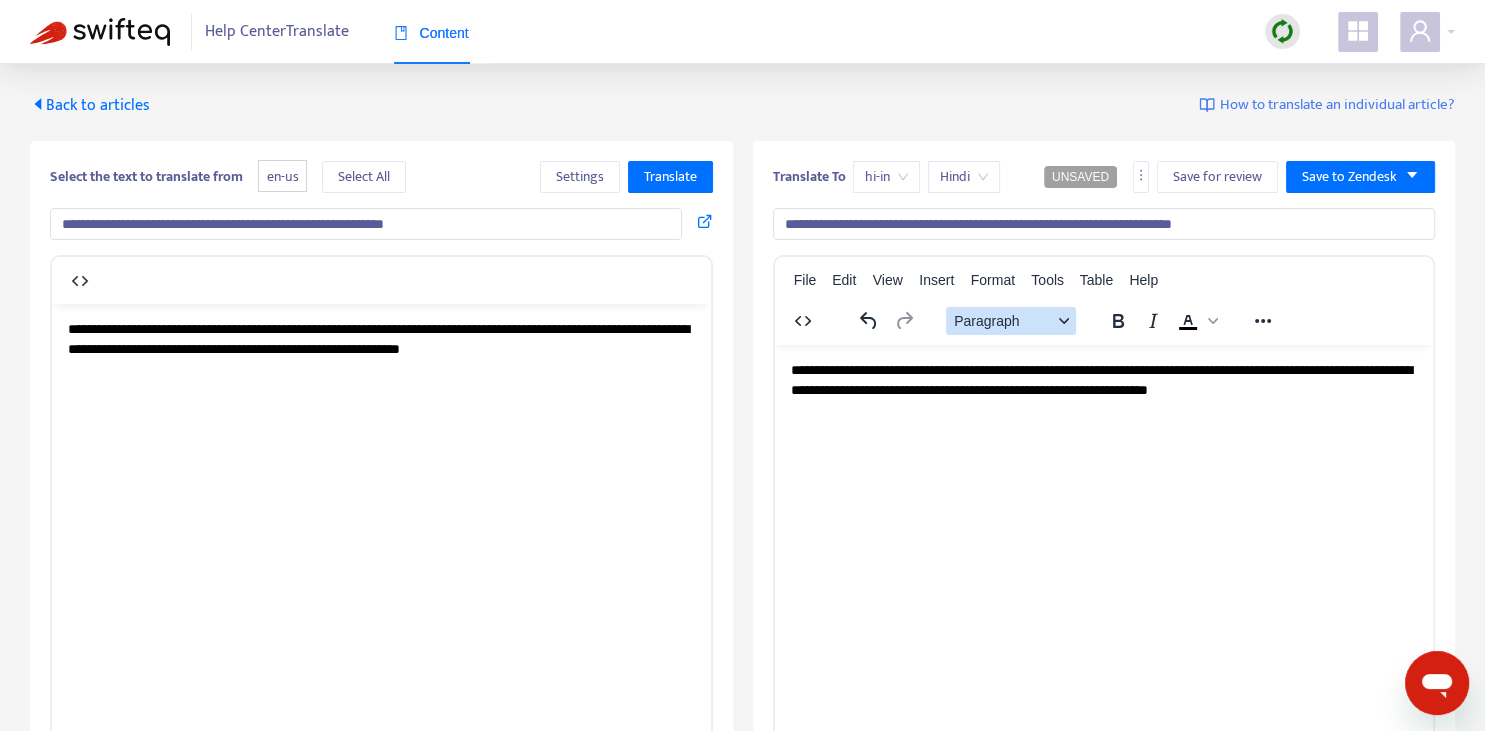 type 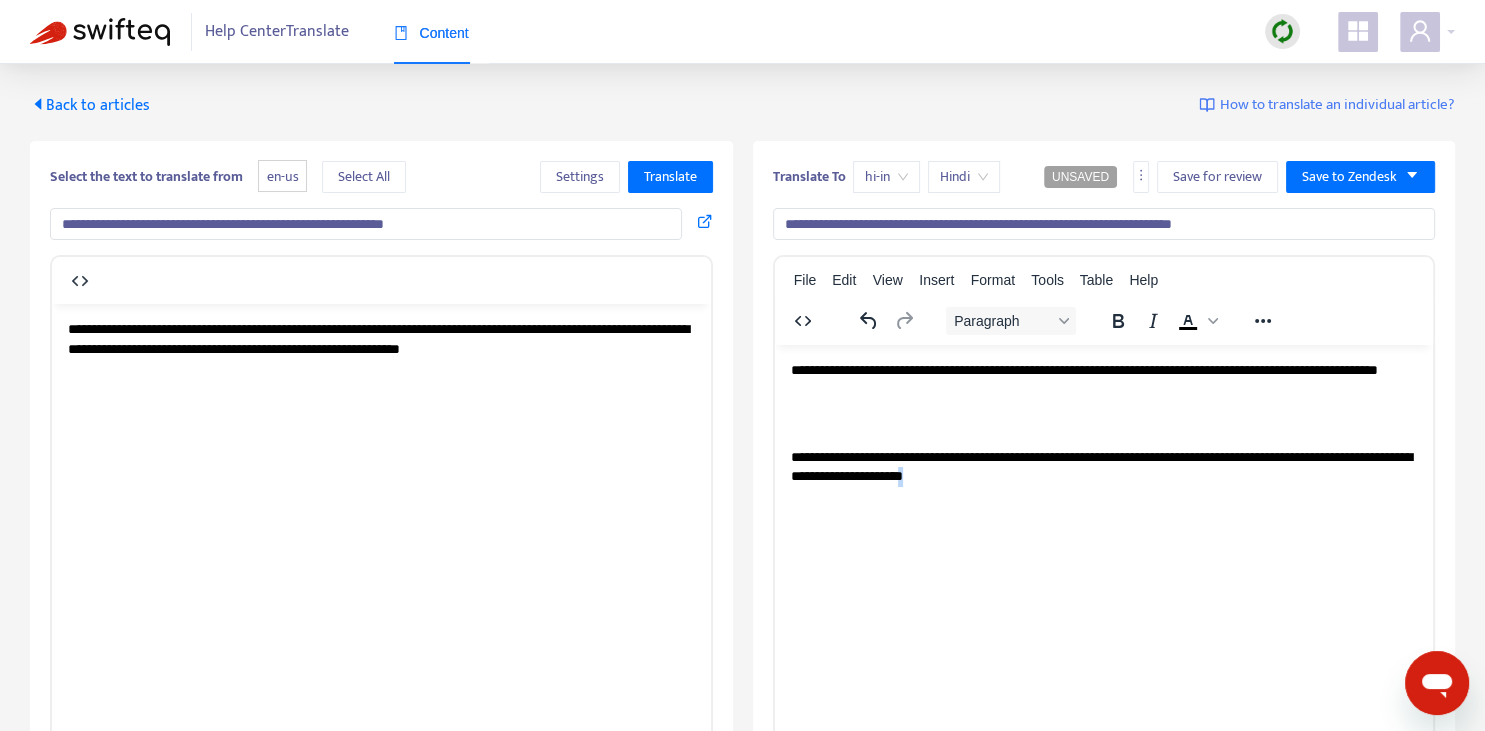 copy on "*" 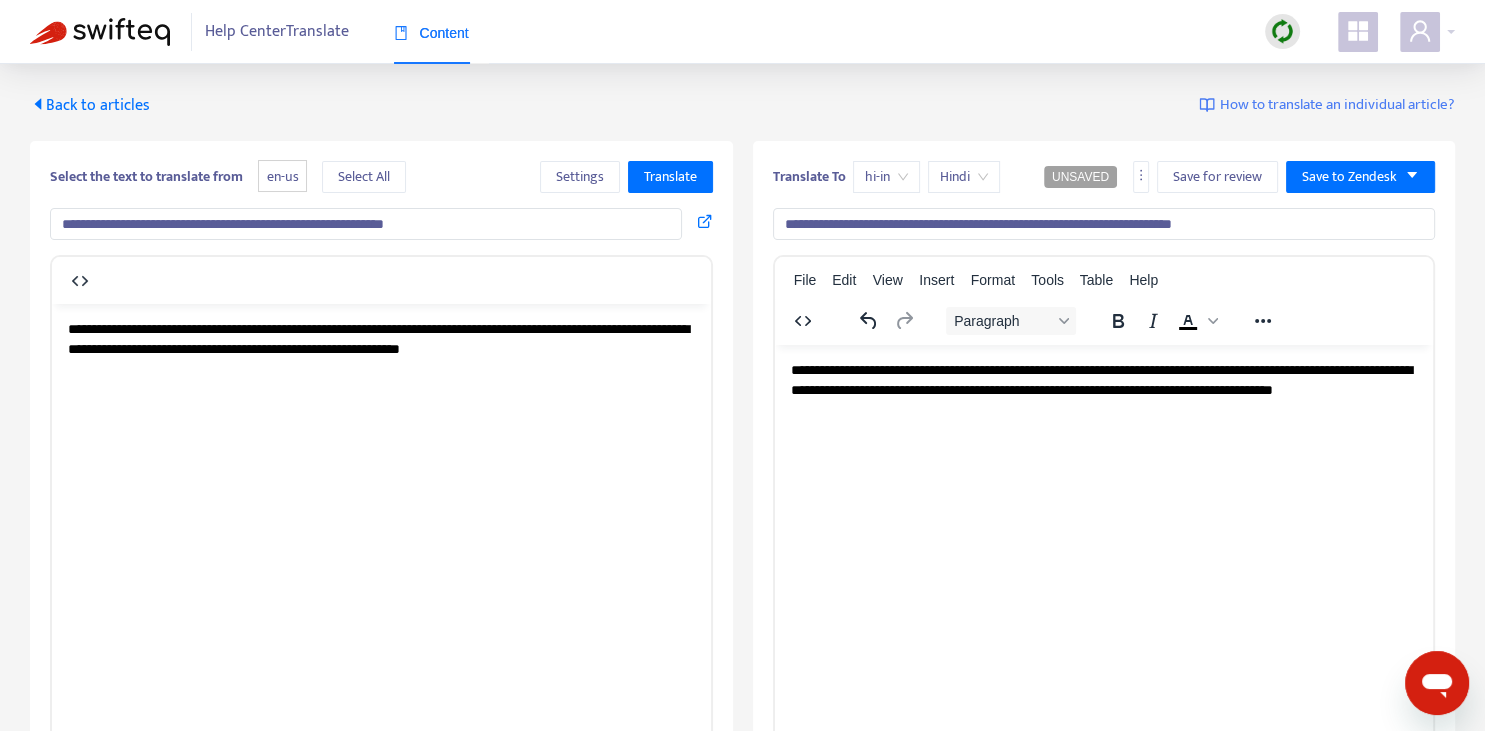 click on "**********" at bounding box center (1104, 224) 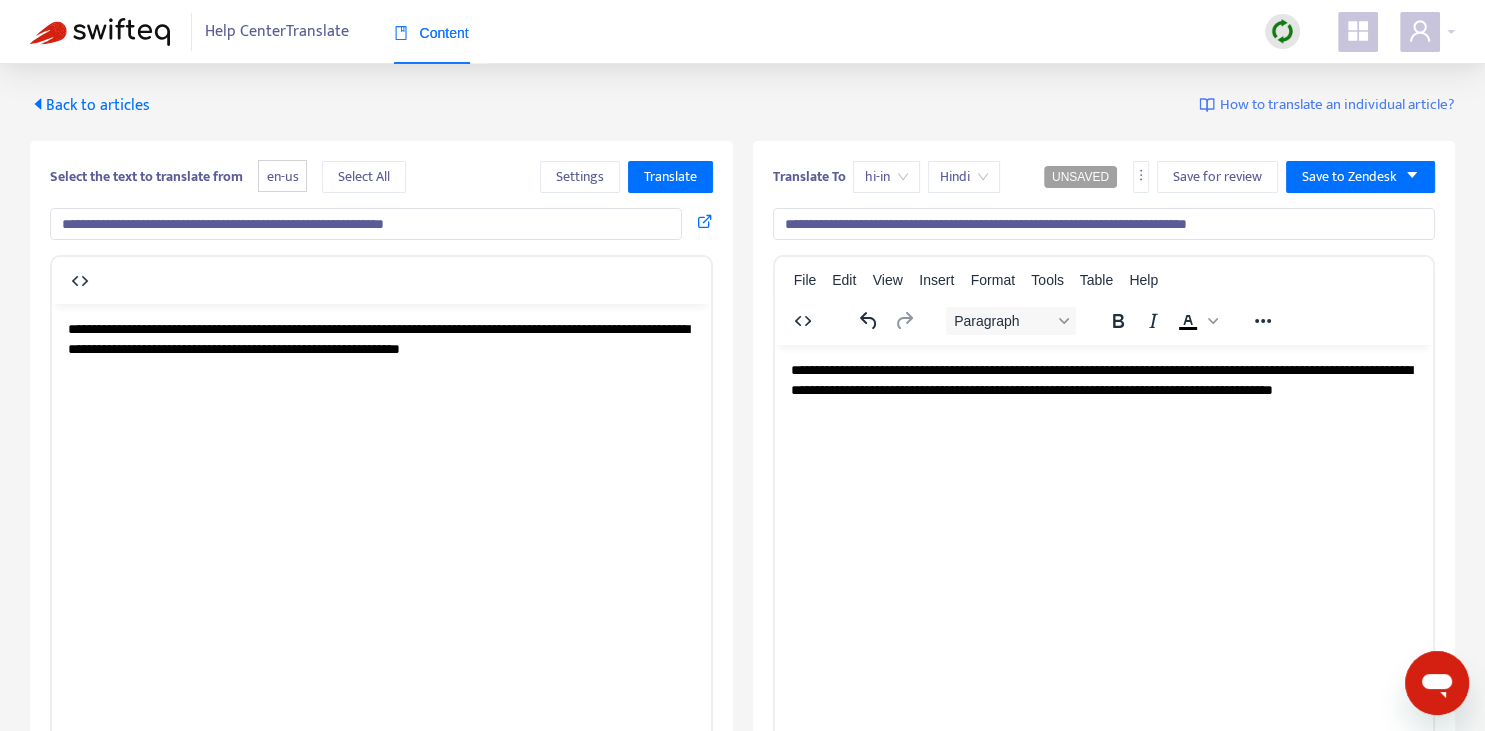 type on "**********" 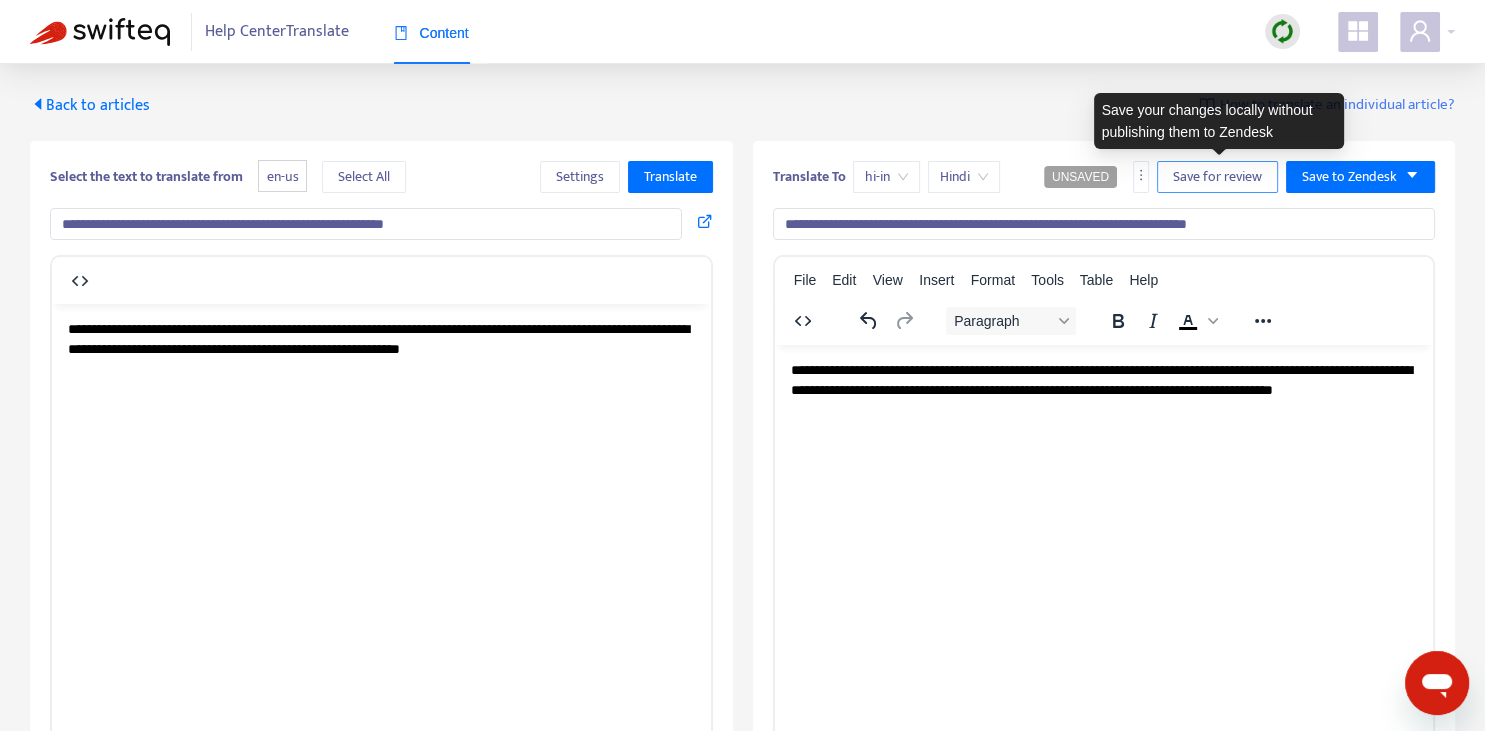 click on "Save for review" at bounding box center (1217, 177) 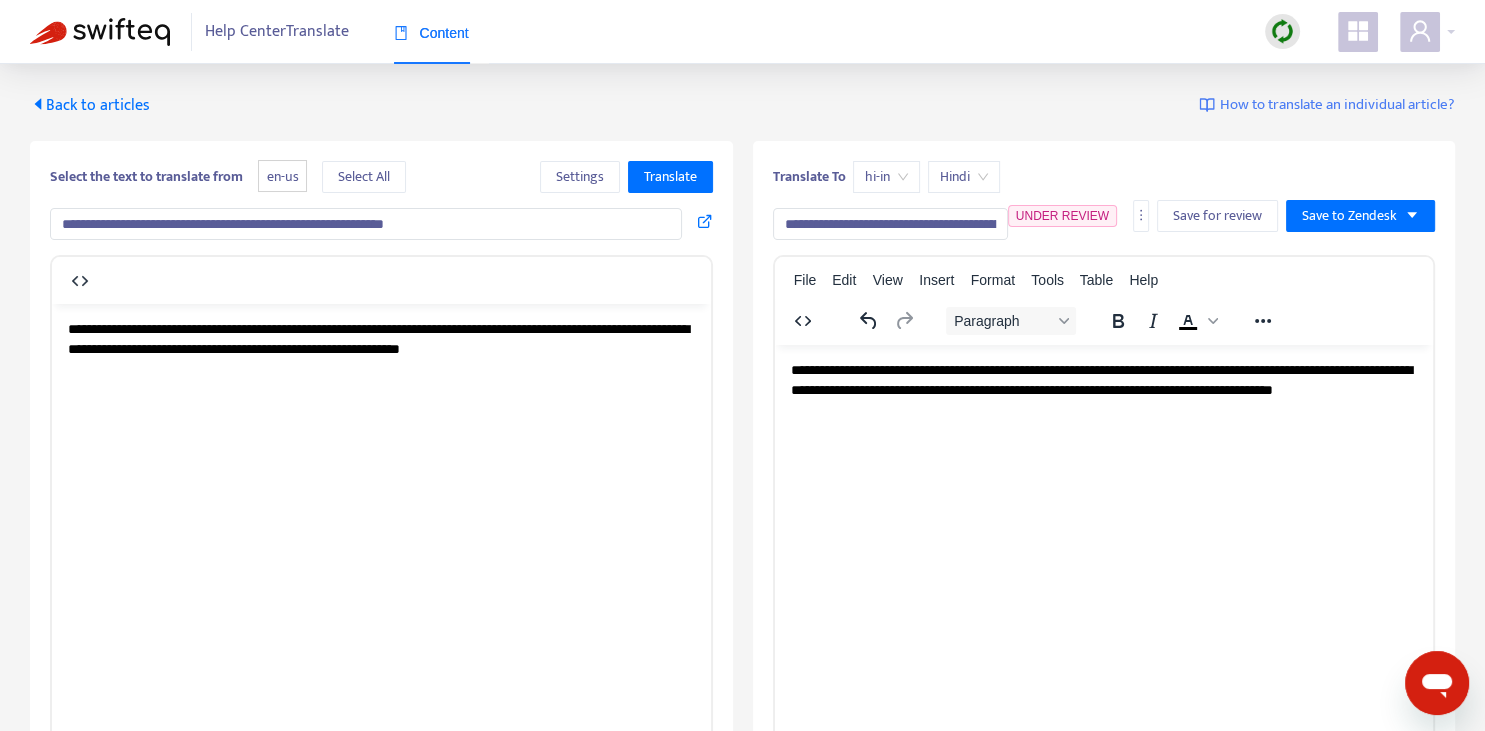 click on "Back to articles" at bounding box center (90, 105) 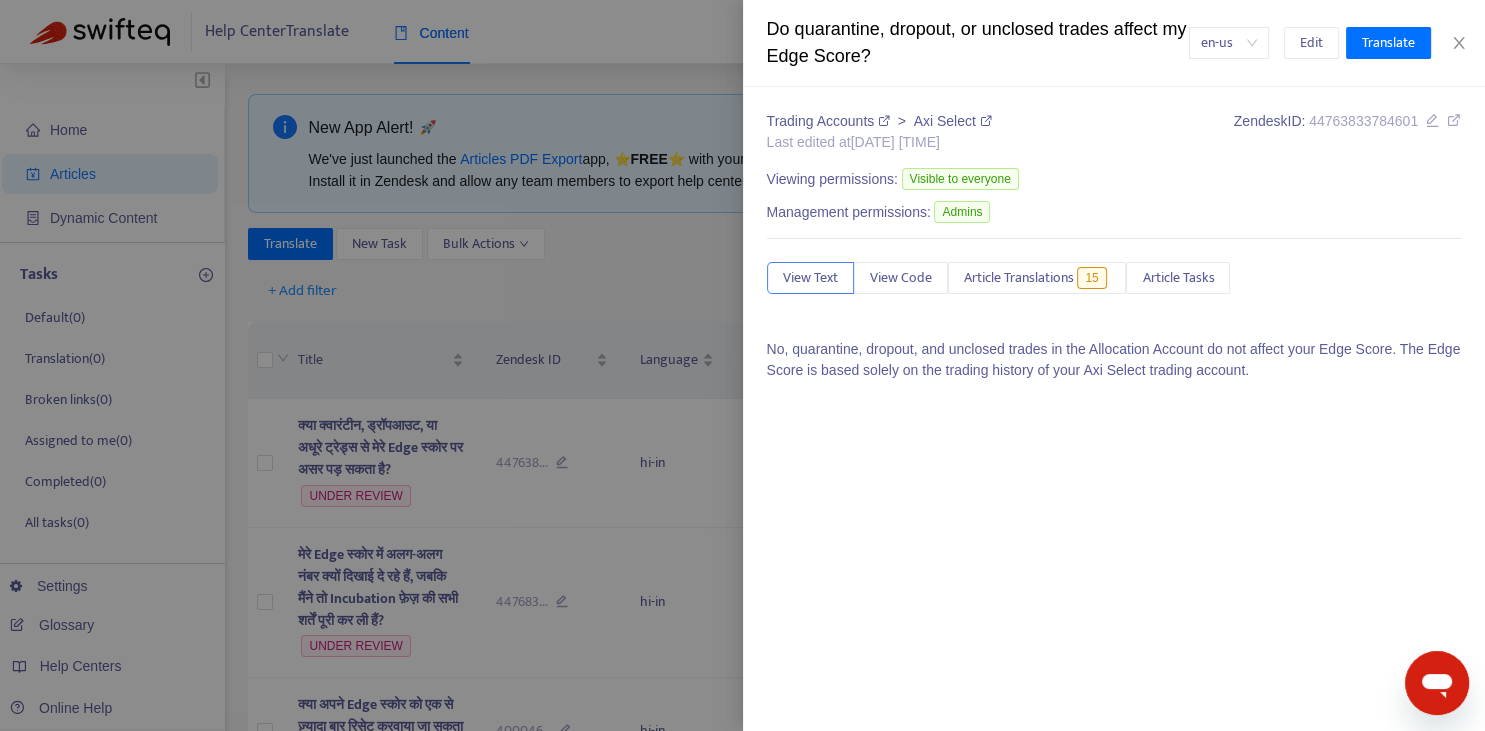 click at bounding box center [742, 365] 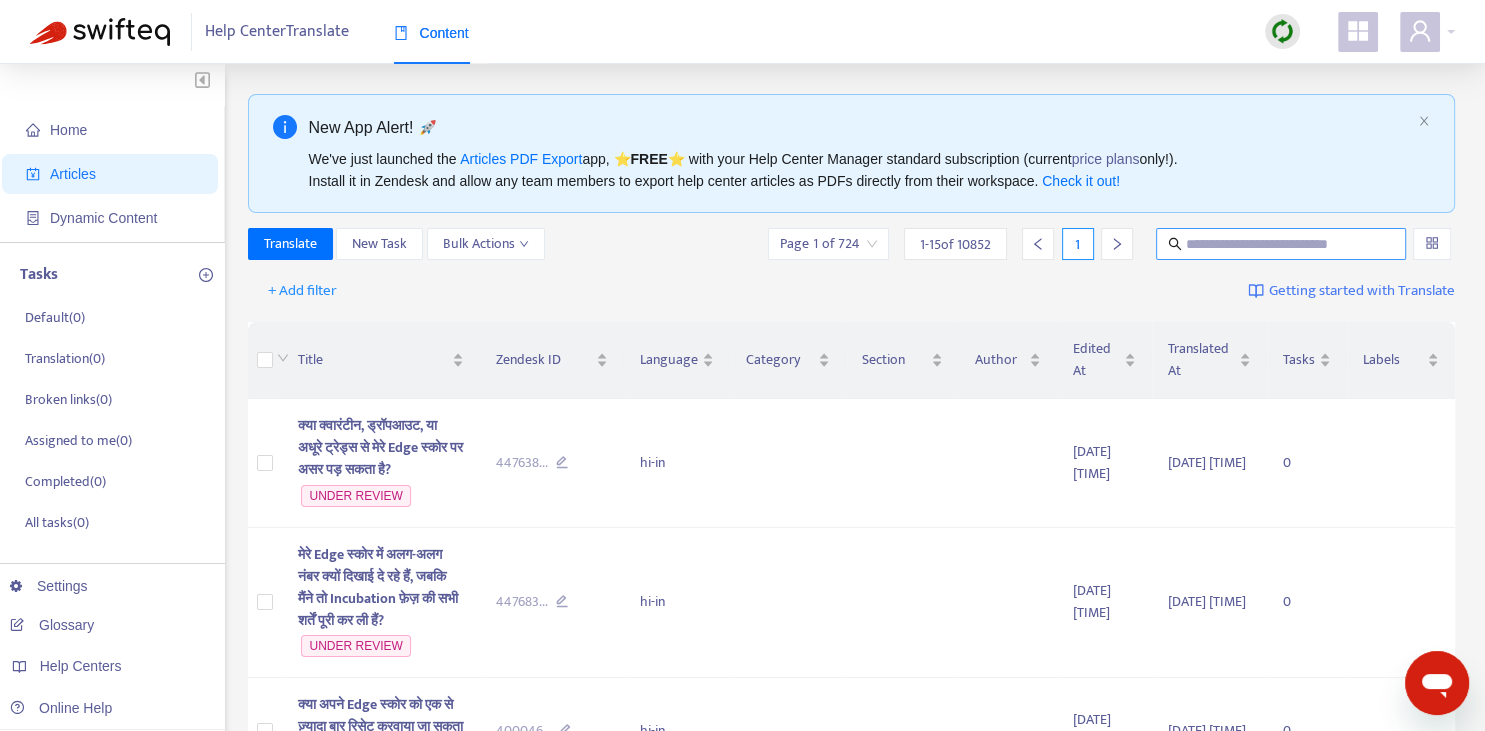 click at bounding box center [1281, 244] 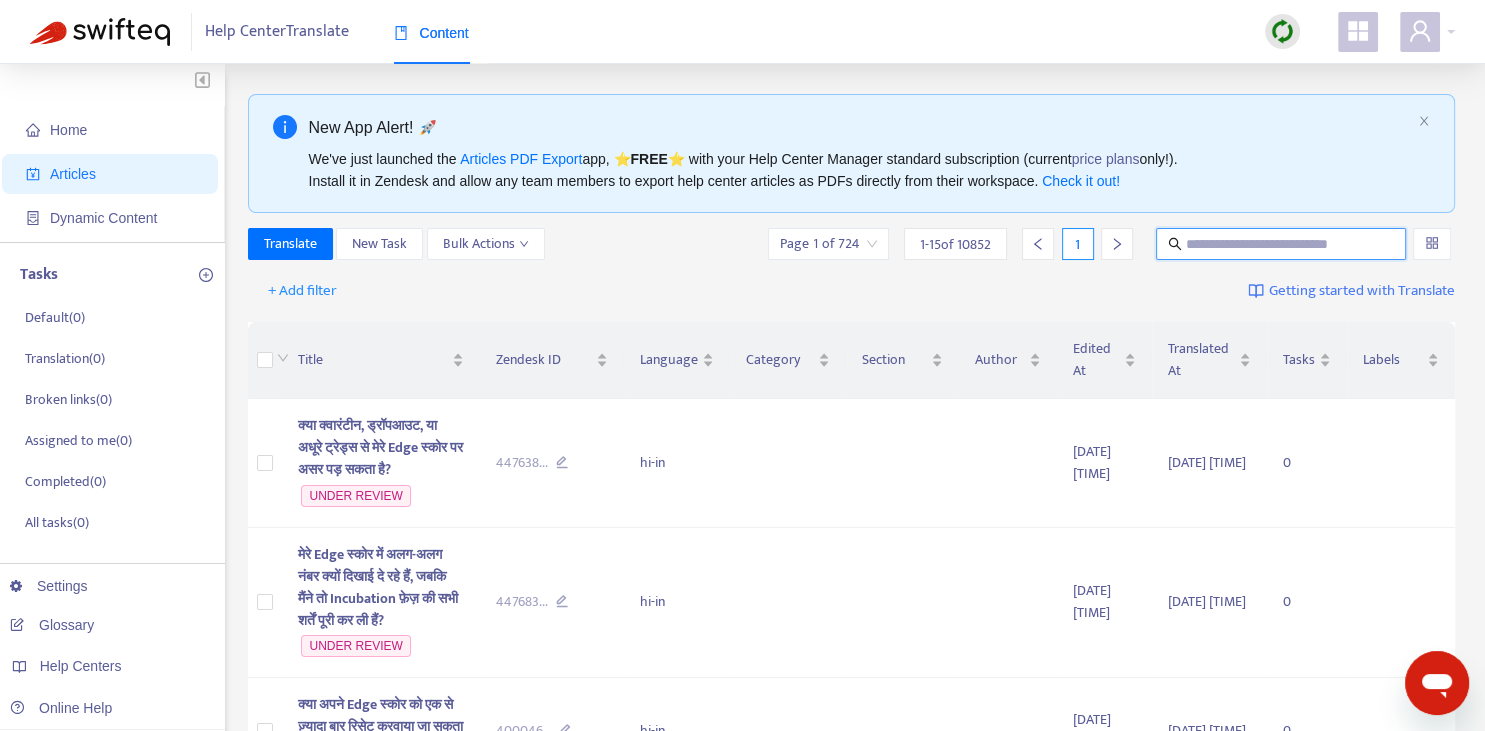 paste on "**********" 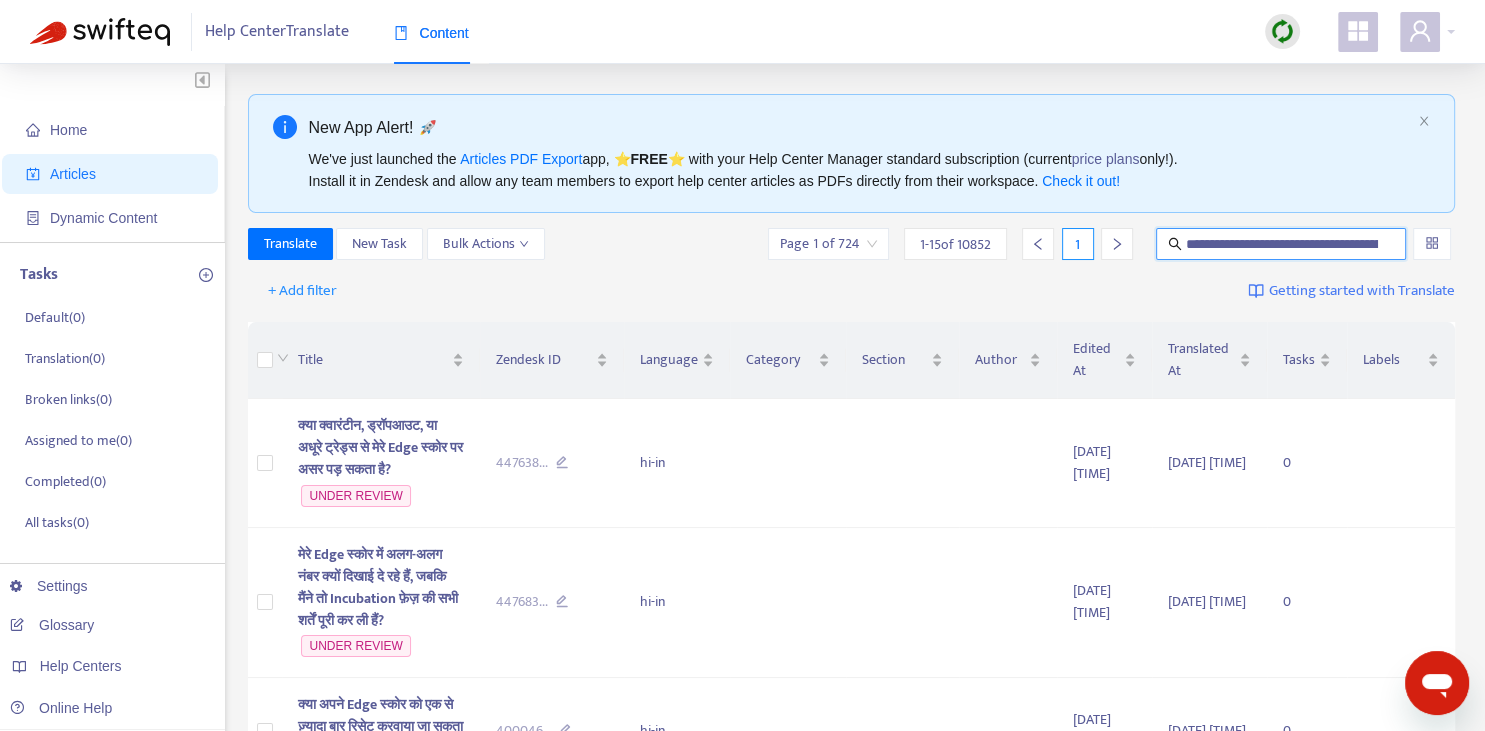 scroll, scrollTop: 0, scrollLeft: 312, axis: horizontal 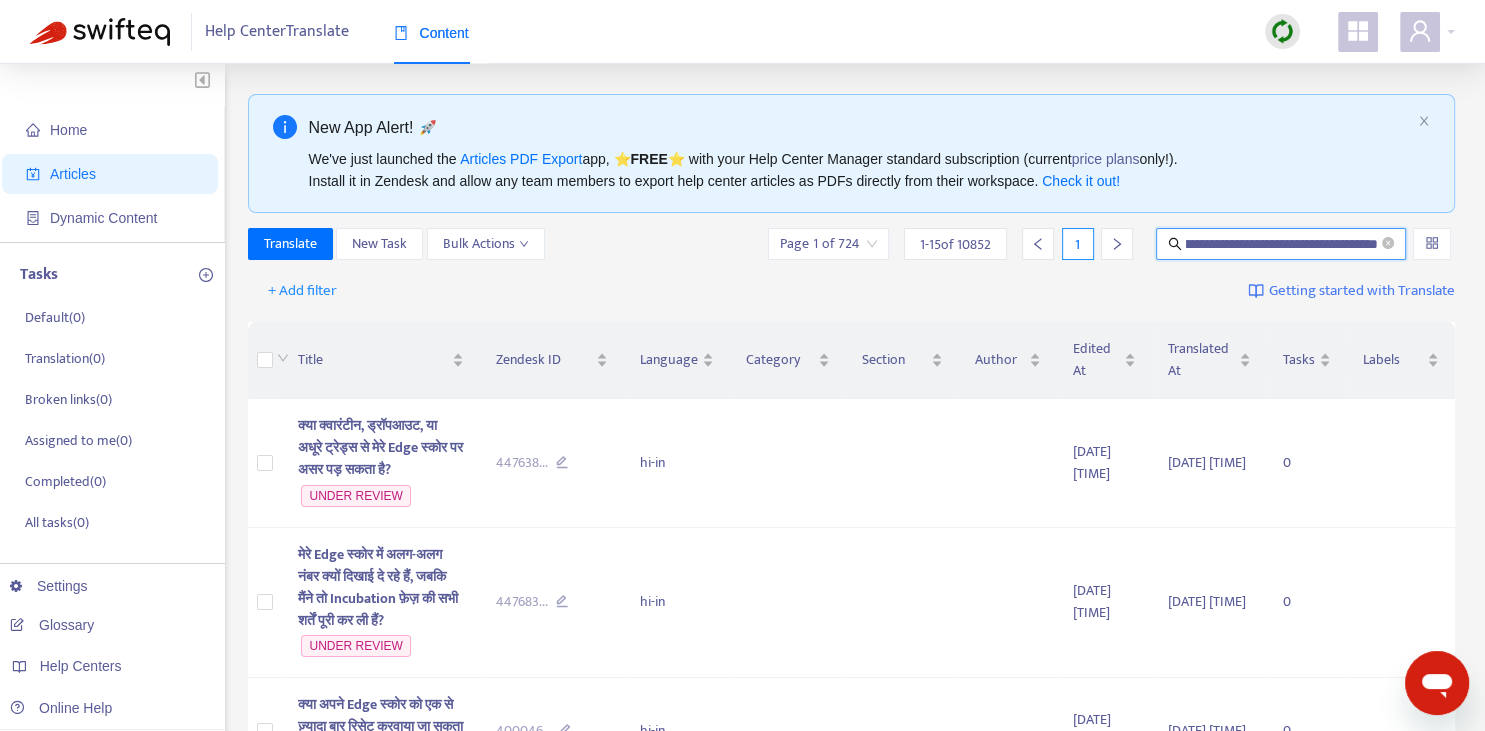 type on "**********" 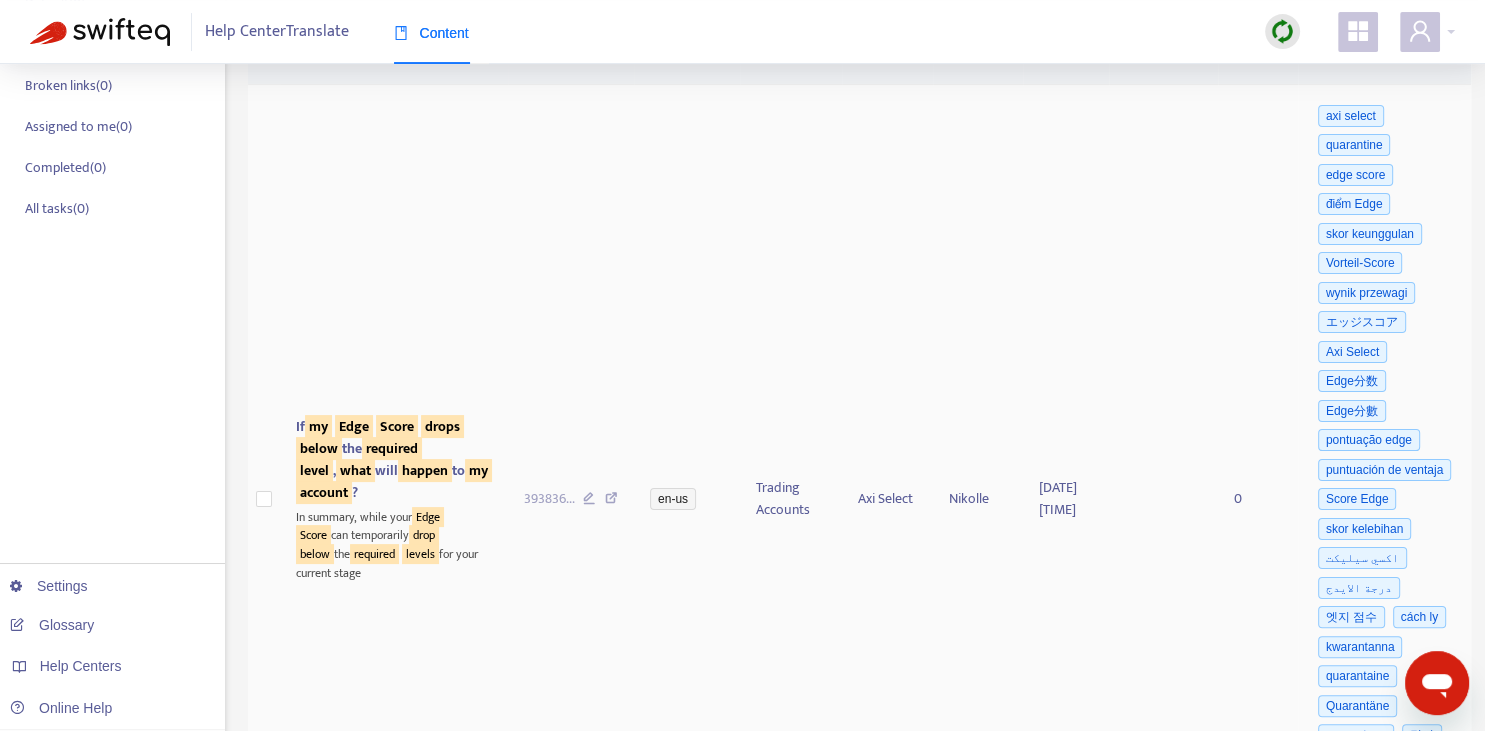 scroll, scrollTop: 352, scrollLeft: 0, axis: vertical 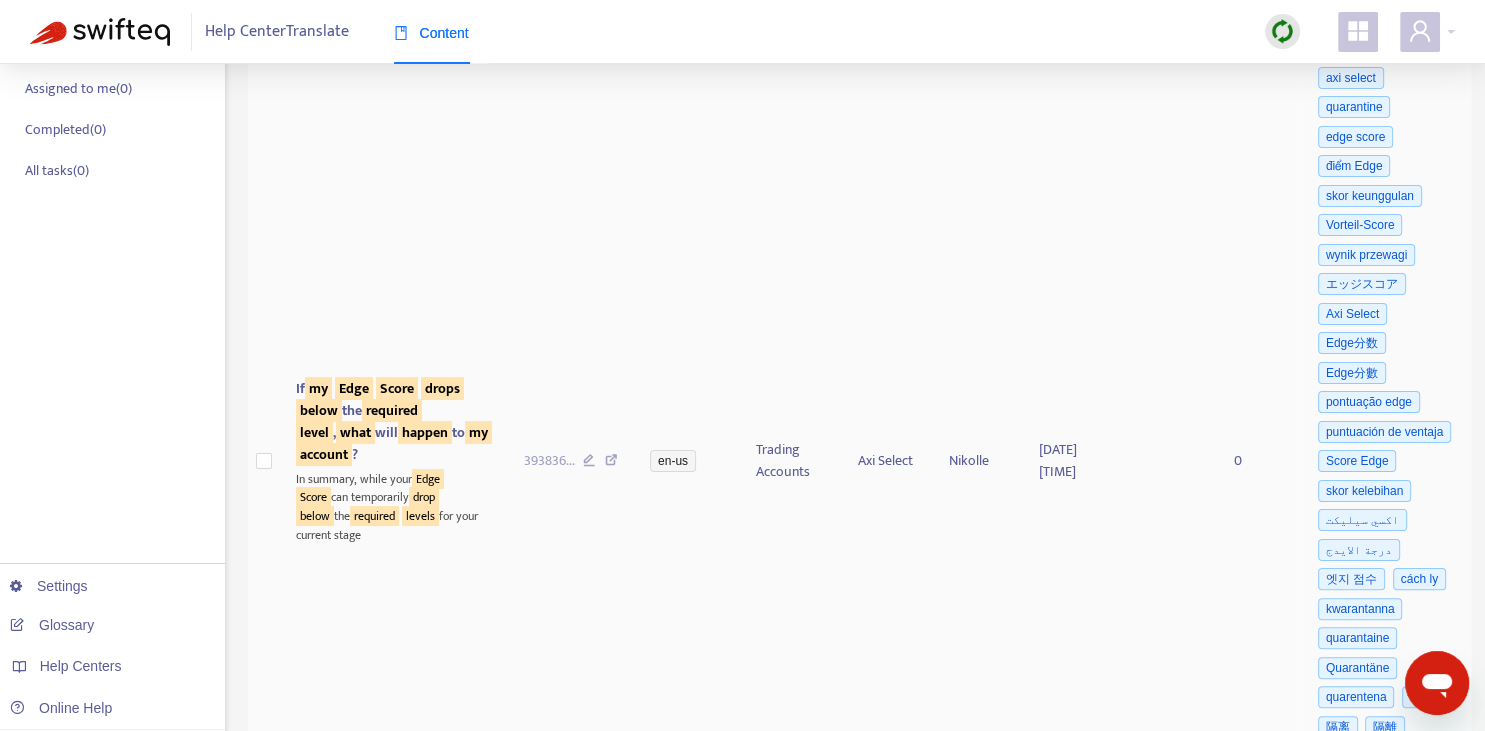 click on "drops" at bounding box center (442, 388) 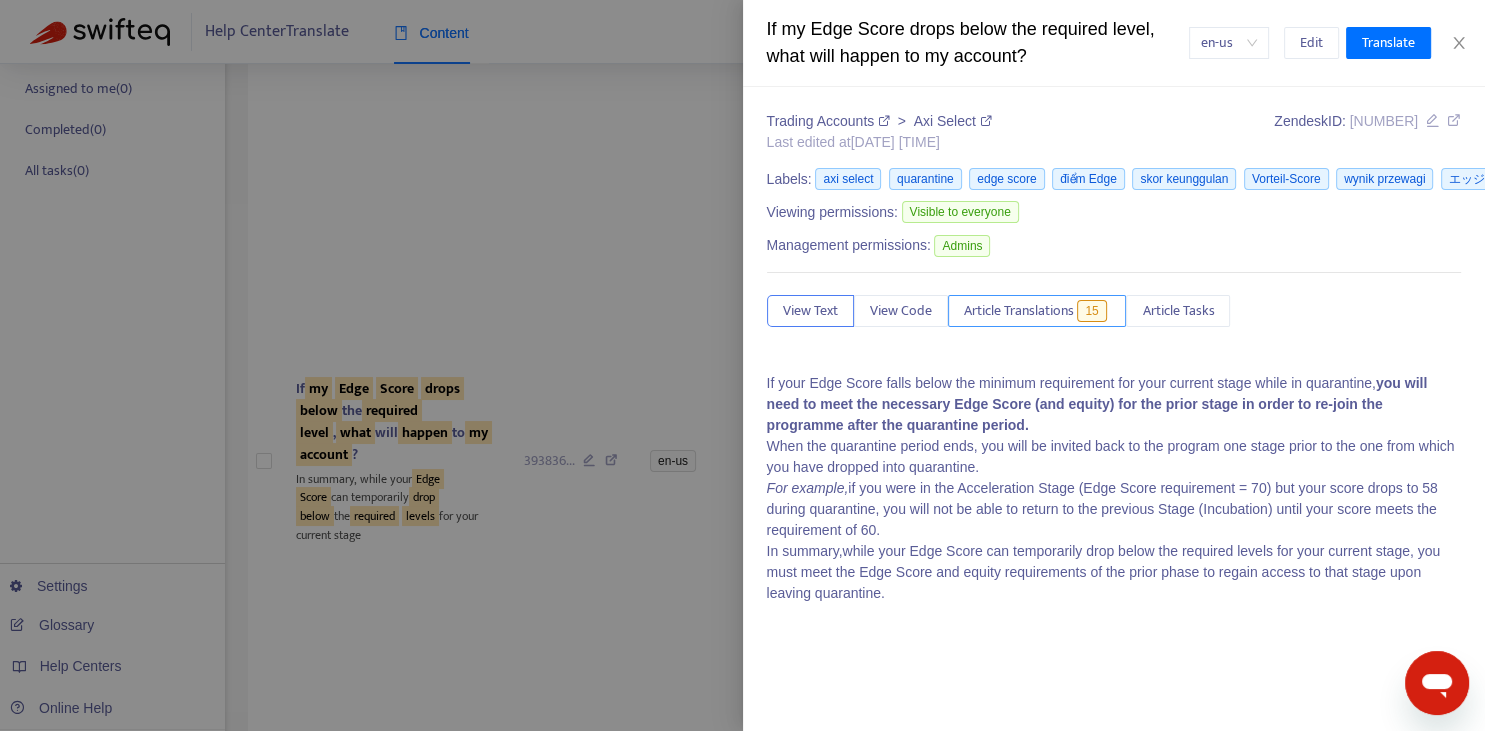 click on "Article Translations" at bounding box center [1019, 311] 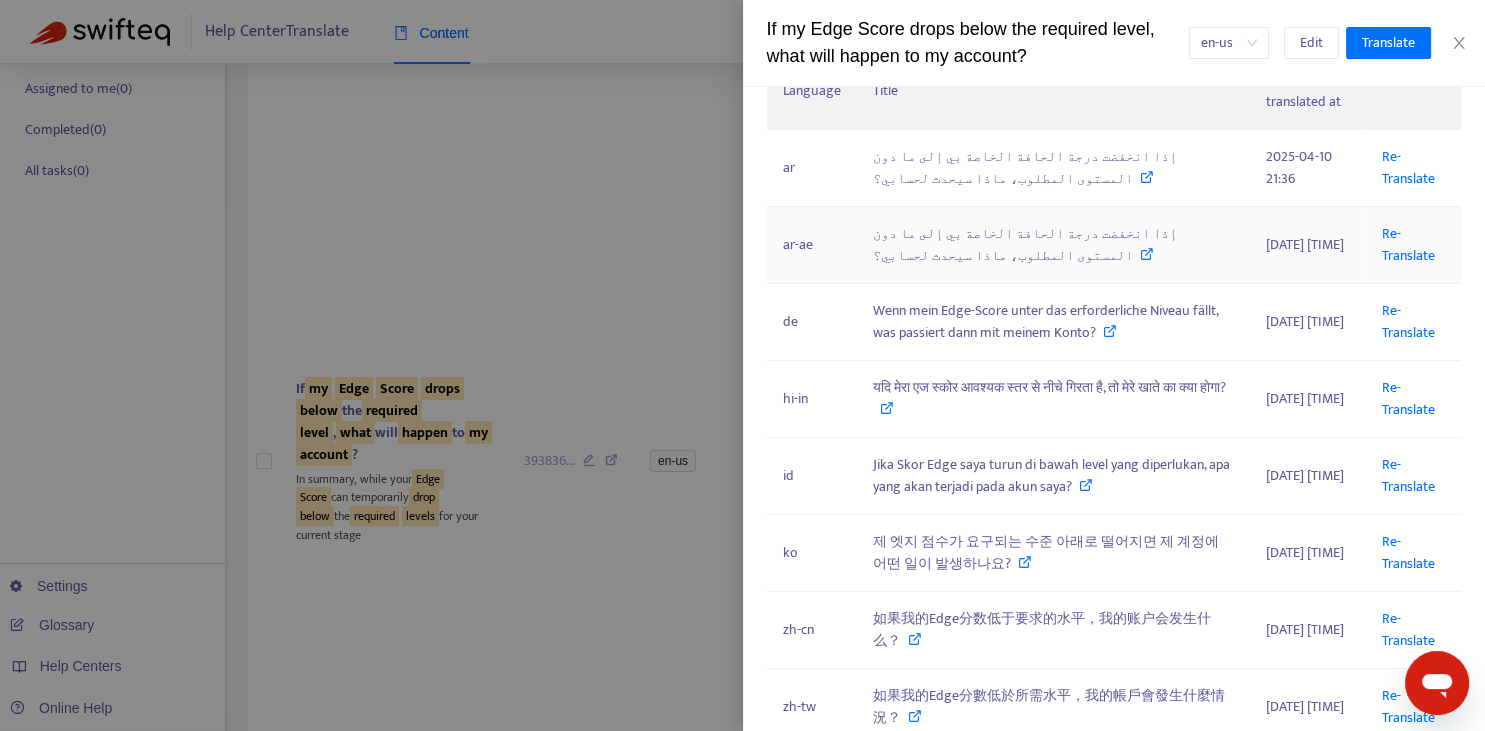 scroll, scrollTop: 368, scrollLeft: 0, axis: vertical 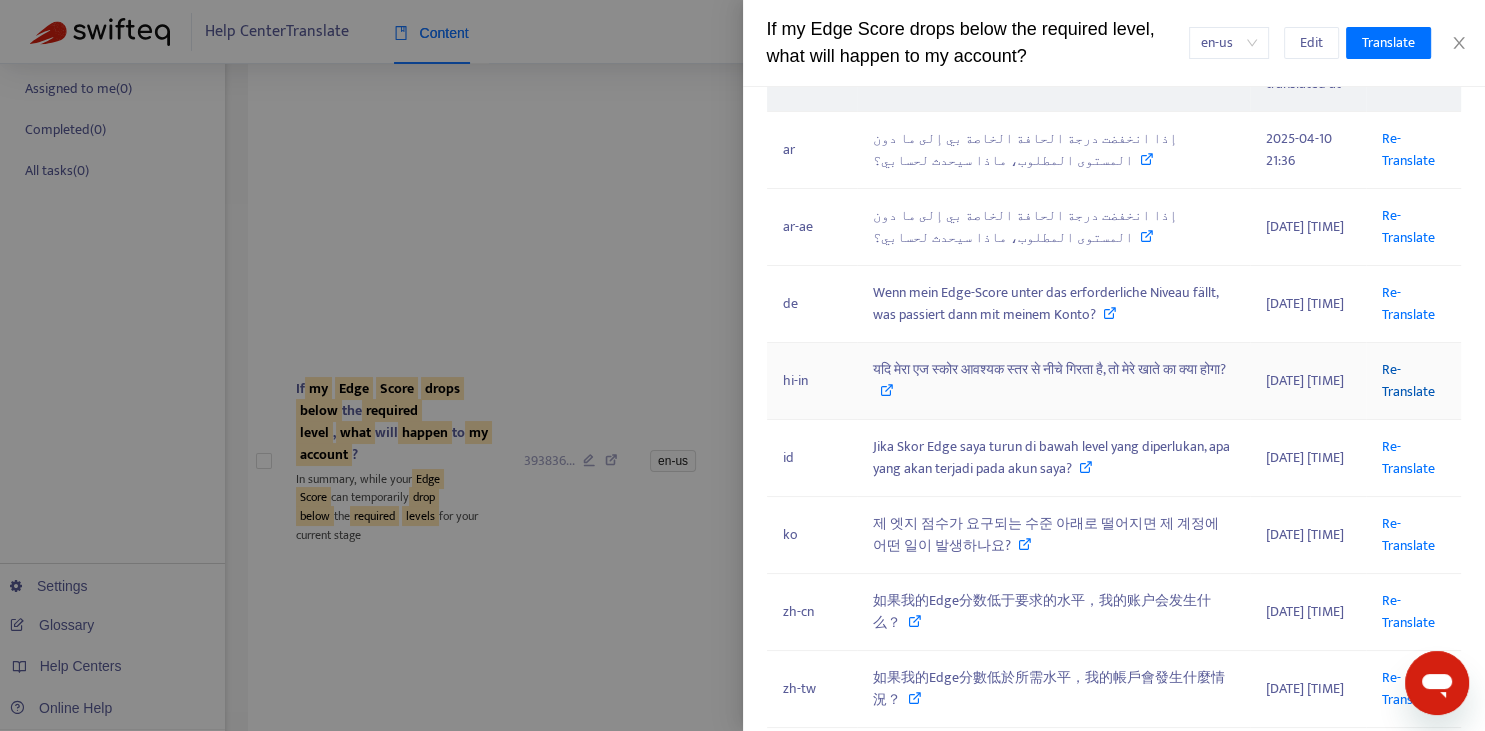 click on "Re-Translate" at bounding box center [1408, 380] 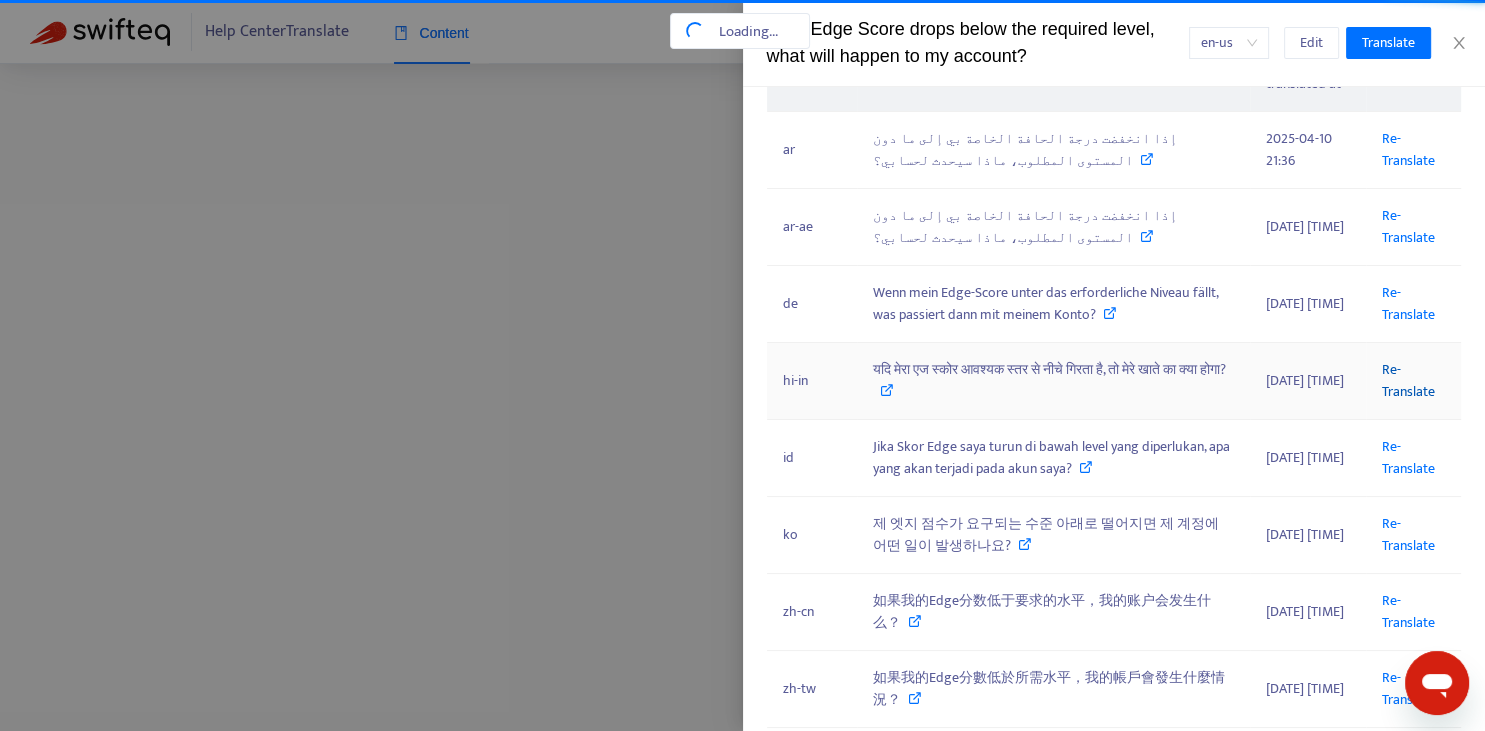 scroll, scrollTop: 13, scrollLeft: 0, axis: vertical 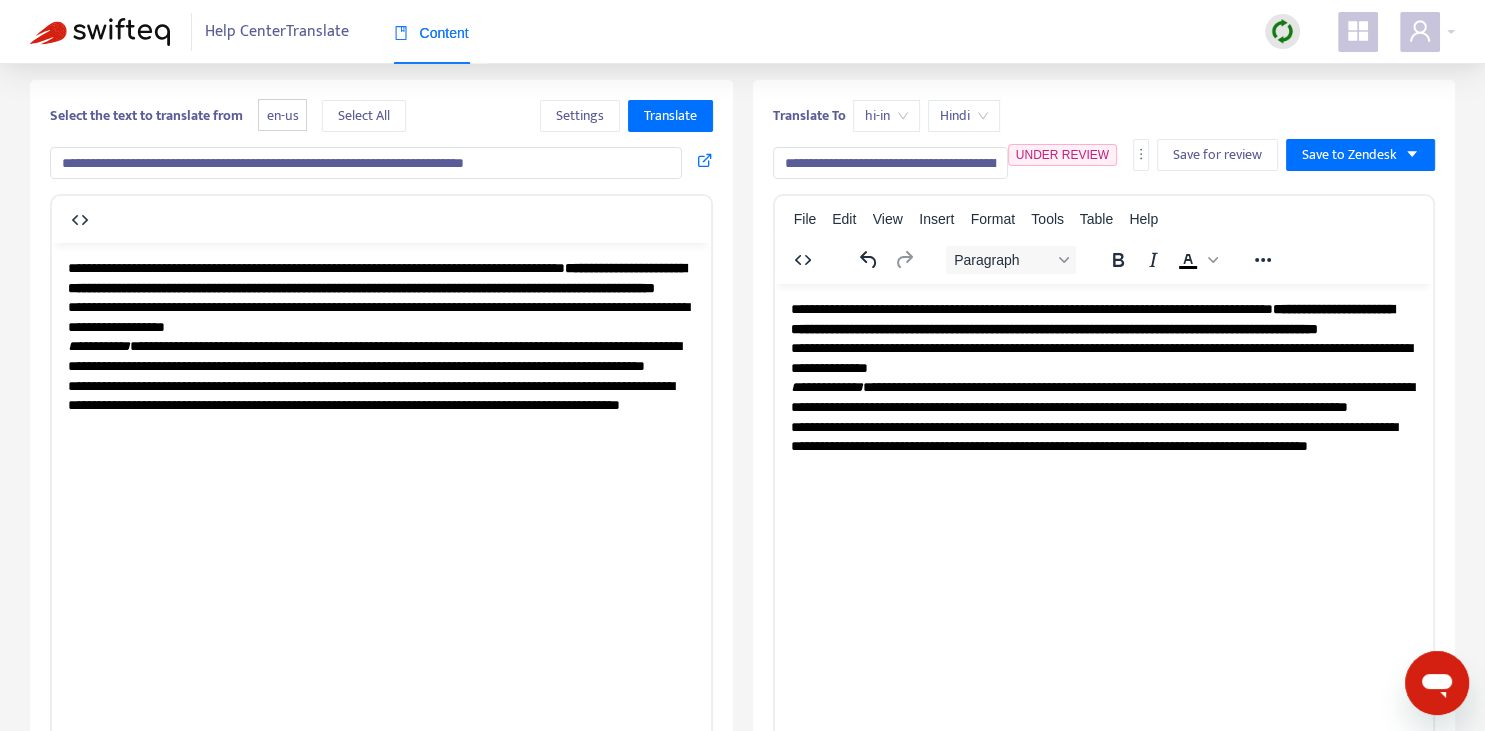 click on "**********" at bounding box center [890, 163] 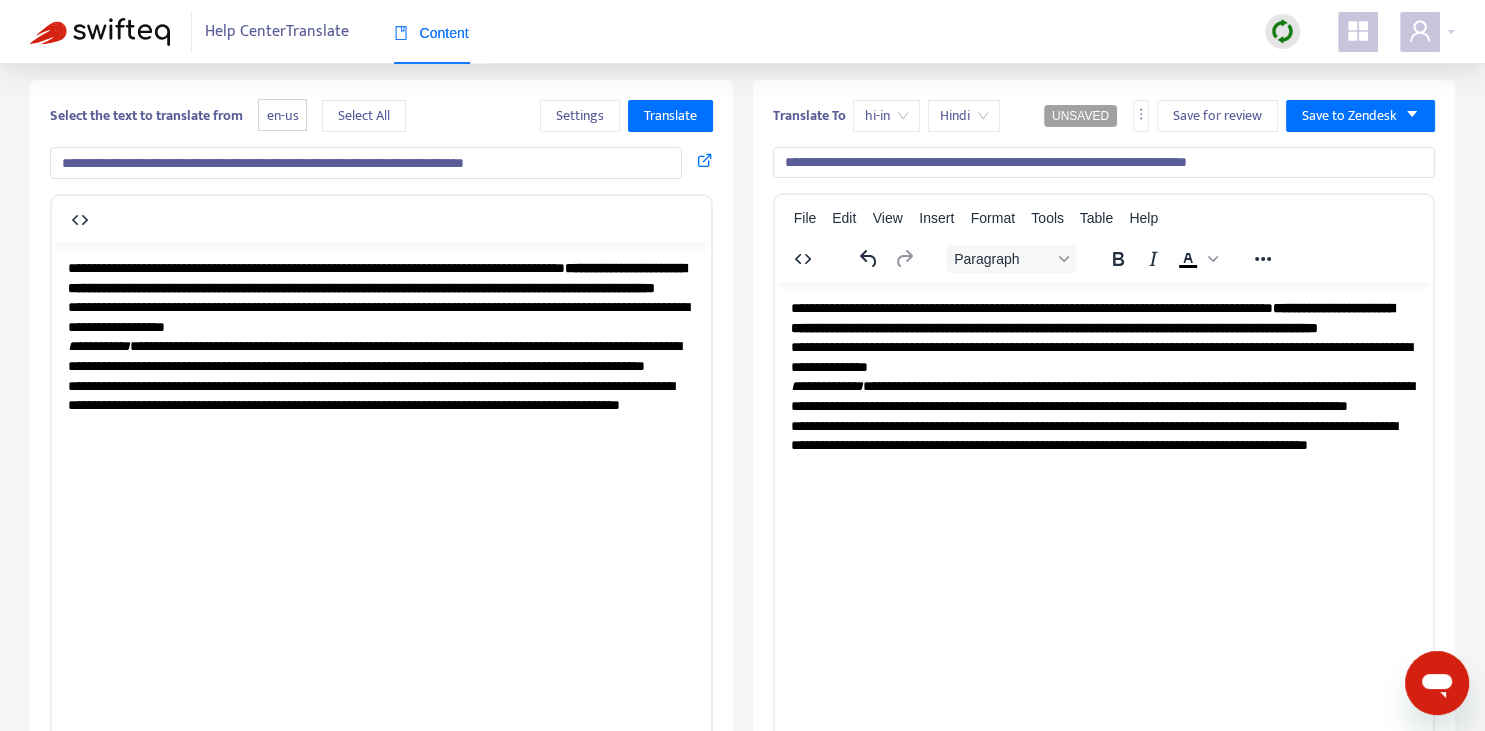 scroll, scrollTop: 0, scrollLeft: 0, axis: both 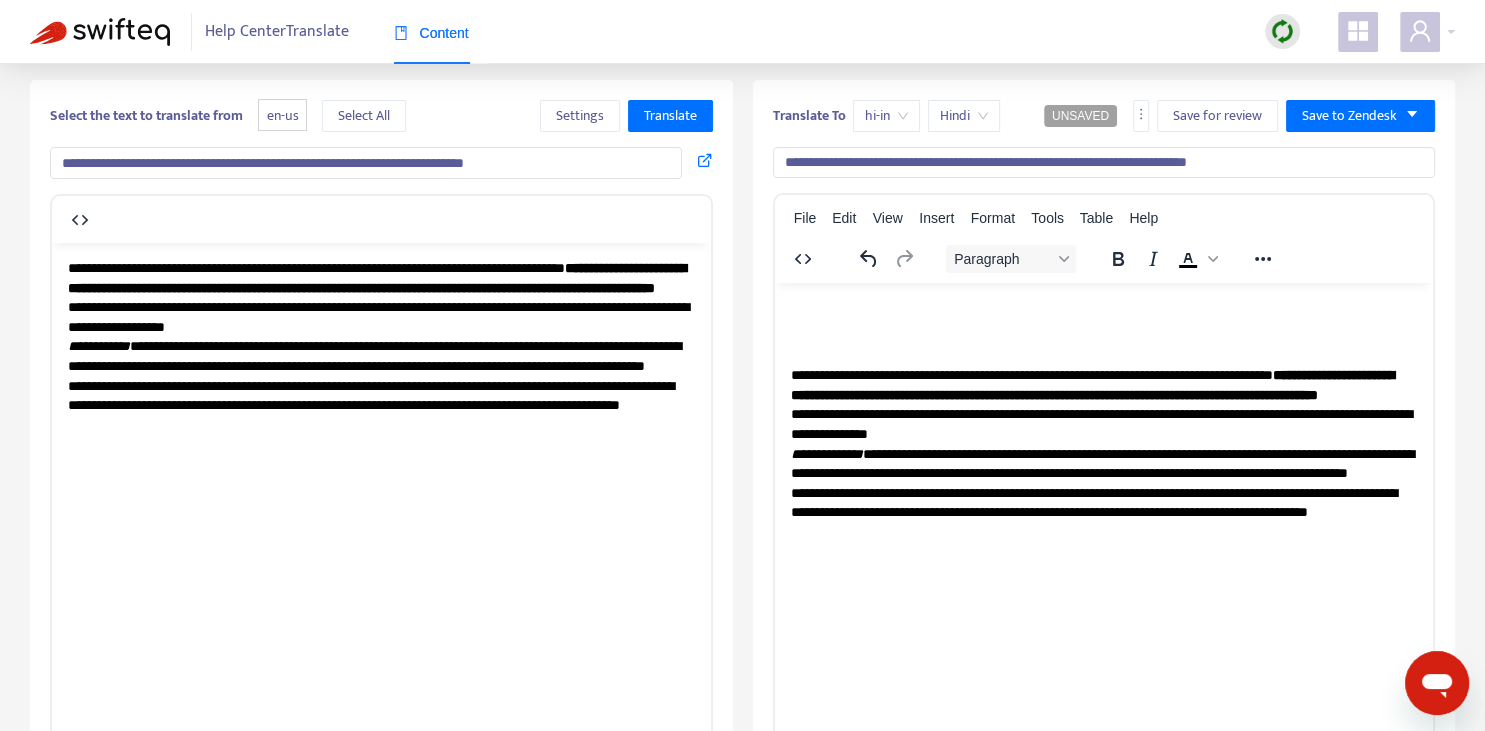 type 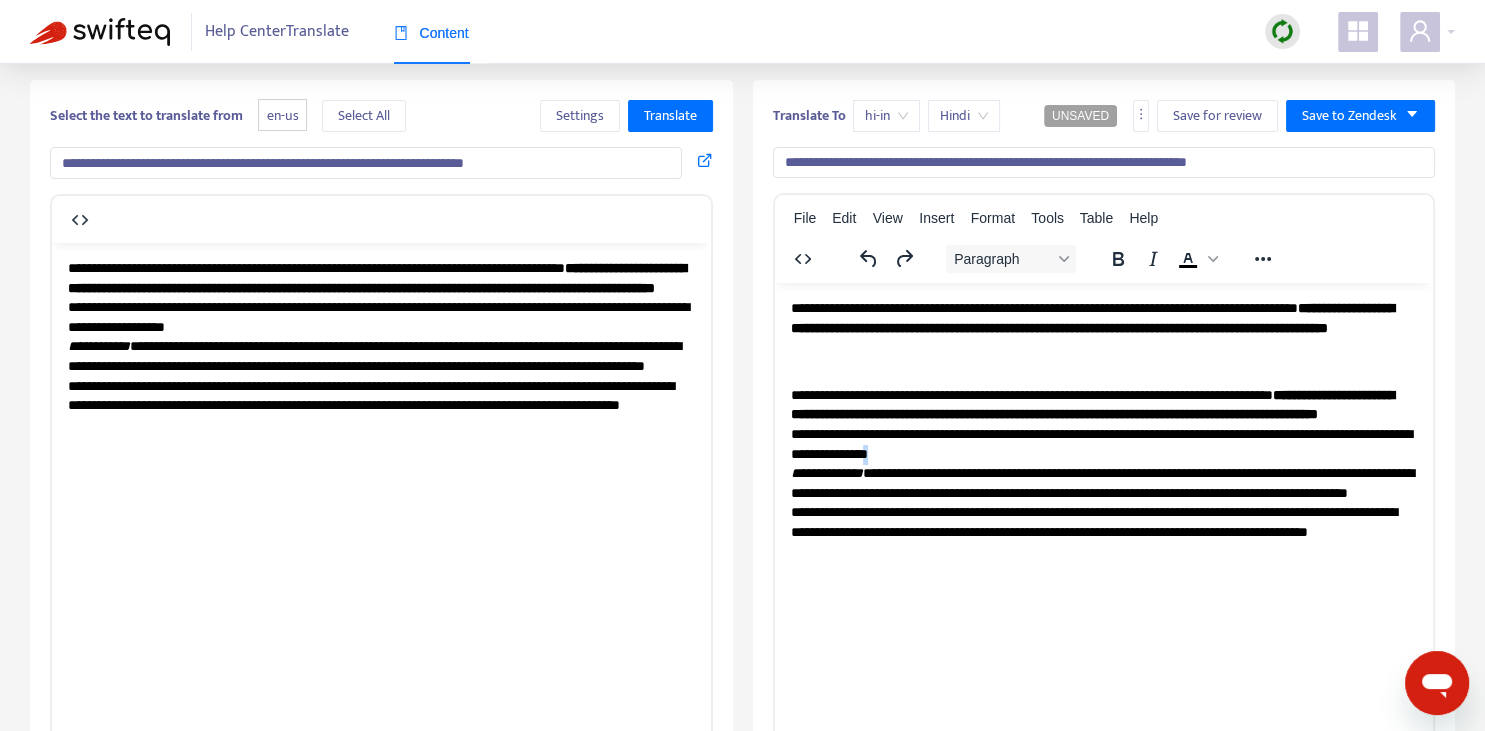 copy on "*" 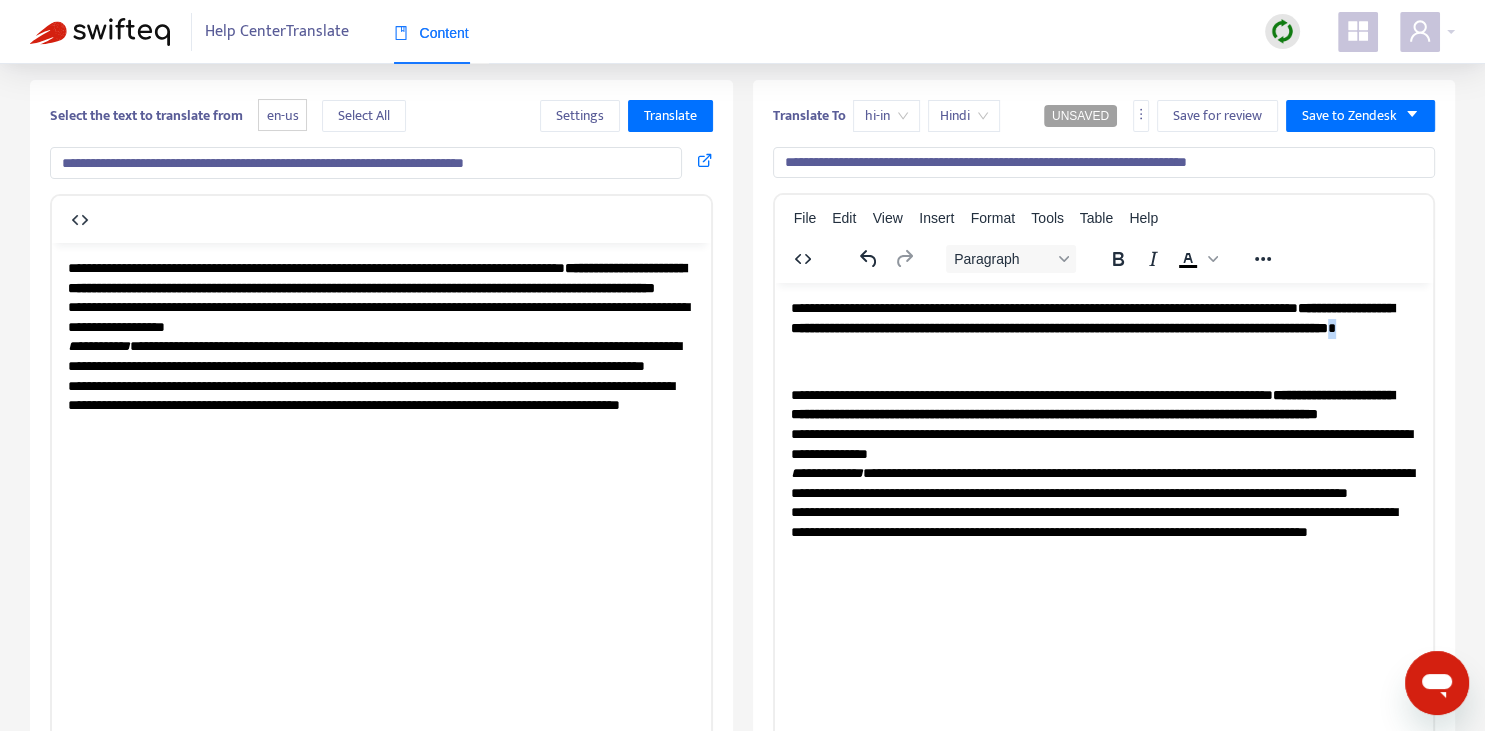 copy on "*" 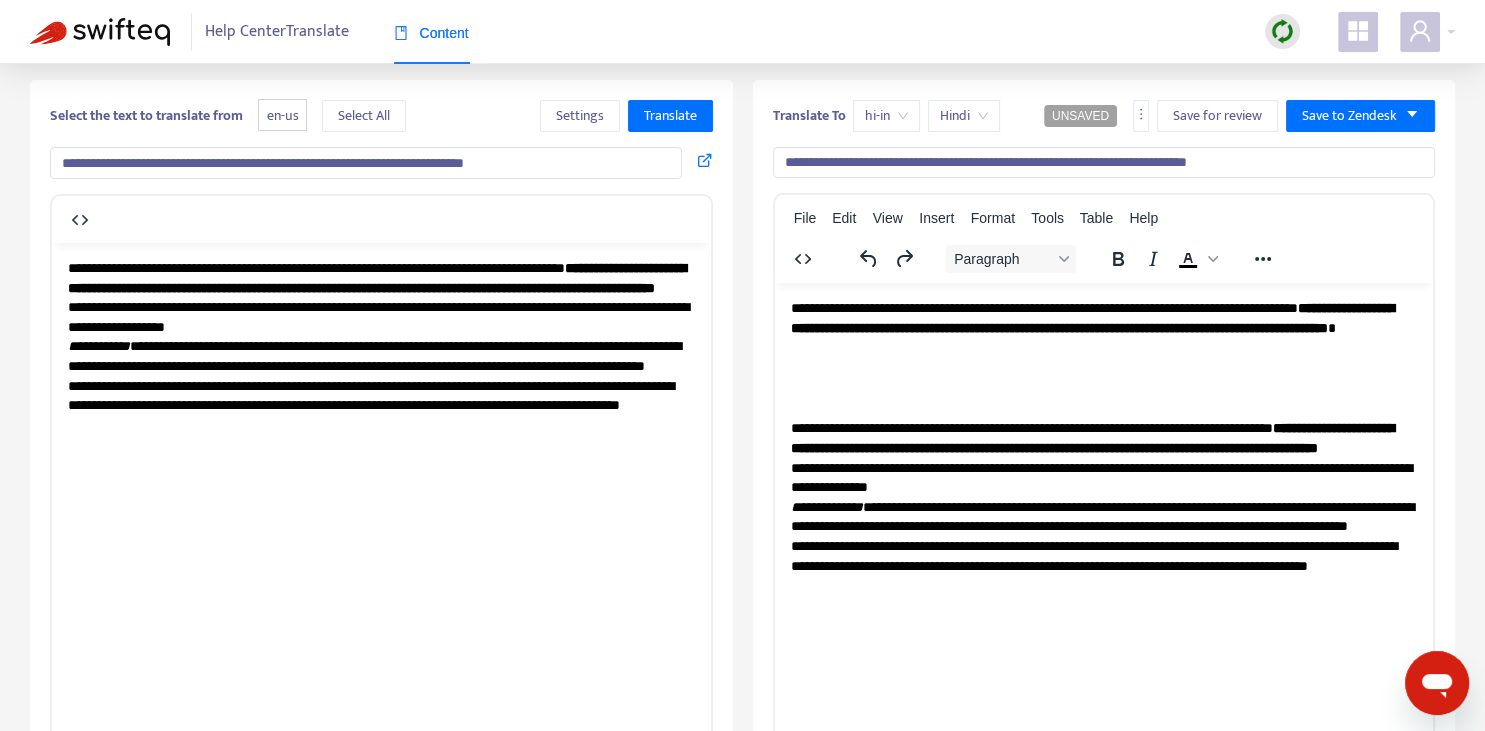 click on "**********" at bounding box center [1091, 318] 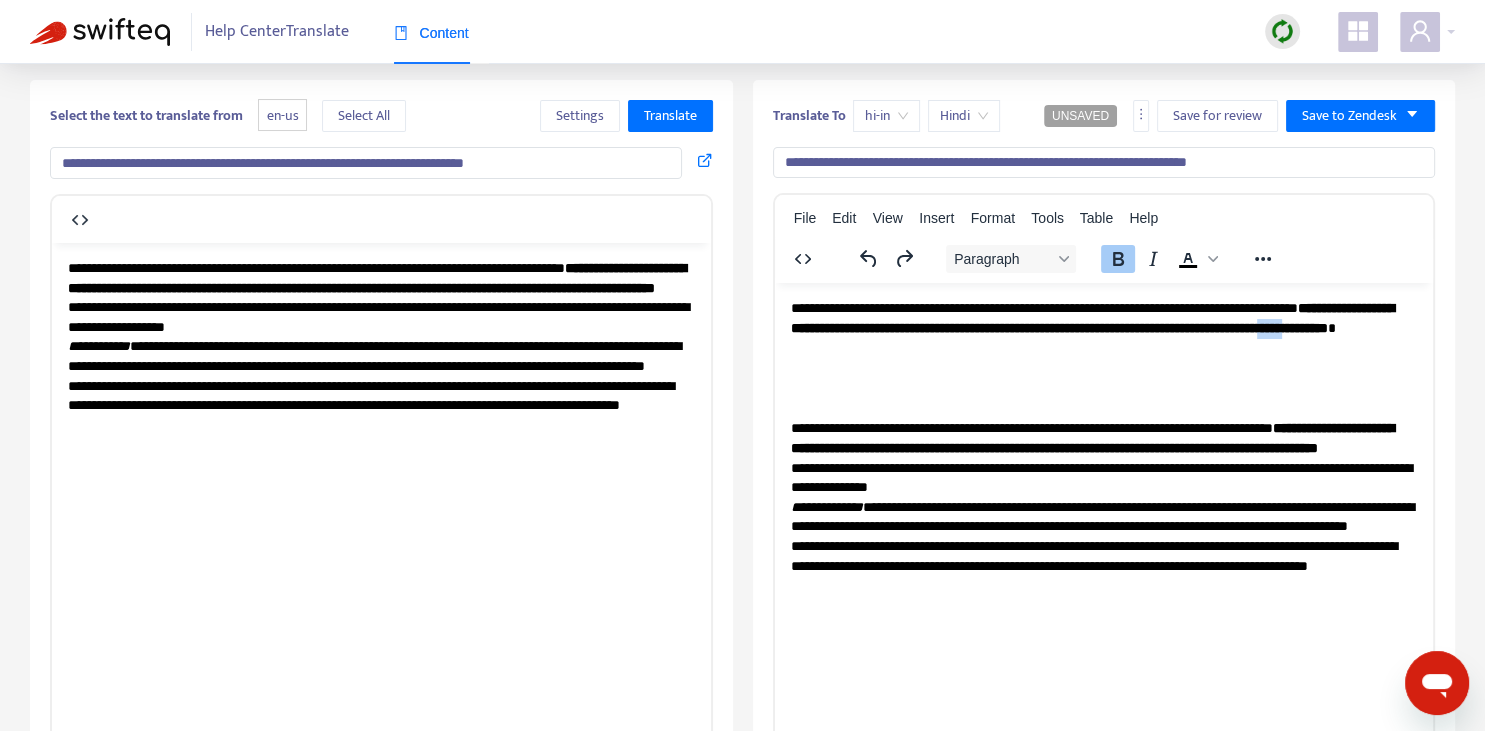click on "**********" at bounding box center (1091, 318) 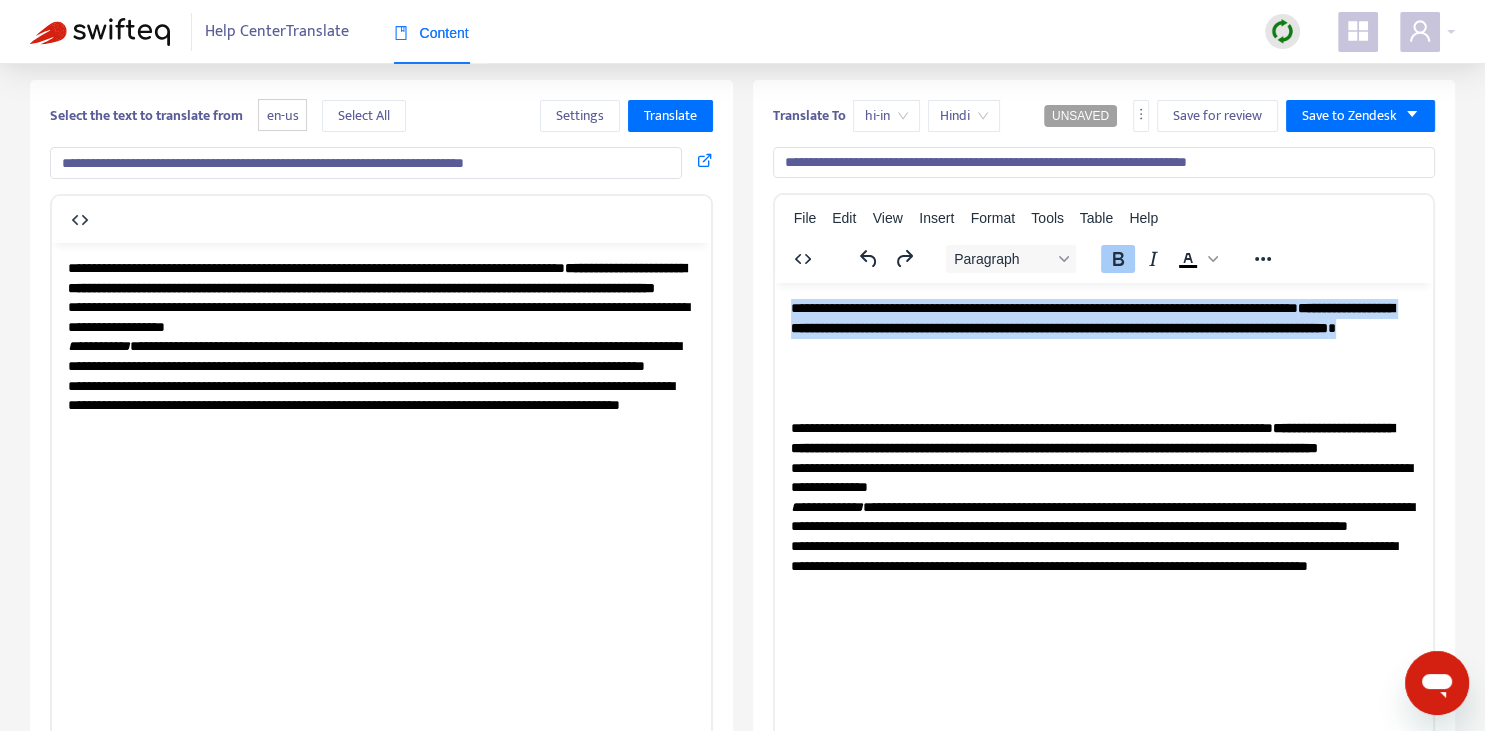click on "**********" at bounding box center [1091, 318] 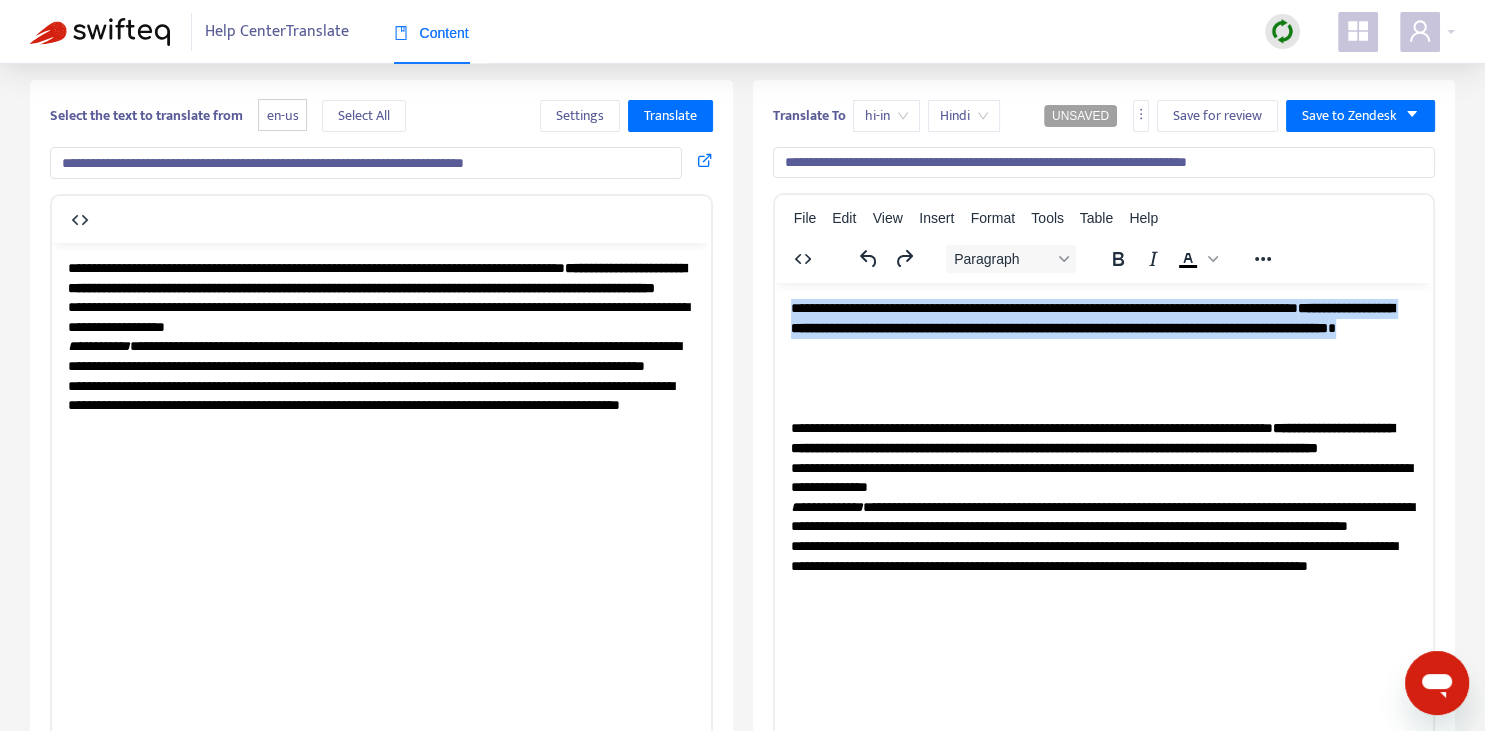 copy on "**********" 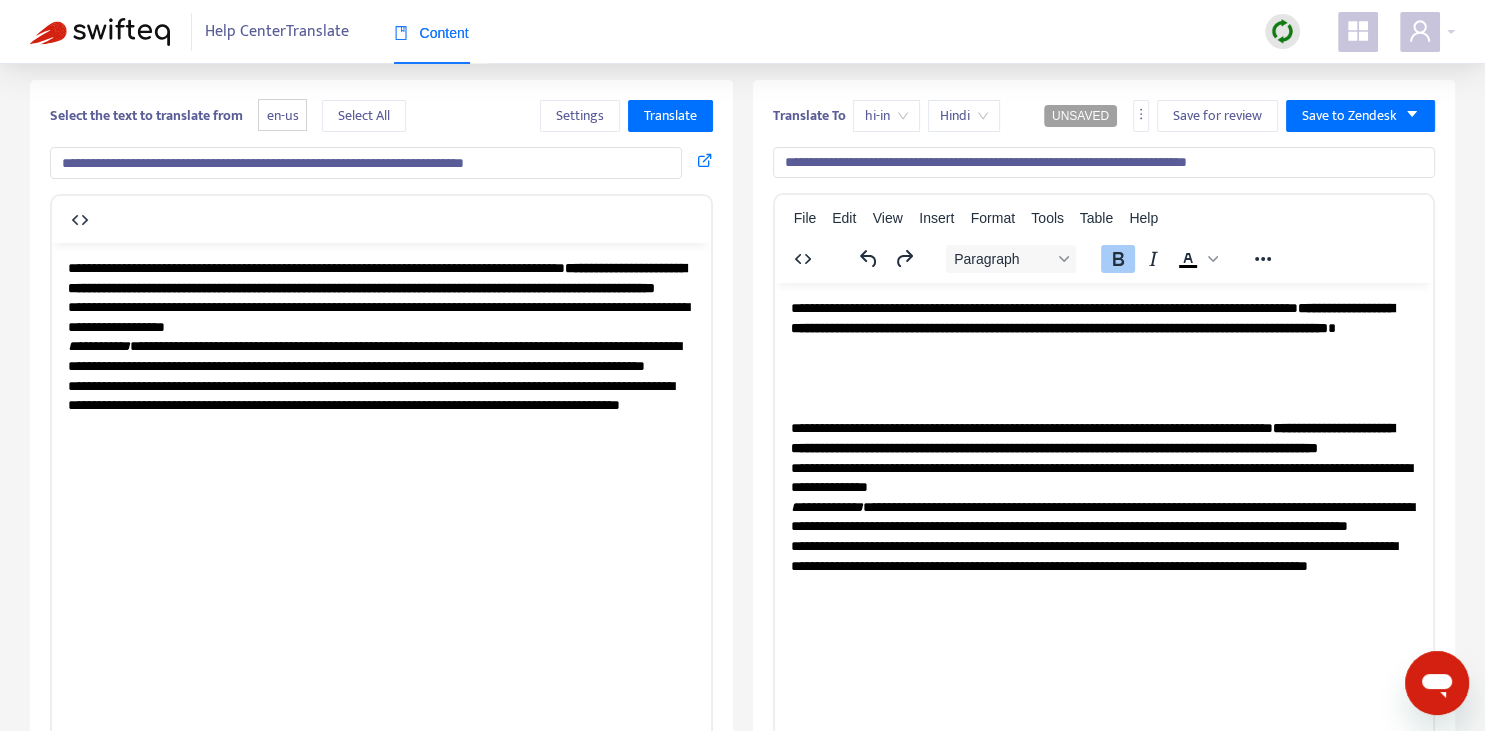 click on "**********" at bounding box center [1091, 438] 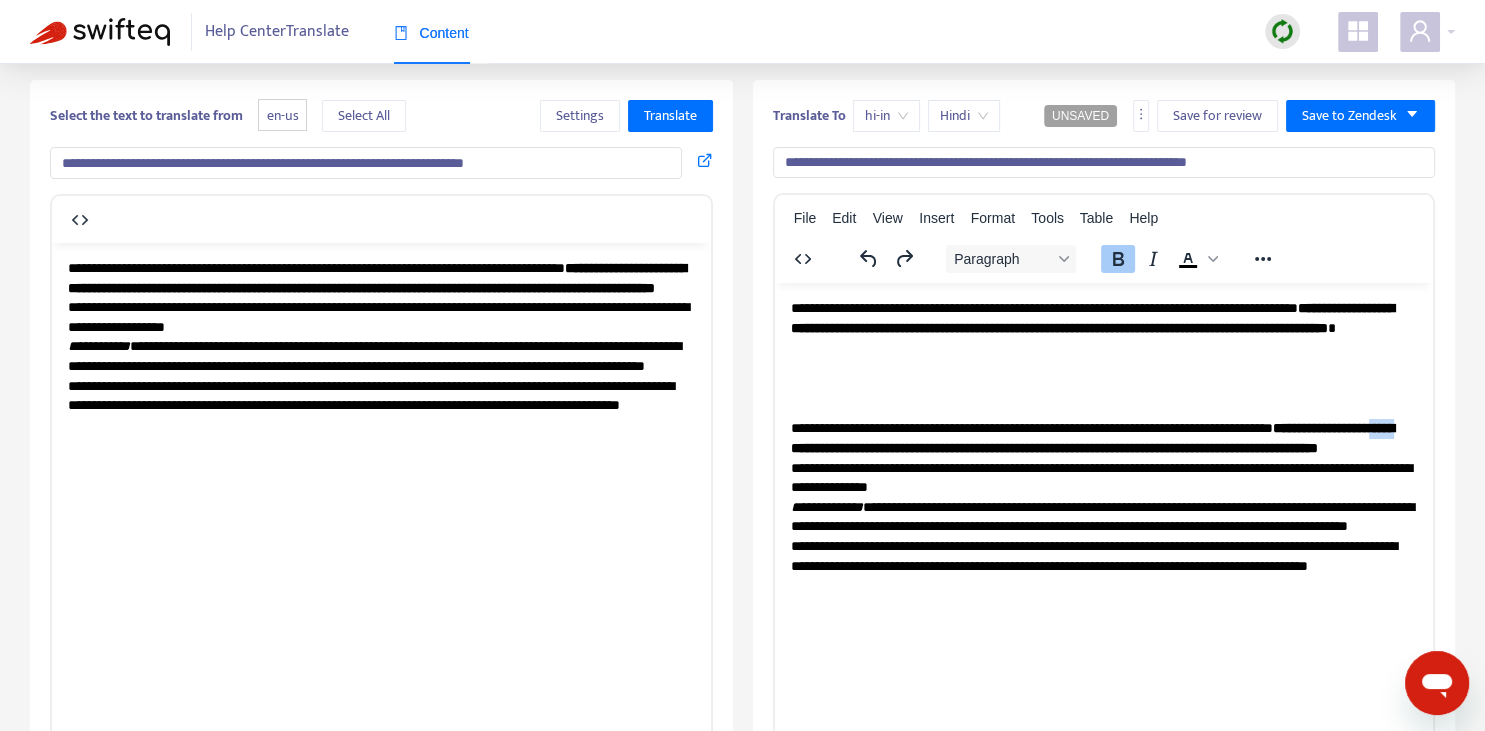 click on "**********" at bounding box center (1091, 438) 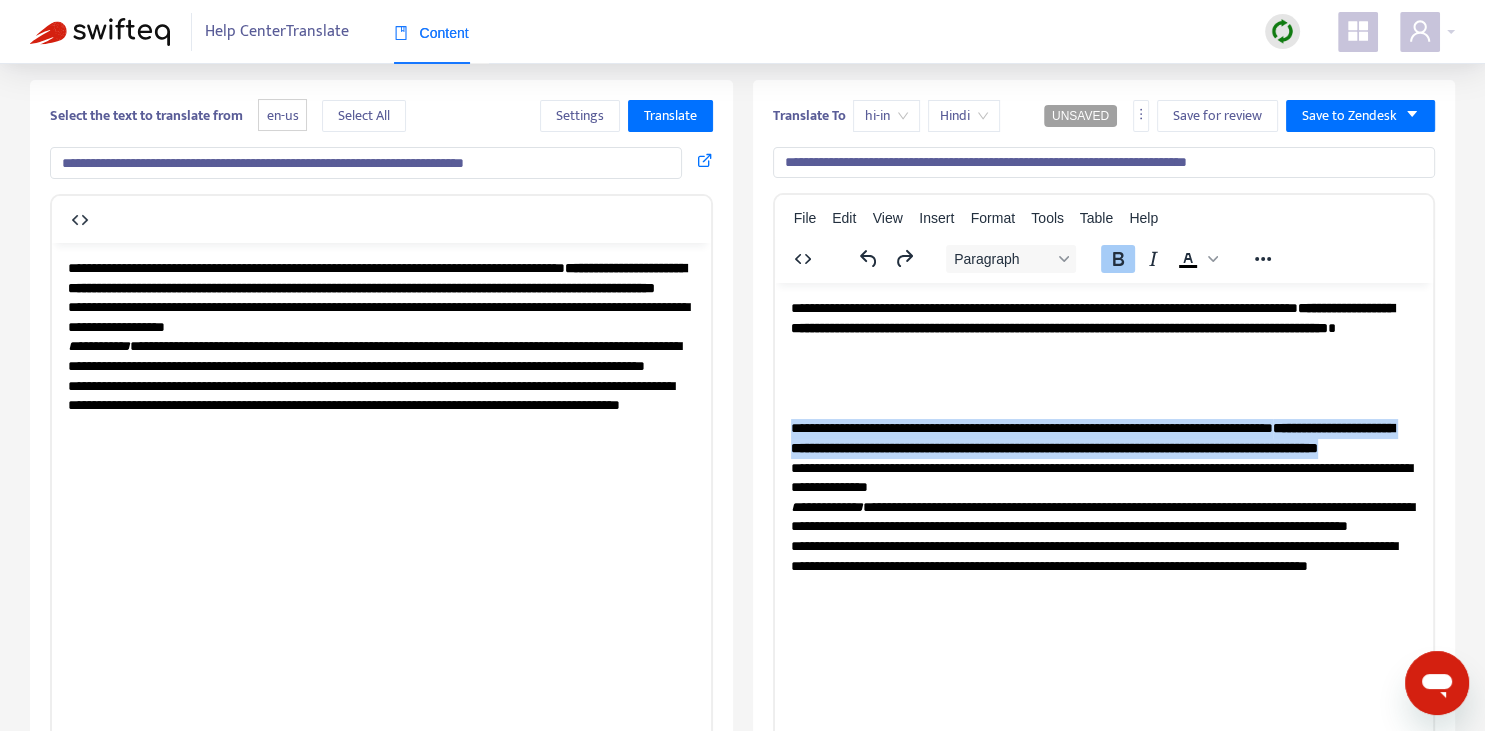 click on "**********" at bounding box center [1091, 438] 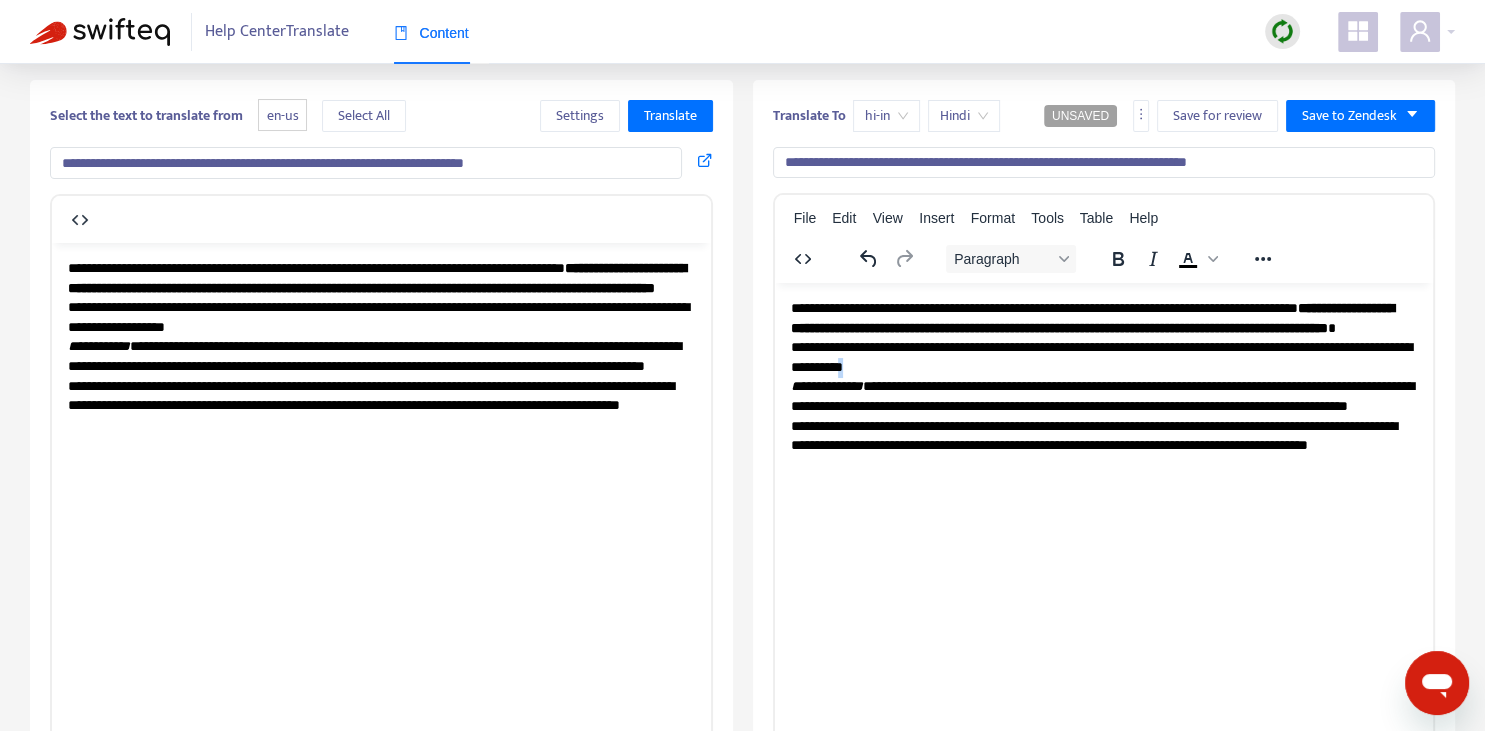 copy on "*" 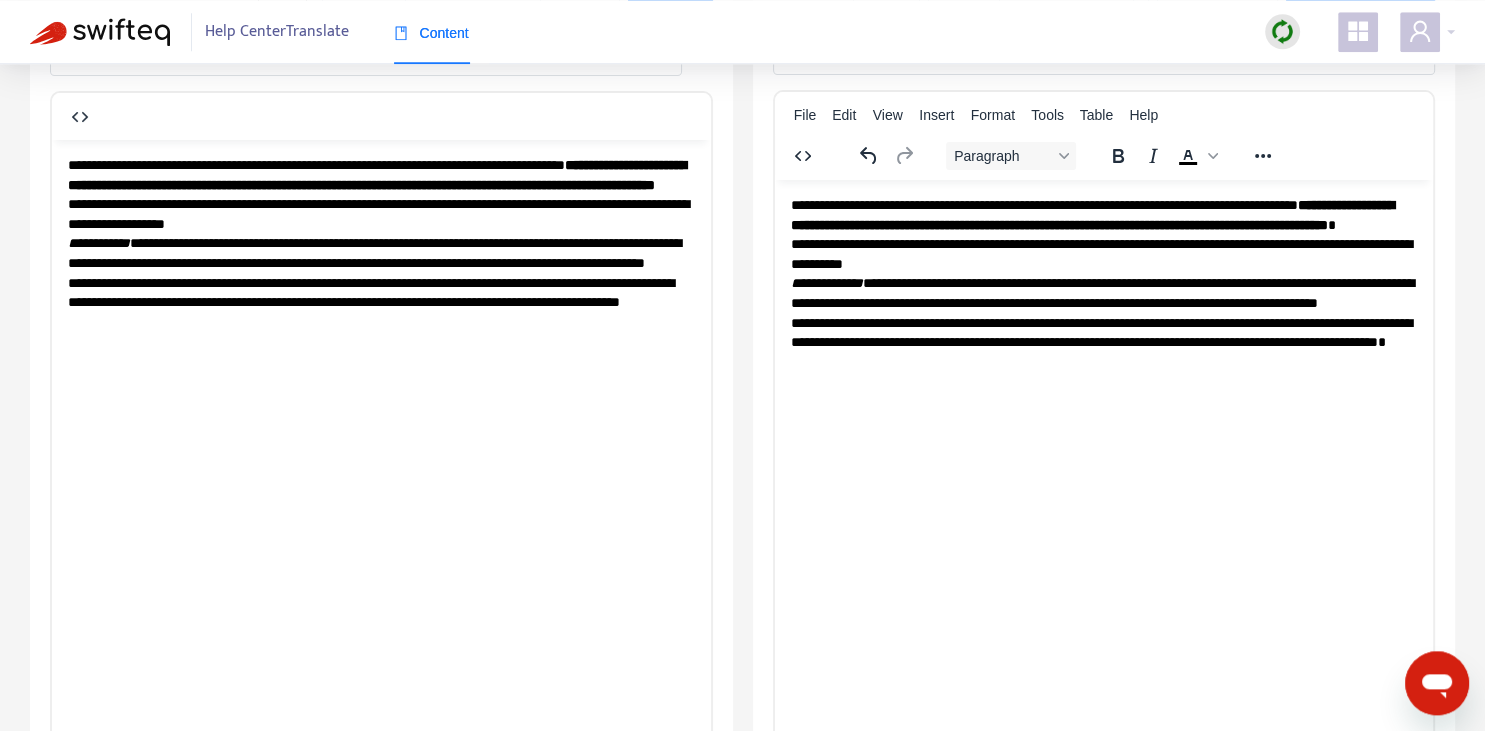 scroll, scrollTop: 0, scrollLeft: 0, axis: both 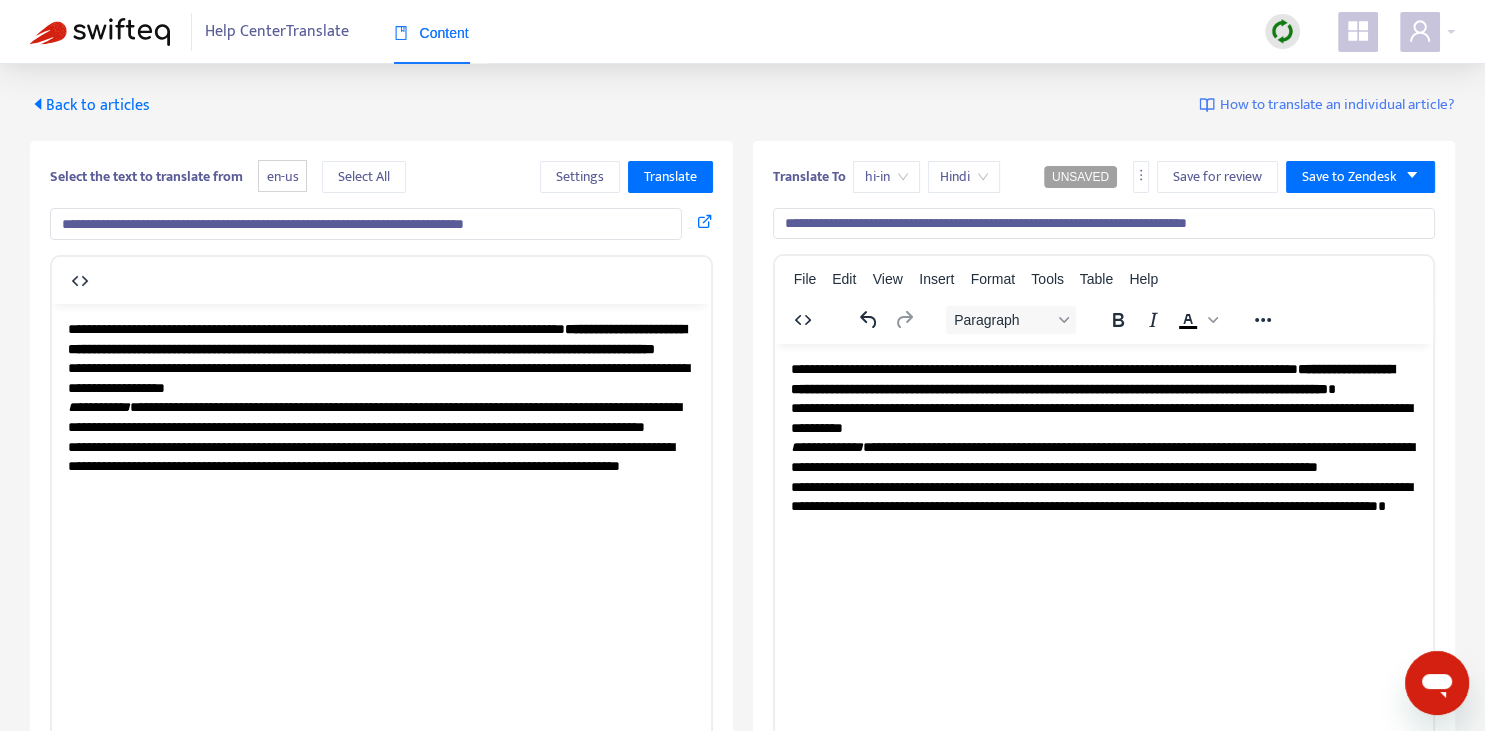 click on "**********" at bounding box center (1100, 398) 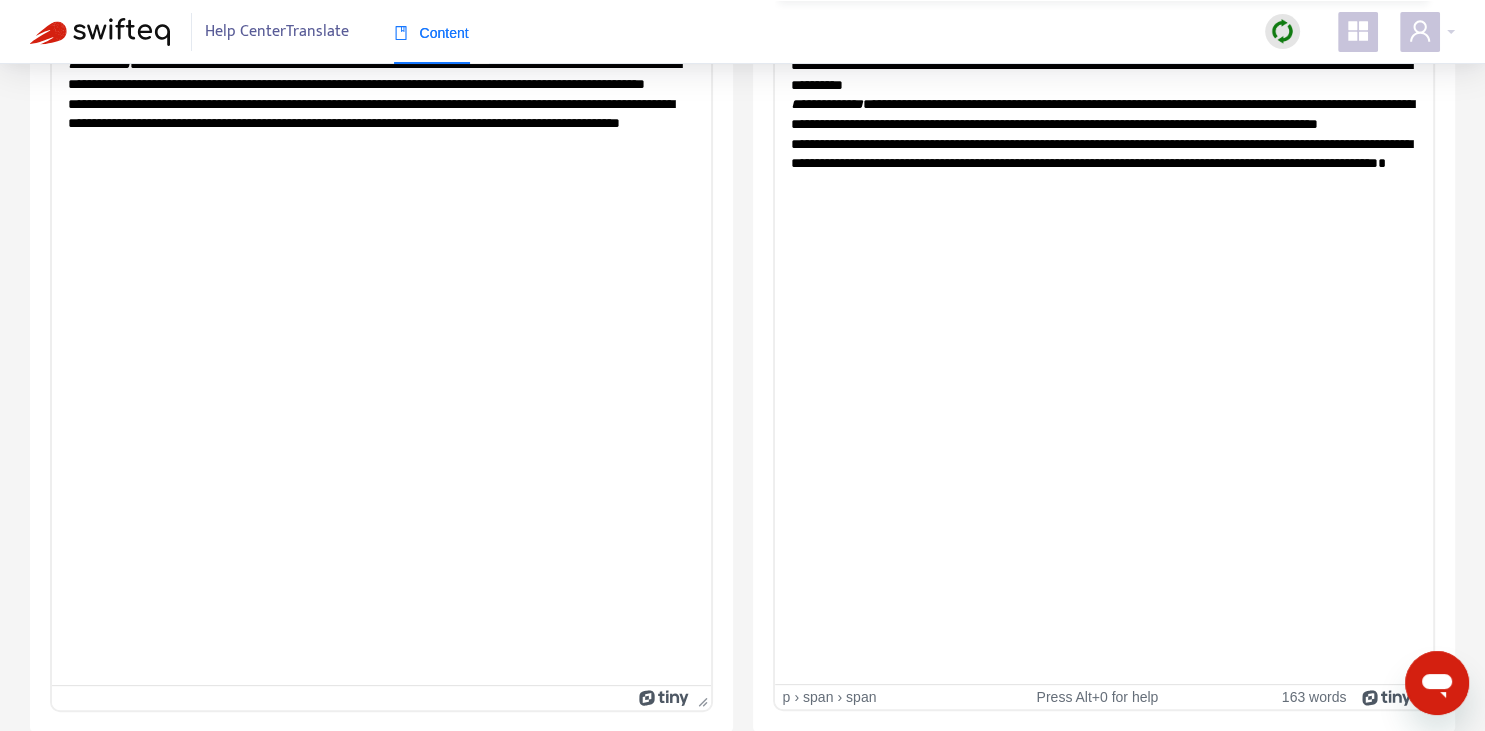 scroll, scrollTop: 0, scrollLeft: 0, axis: both 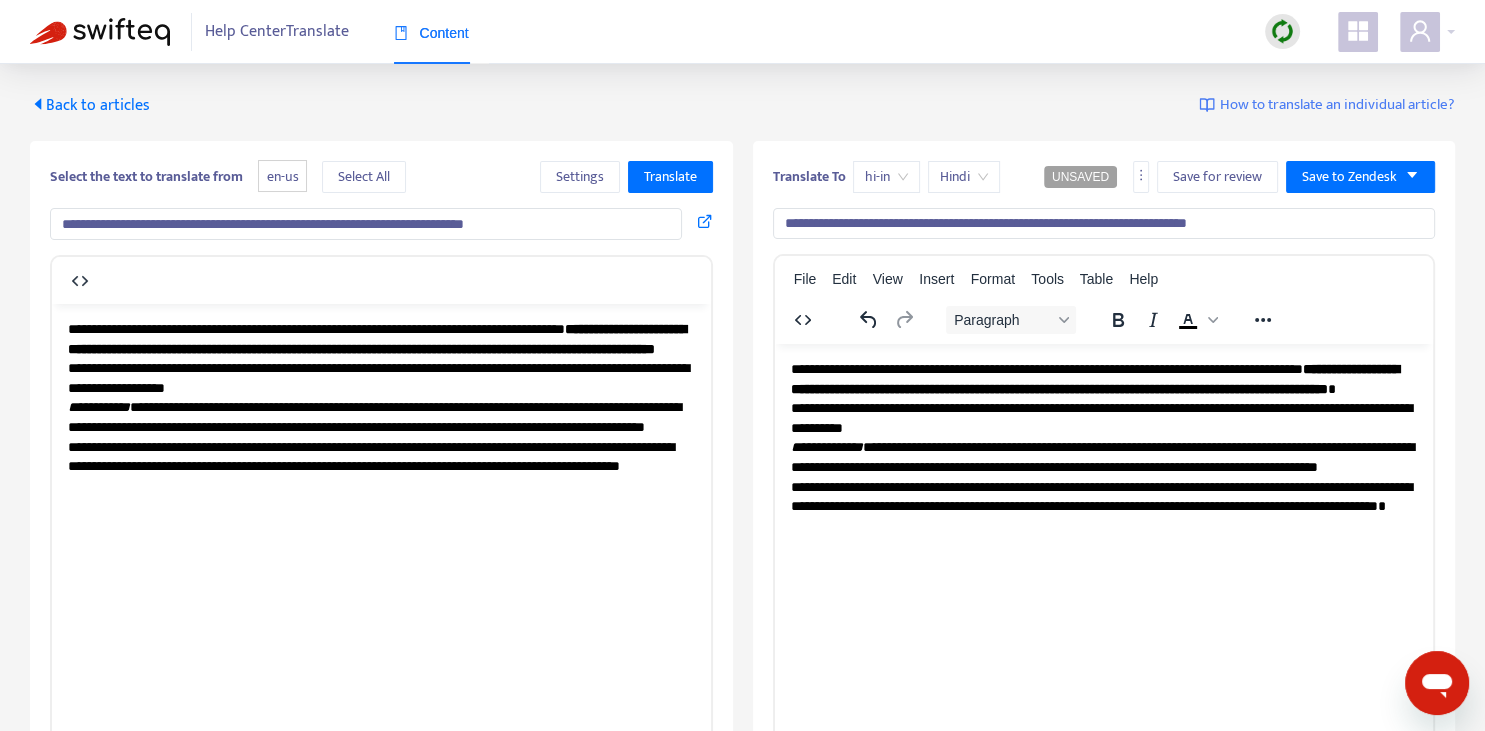 click on "**********" at bounding box center [1101, 476] 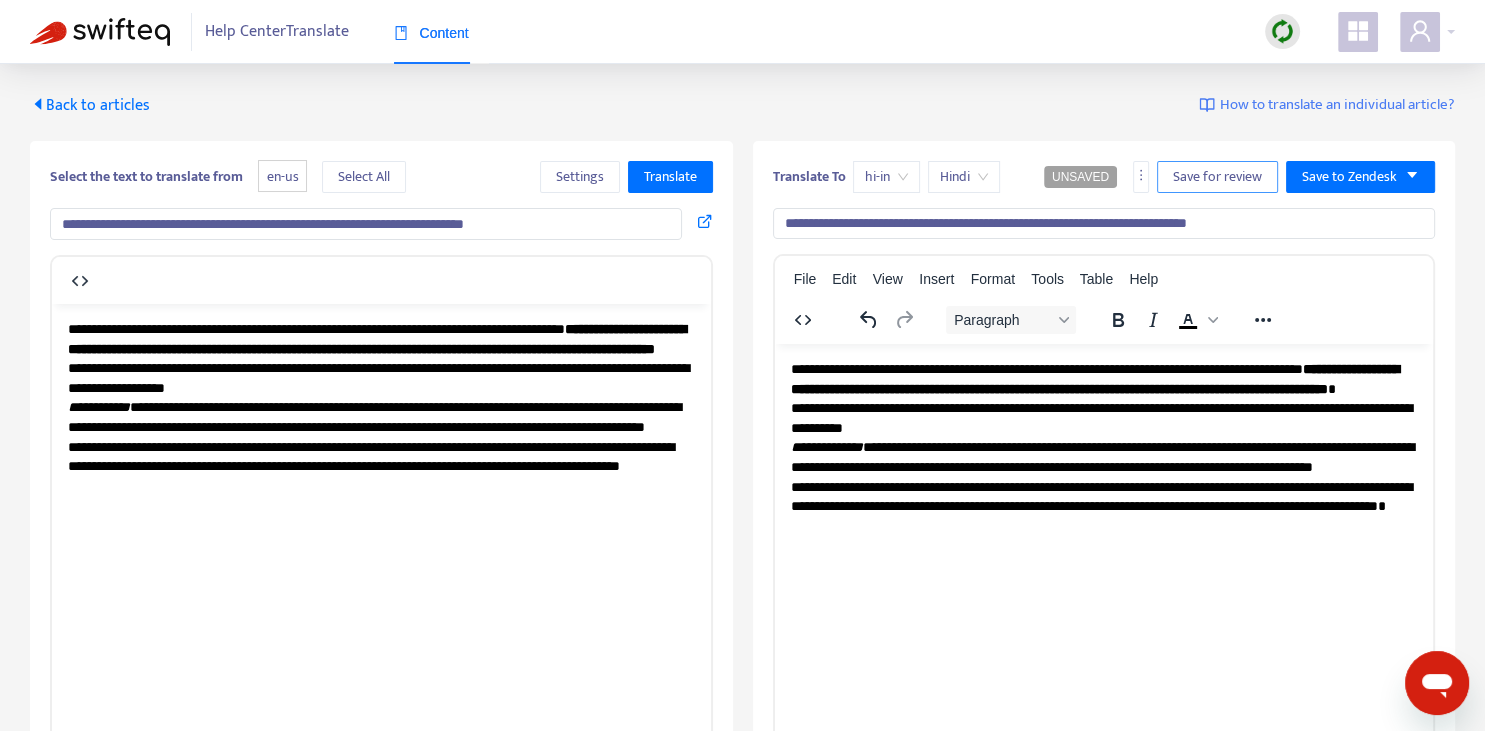 click on "Save for review" at bounding box center (1217, 177) 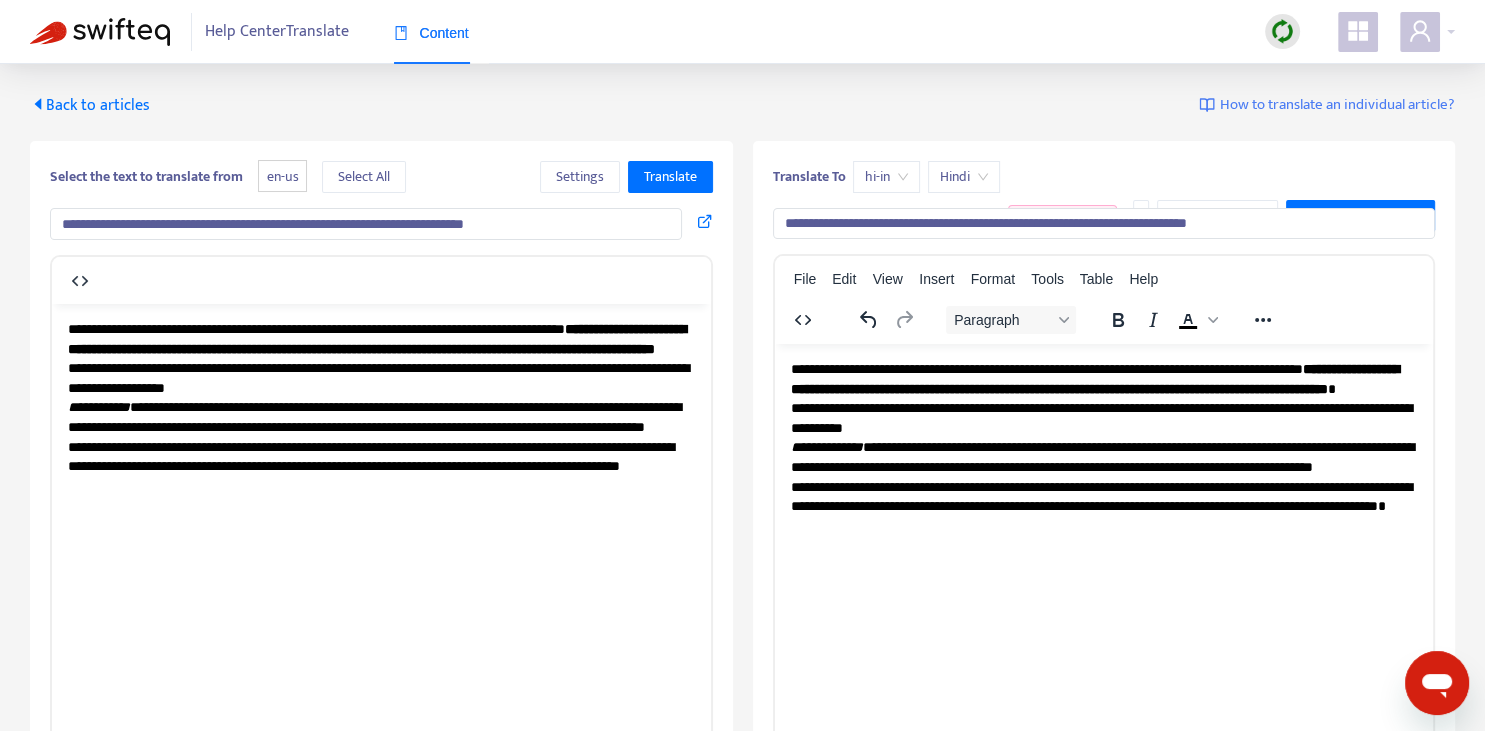click on "Back to articles" at bounding box center (90, 105) 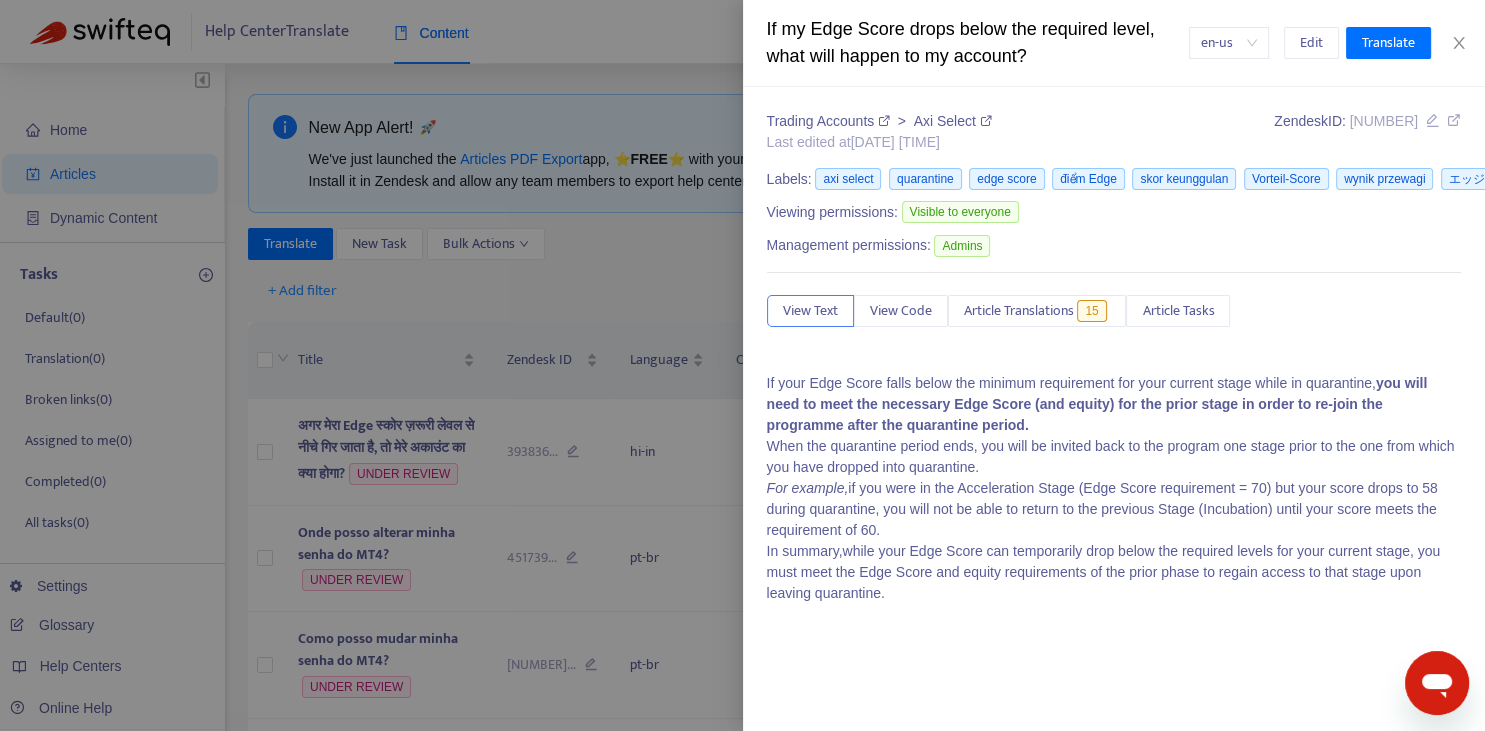 click at bounding box center (742, 365) 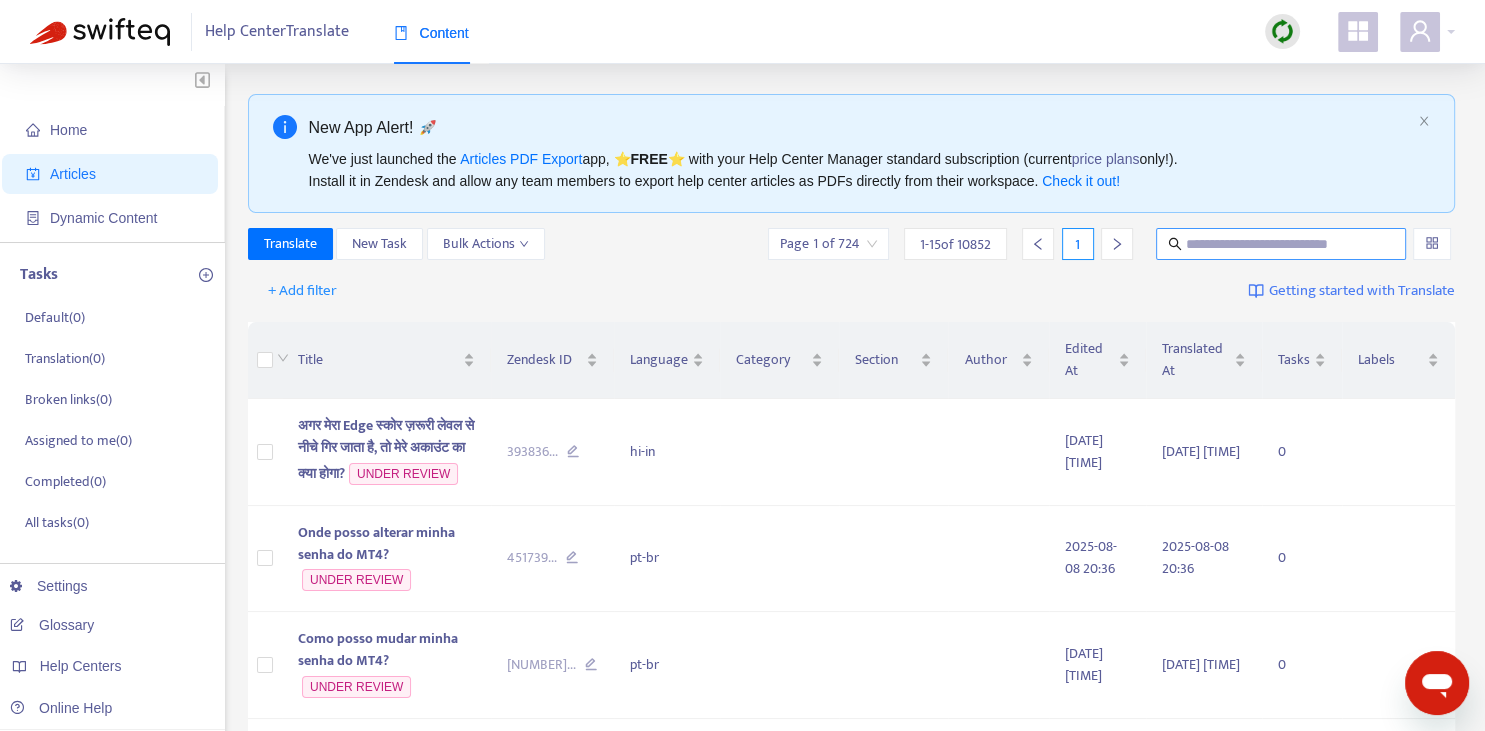 click at bounding box center [1281, 244] 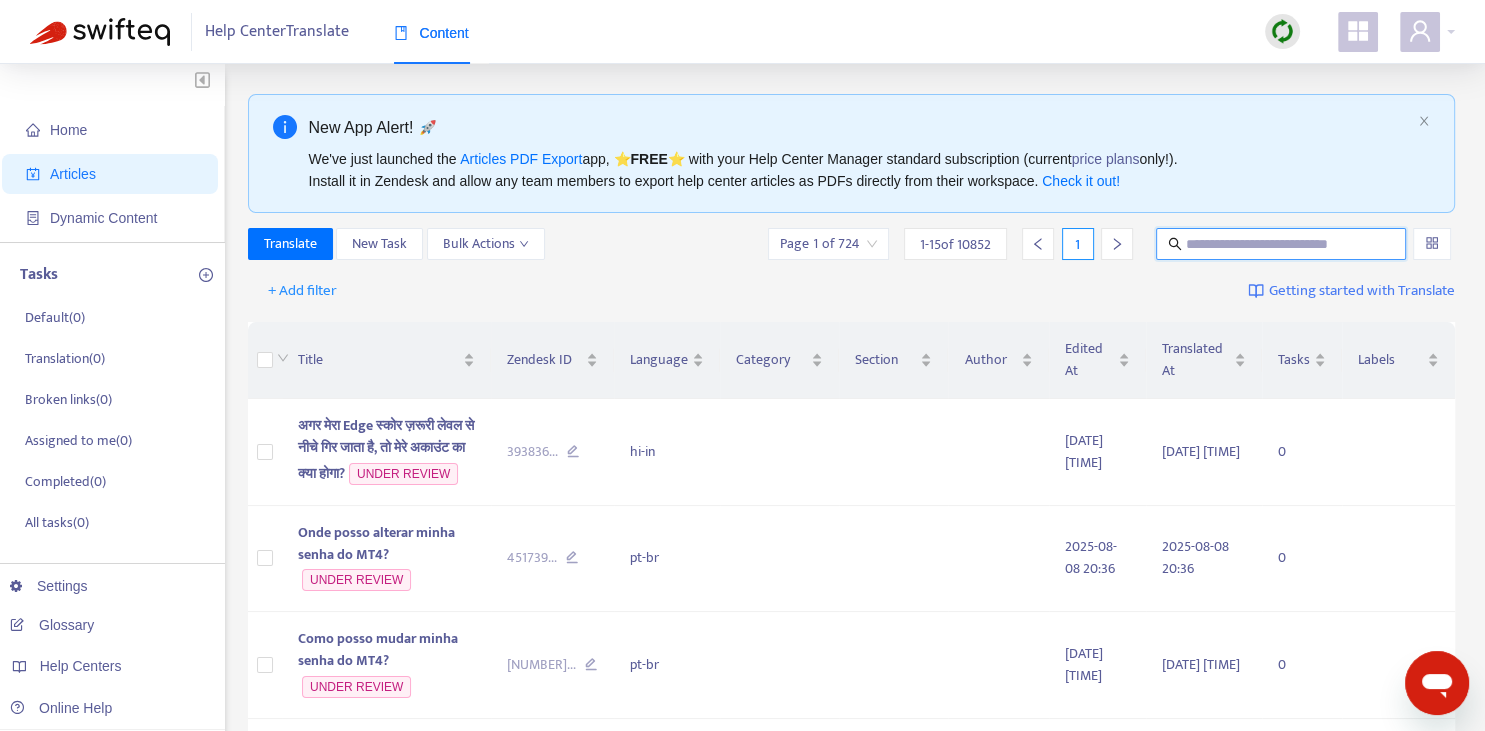 paste on "**********" 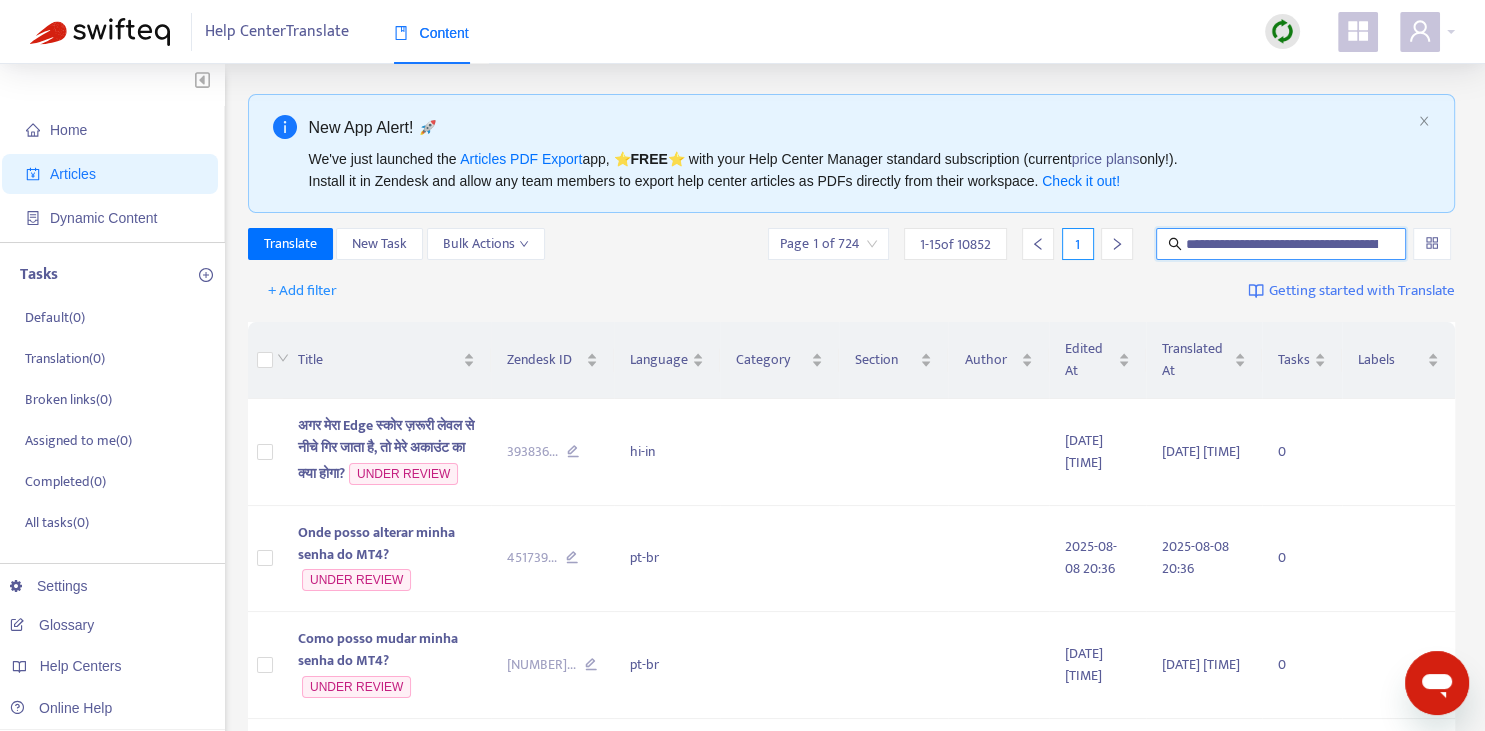 scroll, scrollTop: 0, scrollLeft: 110, axis: horizontal 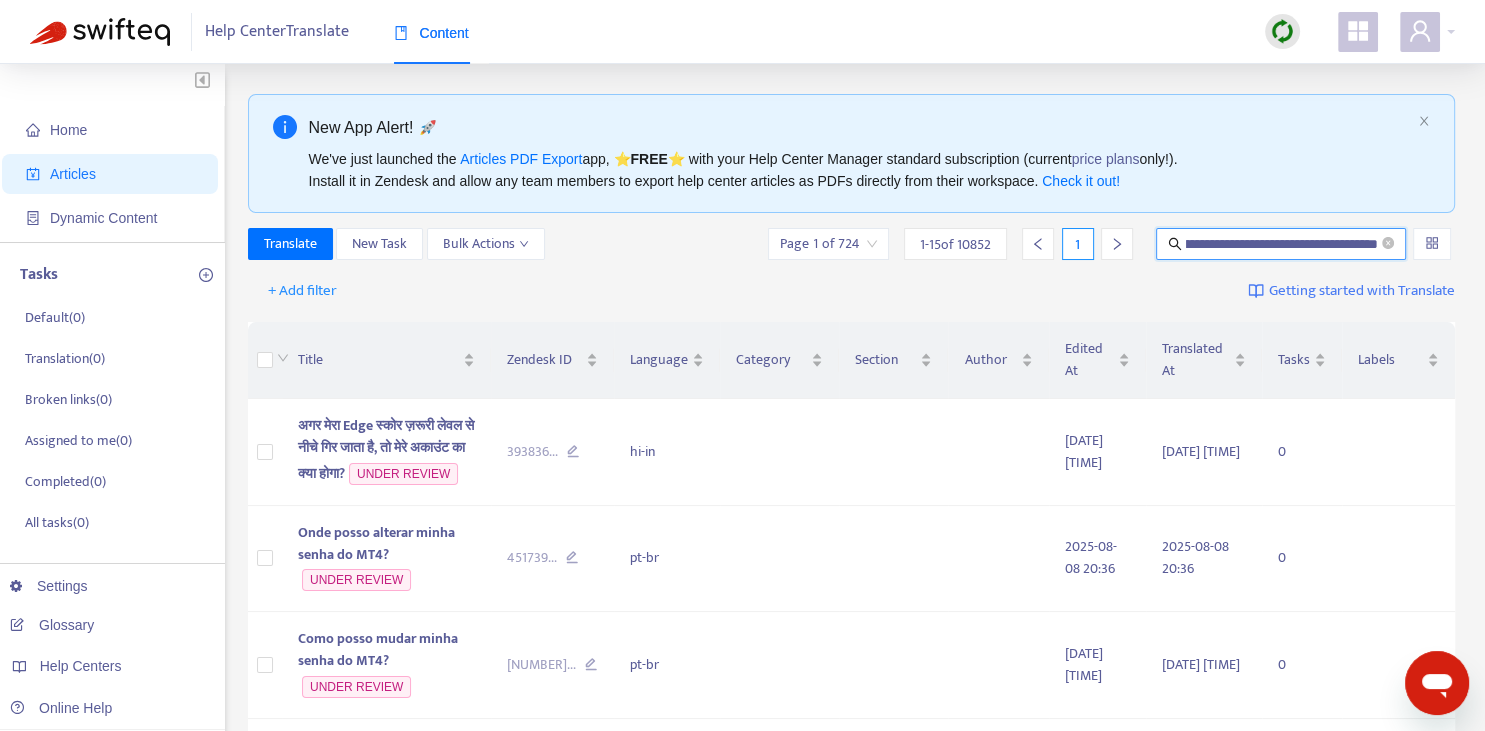 type on "**********" 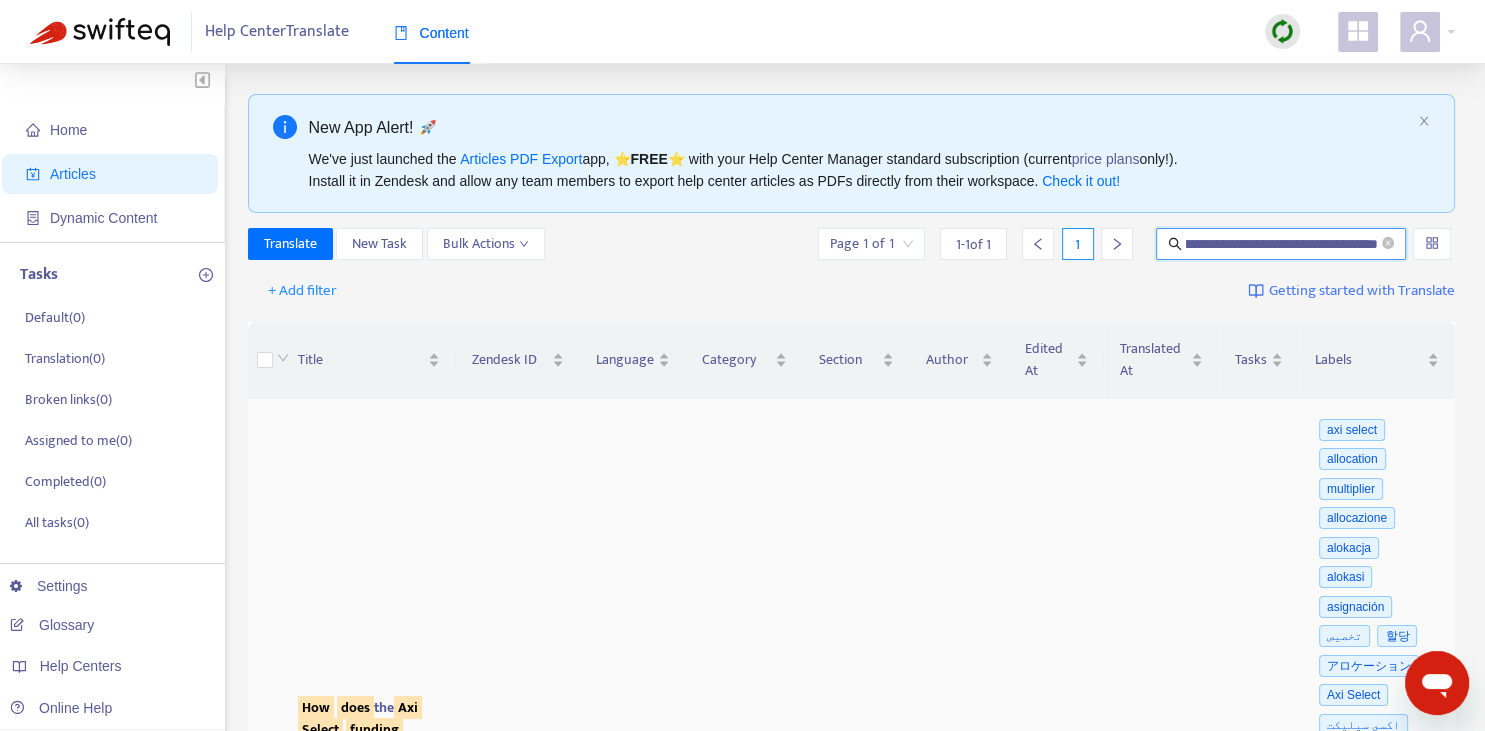 scroll, scrollTop: 352, scrollLeft: 0, axis: vertical 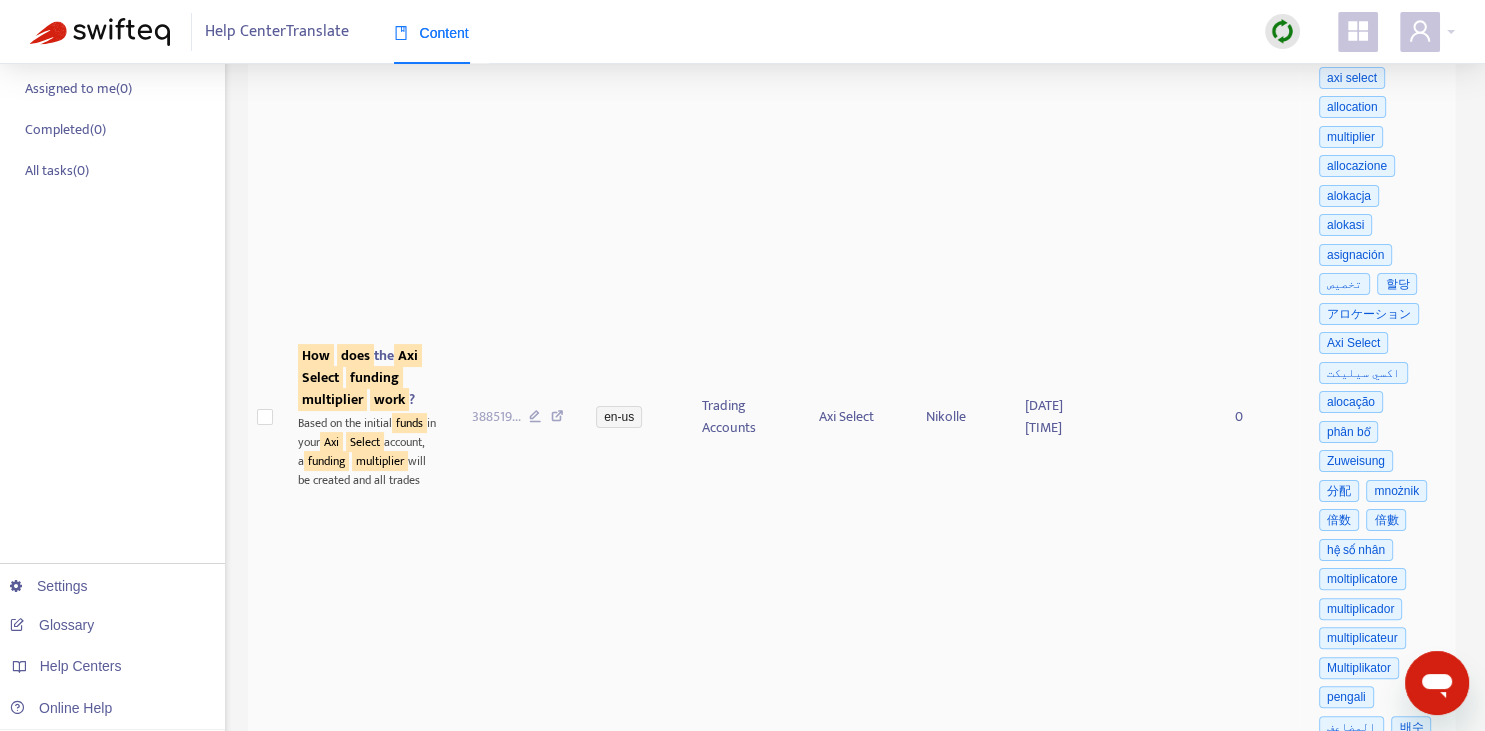 click on "funding" at bounding box center (374, 377) 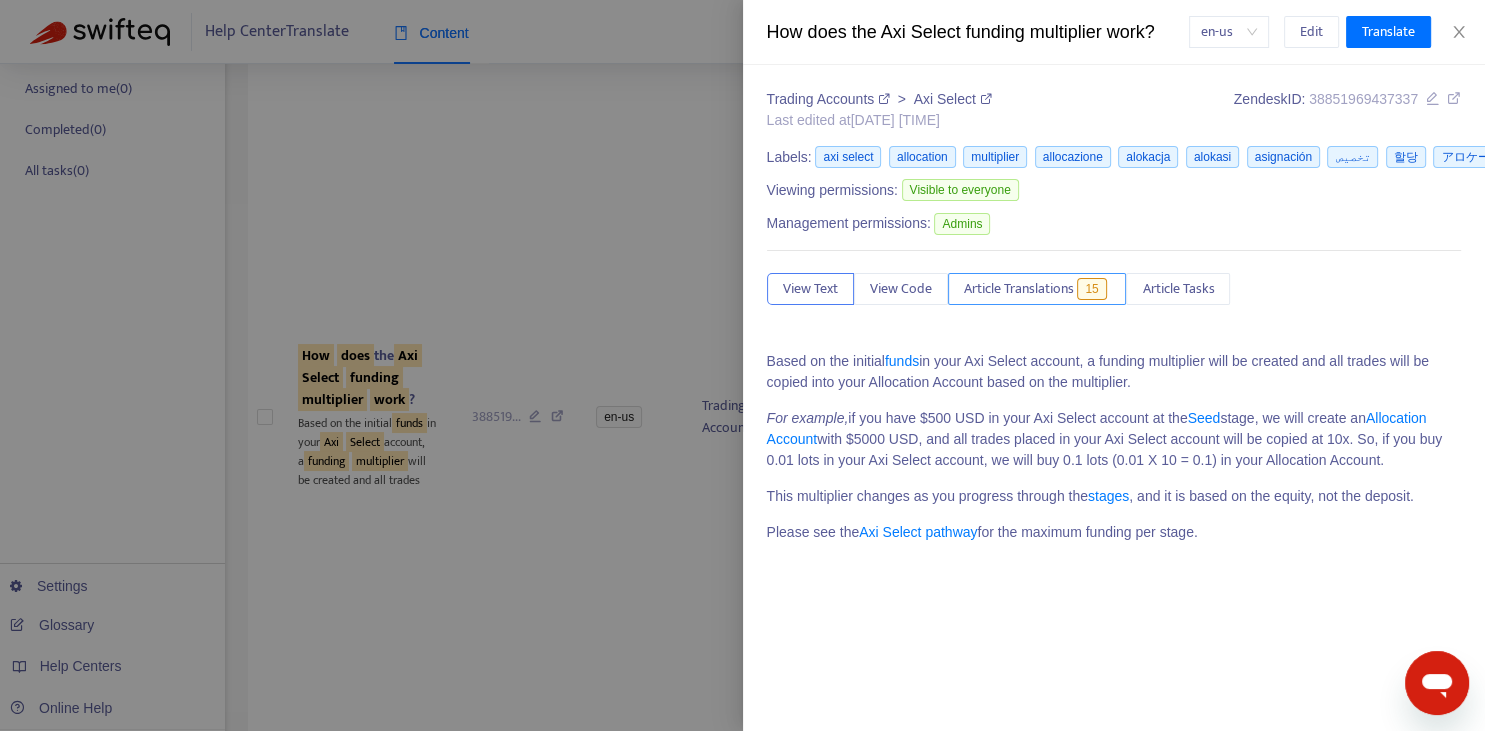 click on "Article Translations" at bounding box center (1019, 289) 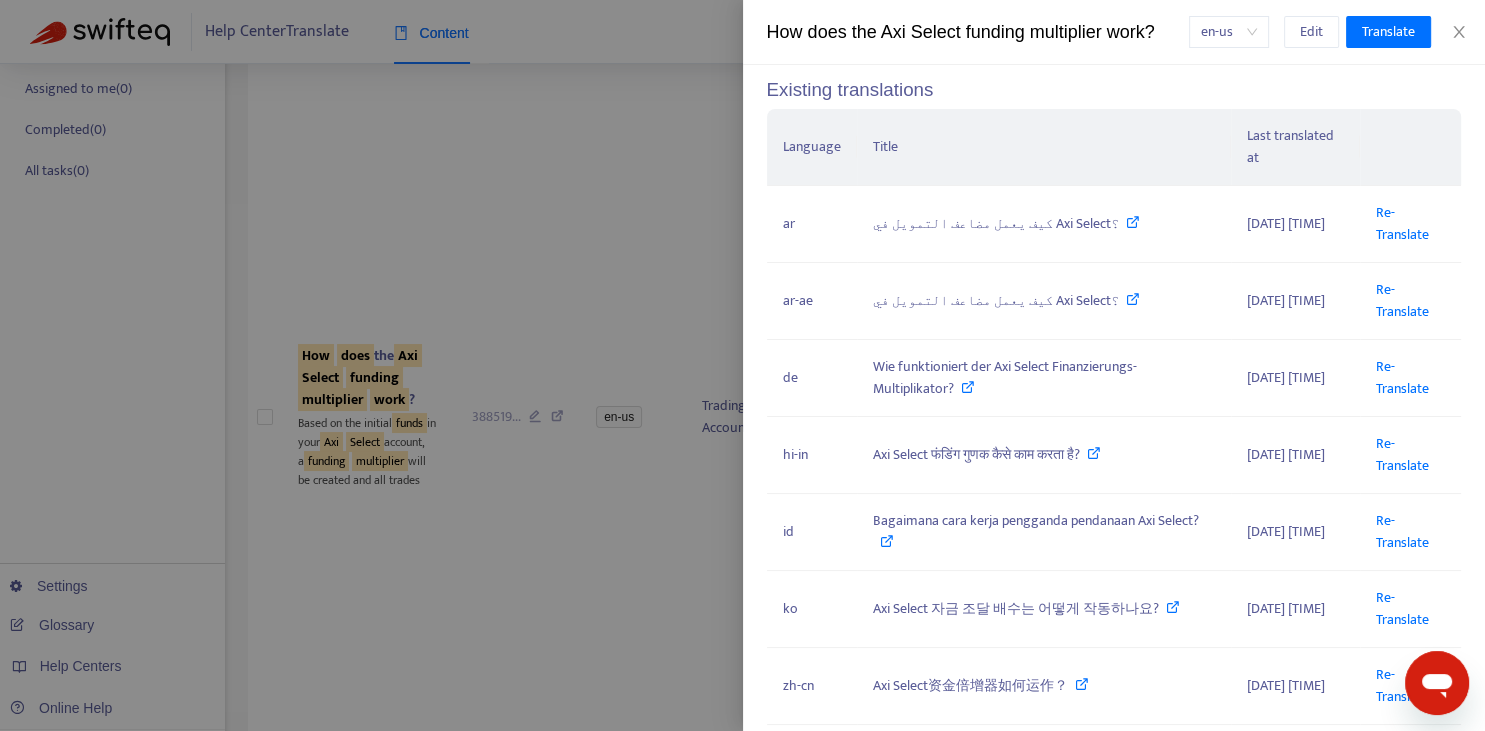 scroll, scrollTop: 294, scrollLeft: 0, axis: vertical 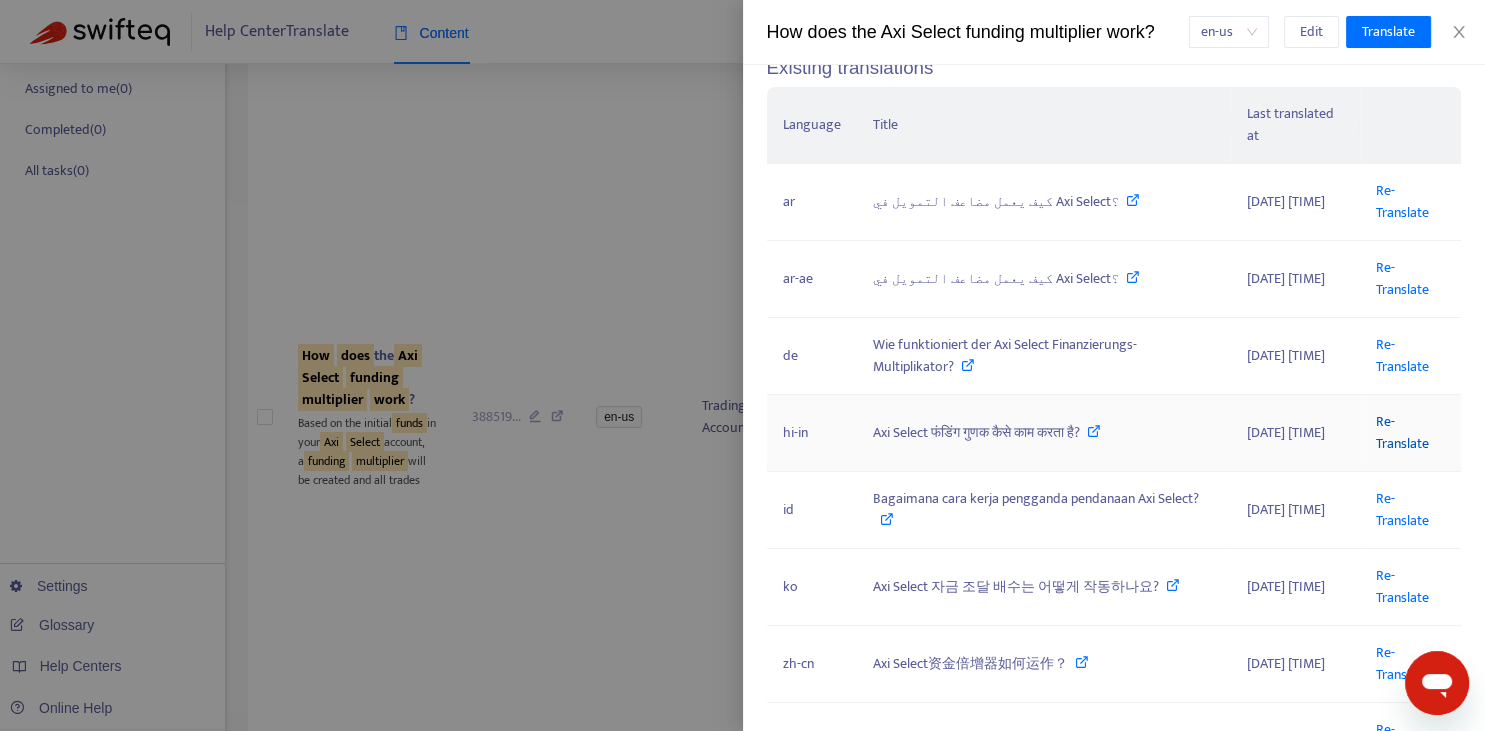 click on "Re-Translate" at bounding box center (1402, 432) 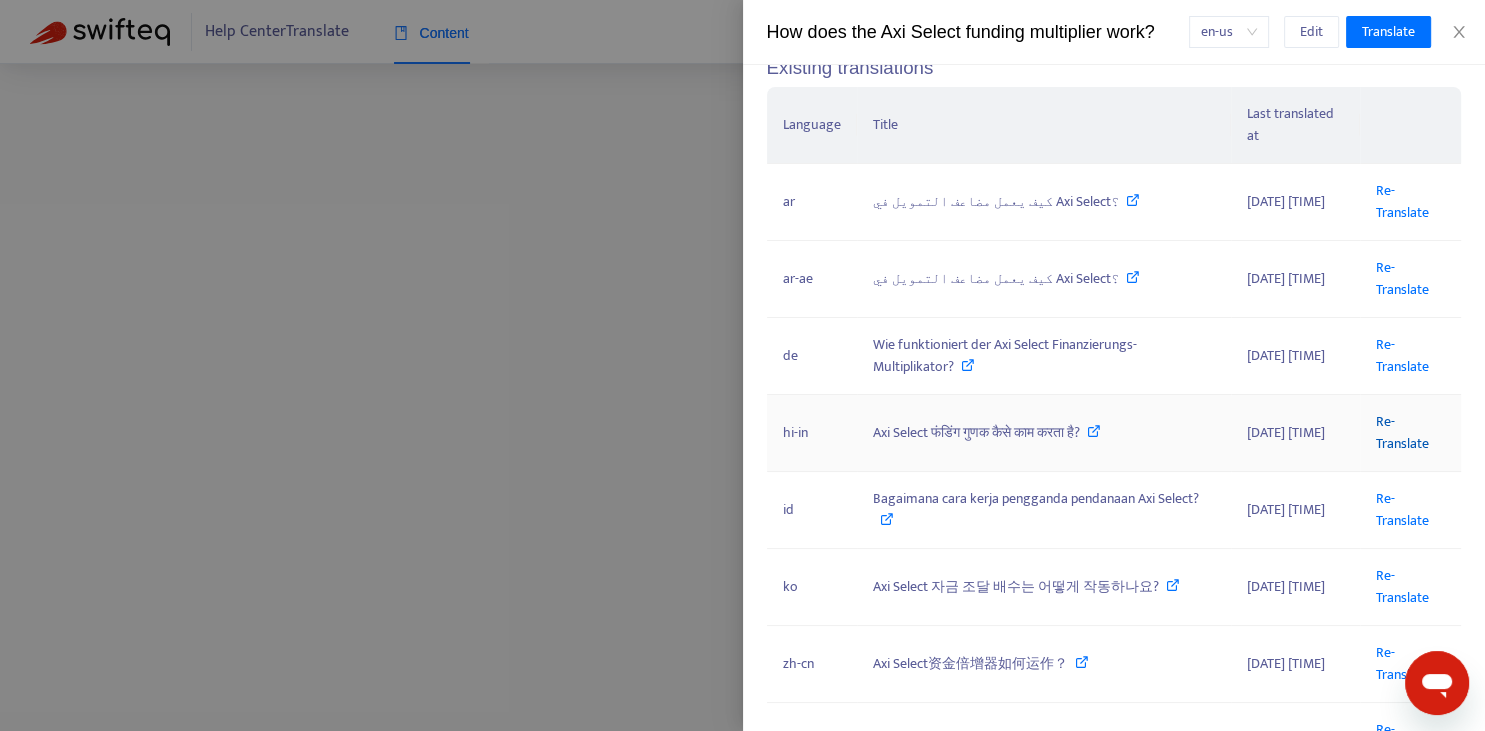 scroll, scrollTop: 0, scrollLeft: 110, axis: horizontal 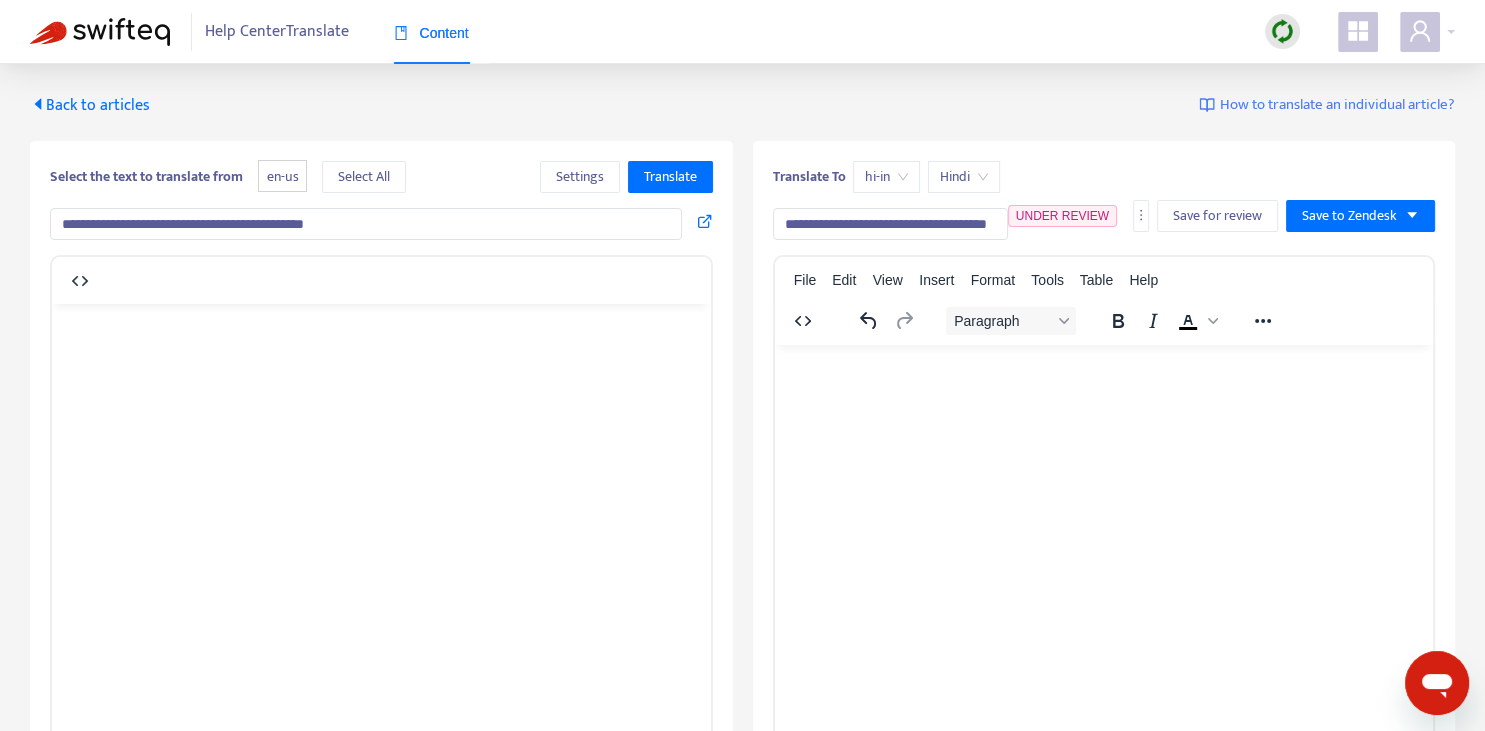 type on "**********" 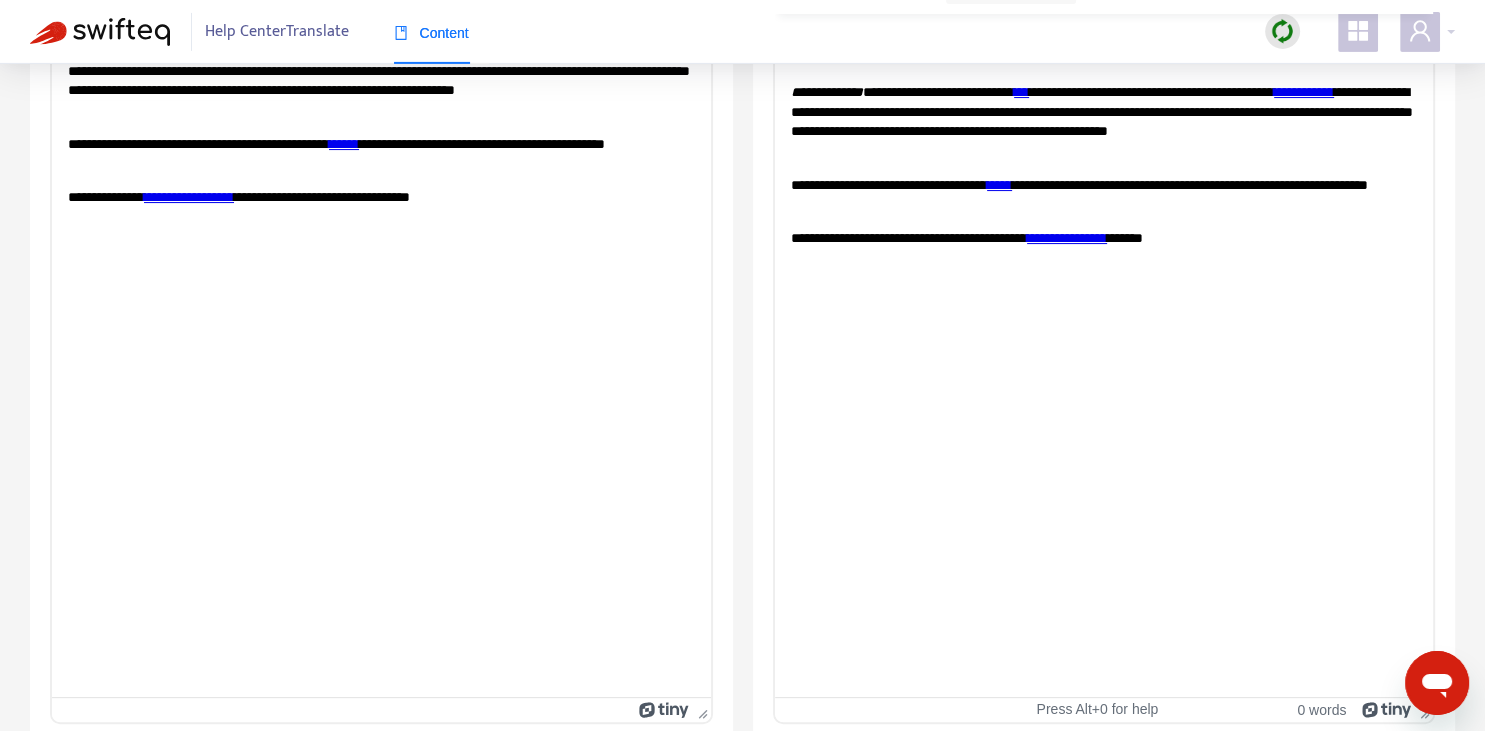 scroll, scrollTop: 343, scrollLeft: 0, axis: vertical 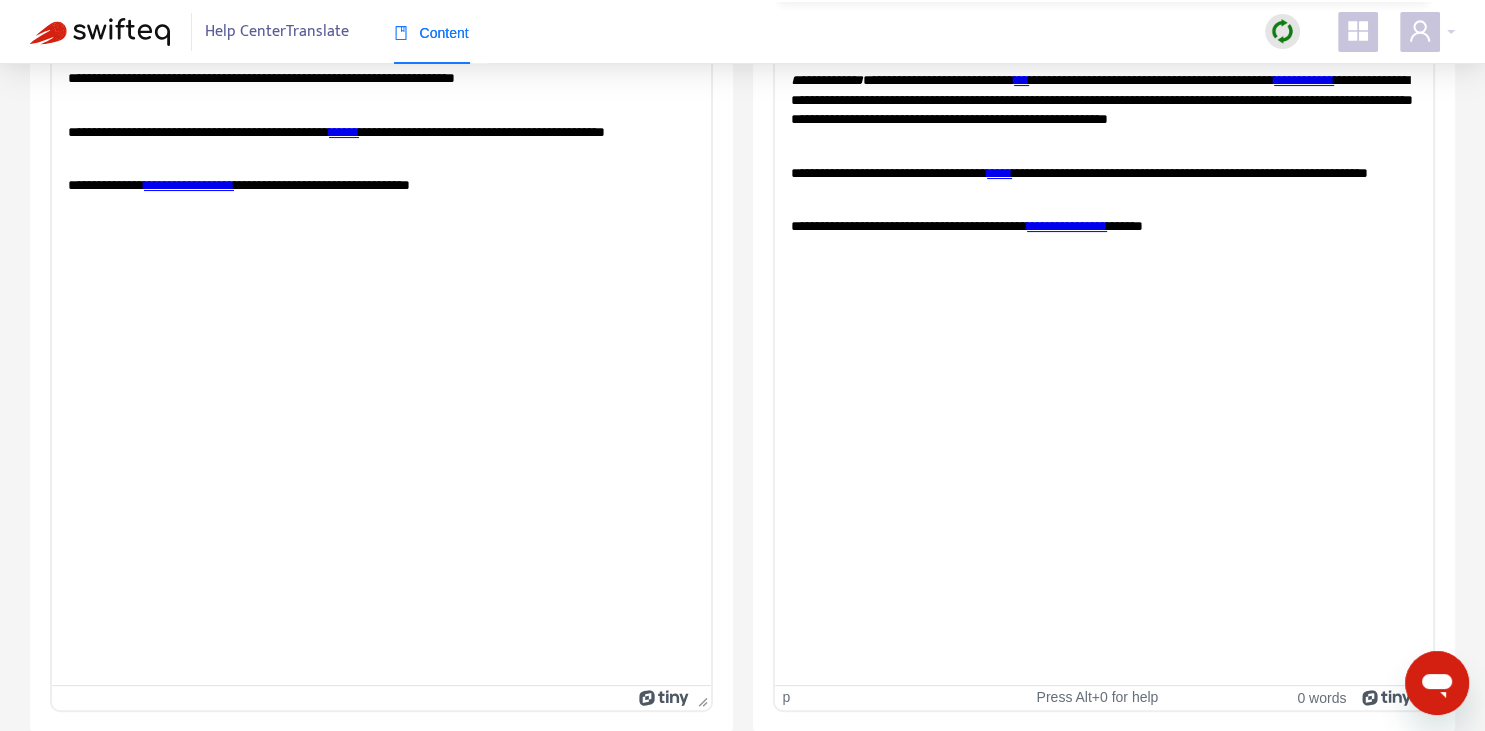 click on "**********" at bounding box center [1103, 226] 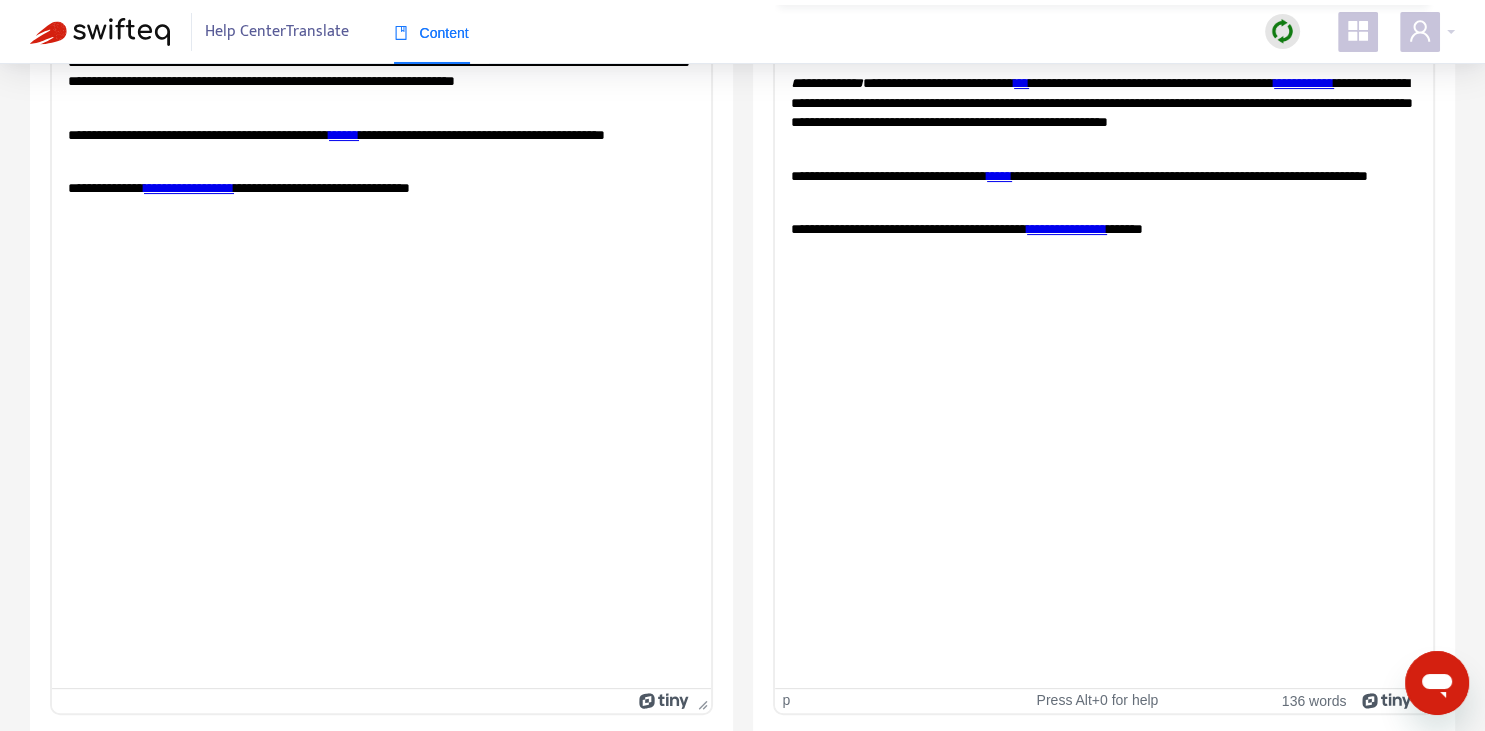 scroll, scrollTop: 61, scrollLeft: 0, axis: vertical 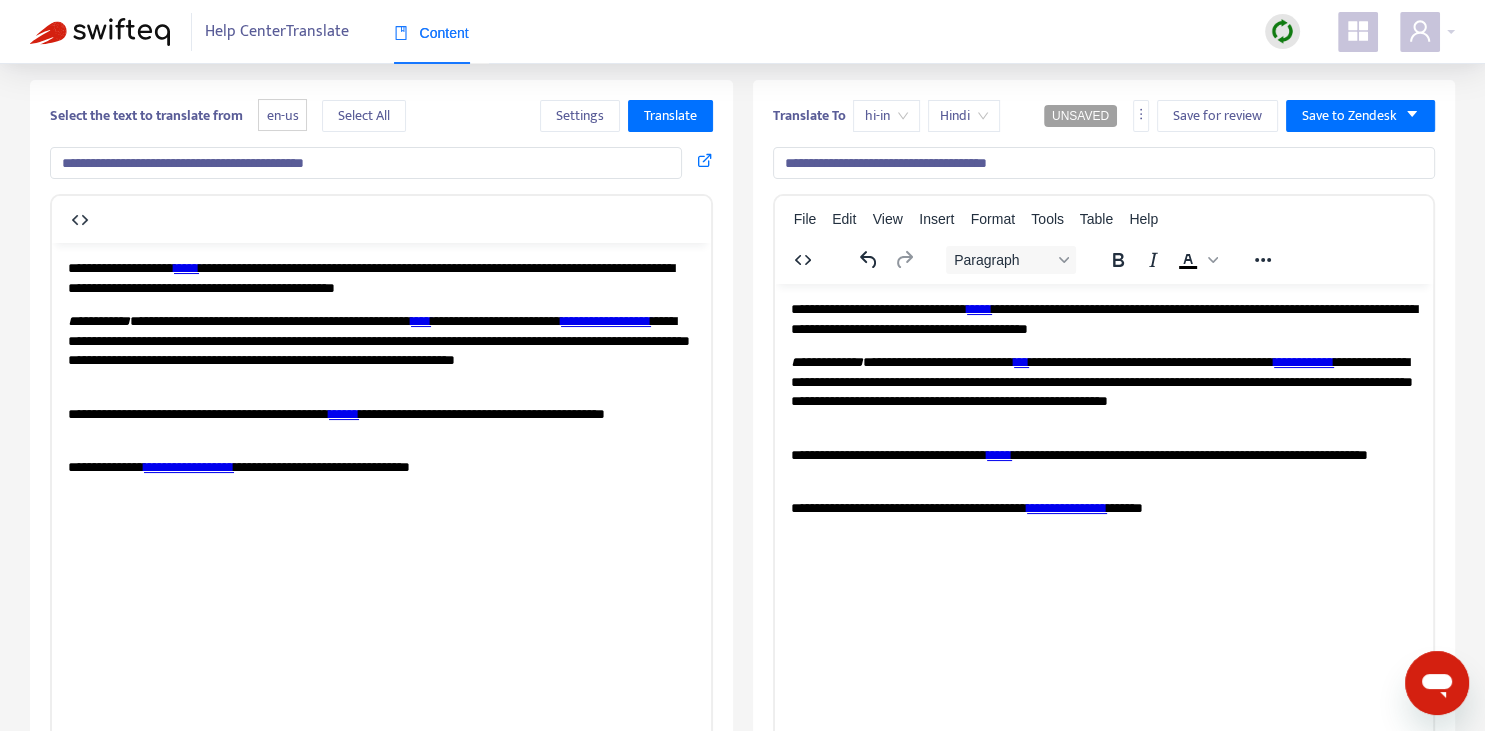 drag, startPoint x: 847, startPoint y: 158, endPoint x: 912, endPoint y: 156, distance: 65.03076 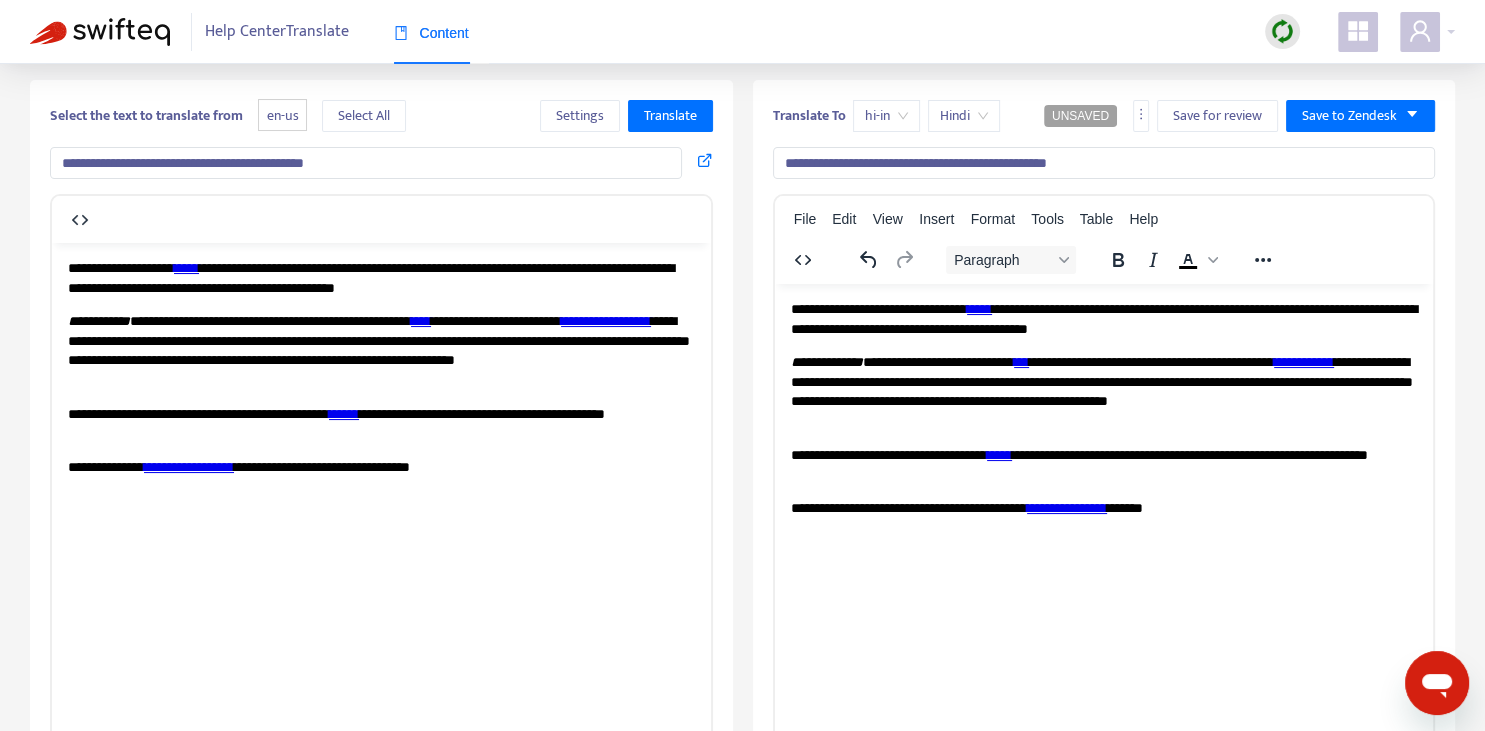 type on "**********" 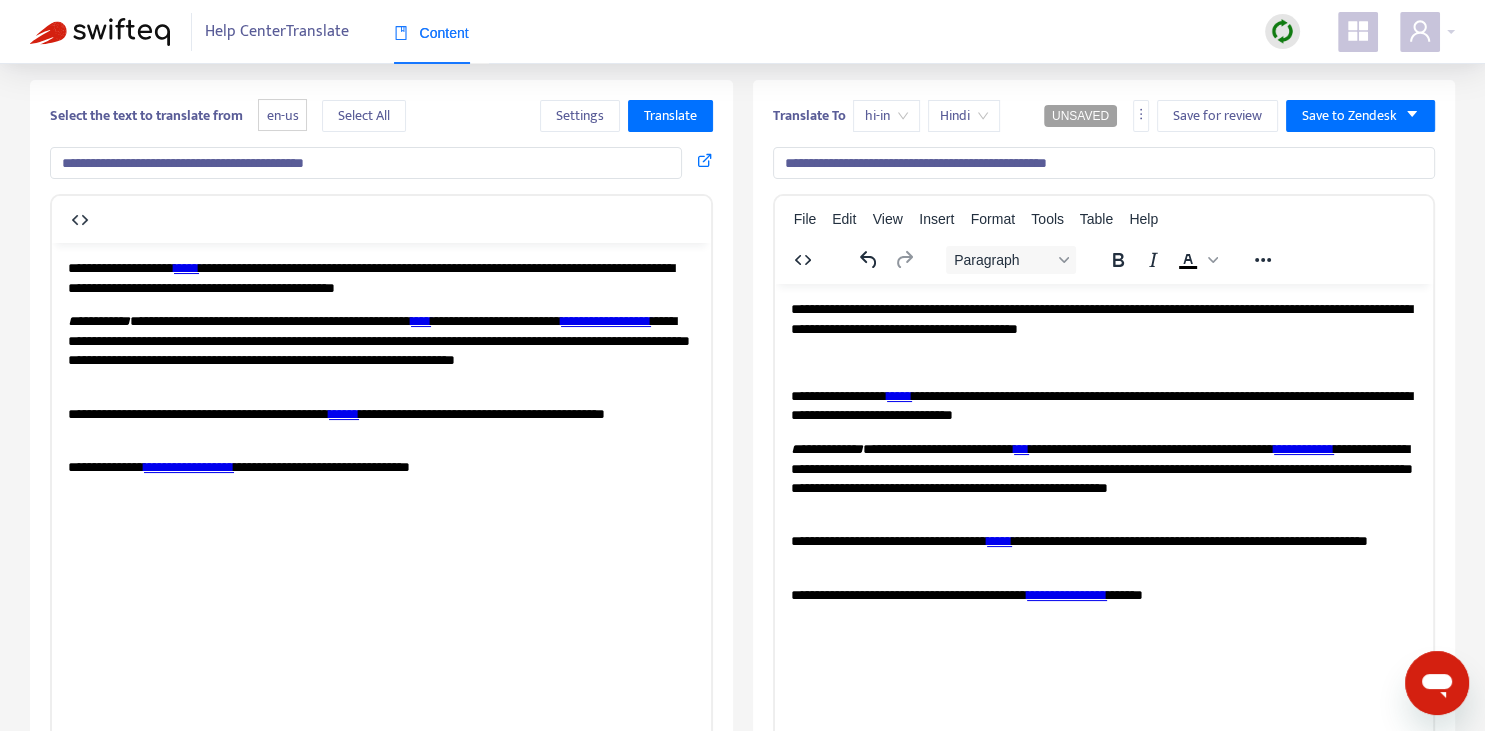 click on "*****" at bounding box center (186, 267) 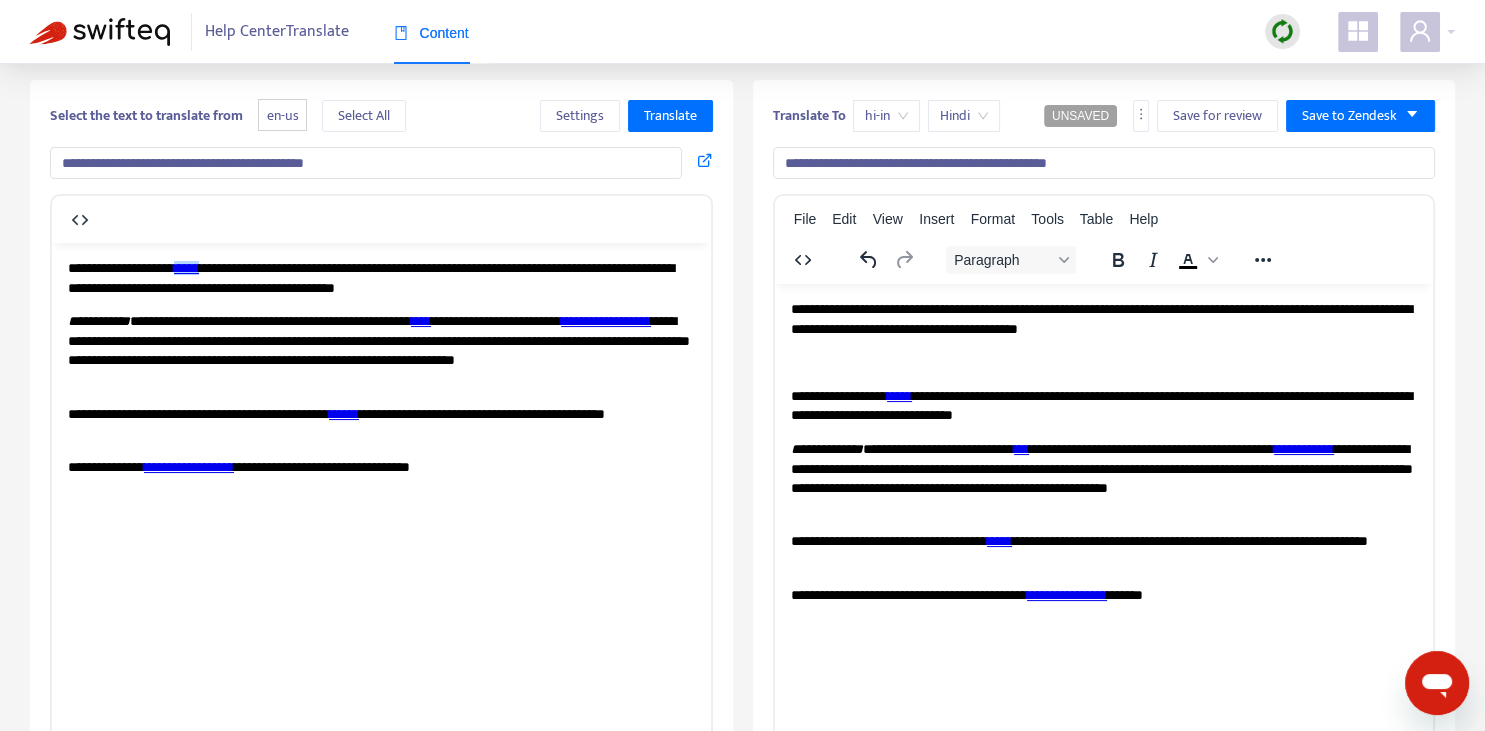 click on "**********" at bounding box center (1103, 318) 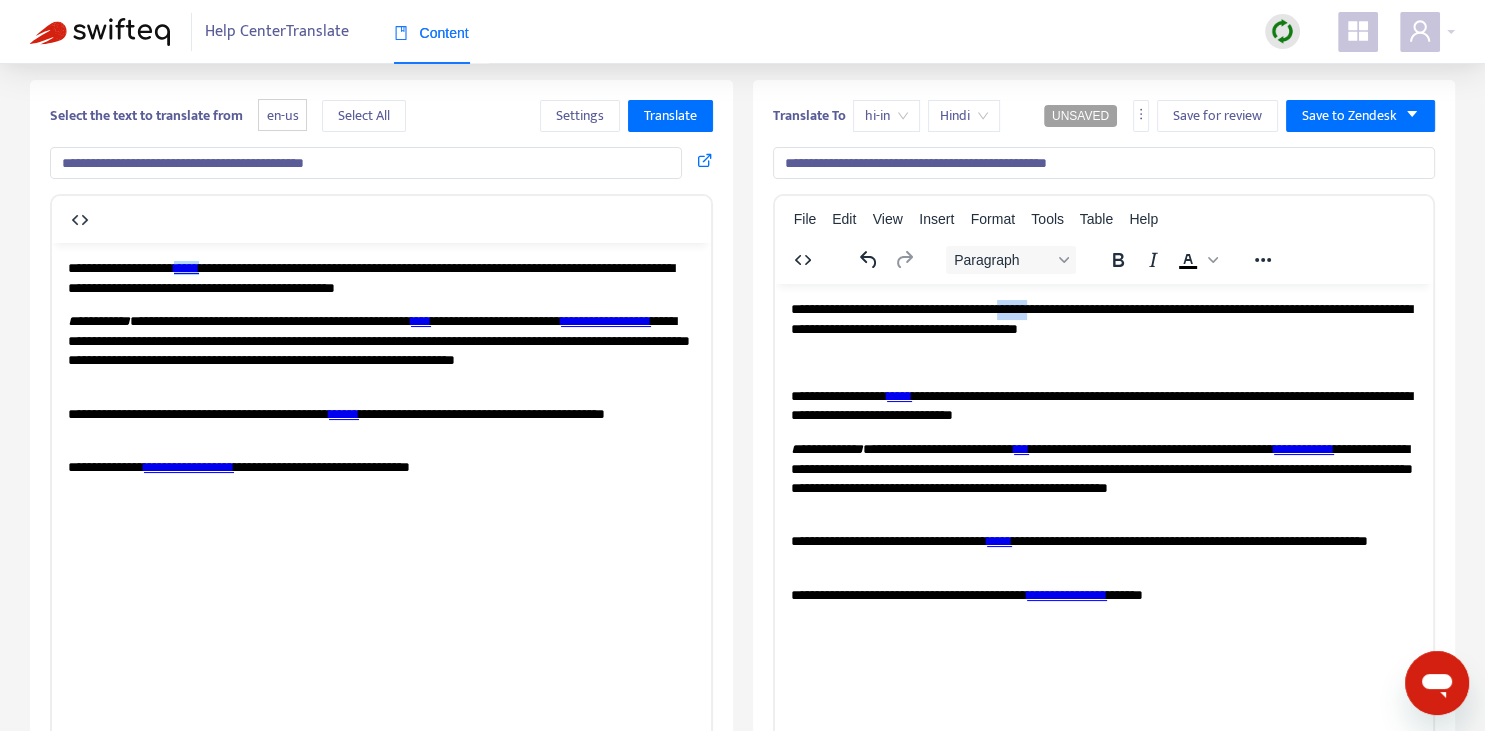 click on "**********" at bounding box center (1103, 318) 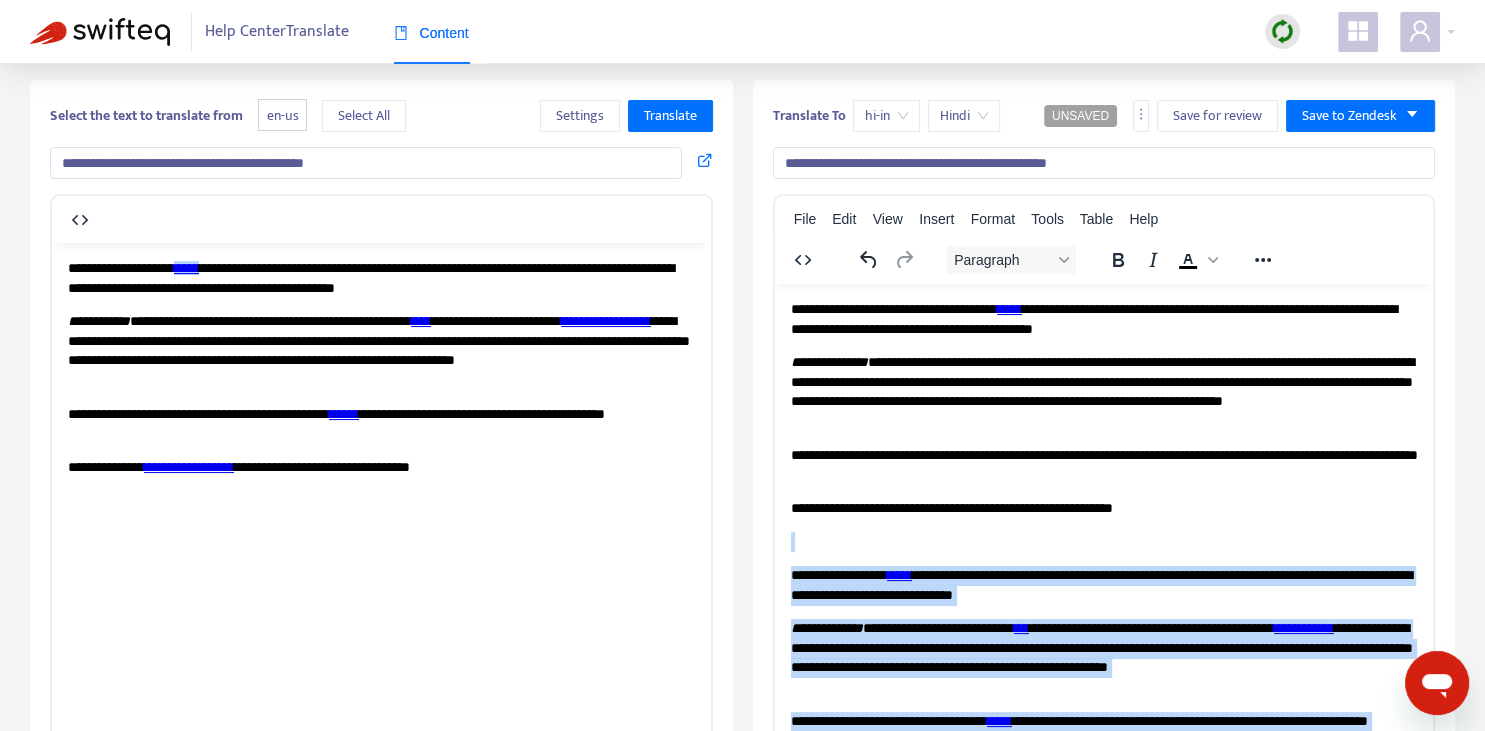scroll, scrollTop: 111, scrollLeft: 0, axis: vertical 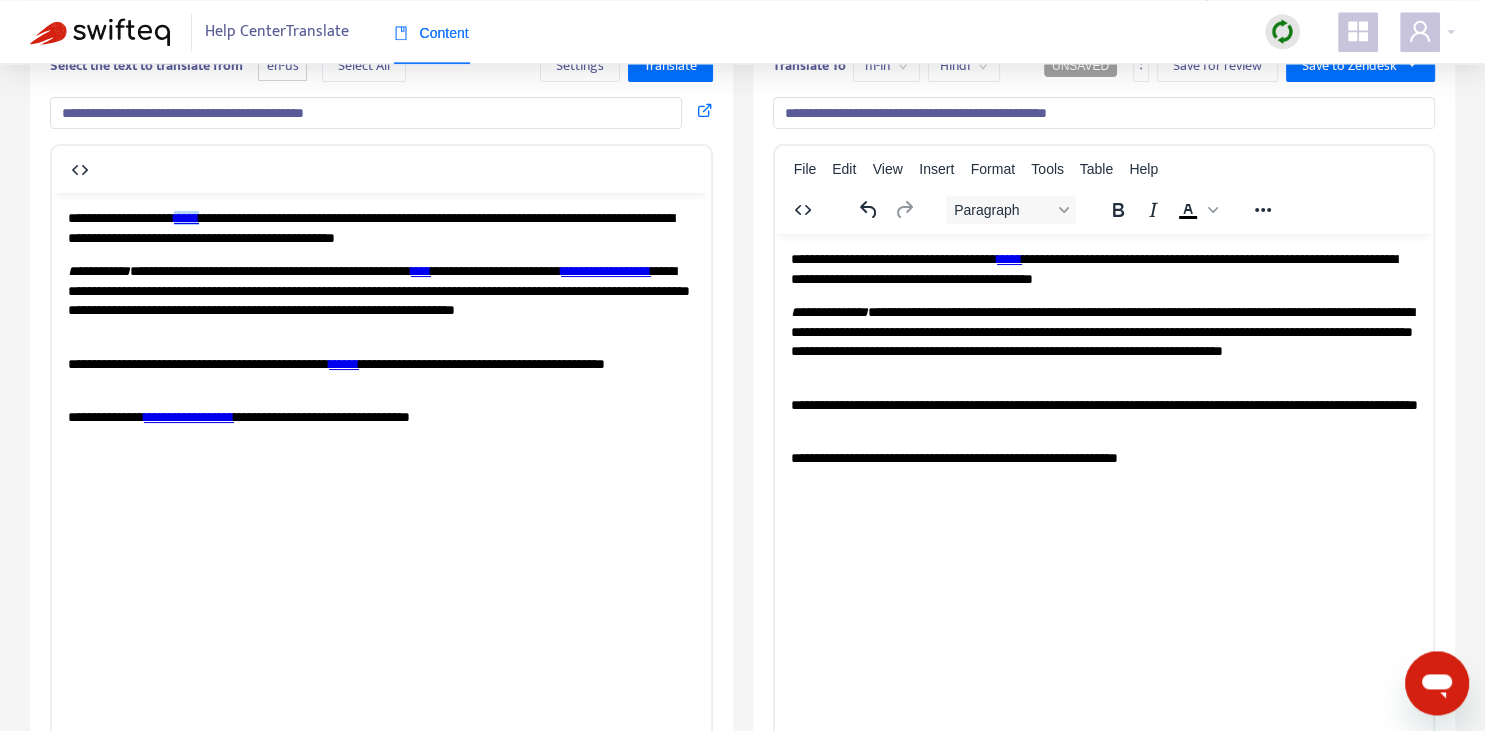 click on "****" at bounding box center (421, 270) 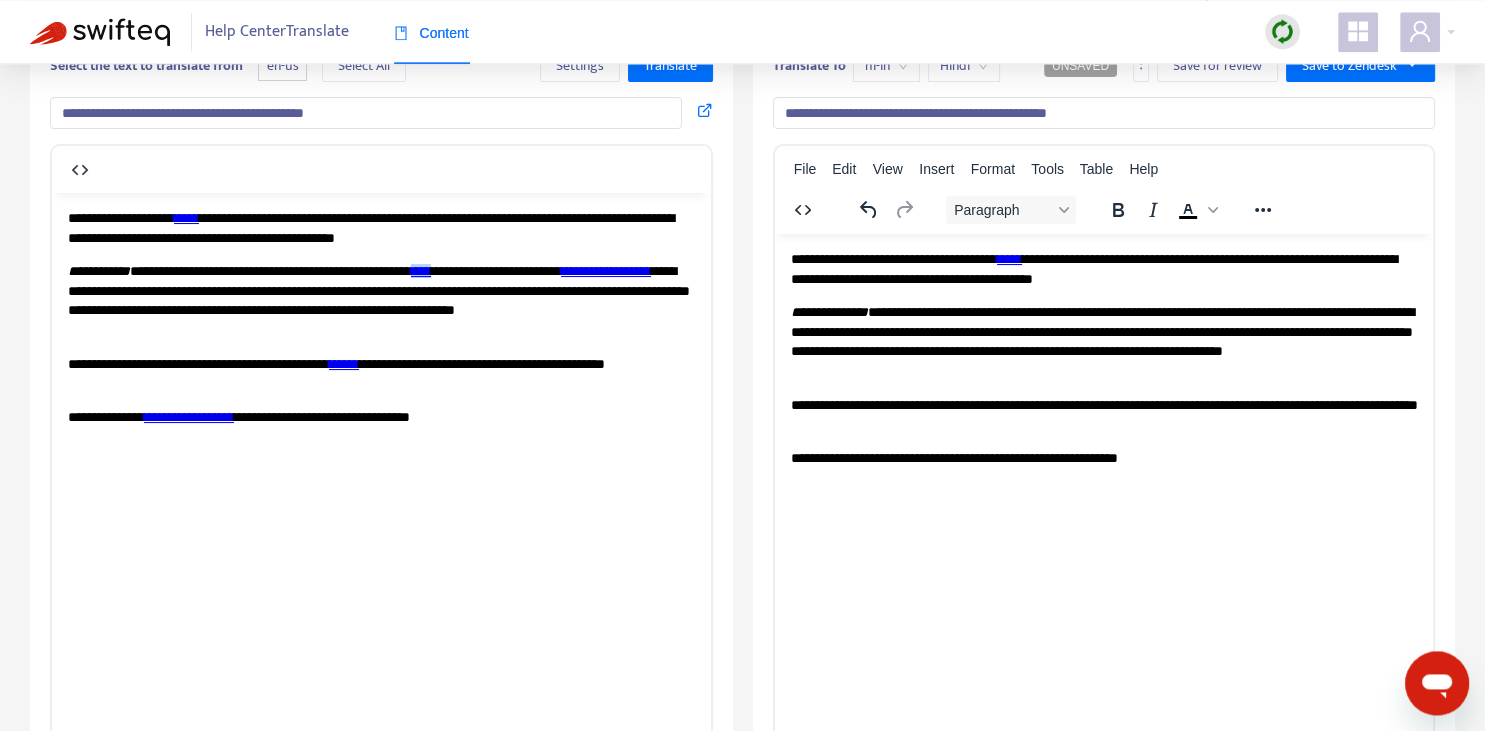 click on "**********" at bounding box center (1103, 341) 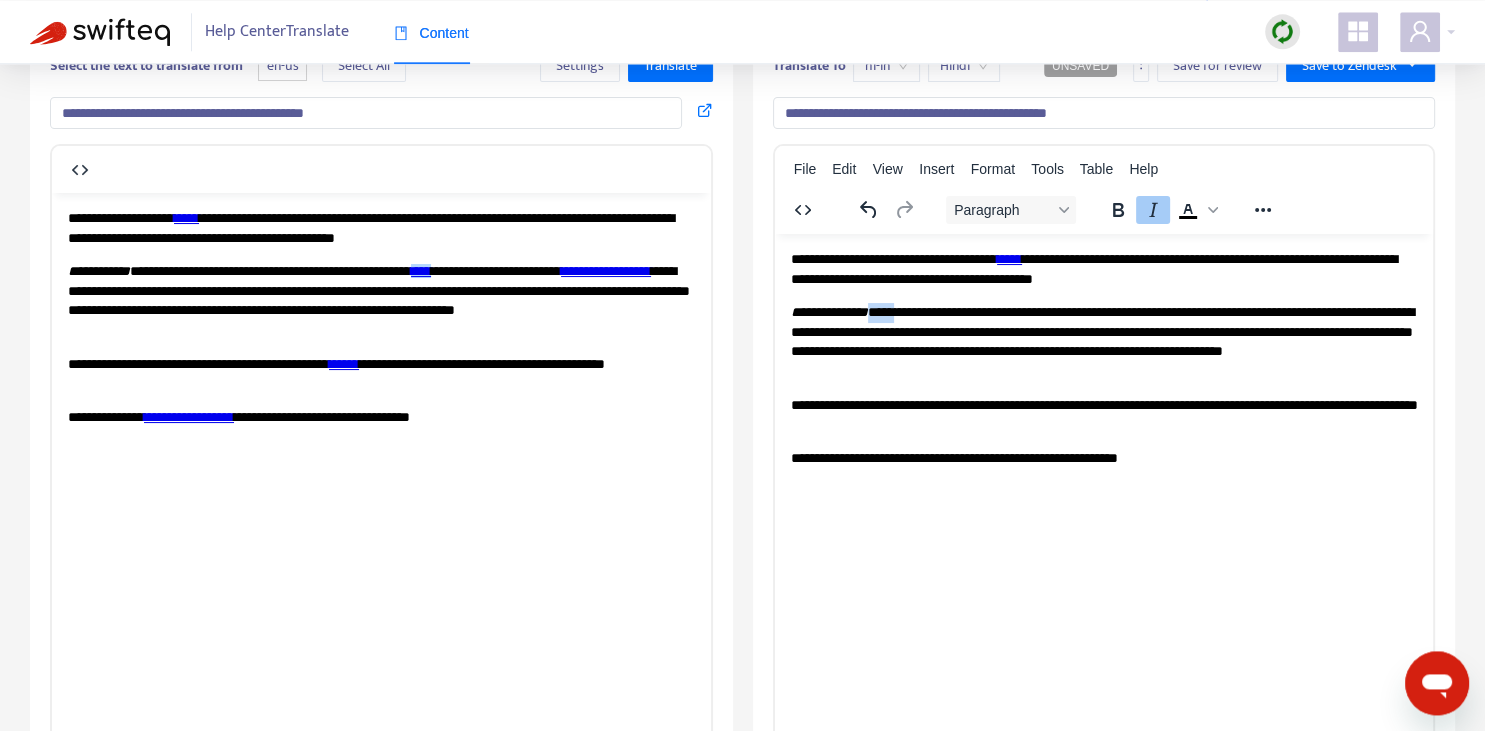 click on "**********" at bounding box center (1103, 341) 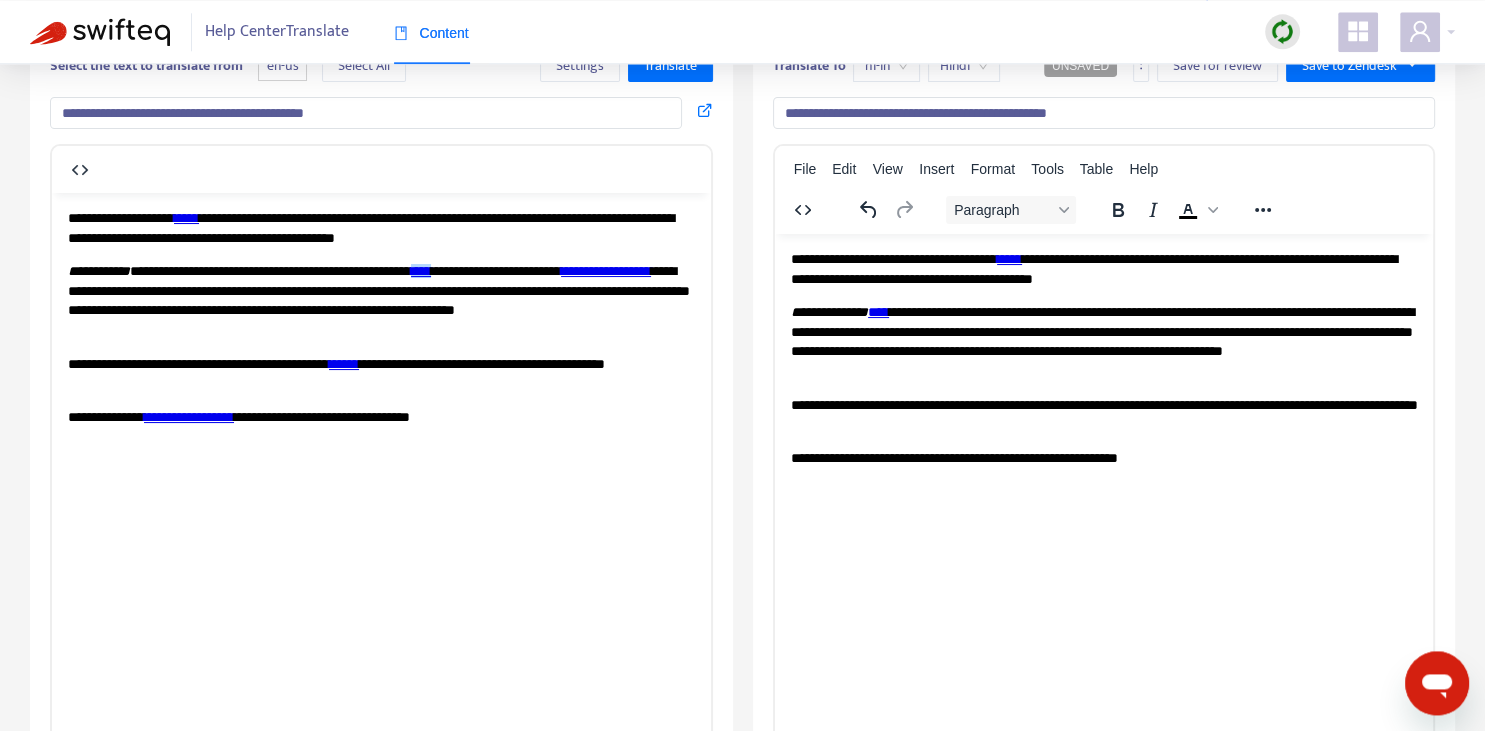 click on "**********" at bounding box center [606, 270] 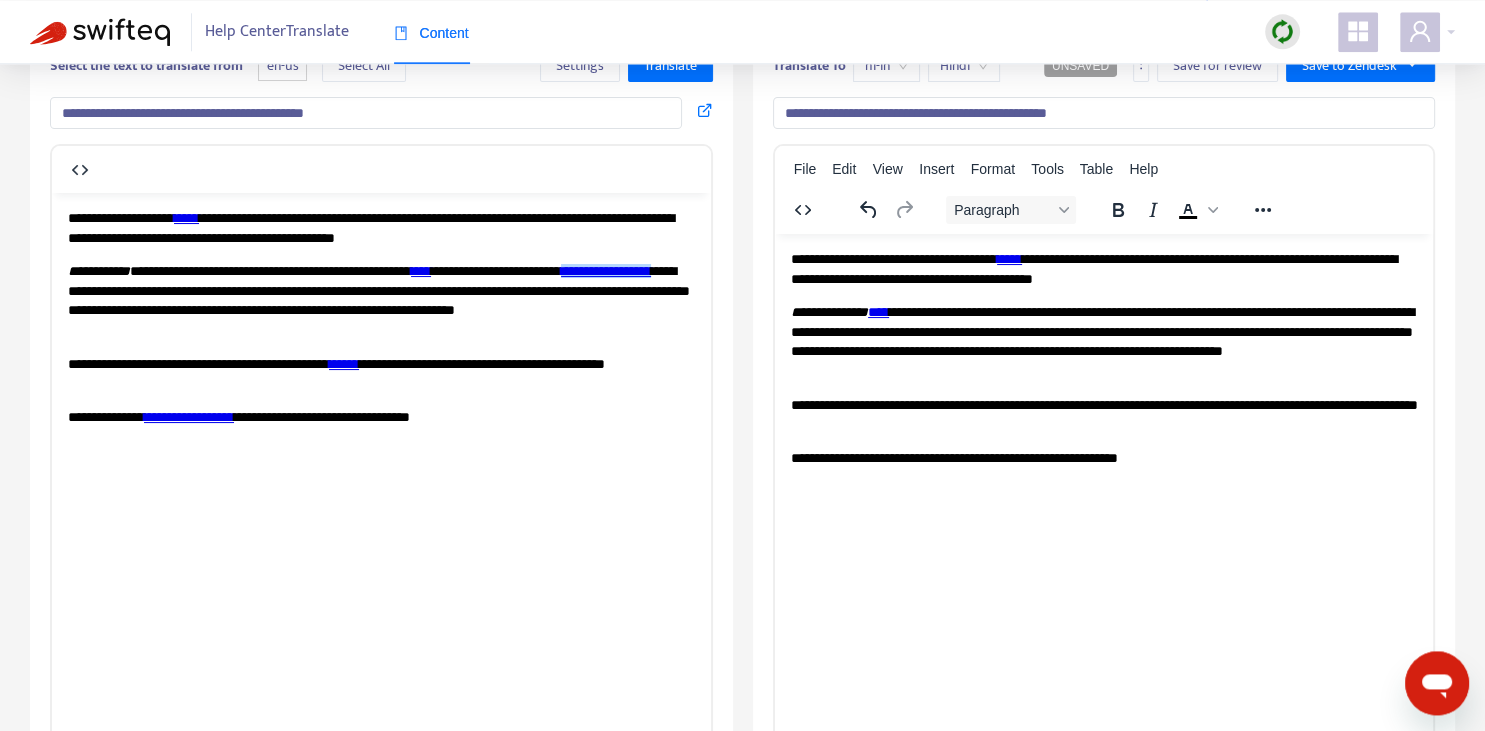 click on "**********" at bounding box center [1103, 341] 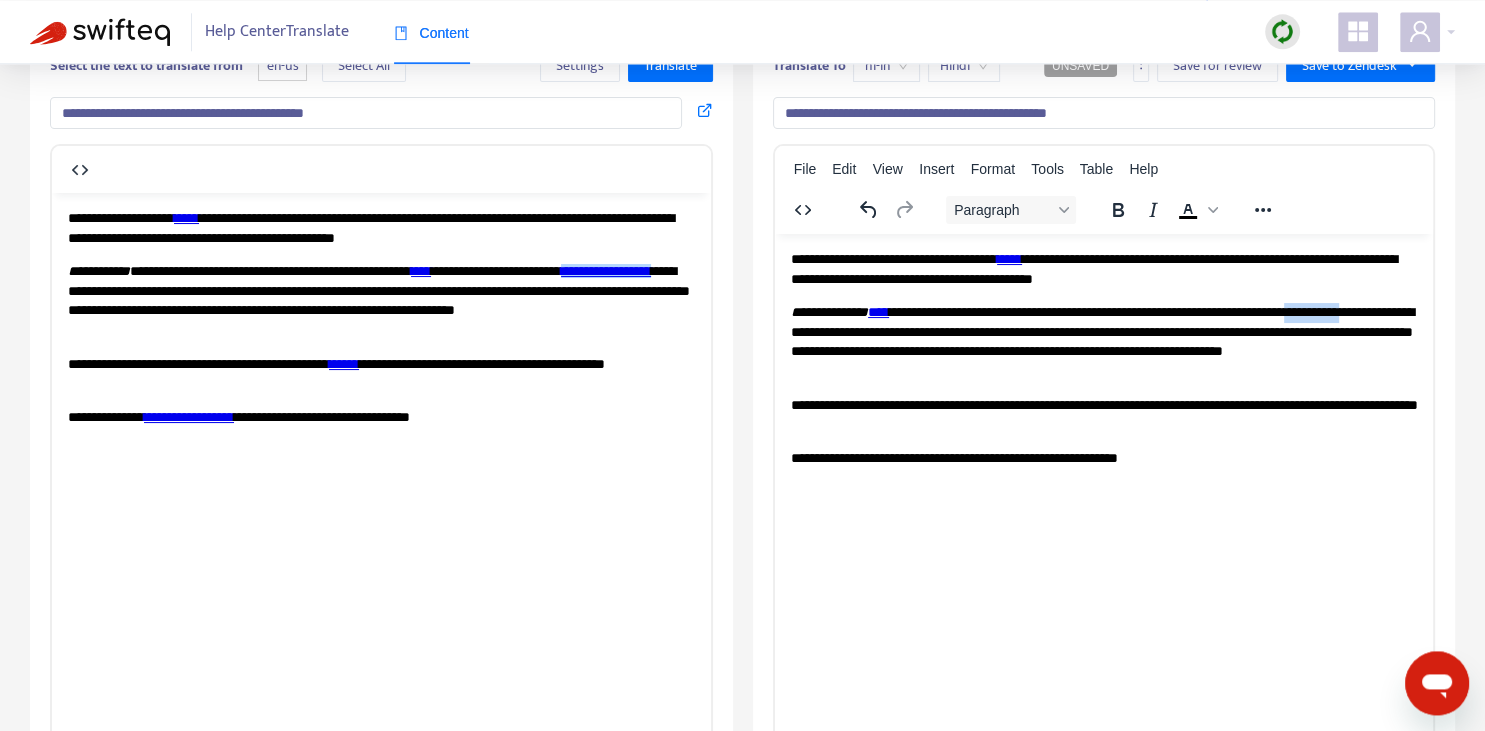 click on "**********" at bounding box center (1103, 341) 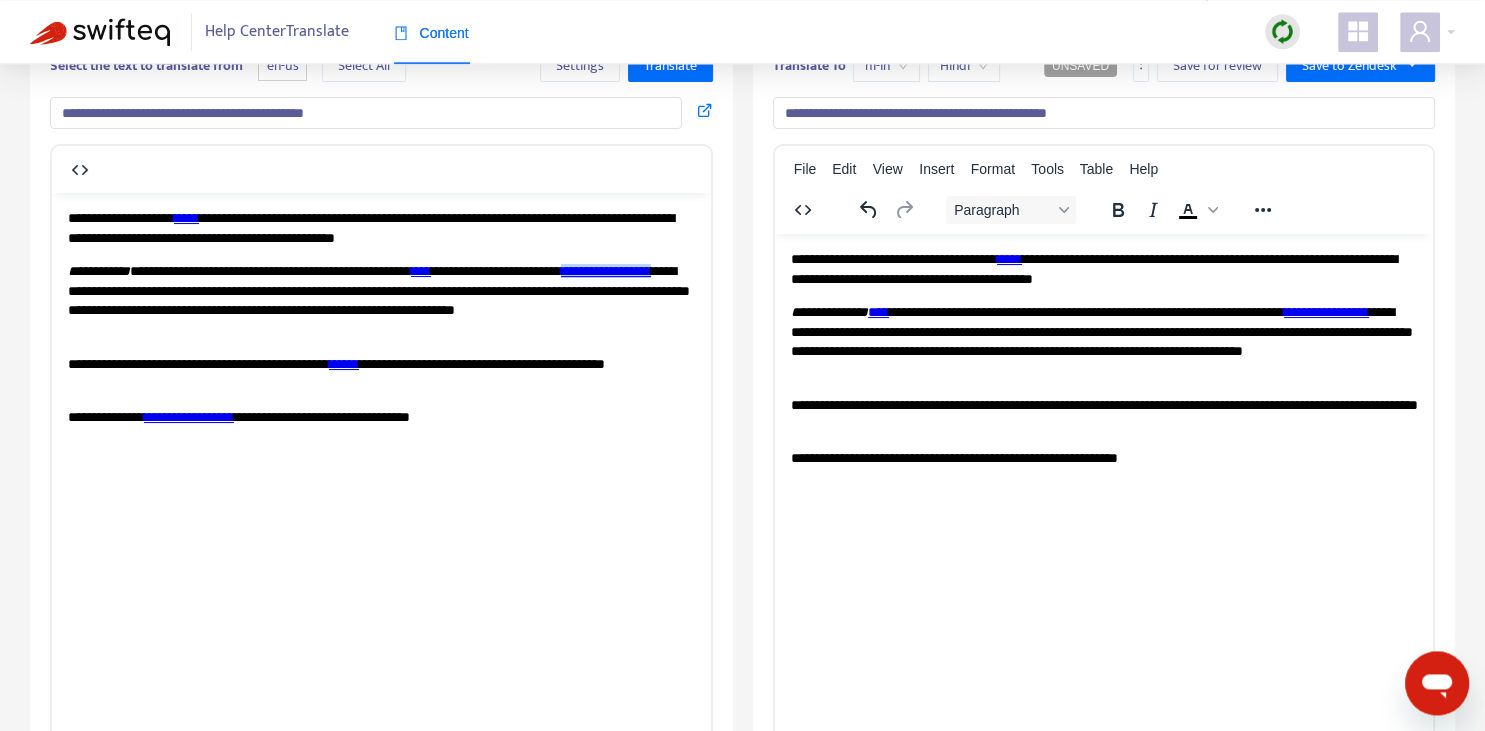 click on "******" at bounding box center (344, 363) 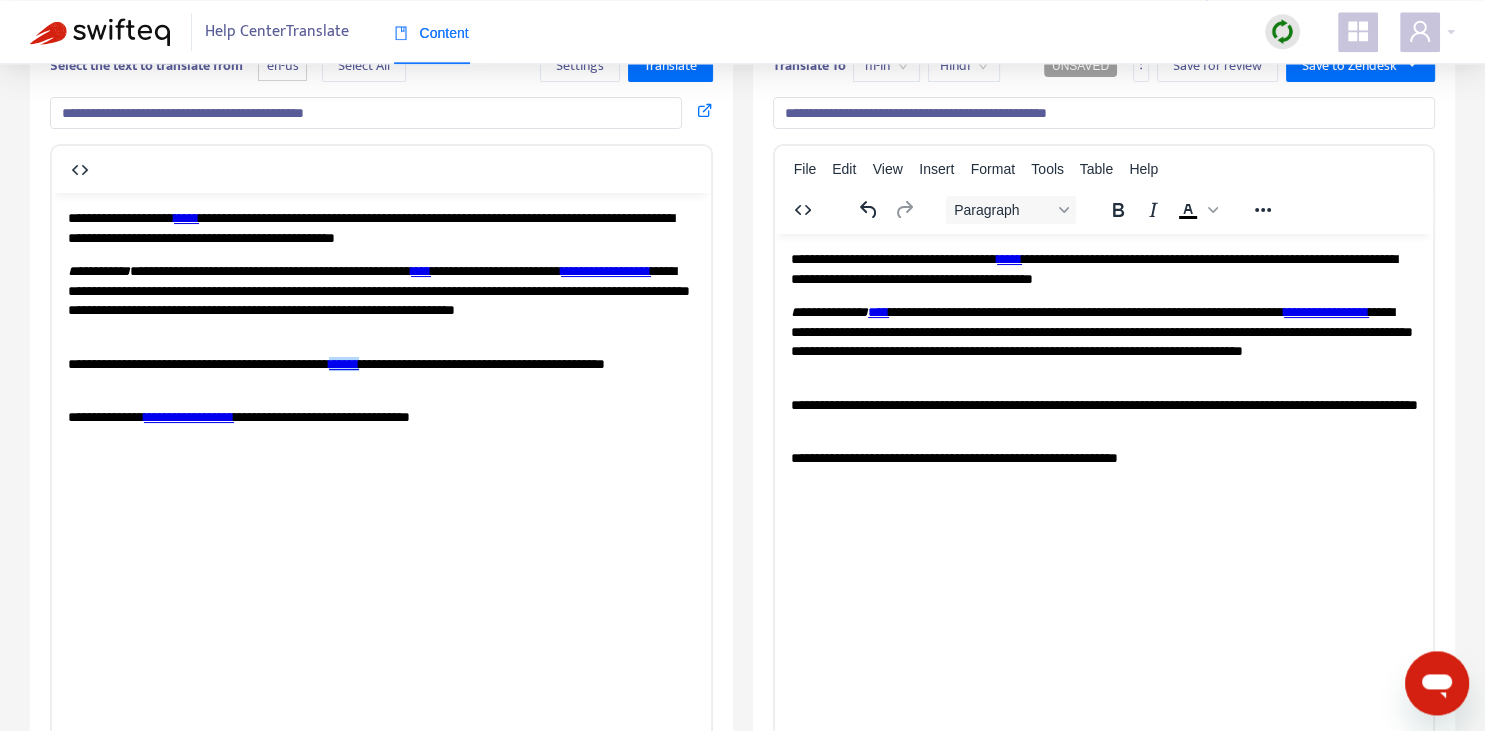 click on "**********" at bounding box center [1103, 414] 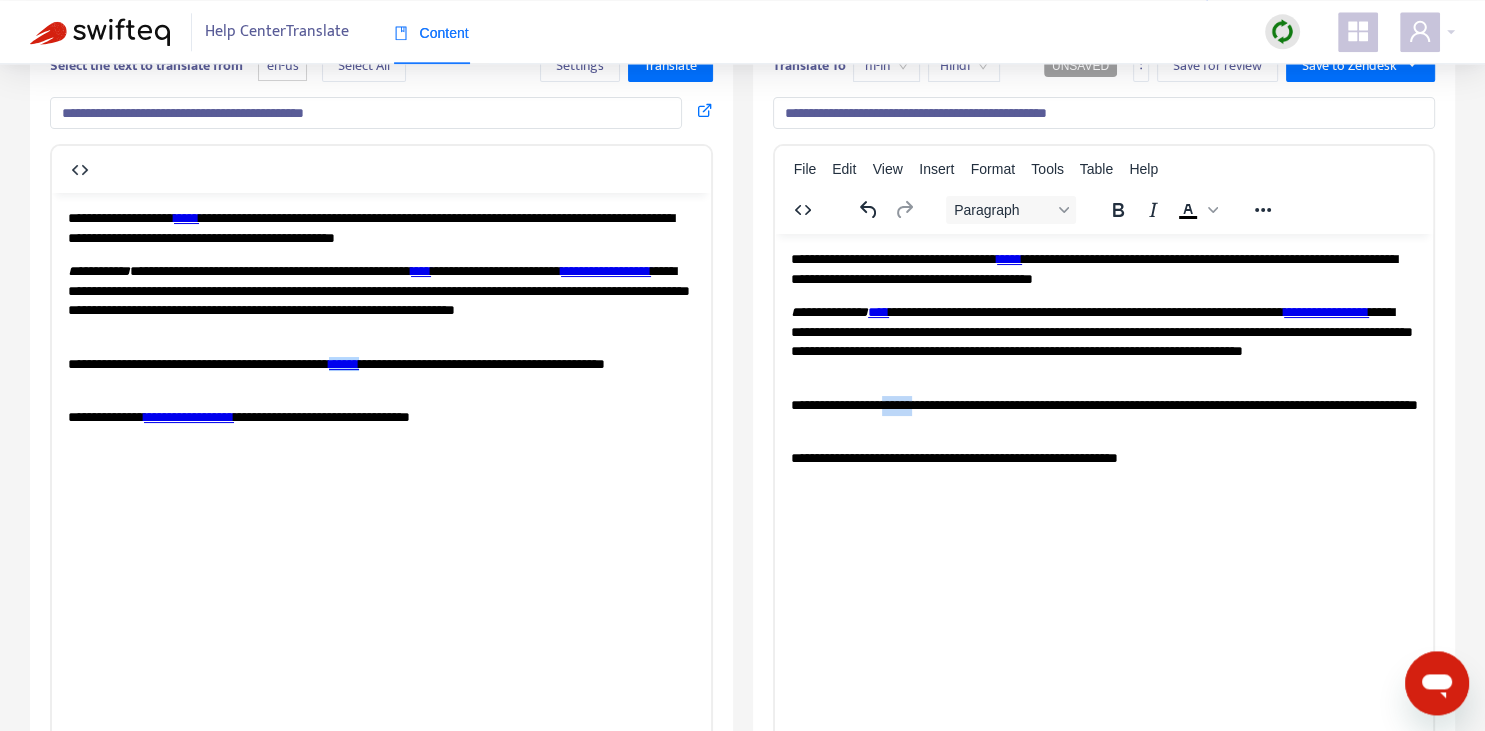 click on "**********" at bounding box center (1103, 414) 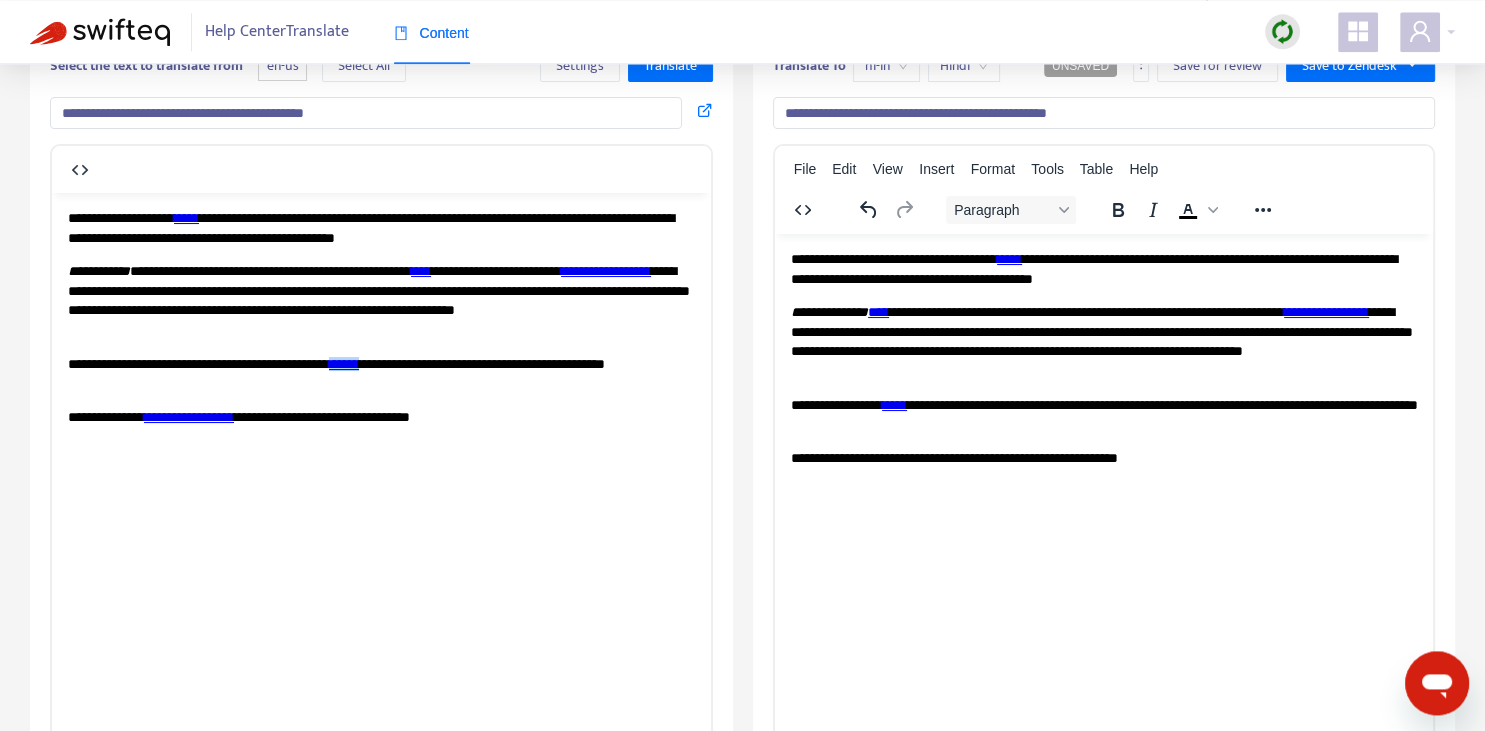 click on "**********" at bounding box center [1103, 414] 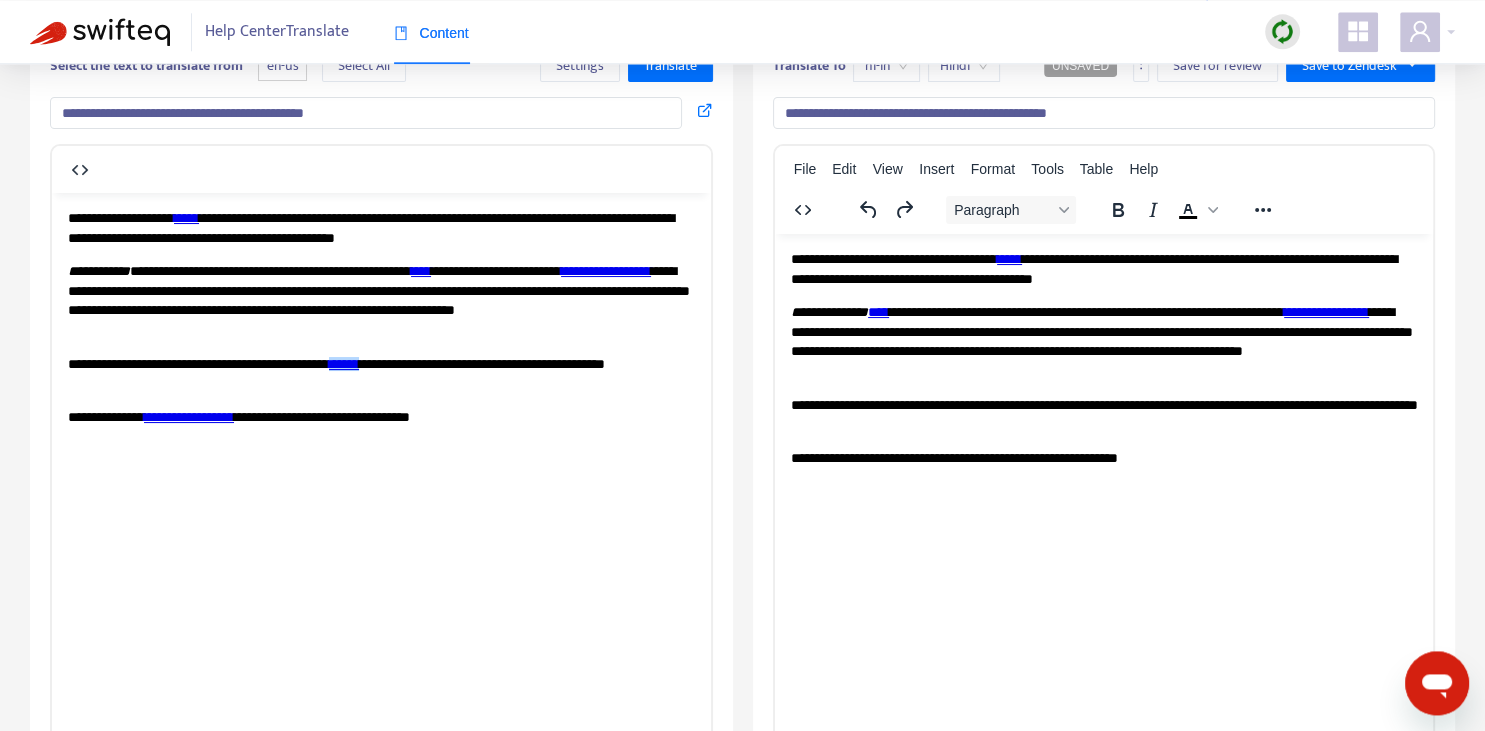 click on "**********" at bounding box center (1103, 414) 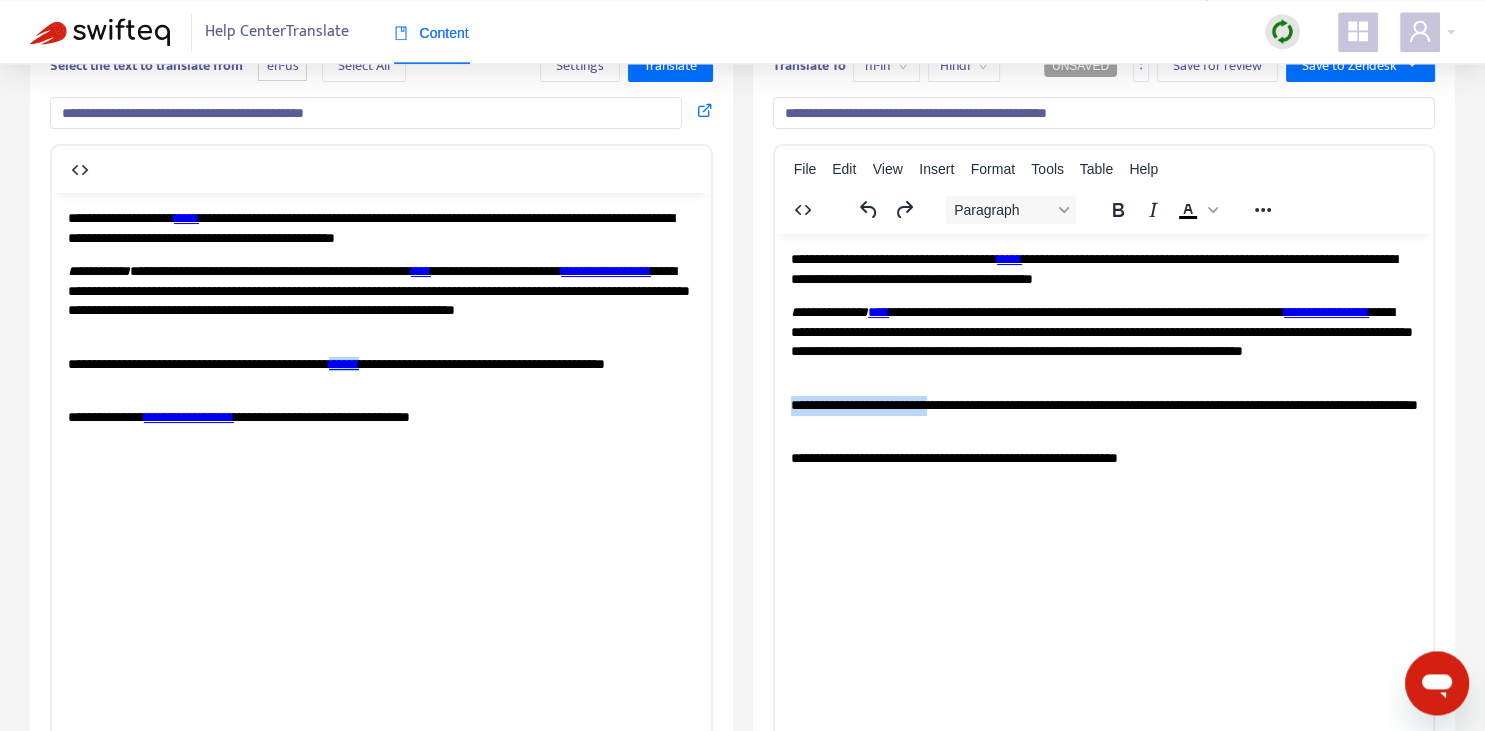 drag, startPoint x: 791, startPoint y: 404, endPoint x: 932, endPoint y: 390, distance: 141.69333 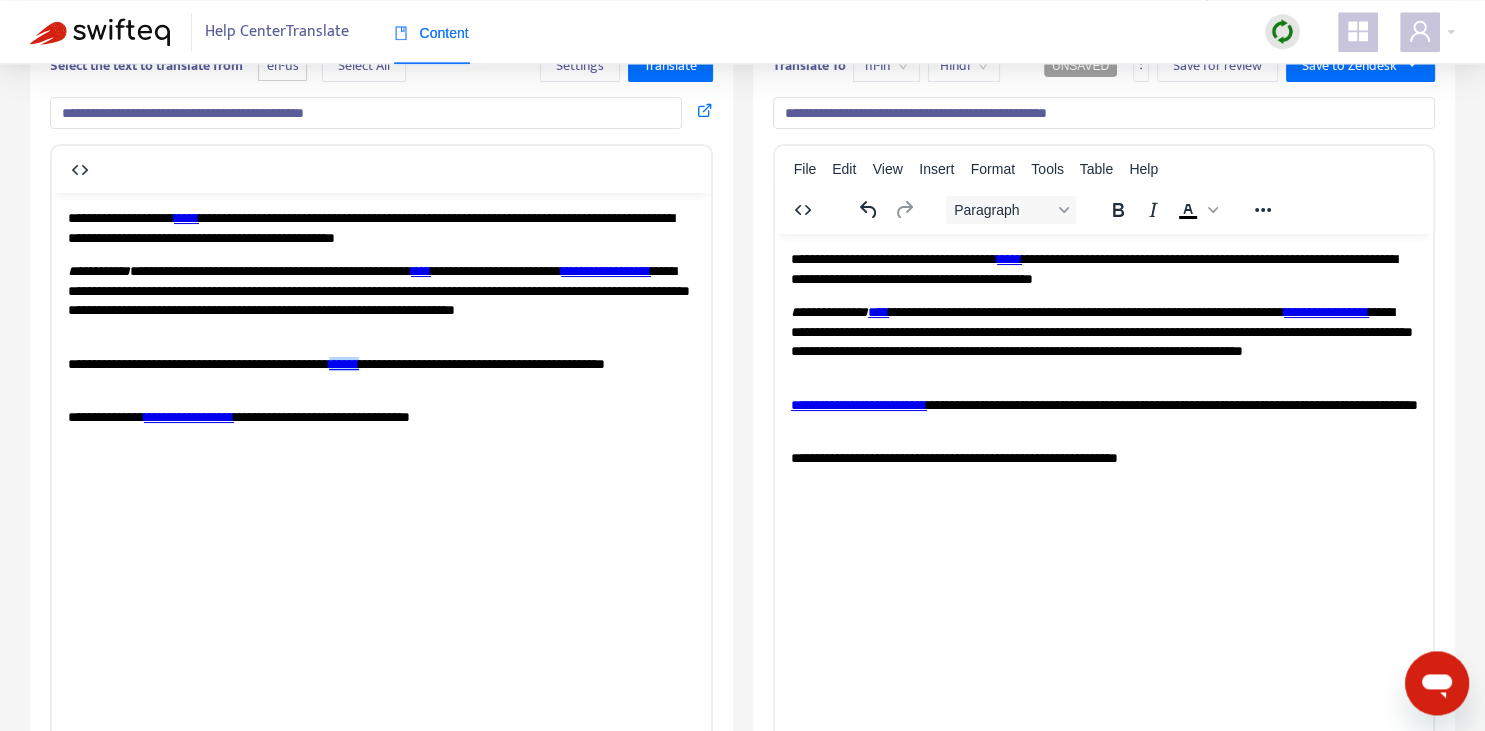 click on "**********" at bounding box center (1103, 414) 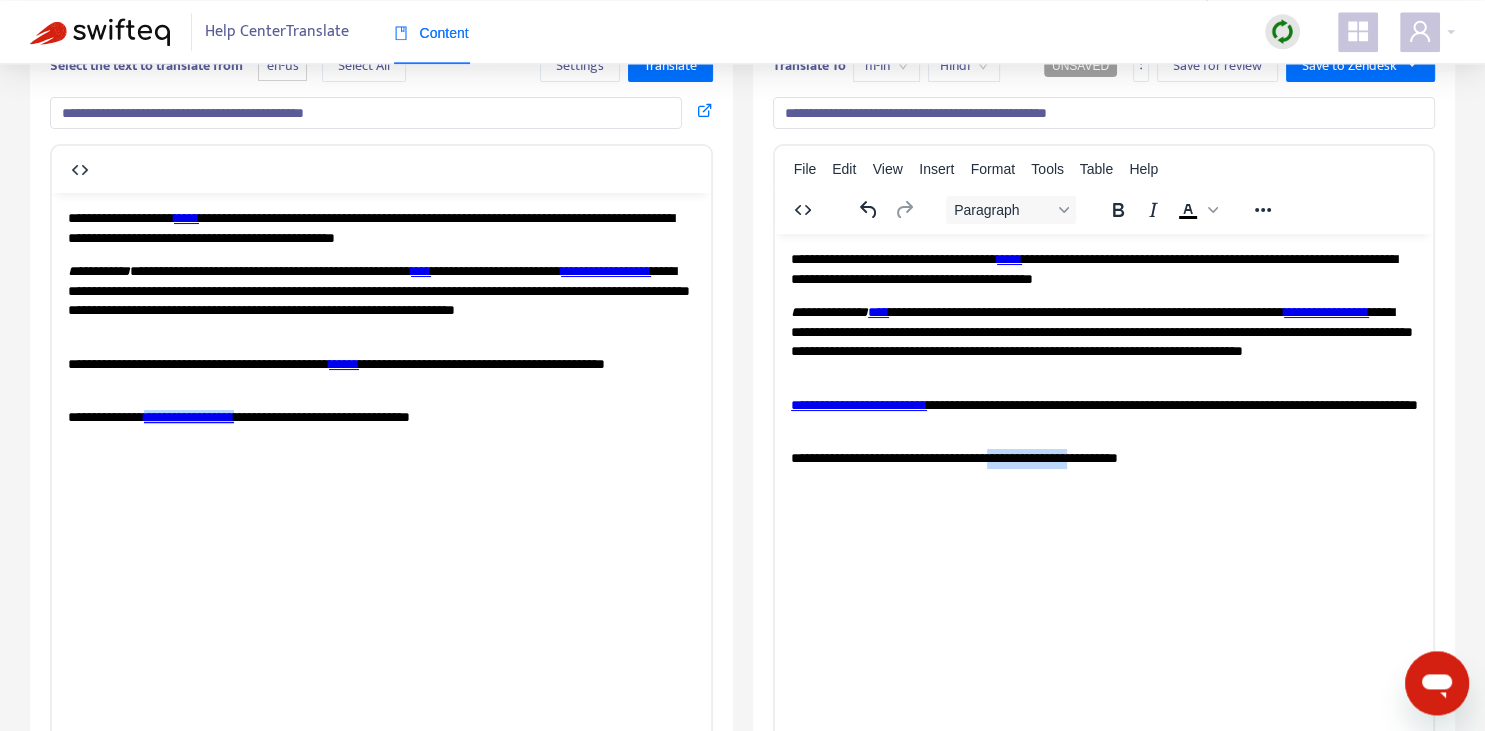 drag, startPoint x: 1027, startPoint y: 452, endPoint x: 1119, endPoint y: 453, distance: 92.00543 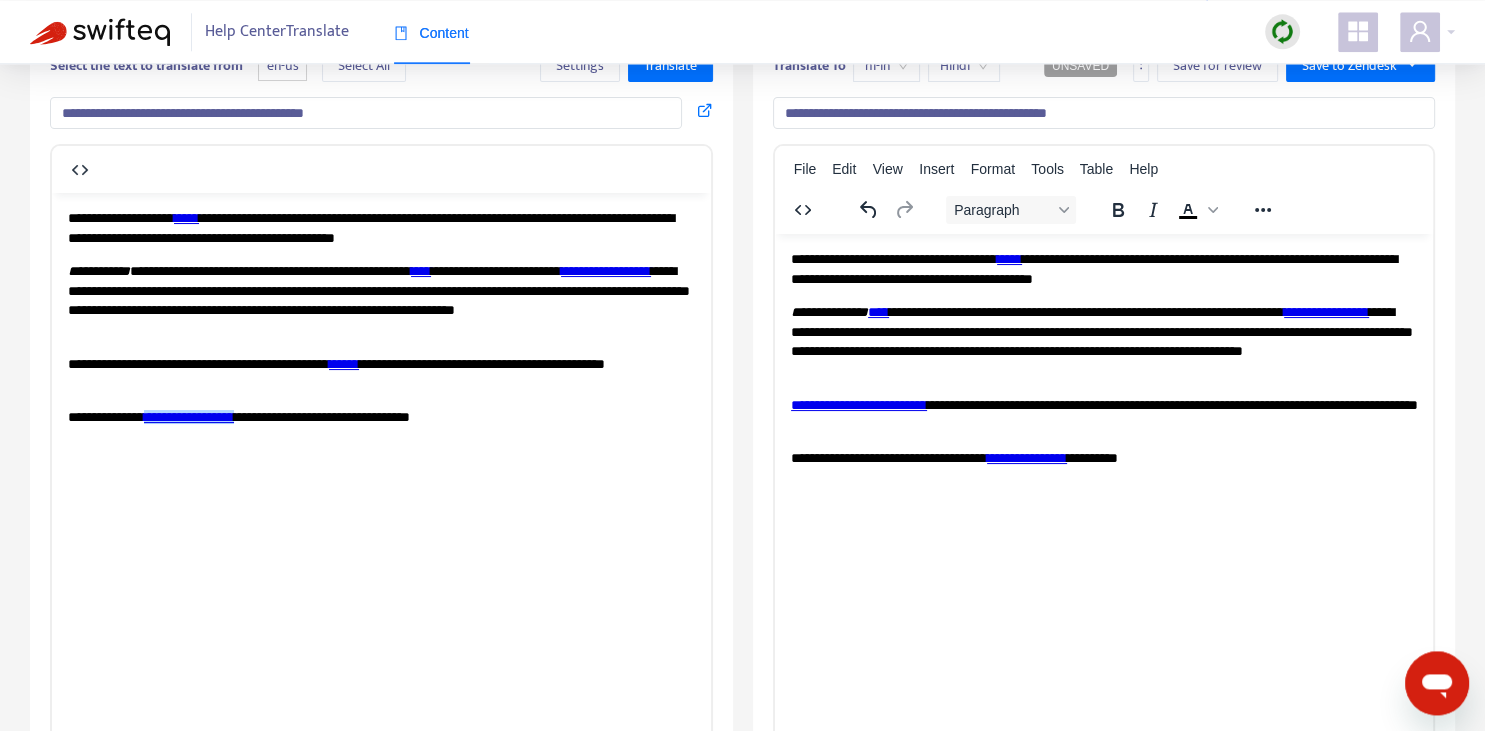 click on "**********" at bounding box center (1103, 414) 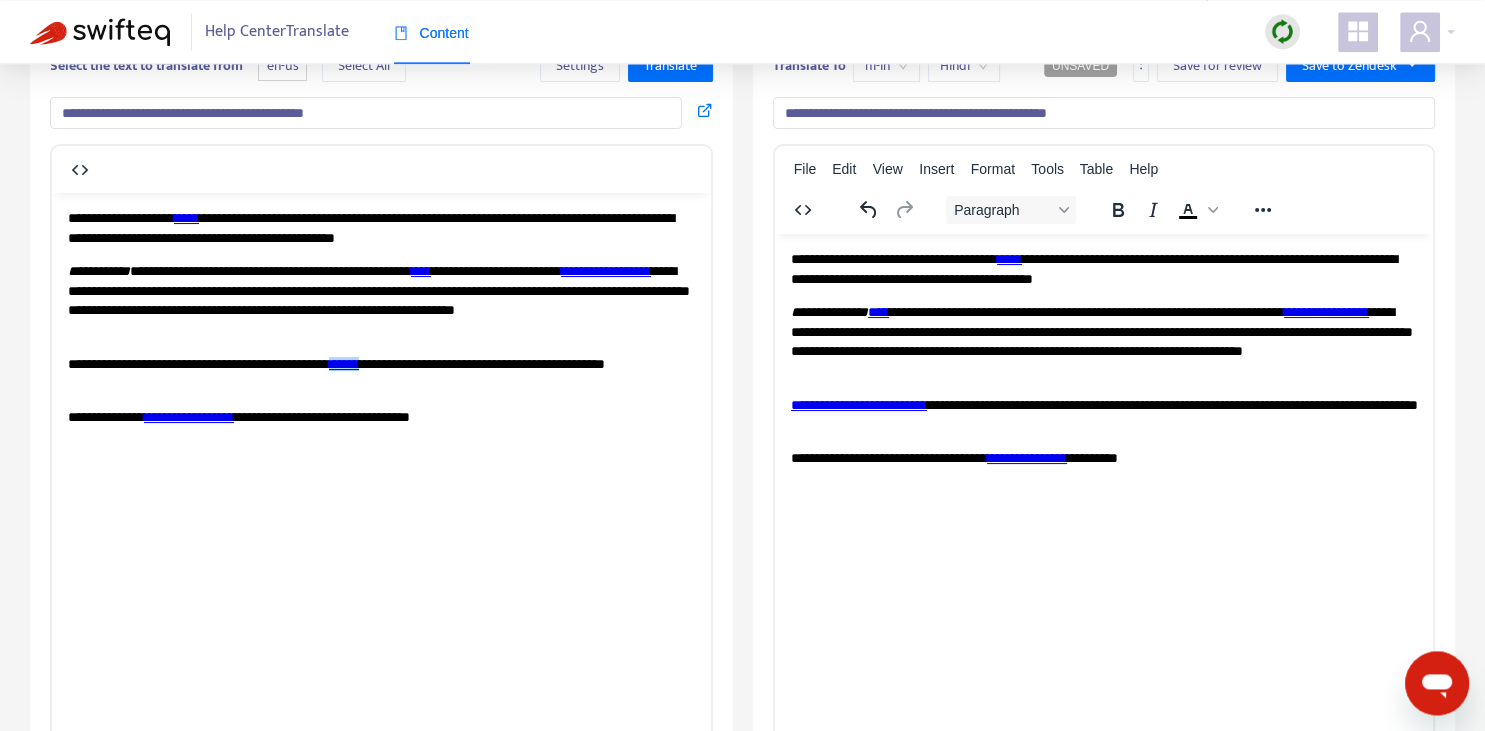 click on "**********" at bounding box center (858, 404) 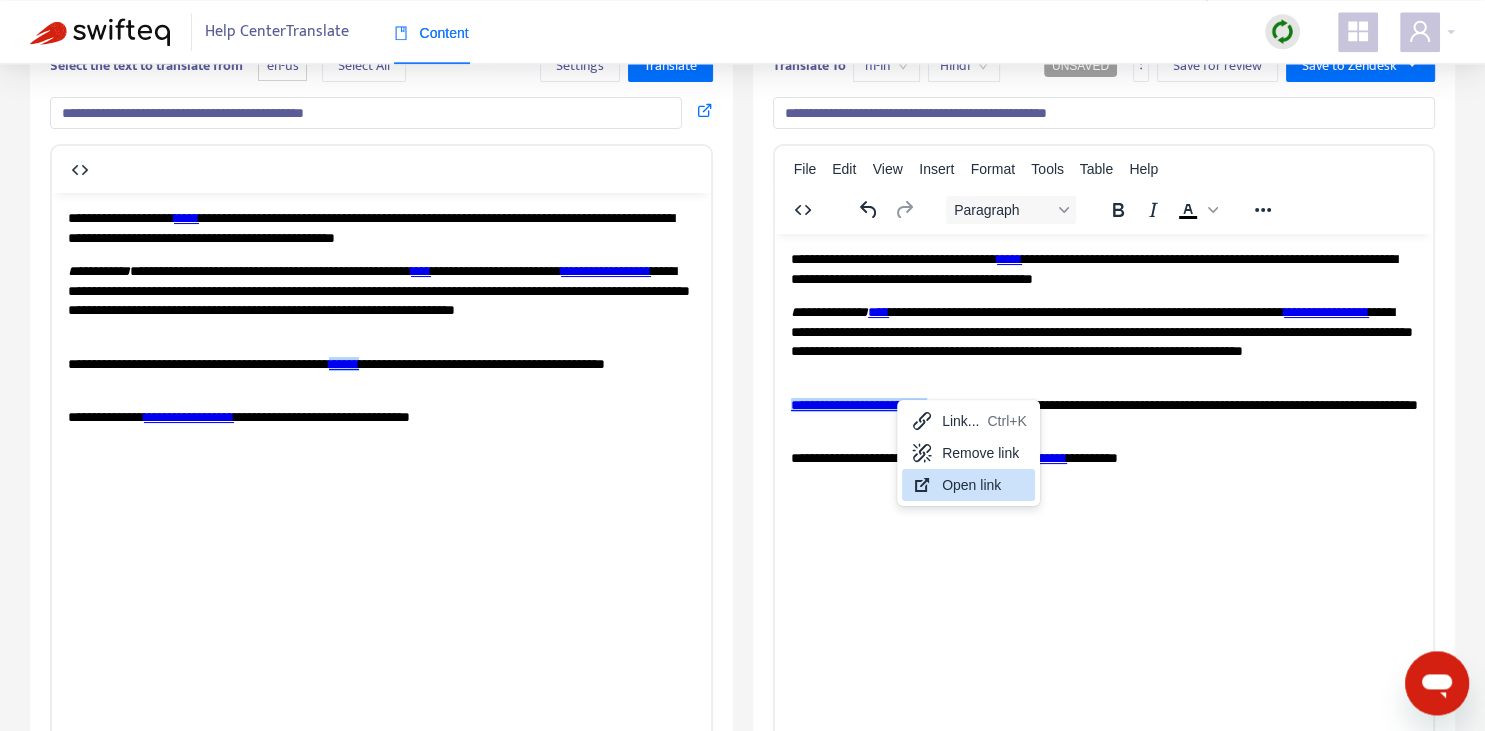 click on "Open link" at bounding box center (984, 485) 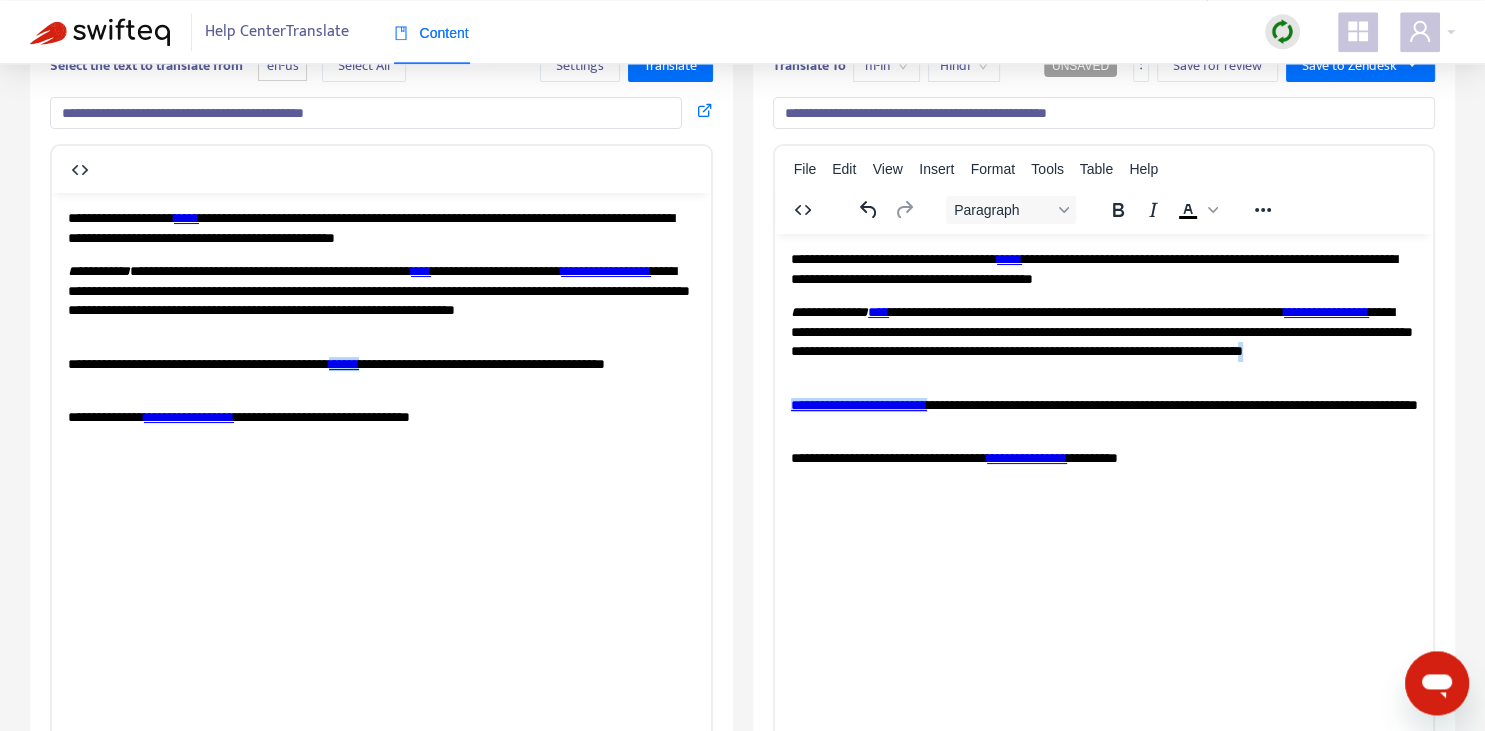 click on "**********" at bounding box center [1103, 341] 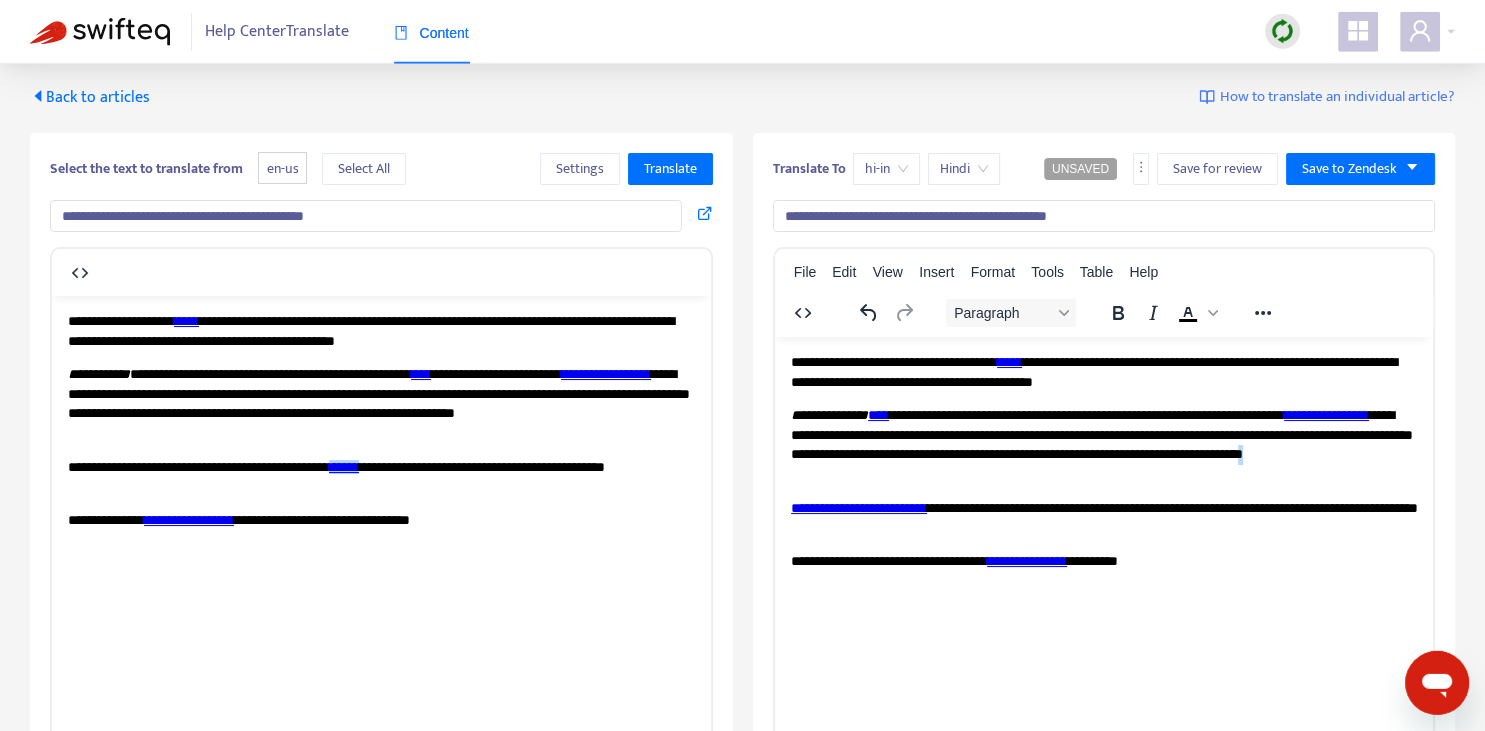 scroll, scrollTop: 0, scrollLeft: 0, axis: both 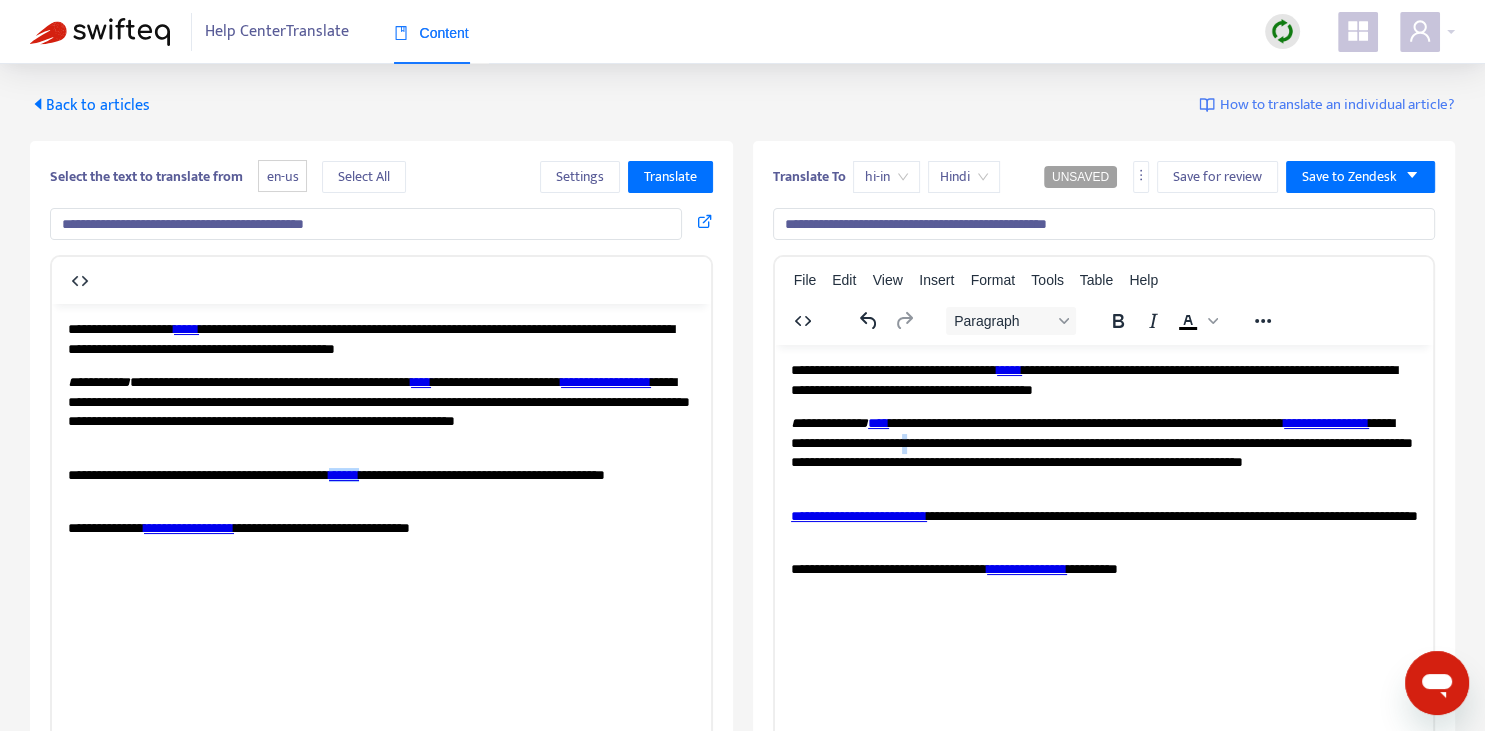 click on "**********" at bounding box center [1103, 452] 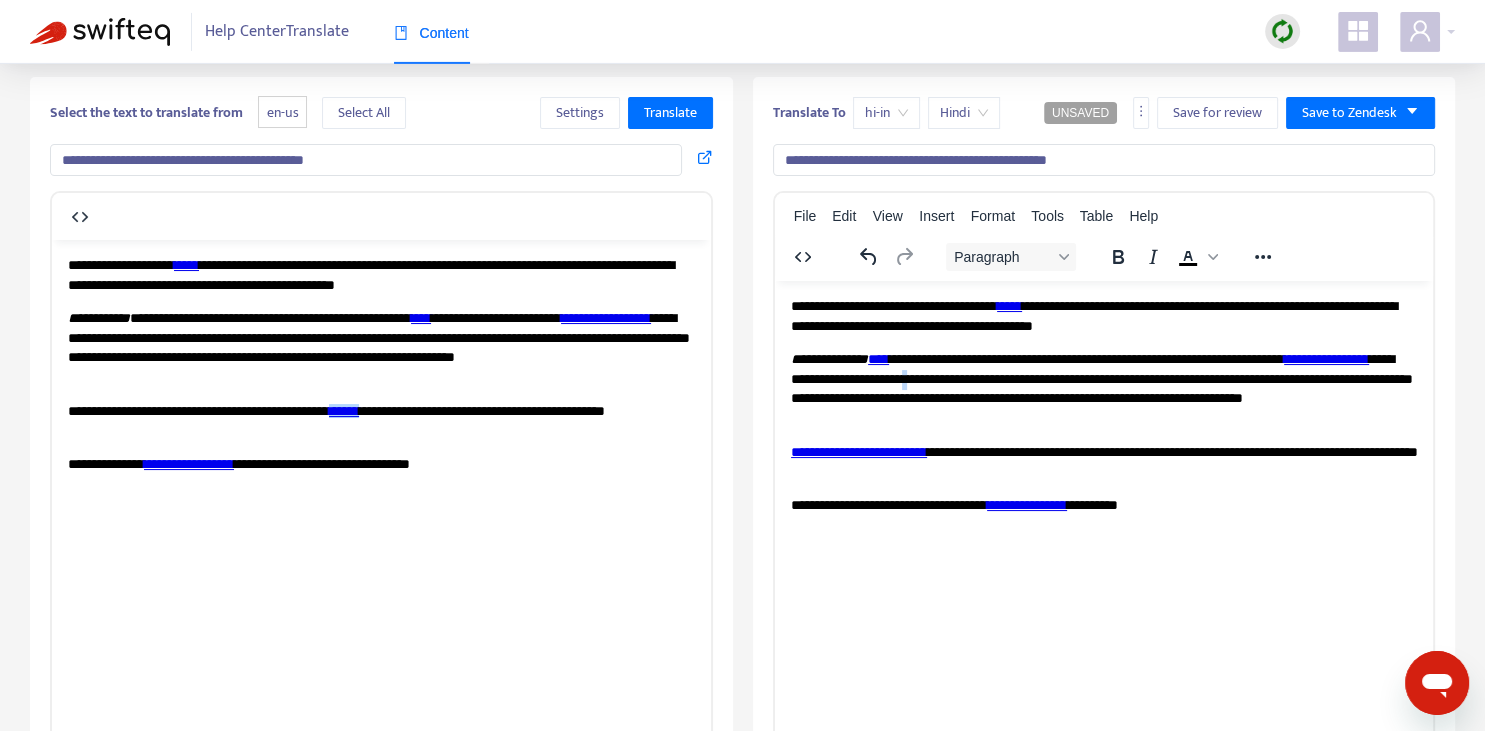 scroll, scrollTop: 70, scrollLeft: 0, axis: vertical 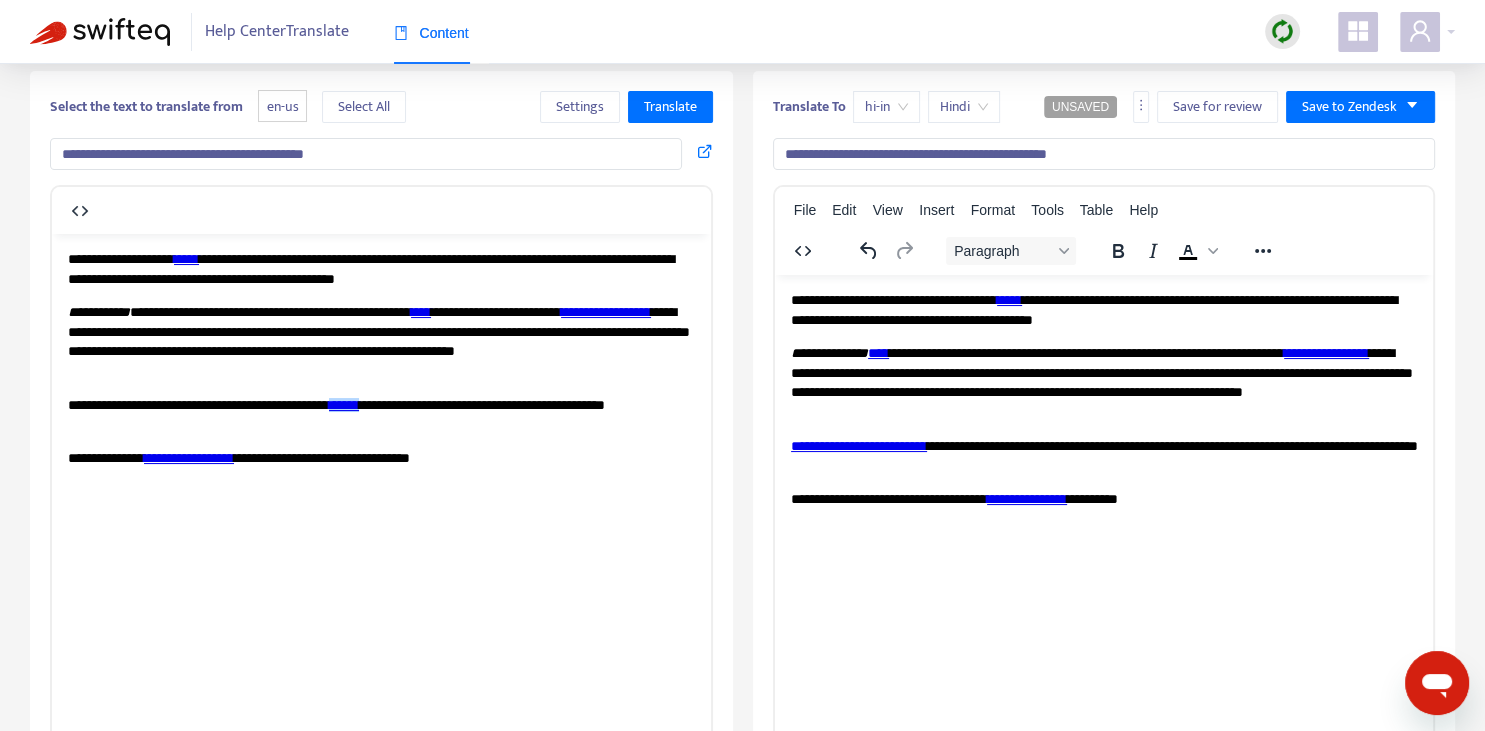 click on "**********" at bounding box center [1103, 382] 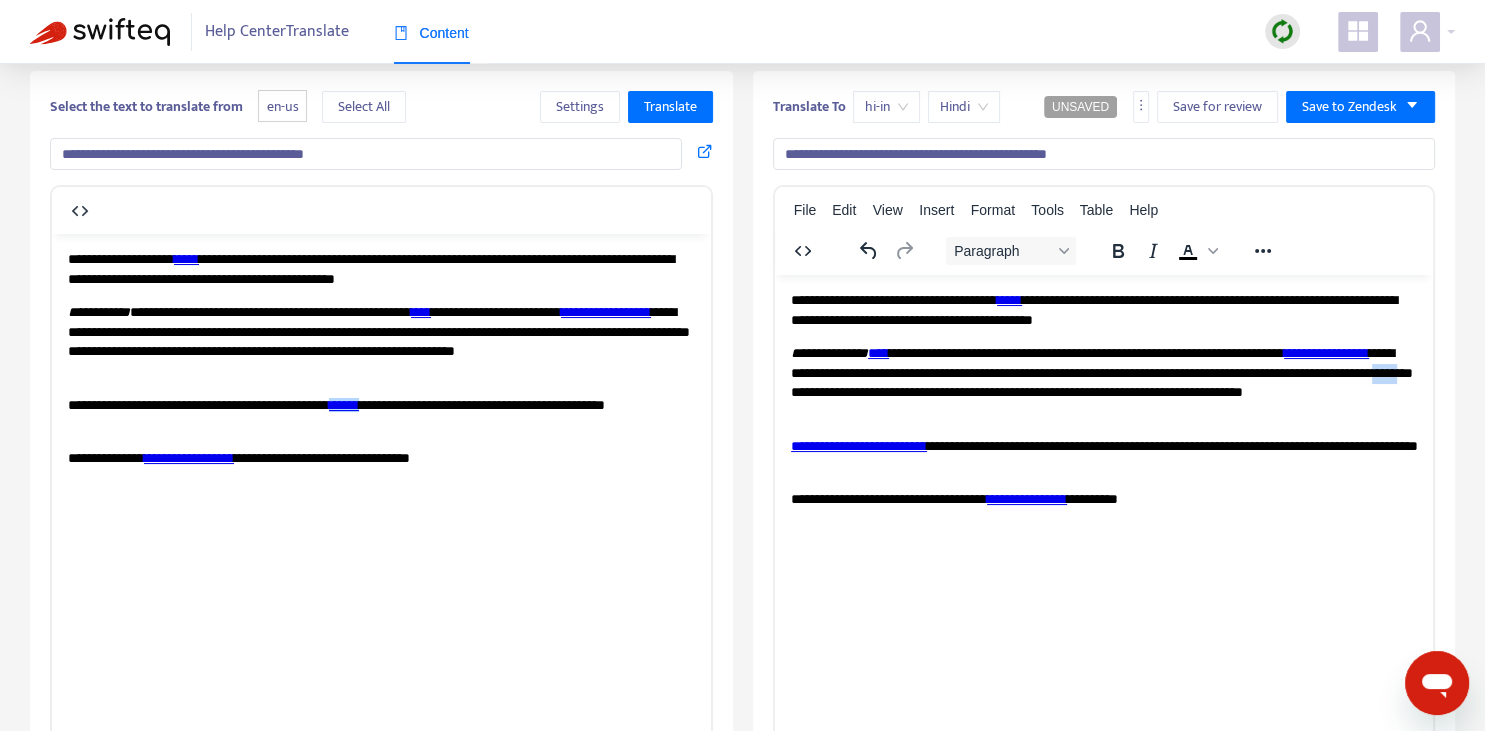 click on "**********" at bounding box center (1103, 382) 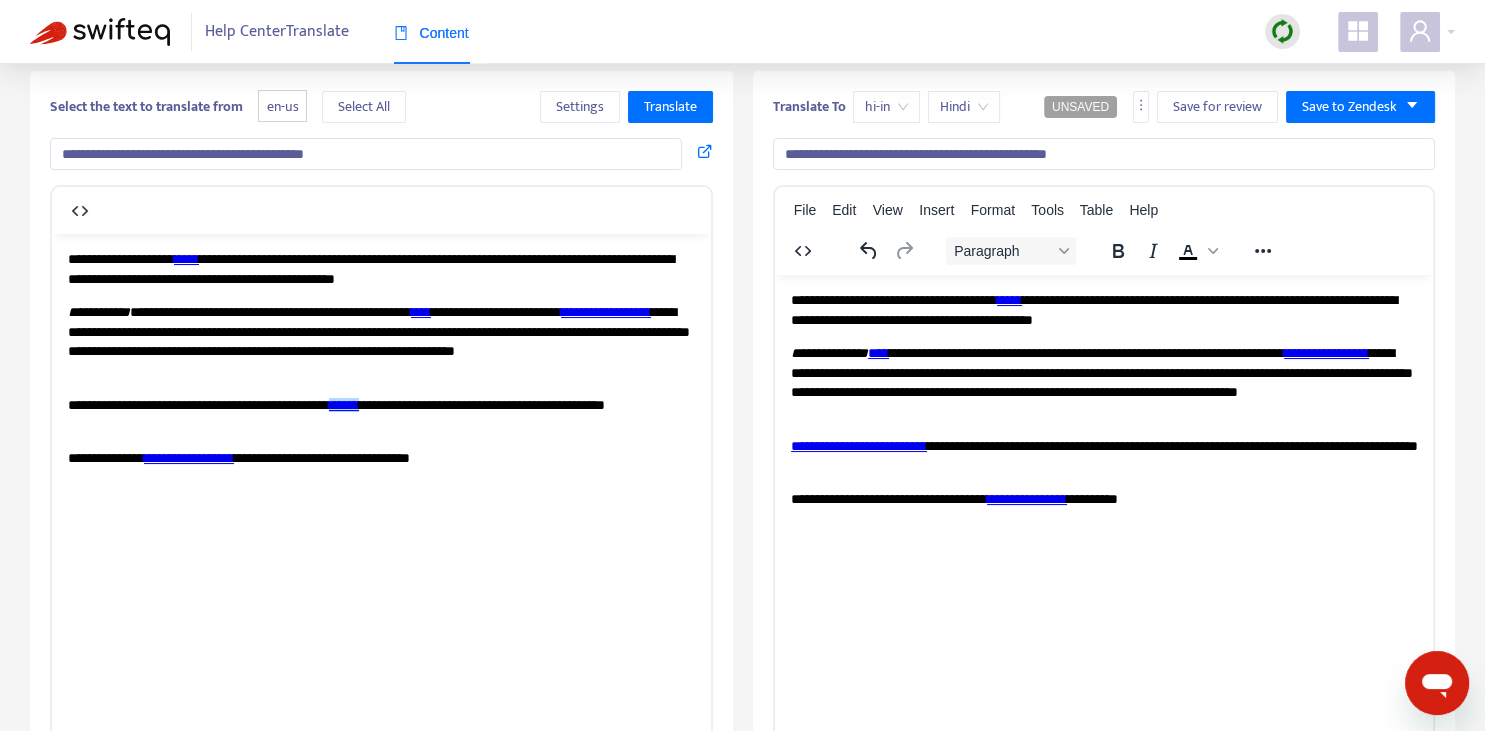click on "**********" at bounding box center [1103, 382] 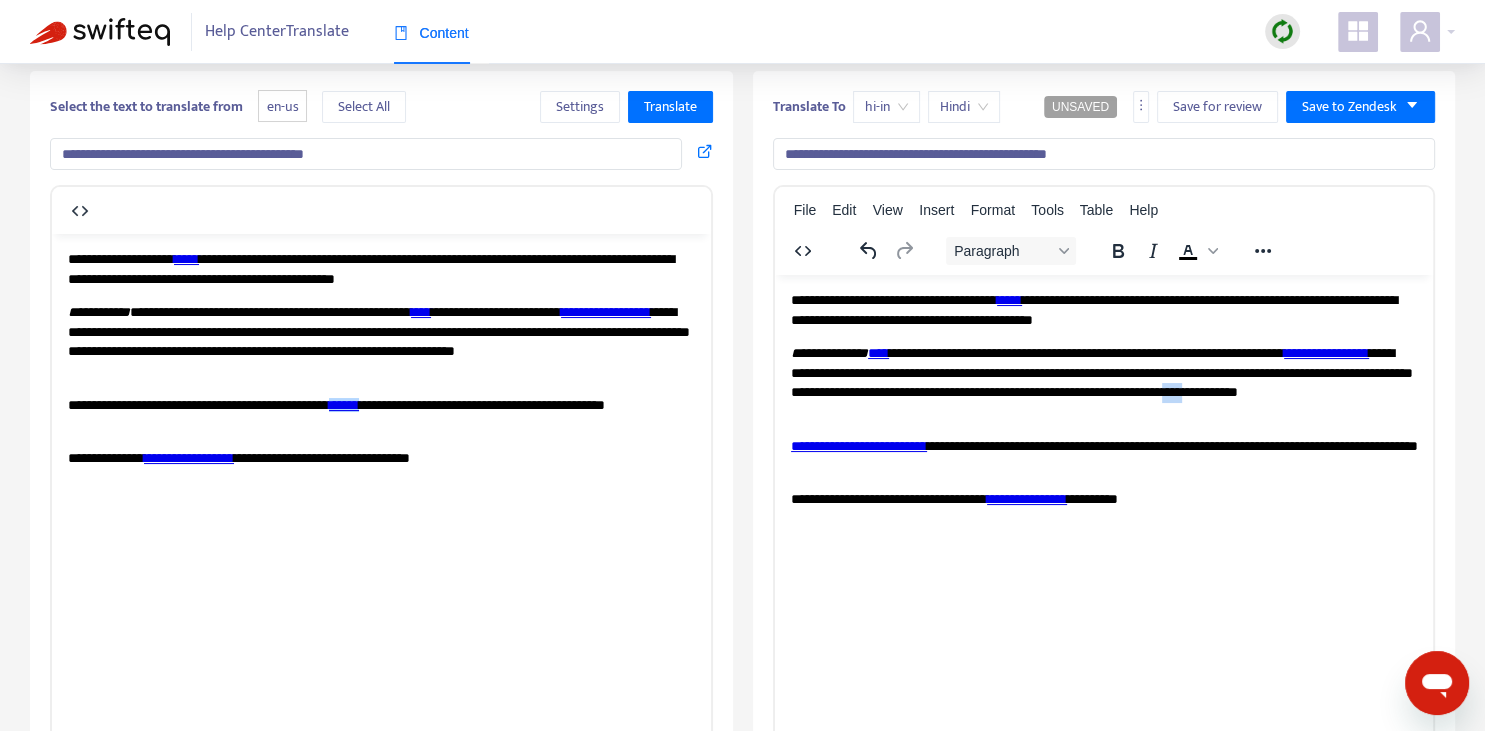 click on "**********" at bounding box center (1103, 382) 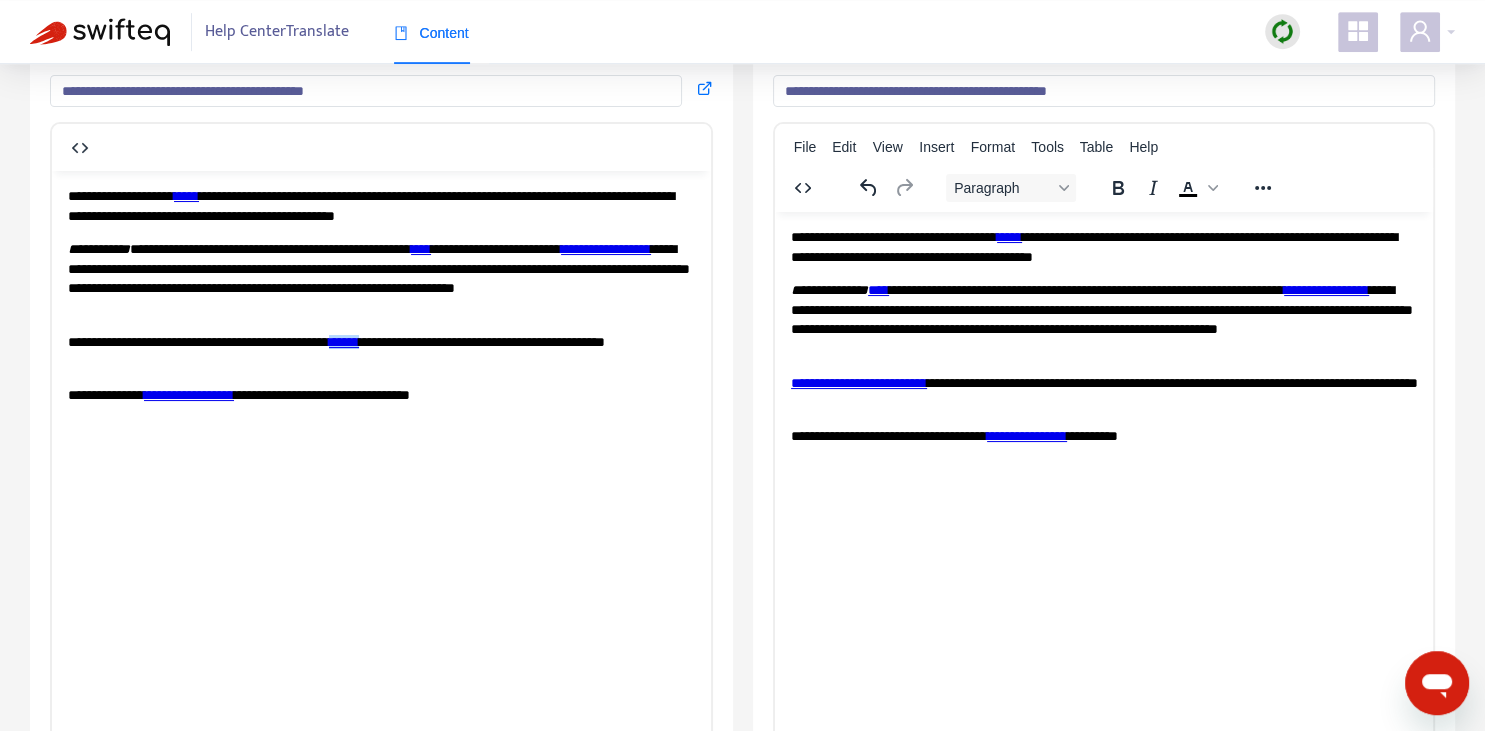 scroll, scrollTop: 140, scrollLeft: 0, axis: vertical 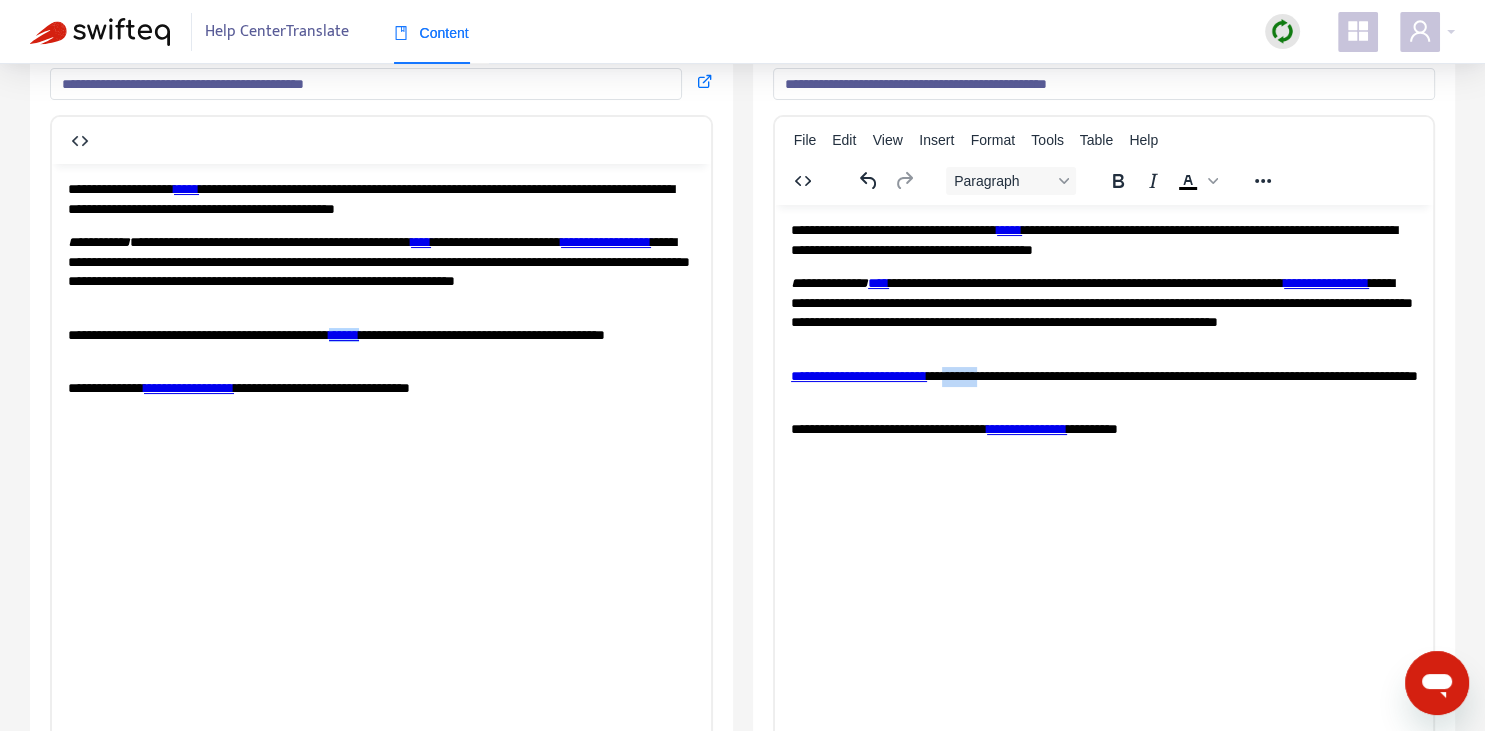 drag, startPoint x: 980, startPoint y: 377, endPoint x: 946, endPoint y: 370, distance: 34.713108 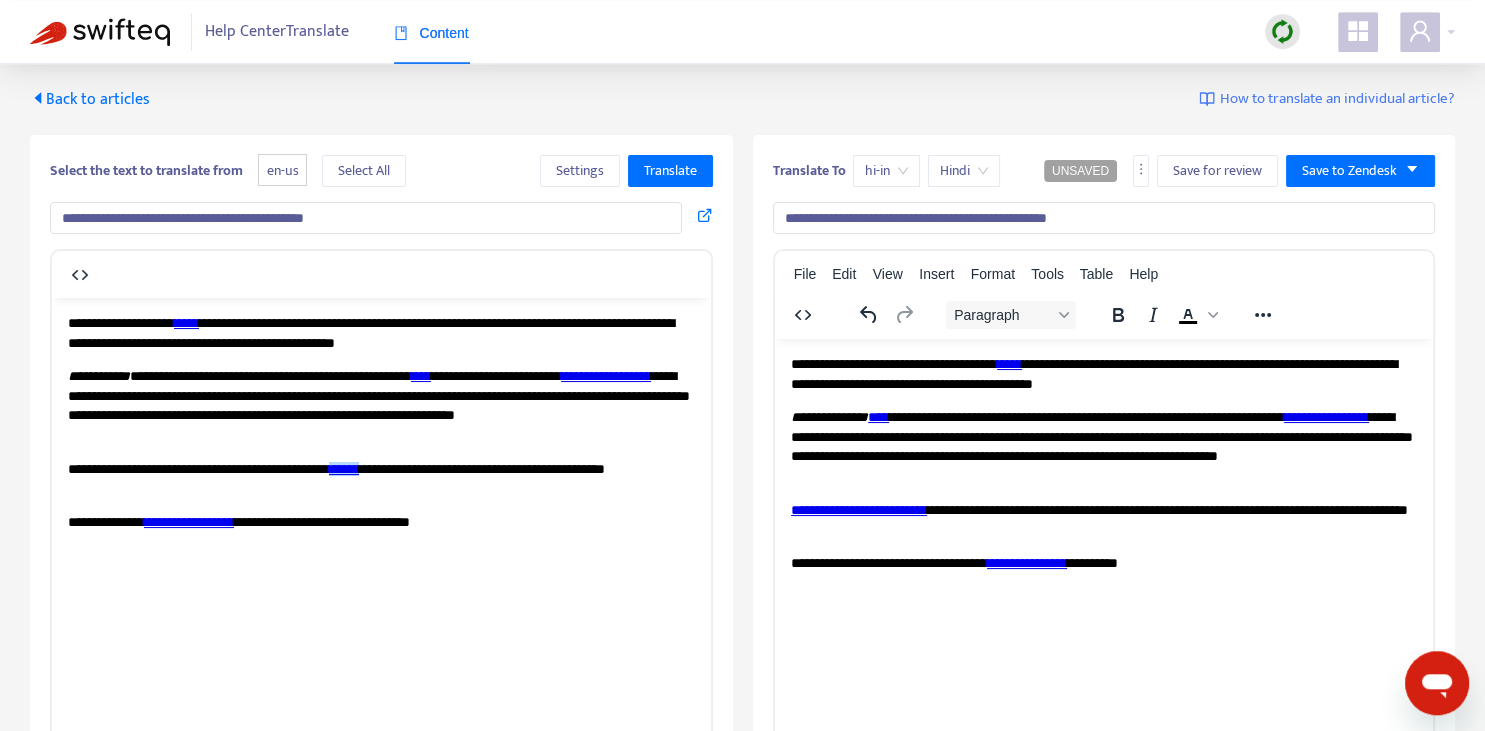 scroll, scrollTop: 0, scrollLeft: 0, axis: both 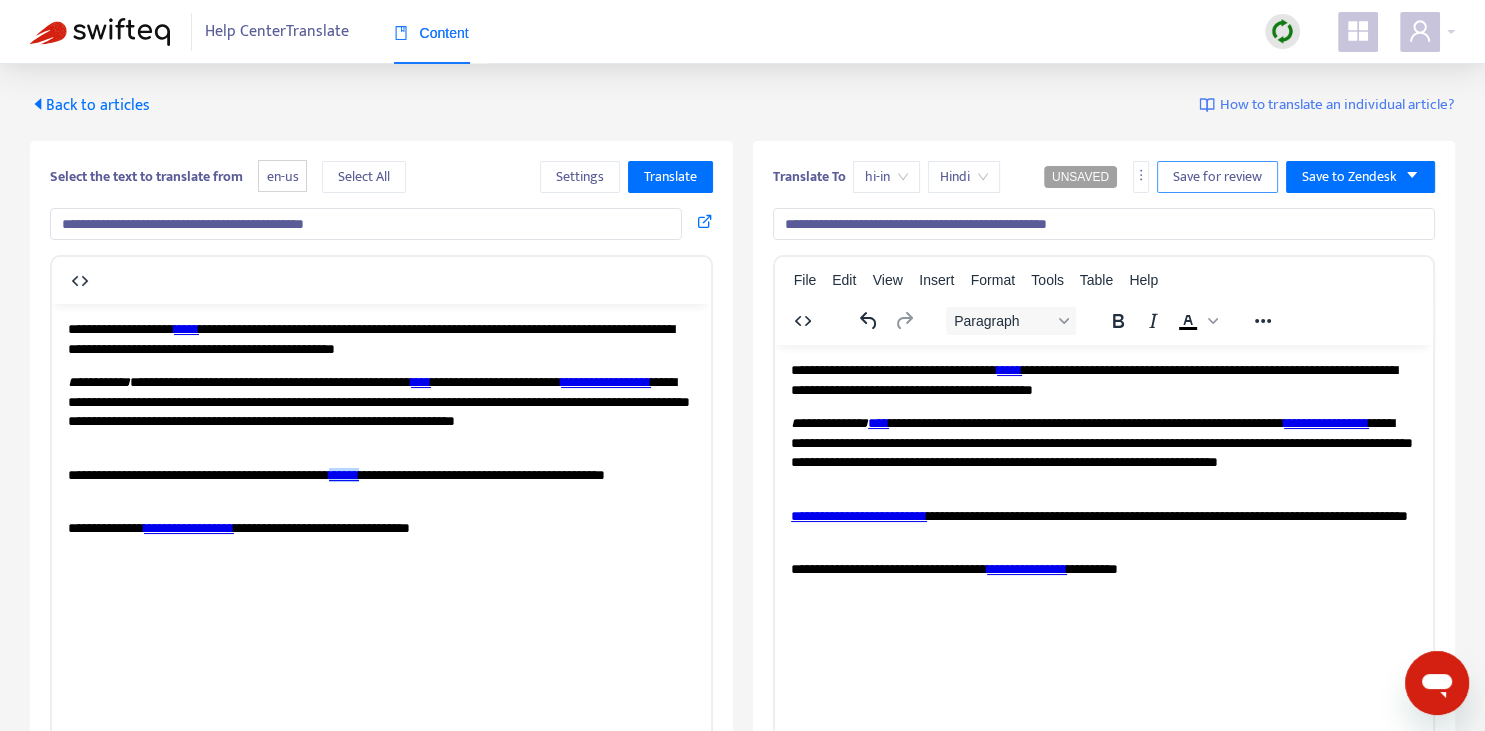 click on "Save for review" at bounding box center (1217, 177) 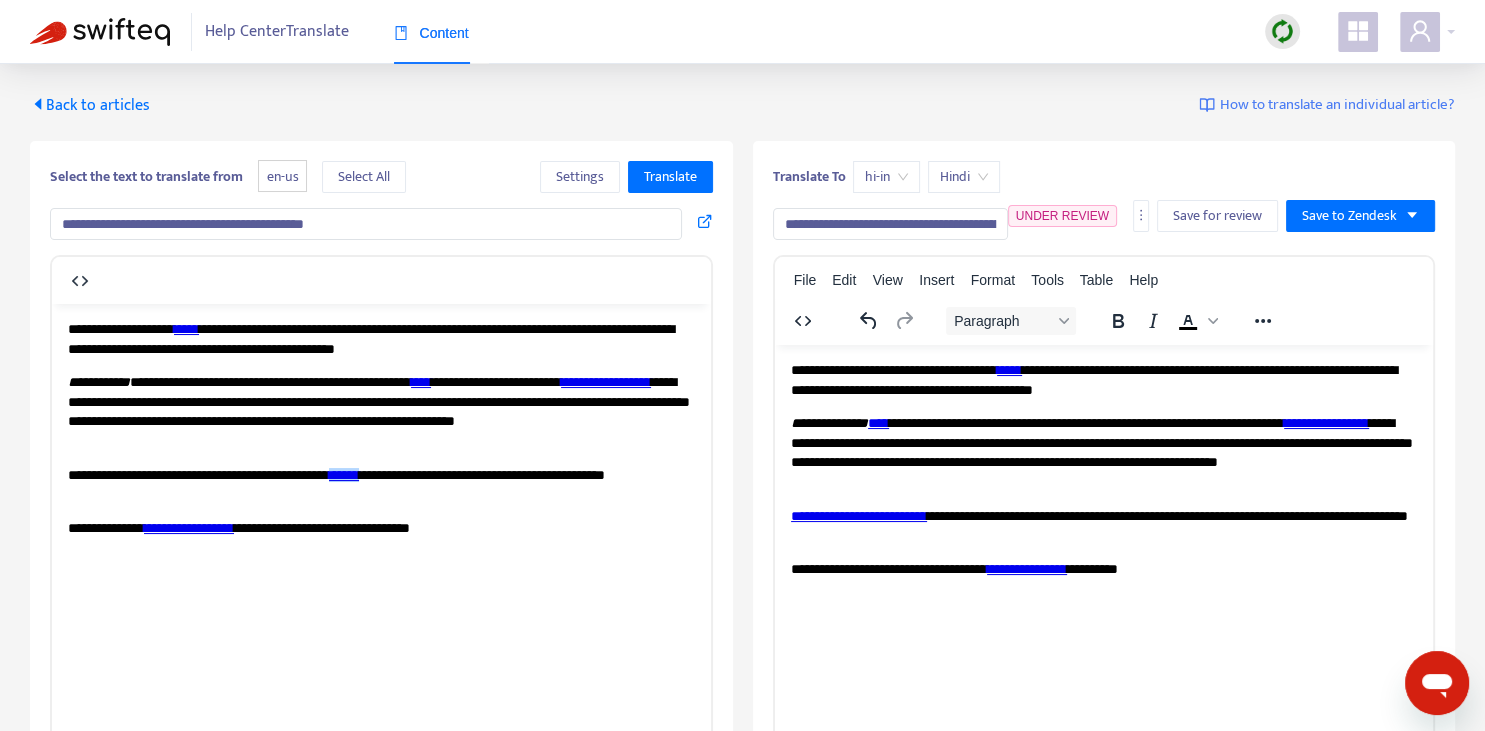 click on "Back to articles" at bounding box center (90, 105) 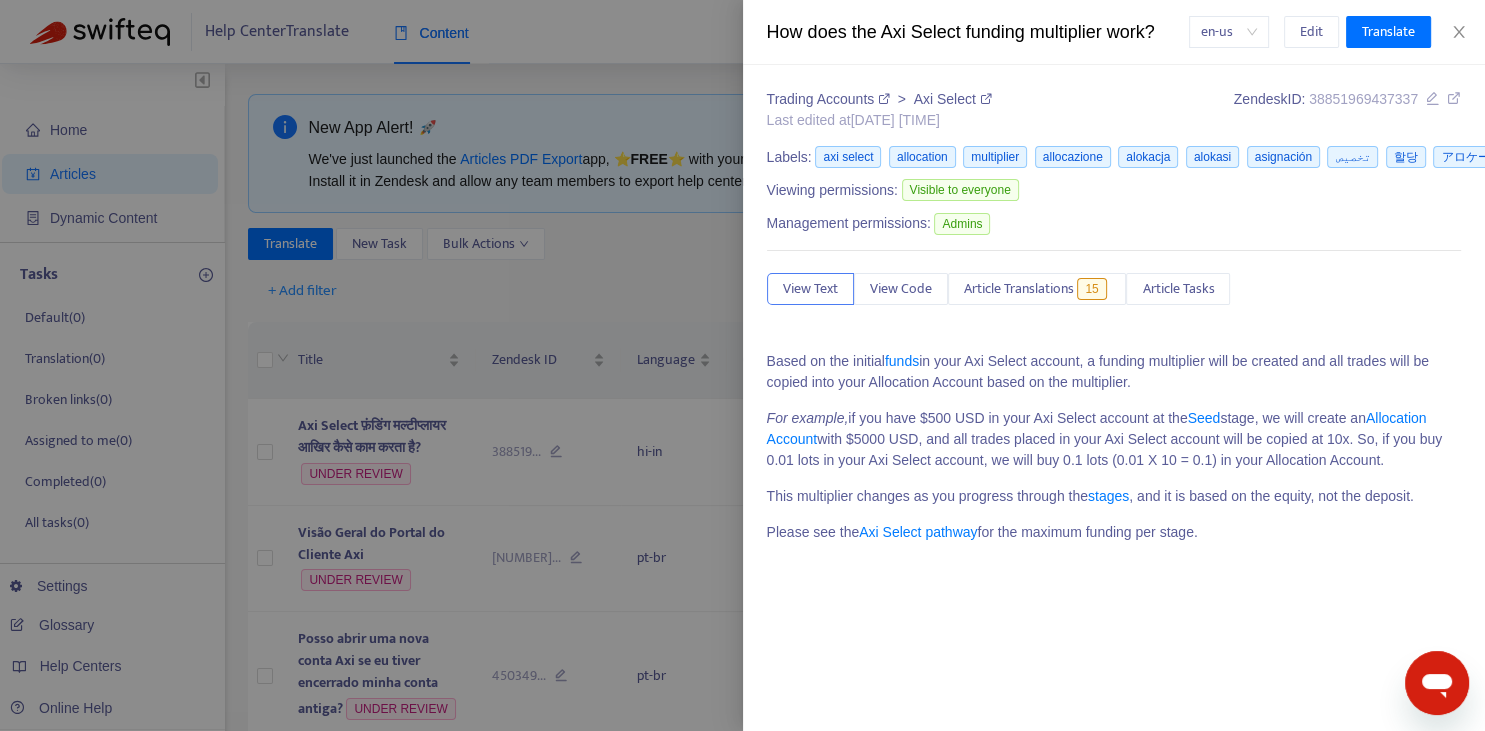 click at bounding box center [742, 365] 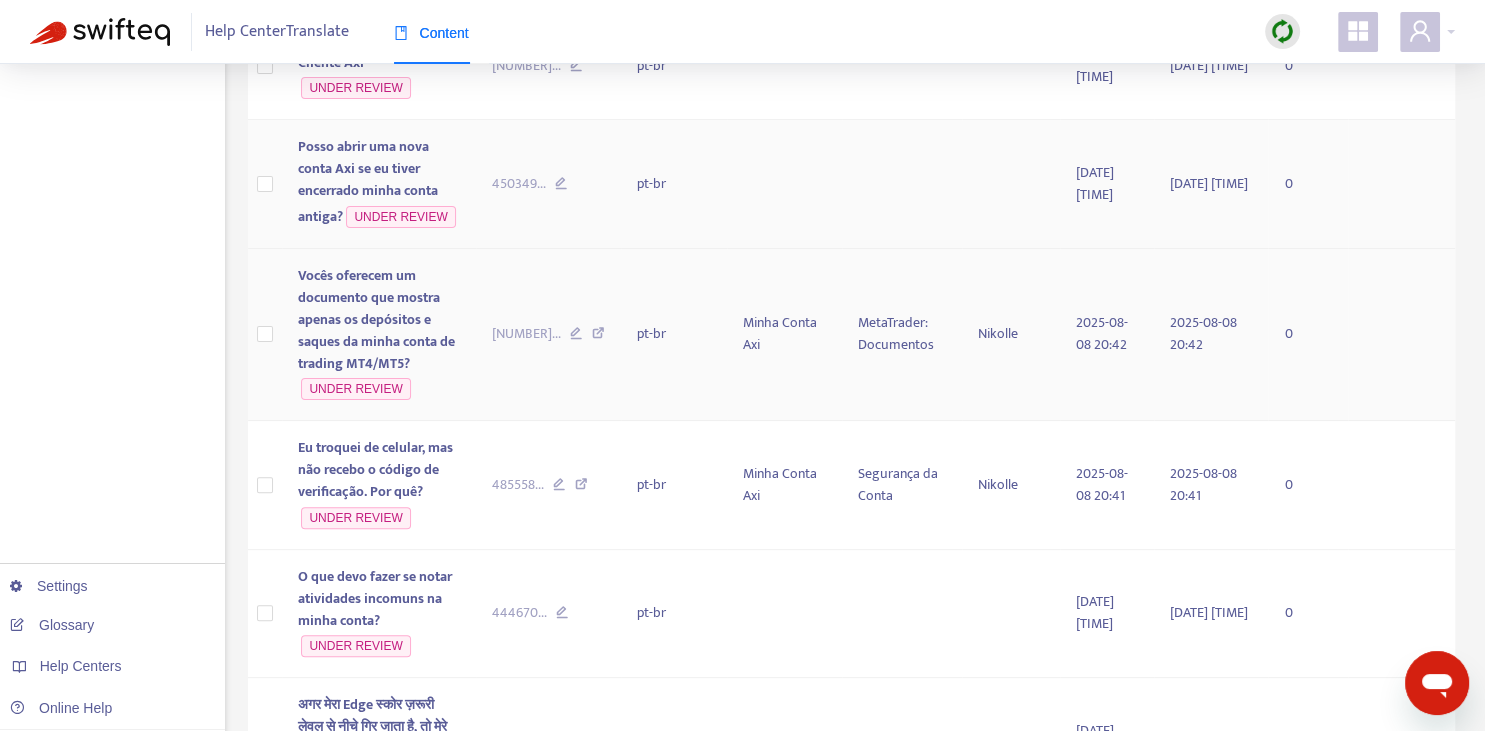 scroll, scrollTop: 704, scrollLeft: 0, axis: vertical 